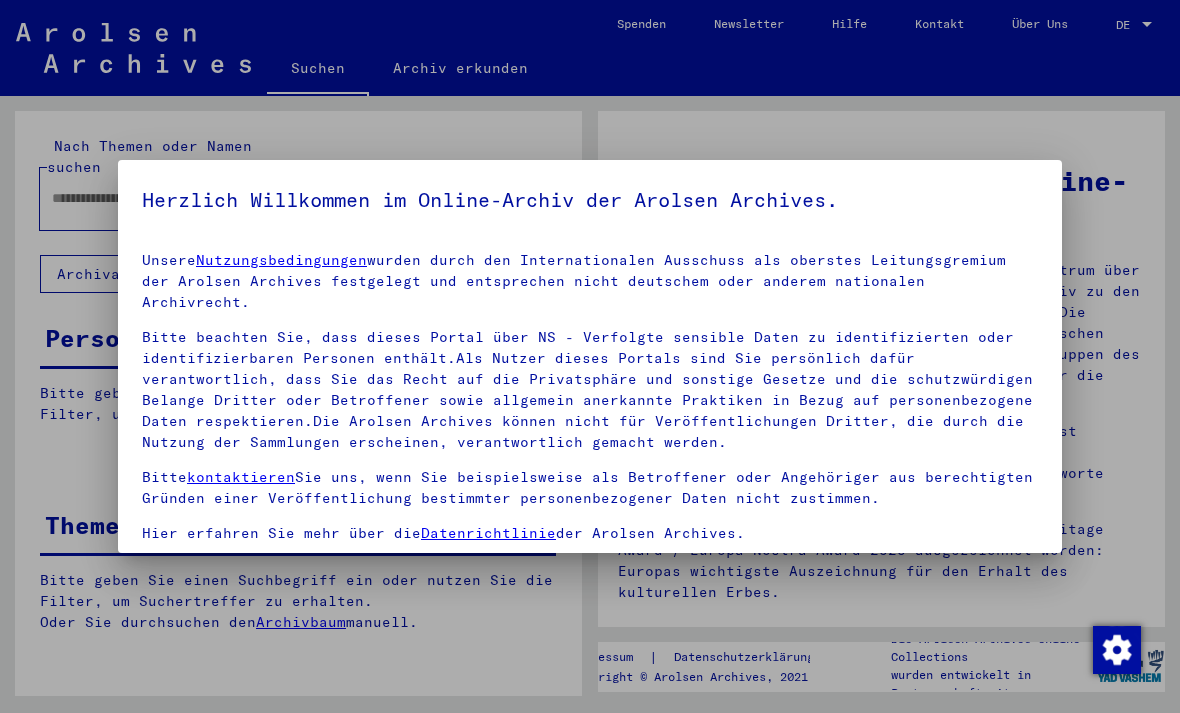 scroll, scrollTop: 0, scrollLeft: 0, axis: both 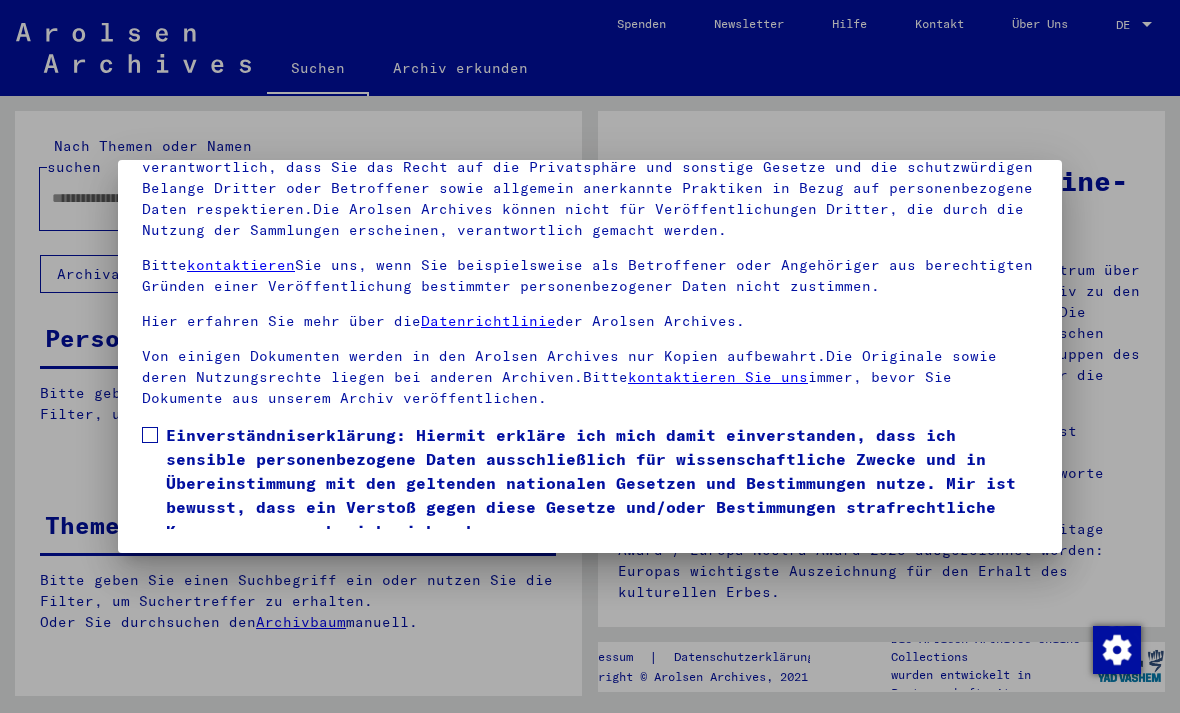 click at bounding box center [150, 435] 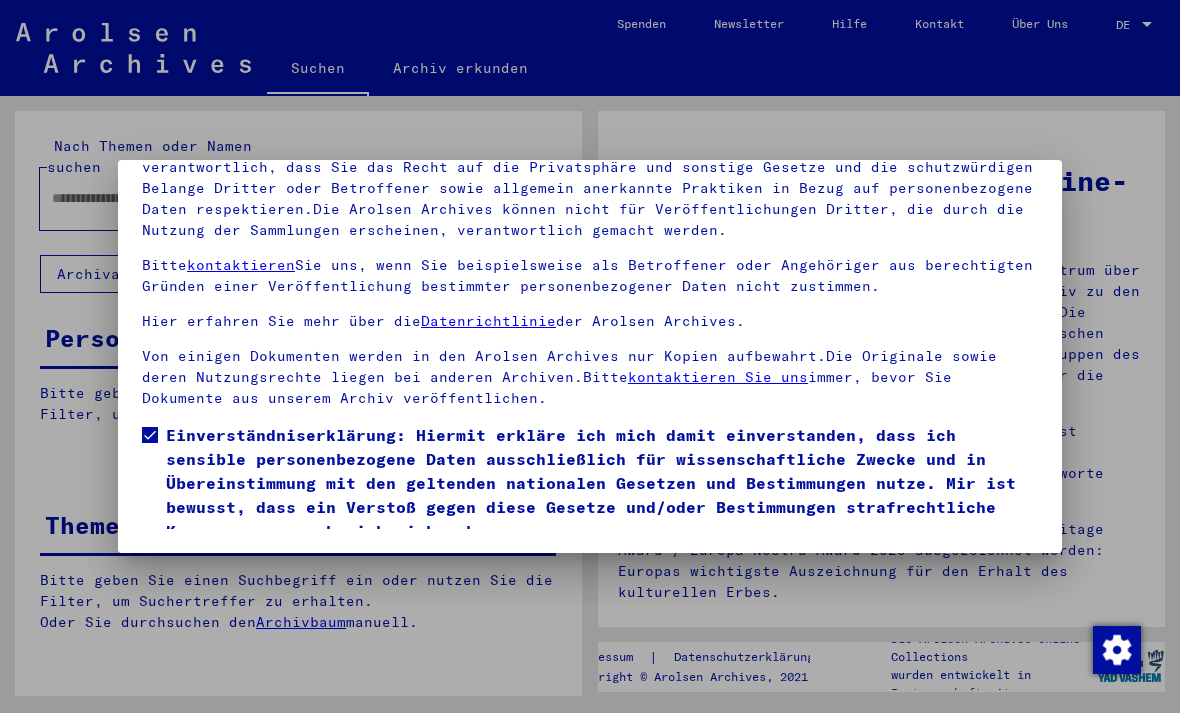 click on "Ich stimme zu" at bounding box center (217, 572) 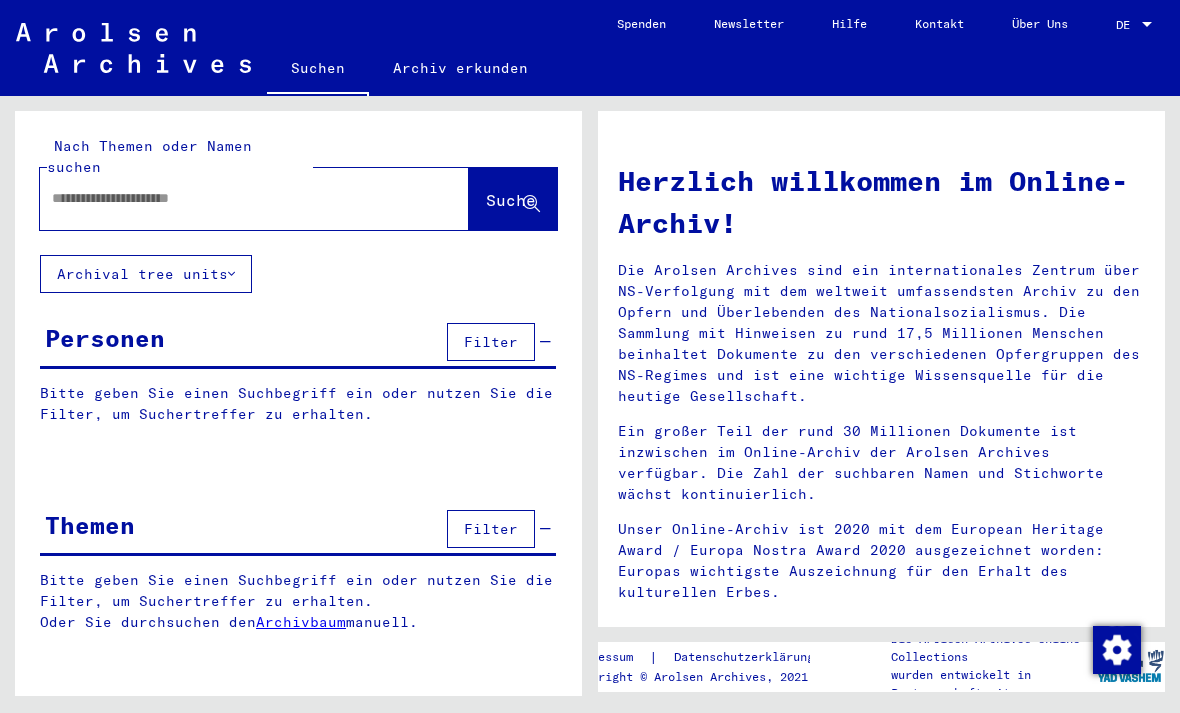 click at bounding box center (230, 198) 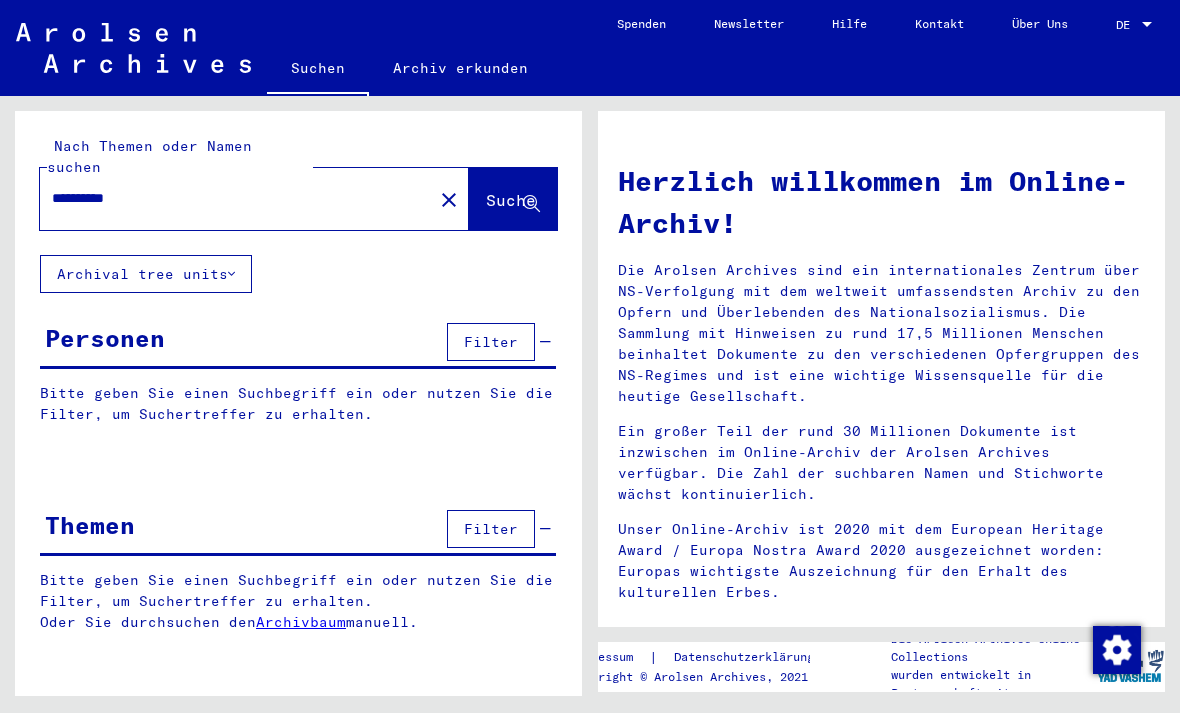type on "**********" 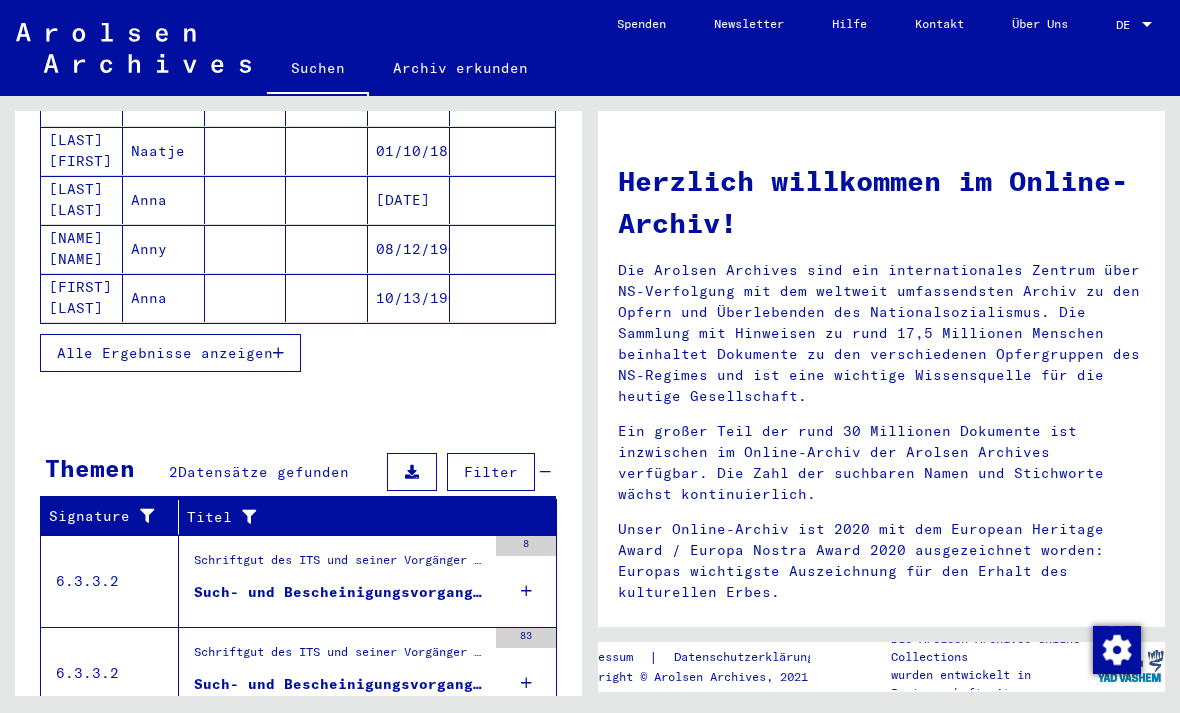 scroll, scrollTop: 346, scrollLeft: 0, axis: vertical 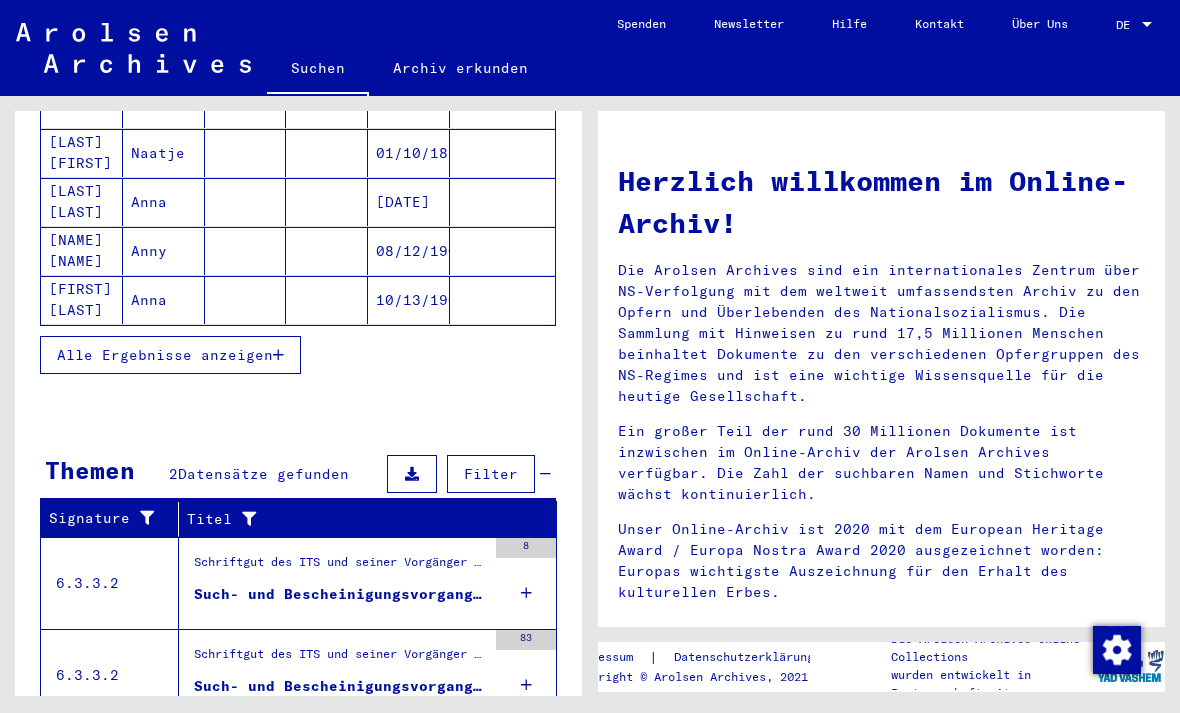 click on "Alle Ergebnisse anzeigen" at bounding box center [165, 355] 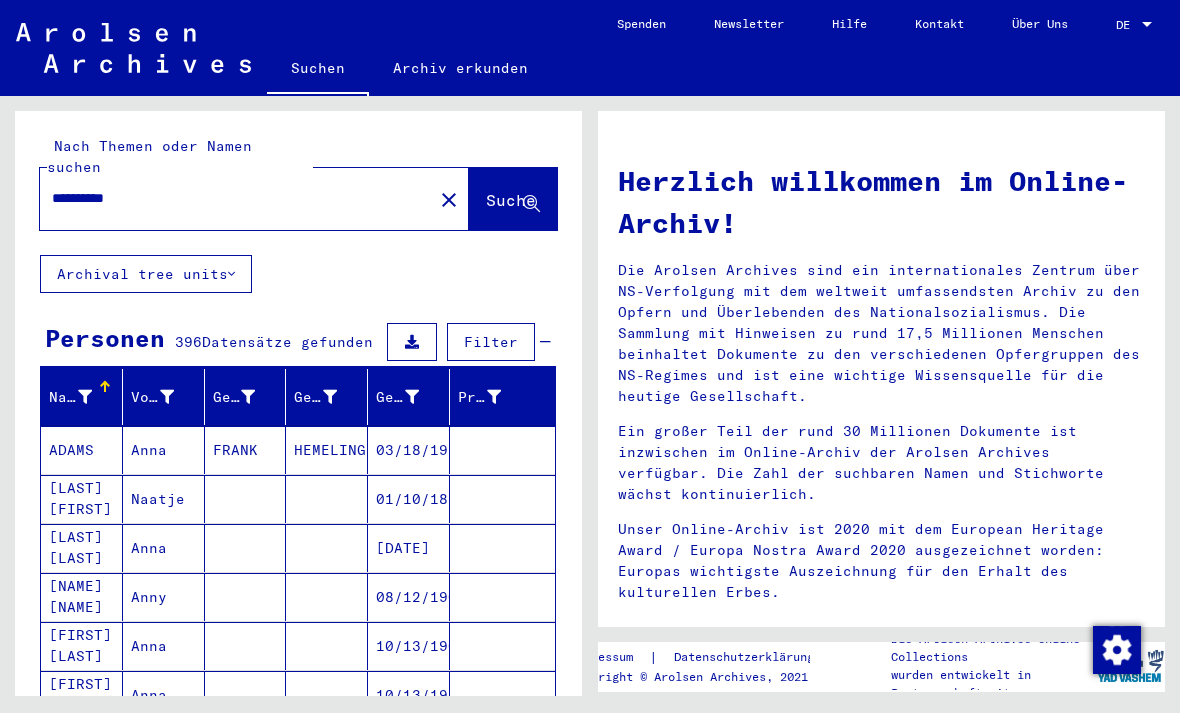 scroll, scrollTop: 0, scrollLeft: 0, axis: both 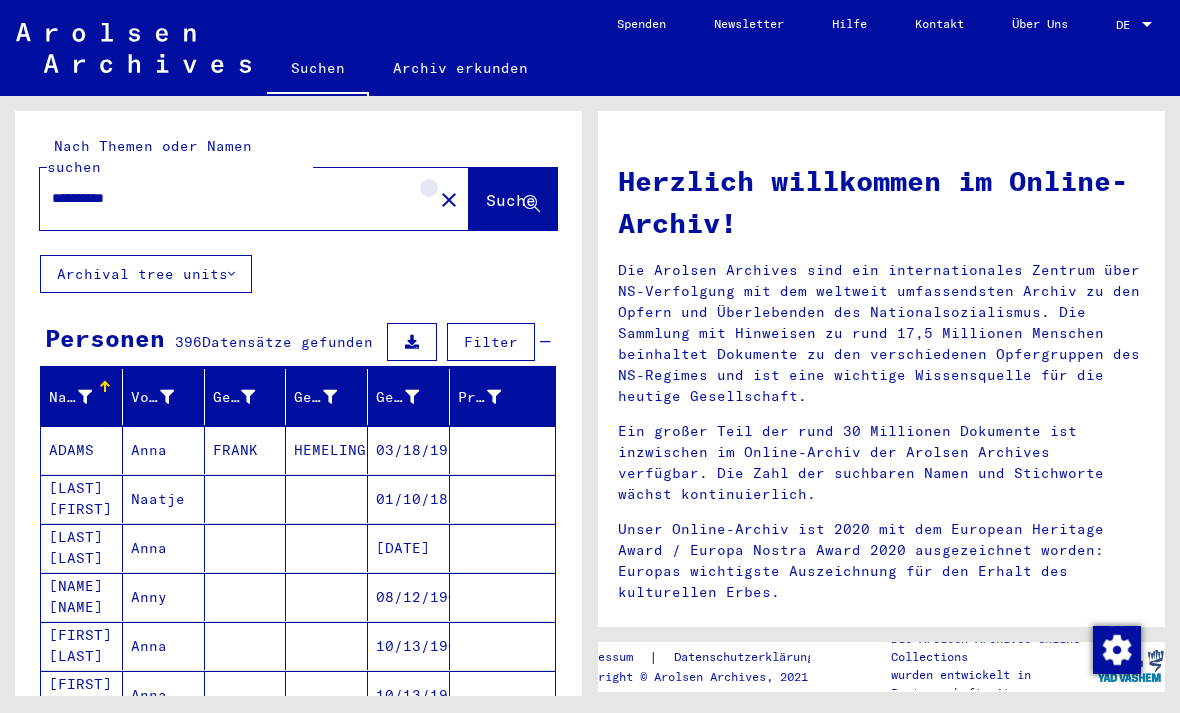 click on "close" 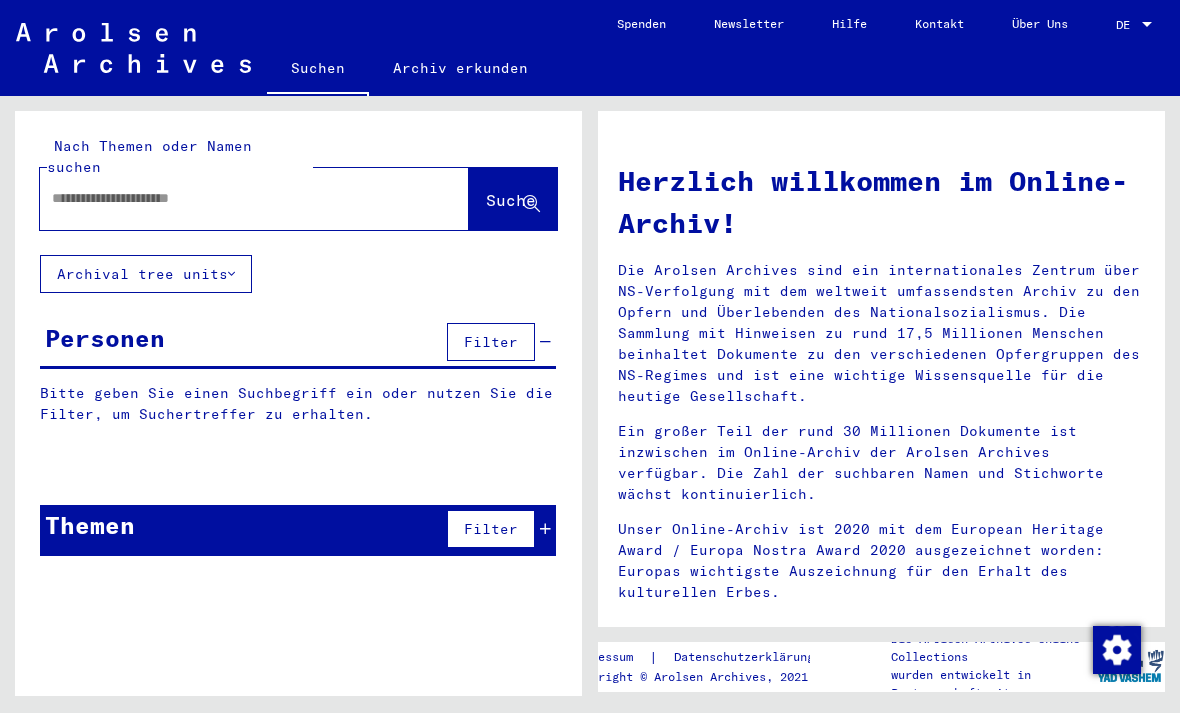 click at bounding box center [230, 198] 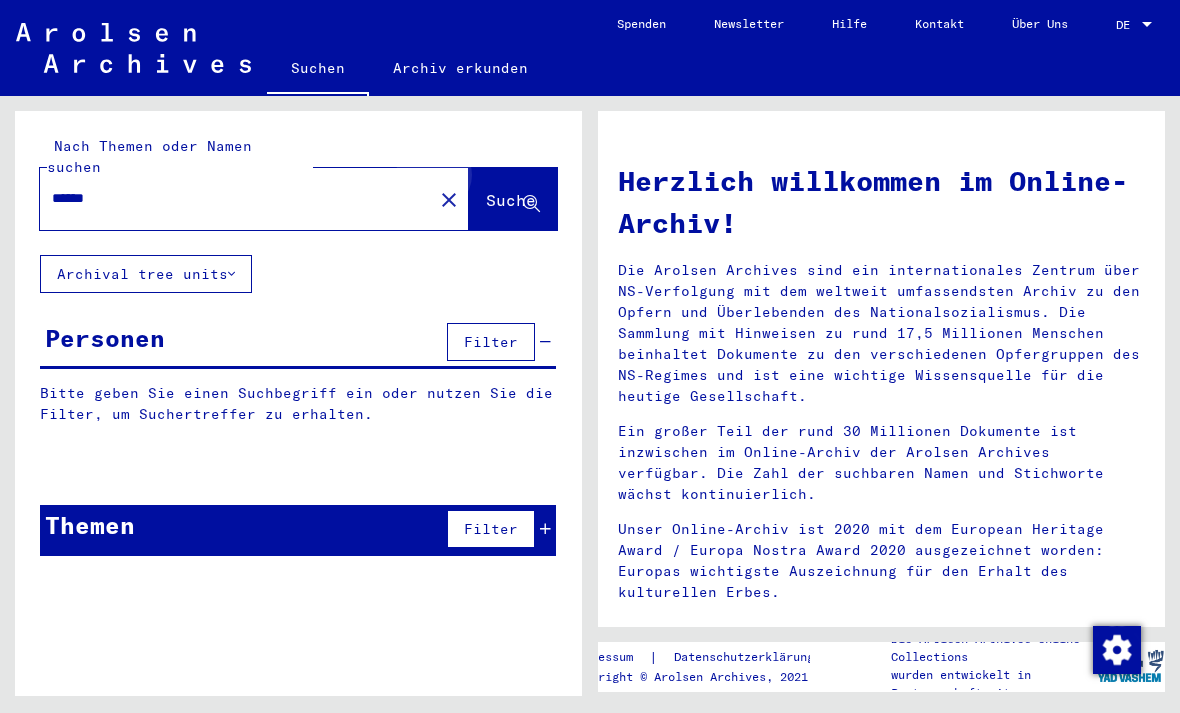 click on "Suche" 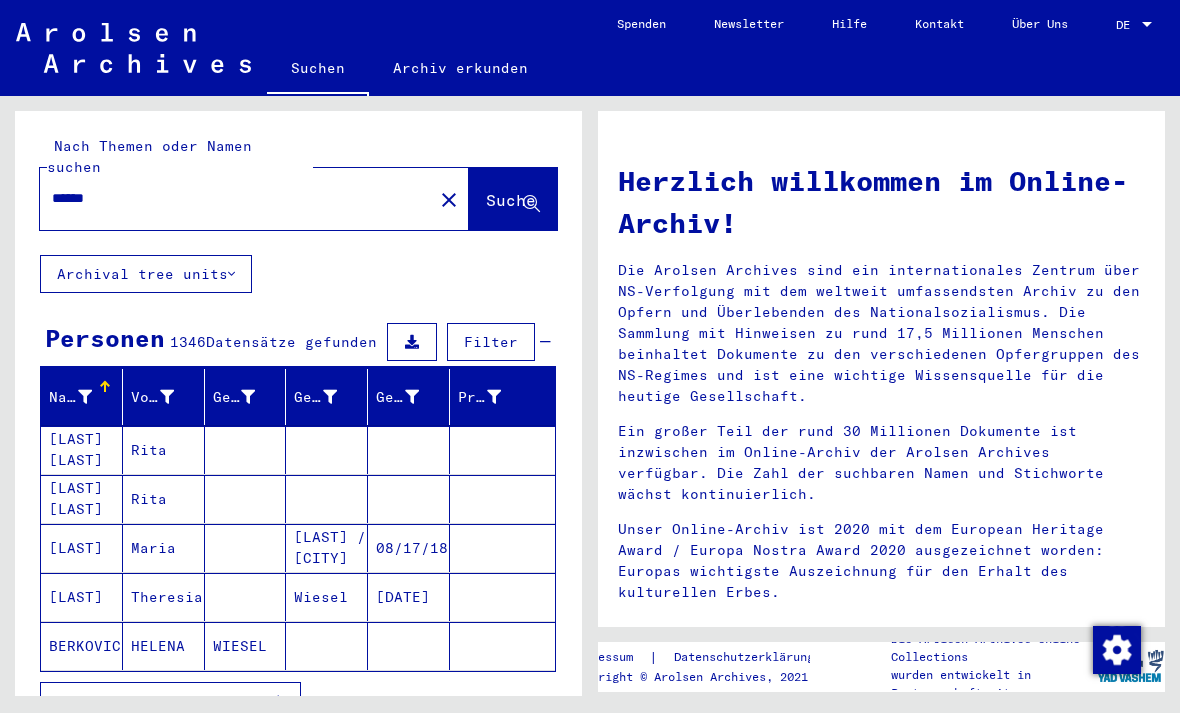 click on "******" at bounding box center [230, 198] 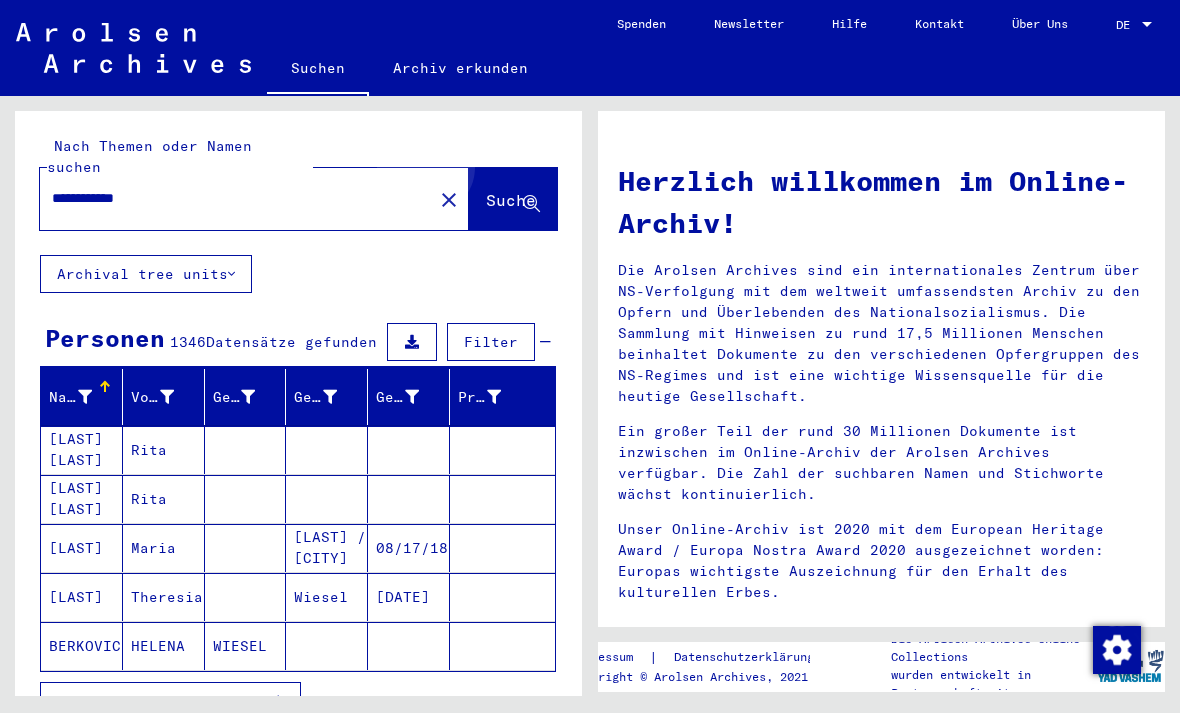 type on "**********" 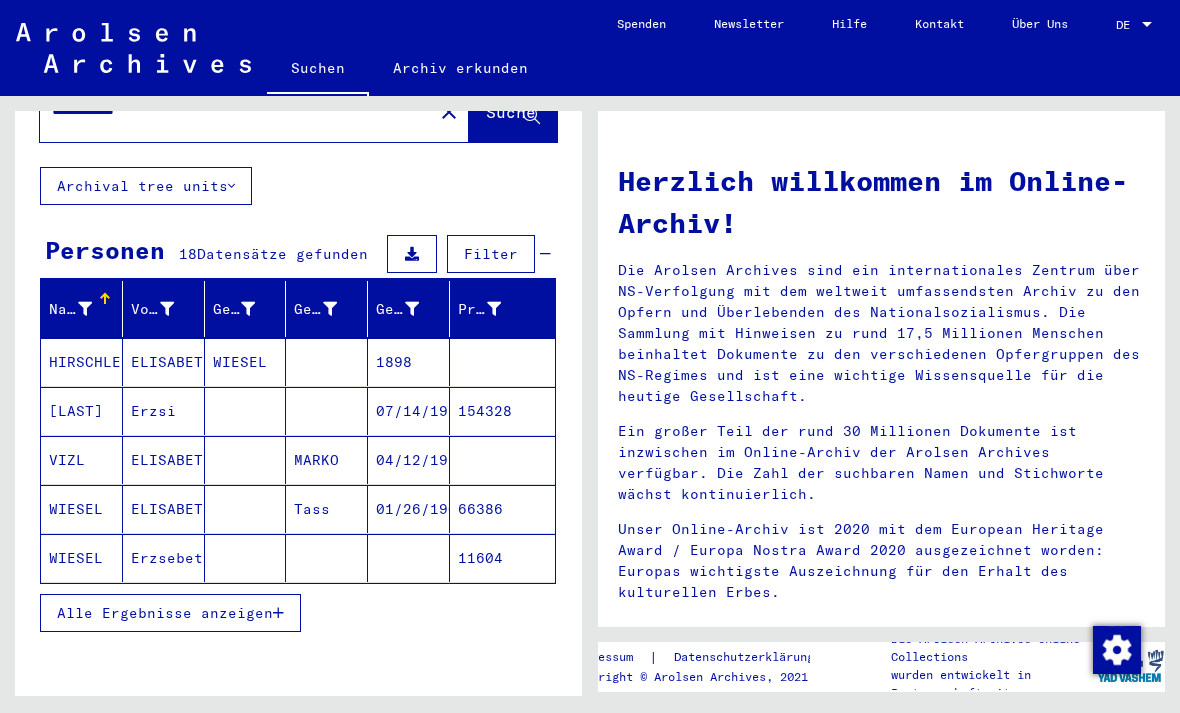 scroll, scrollTop: 88, scrollLeft: 0, axis: vertical 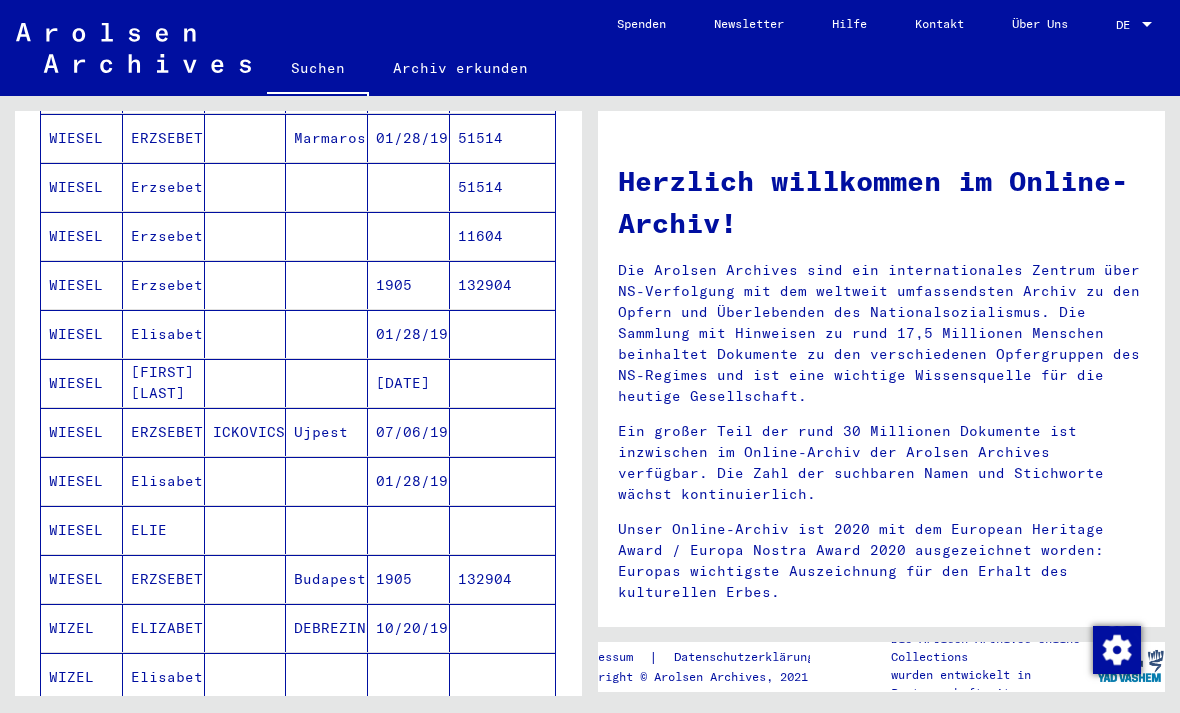 click on "WIESEL" at bounding box center [82, 579] 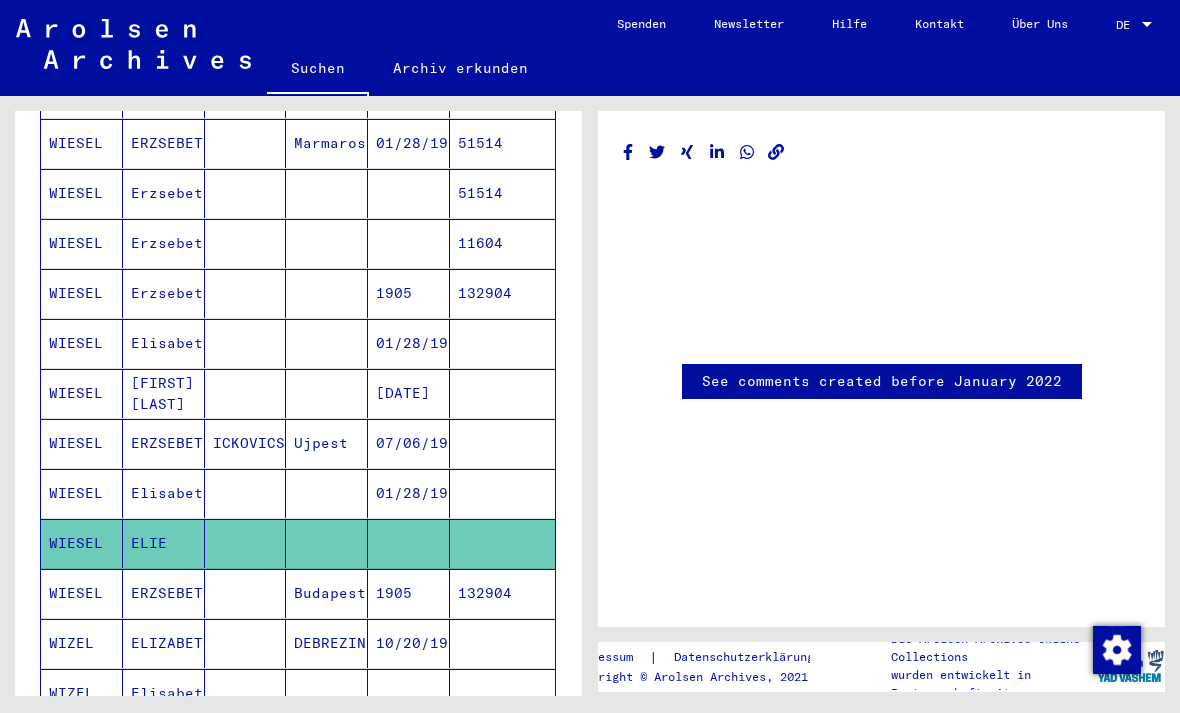 scroll, scrollTop: 0, scrollLeft: 0, axis: both 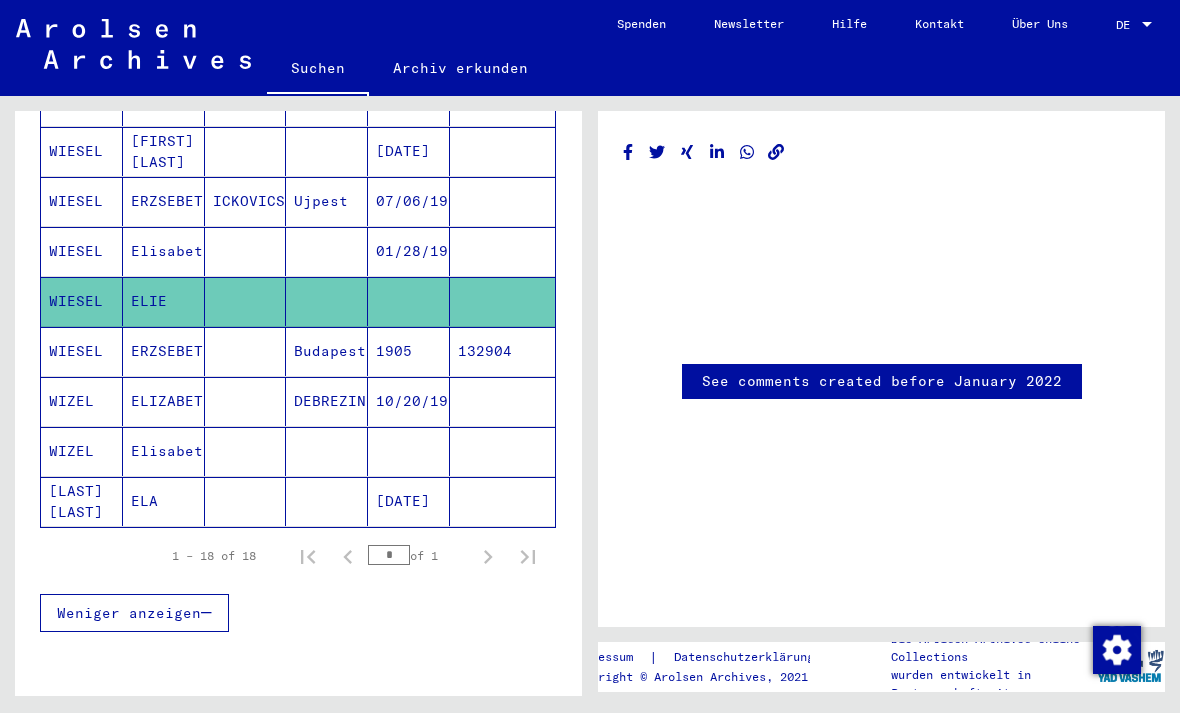 click on "WIESEL" 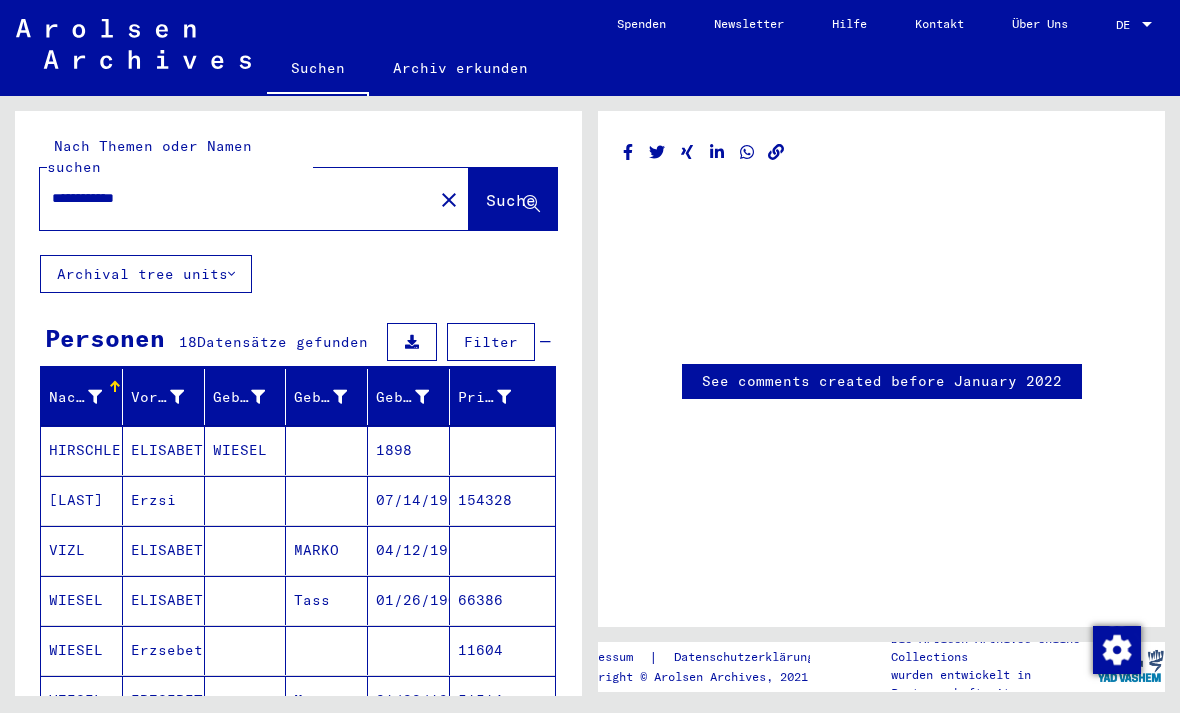 scroll, scrollTop: 0, scrollLeft: 0, axis: both 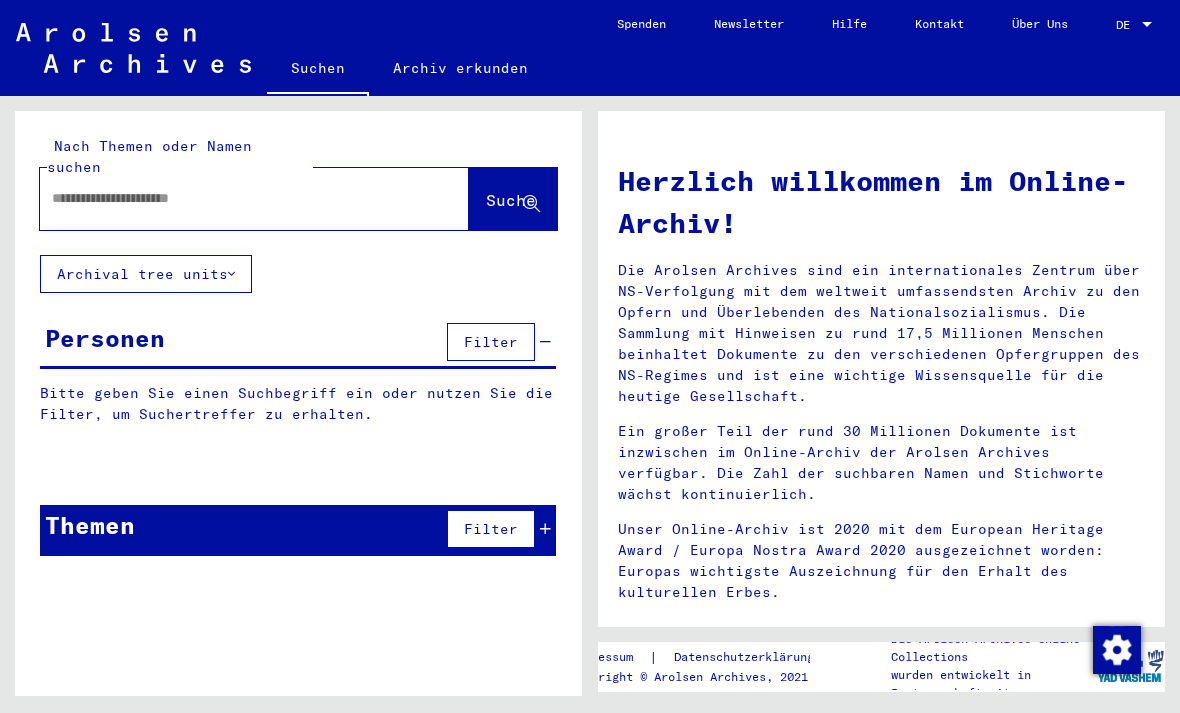 click at bounding box center (230, 198) 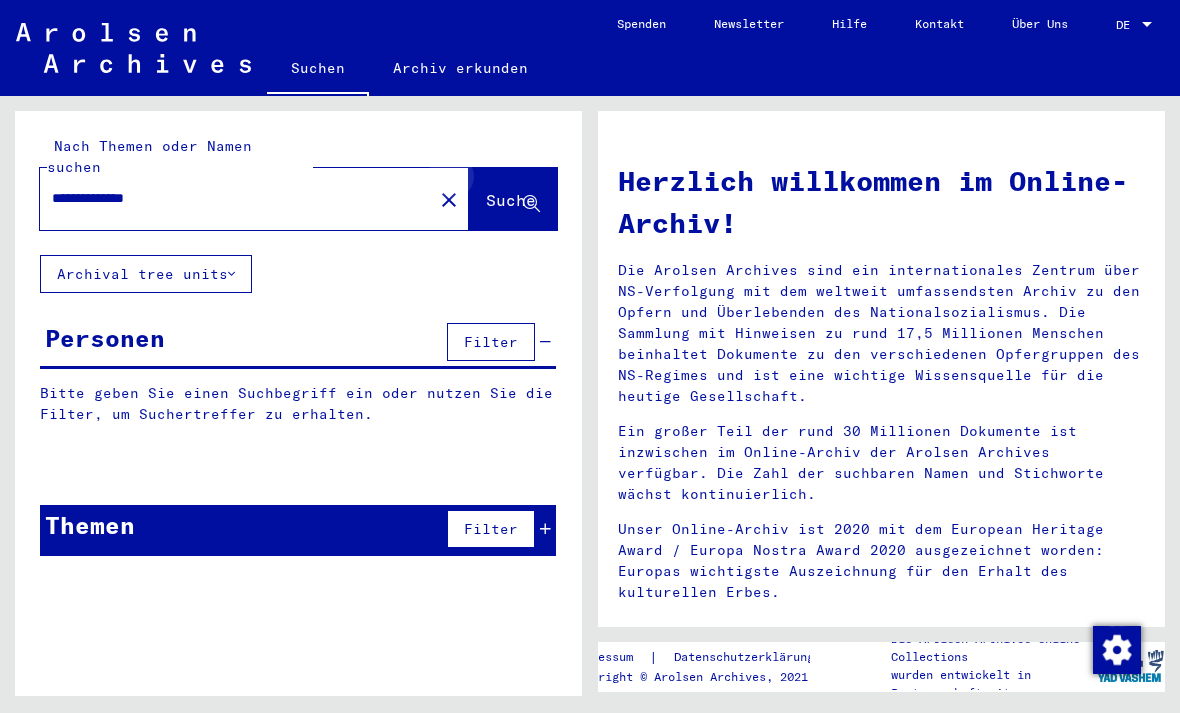 type on "**********" 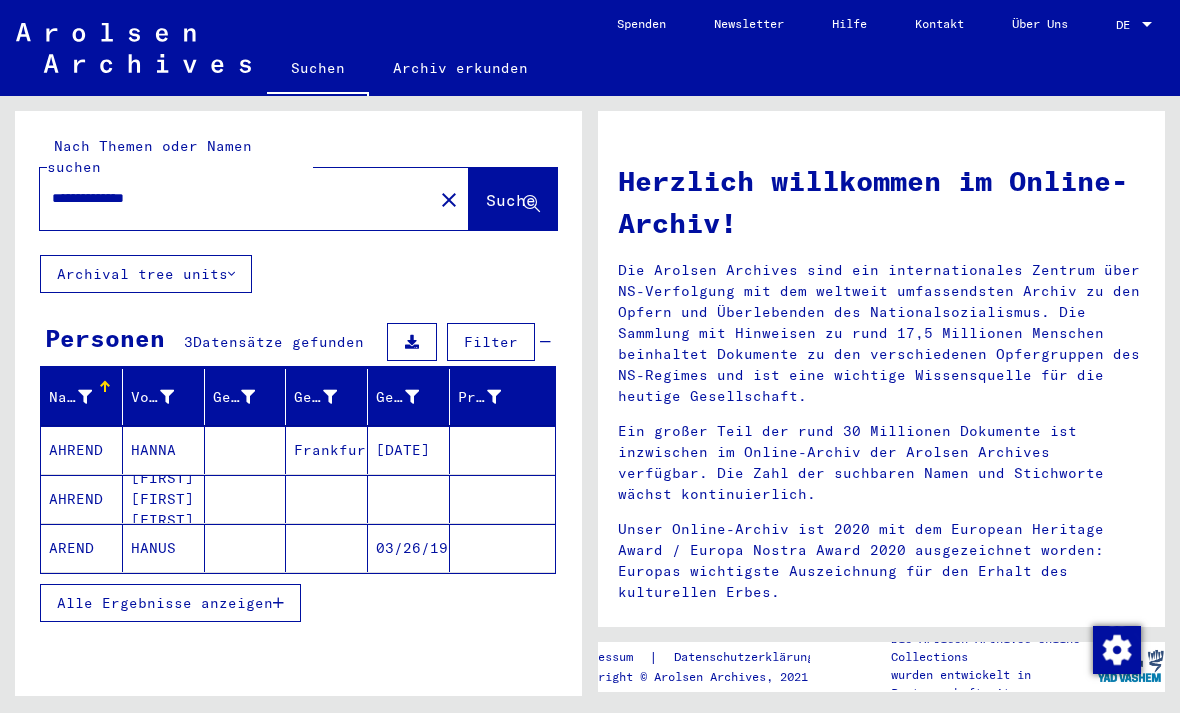 click on "AHREND" at bounding box center [82, 499] 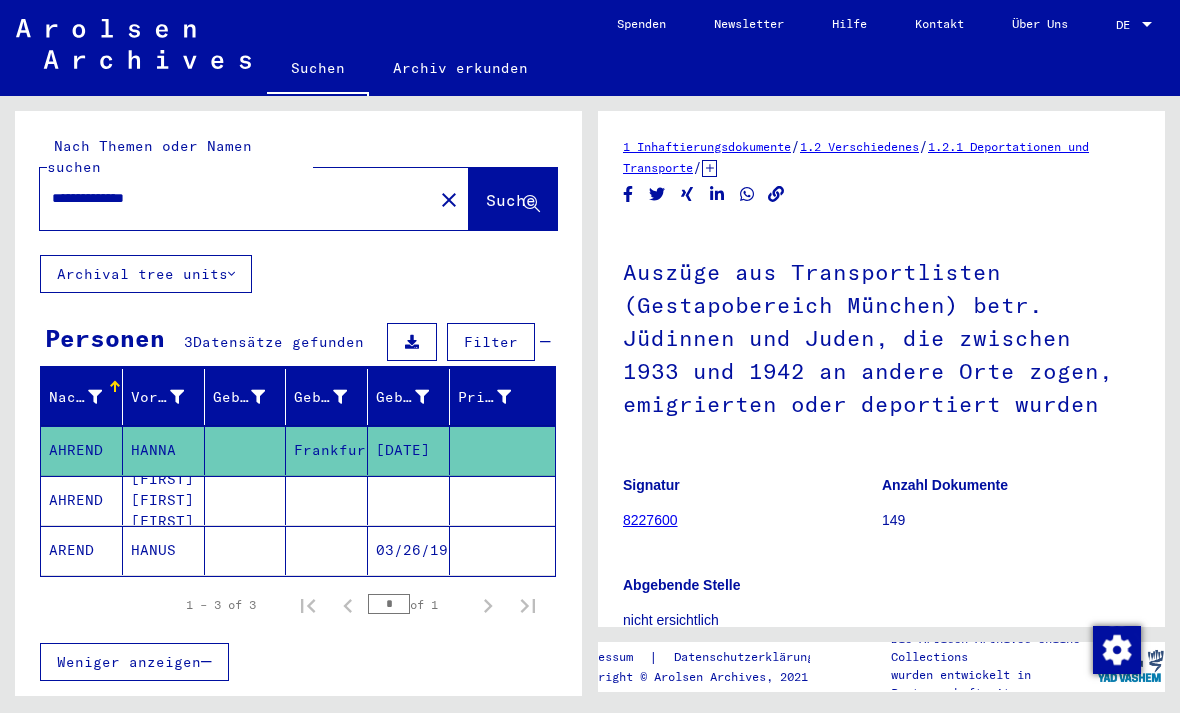 scroll, scrollTop: 0, scrollLeft: 0, axis: both 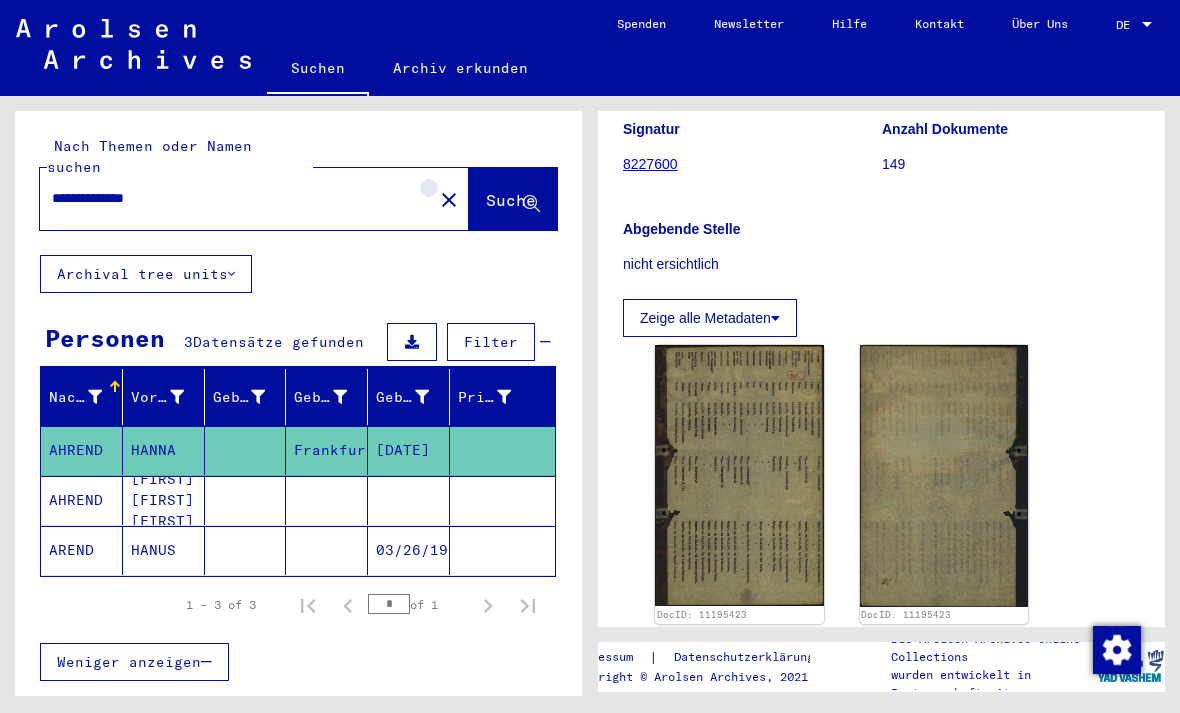 click on "close" 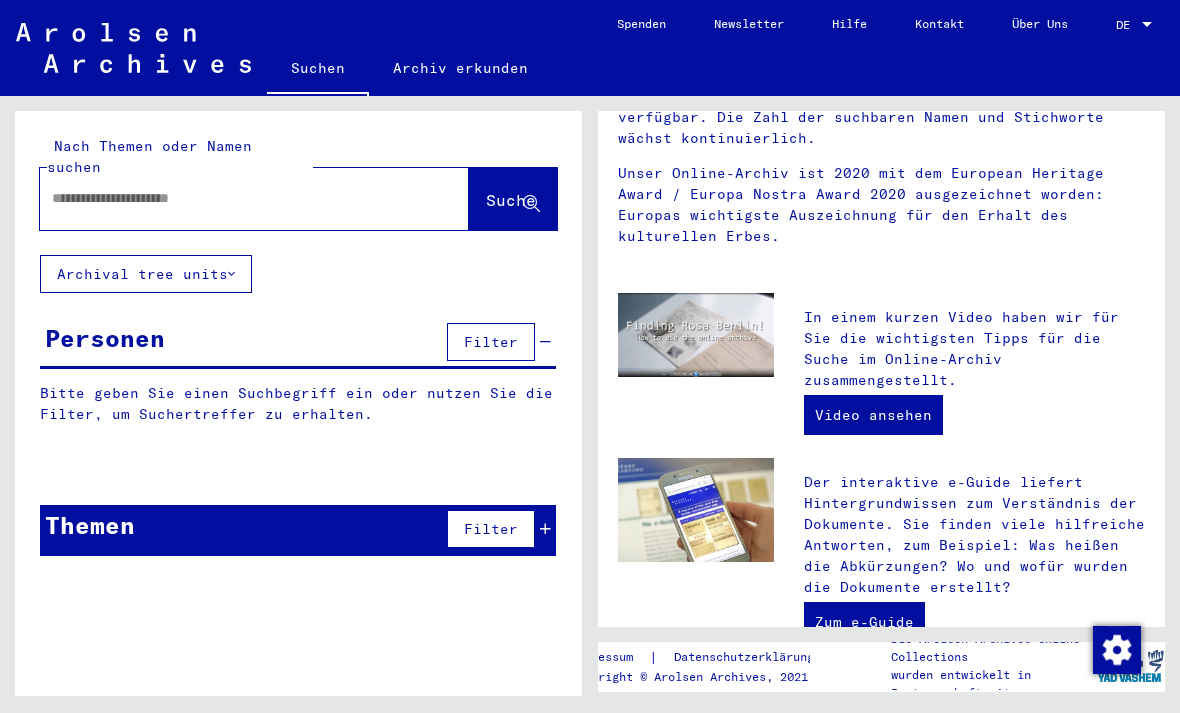 click at bounding box center (230, 198) 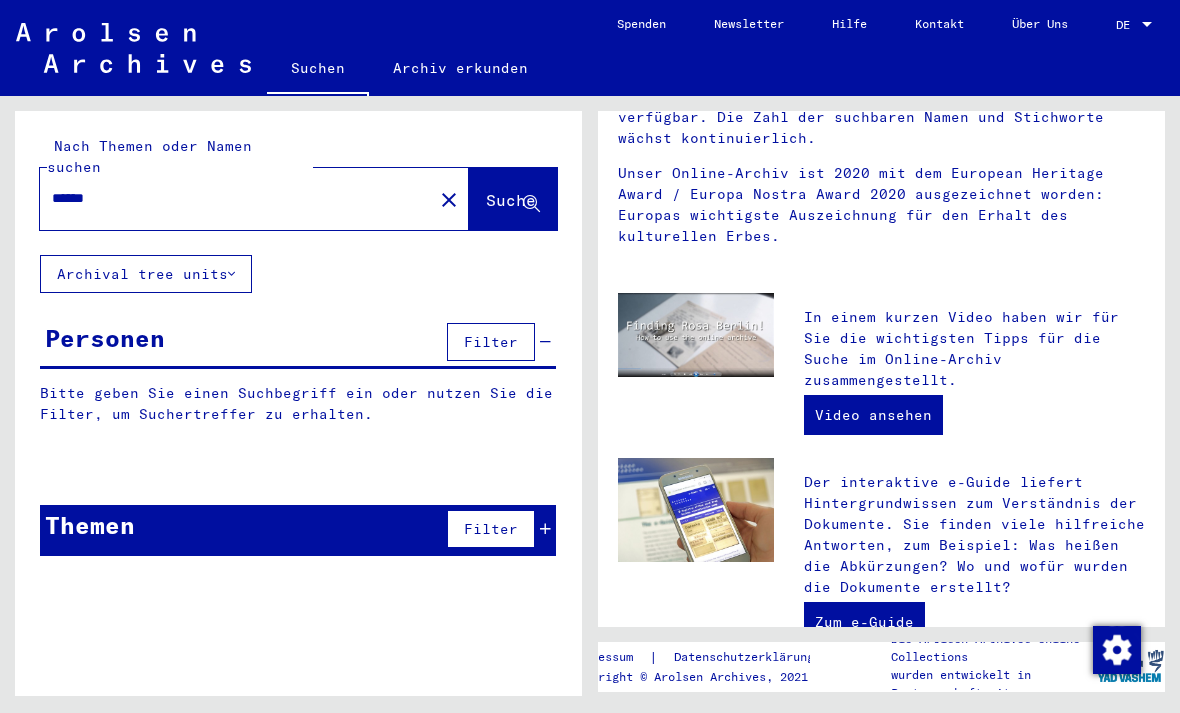 type on "******" 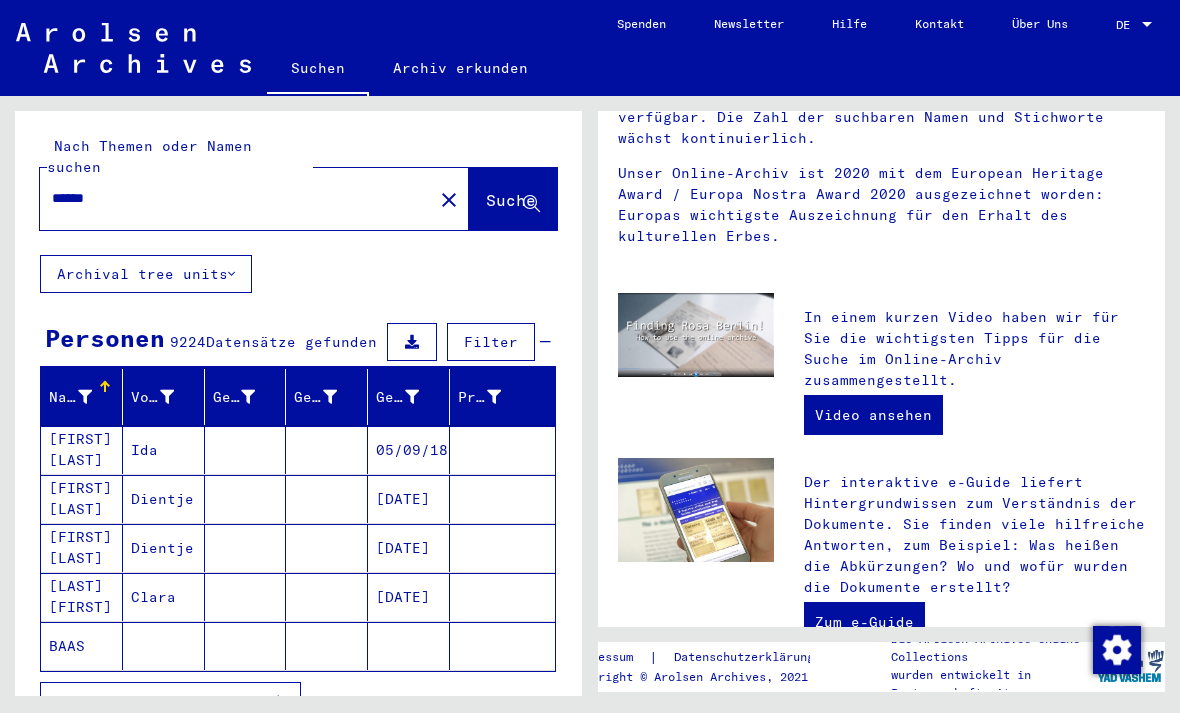 click on "close" 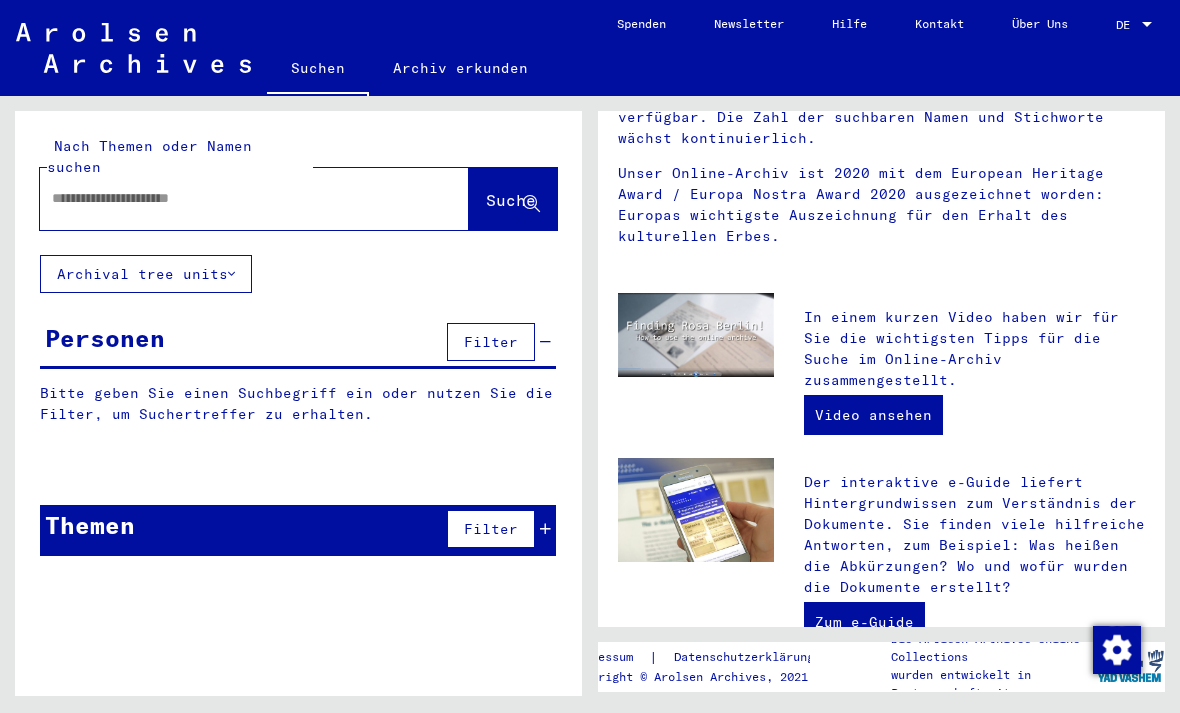 click at bounding box center (230, 198) 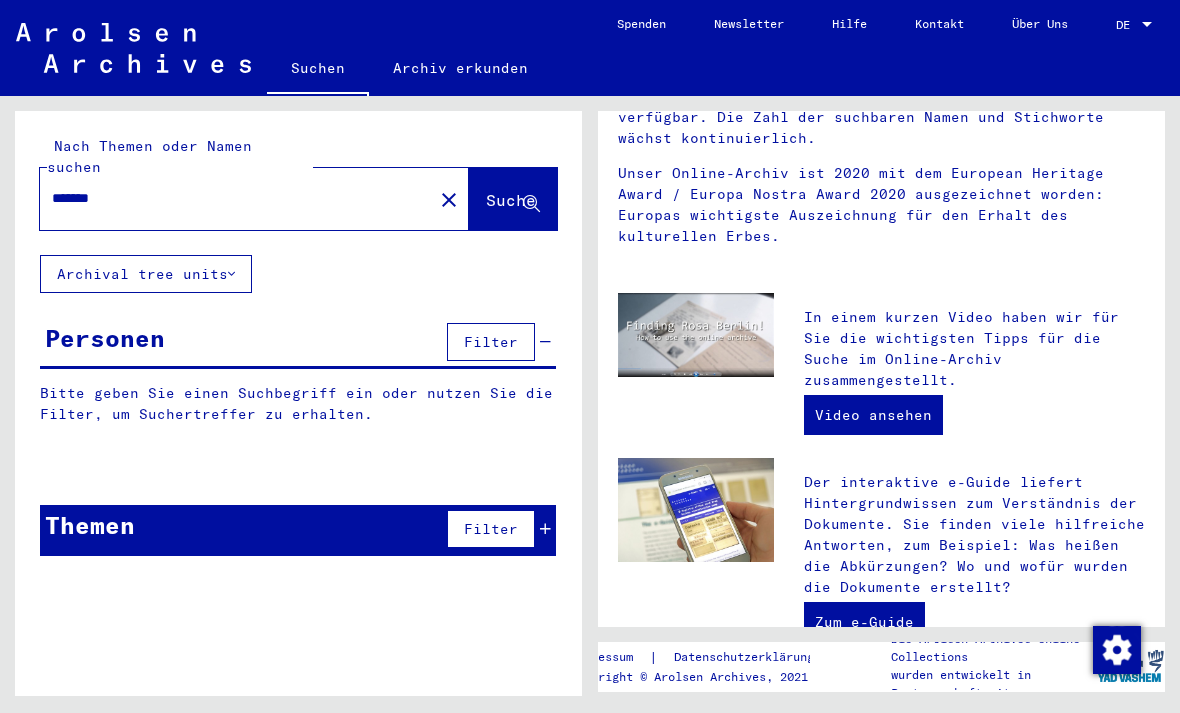 type on "*******" 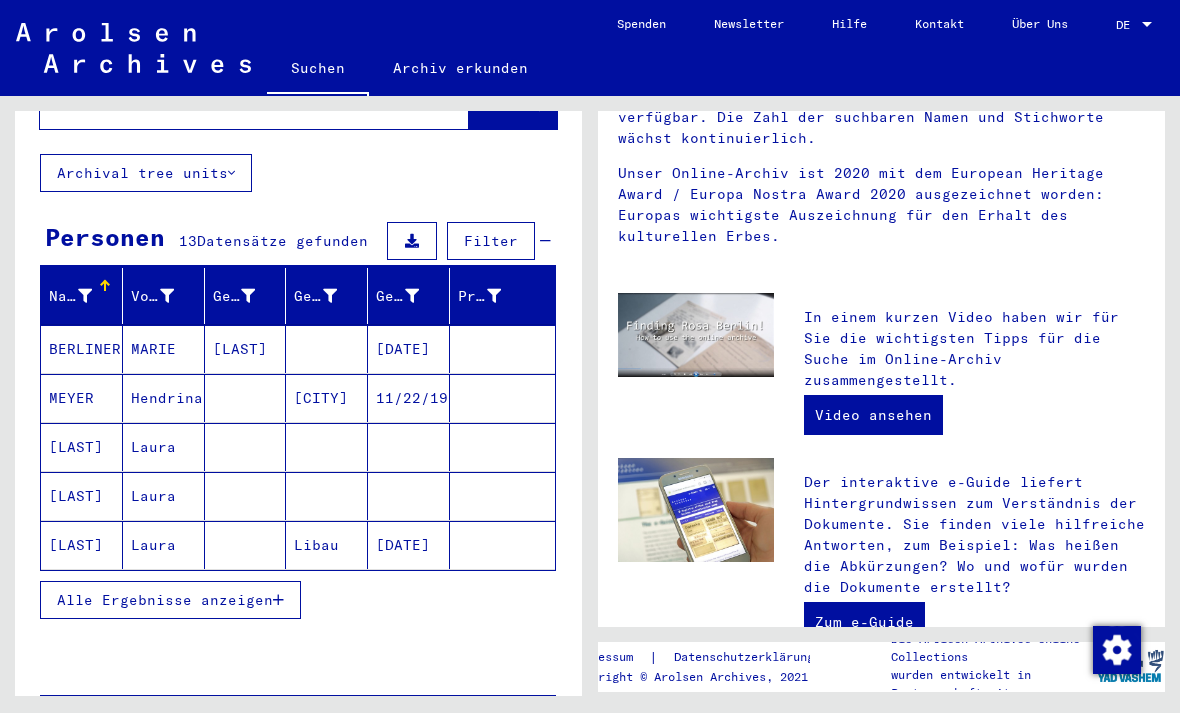 scroll, scrollTop: 134, scrollLeft: 0, axis: vertical 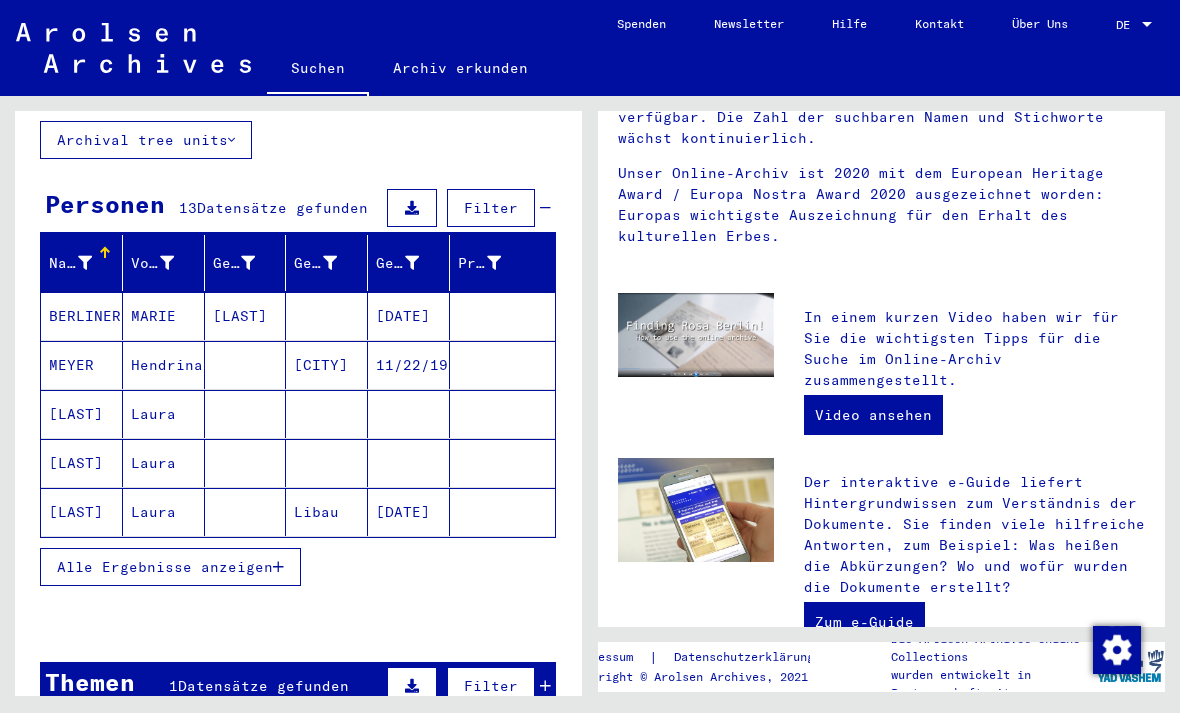 click on "Alle Ergebnisse anzeigen" at bounding box center [165, 567] 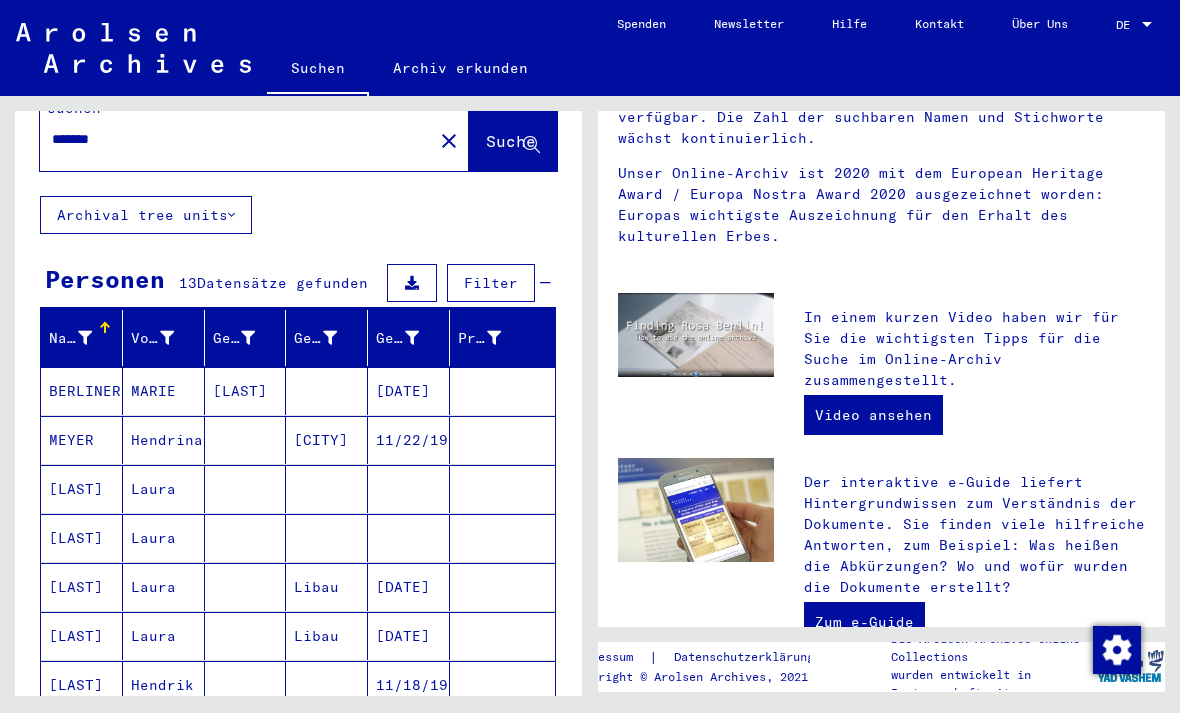 scroll, scrollTop: 56, scrollLeft: 0, axis: vertical 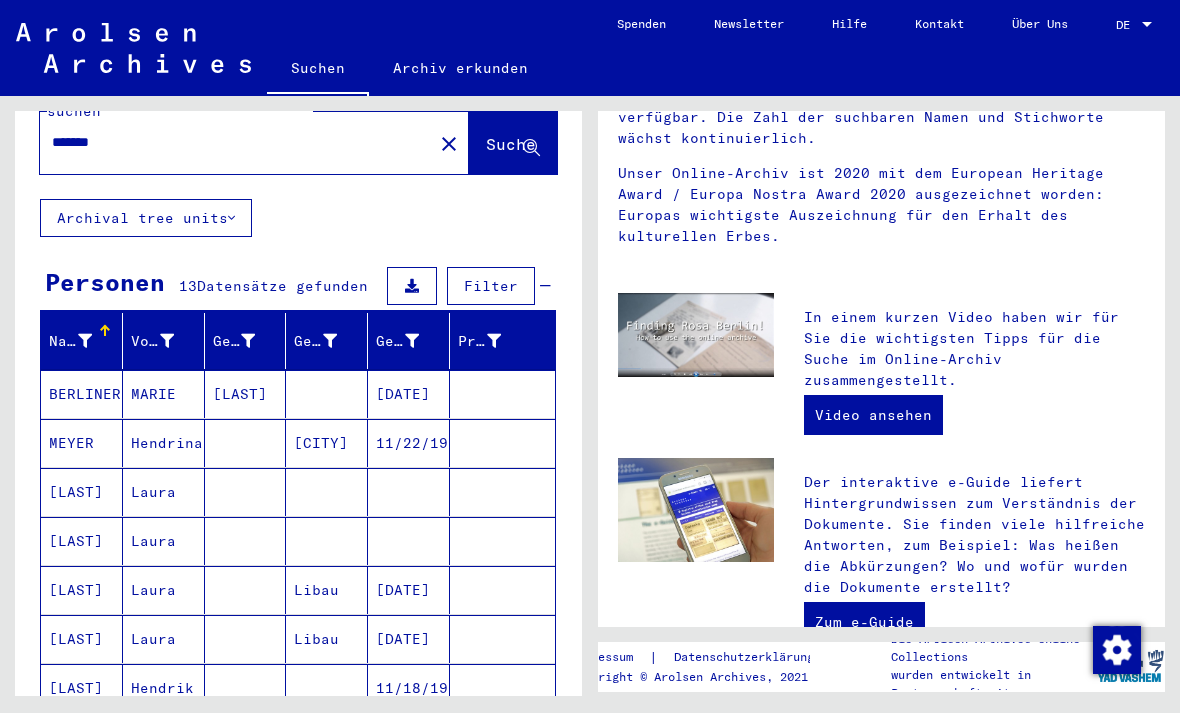 click on "Archival tree units" 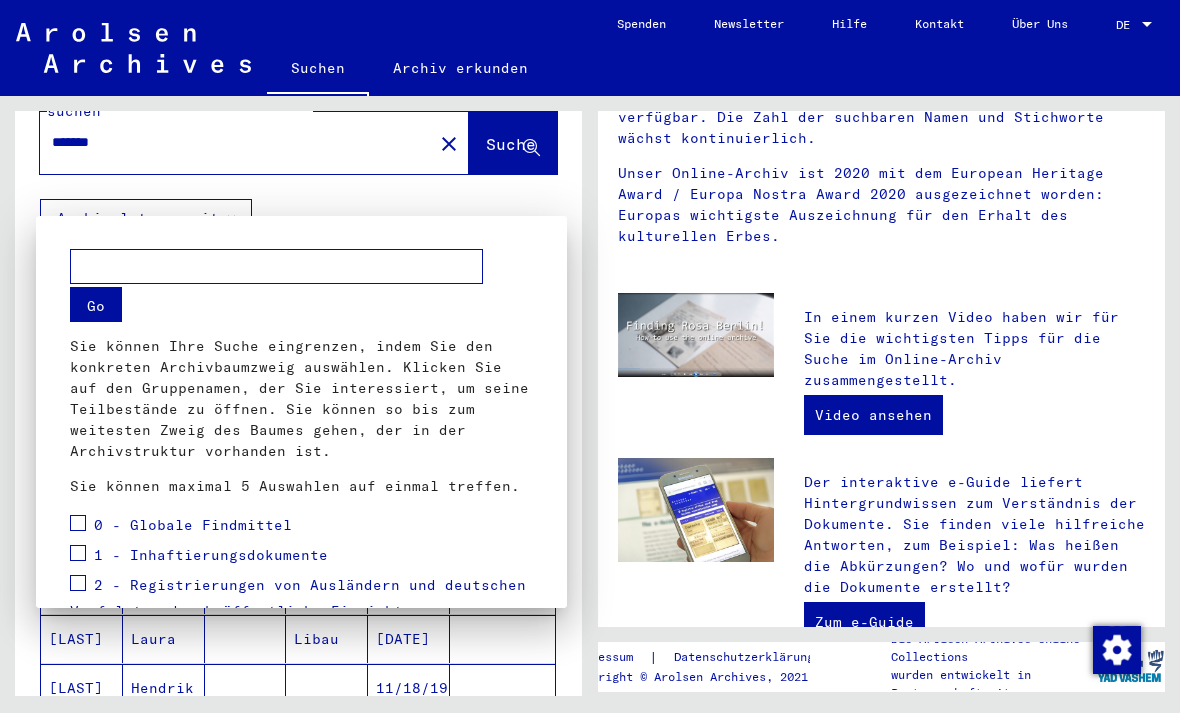 scroll, scrollTop: 0, scrollLeft: 0, axis: both 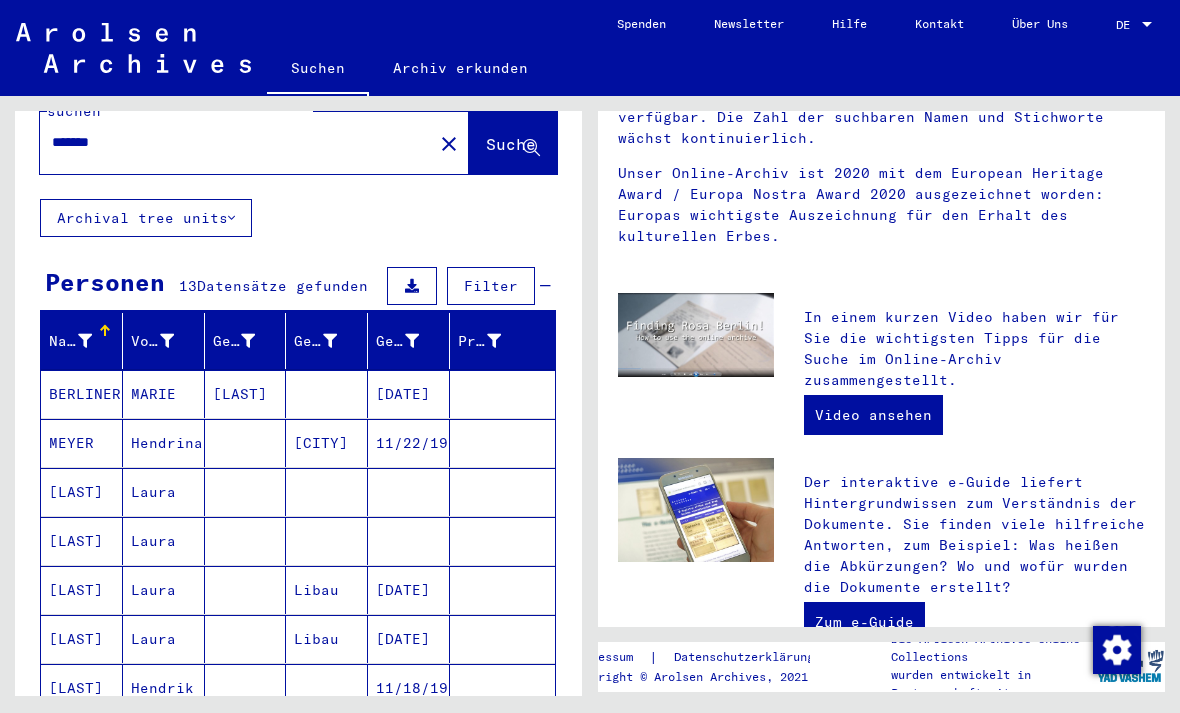 click on "close" 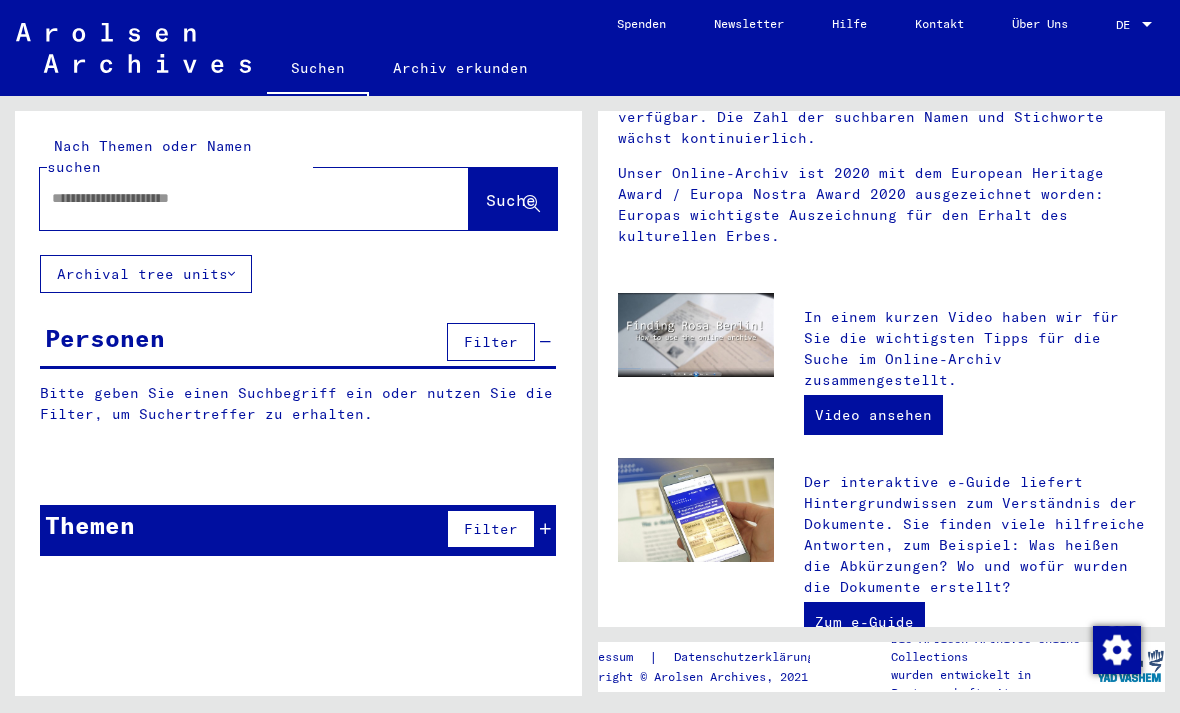 scroll, scrollTop: 0, scrollLeft: 0, axis: both 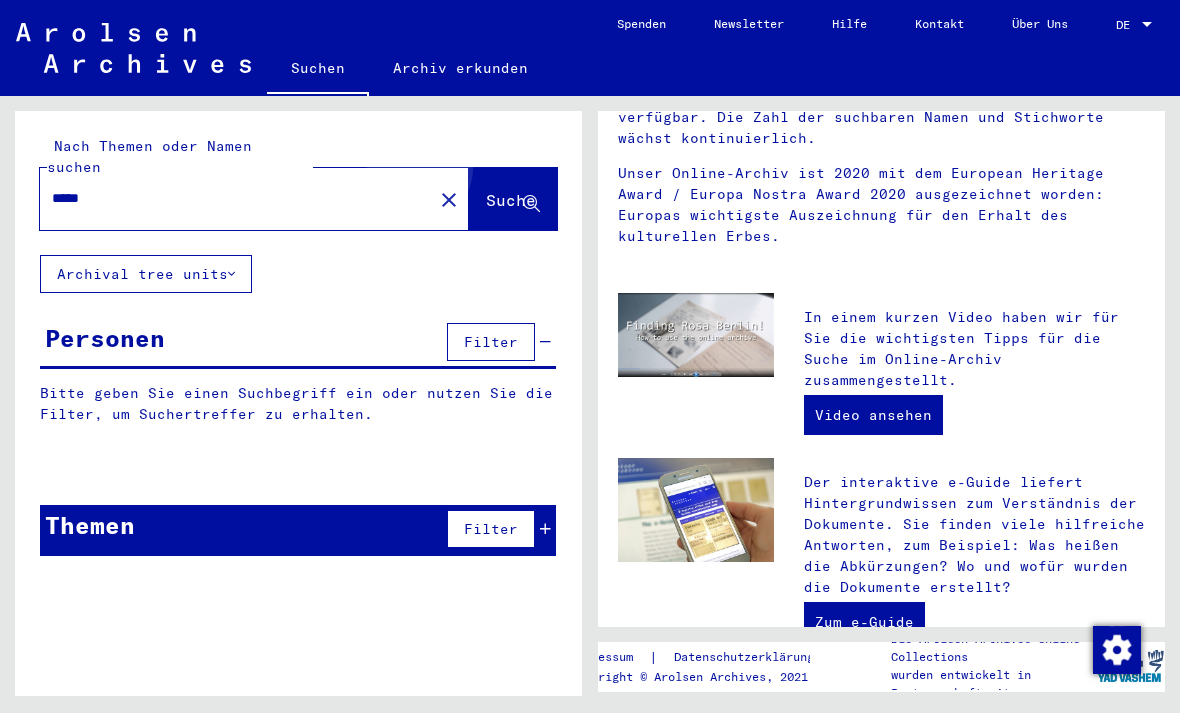 type on "*****" 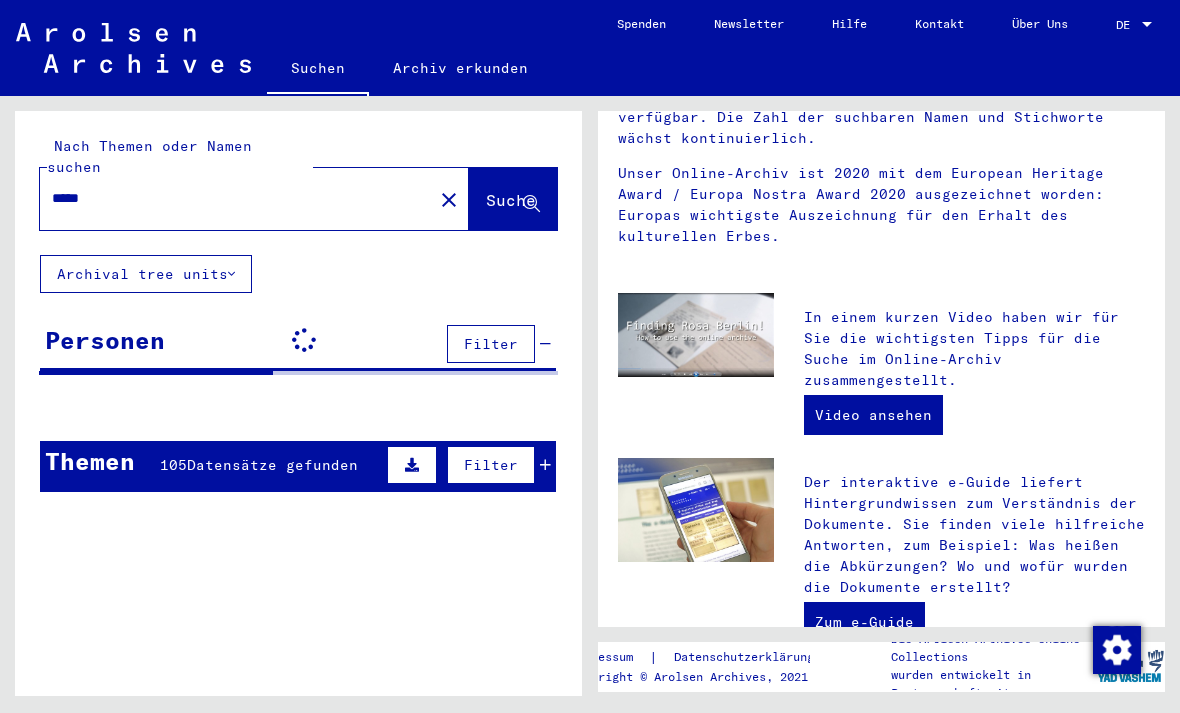 click on "Themen 105  Datensätze gefunden  Filter" at bounding box center [298, 466] 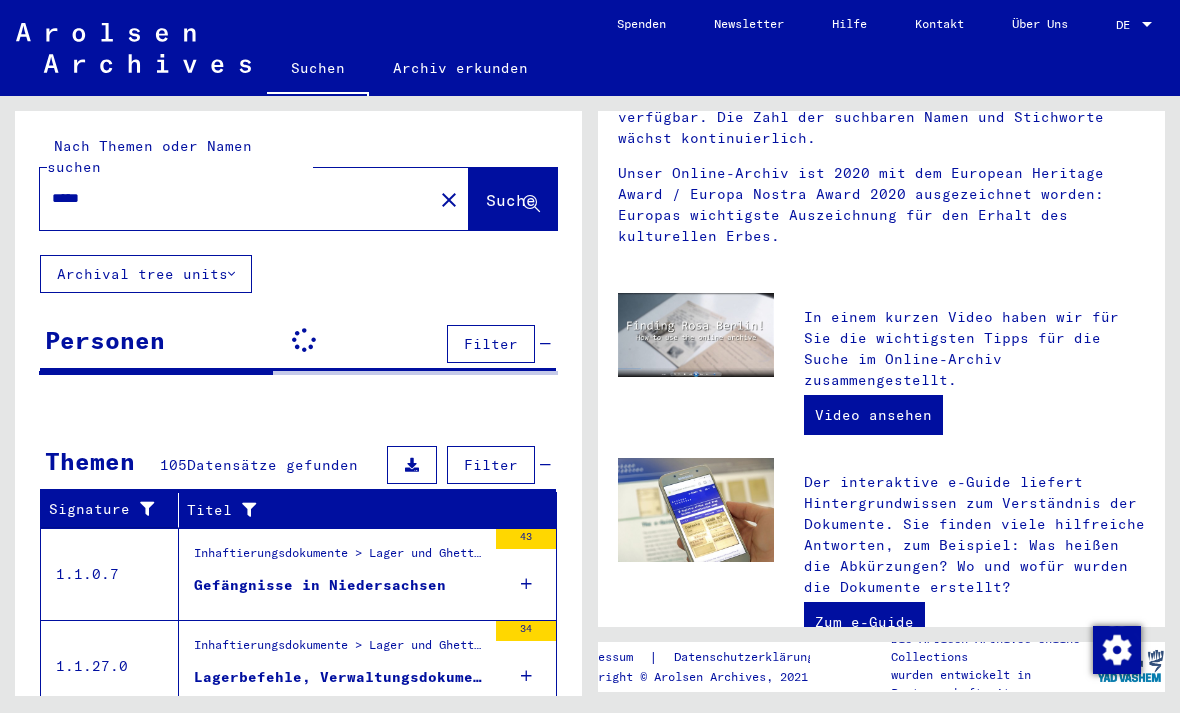 scroll, scrollTop: 47, scrollLeft: 0, axis: vertical 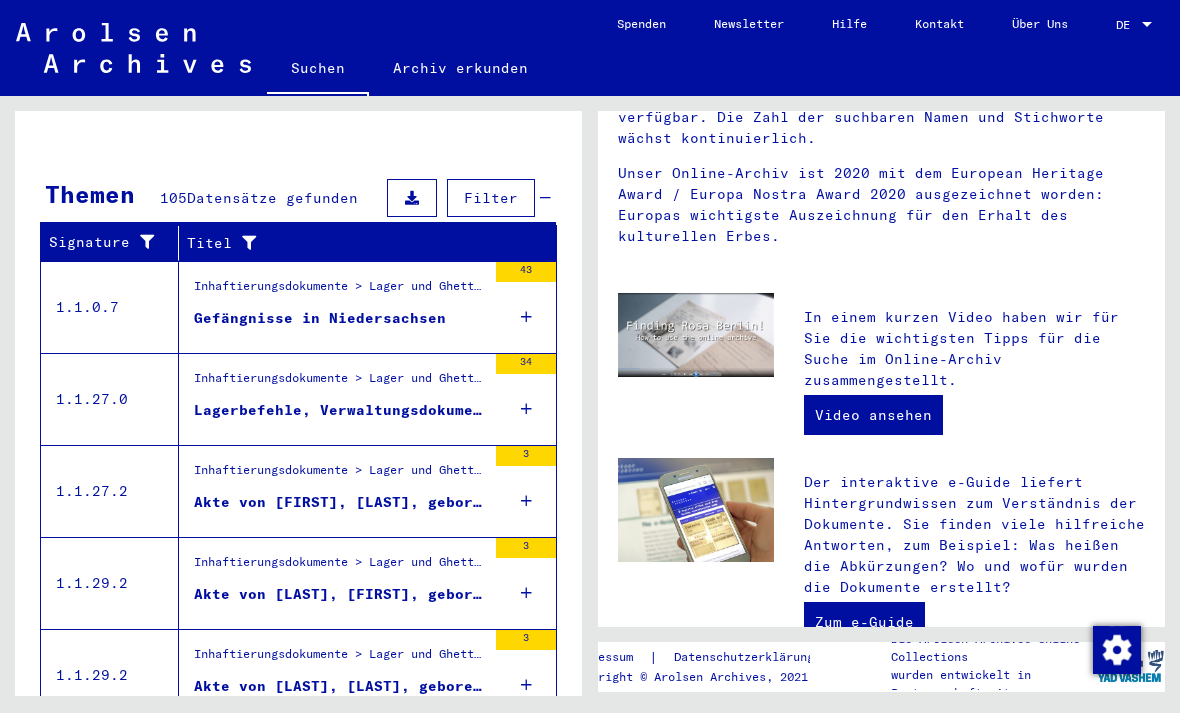 click on "Alle Ergebnisse anzeigen" at bounding box center (170, 751) 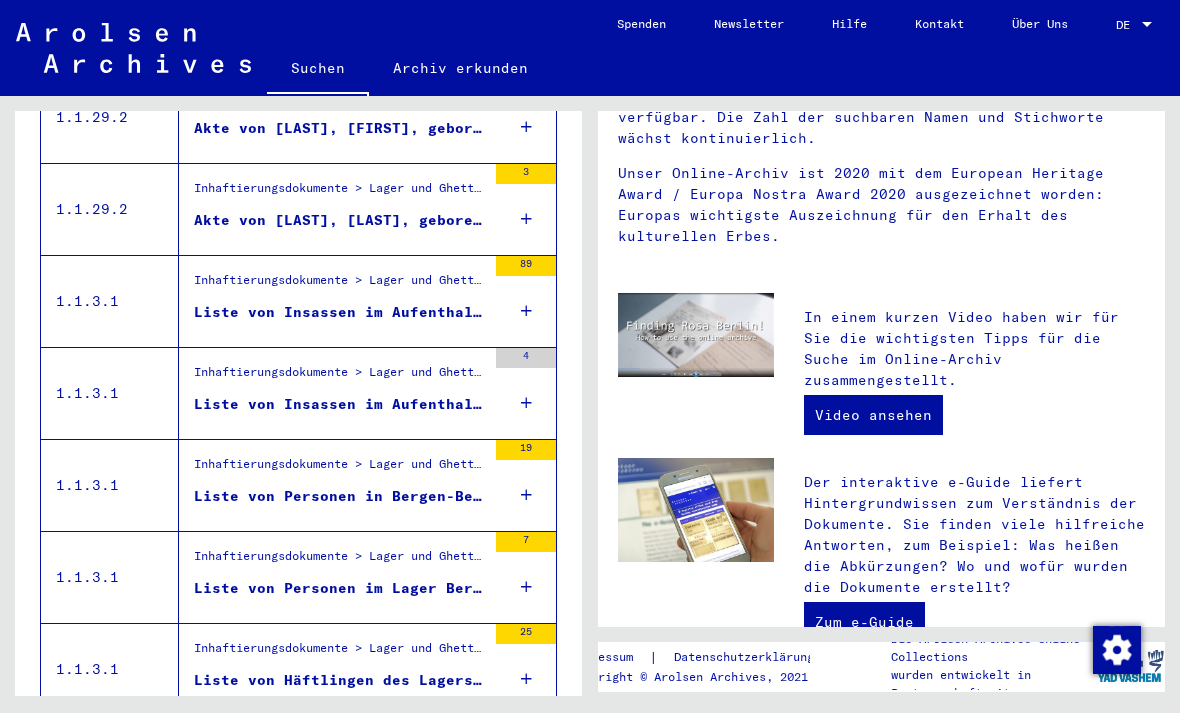 scroll, scrollTop: 731, scrollLeft: 0, axis: vertical 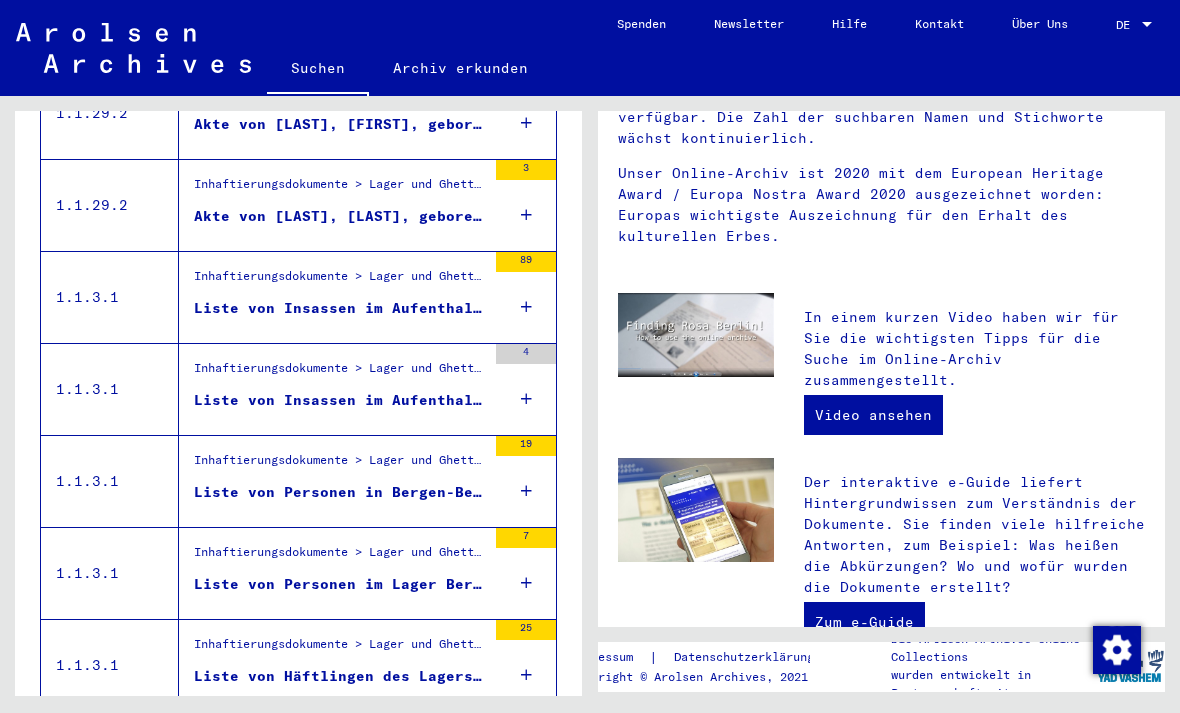 click on "Liste von Personen im Lager Bergen-Belsen (Nähe Celle)" at bounding box center (340, 584) 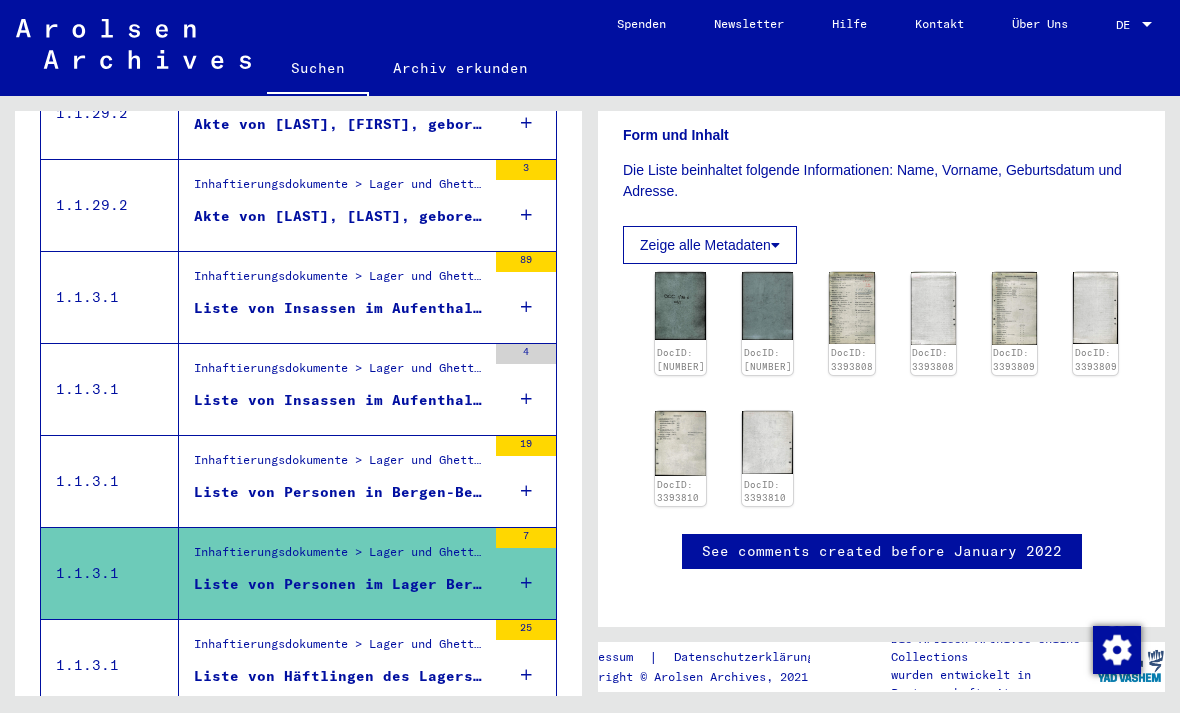 scroll, scrollTop: 352, scrollLeft: 0, axis: vertical 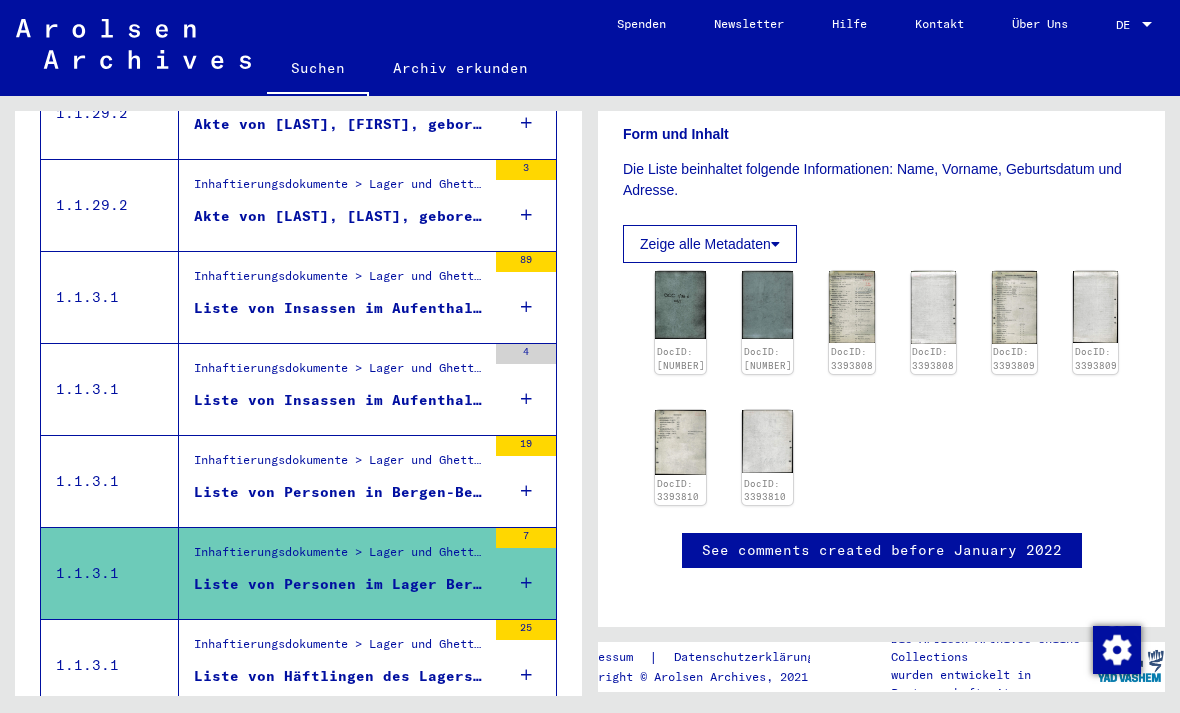 click 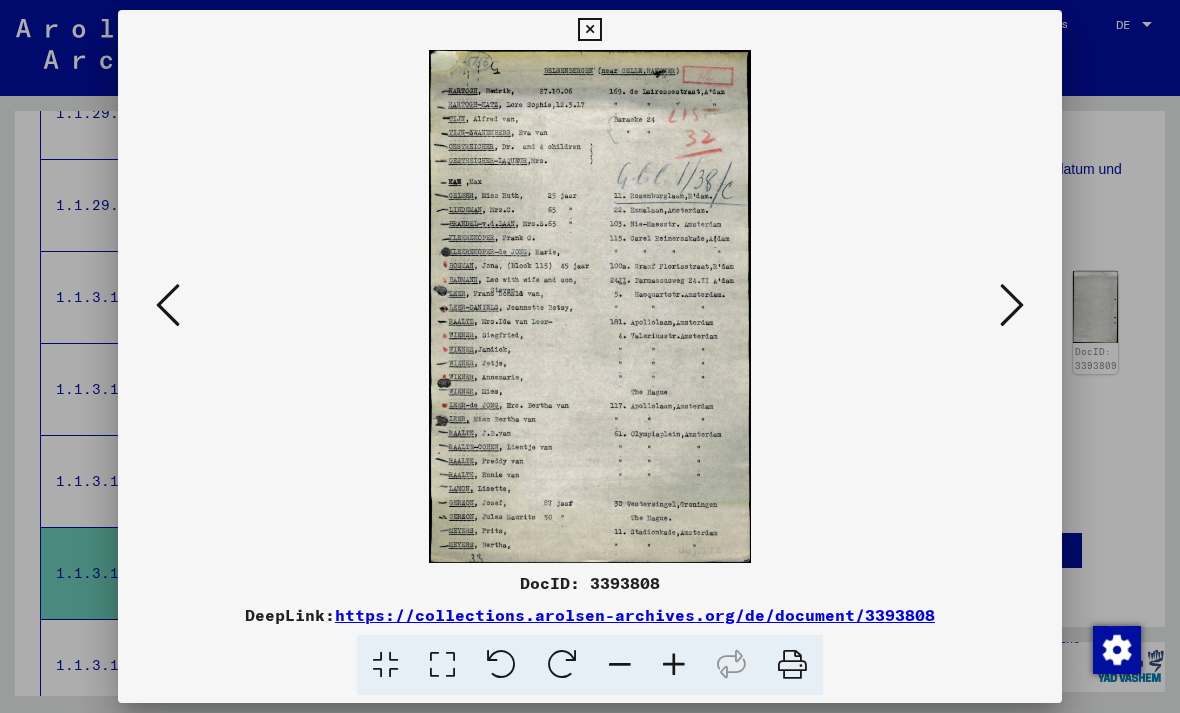 click at bounding box center [589, 30] 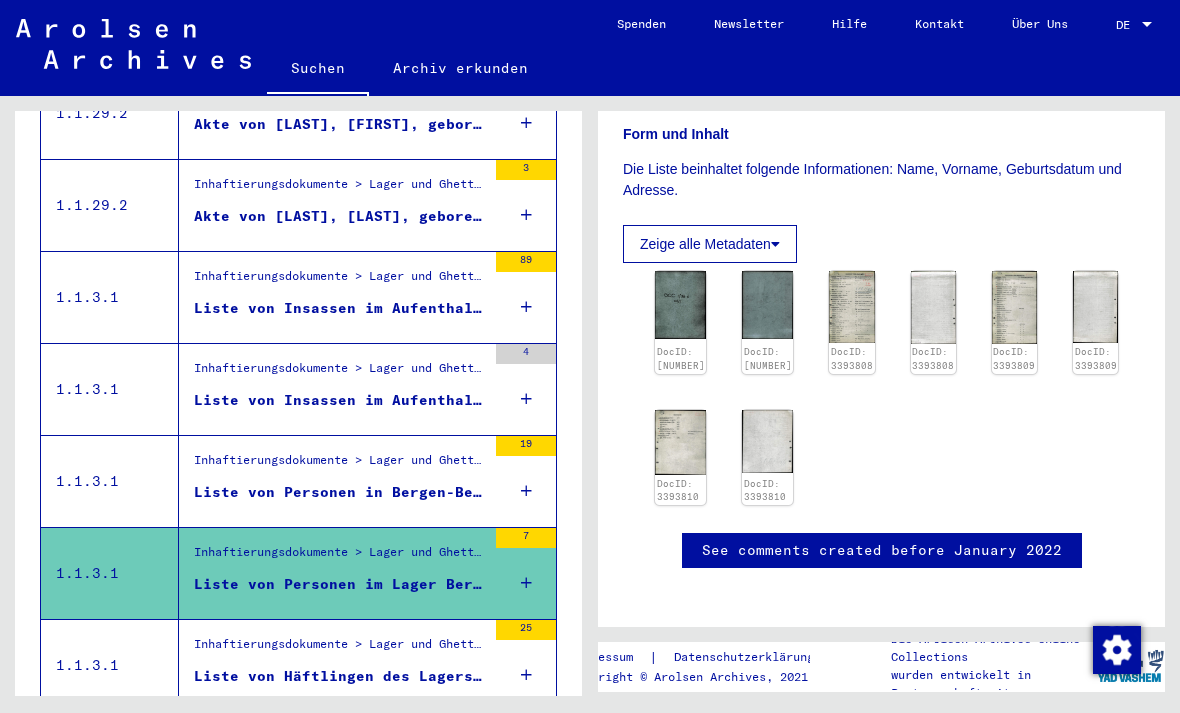 click 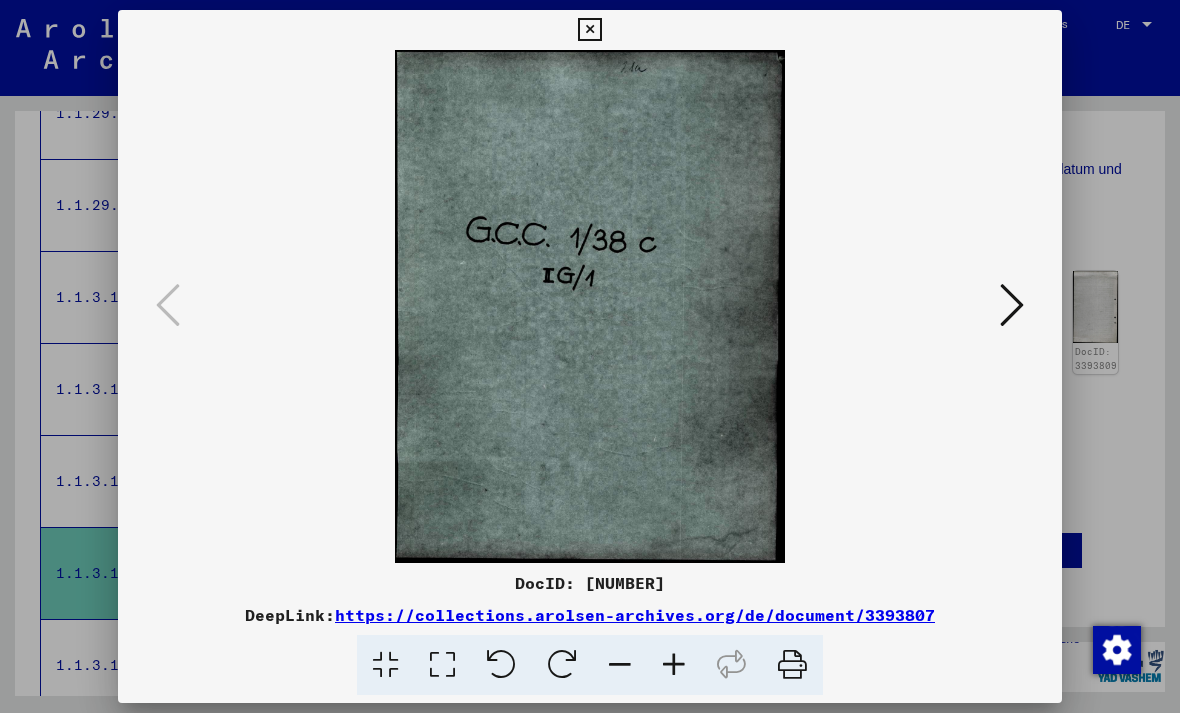 click at bounding box center [1012, 305] 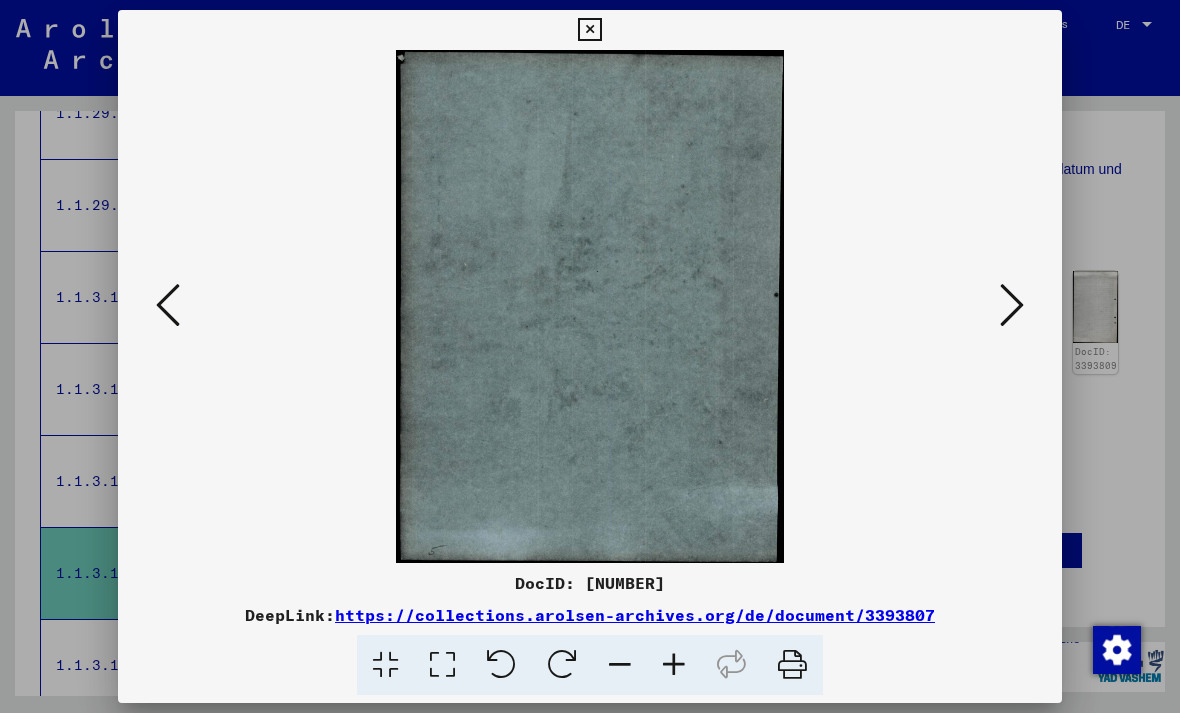 click at bounding box center [1012, 305] 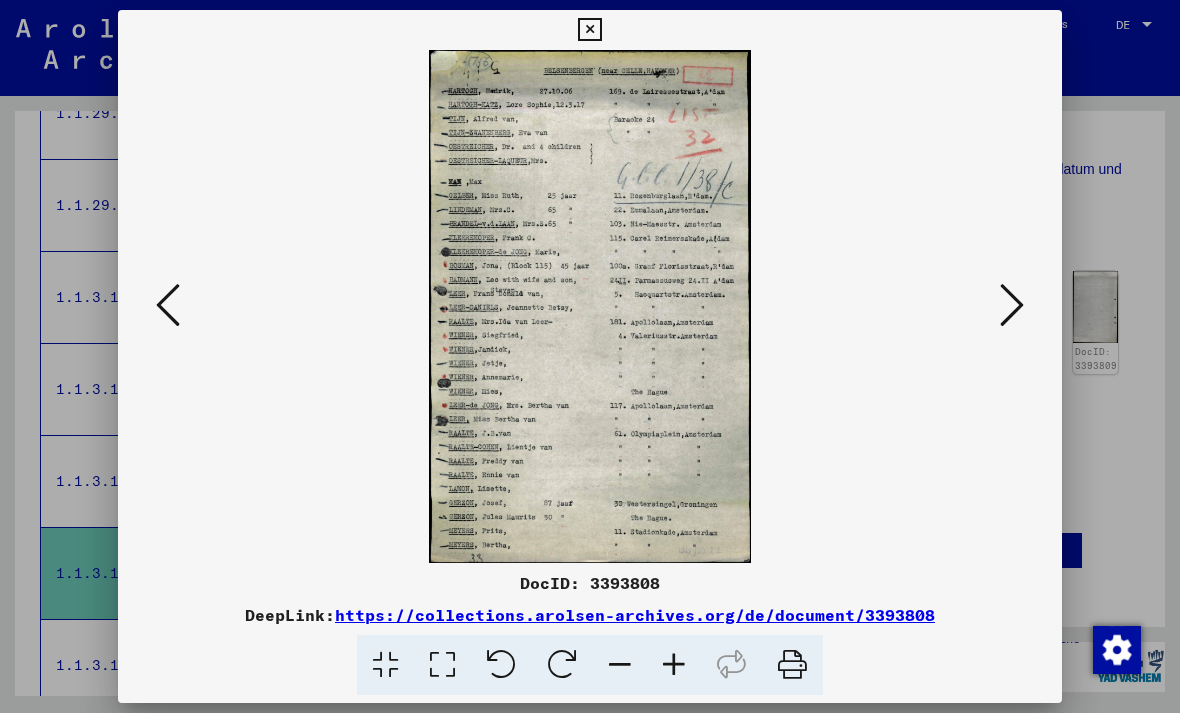 click at bounding box center (1012, 305) 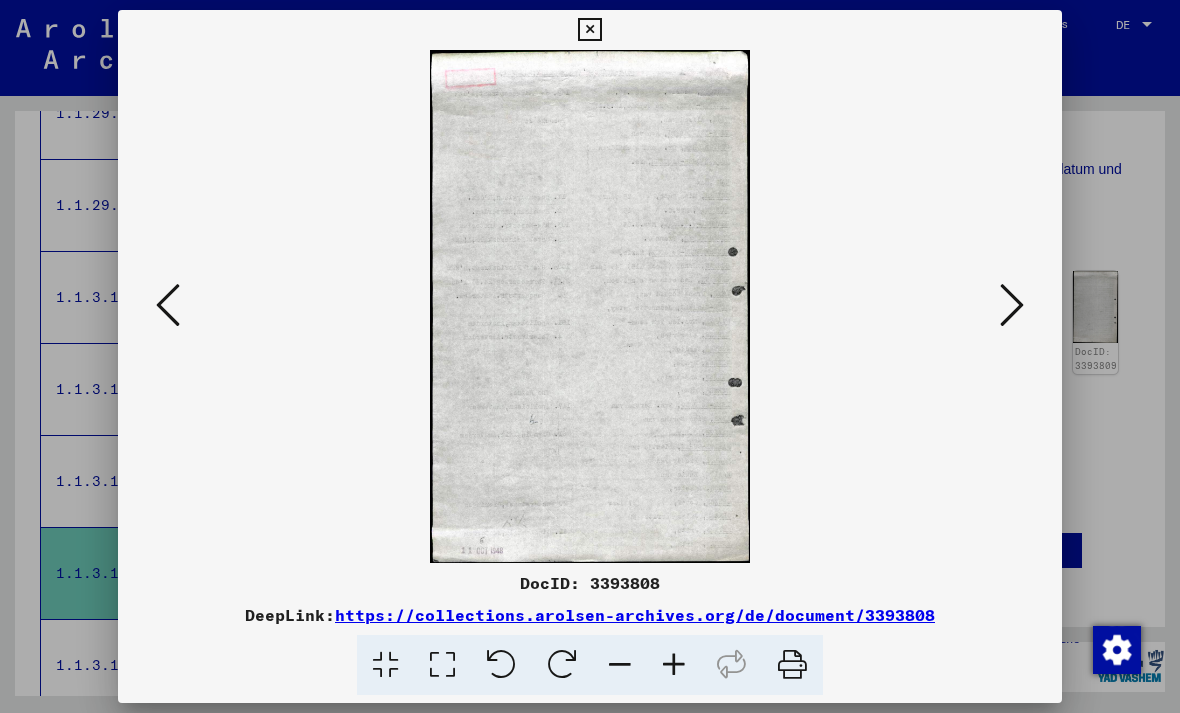 click at bounding box center (1012, 305) 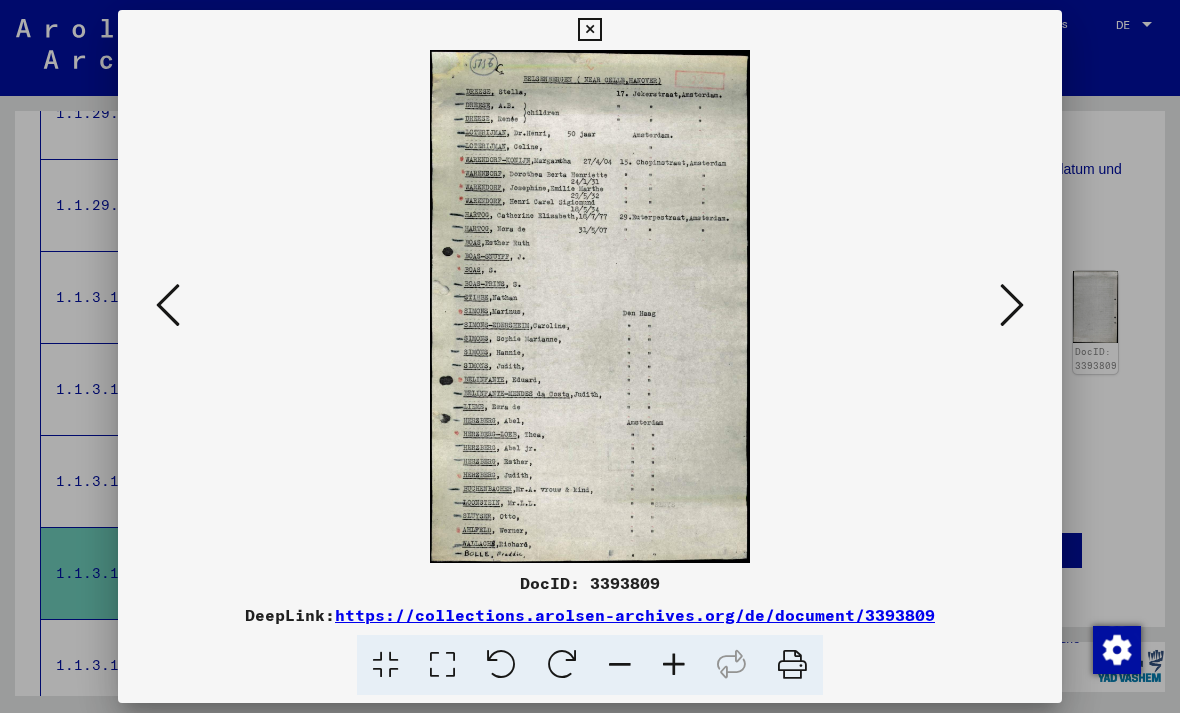 click at bounding box center [1012, 305] 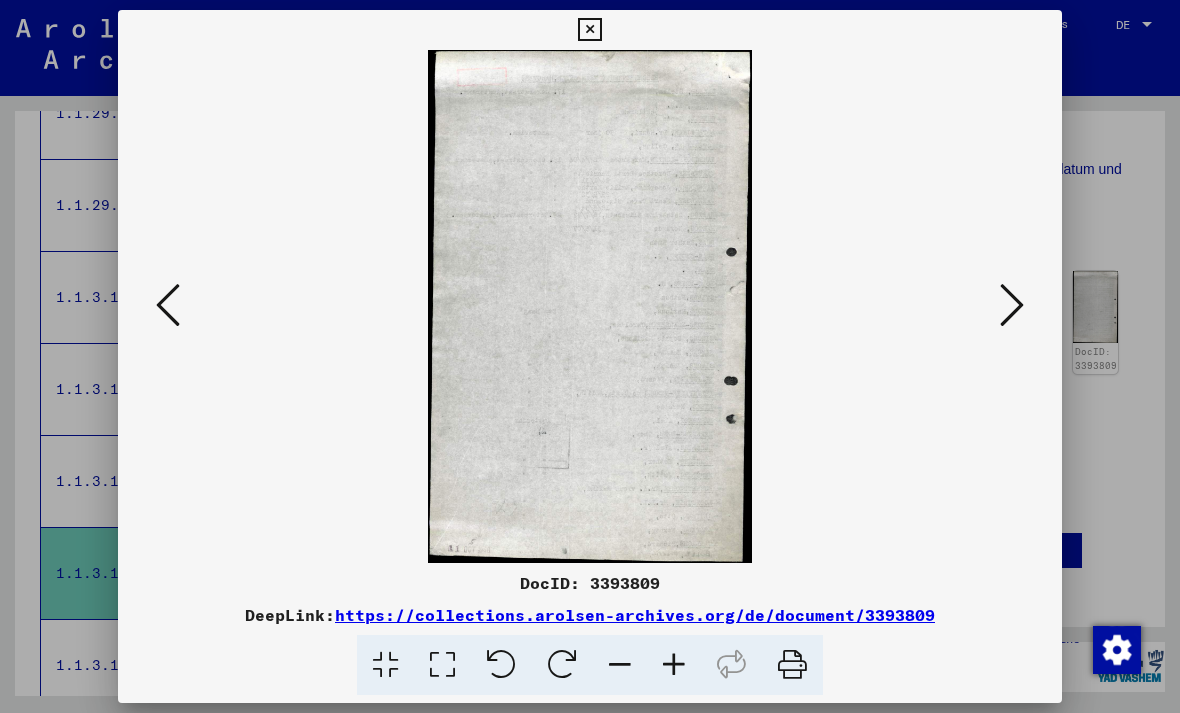 click at bounding box center [1012, 305] 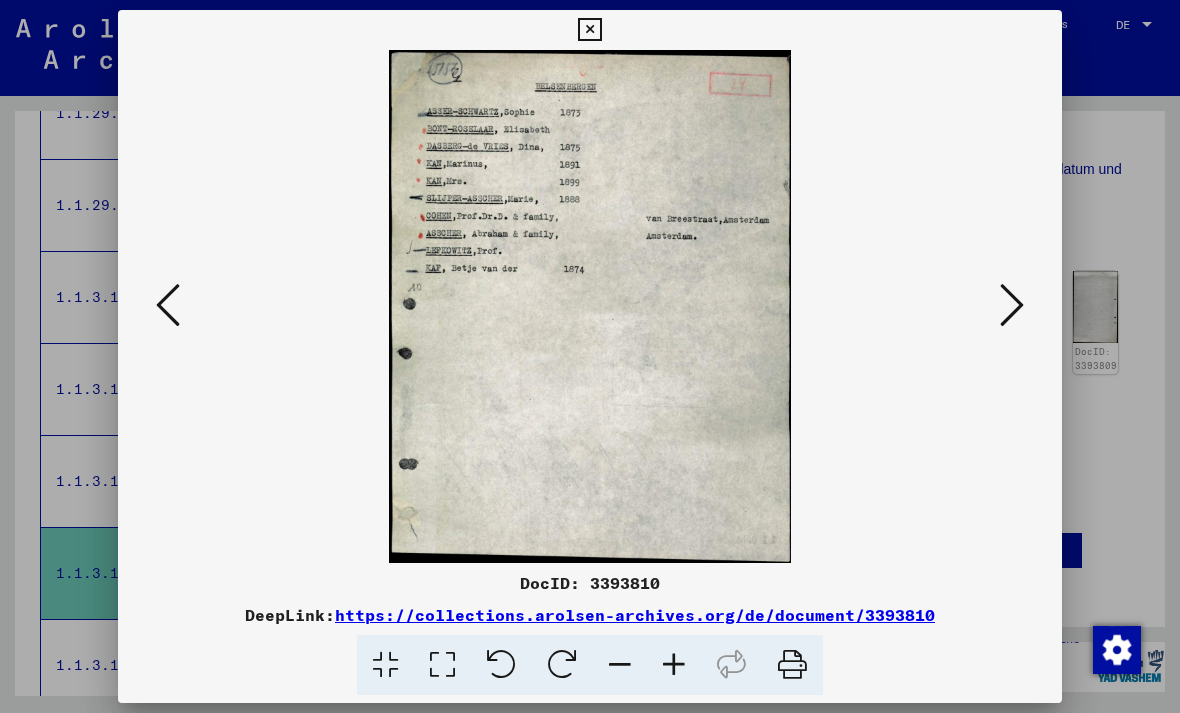 click at bounding box center [1012, 305] 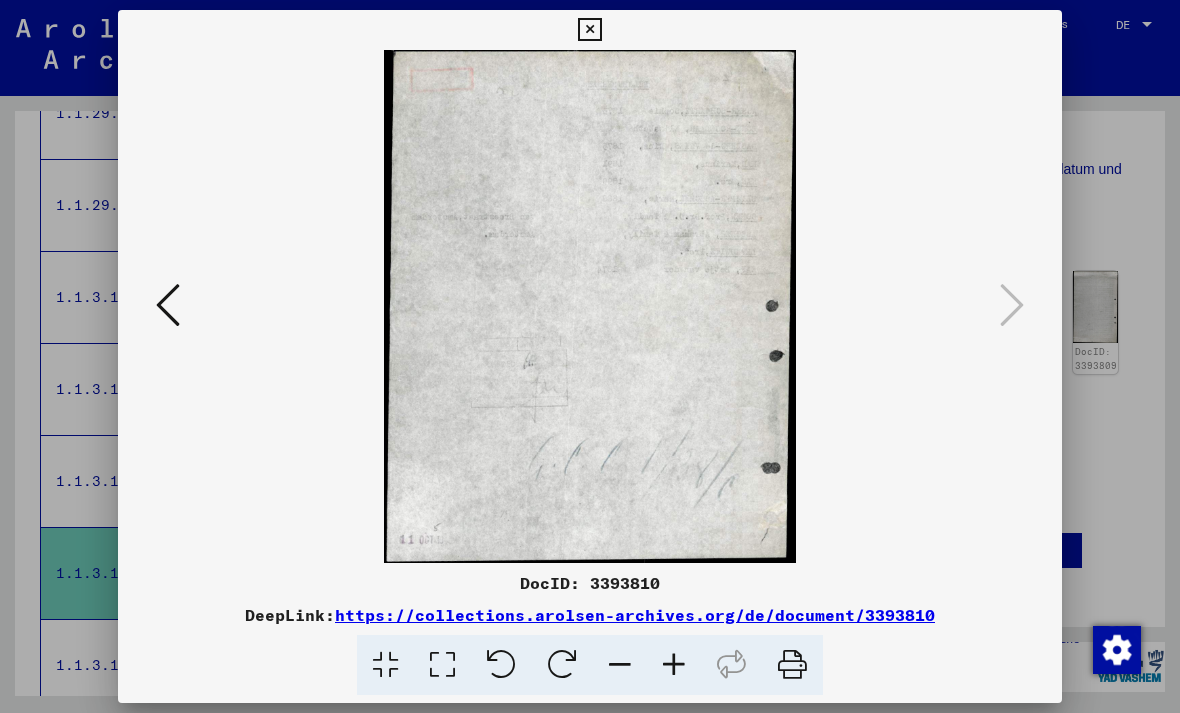 click at bounding box center (589, 30) 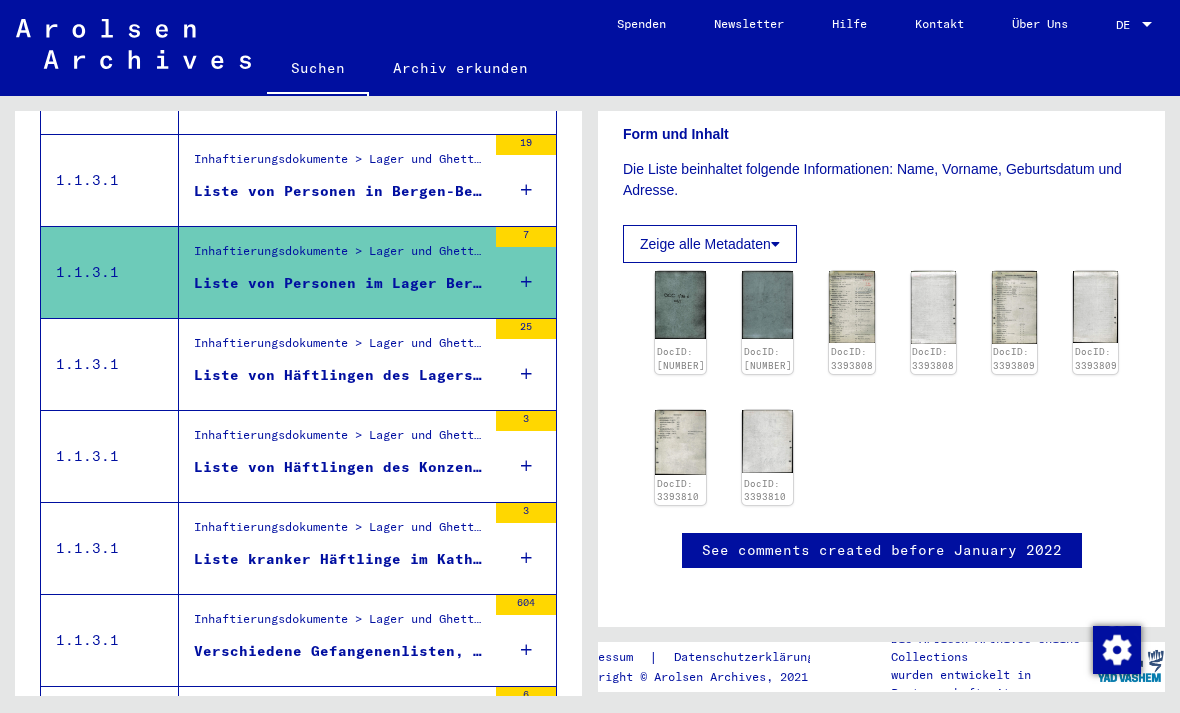 scroll, scrollTop: 1036, scrollLeft: 0, axis: vertical 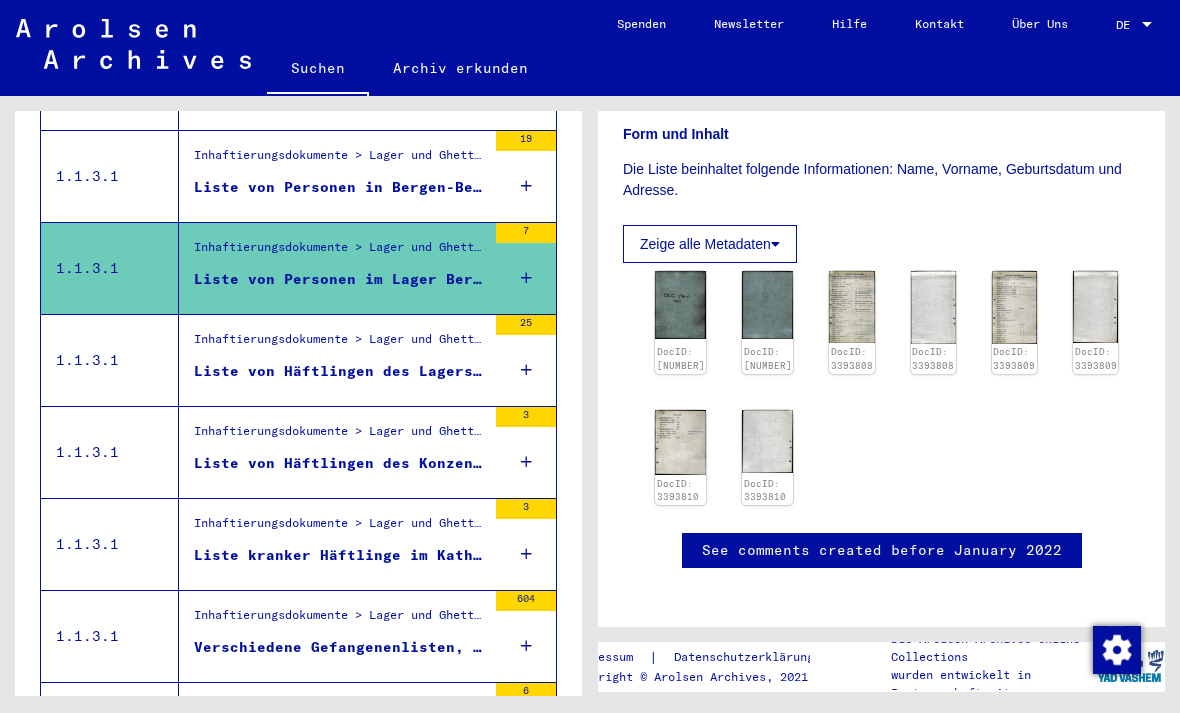 click on "Liste von Häftlingen des Konzentrationslager Bergen-Belsen im Lager Celle" at bounding box center [340, 463] 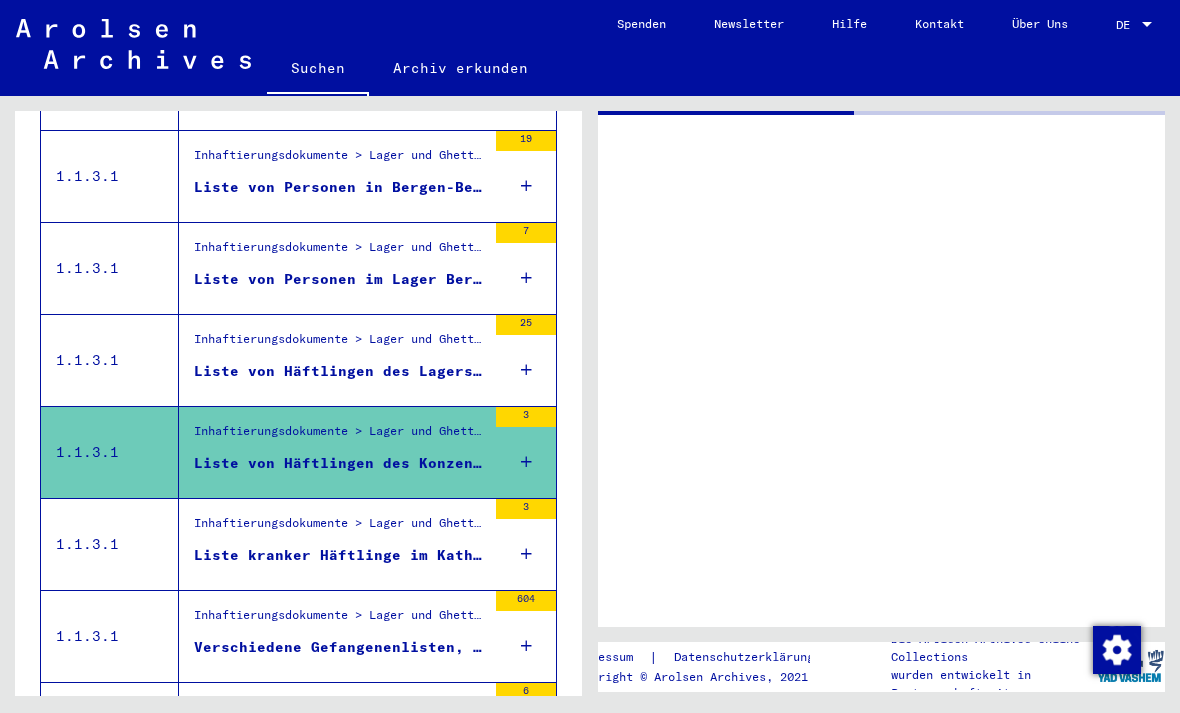 scroll, scrollTop: 0, scrollLeft: 0, axis: both 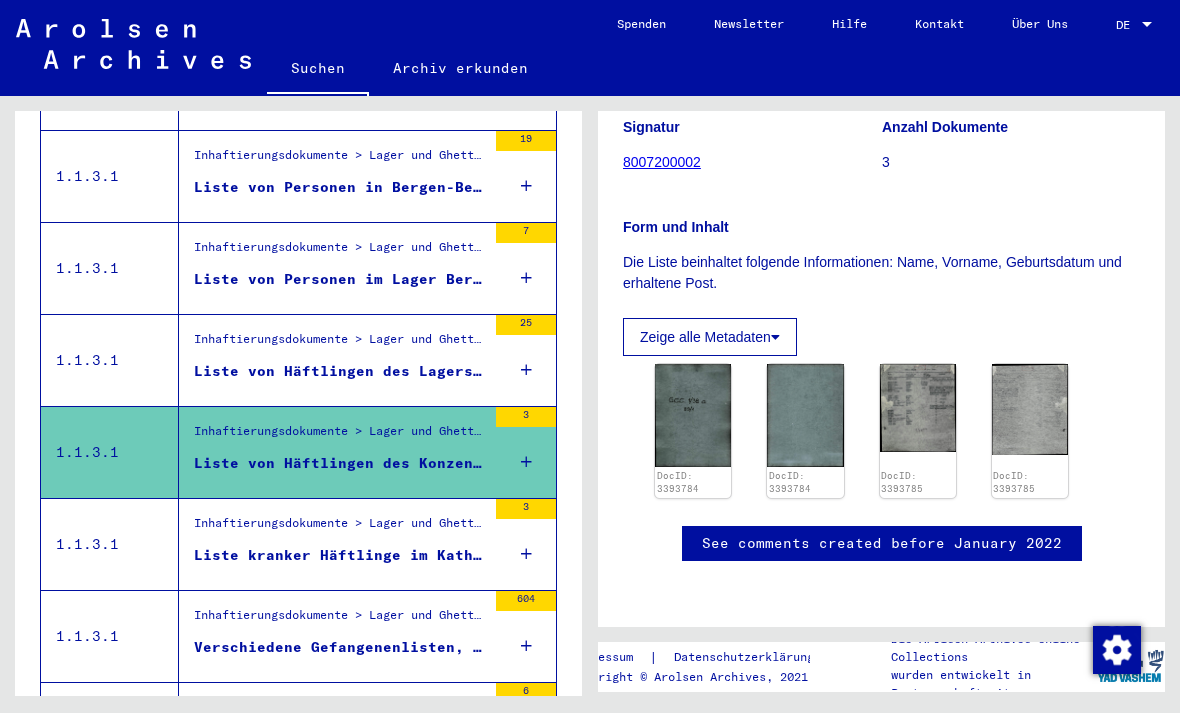 click on "1 Inhaftierungsdokumente   /   1.1 Lager und Ghettos   /   1.1.3 Konzentrationslager Bergen-Belsen   /   1.1.3.1 Listenmaterial Bergen-Belsen   /   Verschiedene Gefangenenlisten, die von Hilf-Komitees 1944/45 aufgestellt      wurden, ferner eine Nachkriegsaufstellung betreffend Patienten im      katholischen Krankenhaus Celle ([CITY]) und eine 1954 mit Begleitschreiben WORLD      JEWISH CONGRESS übersandte Liste (Nachkriegsaufstellungen)   /  Liste von Häftlingen des Konzentrationslager Bergen-Belsen im Lager Celle  Signatur 8007200002 Anzahl Dokumente 3 Form und Inhalt Die Liste beinhaltet folgende Informationen: Name, Vorname, Geburtsdatum      und erhaltene Post. Zeige alle Metadaten  DocID: 3393784 DocID: 3393784 DocID: 3393785 DocID: 3393785 See comments created before January 2022 Impressum  |  Datenschutzerklärung Copyright © Arolsen Archives, 2021 Die Arolsen Archives Online-Collections wurden entwickelt in Partnerschaft mit" 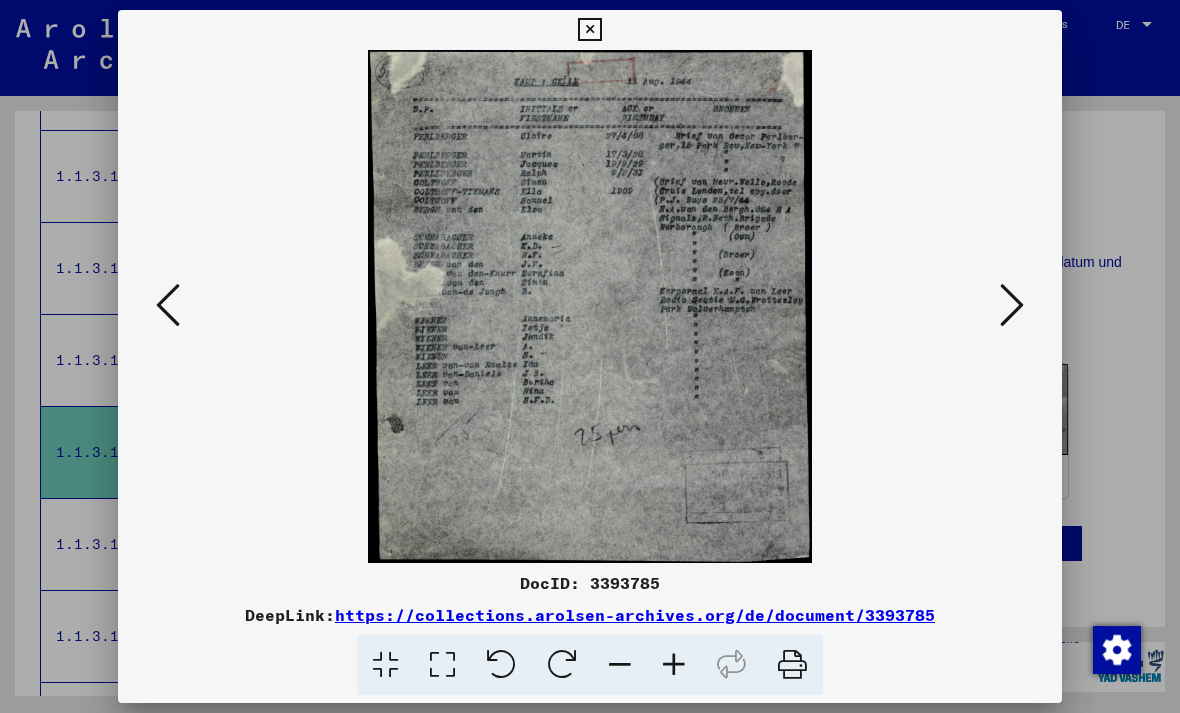 click at bounding box center (589, 30) 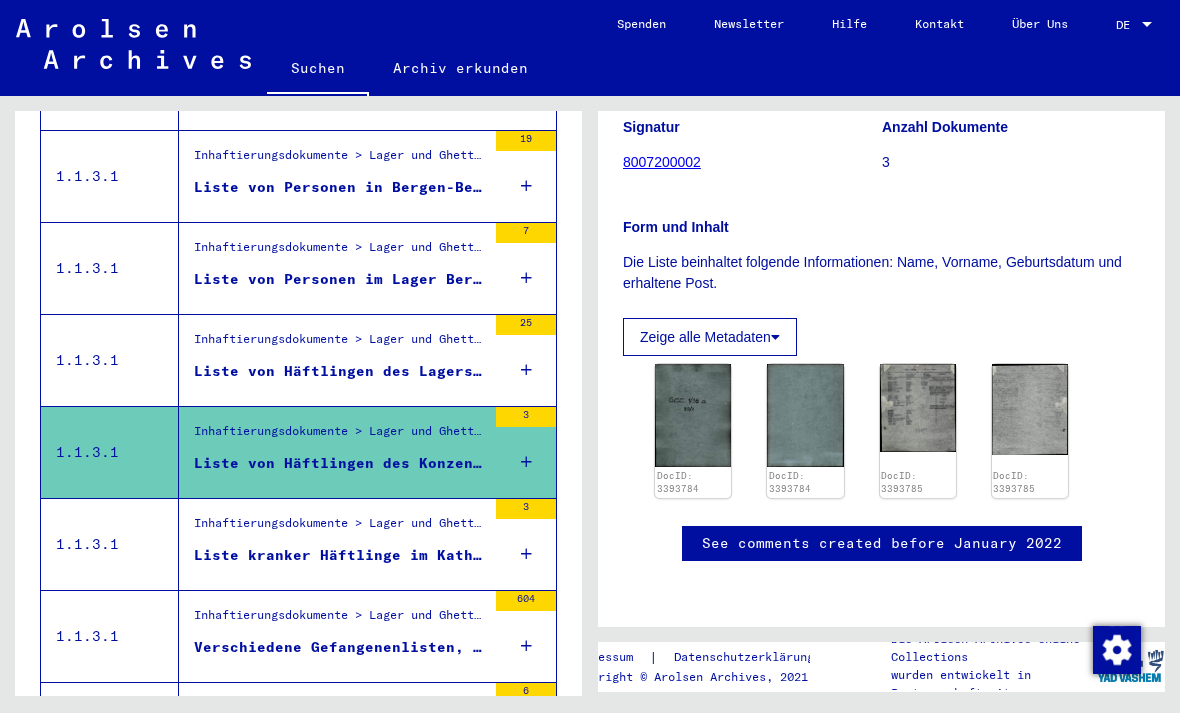 scroll, scrollTop: 745, scrollLeft: 0, axis: vertical 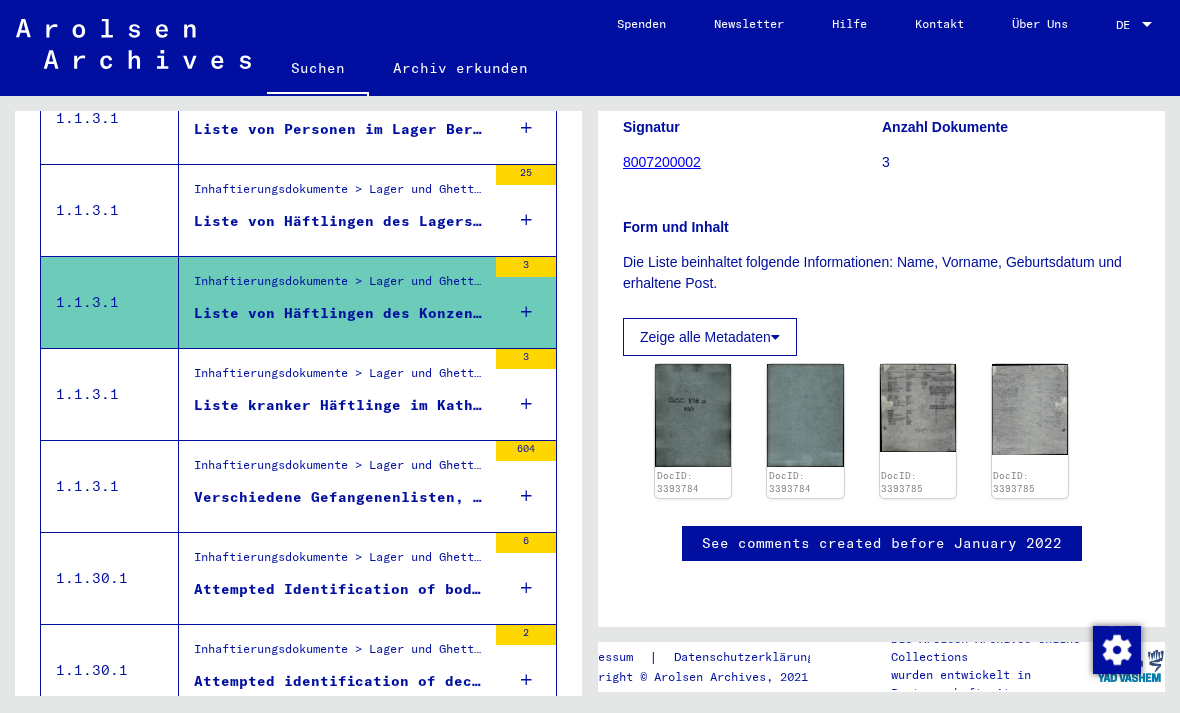 click on "Liste kranker Häftlinge im Katholischen Krankenhaus Celle" at bounding box center [340, 405] 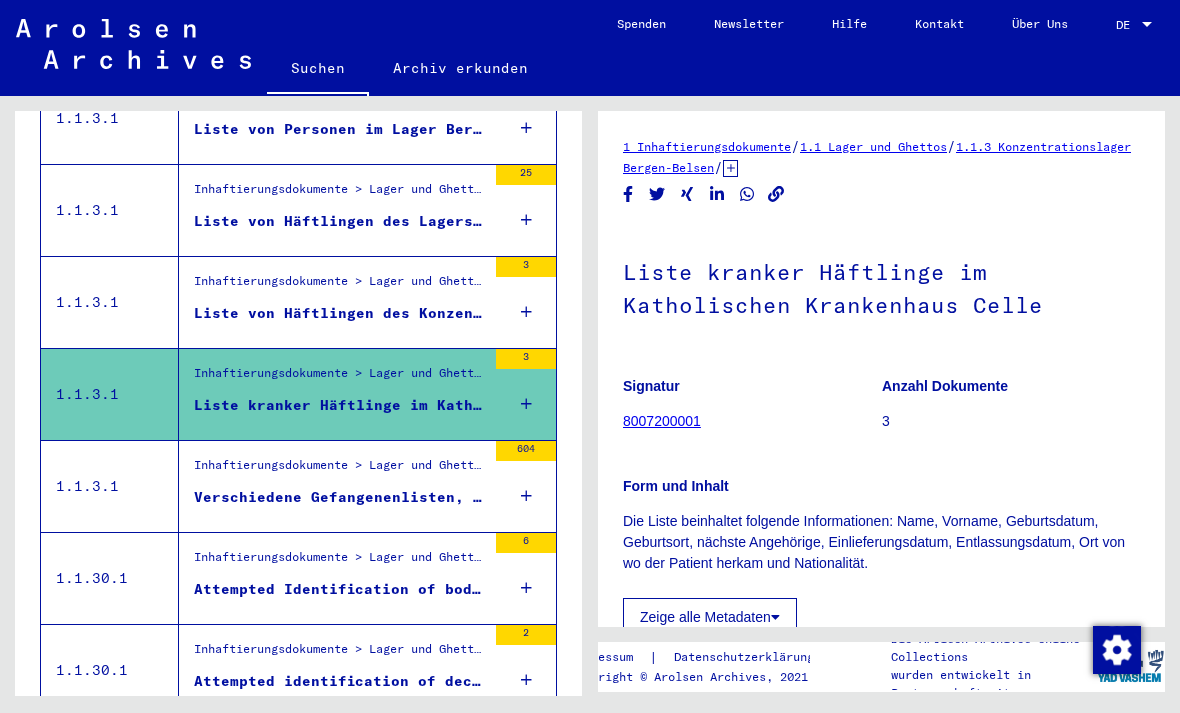 scroll, scrollTop: 0, scrollLeft: 0, axis: both 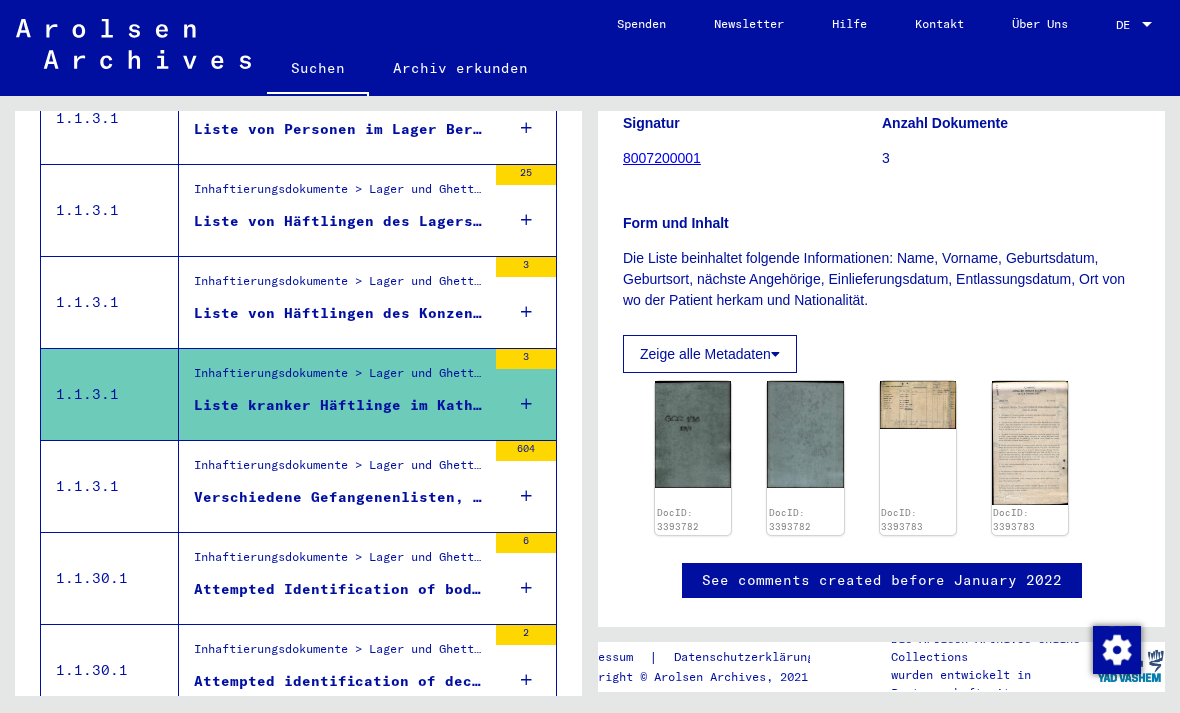 click 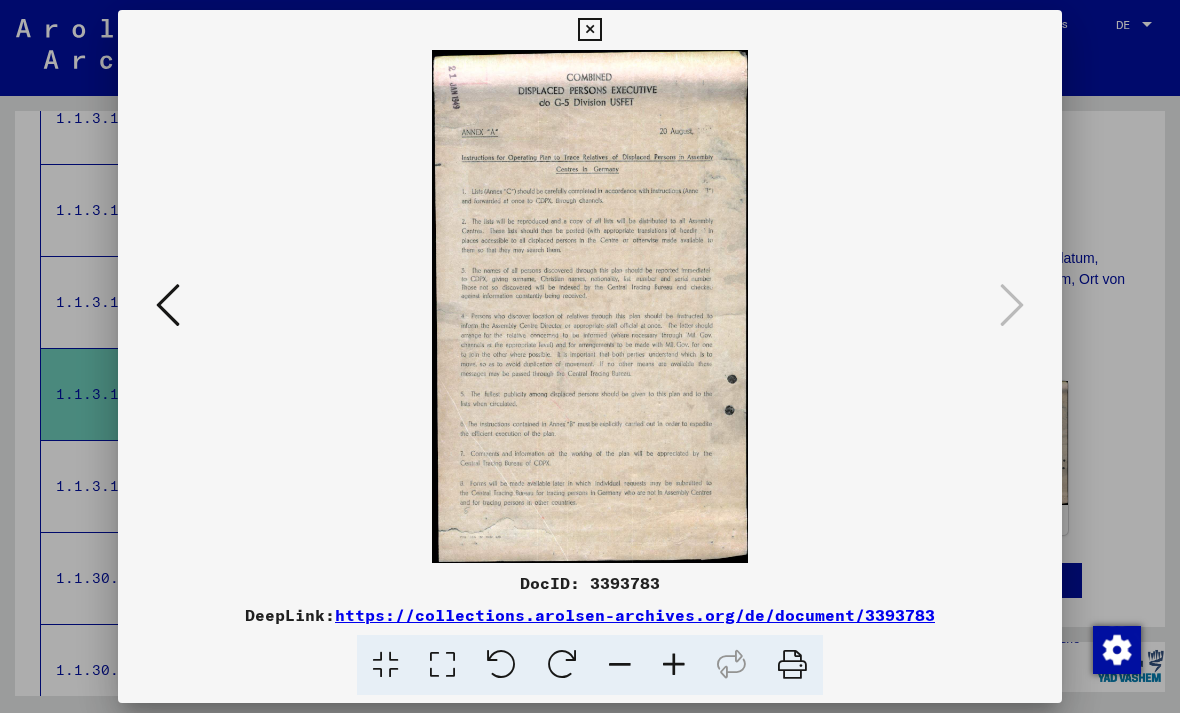 click at bounding box center (590, 306) 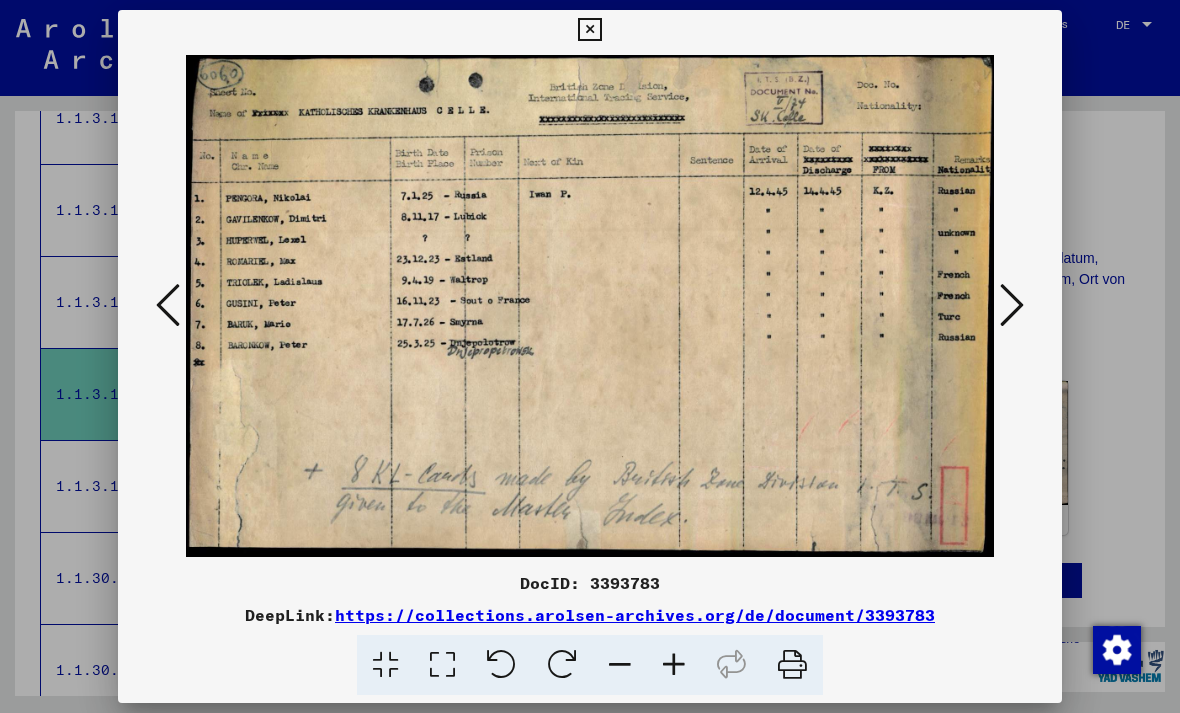click at bounding box center (589, 30) 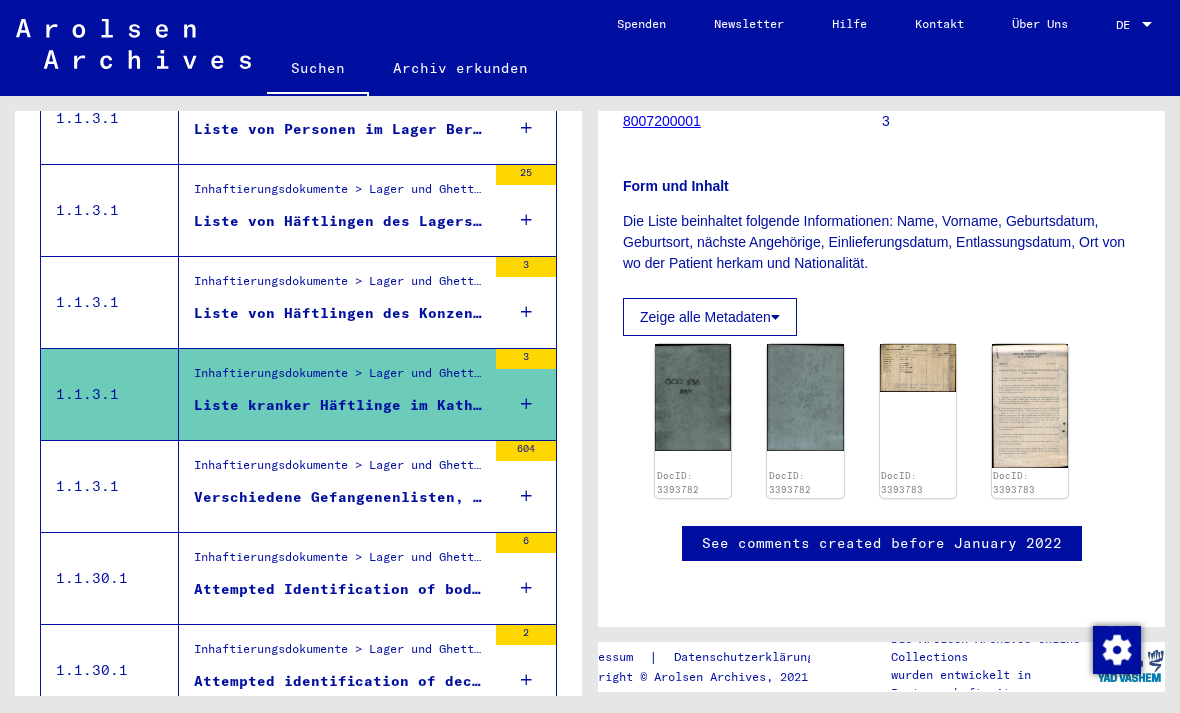 scroll, scrollTop: 589, scrollLeft: 0, axis: vertical 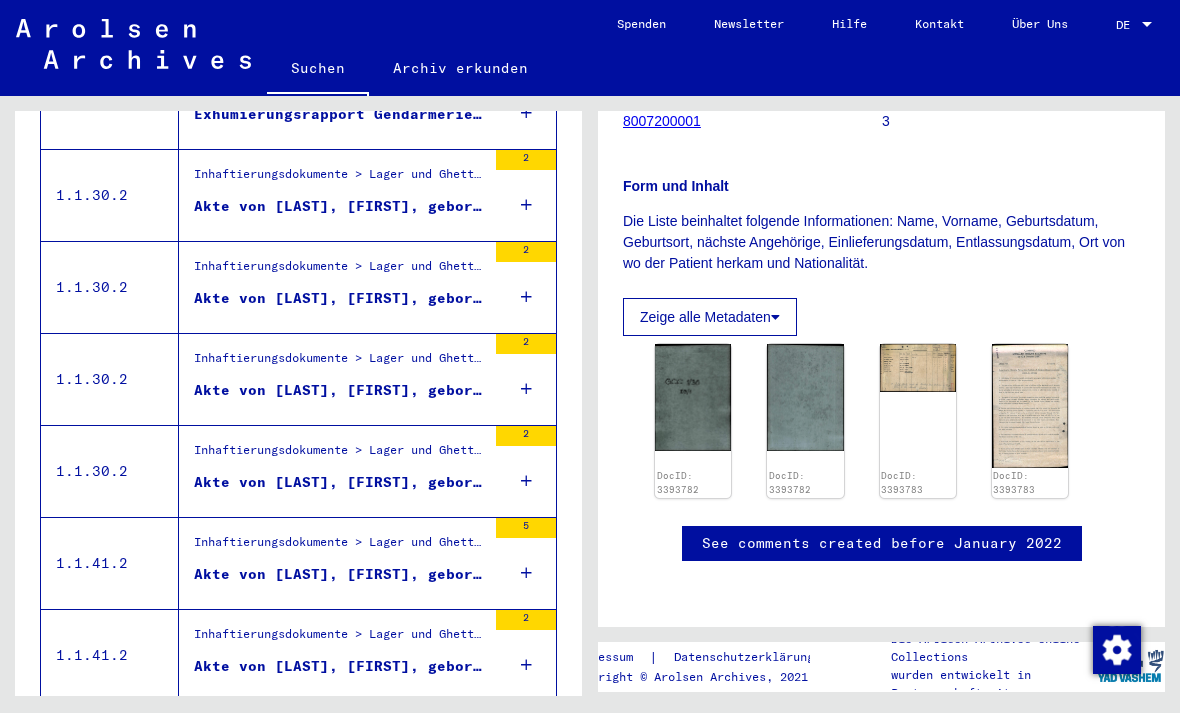 click on "Akte von [LAST], [FIRST], geboren am [DATE], geboren in [CITY], LANDKREIS CELLE" at bounding box center (340, 298) 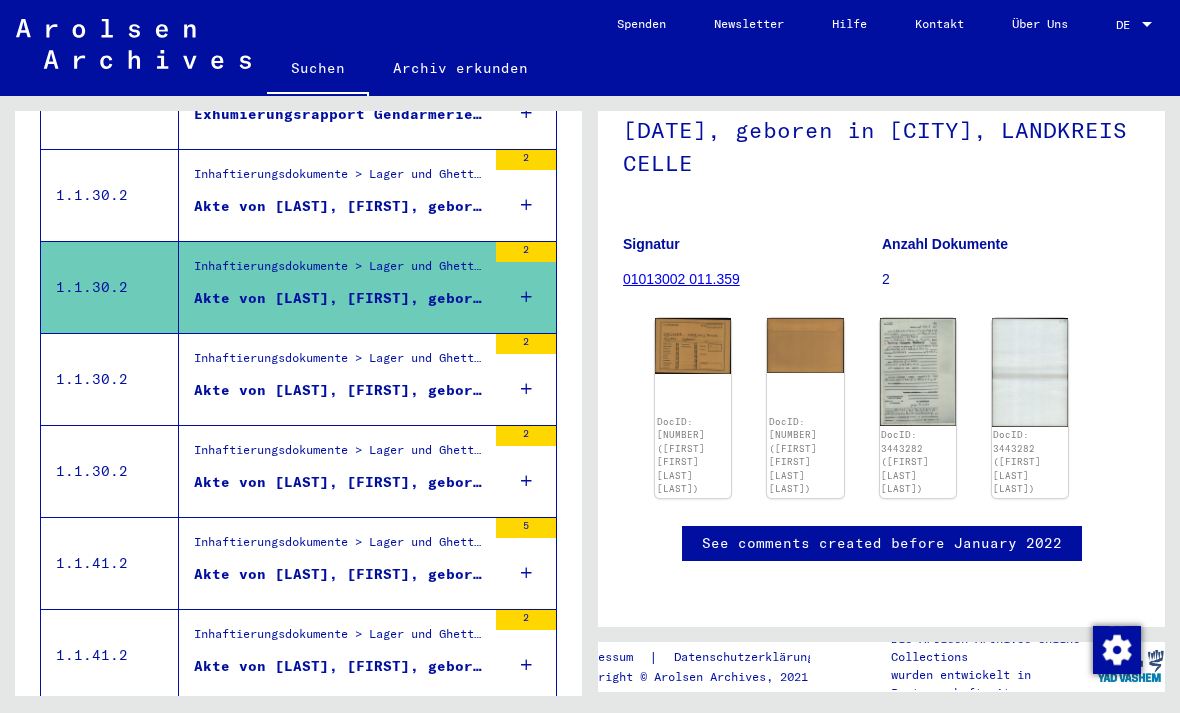 scroll, scrollTop: 306, scrollLeft: 0, axis: vertical 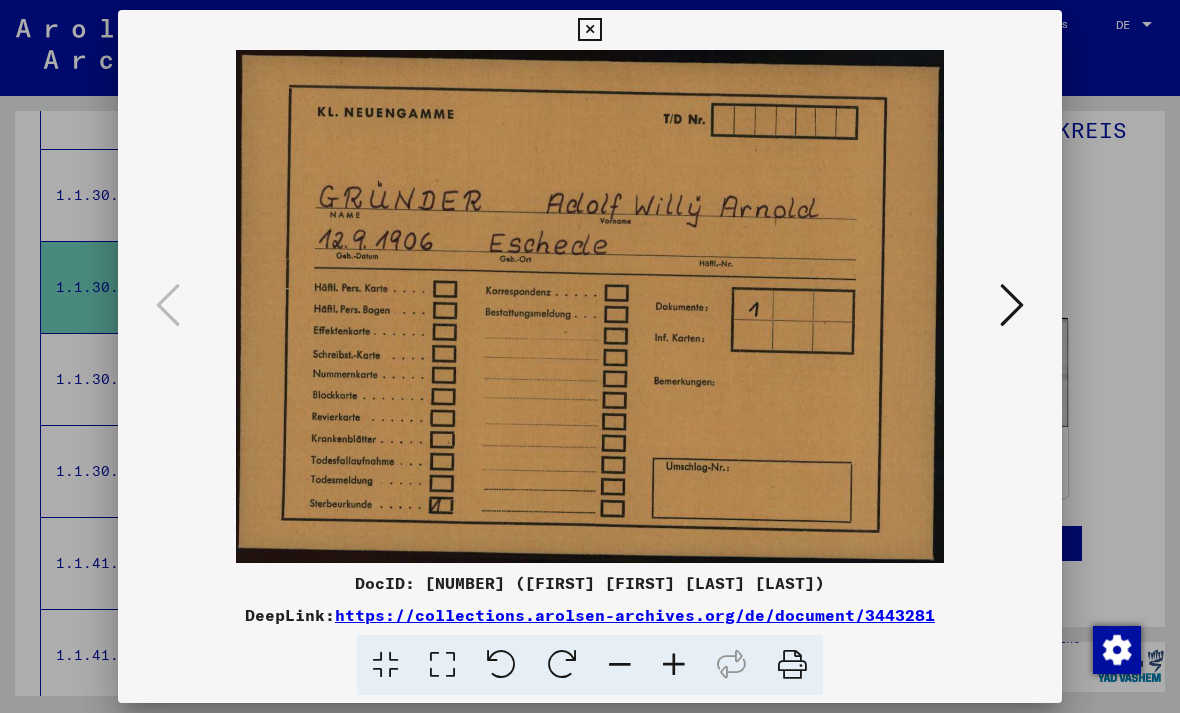 click at bounding box center [1012, 305] 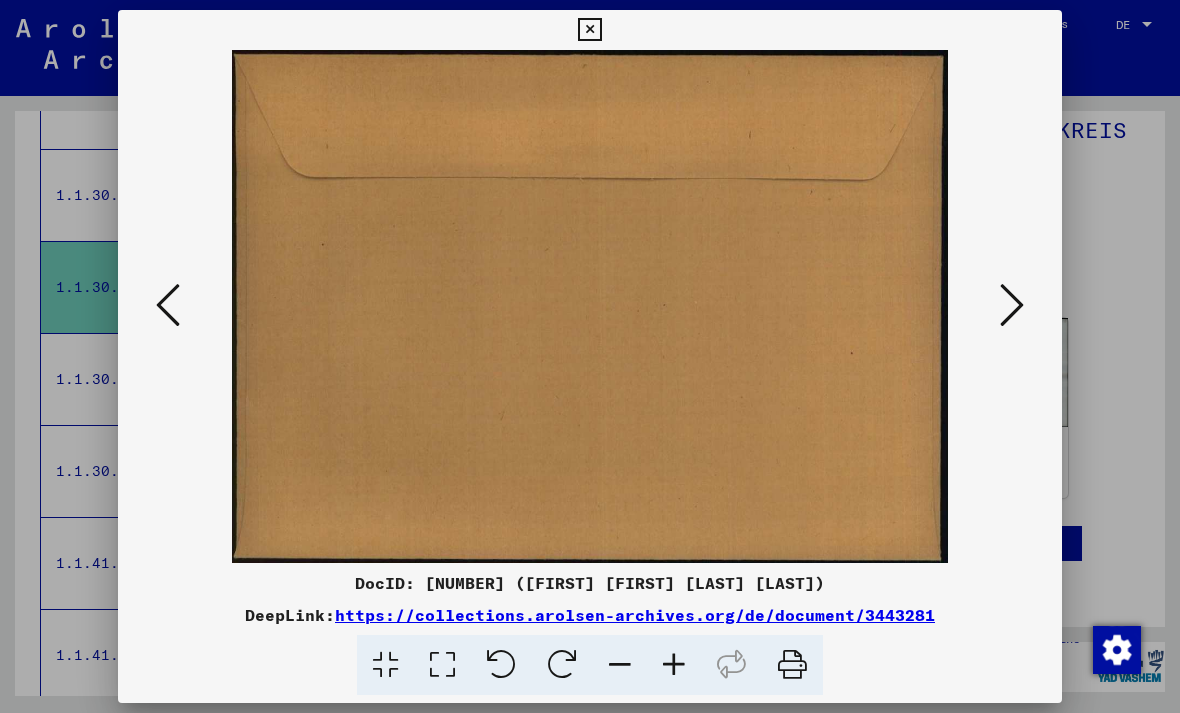 click at bounding box center [1012, 305] 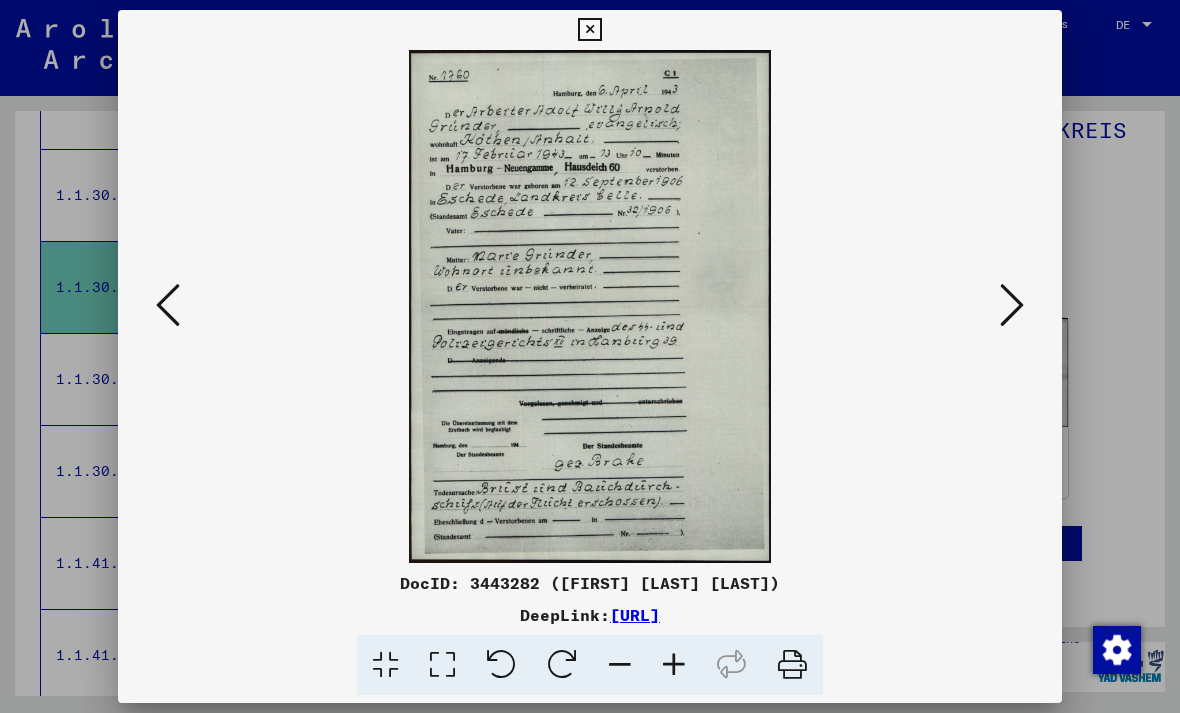 click at bounding box center [1012, 305] 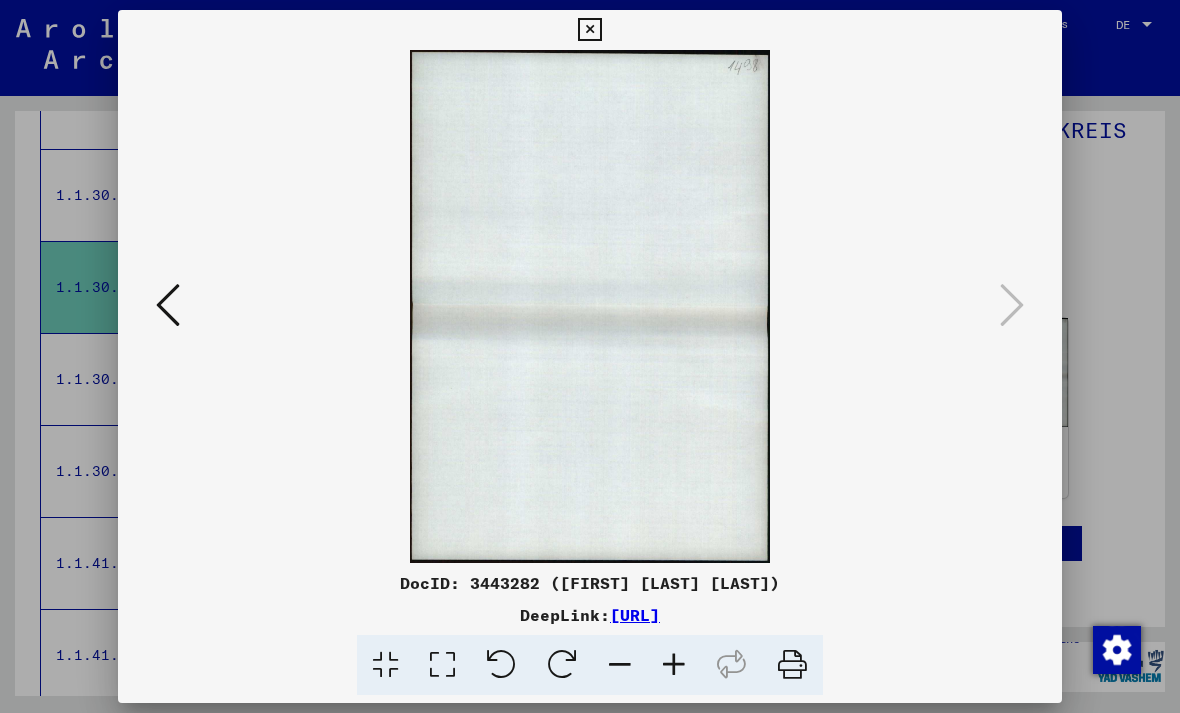 click at bounding box center (589, 30) 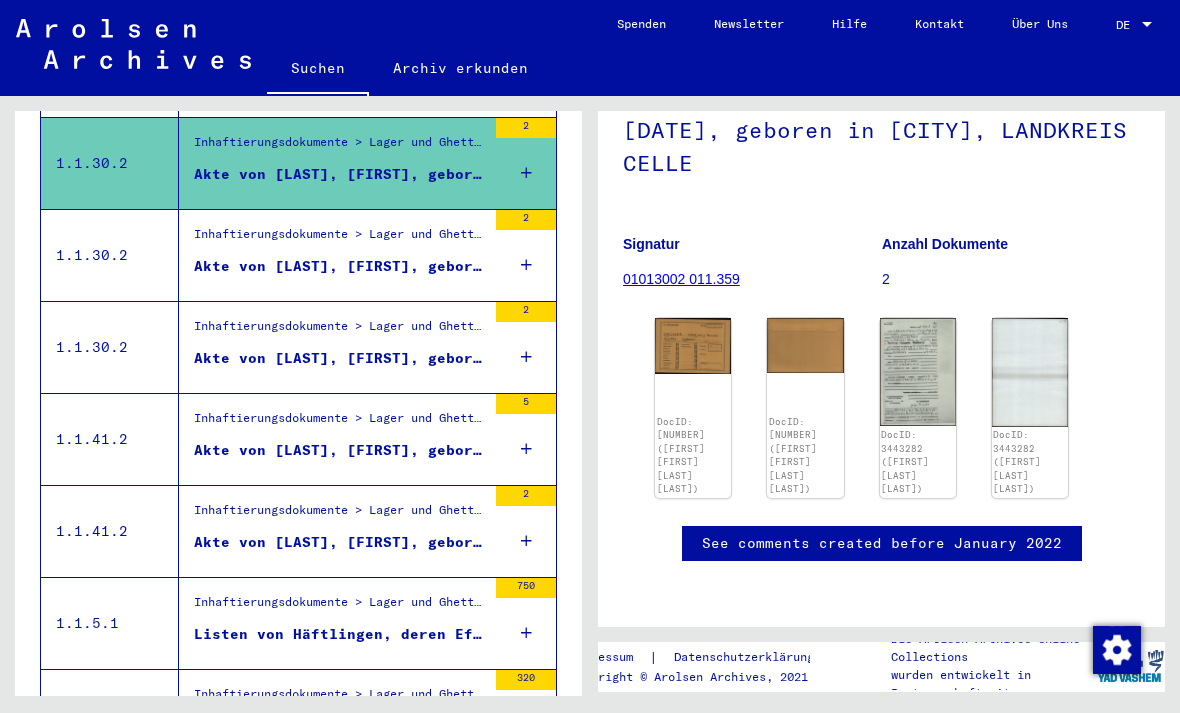 scroll, scrollTop: 1970, scrollLeft: 0, axis: vertical 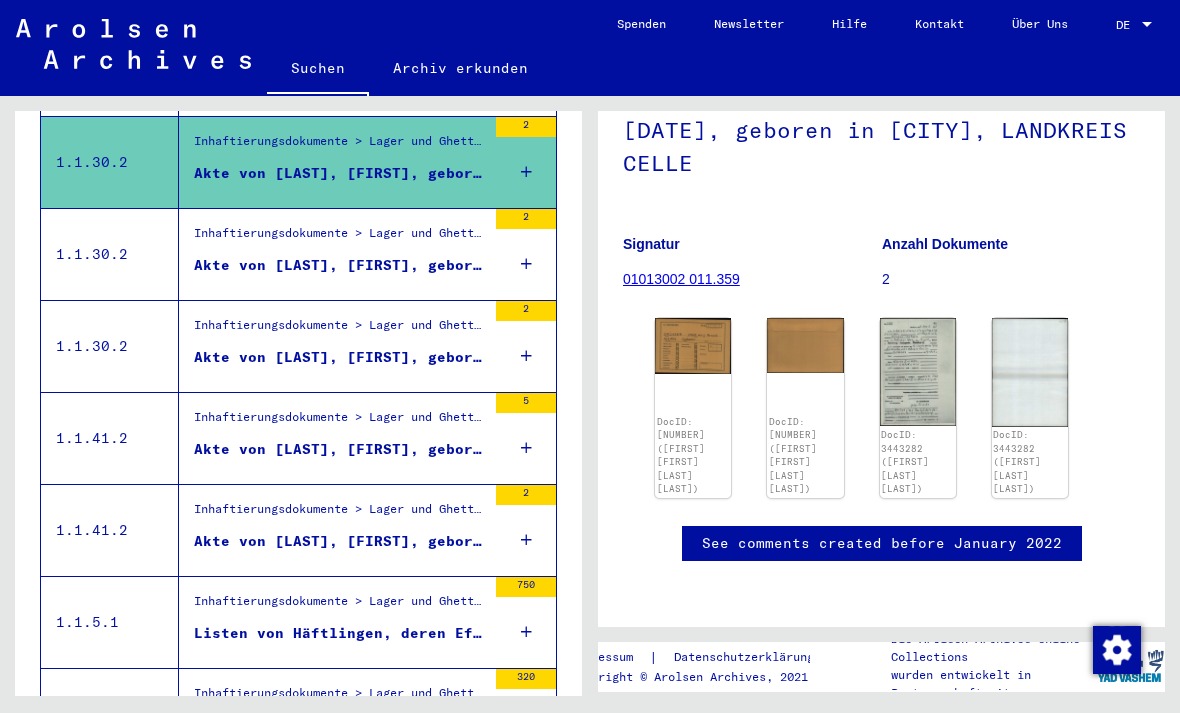 click on "Akte von [LAST], [FIRST], geboren am [DATE], geboren in [PLACE]" at bounding box center [340, 357] 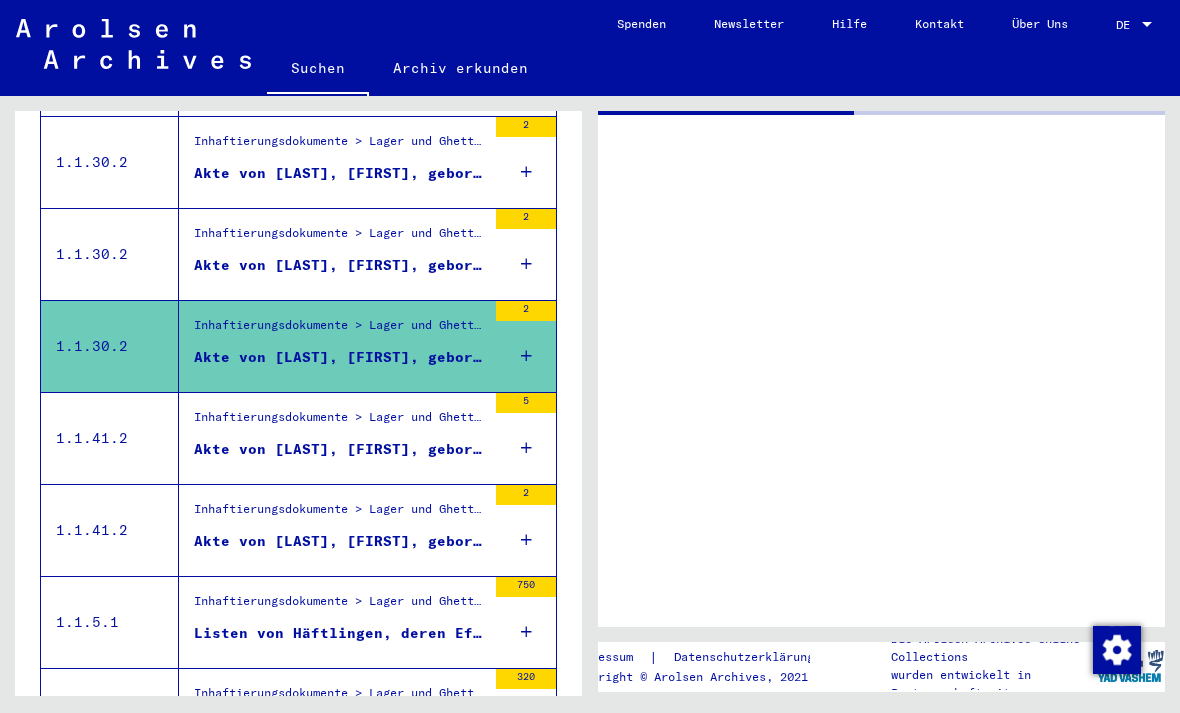 scroll, scrollTop: 0, scrollLeft: 0, axis: both 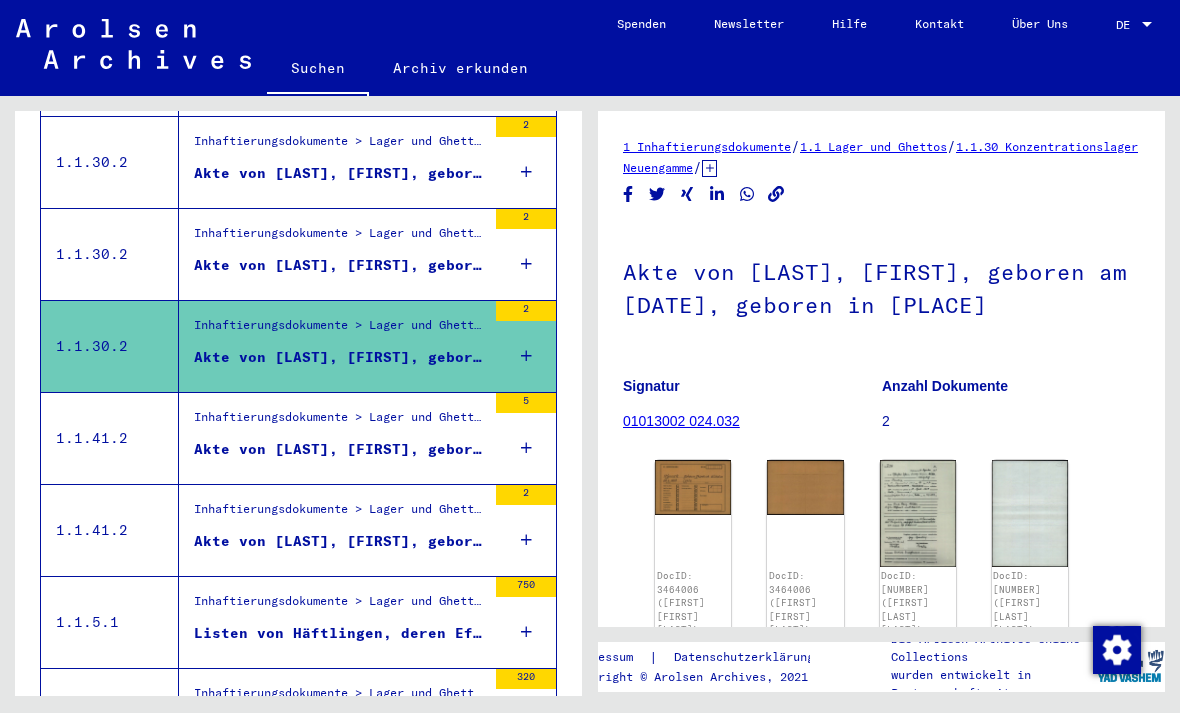 click 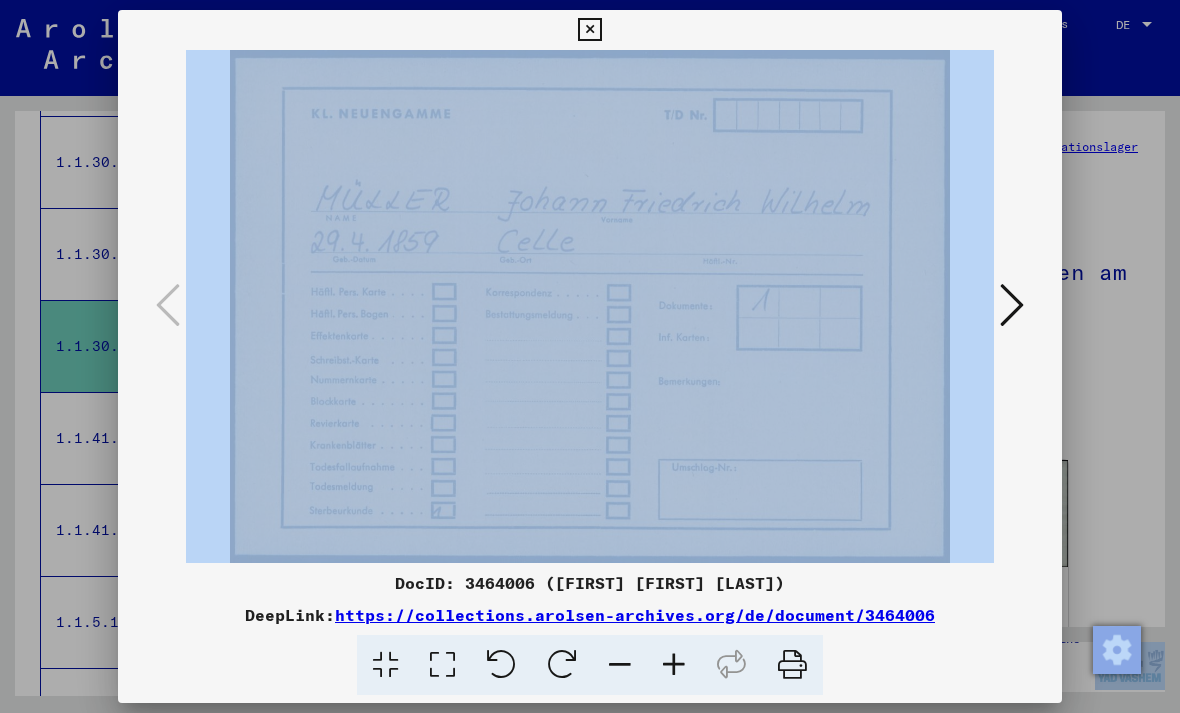 click at bounding box center (1012, 305) 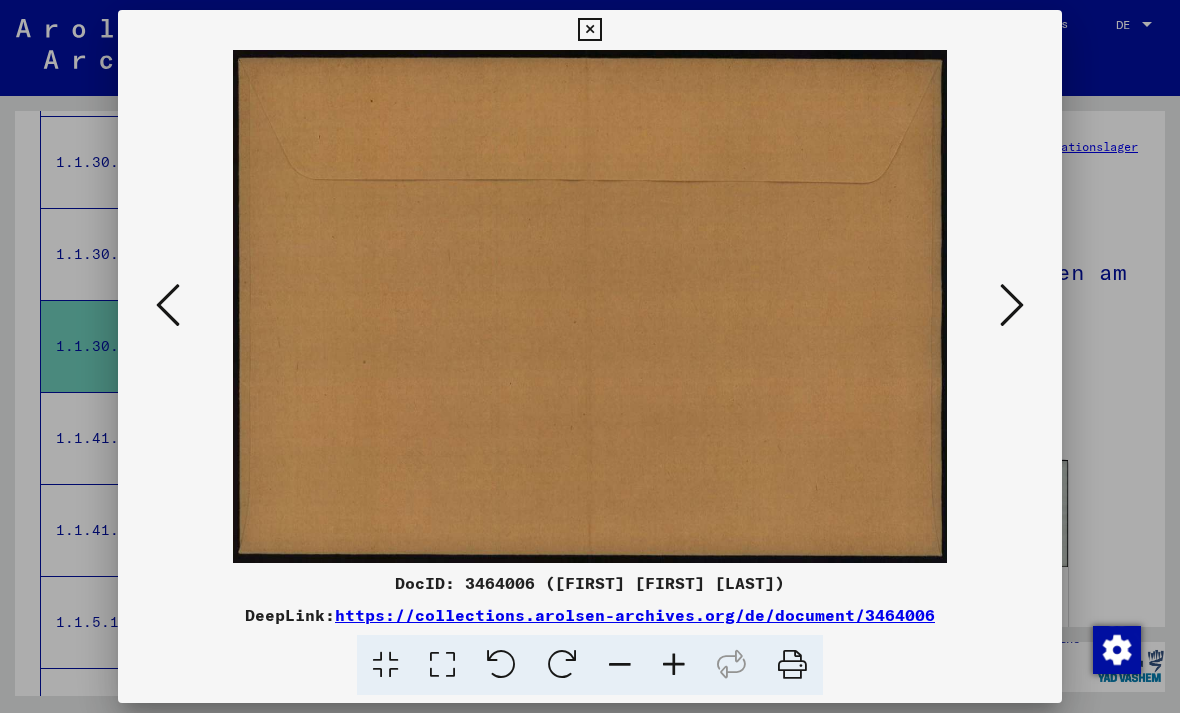 click at bounding box center (1012, 305) 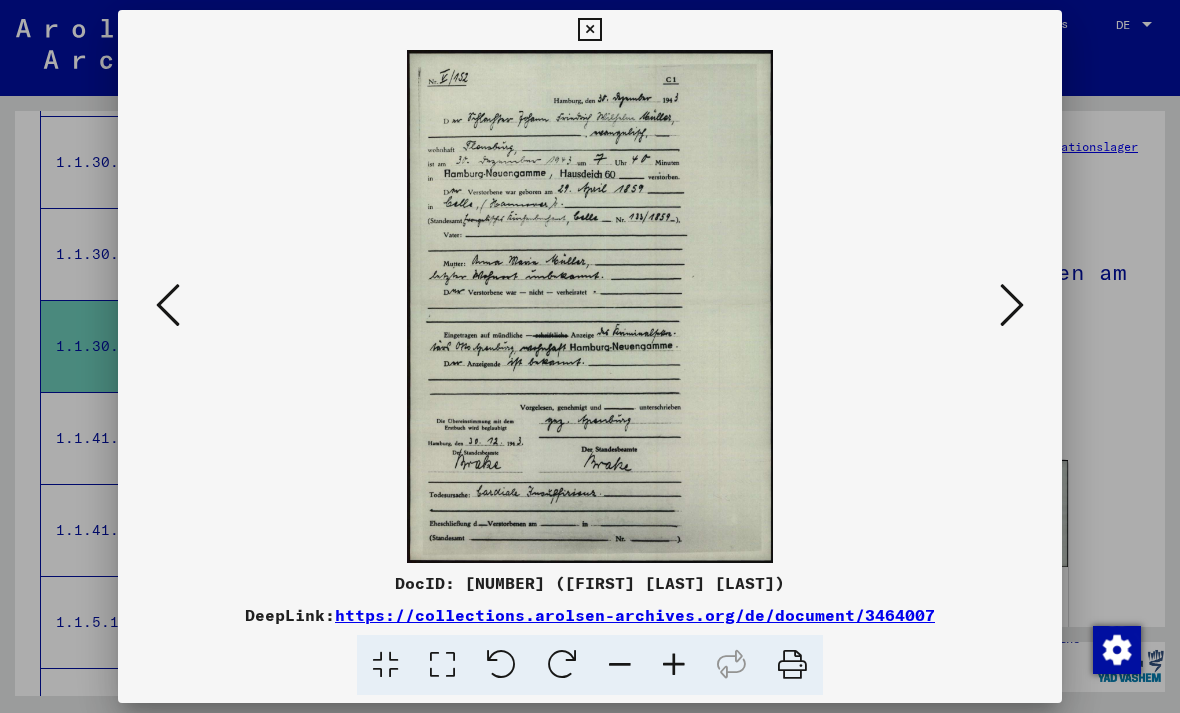 click at bounding box center [589, 30] 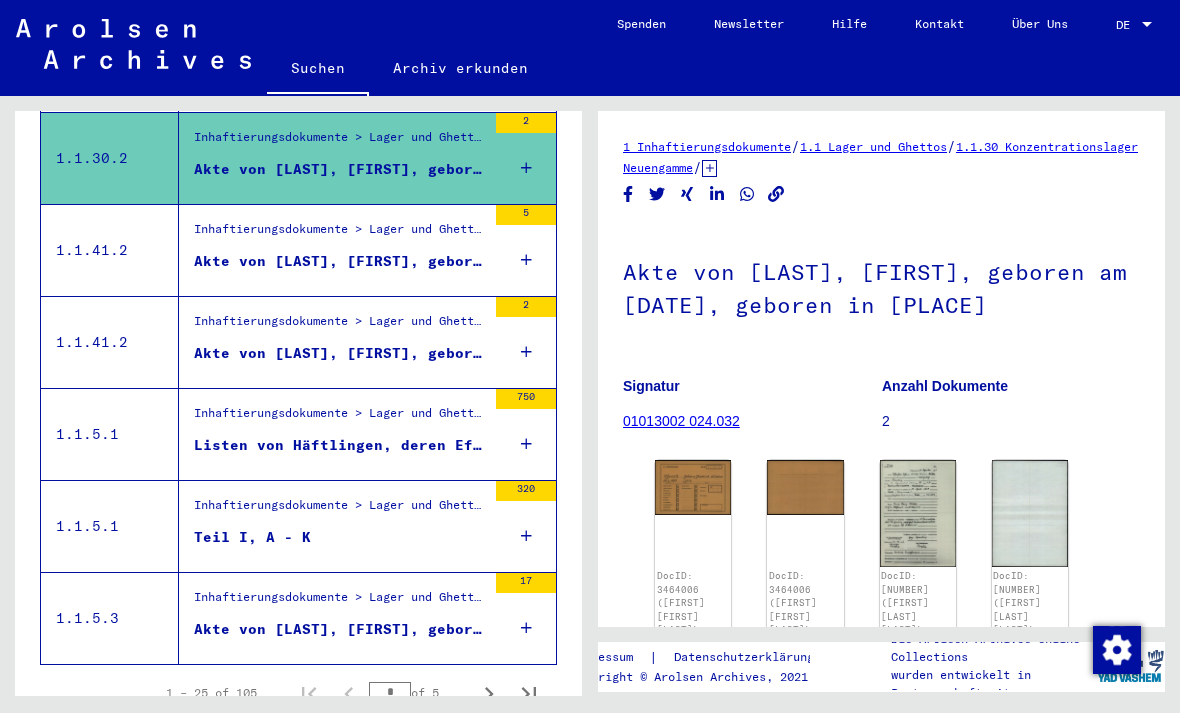 scroll, scrollTop: 2157, scrollLeft: 0, axis: vertical 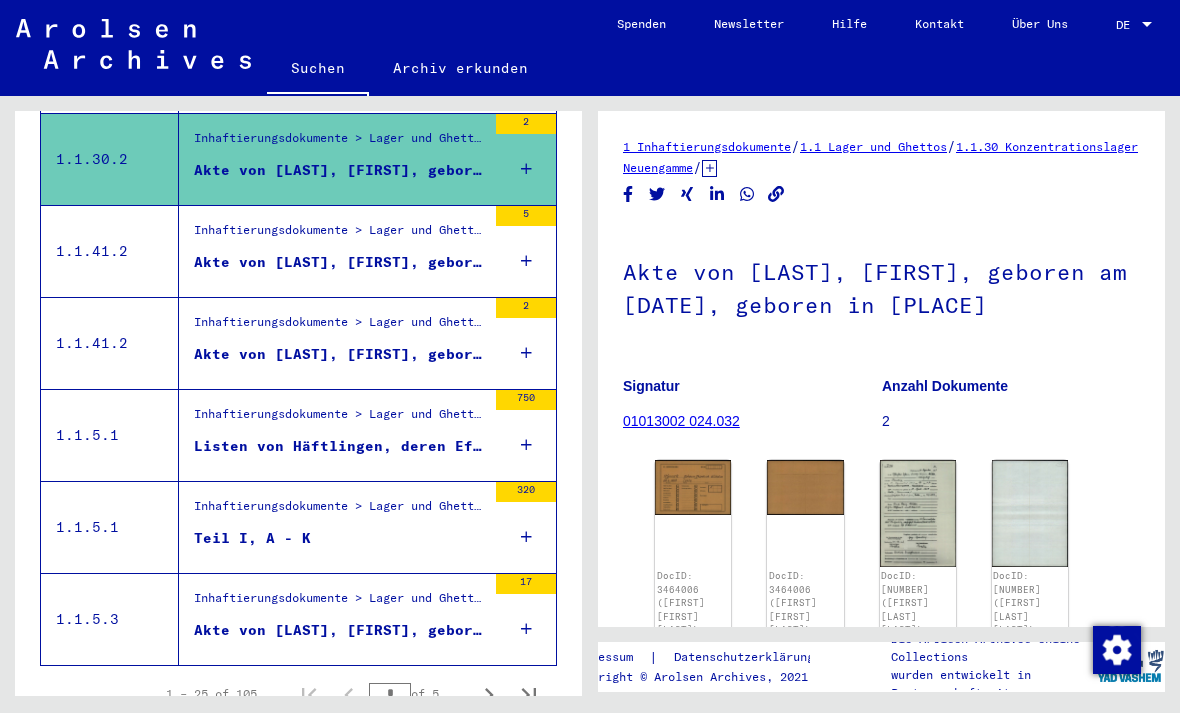 click on "Teil I, A - K" at bounding box center [252, 538] 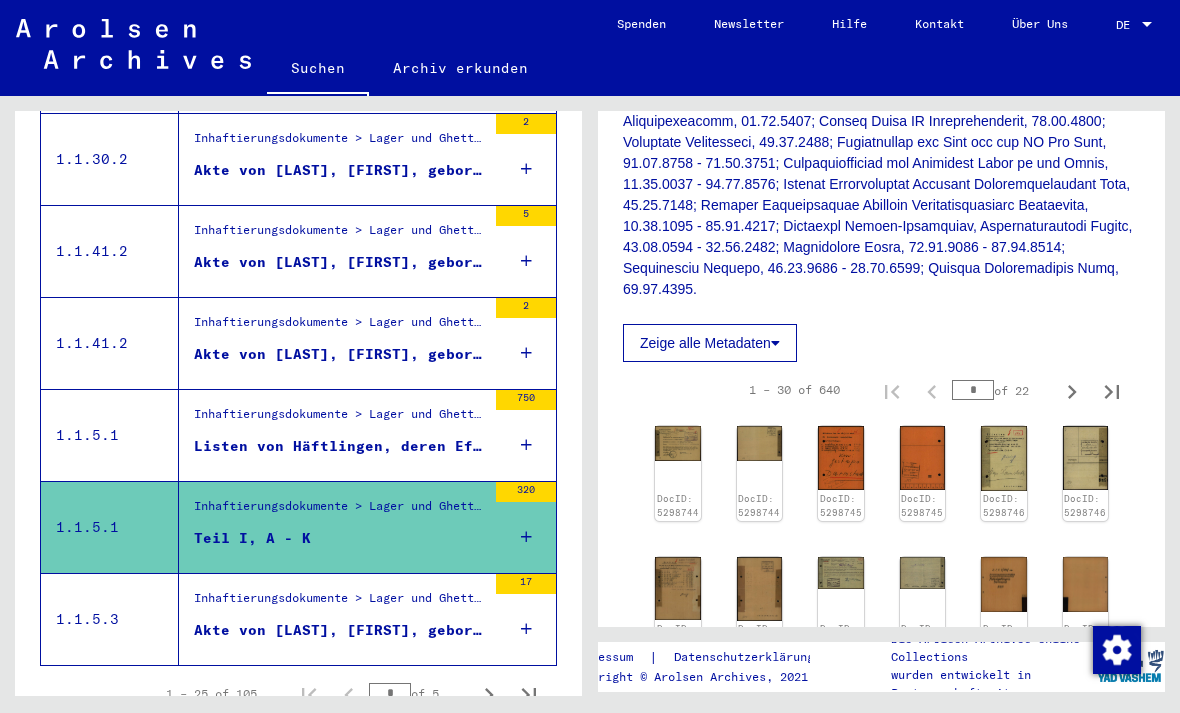 scroll, scrollTop: 893, scrollLeft: 0, axis: vertical 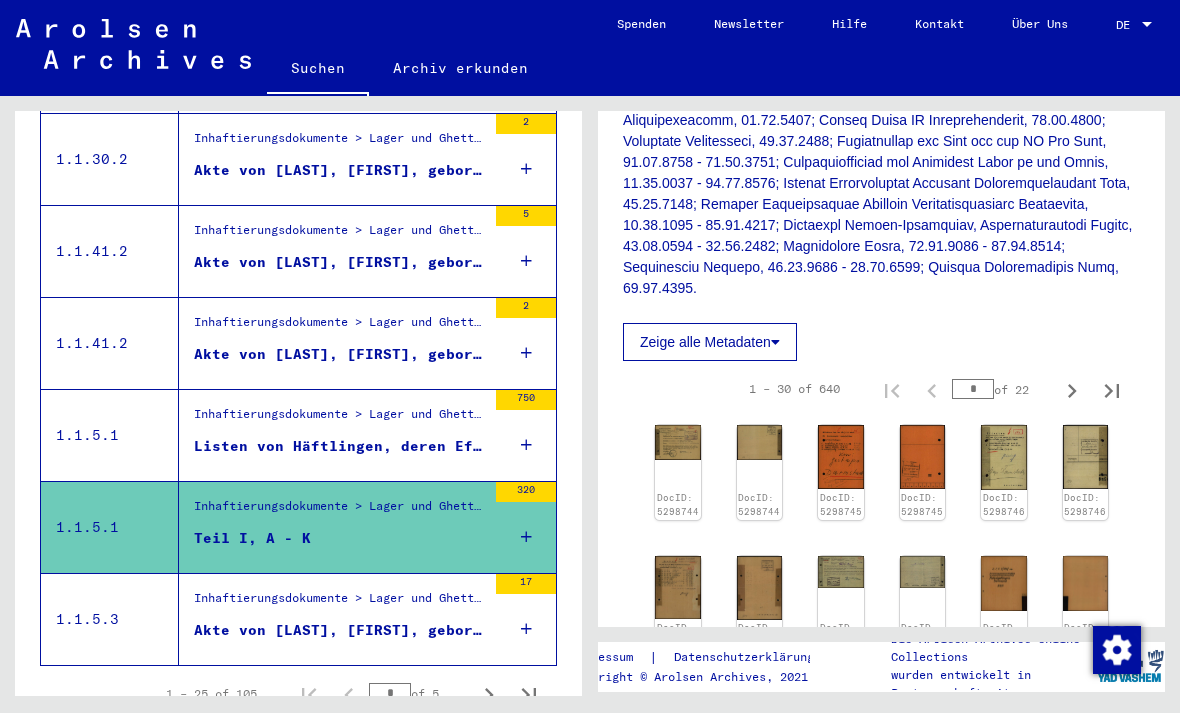 click on "Akte von [LAST], [FIRST], geboren am [DATE]" at bounding box center [340, 630] 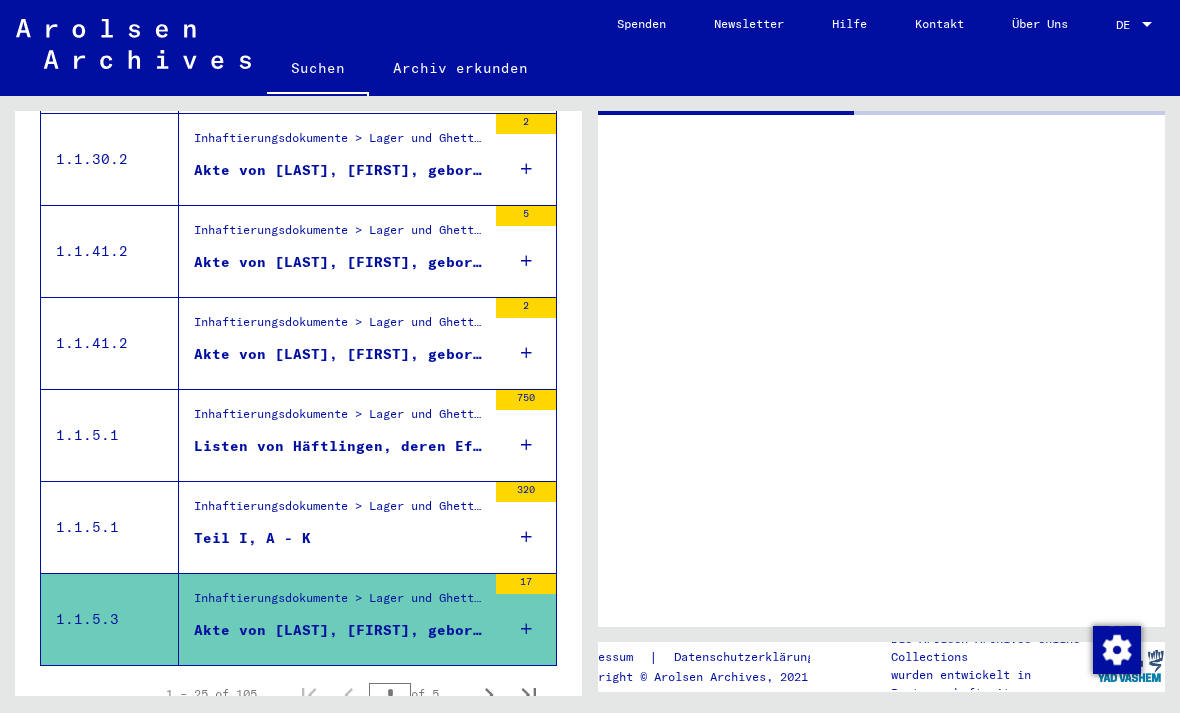 scroll, scrollTop: 0, scrollLeft: 0, axis: both 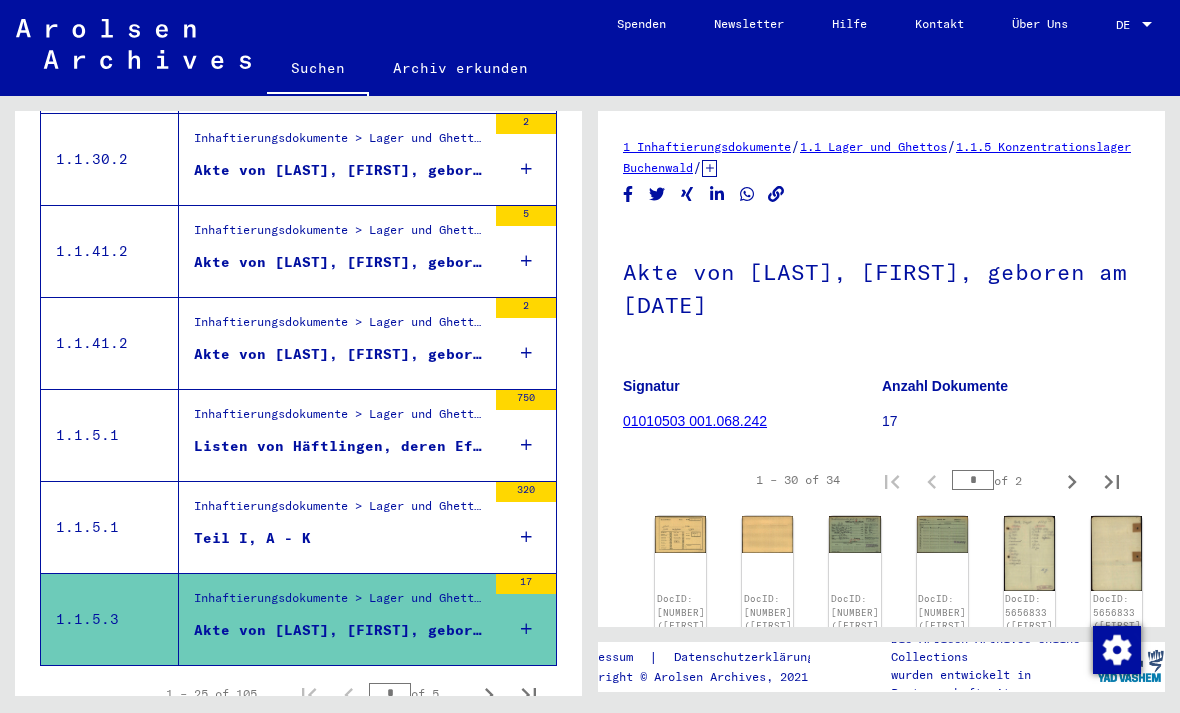 click 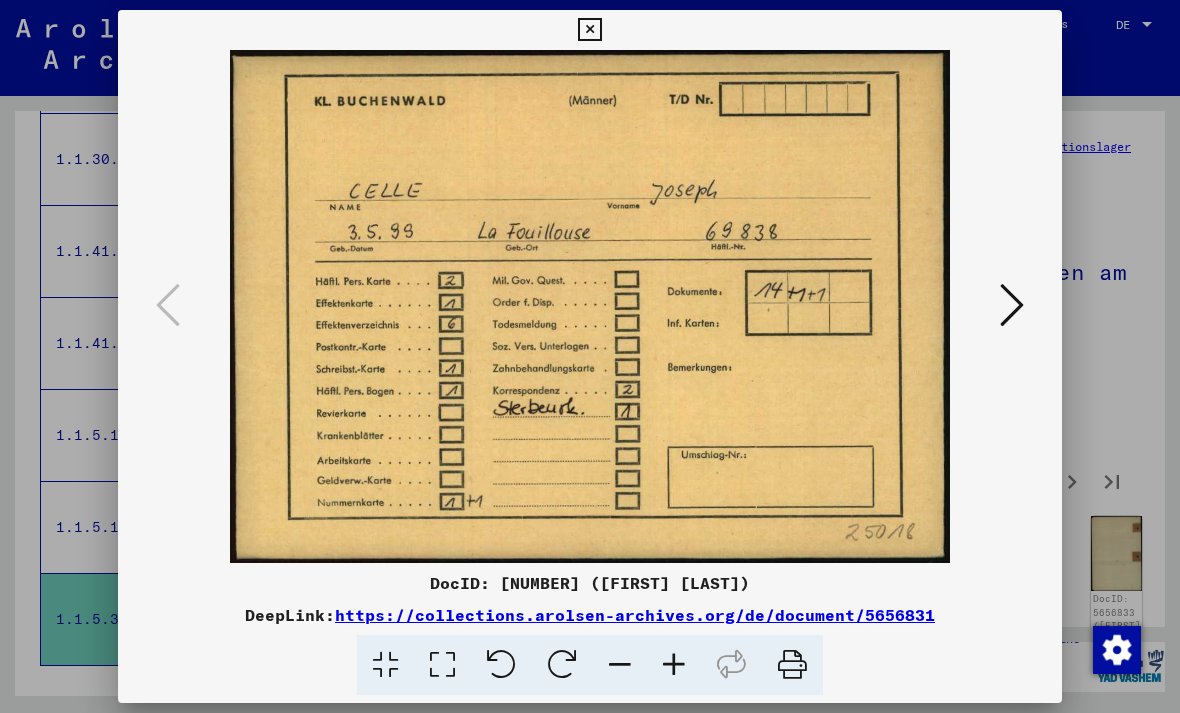 click at bounding box center (590, 356) 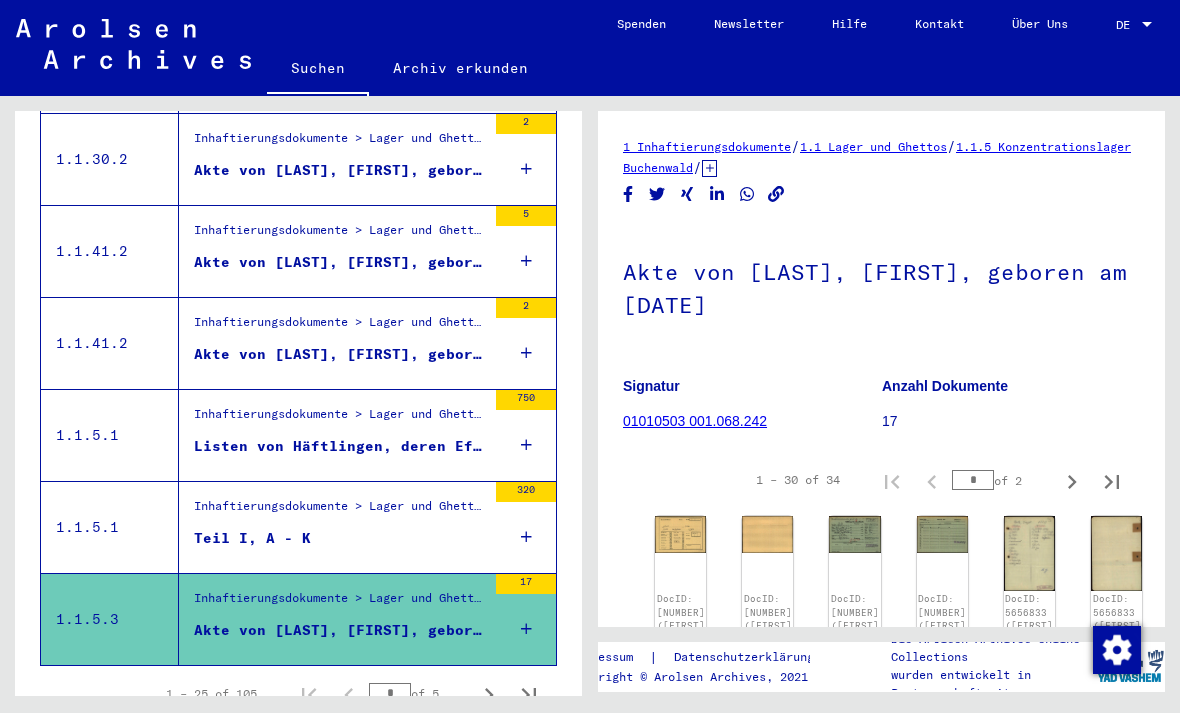 click on "Akte von [LAST], [FIRST], geboren am [DATE]" at bounding box center [340, 630] 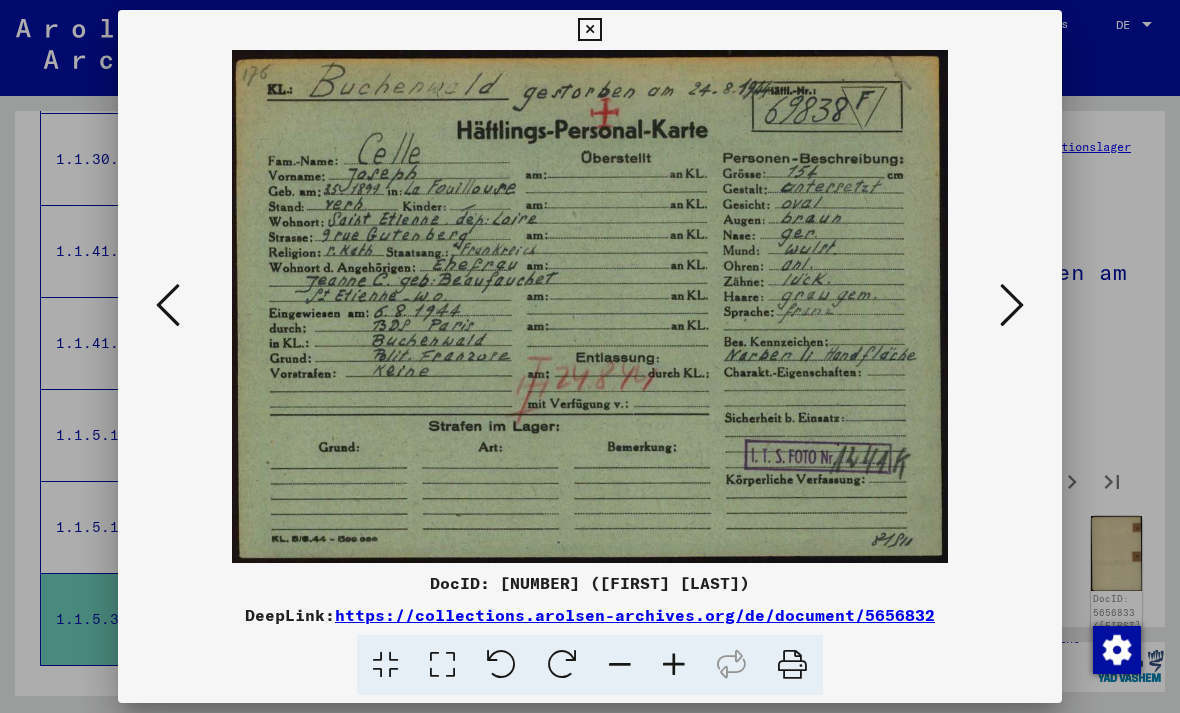 click at bounding box center (1012, 305) 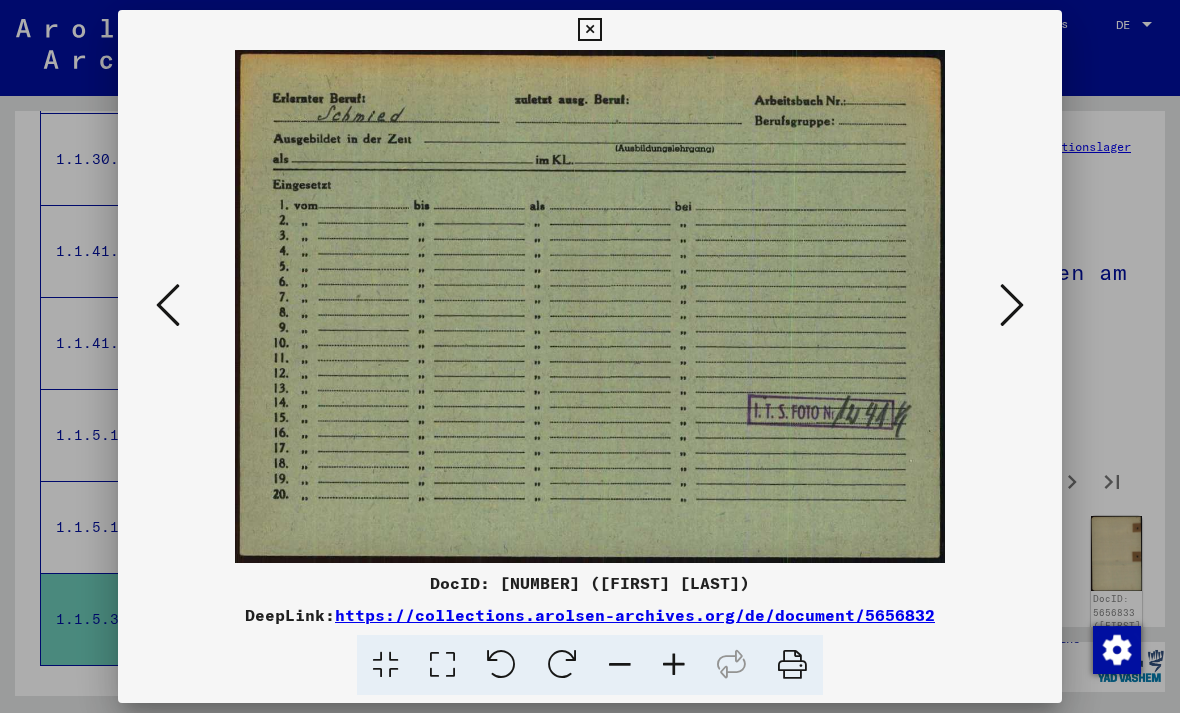 click at bounding box center [1012, 305] 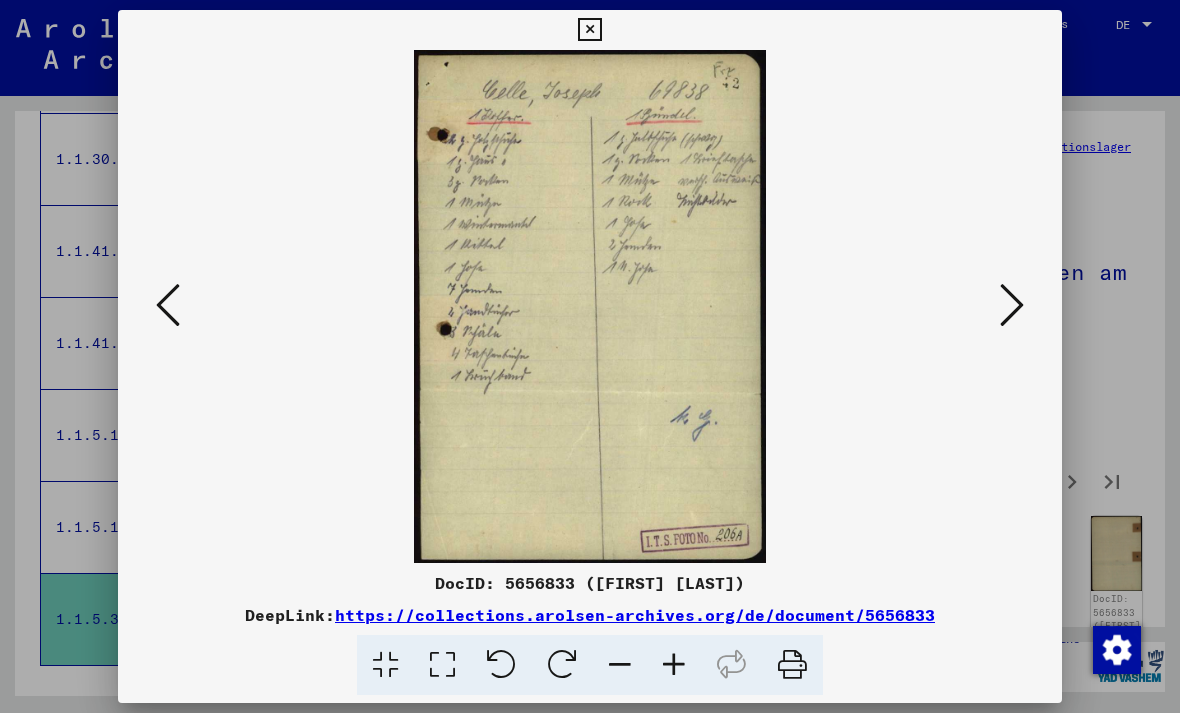 click at bounding box center [1012, 305] 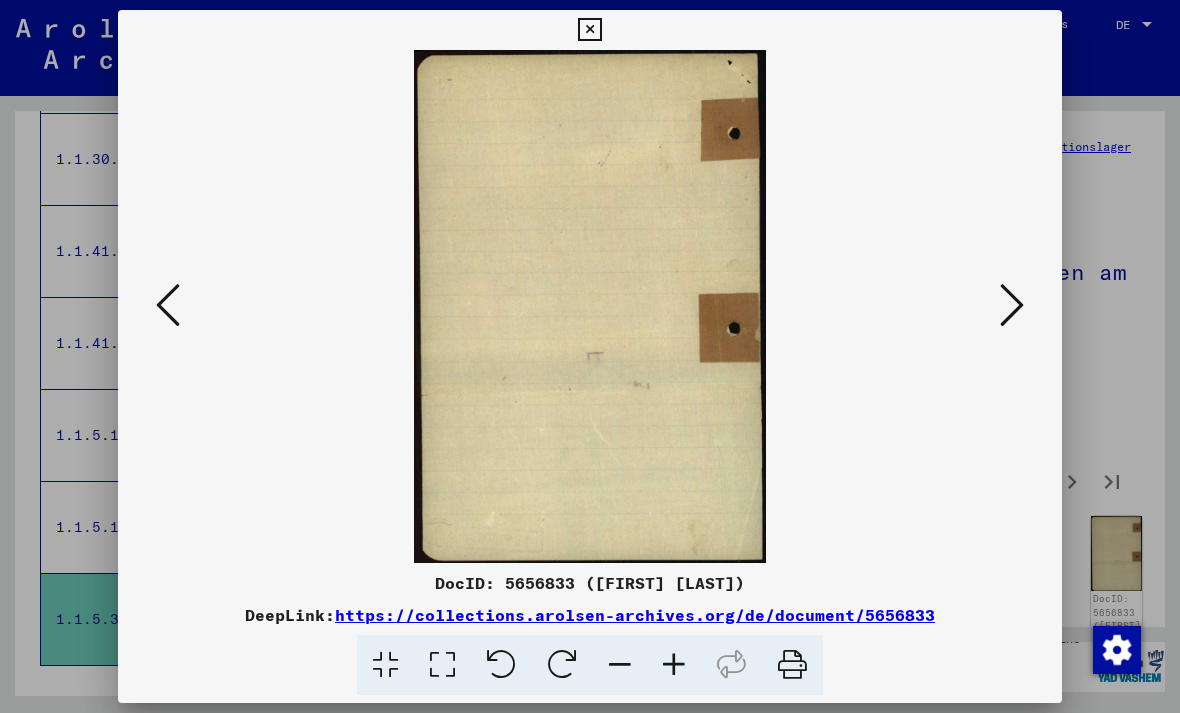 click at bounding box center [168, 305] 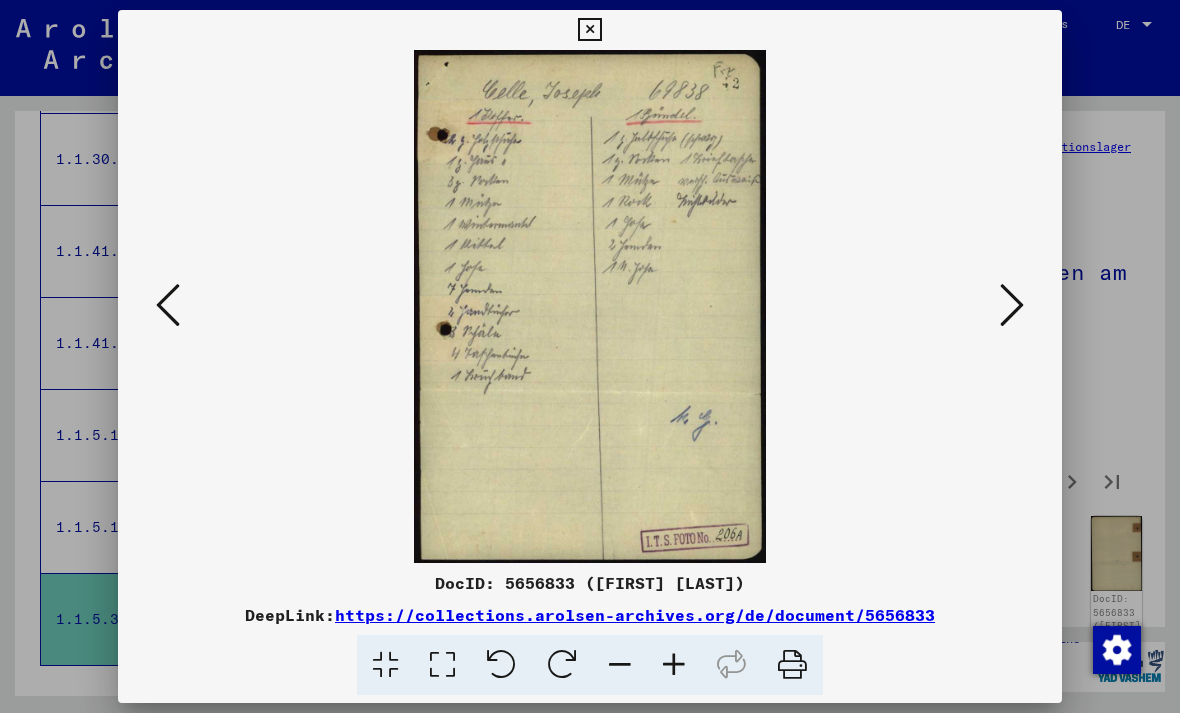 click at bounding box center (1012, 306) 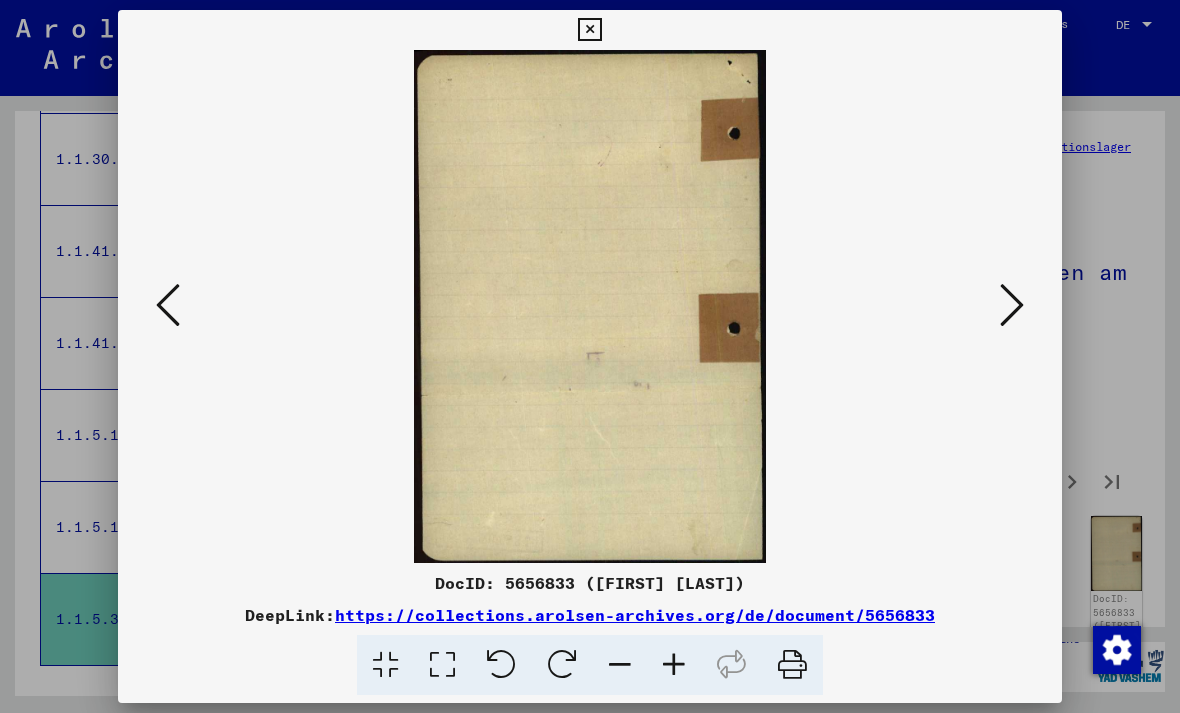 click at bounding box center (1012, 305) 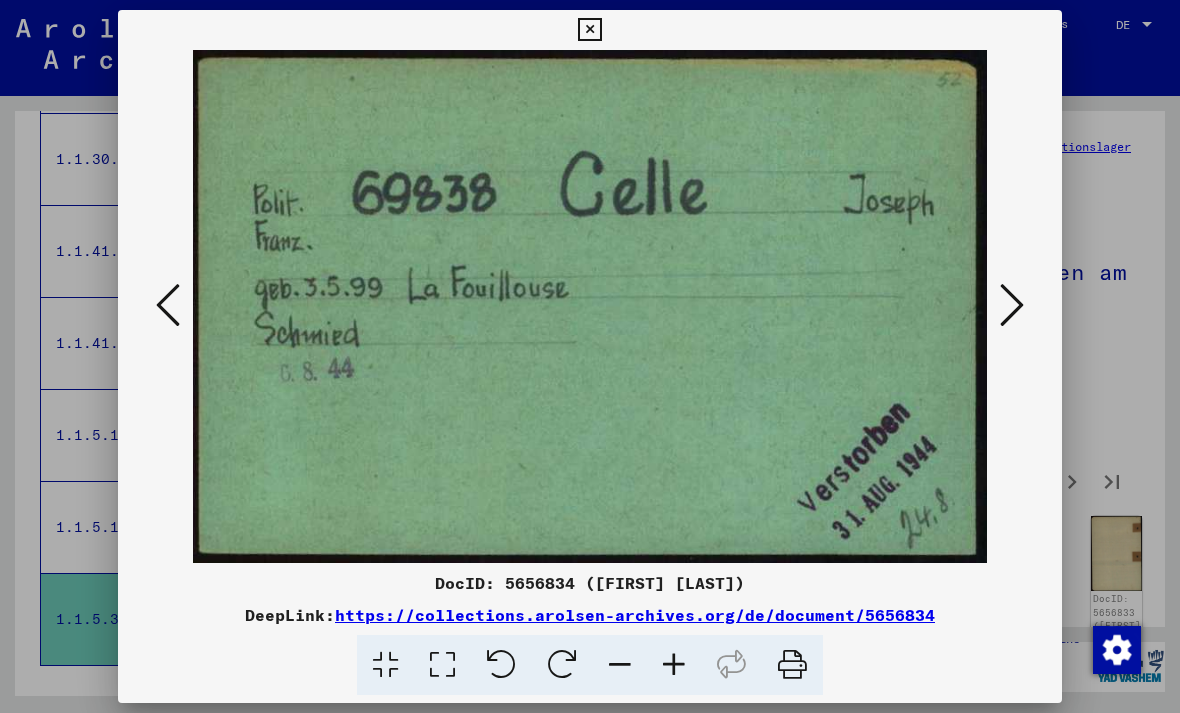 click at bounding box center [1012, 305] 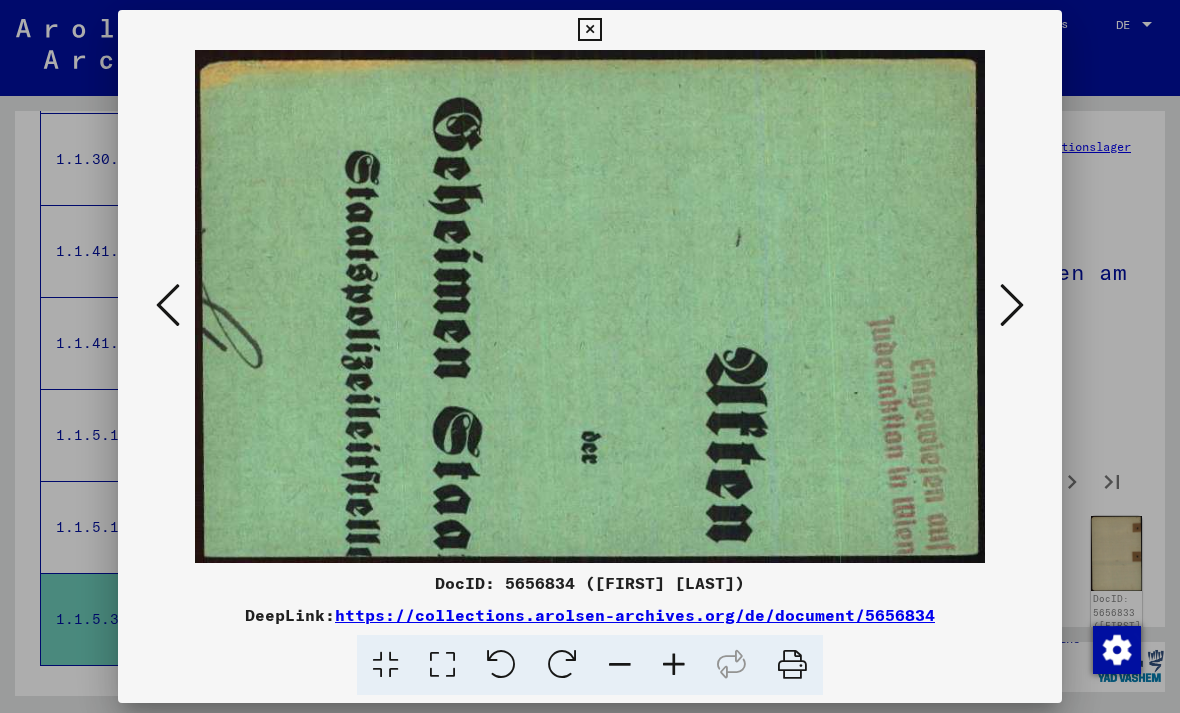 click at bounding box center [1012, 305] 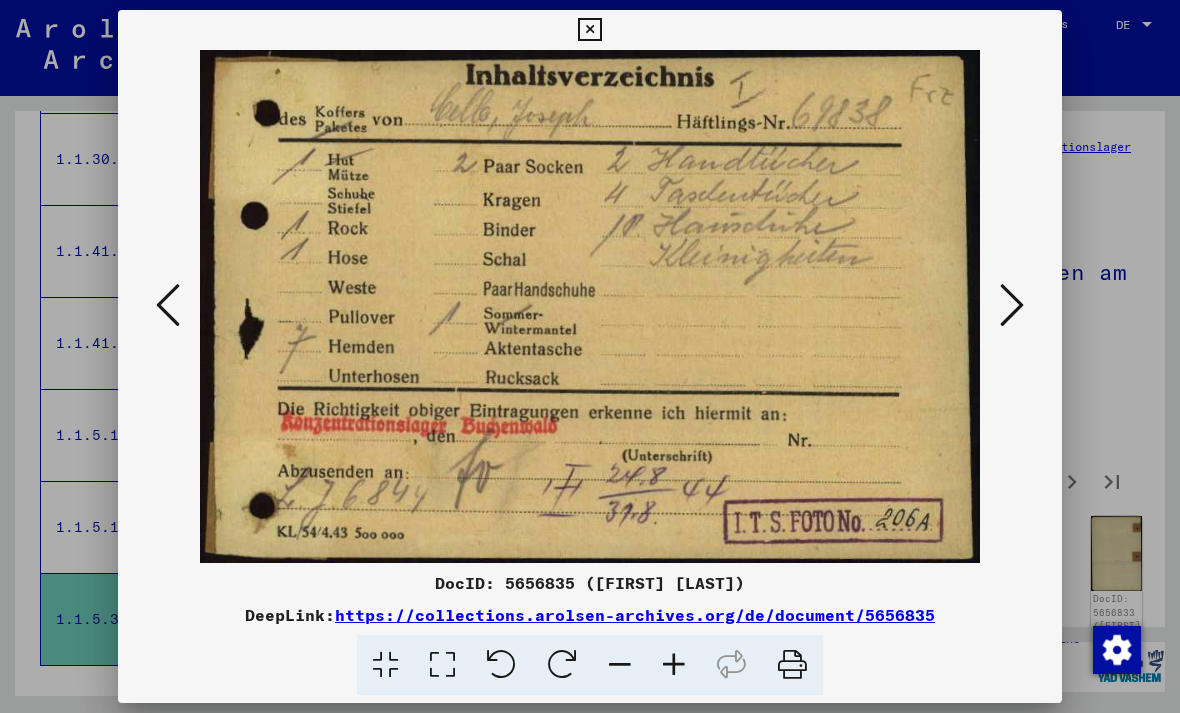 click at bounding box center [1012, 306] 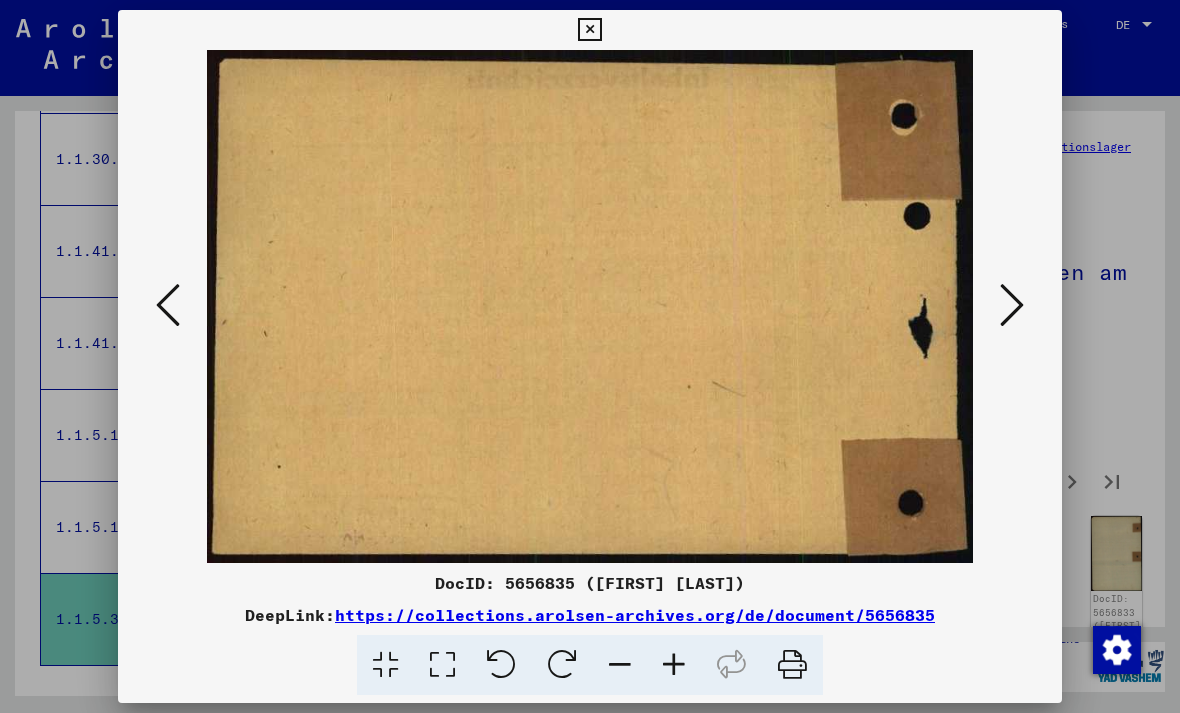 click at bounding box center (1012, 305) 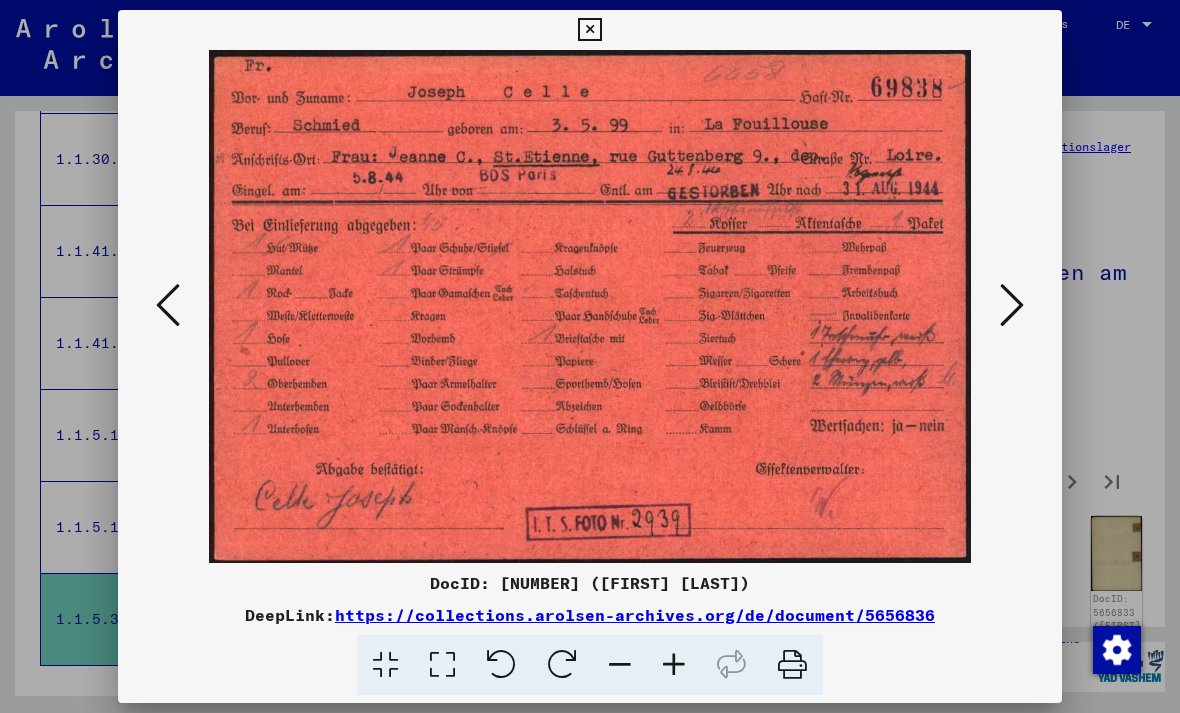click at bounding box center [1012, 305] 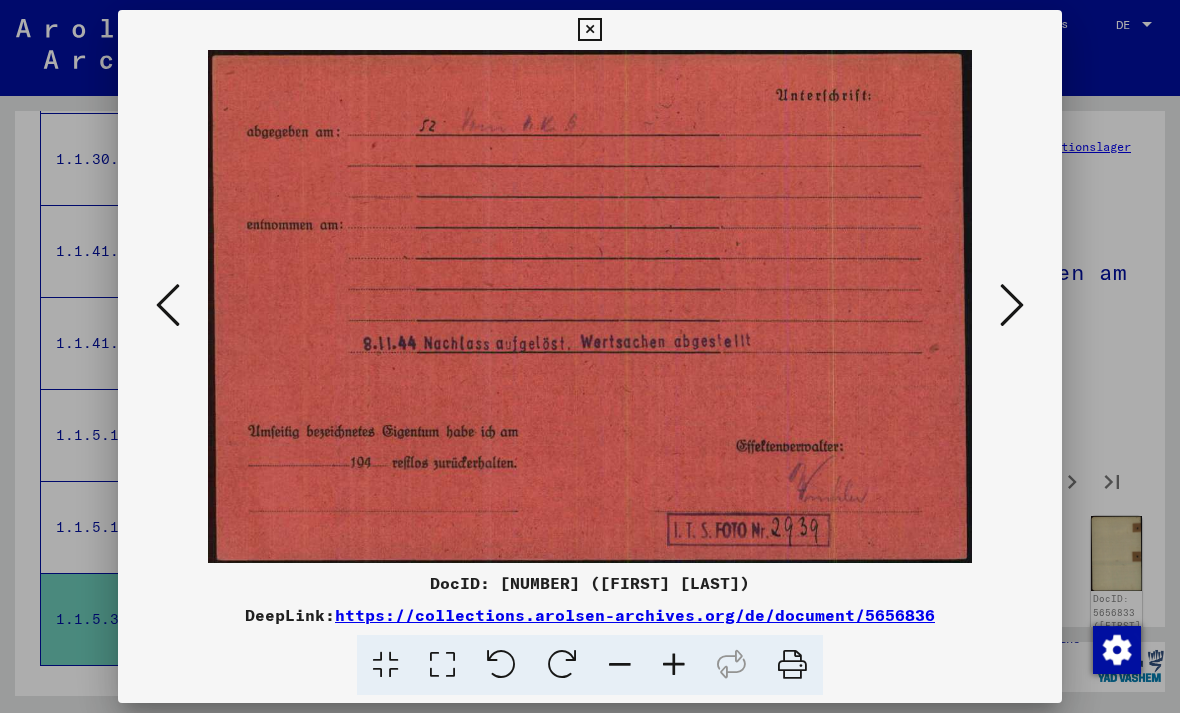 click at bounding box center [1012, 305] 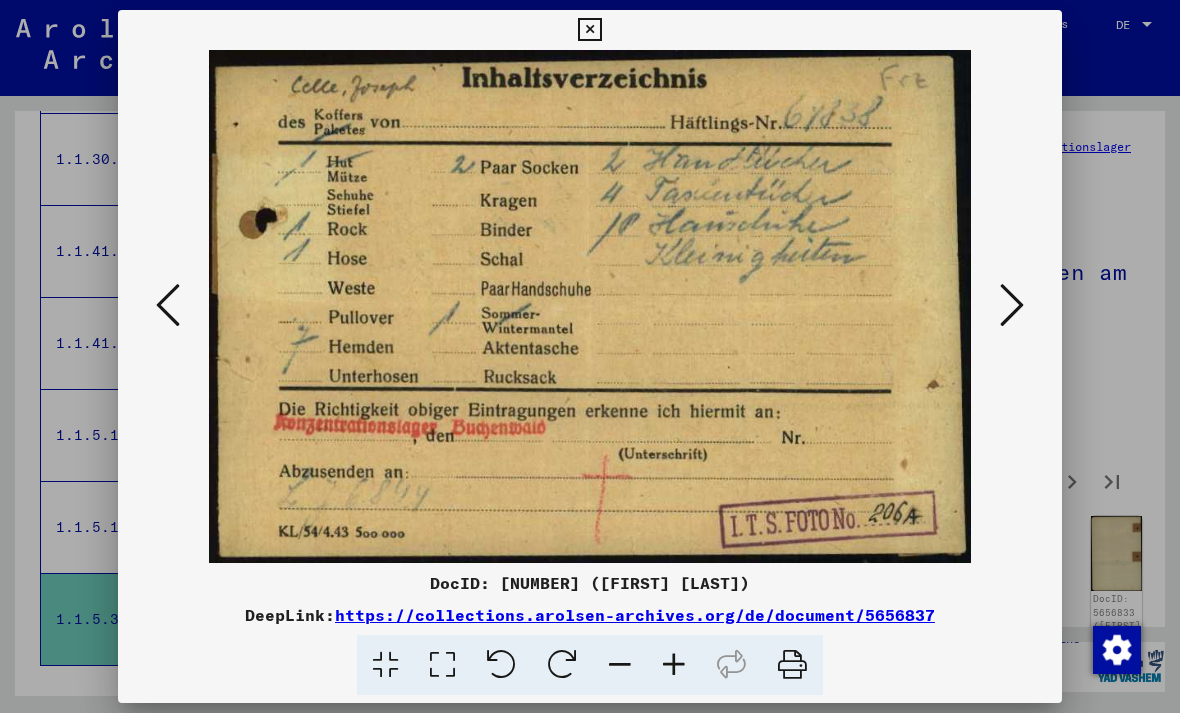 click at bounding box center (1012, 305) 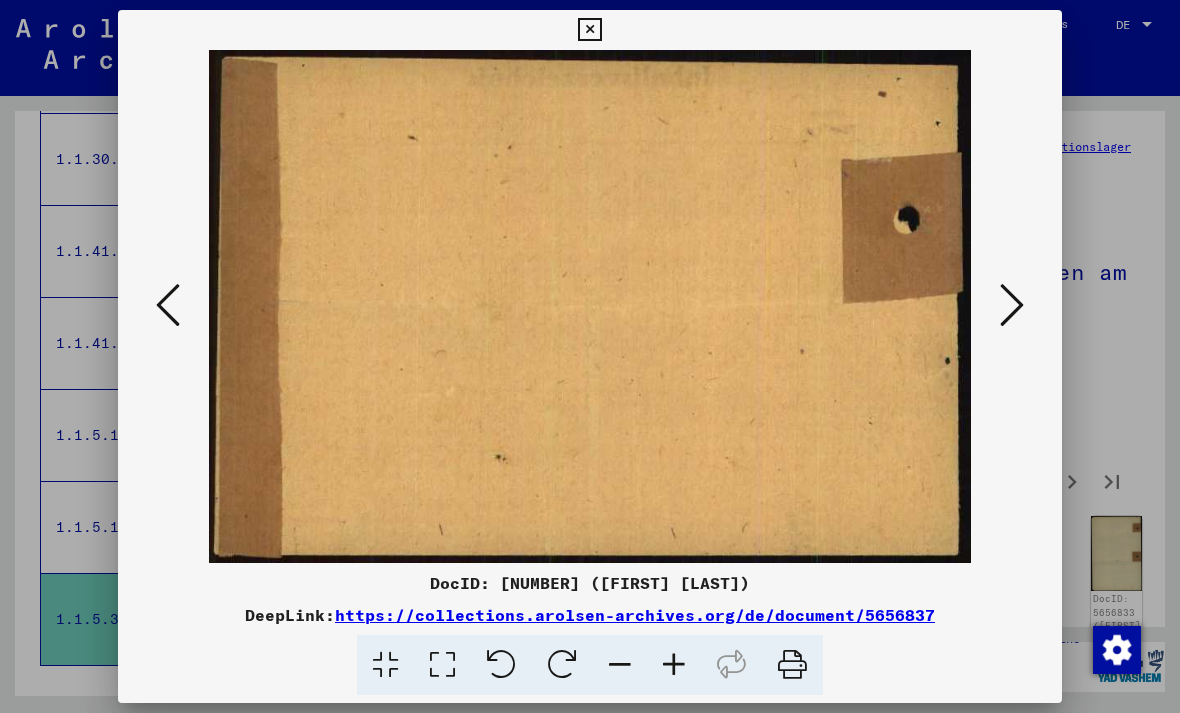 click at bounding box center [1012, 305] 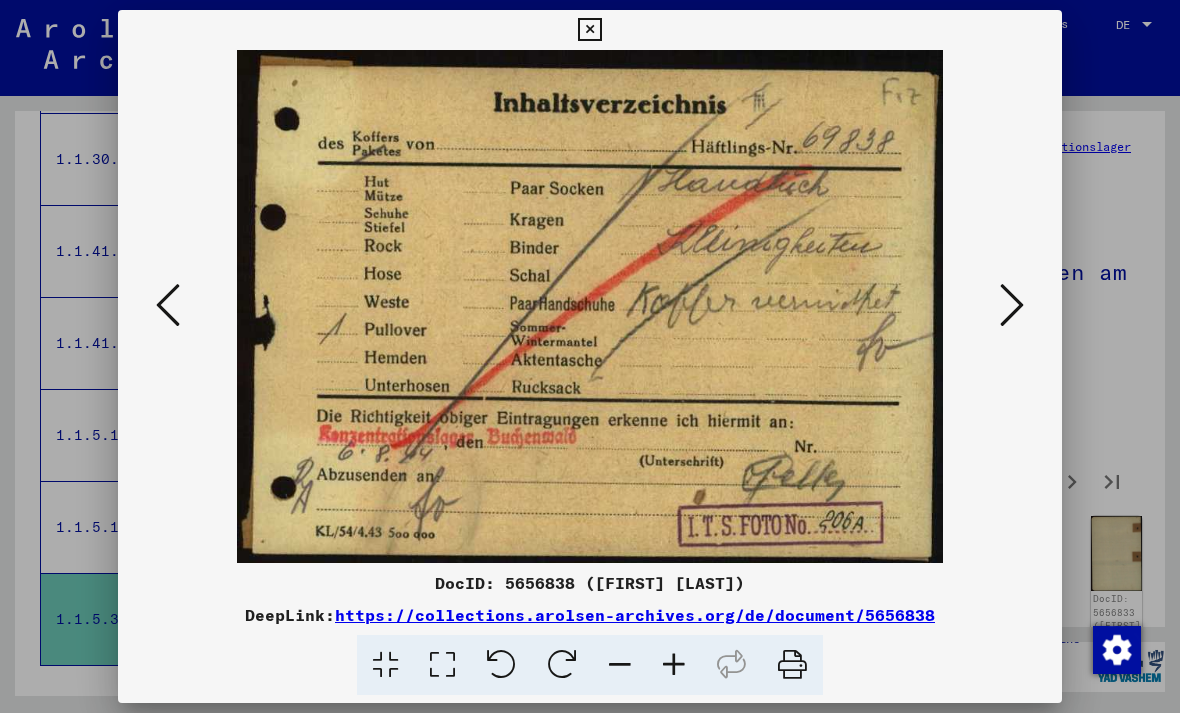 click at bounding box center (1012, 305) 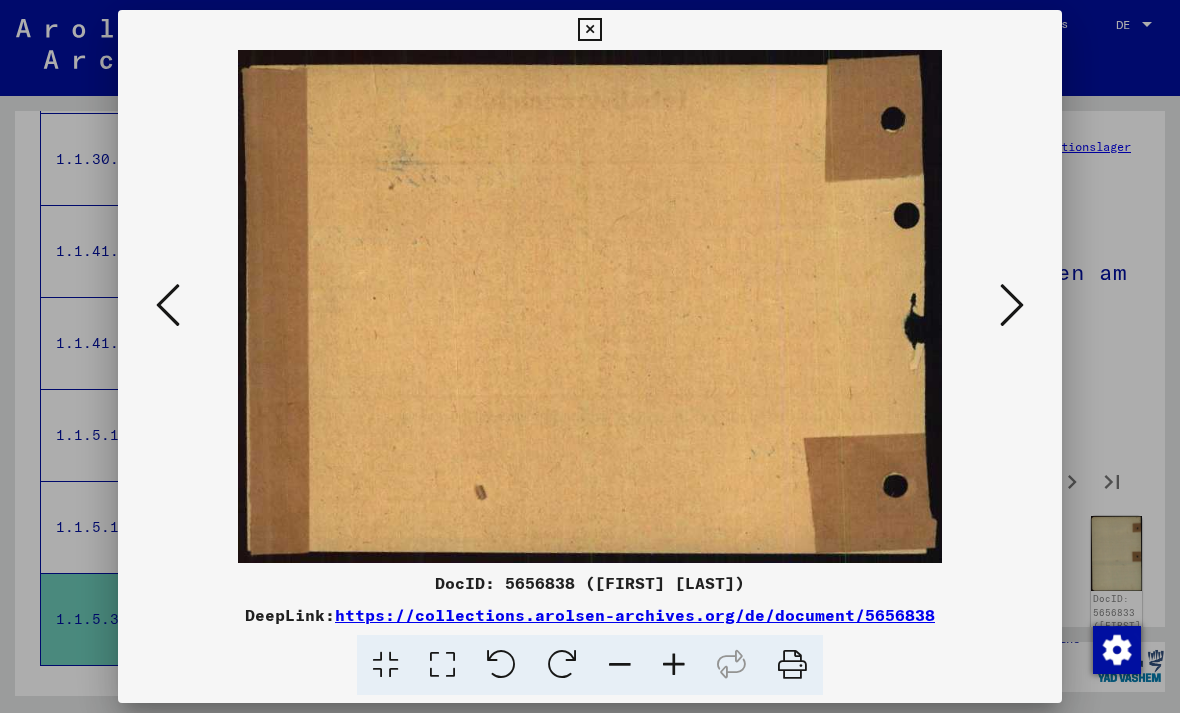 click at bounding box center (1012, 305) 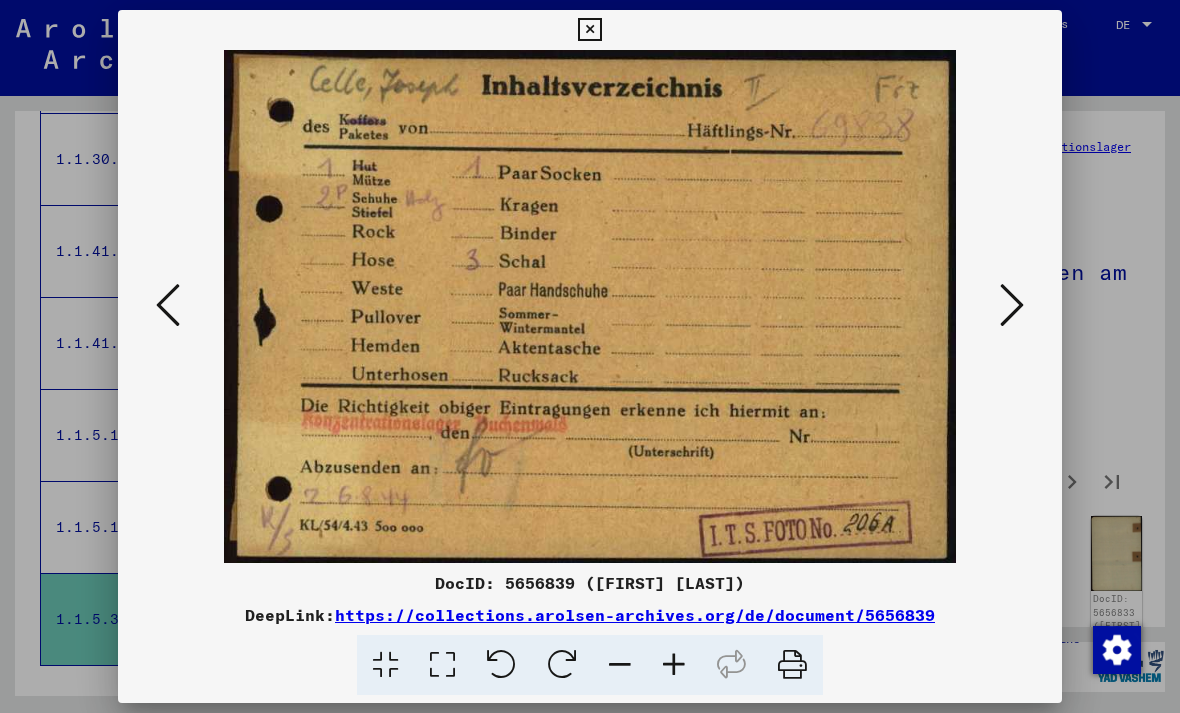 click at bounding box center (1012, 305) 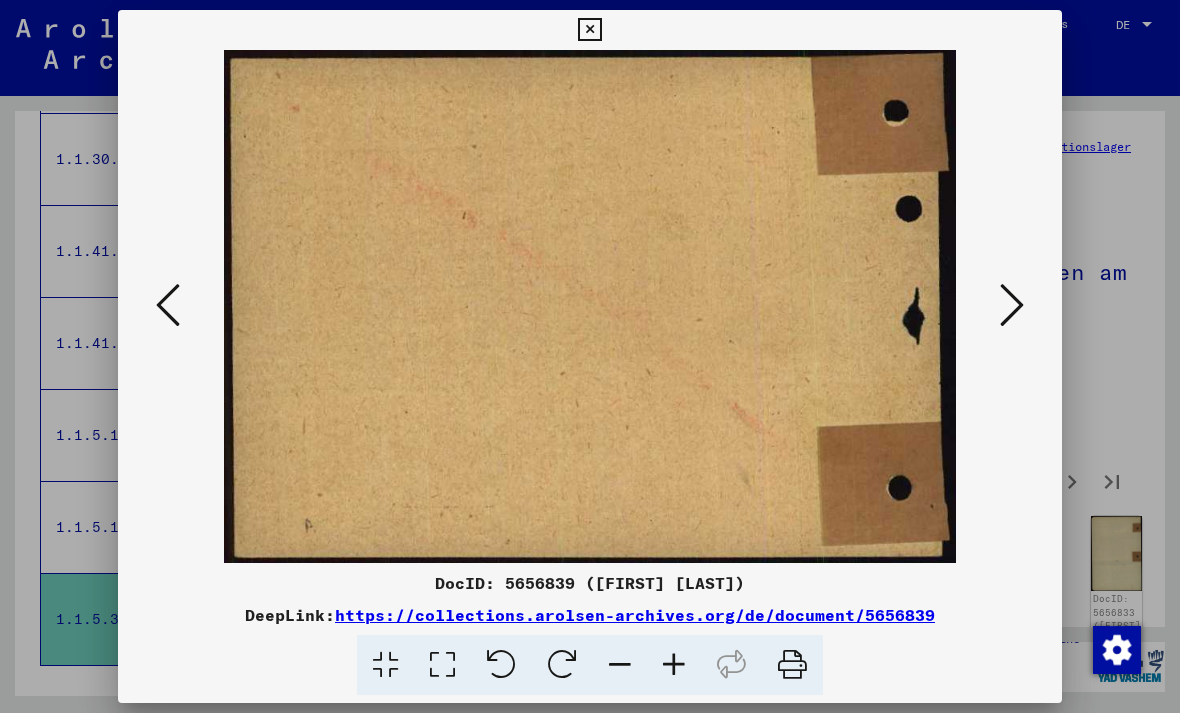 click at bounding box center [1012, 305] 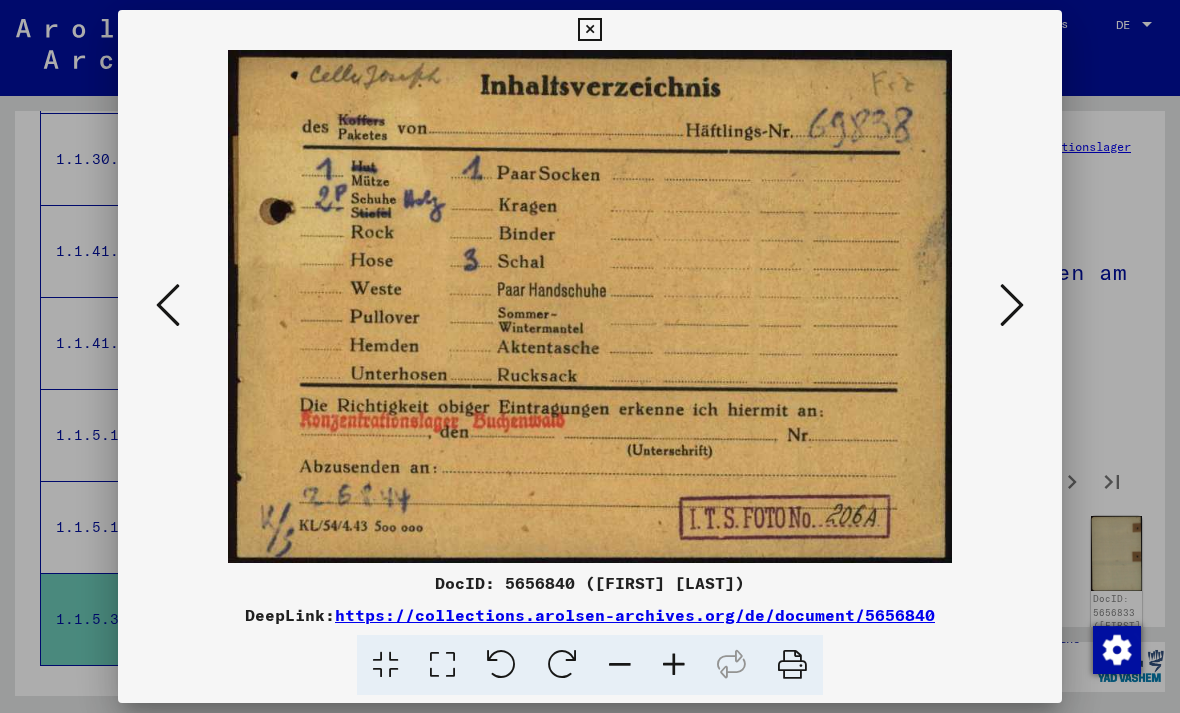 click at bounding box center [1012, 305] 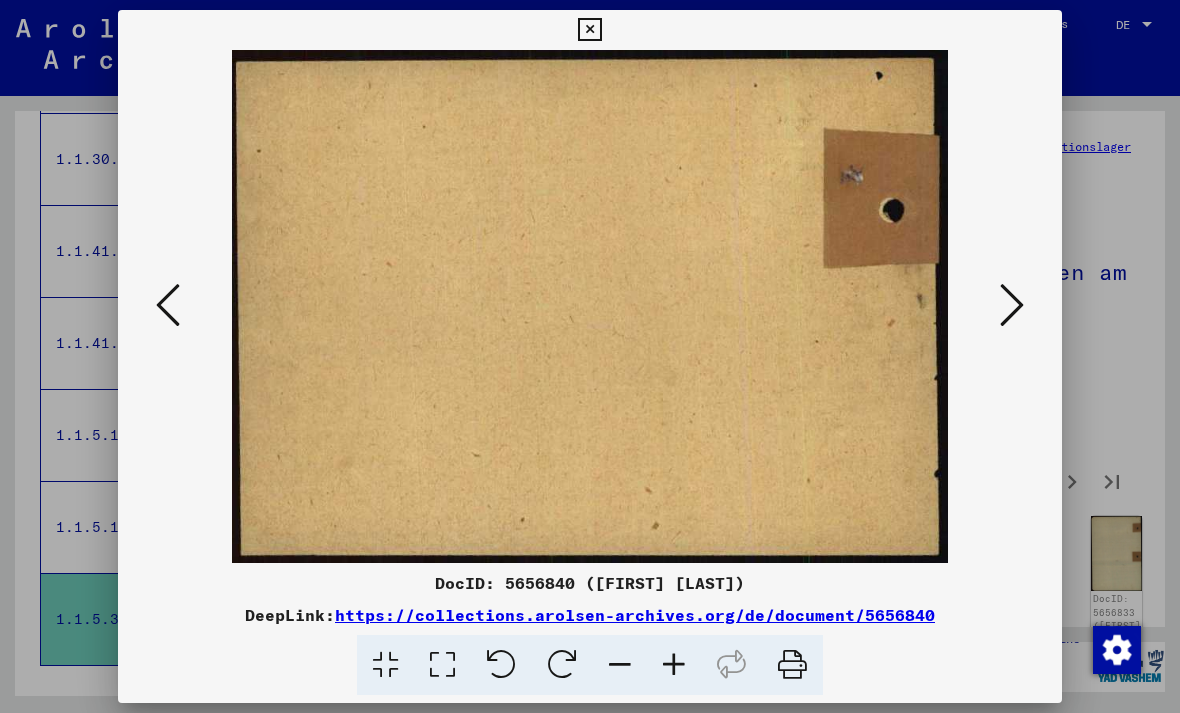 click at bounding box center (1012, 305) 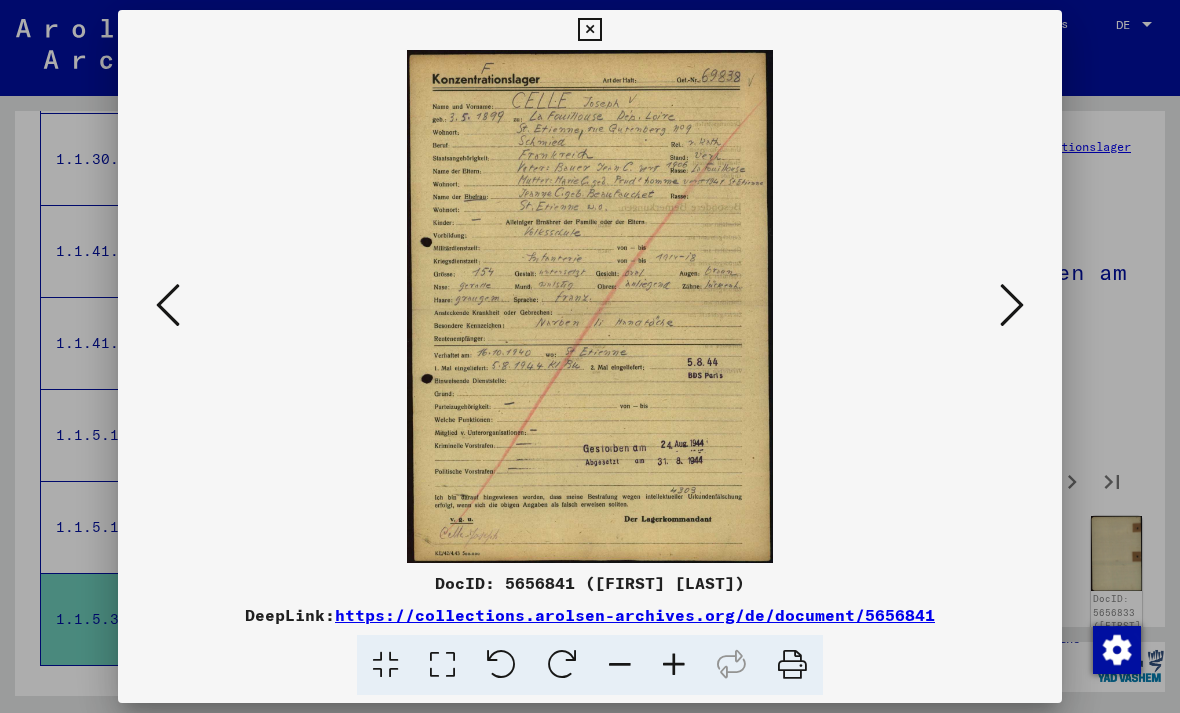 click at bounding box center (1012, 305) 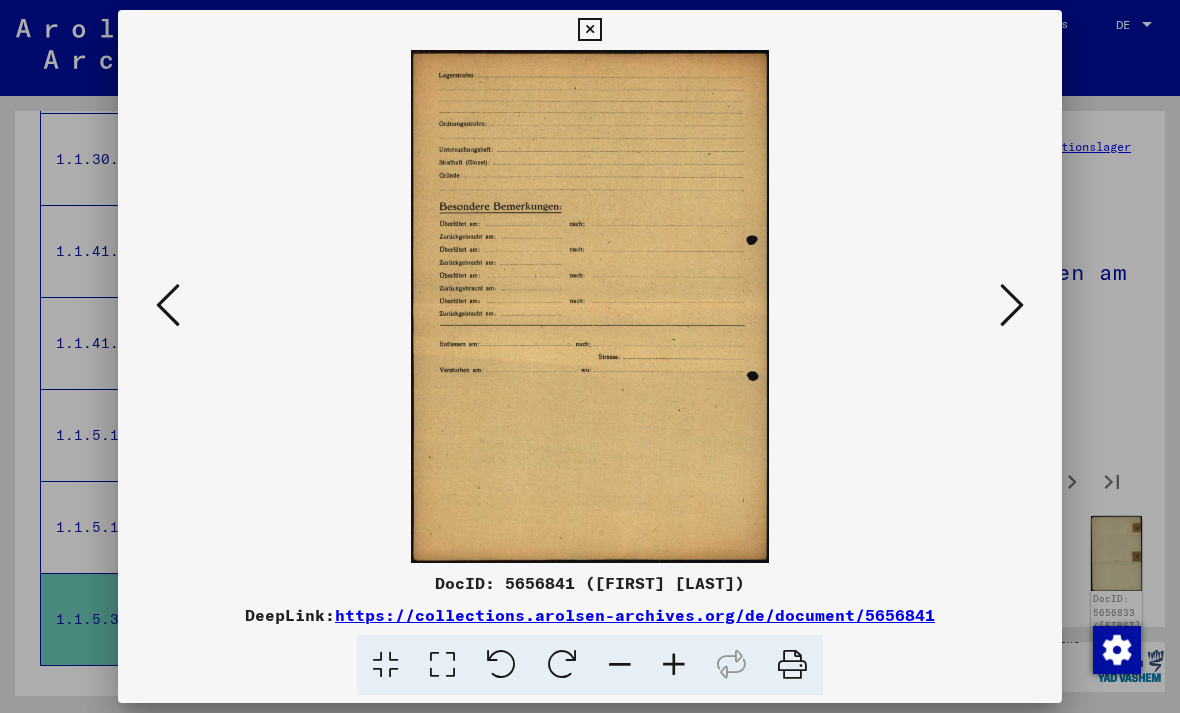 click at bounding box center [1012, 305] 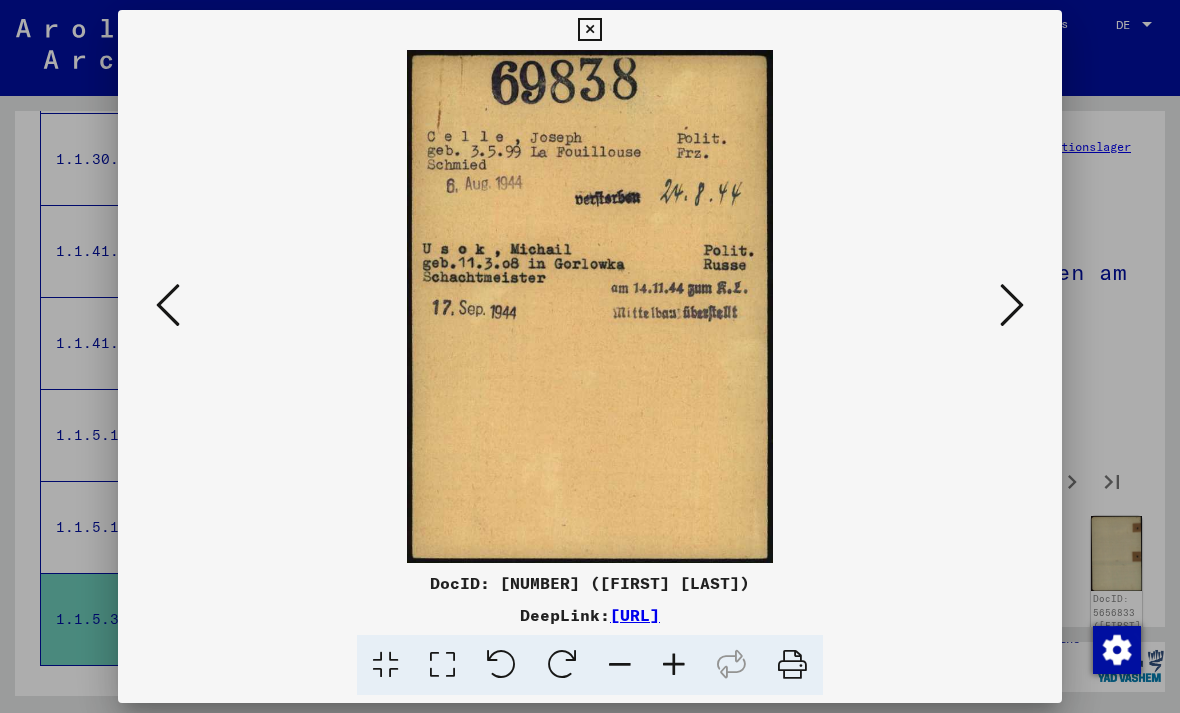 click at bounding box center [1012, 306] 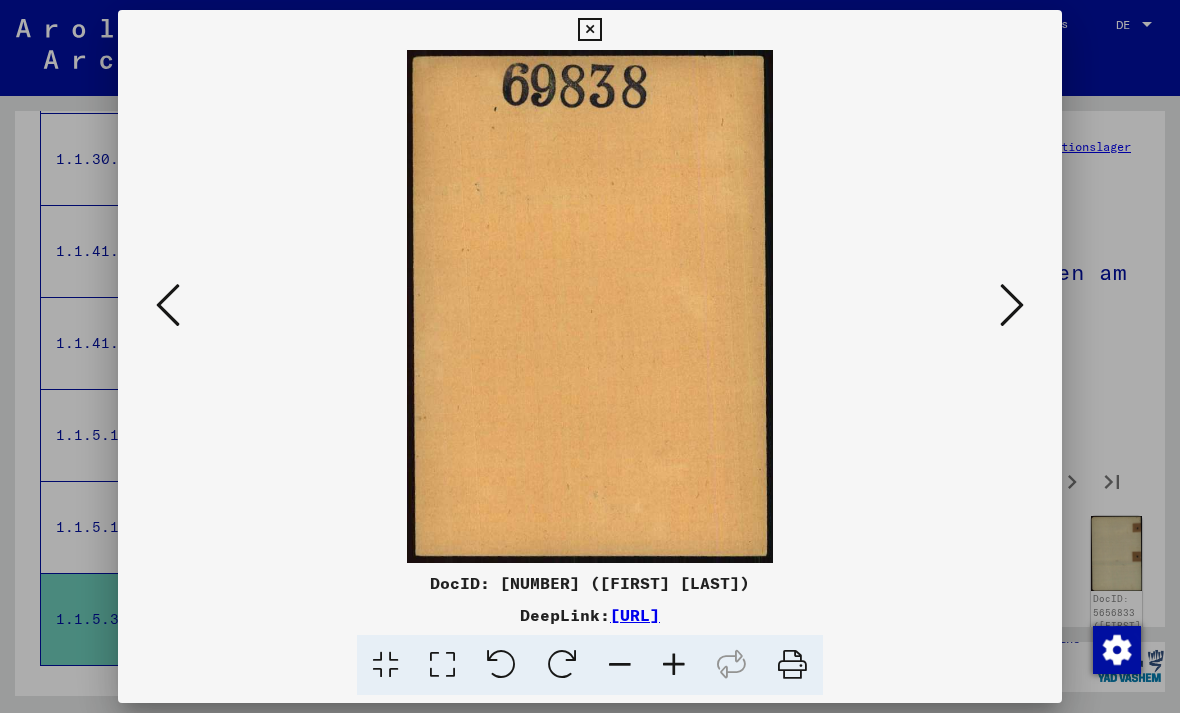 click at bounding box center (1012, 306) 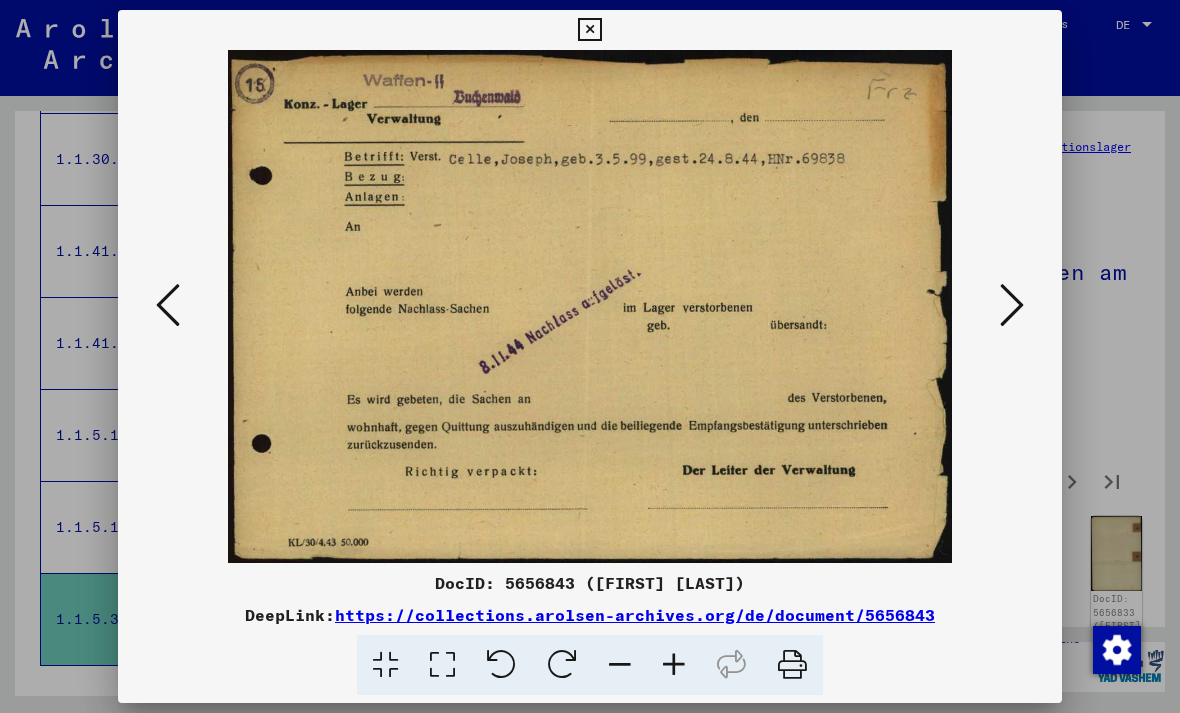 click at bounding box center [590, 306] 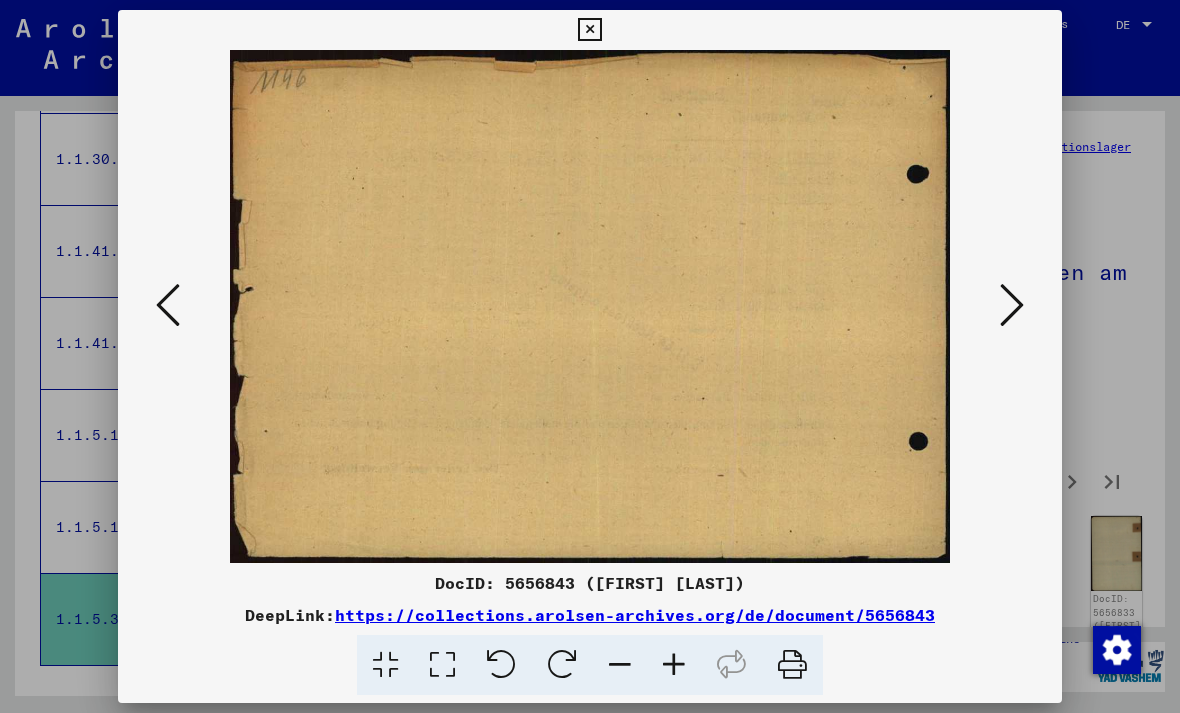 click at bounding box center [1012, 305] 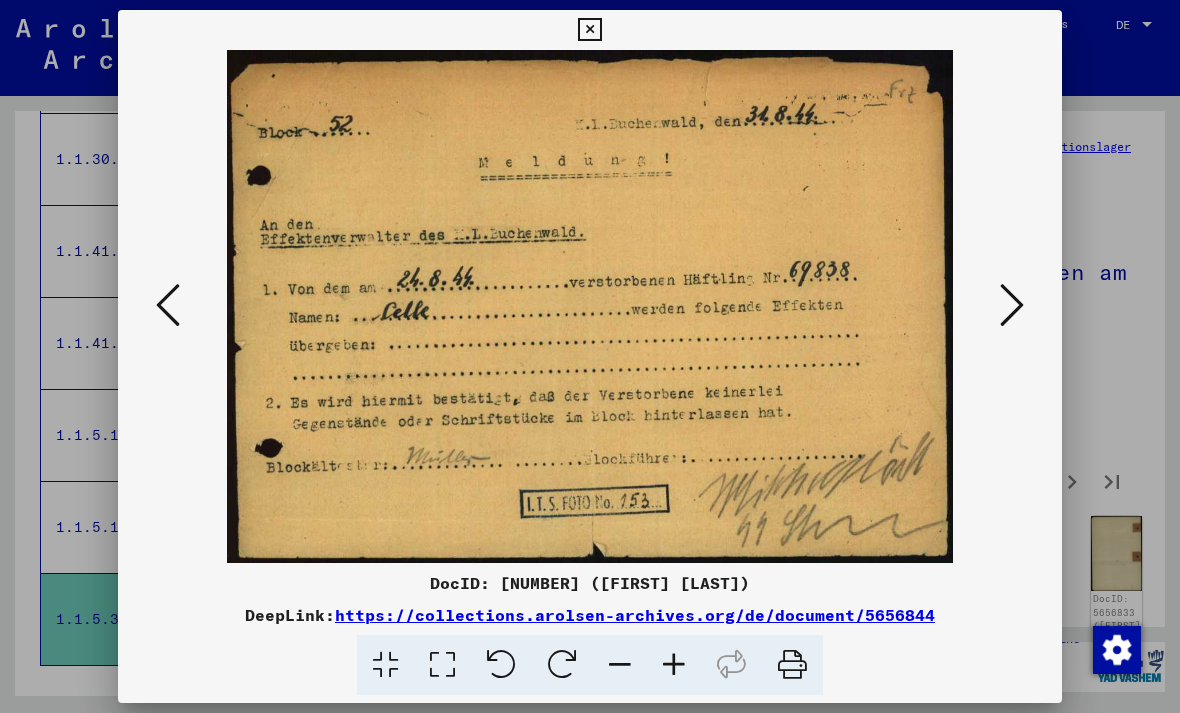 click at bounding box center (1012, 305) 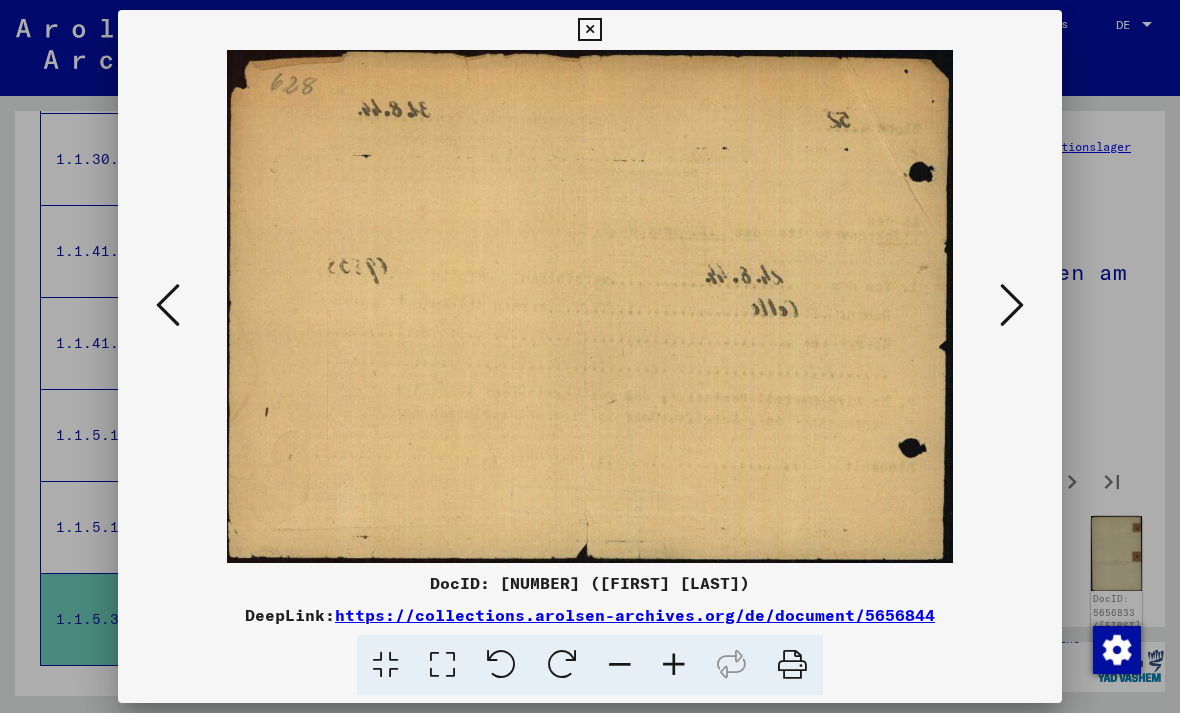 click at bounding box center (1012, 305) 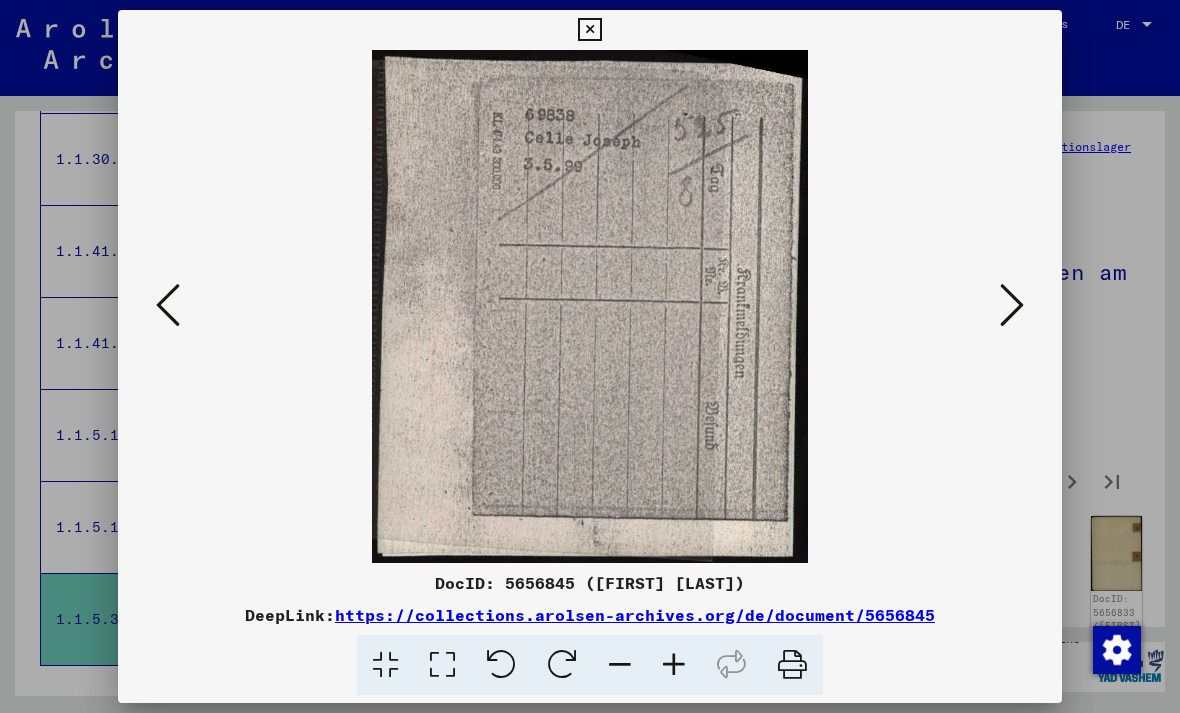 click at bounding box center (1012, 305) 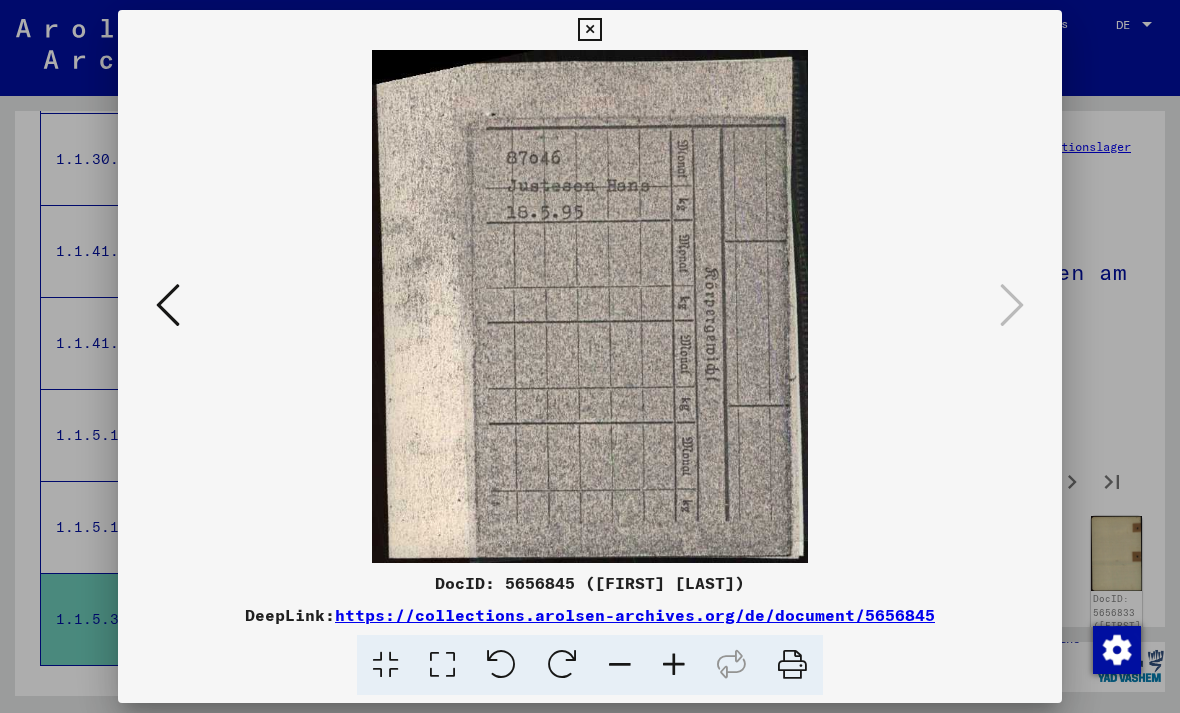 click at bounding box center (589, 30) 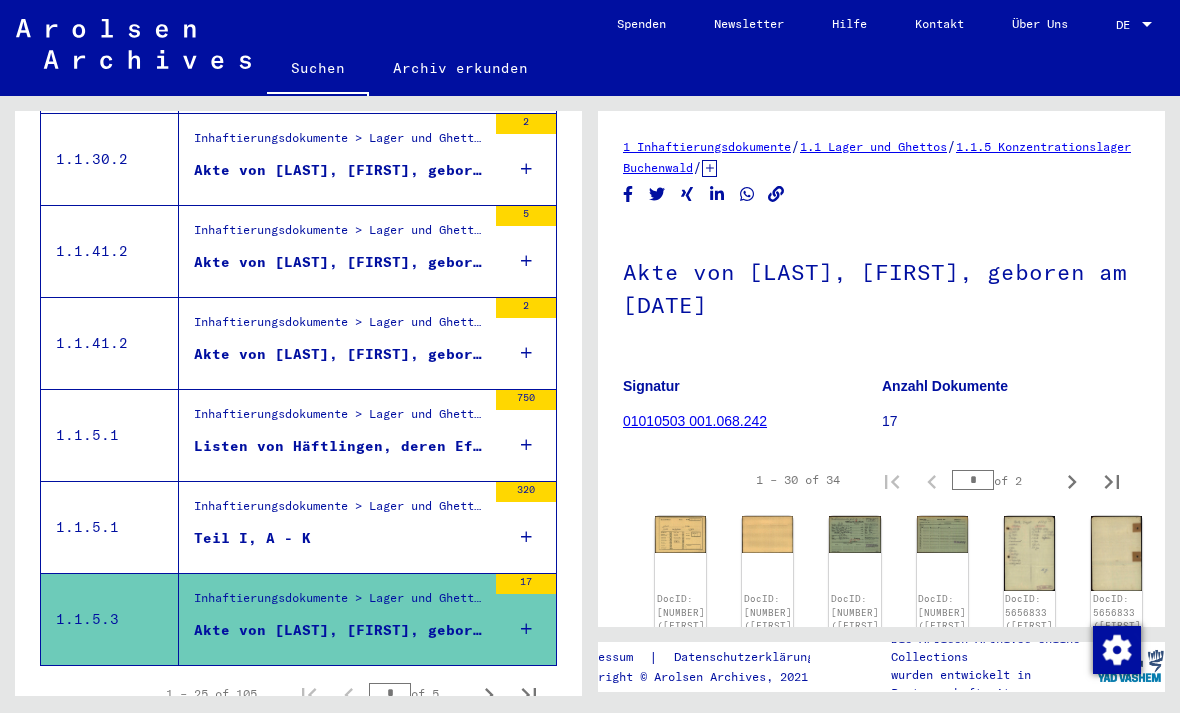 click on "Akte von [LAST], [FIRST], geboren am [DATE], geboren in [CITY]" at bounding box center [340, 354] 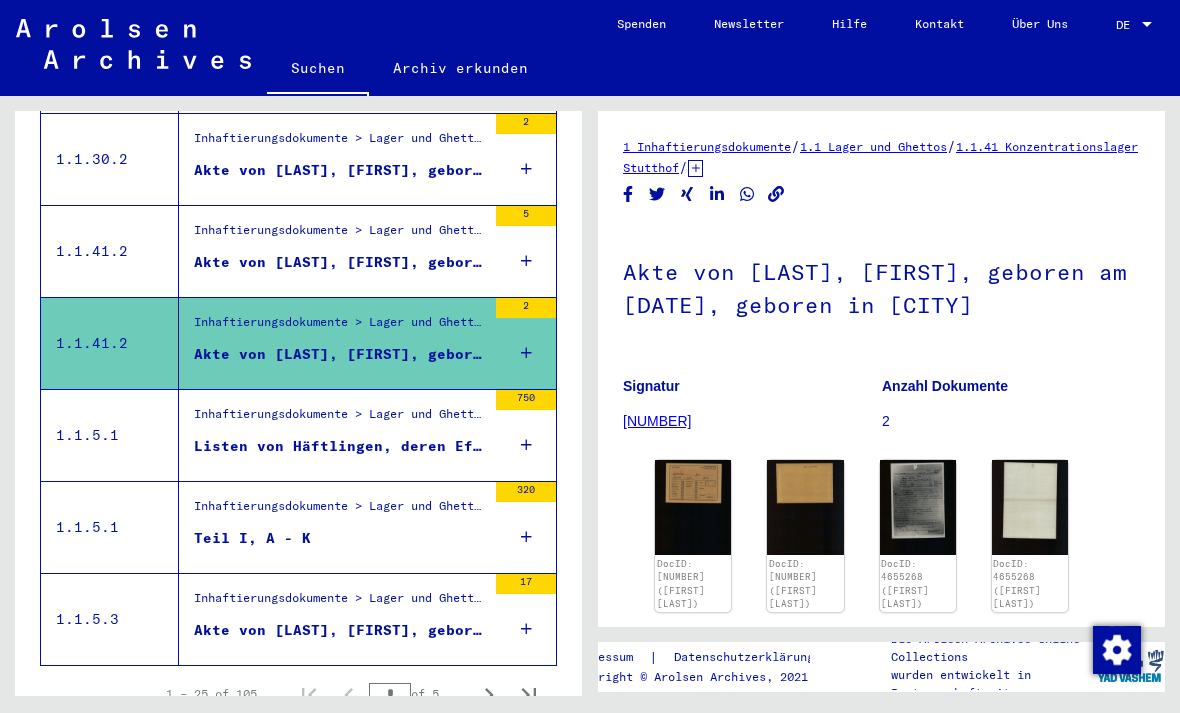click 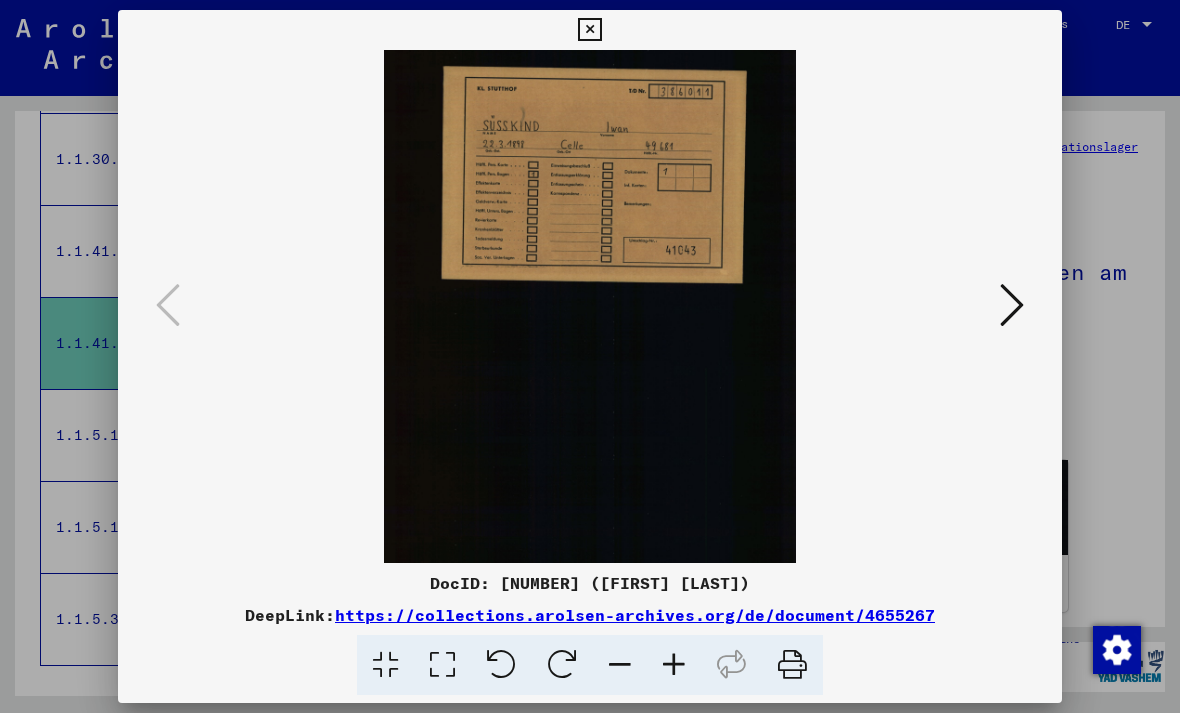click at bounding box center (1012, 305) 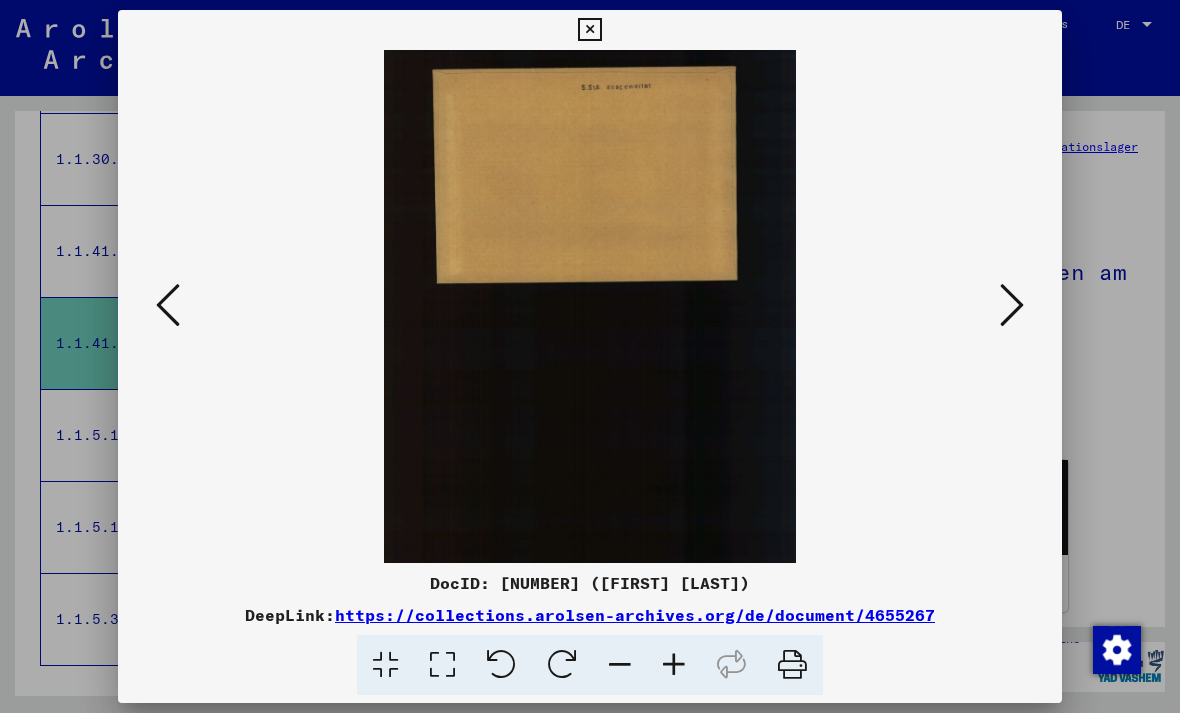 click at bounding box center [1012, 305] 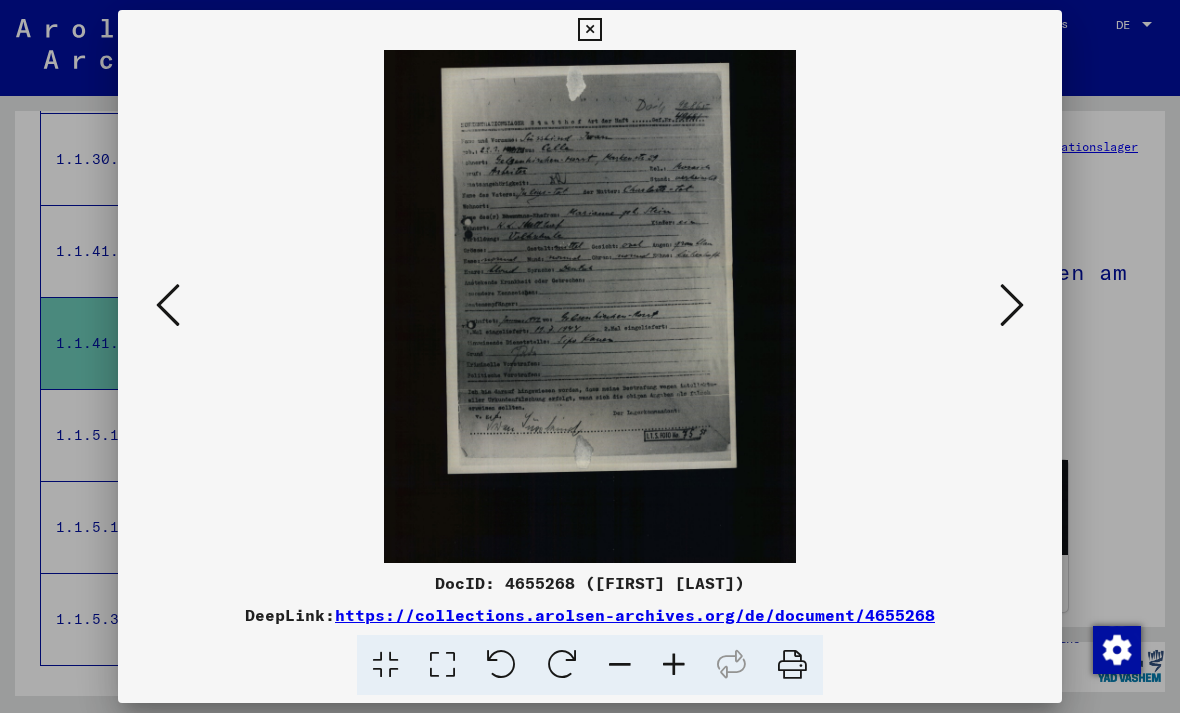 click at bounding box center [1012, 305] 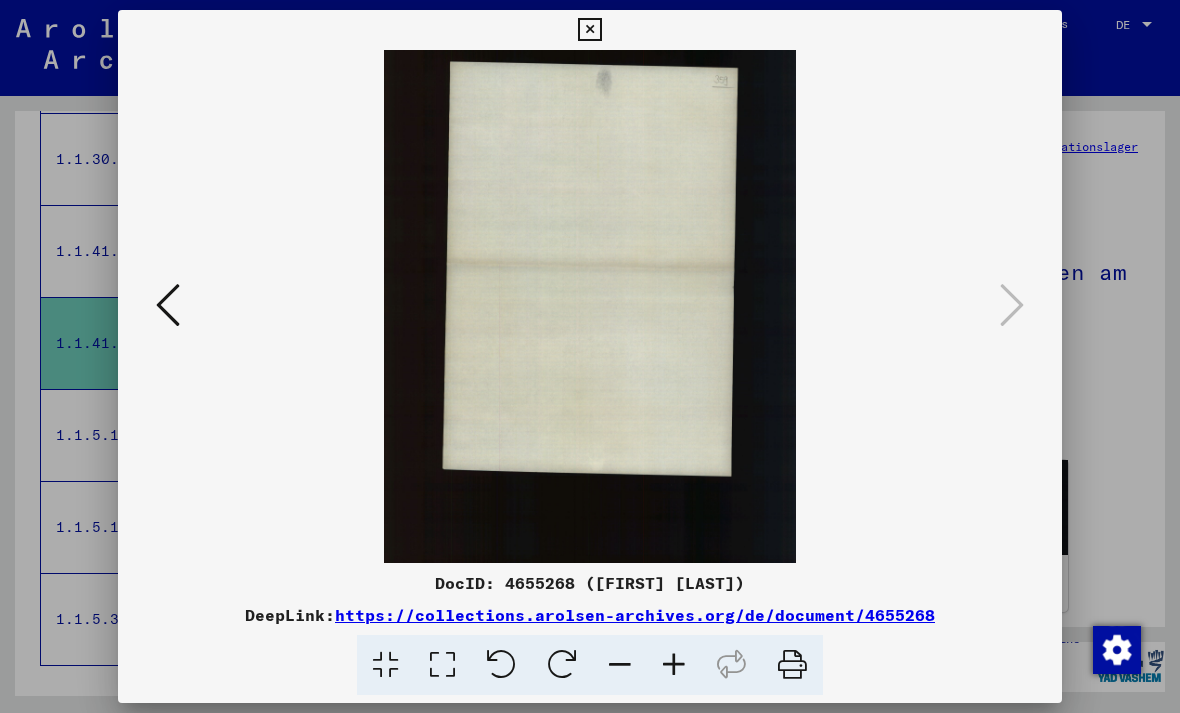 click at bounding box center [589, 30] 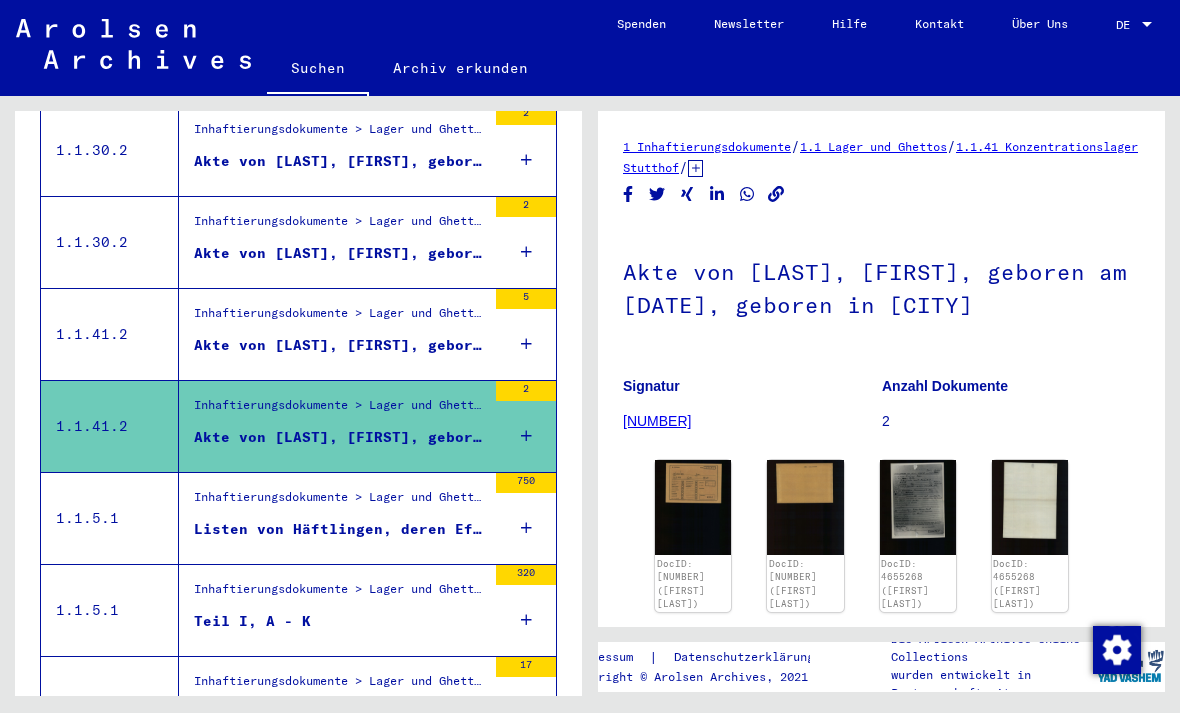 scroll, scrollTop: 2059, scrollLeft: 0, axis: vertical 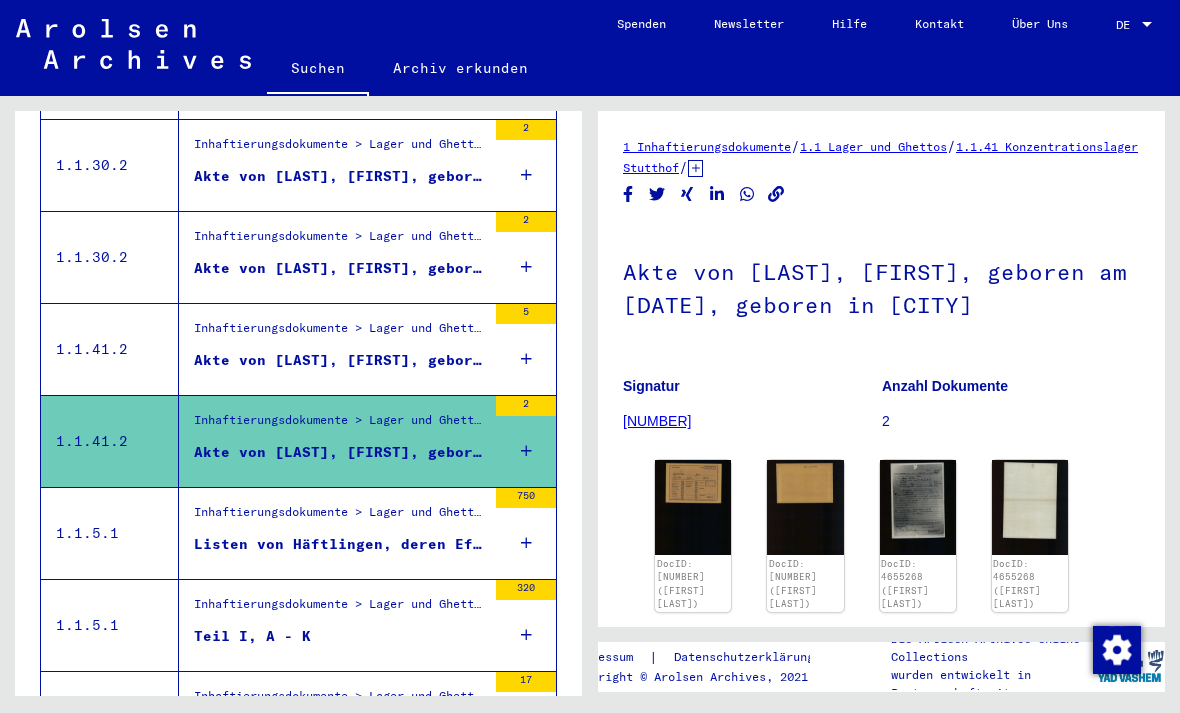click on "Inhaftierungsdokumente > Lager und Ghettos > Konzentrationslager Stutthof > Individuelle Unterlagen Stutthof > Individuelle Häftlings Unterlagen - KL Stutthof > Akten mit Namen ab RITTER" at bounding box center [340, 333] 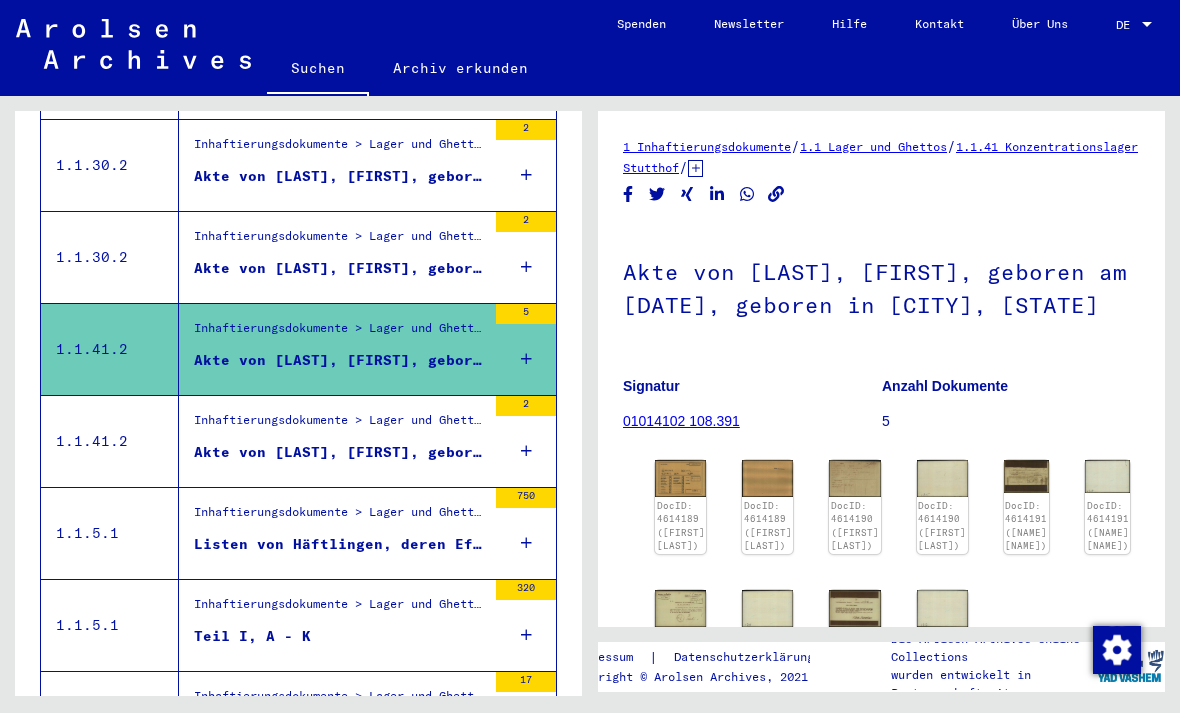 click 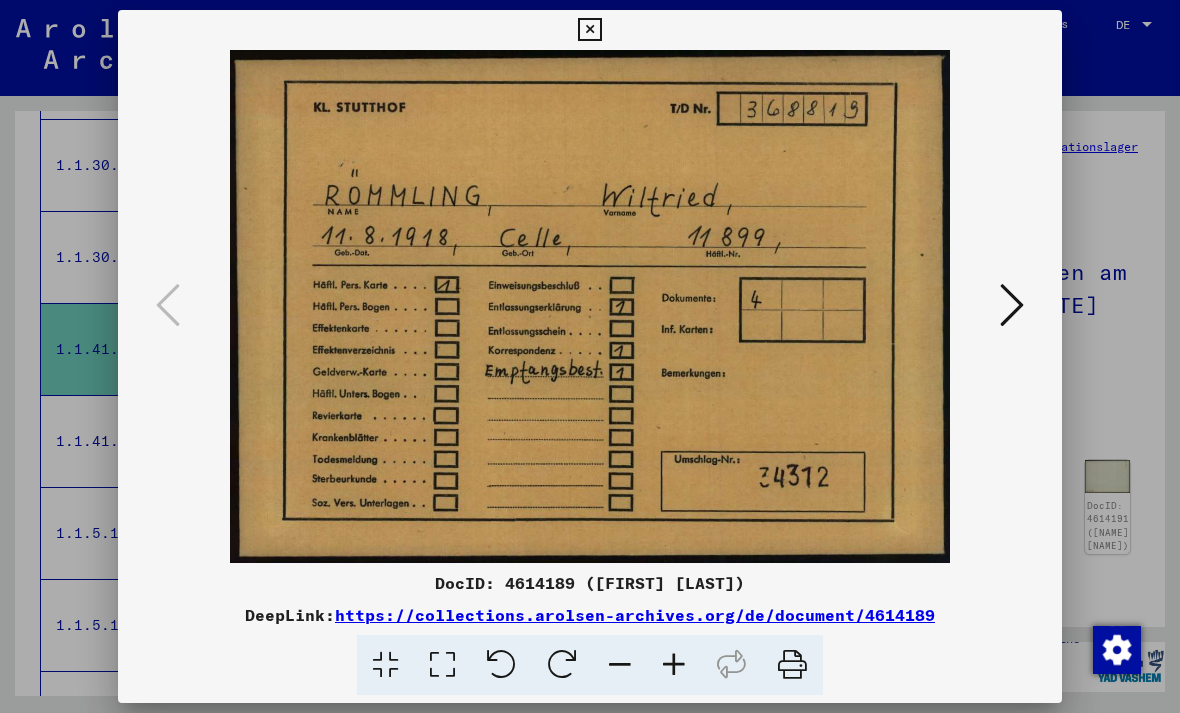click at bounding box center (1012, 305) 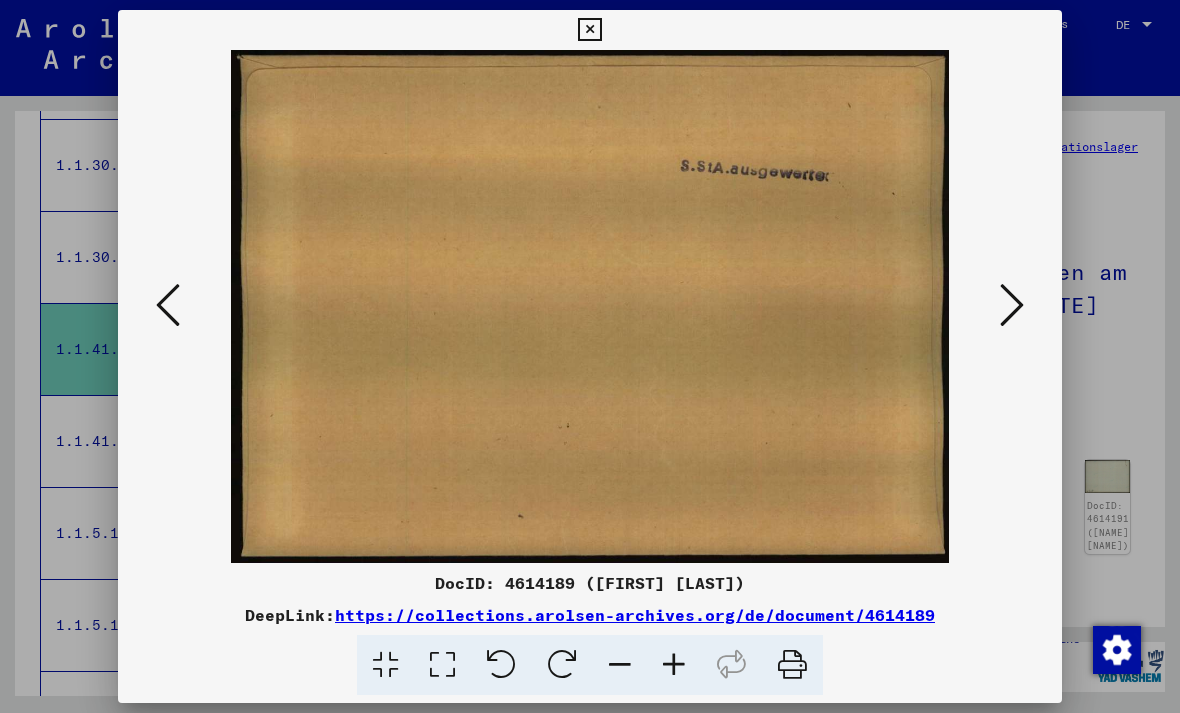 click at bounding box center (1012, 305) 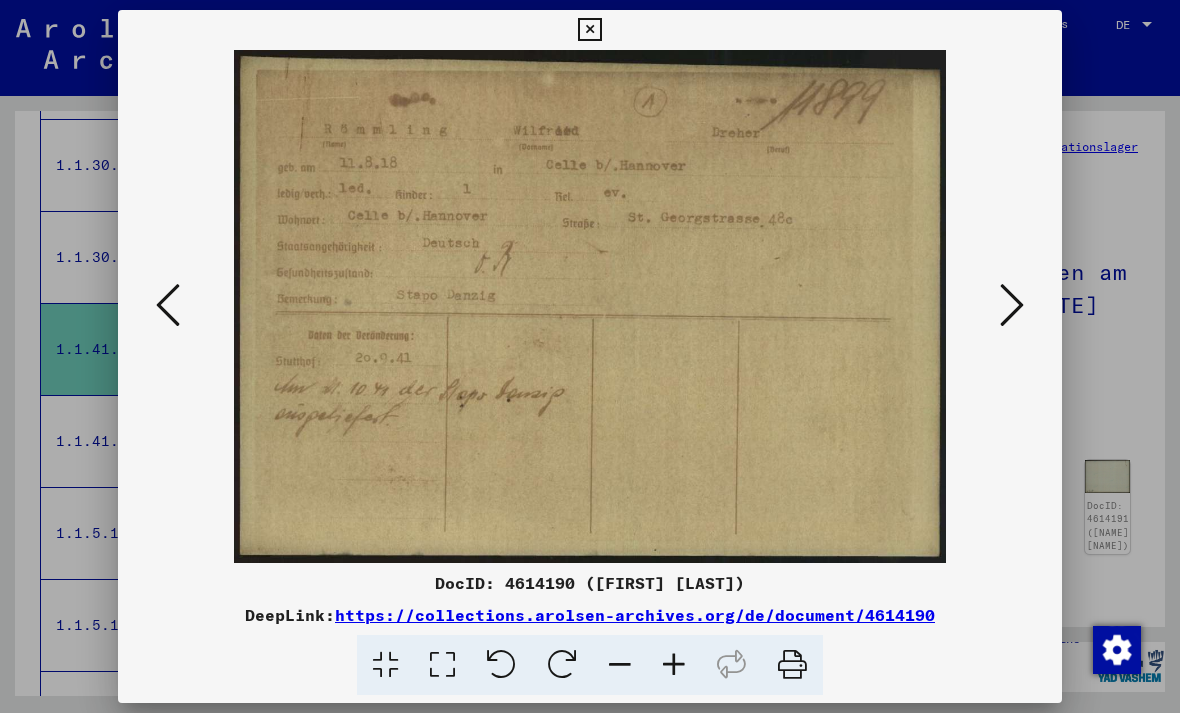 click at bounding box center (1012, 305) 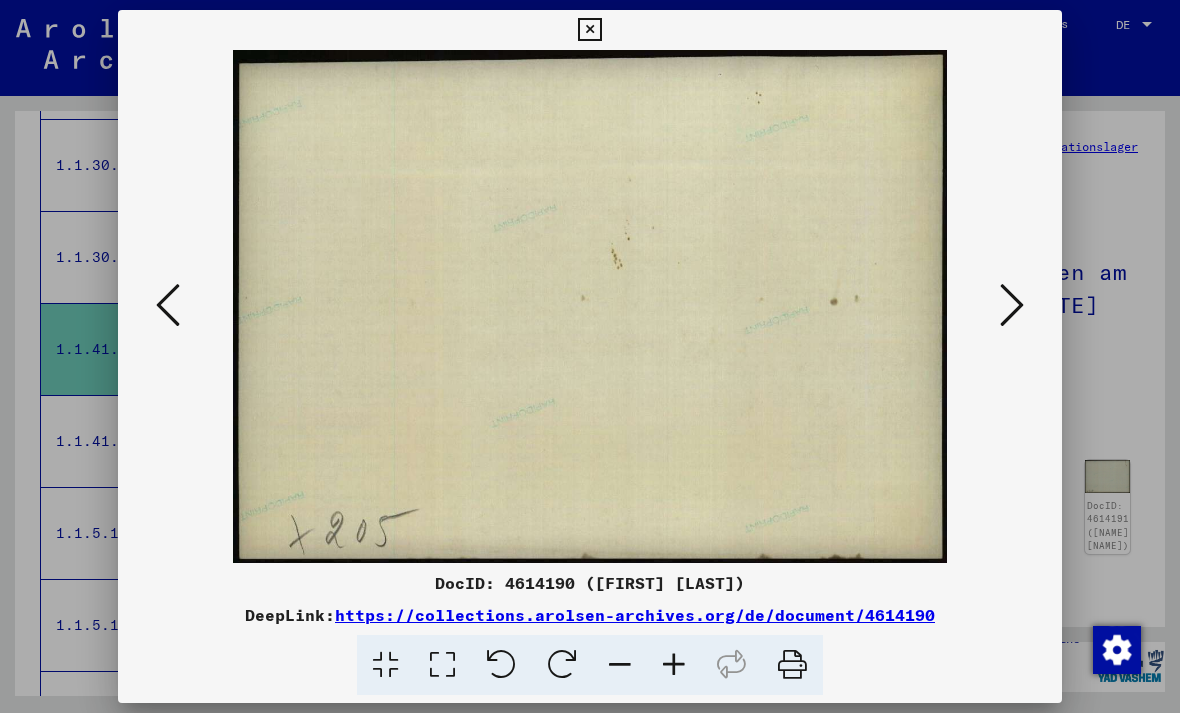 click at bounding box center [1012, 305] 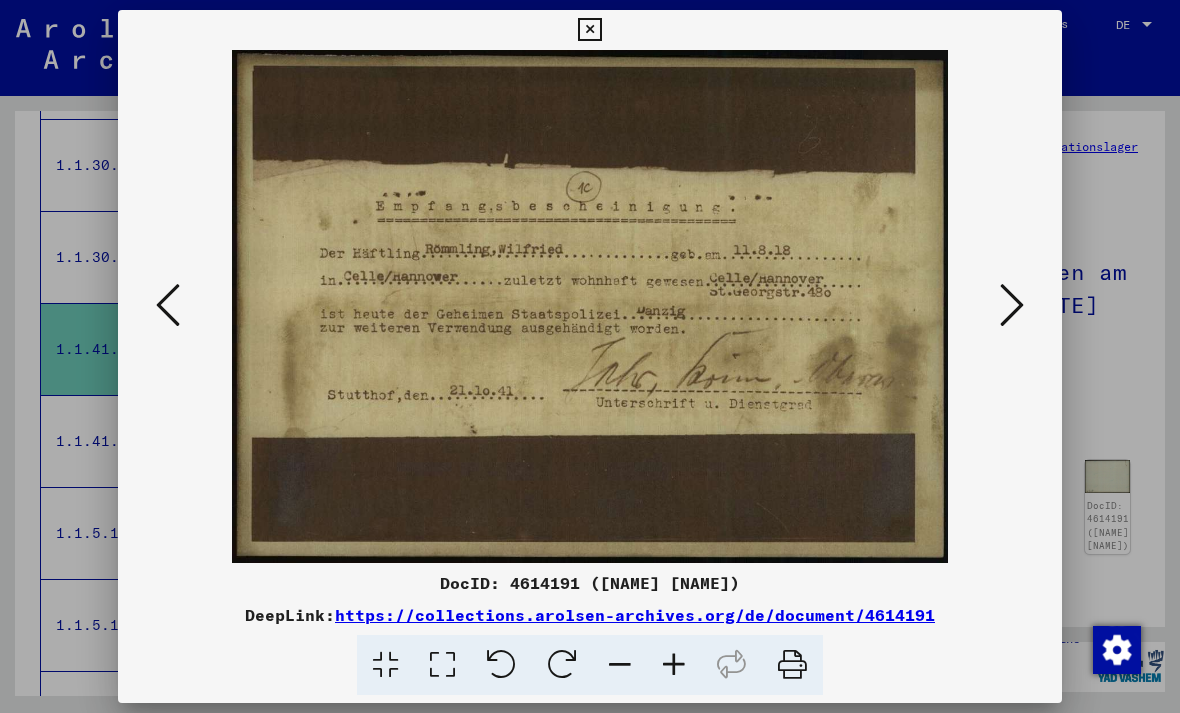 click at bounding box center (1012, 305) 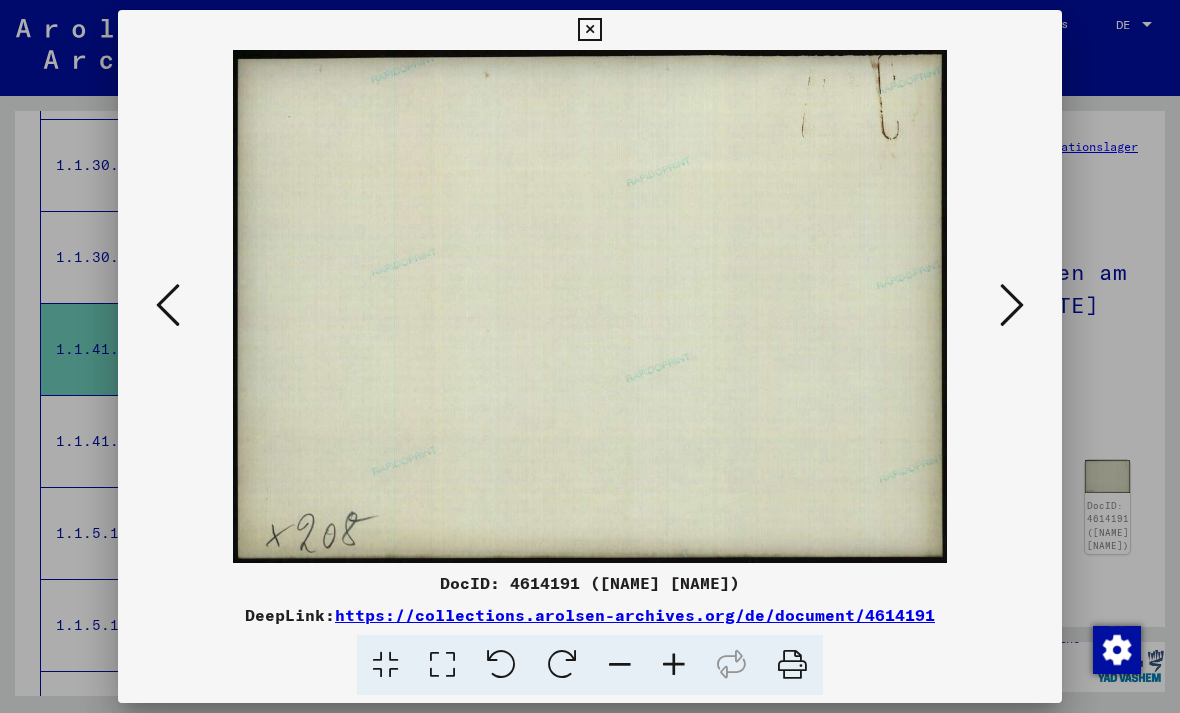 click at bounding box center (1012, 305) 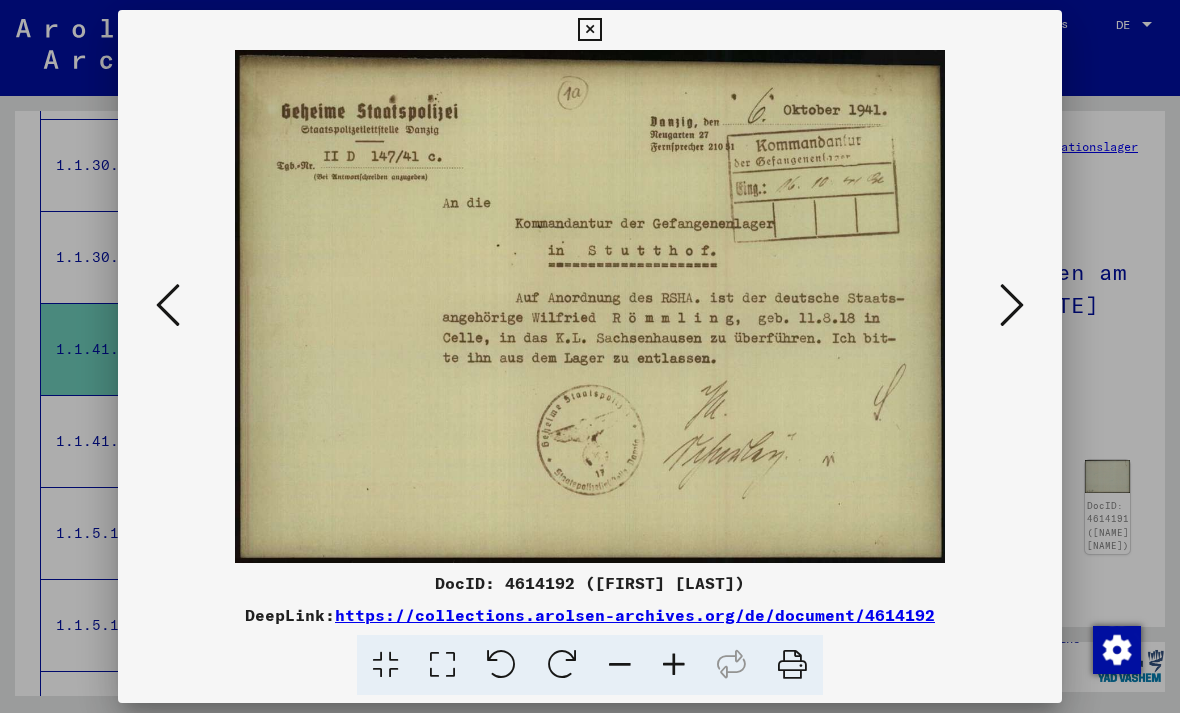click at bounding box center (1012, 305) 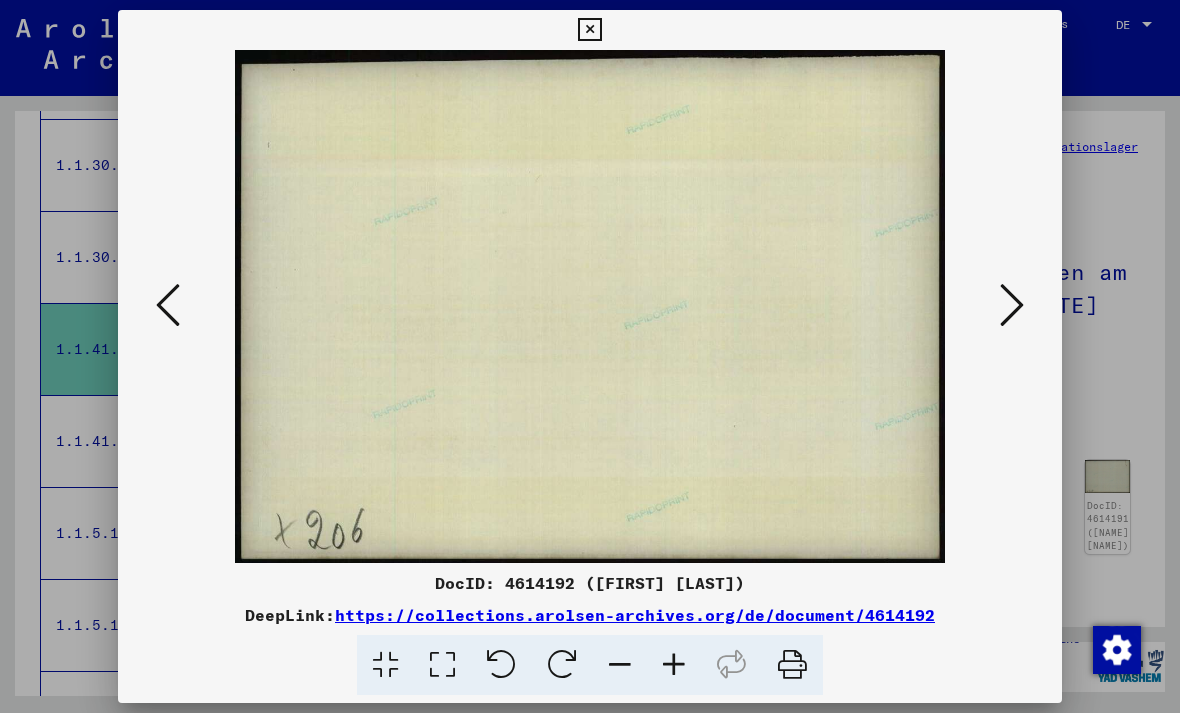 click at bounding box center (1012, 305) 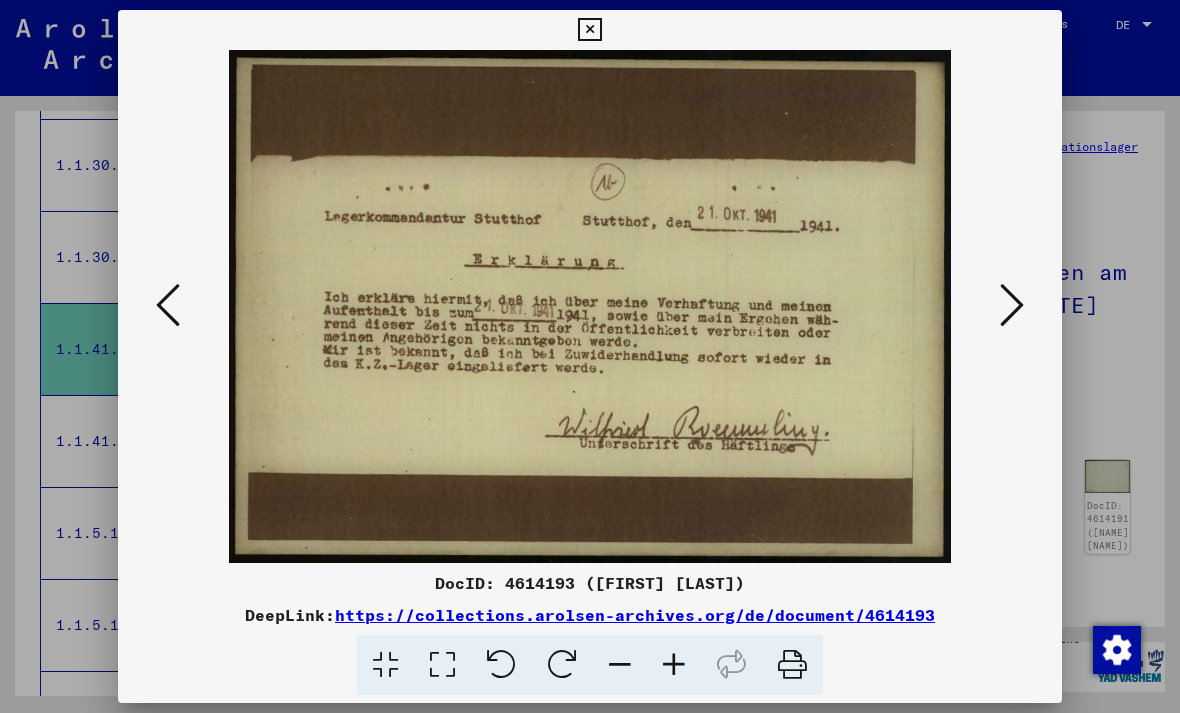 click at bounding box center [1012, 305] 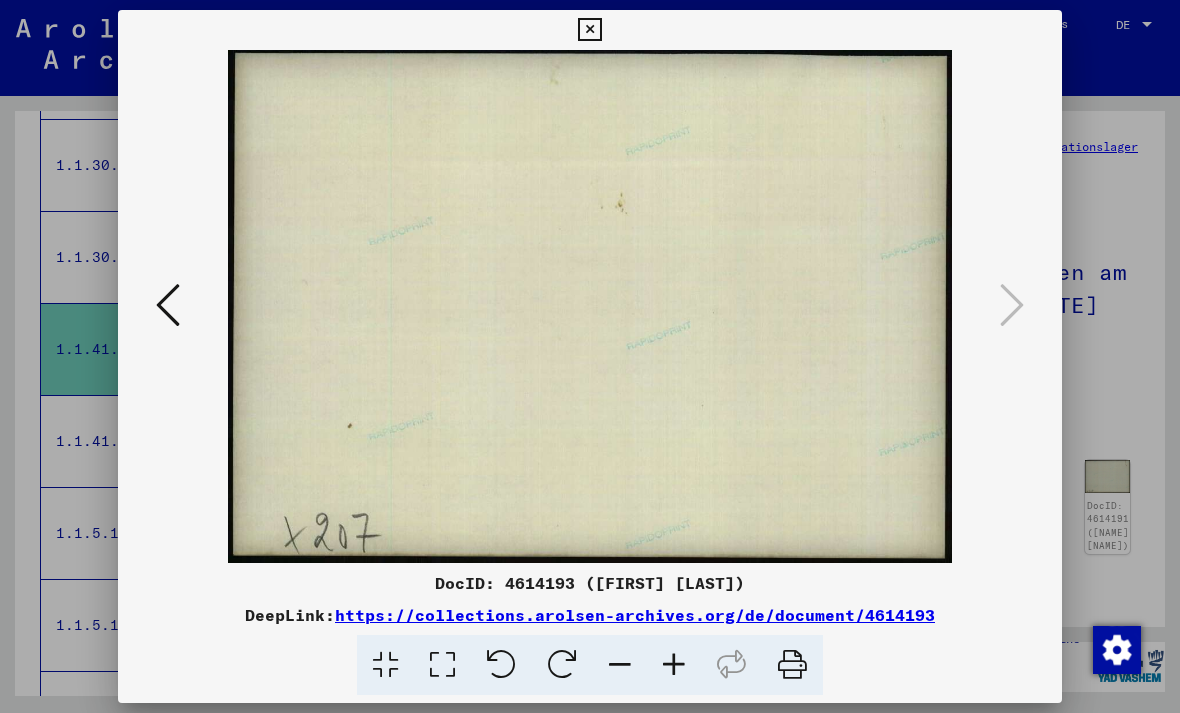 click at bounding box center (589, 30) 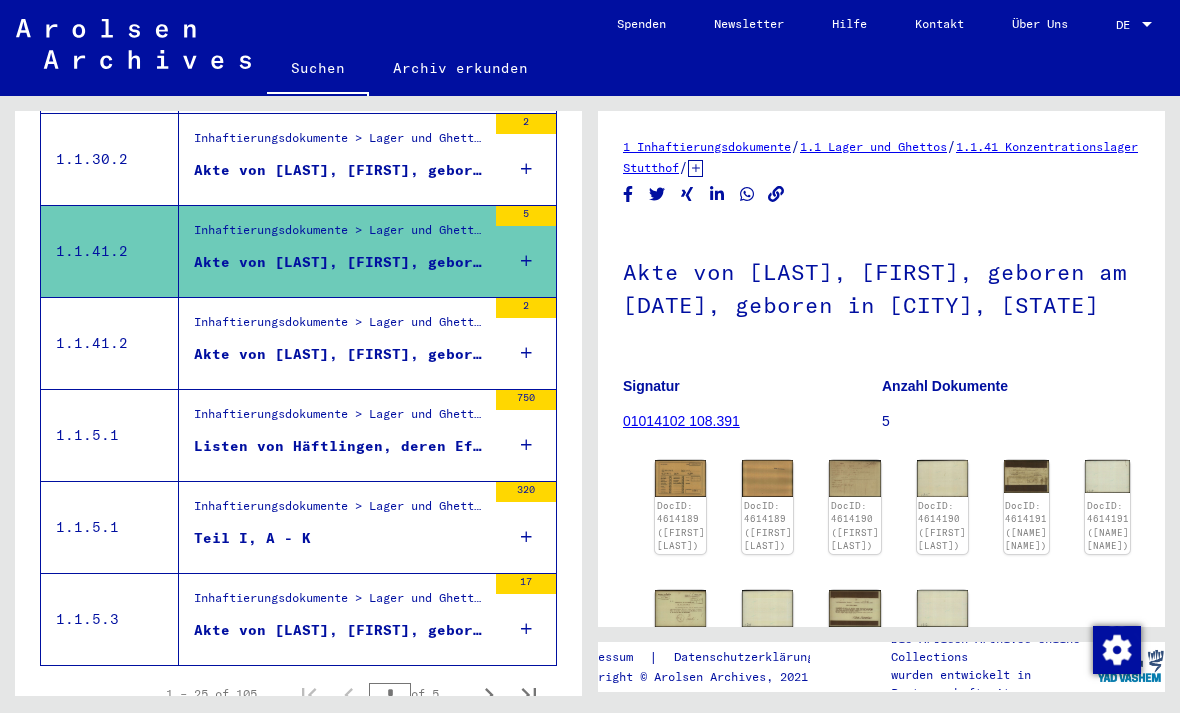 scroll, scrollTop: 2157, scrollLeft: 0, axis: vertical 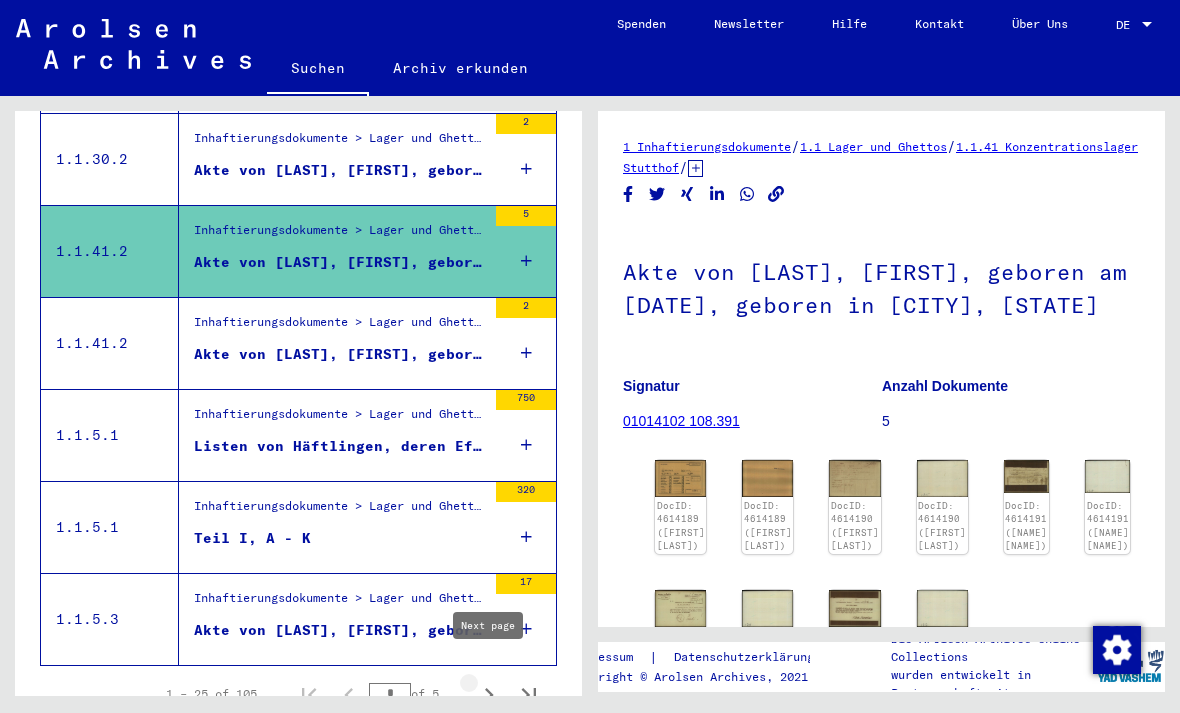 click 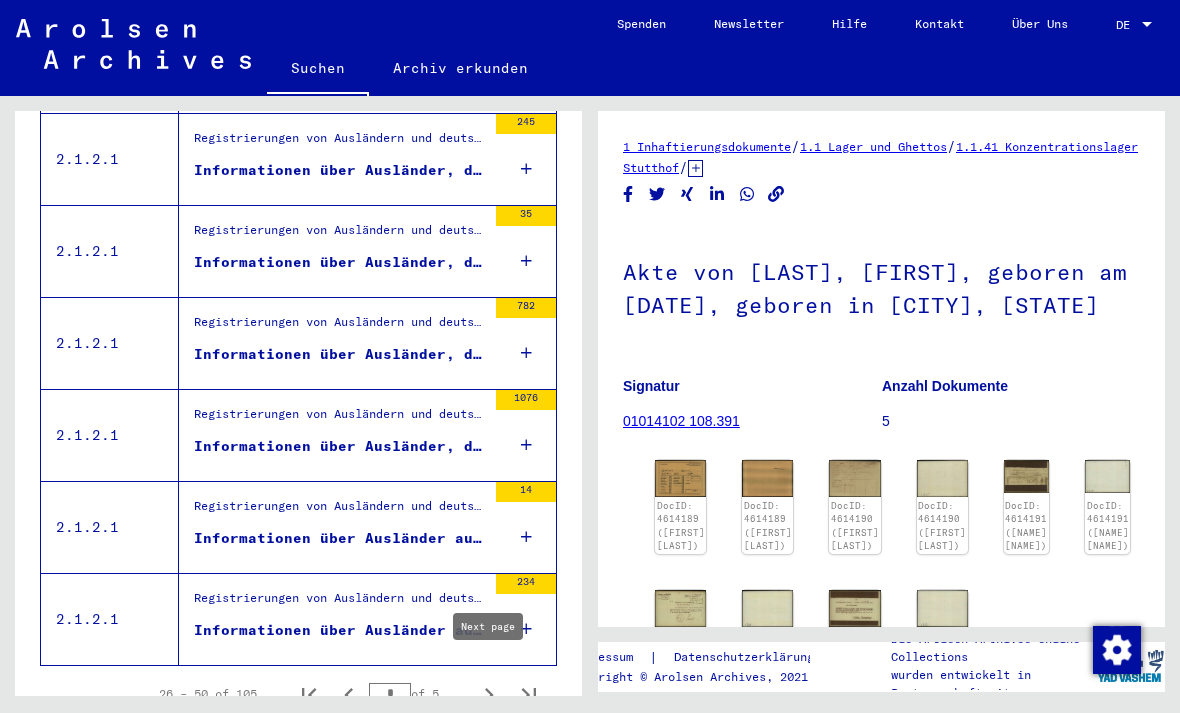 scroll, scrollTop: 0, scrollLeft: 0, axis: both 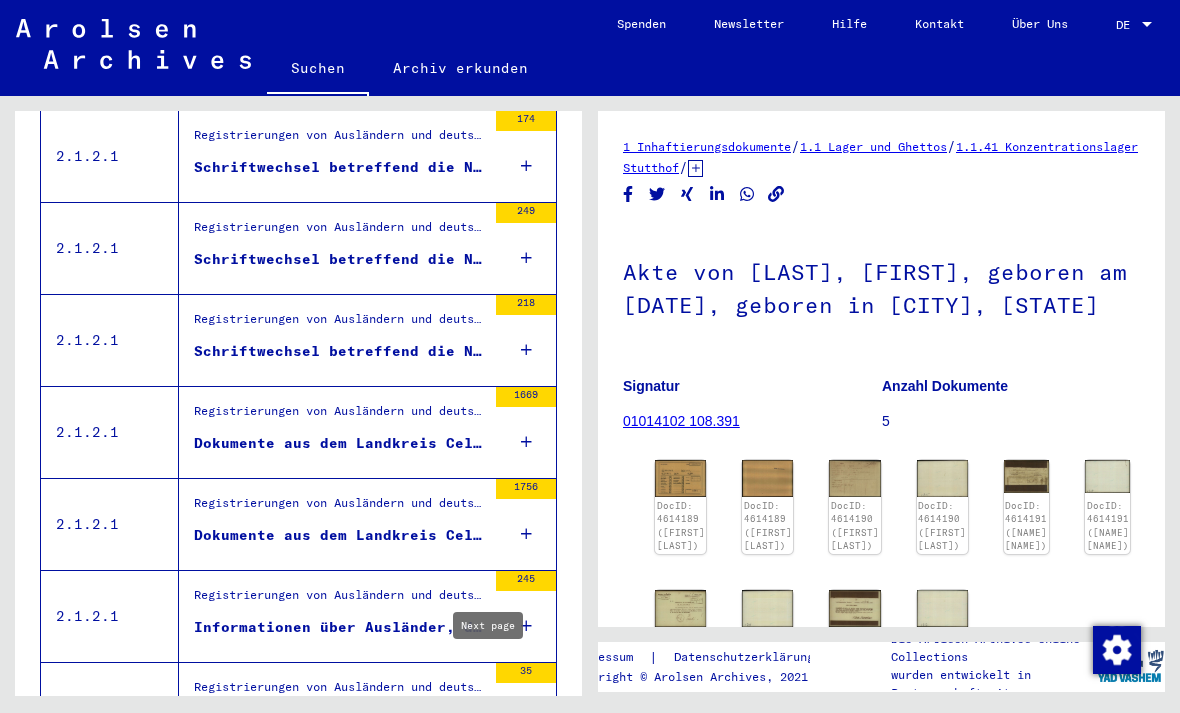 click on "Registrierungen von Ausländern und deutschen Verfolgten durch öffentliche Einrichtungen, Versicherungen und Firmen (1939 - 1947) > Durchführung der Alliiertenbefehle zur Erfassung von Ausländern und deutschen Verfolgten sowie verwandte Dokumente > Britische Besatzungszone in Deutschland > Listen von Angehörigen der Vereinten Nationen, anderer Ausländer, deutscher Juden und Staatenloser, britische Zone > Unterlagen aus Niedersachsen > Dokumente aus dem Landkreis Celle ([COUNTY]) > Informationen über Ausländer, die sich während des Kriegs im Kreis Celle ([COUNTY]) aufhielten" at bounding box center (340, 324) 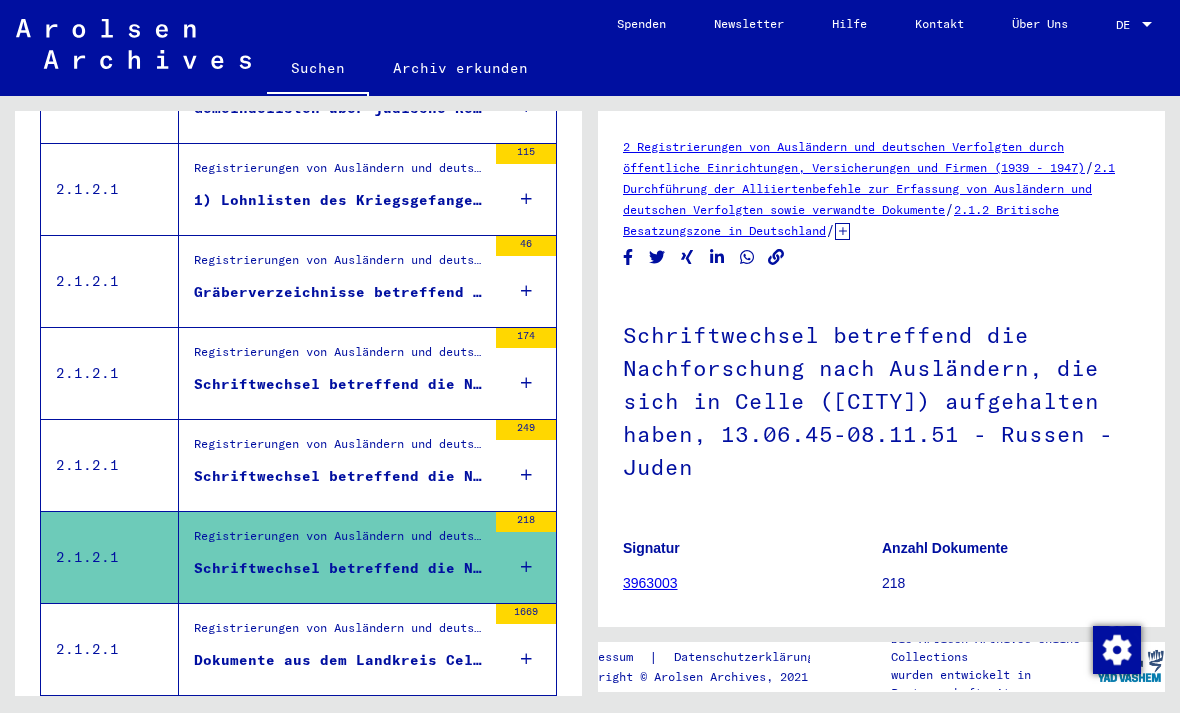 scroll, scrollTop: 1486, scrollLeft: 0, axis: vertical 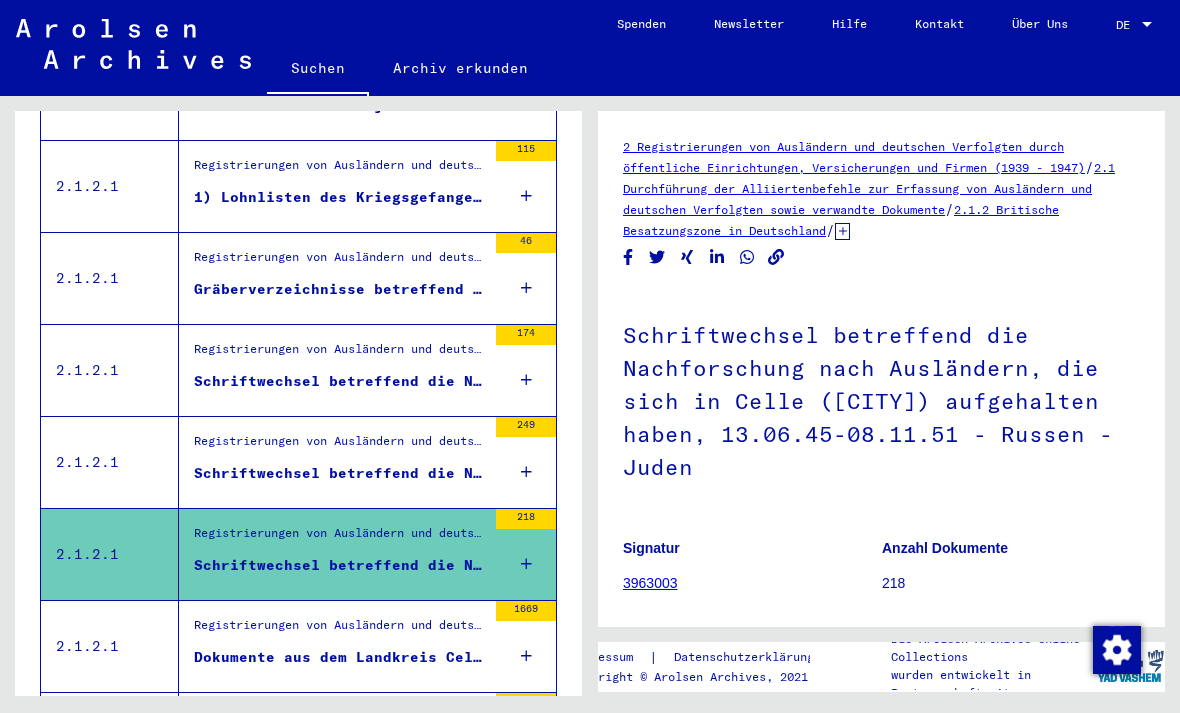 click on "Gräberverzeichnisse betreffend Ausländer, die auf den Friedhöfen der Stadt [CITY] beigesetzt wurden, Todesdaten: 29.06.40-12.05.46" at bounding box center (340, 289) 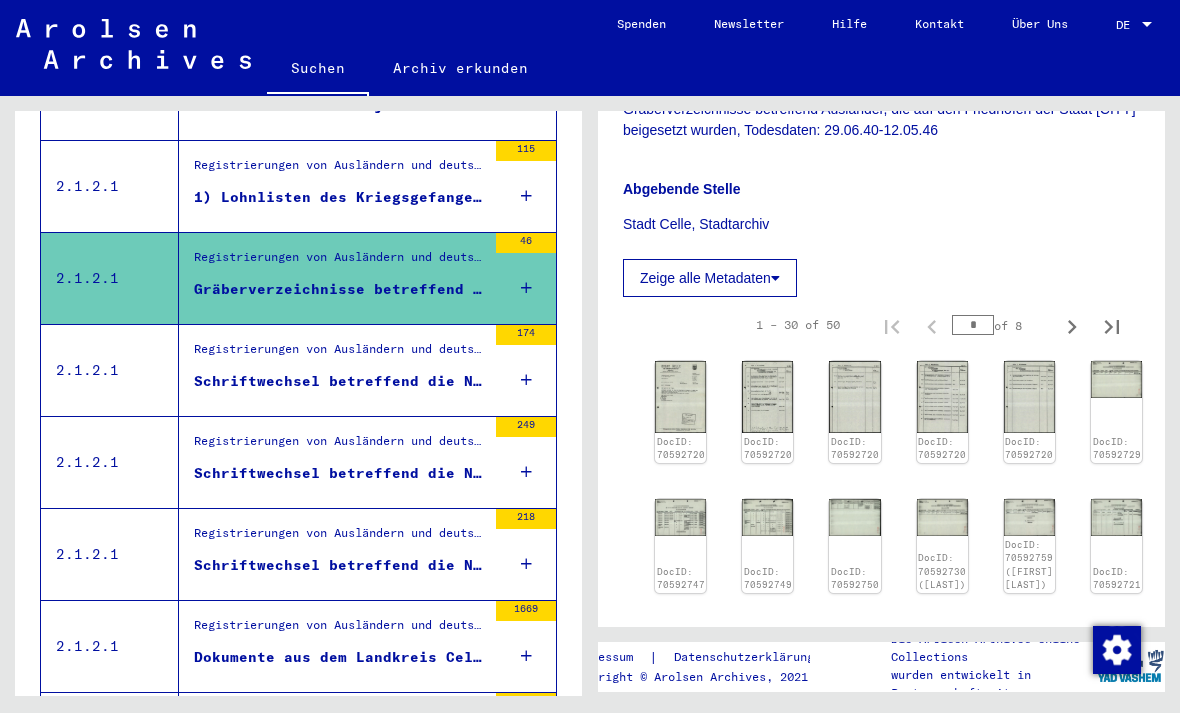 scroll, scrollTop: 542, scrollLeft: 0, axis: vertical 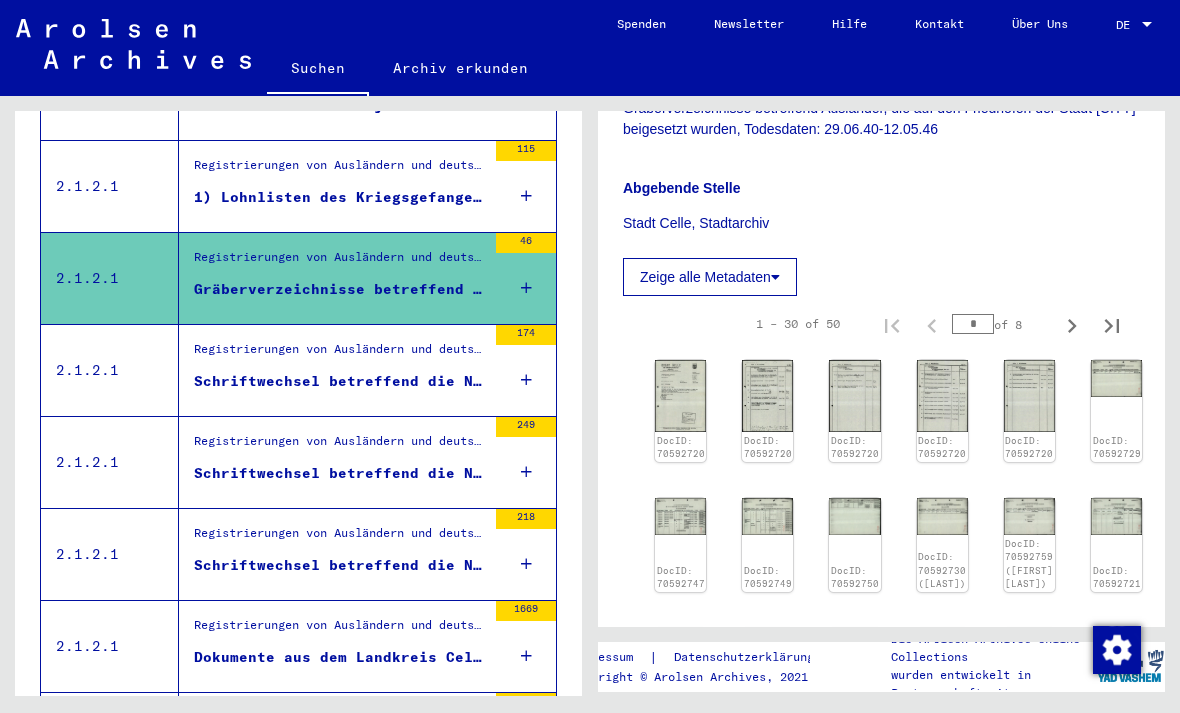 click 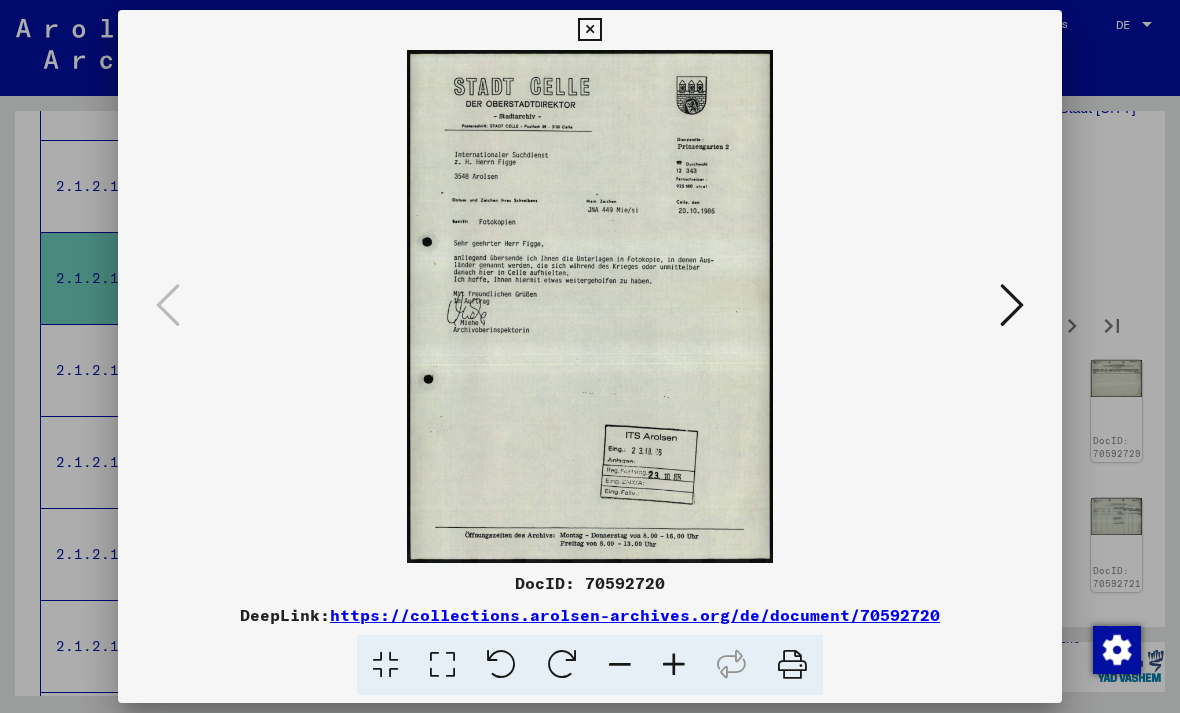 click at bounding box center [1012, 305] 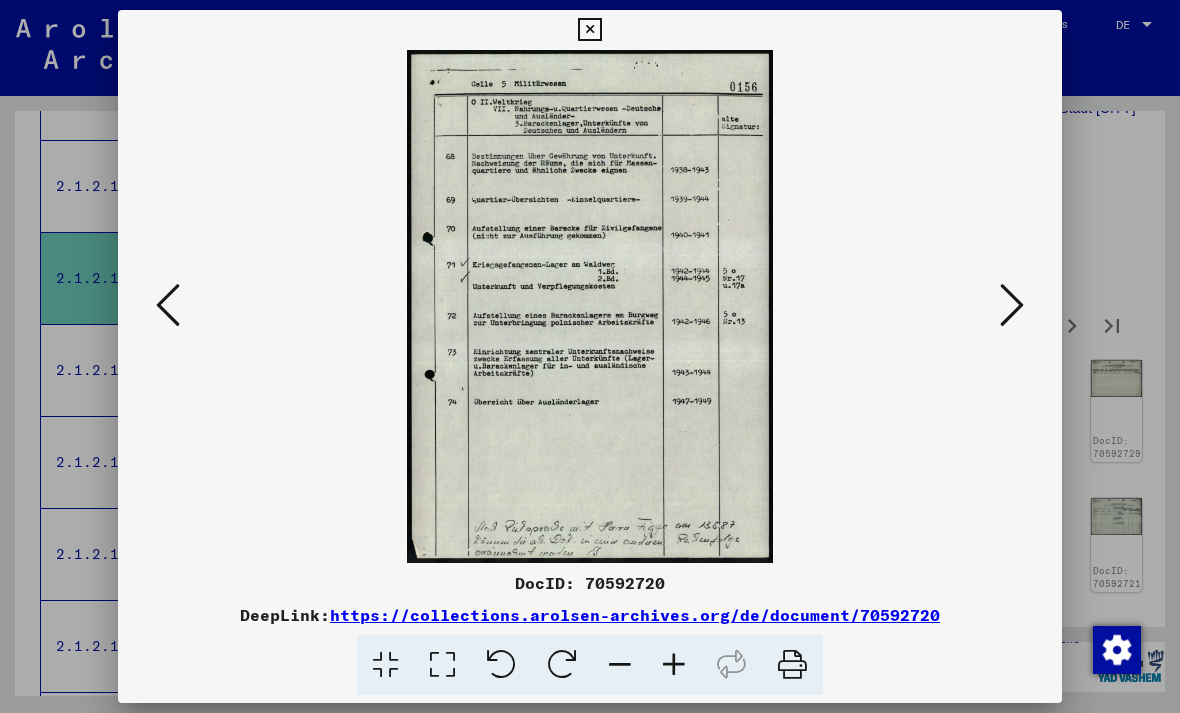 click at bounding box center [1012, 305] 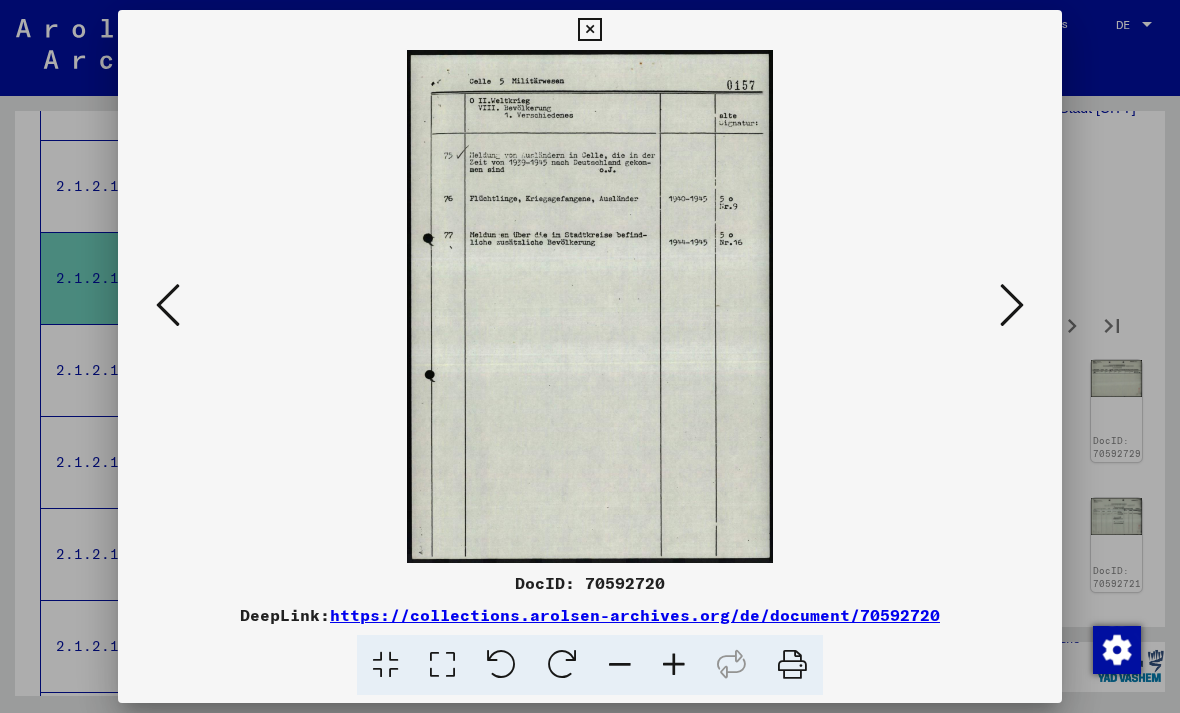 click at bounding box center (1012, 305) 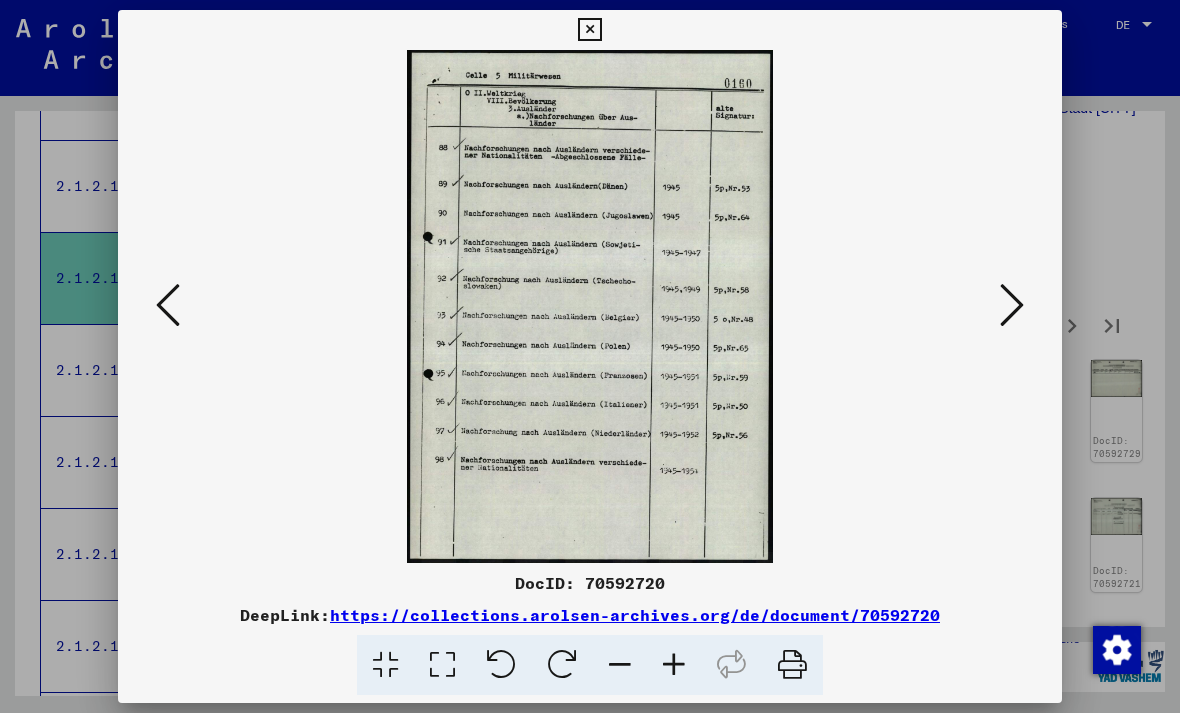 click at bounding box center (1012, 305) 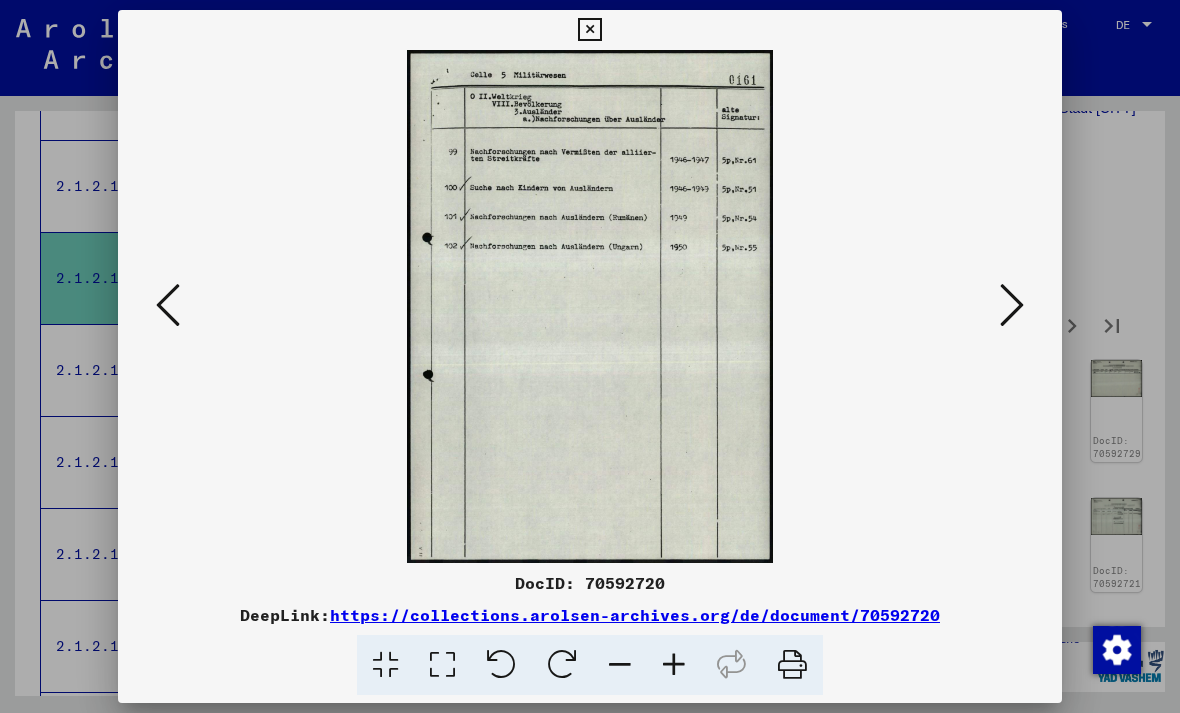 click at bounding box center [1012, 305] 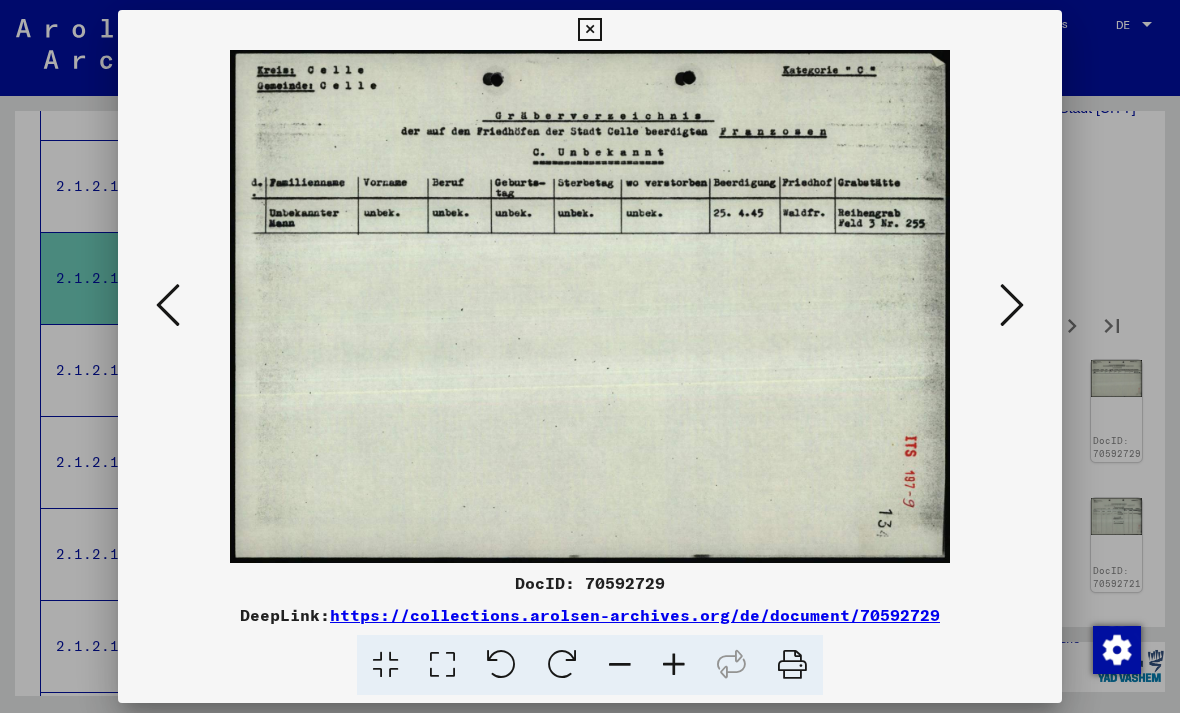 click at bounding box center (1012, 305) 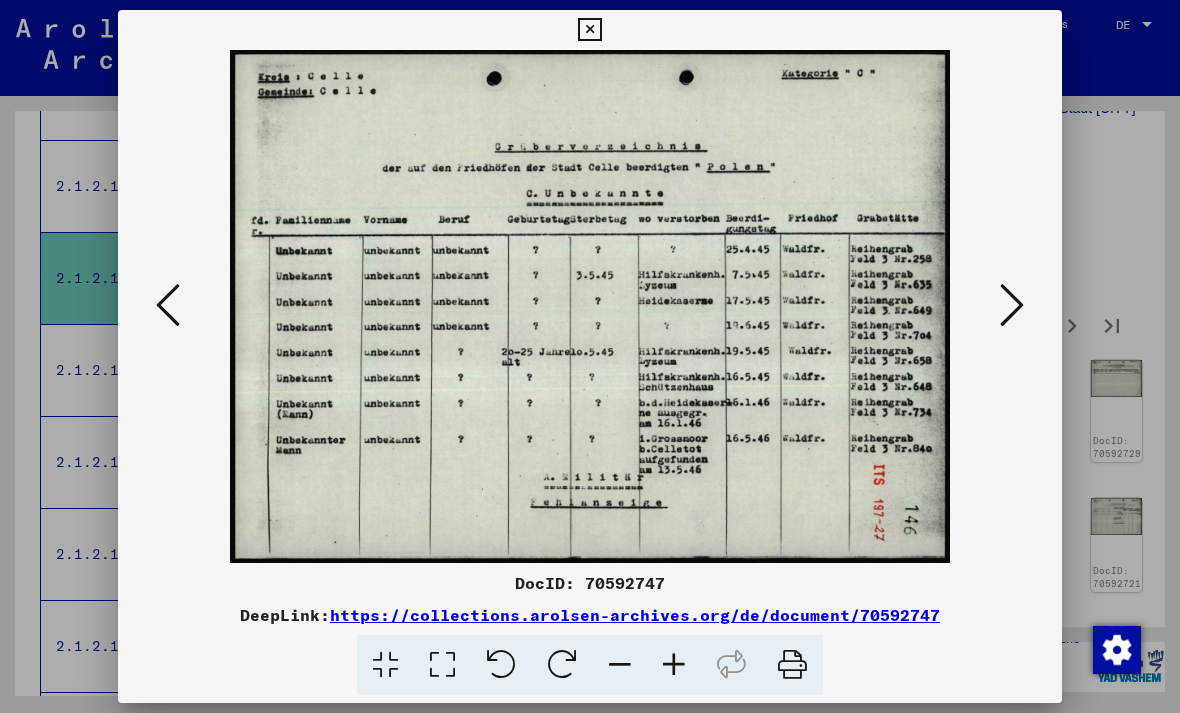 click at bounding box center [1012, 305] 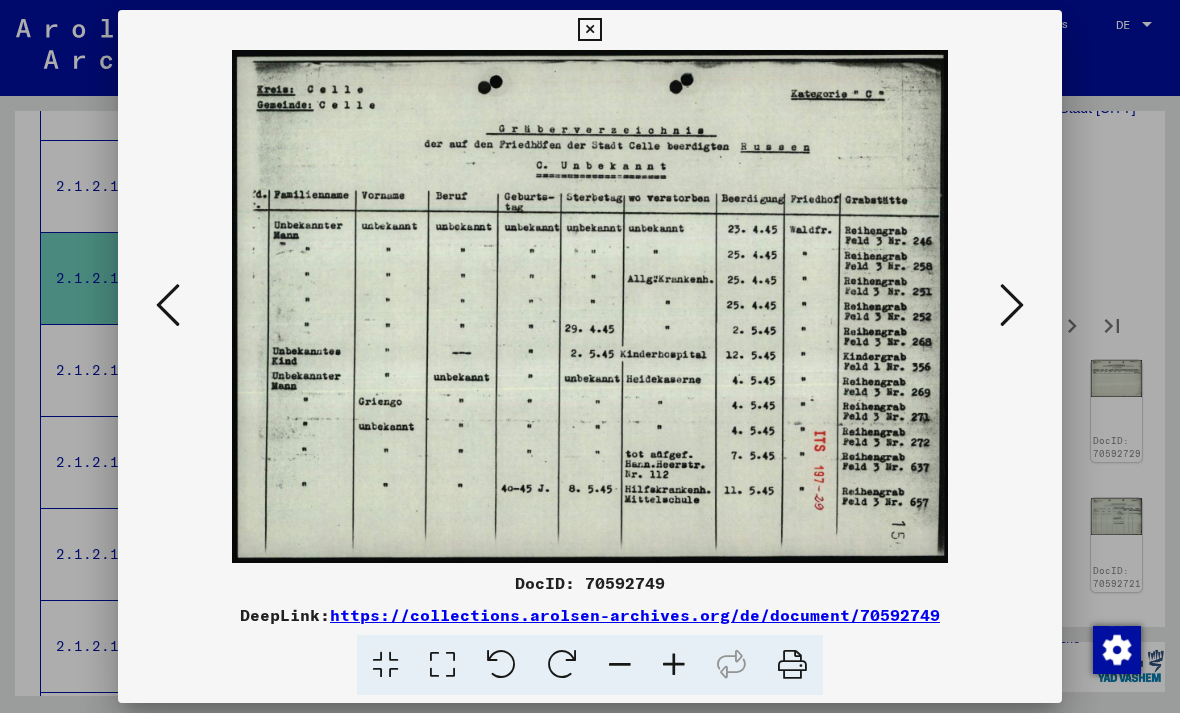 click at bounding box center [1012, 305] 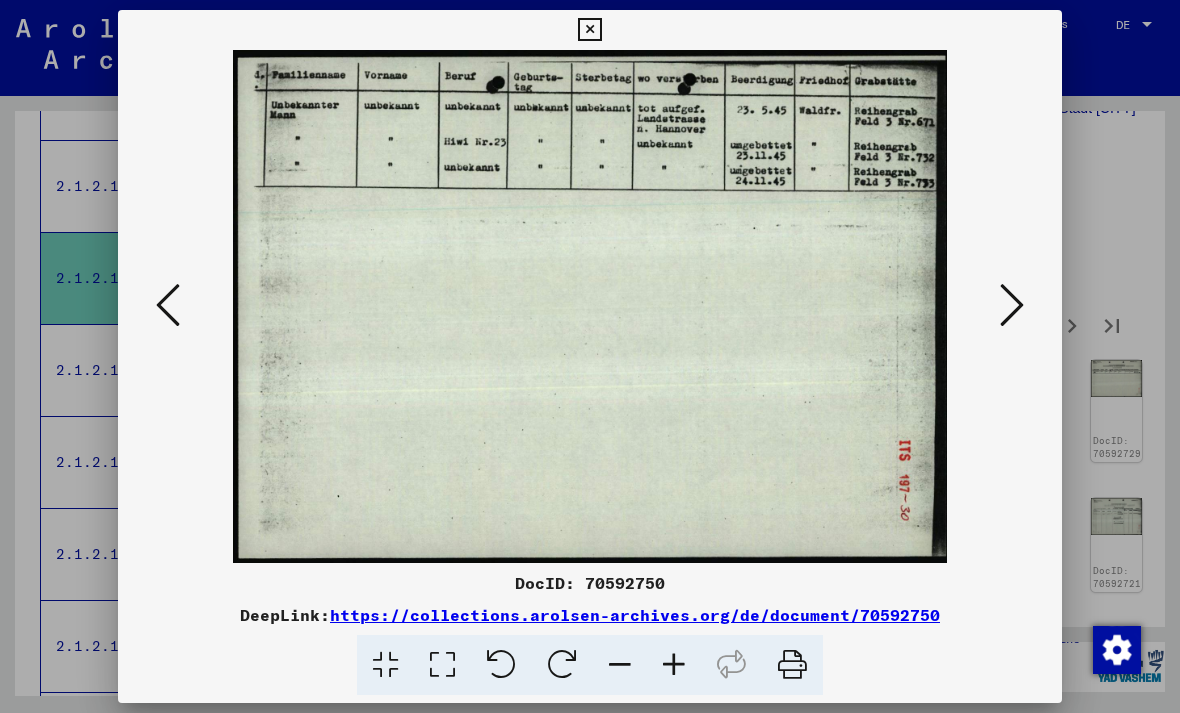 click at bounding box center (1012, 306) 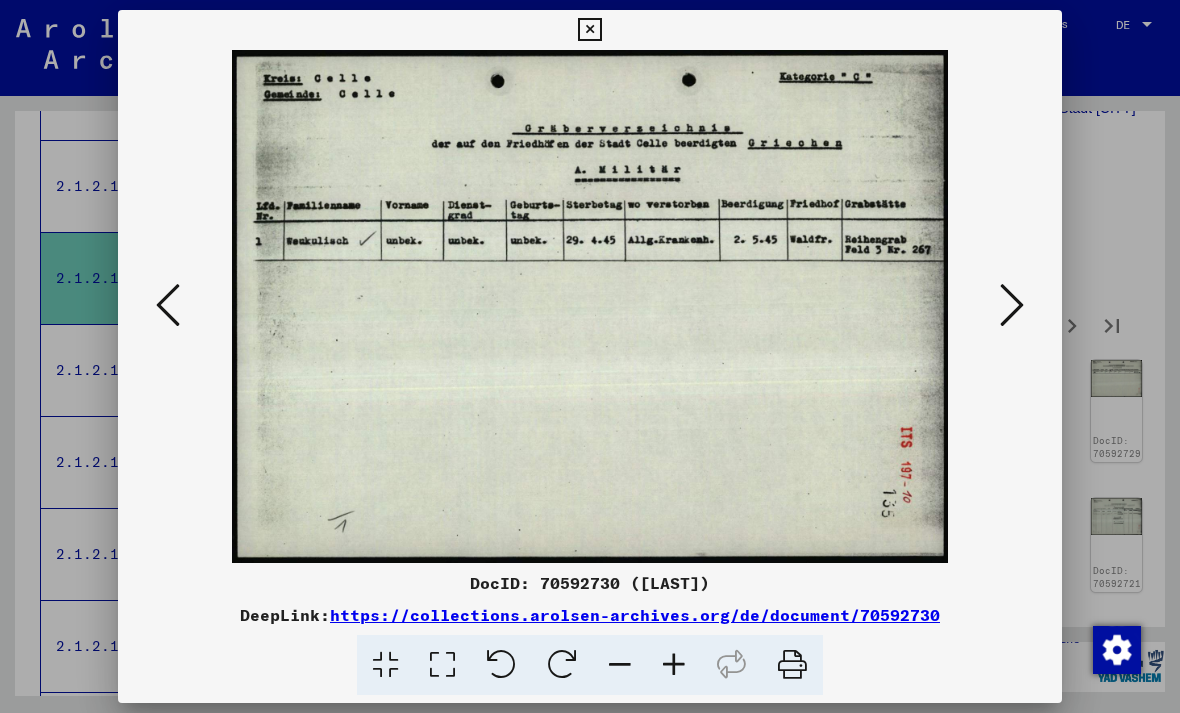 click at bounding box center (1012, 306) 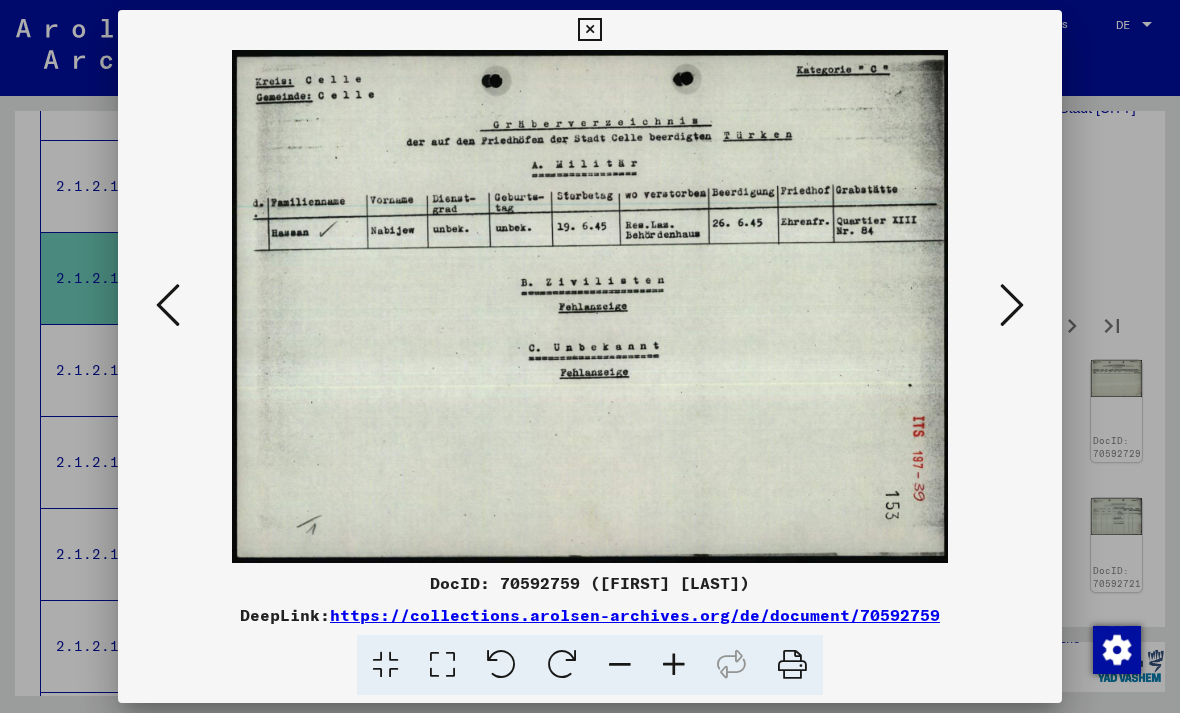 click at bounding box center (1012, 305) 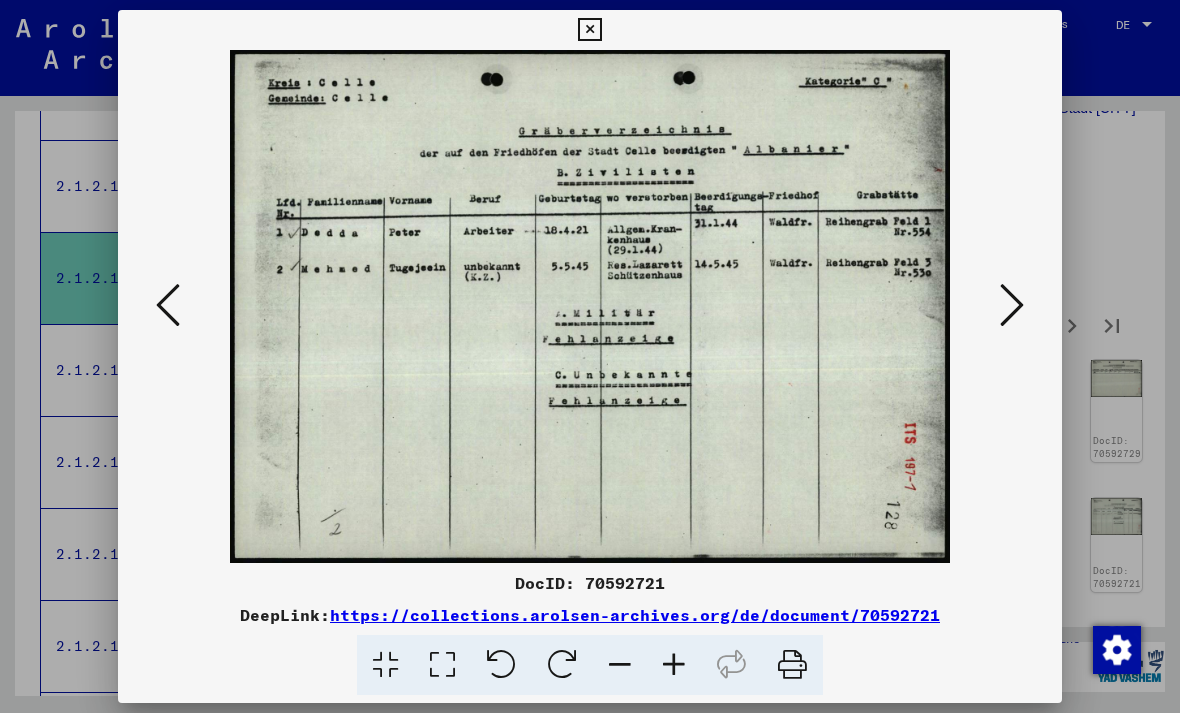 click at bounding box center [589, 30] 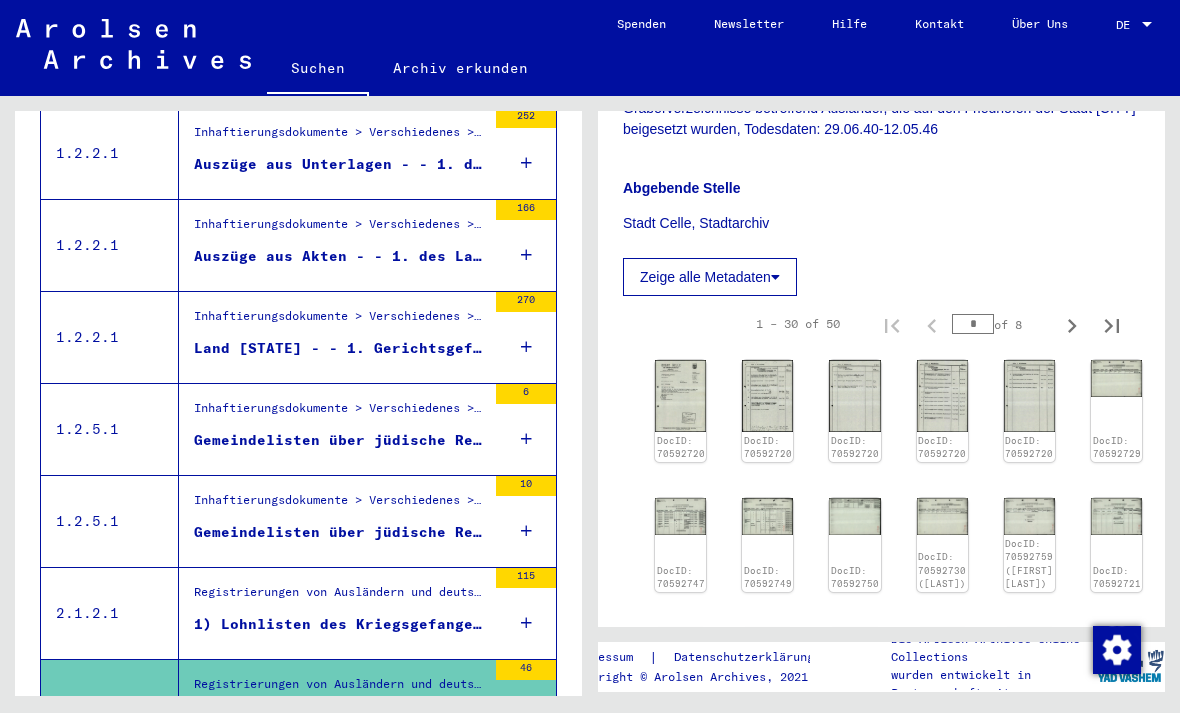 scroll, scrollTop: 1057, scrollLeft: 0, axis: vertical 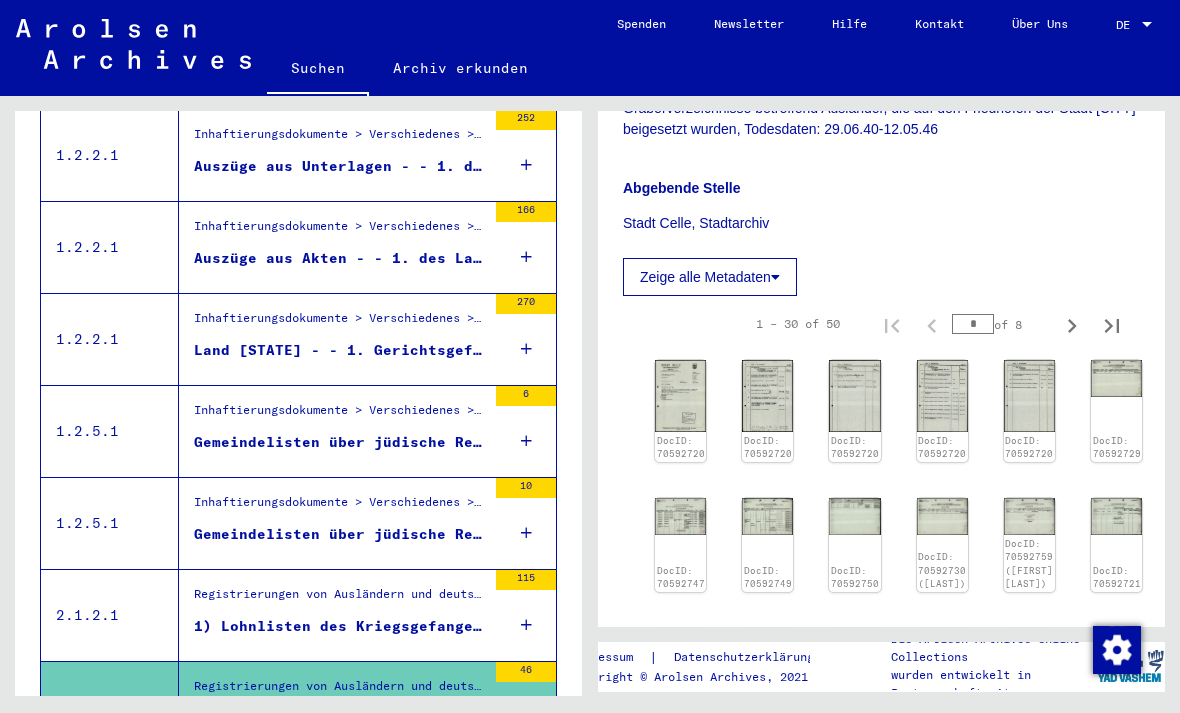 click on "Gemeindelisten über jüdische Residenten in Celle" at bounding box center (340, 442) 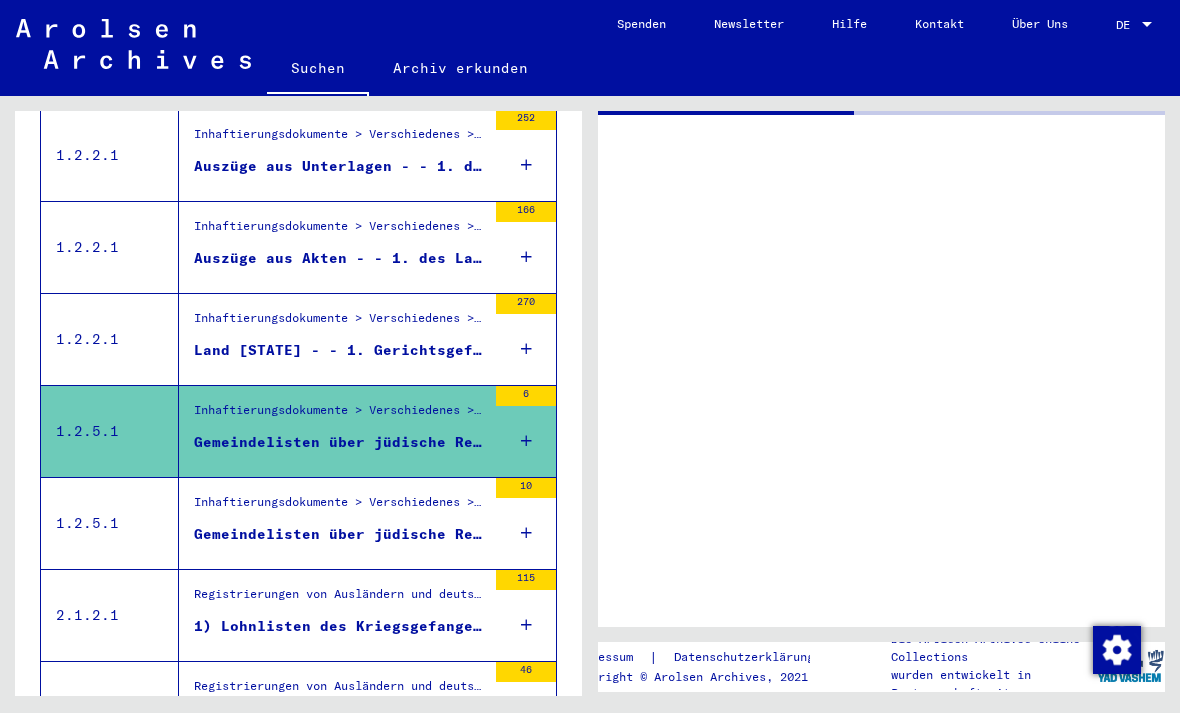scroll, scrollTop: 0, scrollLeft: 0, axis: both 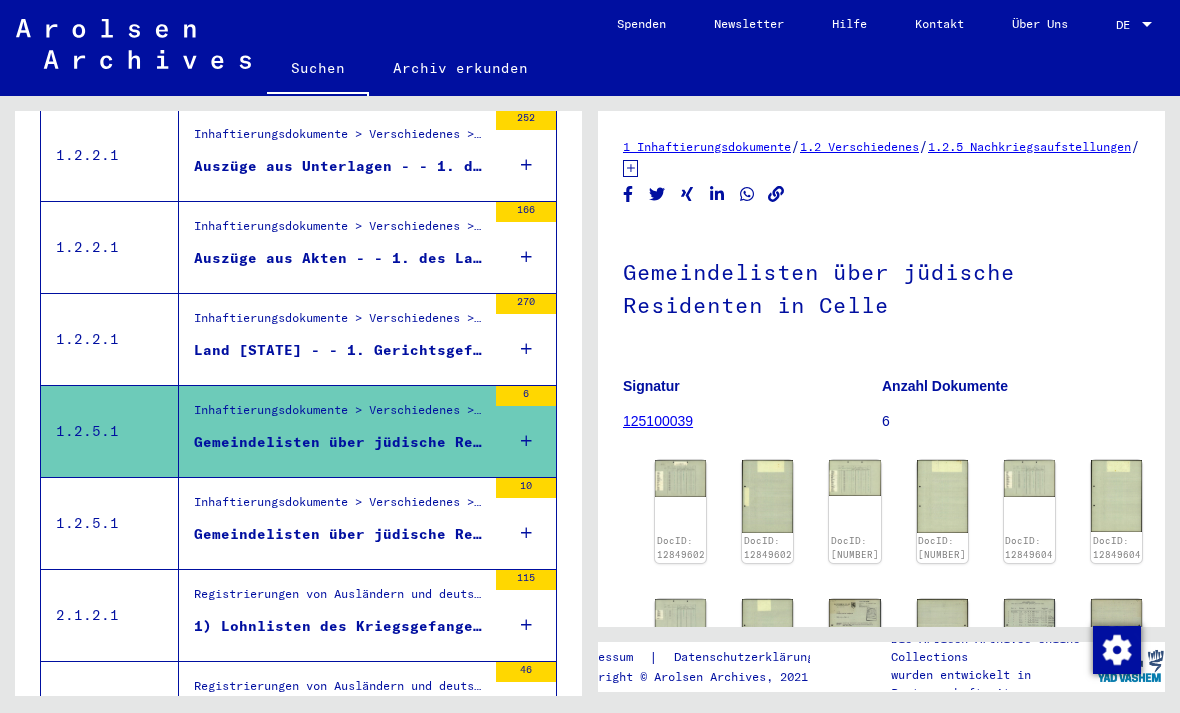 click 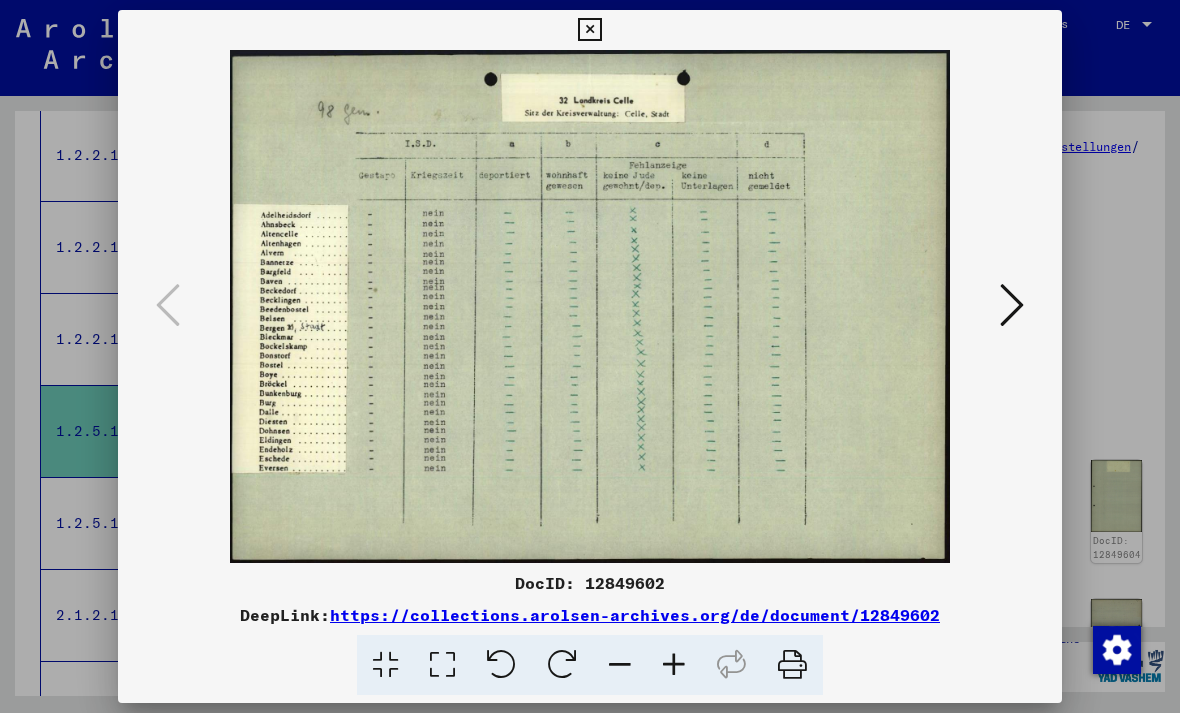 click at bounding box center [590, 306] 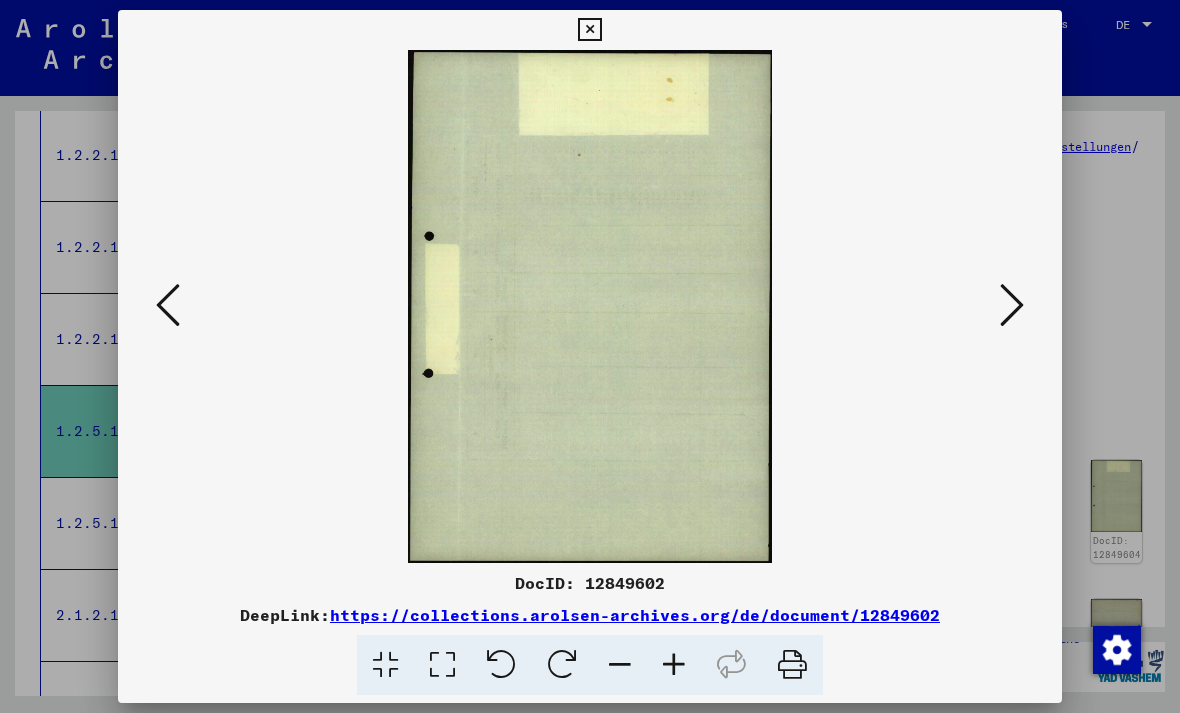 click at bounding box center [1012, 305] 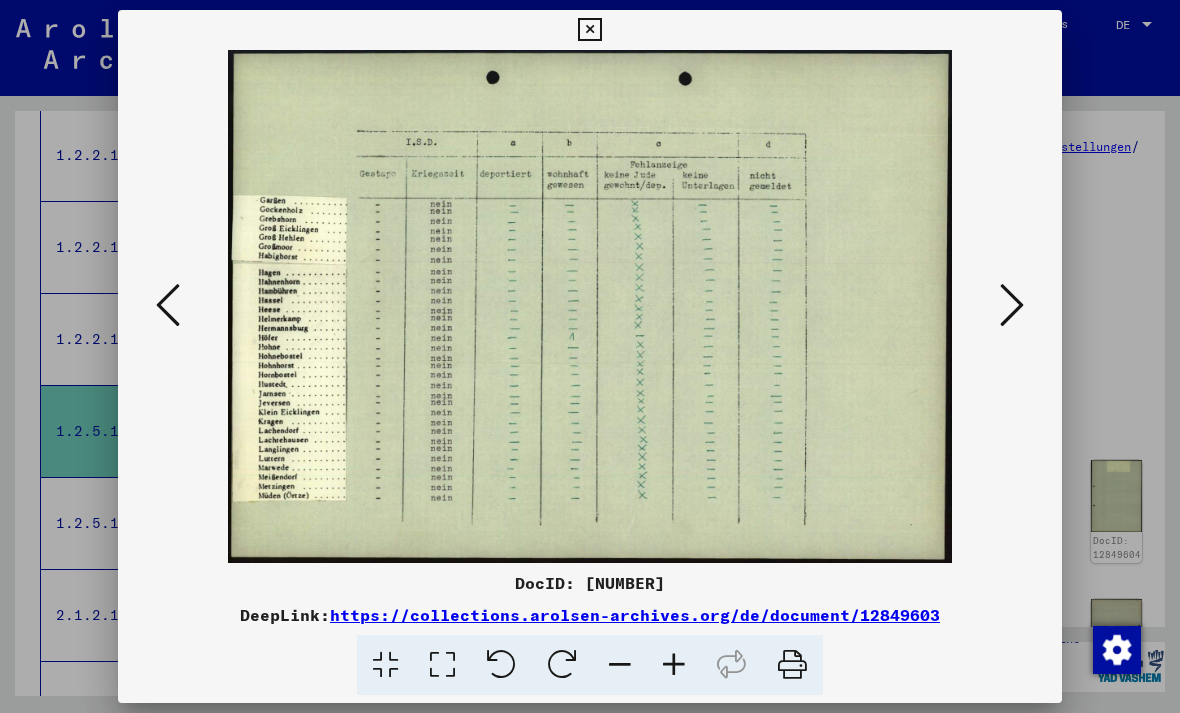 click at bounding box center [1012, 305] 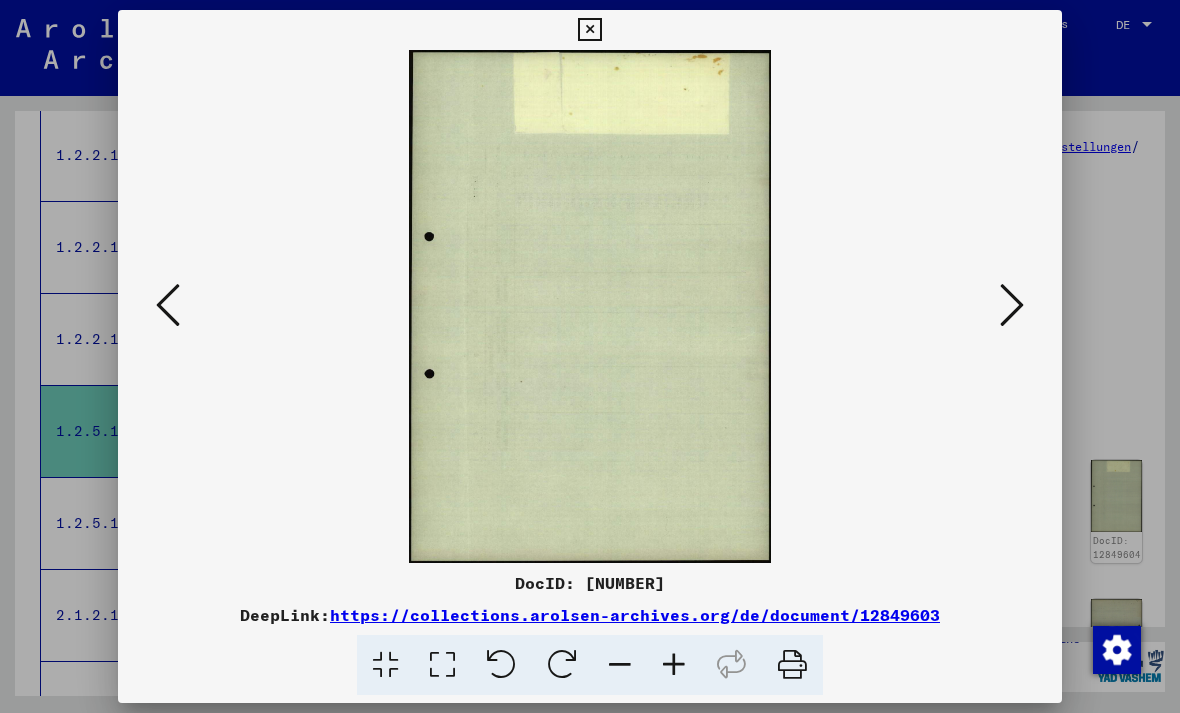 click at bounding box center [168, 305] 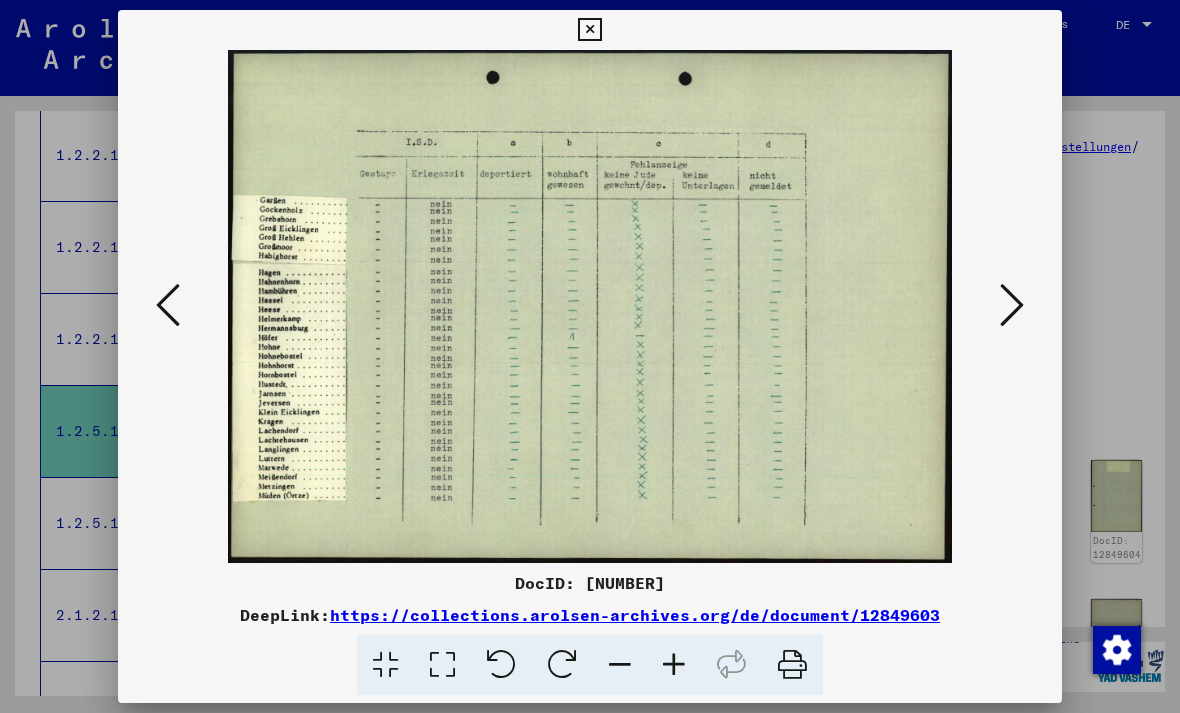 click at bounding box center [1012, 305] 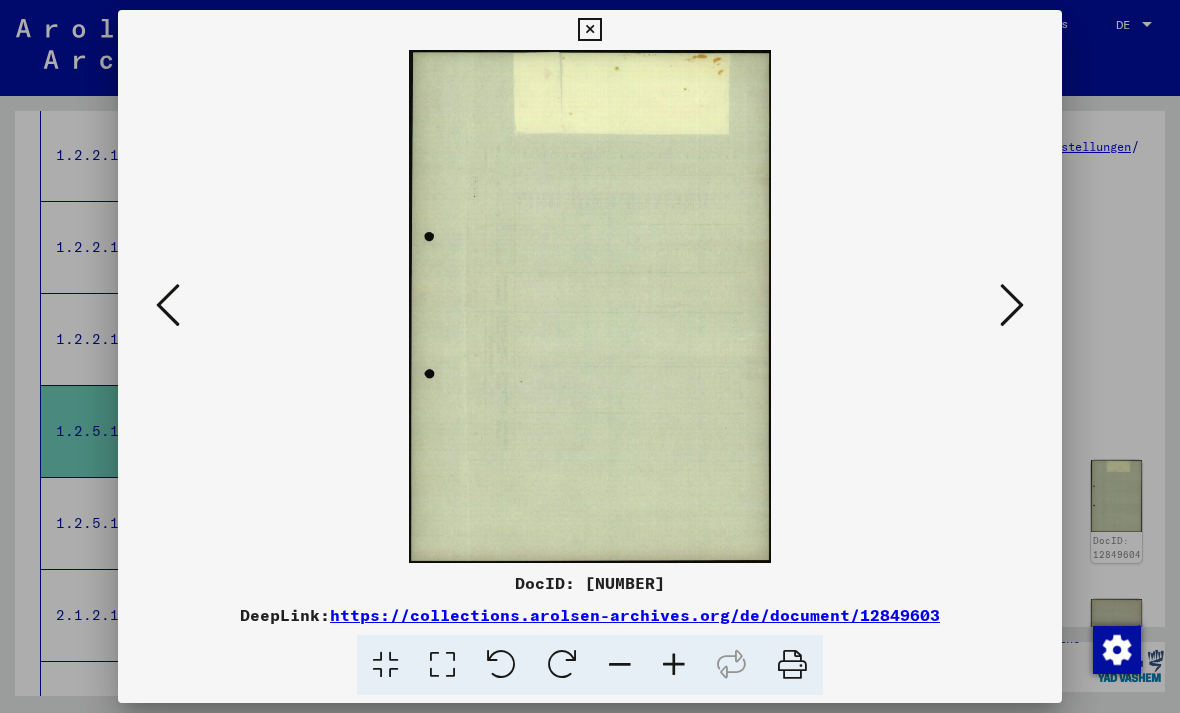 click at bounding box center [1012, 305] 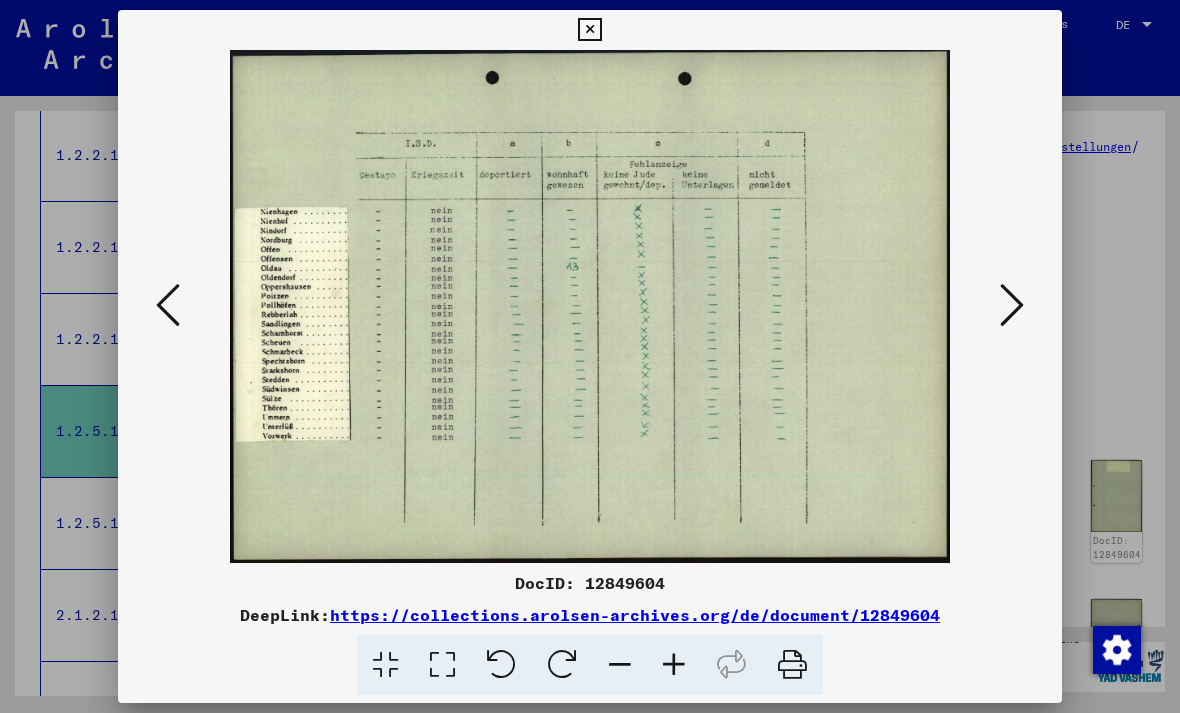 click at bounding box center (1012, 305) 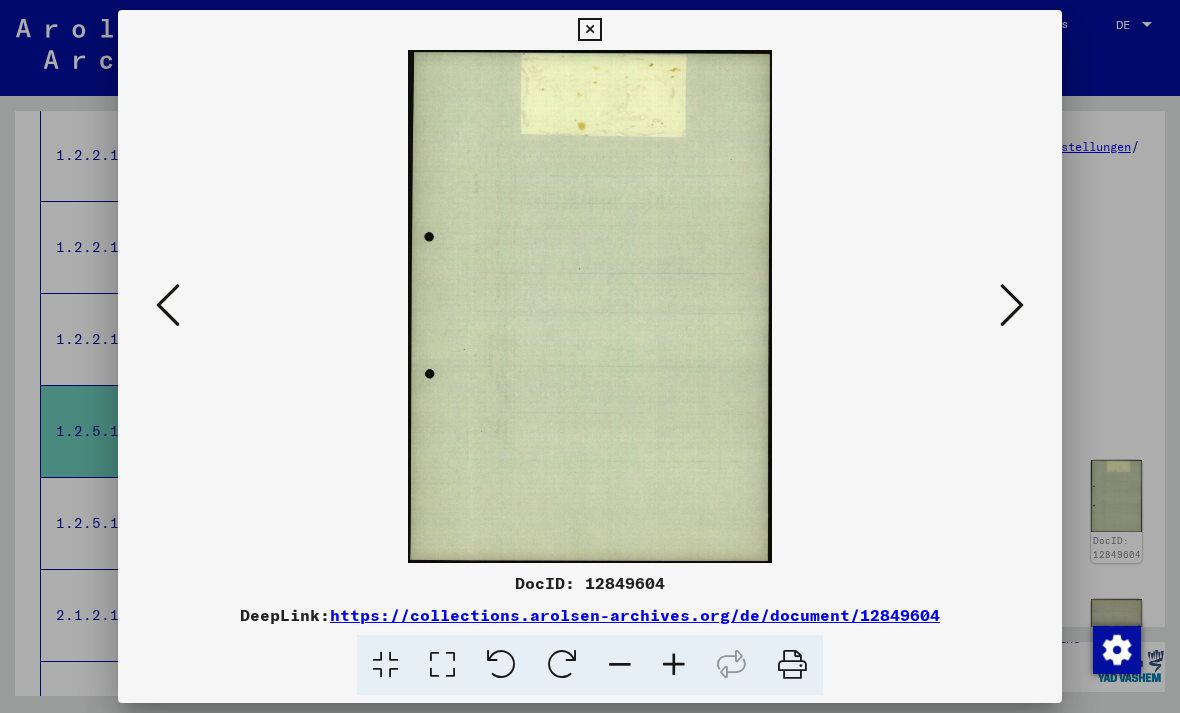 click at bounding box center [1012, 305] 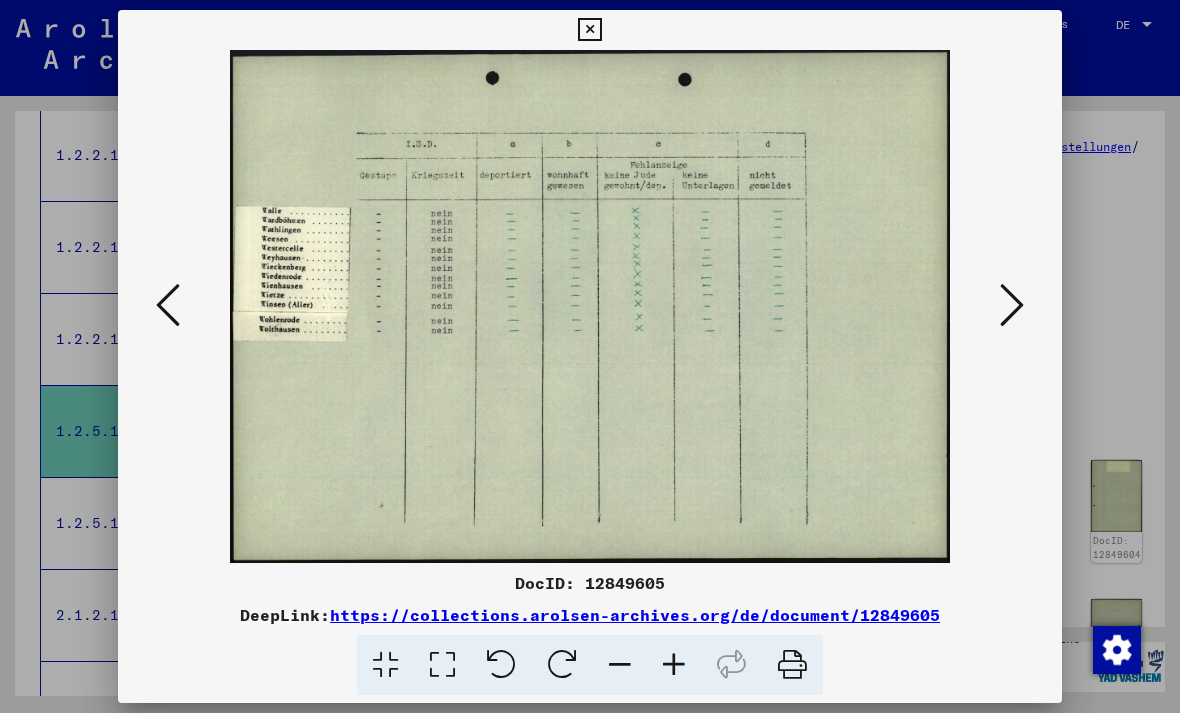 click at bounding box center [1012, 305] 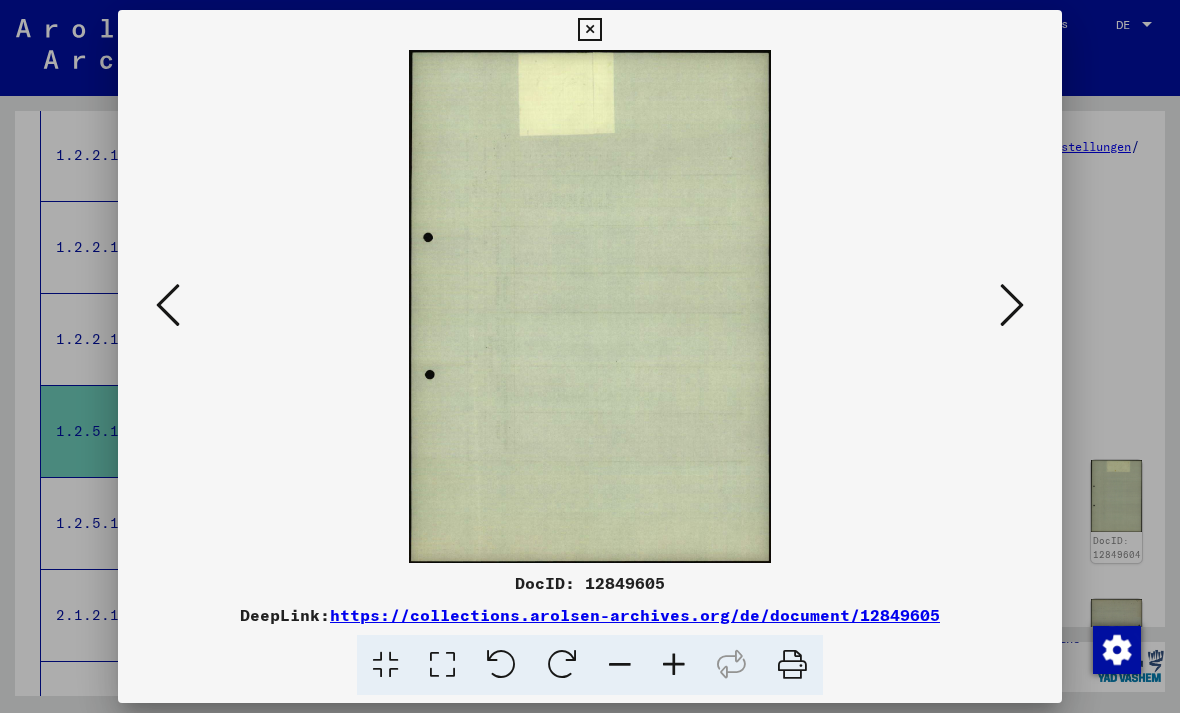click at bounding box center (1012, 305) 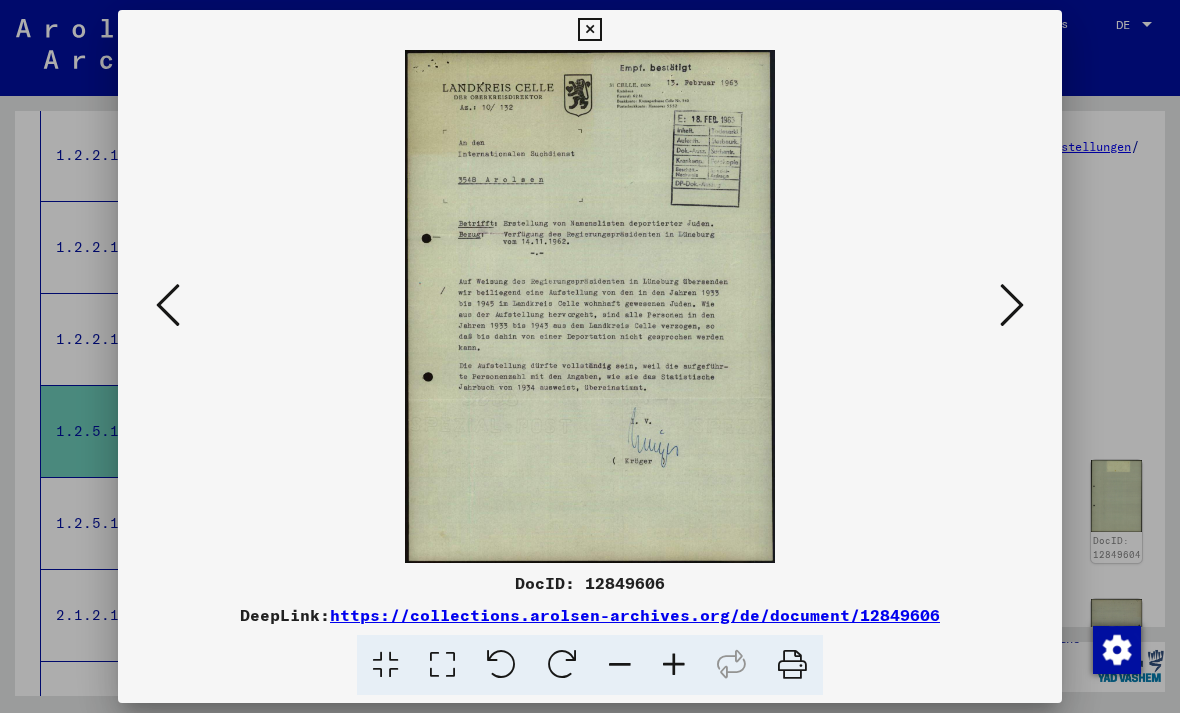 click at bounding box center [590, 306] 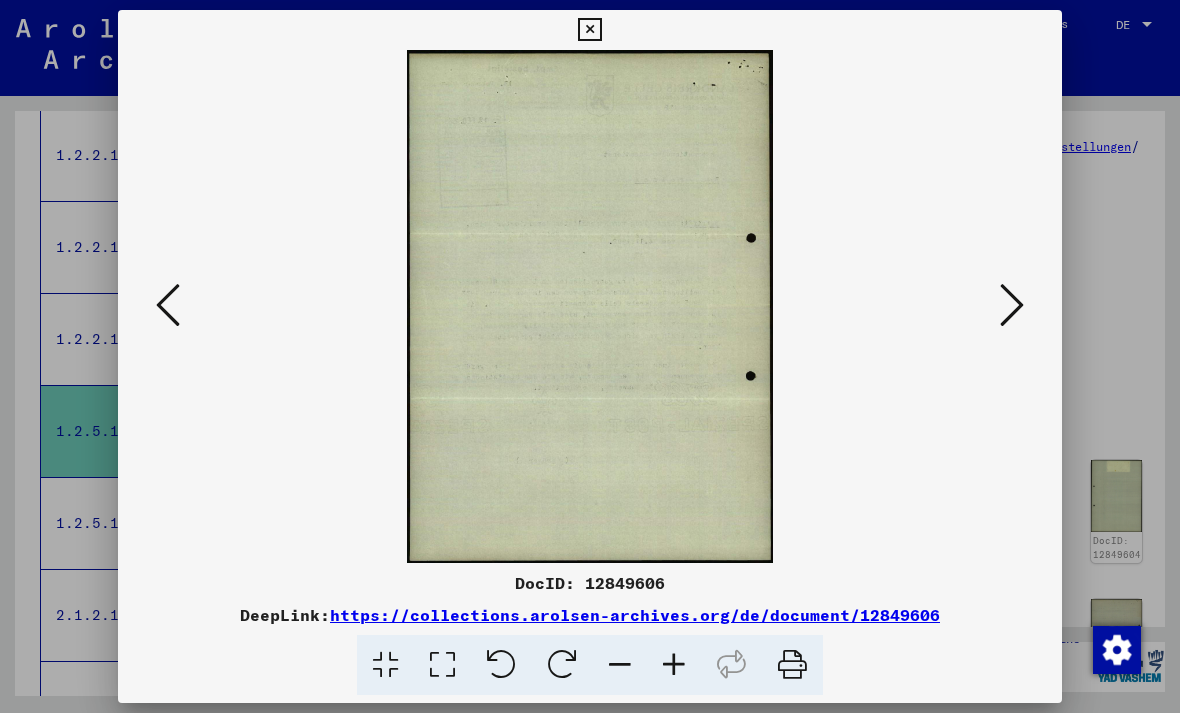 click at bounding box center [1012, 305] 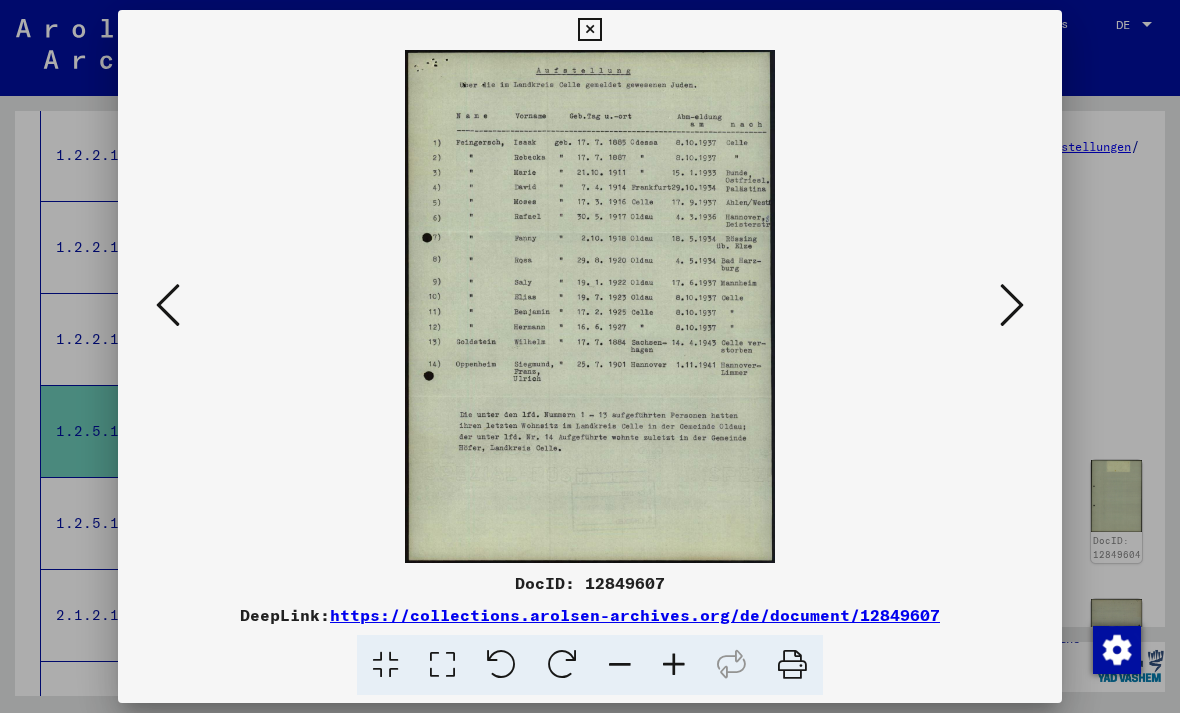 click at bounding box center [1012, 305] 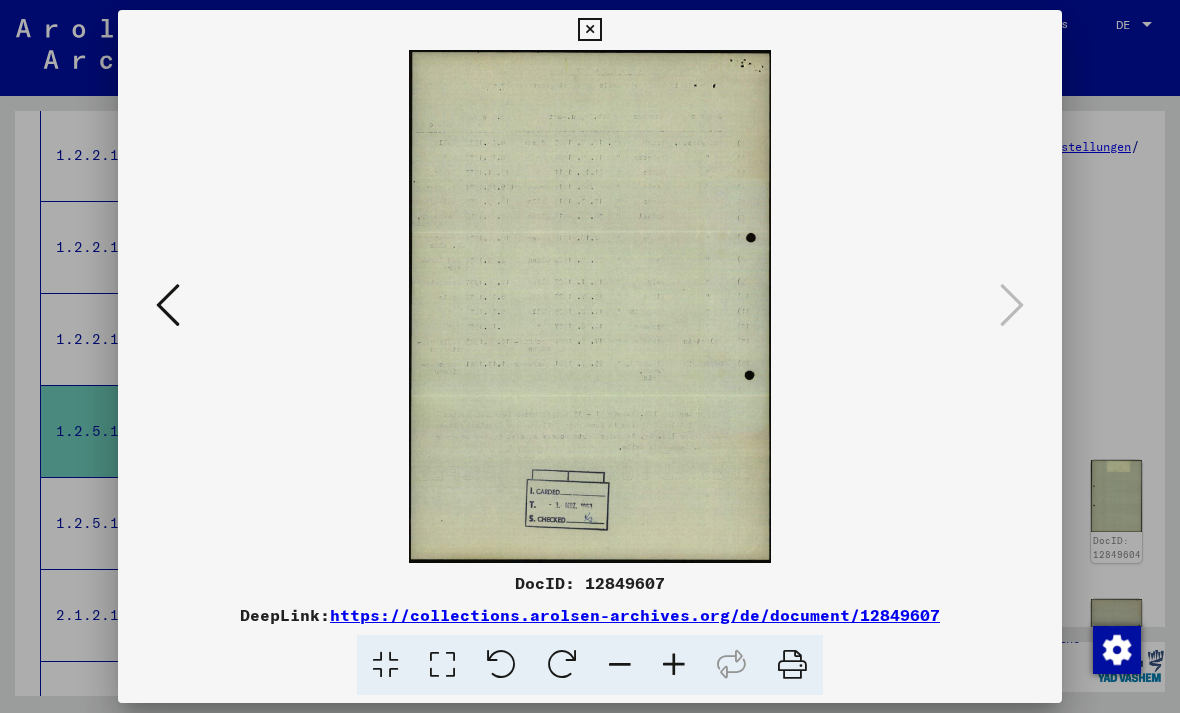 click at bounding box center (590, 306) 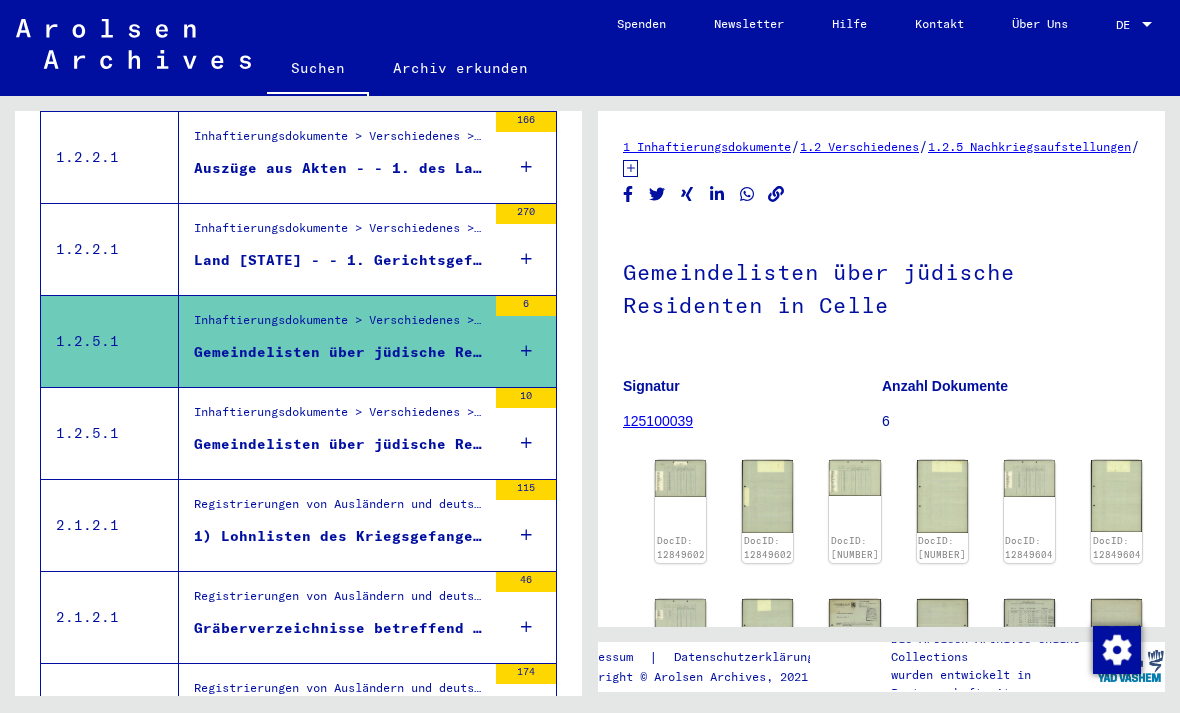 scroll, scrollTop: 1184, scrollLeft: 0, axis: vertical 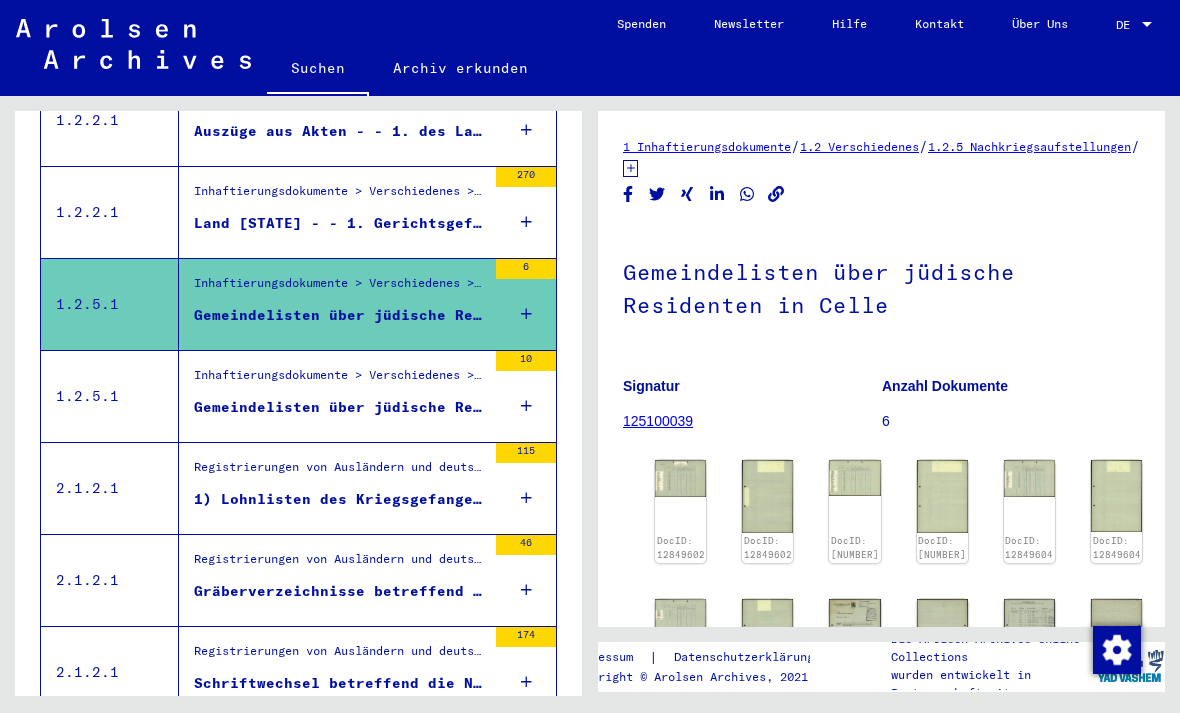 click on "Gemeindelisten über jüdische Residenten in SK Celle" at bounding box center [340, 407] 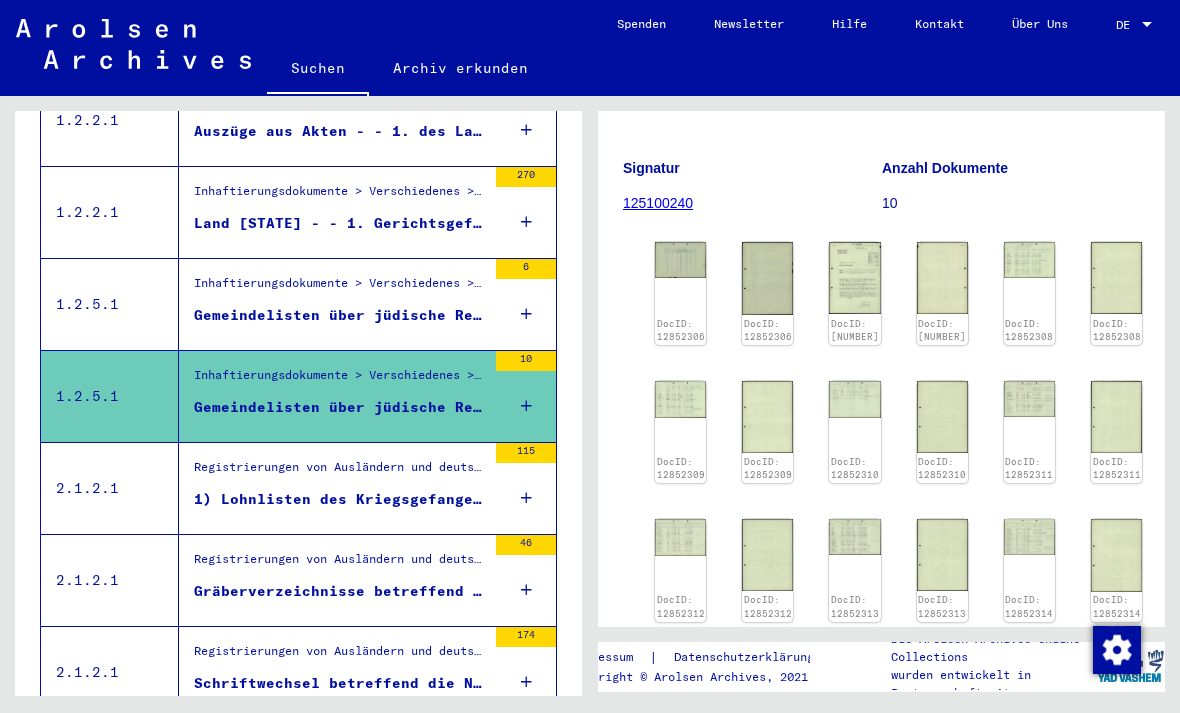 scroll, scrollTop: 217, scrollLeft: 0, axis: vertical 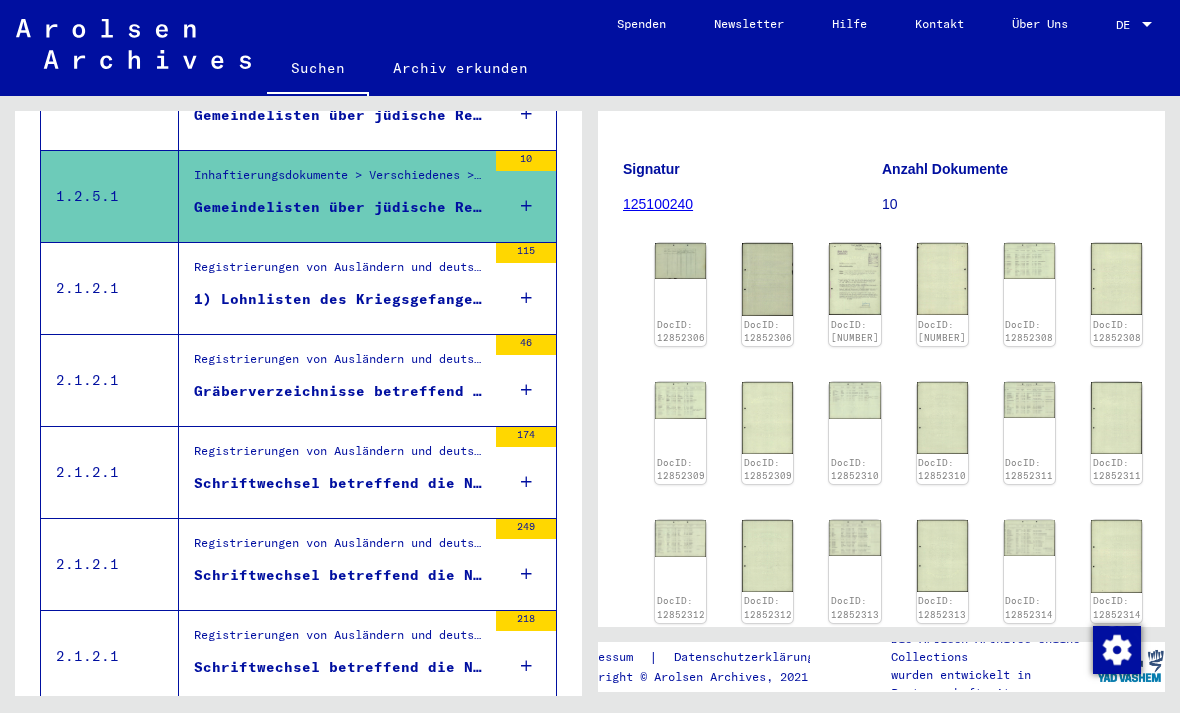 click on "Registrierungen von Ausländern und deutschen Verfolgten durch öffentliche Einrichtungen, Versicherungen und Firmen (1939 - 1947) > Durchführung der Alliiertenbefehle zur Erfassung von Ausländern und deutschen Verfolgten sowie verwandte Dokumente > Britische Besatzungszone in Deutschland > Listen von Angehörigen der Vereinten Nationen, anderer Ausländer, deutscher Juden und Staatenloser, britische Zone > Unterlagen aus Niedersachsen > Dokumente aus dem Landkreis Celle (SK) > Informationen über Gräber von Ausländern im Kreis Celle (SK)" at bounding box center [340, 364] 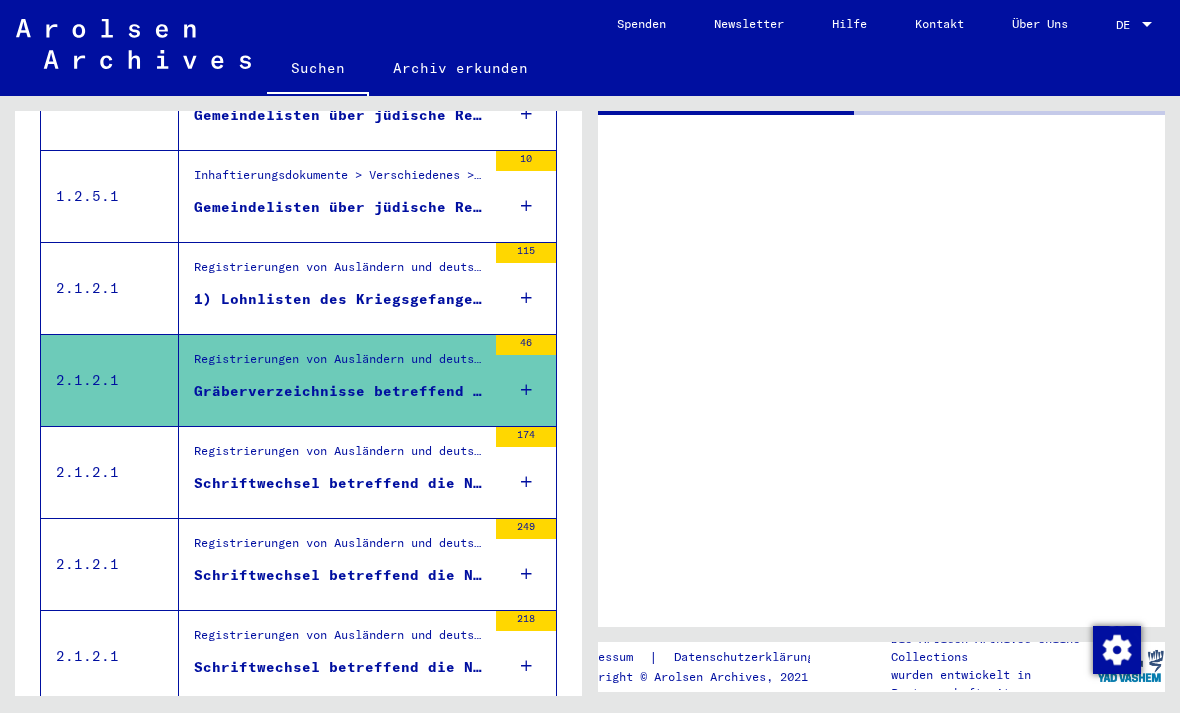 scroll, scrollTop: 0, scrollLeft: 0, axis: both 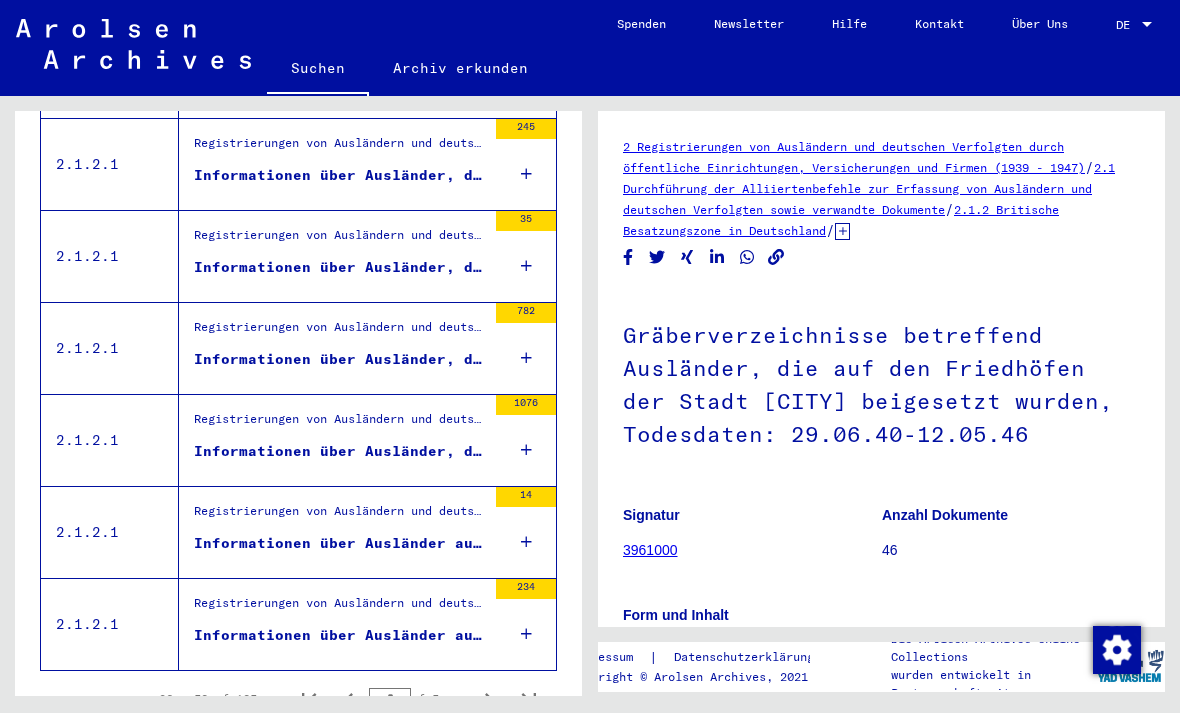 click on "Informationen über Ausländer aus Unterlagen von Sozialversicherungen und Arbeitsämtern des Kreises Celle" at bounding box center [340, 543] 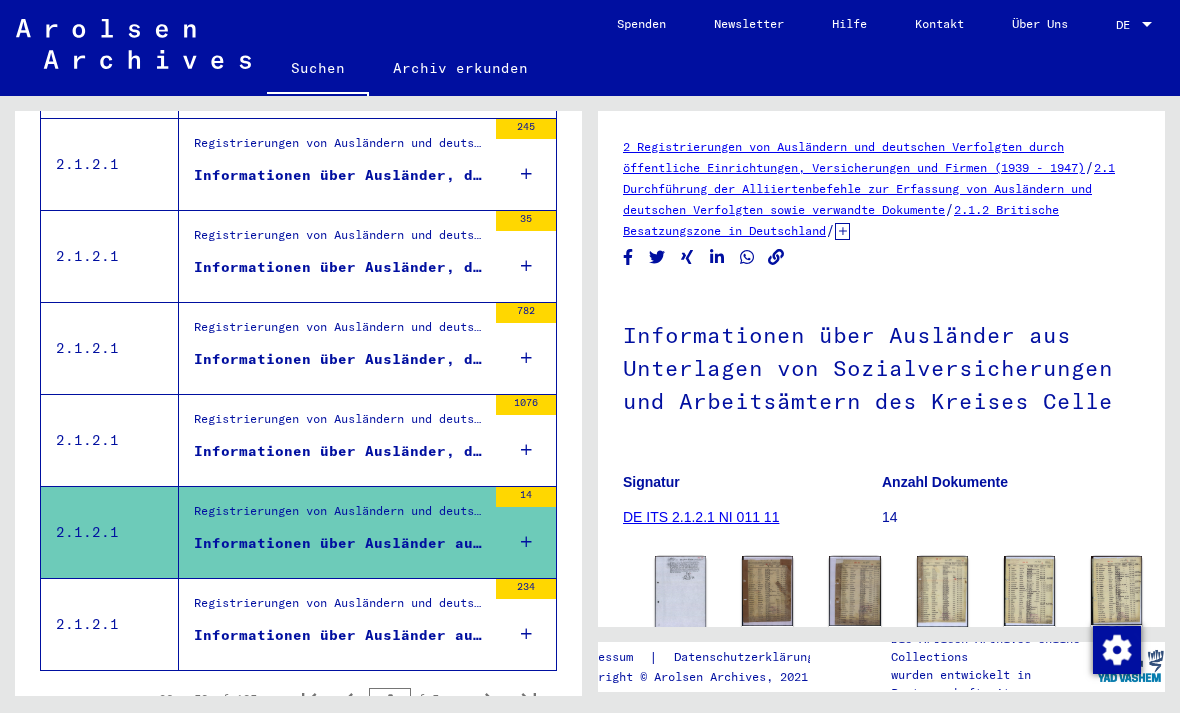 scroll, scrollTop: 0, scrollLeft: 0, axis: both 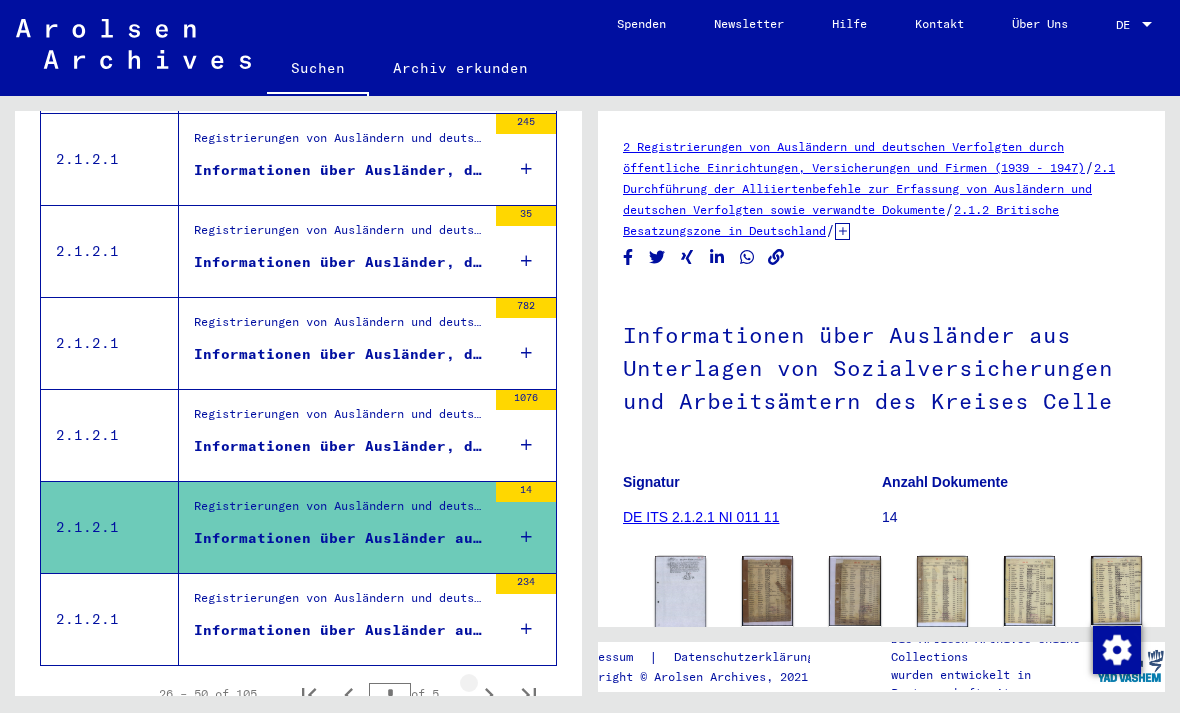 click 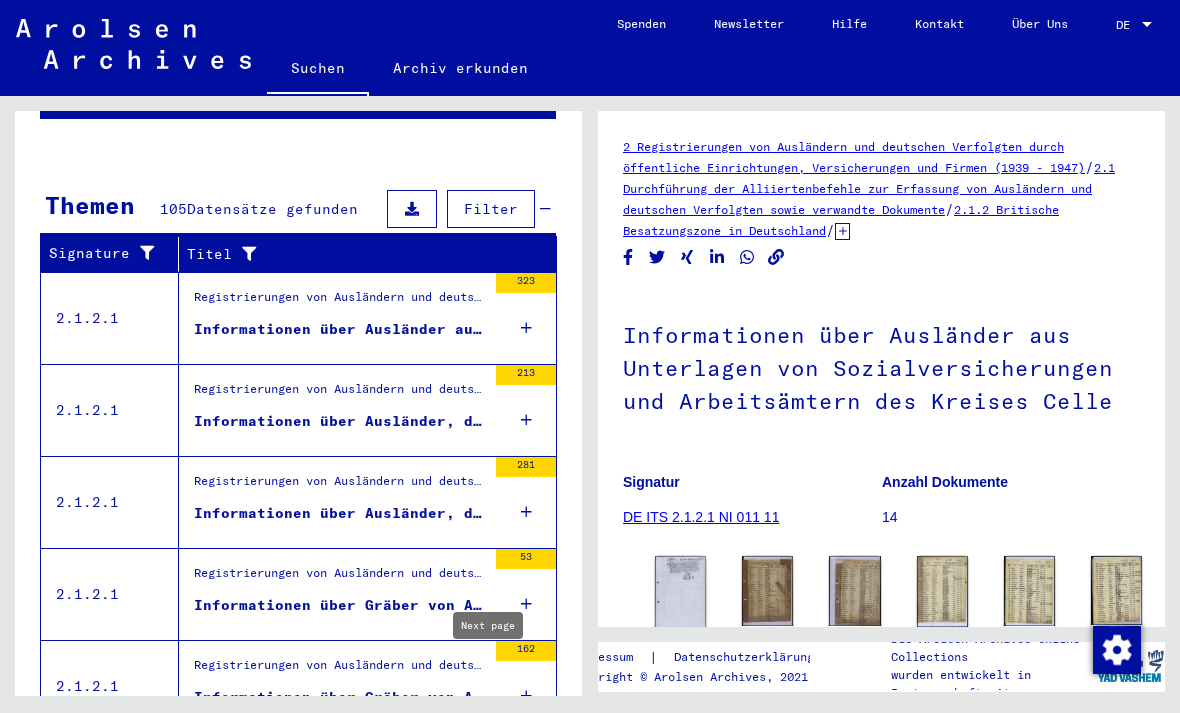 scroll, scrollTop: 236, scrollLeft: 0, axis: vertical 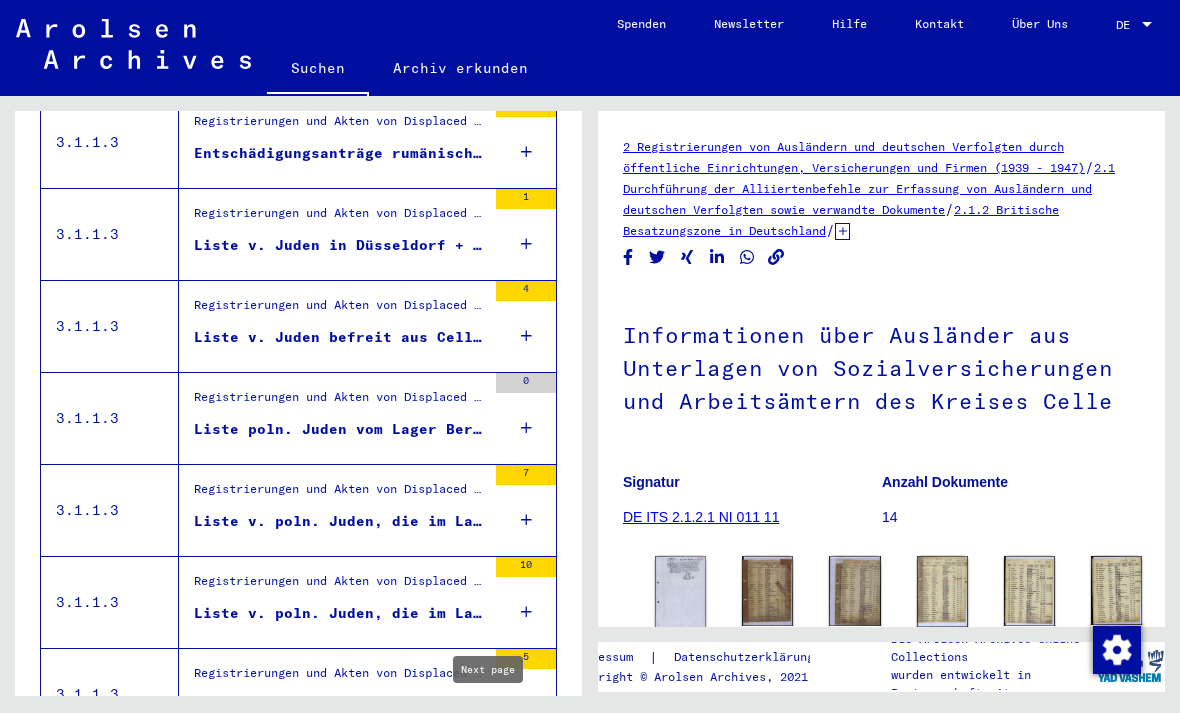 click on "Registrierungen und Akten von Displaced Persons, Kindern und Vermissten > Aufenthalts- und Emigrationsnachweise > Registrierung und Betreuung von DPs innerhalb und außerhalb von Lagern > Erfassung von befreiten ehemaligen Verfolgten an unterschiedlichen Orten (F18-Listen) > Registrierungen von ehemaligen Verfolgten in Deutschland" at bounding box center [340, 310] 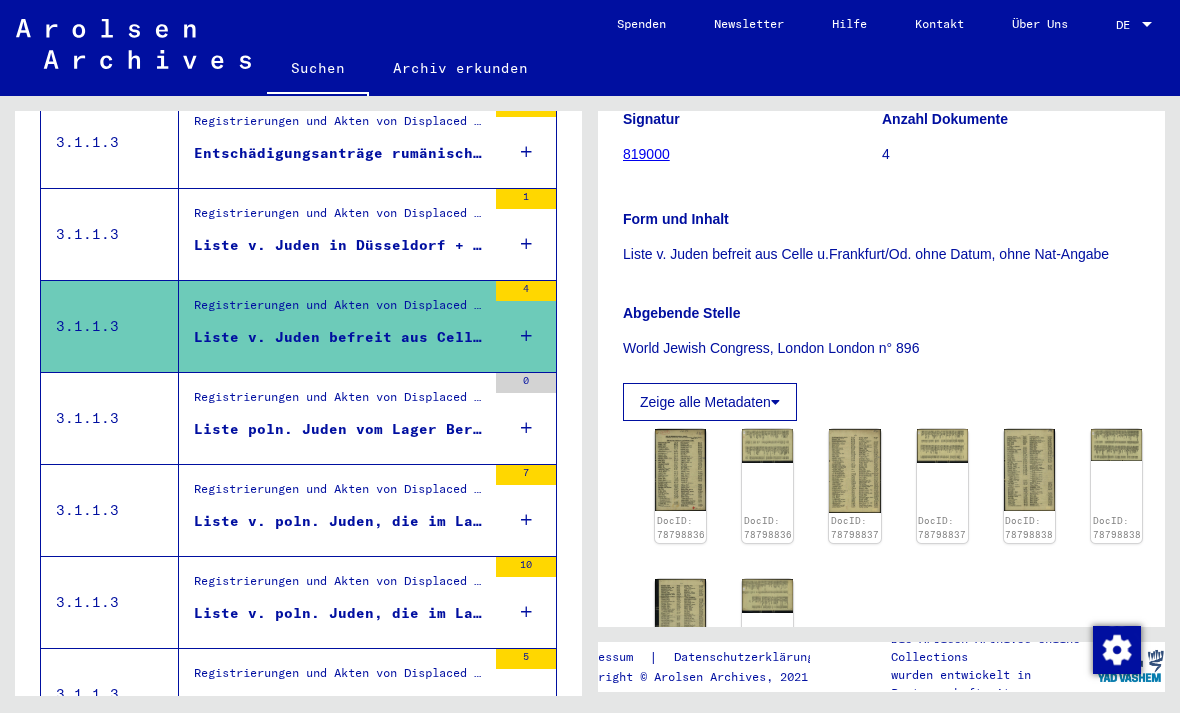 scroll, scrollTop: 325, scrollLeft: 0, axis: vertical 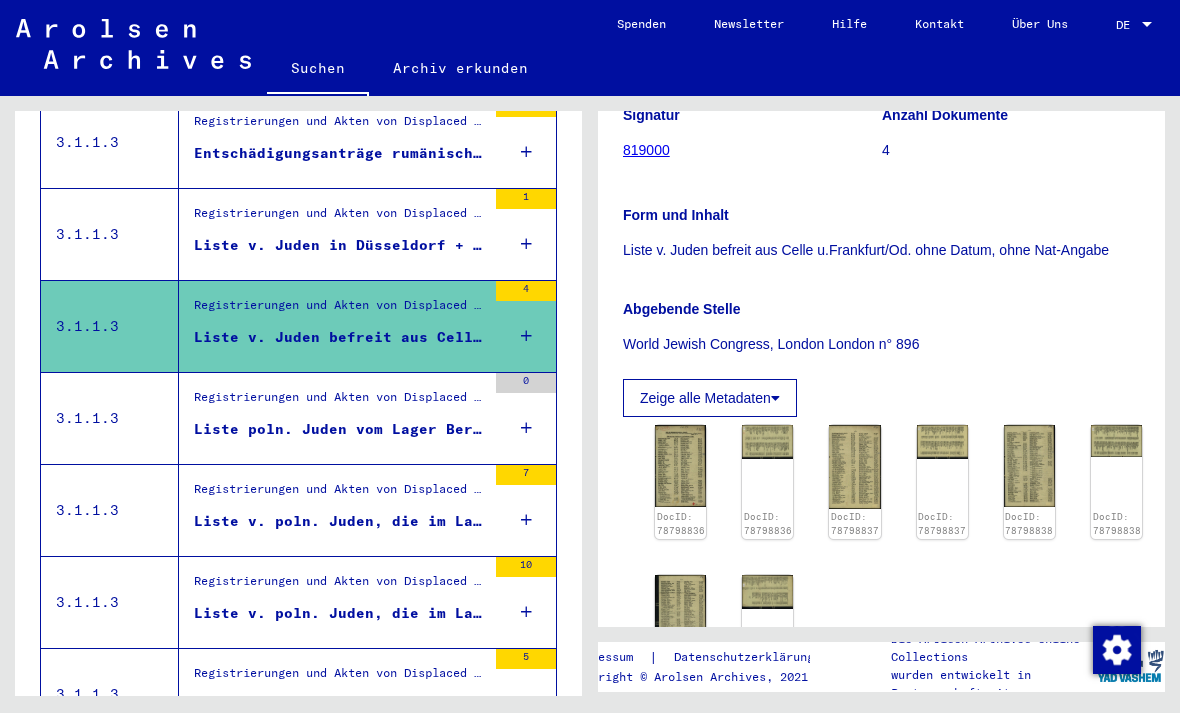 click 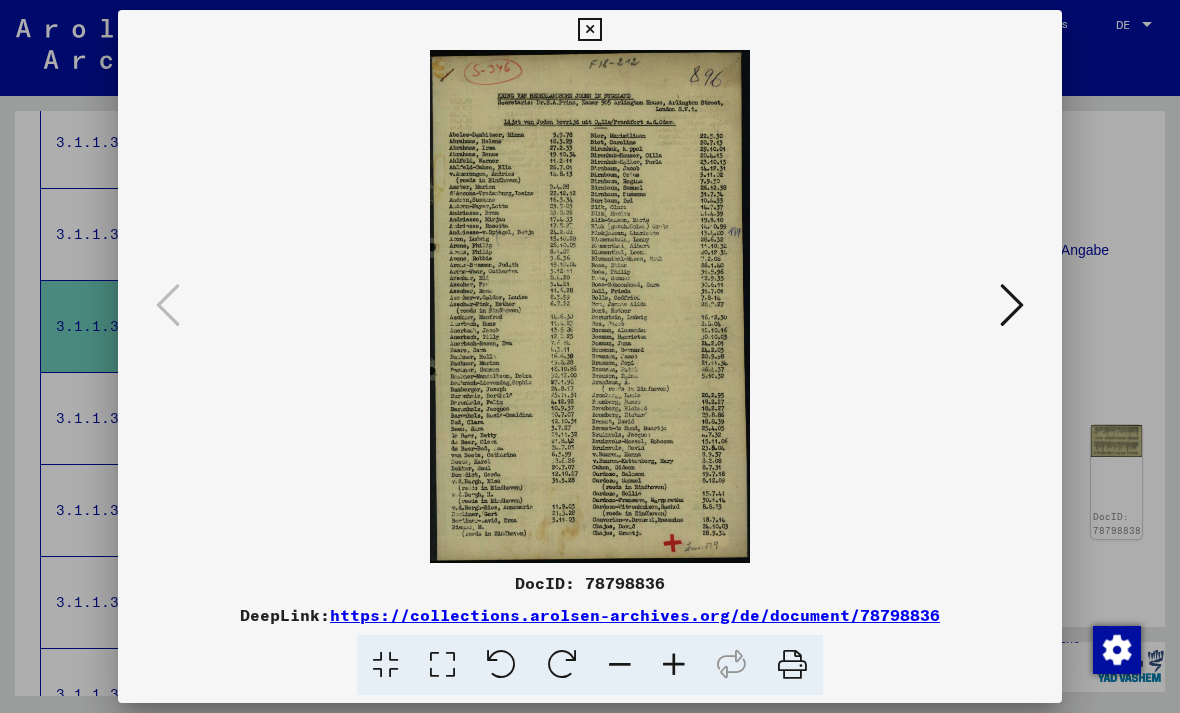 click at bounding box center [589, 30] 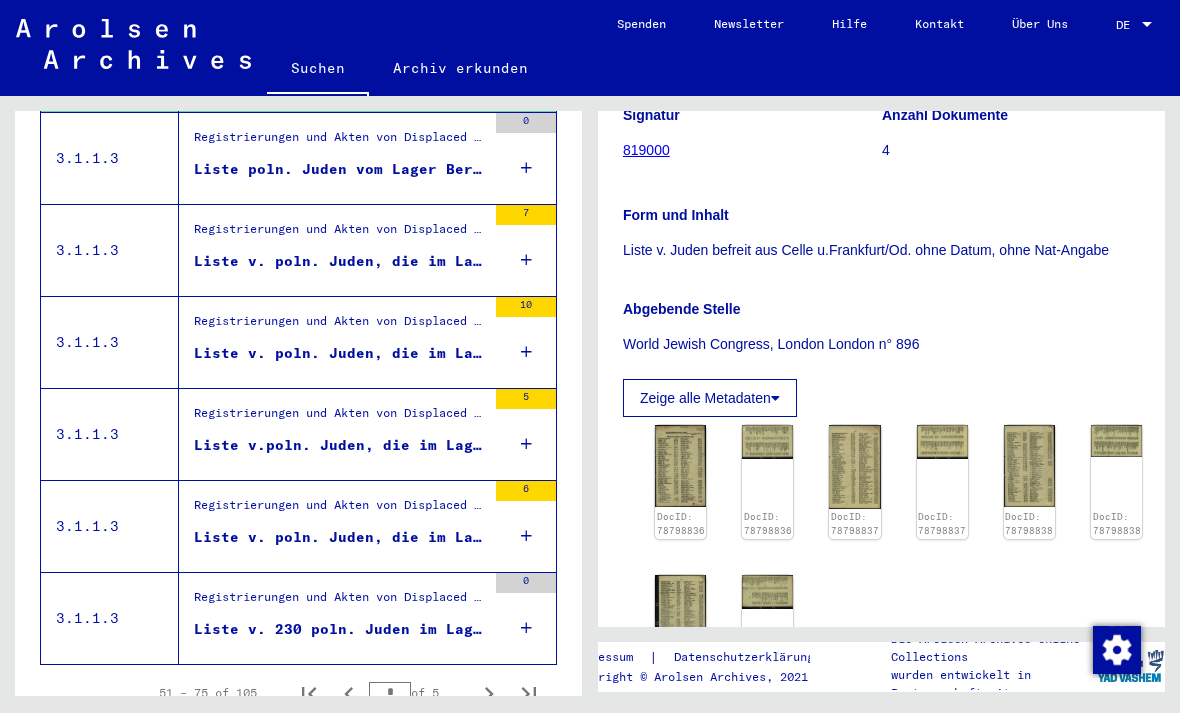 scroll, scrollTop: 2157, scrollLeft: 0, axis: vertical 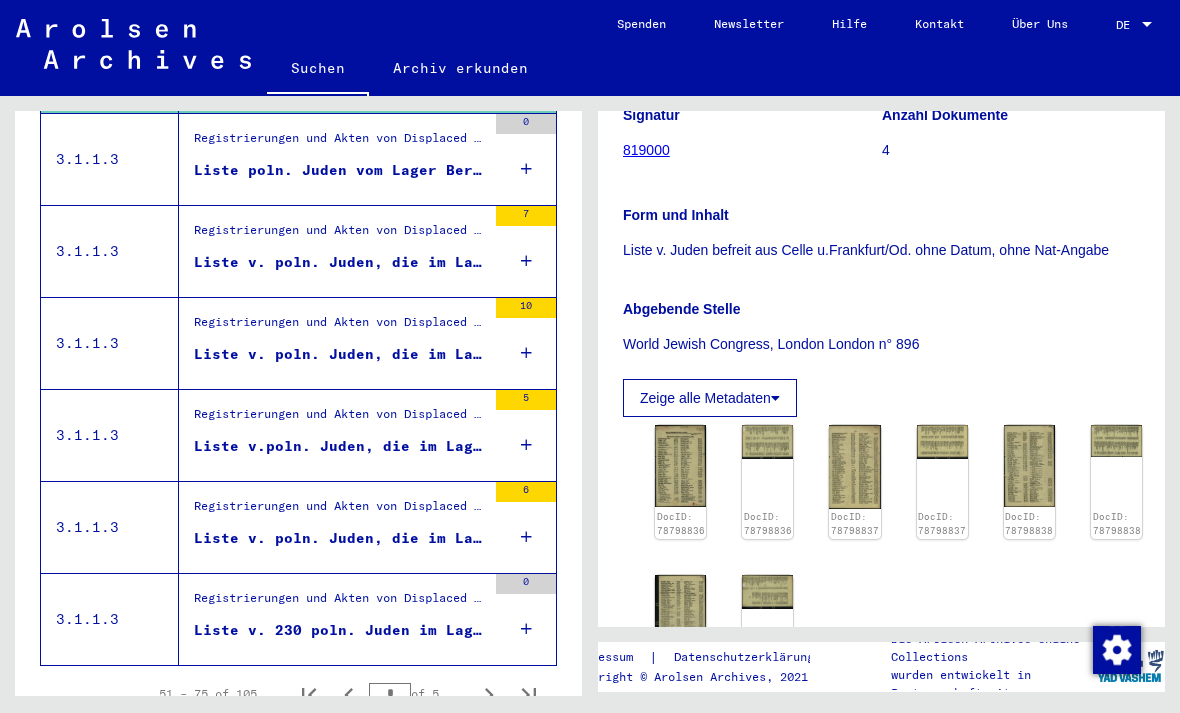 click 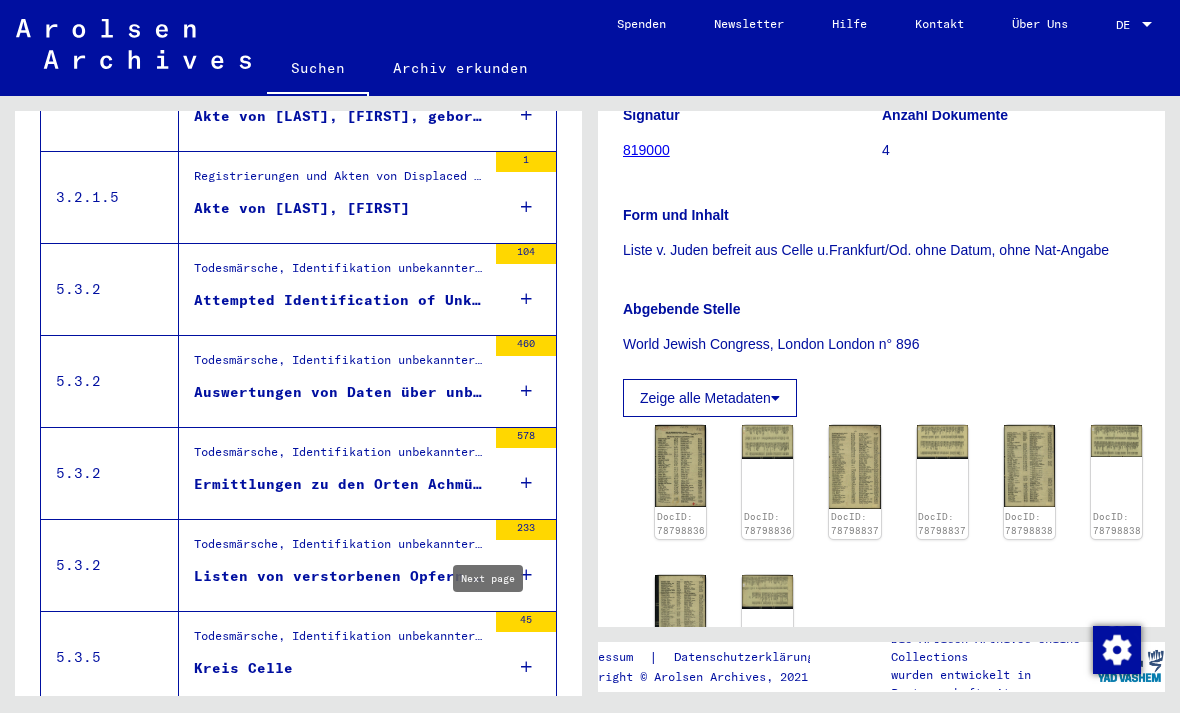 scroll, scrollTop: 1934, scrollLeft: 0, axis: vertical 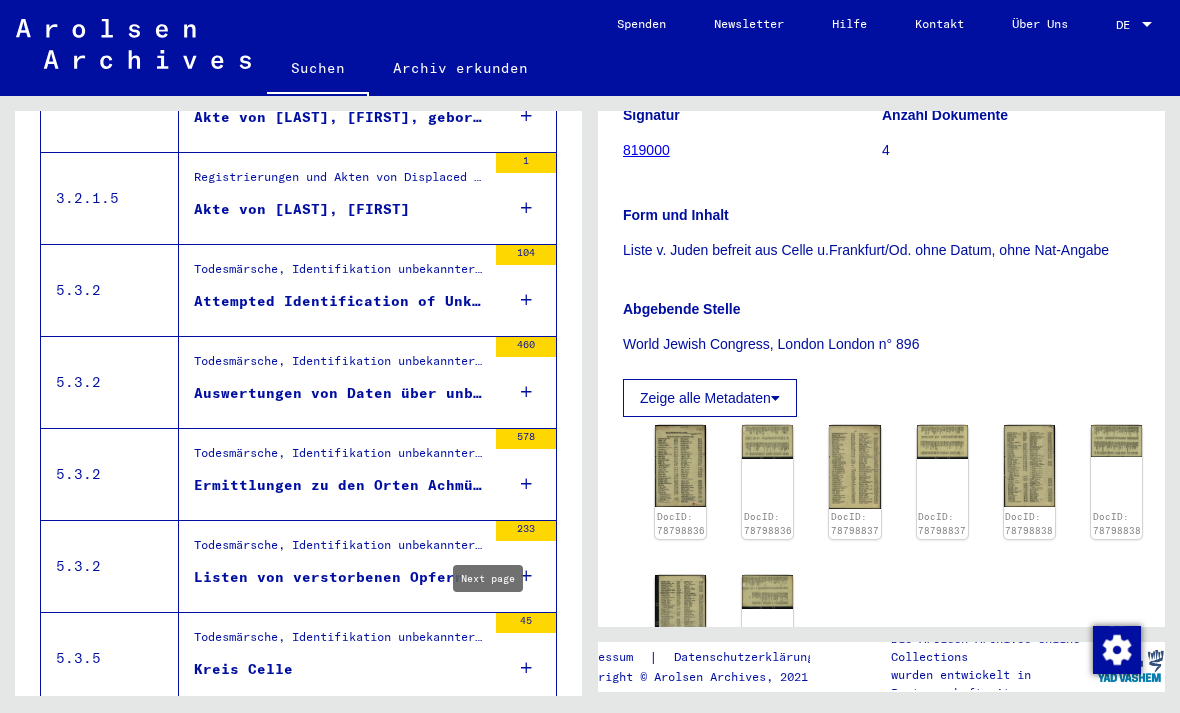 click on "Todesmärsche, Identifikation unbekannter Toter und NS-Prozesse > Todesmärsche / Identification of unknown dead (u.a. Alliierte Erhebungen, Routen, Identifikation unbekannter Toter) > Versuchte Identifizierung" at bounding box center (340, 551) 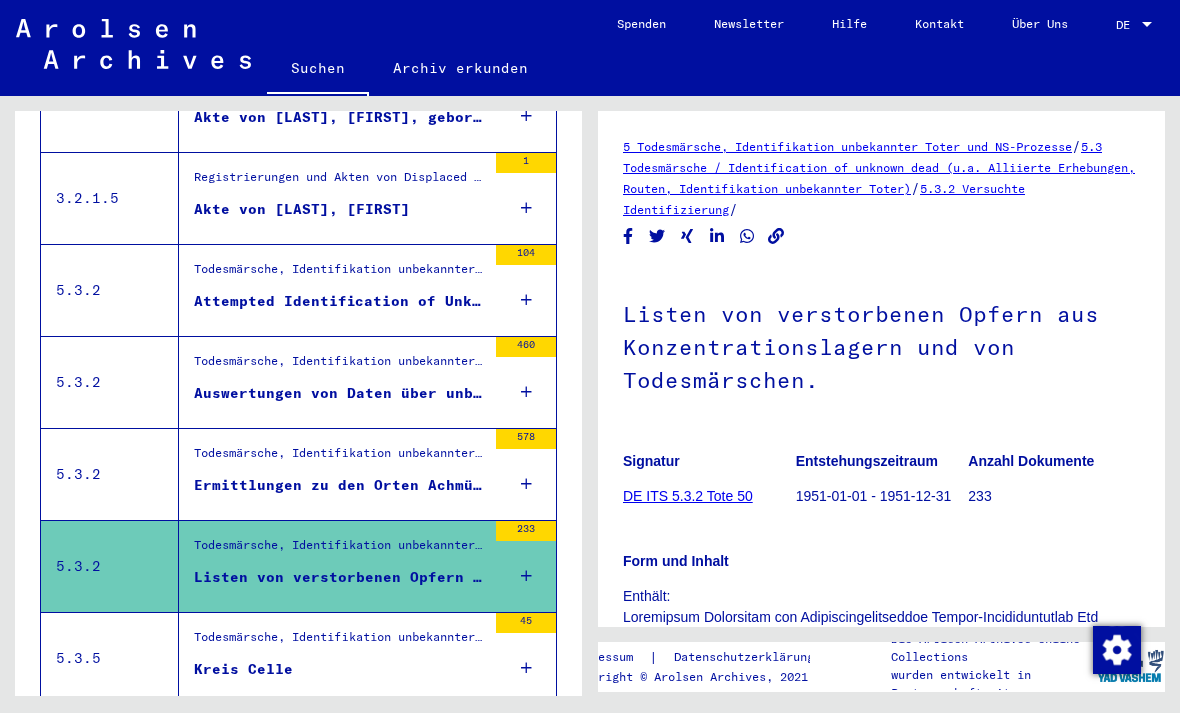 scroll, scrollTop: 0, scrollLeft: 0, axis: both 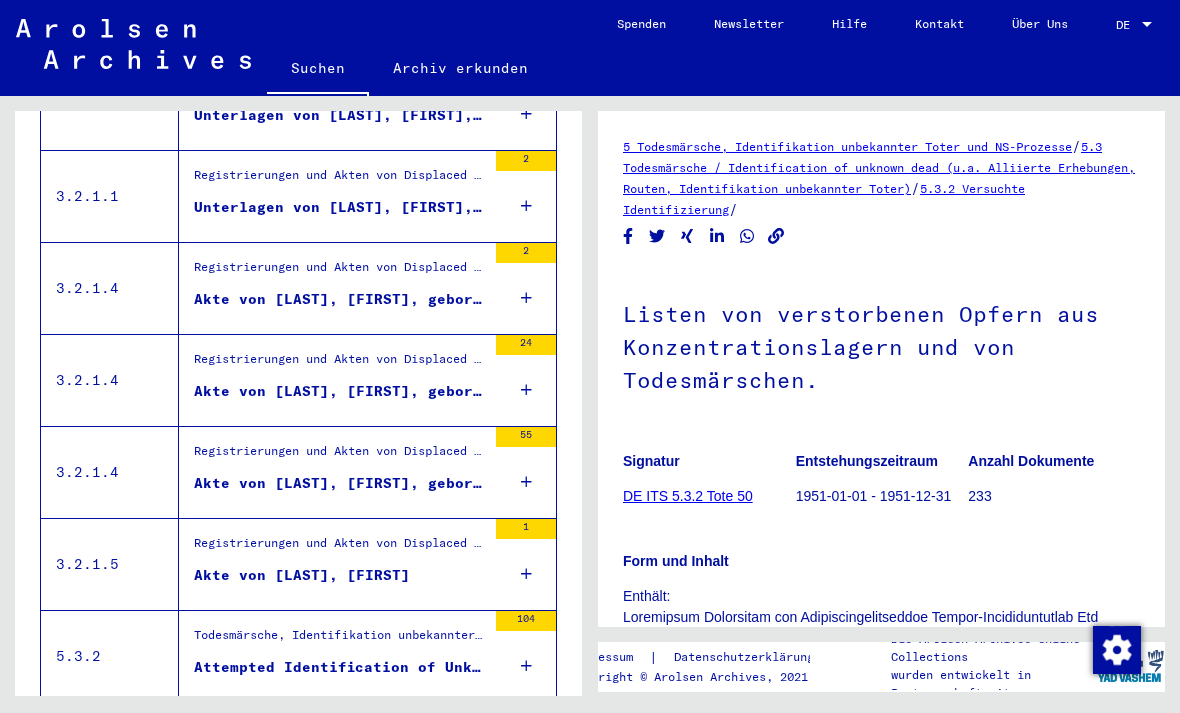 click on "Registrierungen und Akten von Displaced Persons, Kindern und Vermissten > Unterstützungsprogramme unterschiedlicher Organisationen > IRO „Care and Maintenance“ Programm > CM/1 Akten aus der Schweiz > CM/1 Formulare und Begleitdokumente von DP´s in der Schweiz, sowie      Schriftwechsel von IRO-Dienststellen in Deutschland, Österreich und dem      Nahen Osten mit dem IRO-Hauptquartier in Genf   Weitere Informationen zu den Dokumenten gibt es im e-Guide der Arolsen      Archives: https://eguide.arolsen-archives.org/ > Akten mit Namen ab KITTEL" at bounding box center [340, 382] 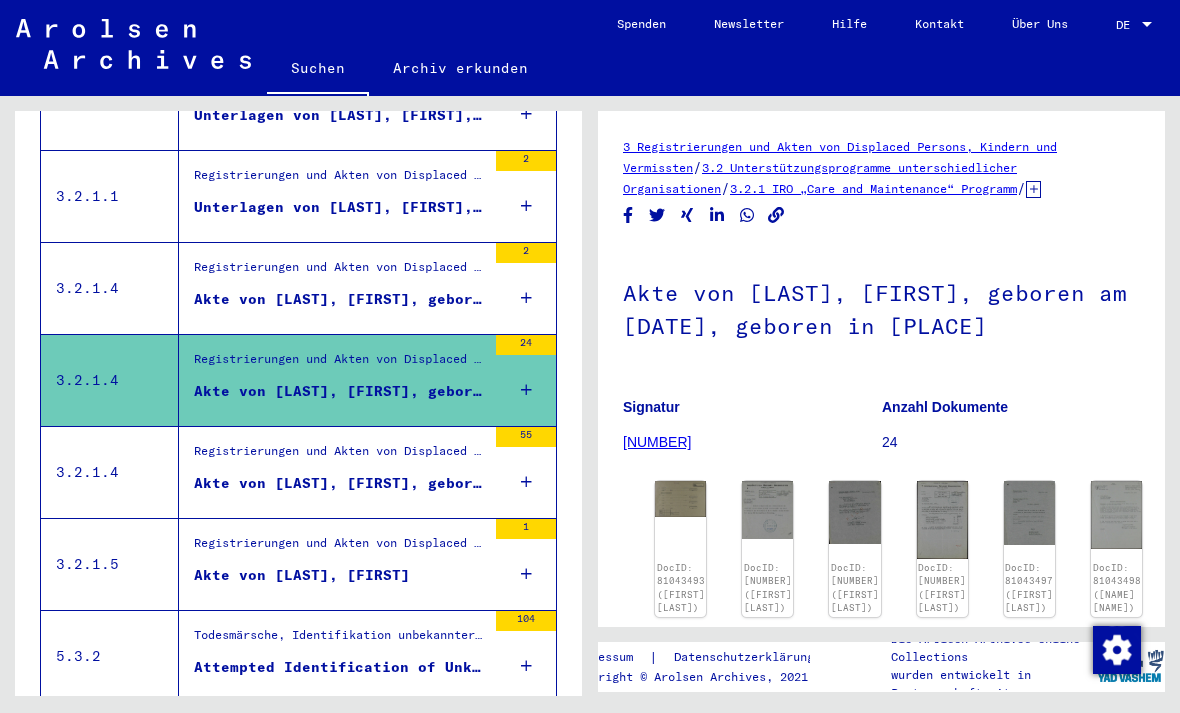 scroll, scrollTop: 0, scrollLeft: 0, axis: both 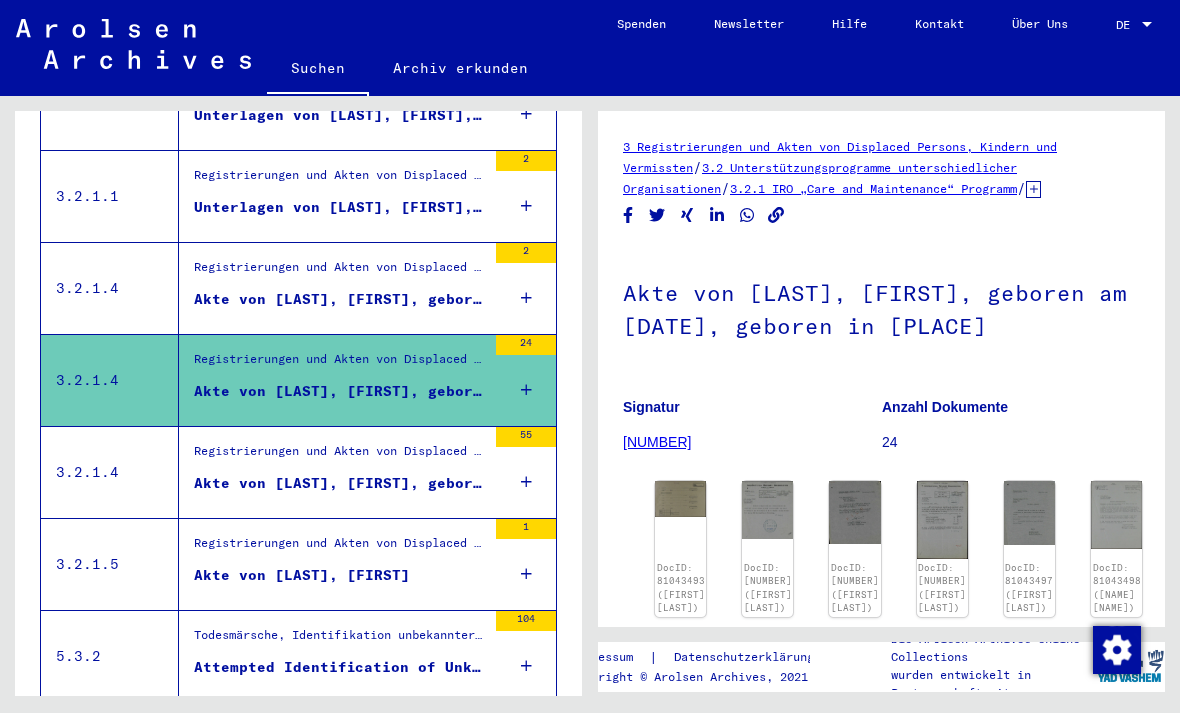 click 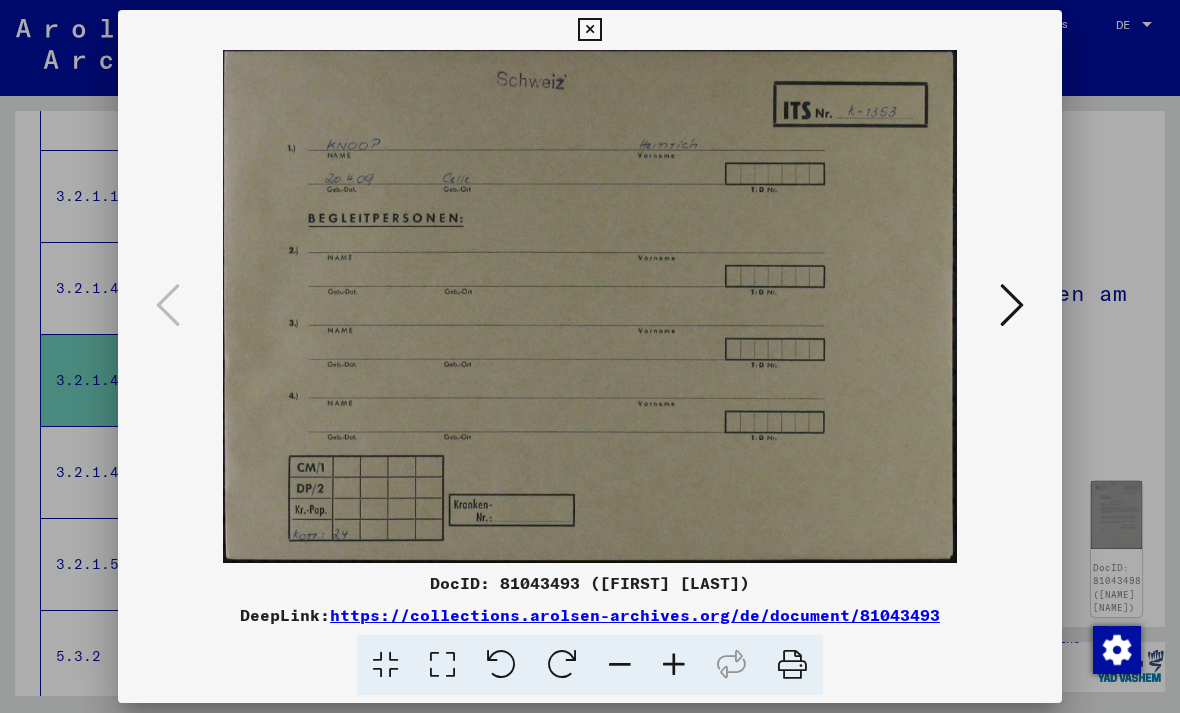 click at bounding box center (1012, 306) 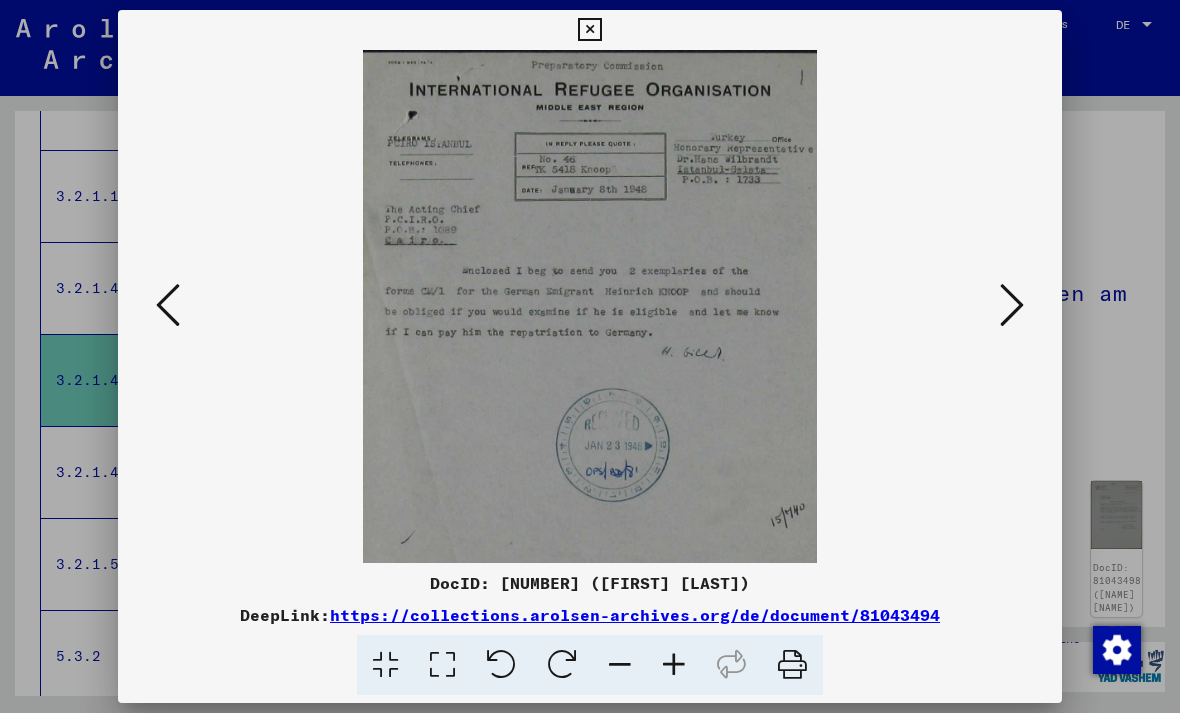 click at bounding box center (590, 306) 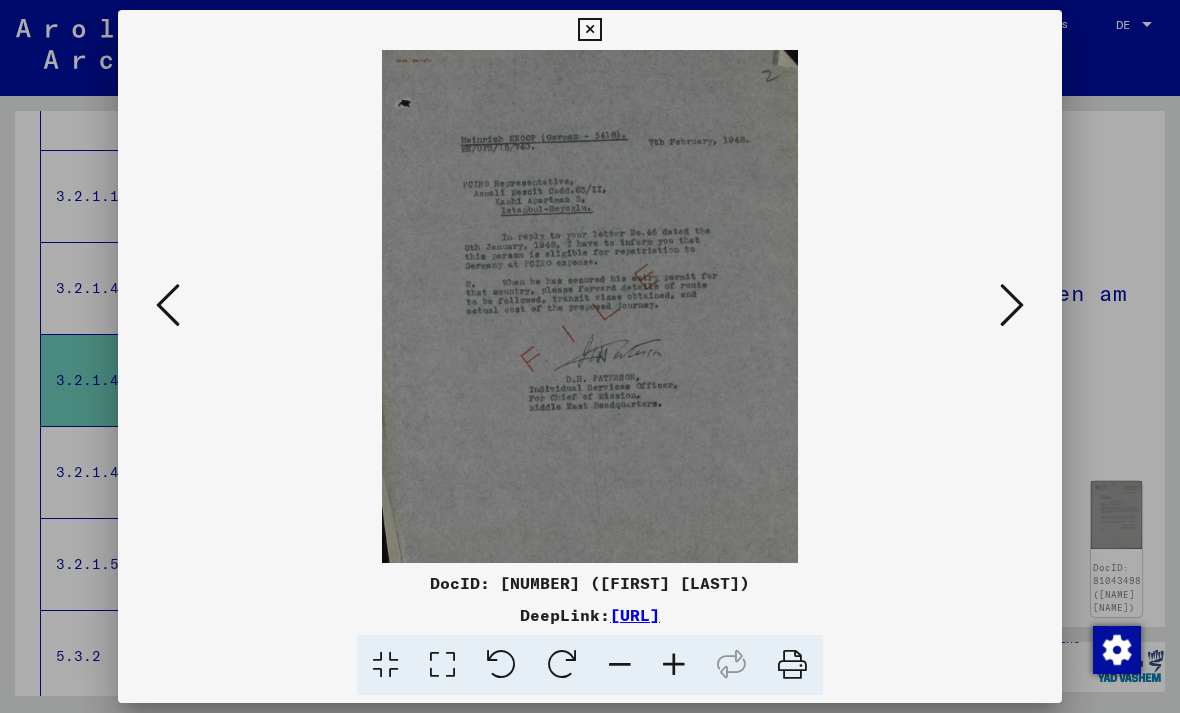 click at bounding box center [1012, 305] 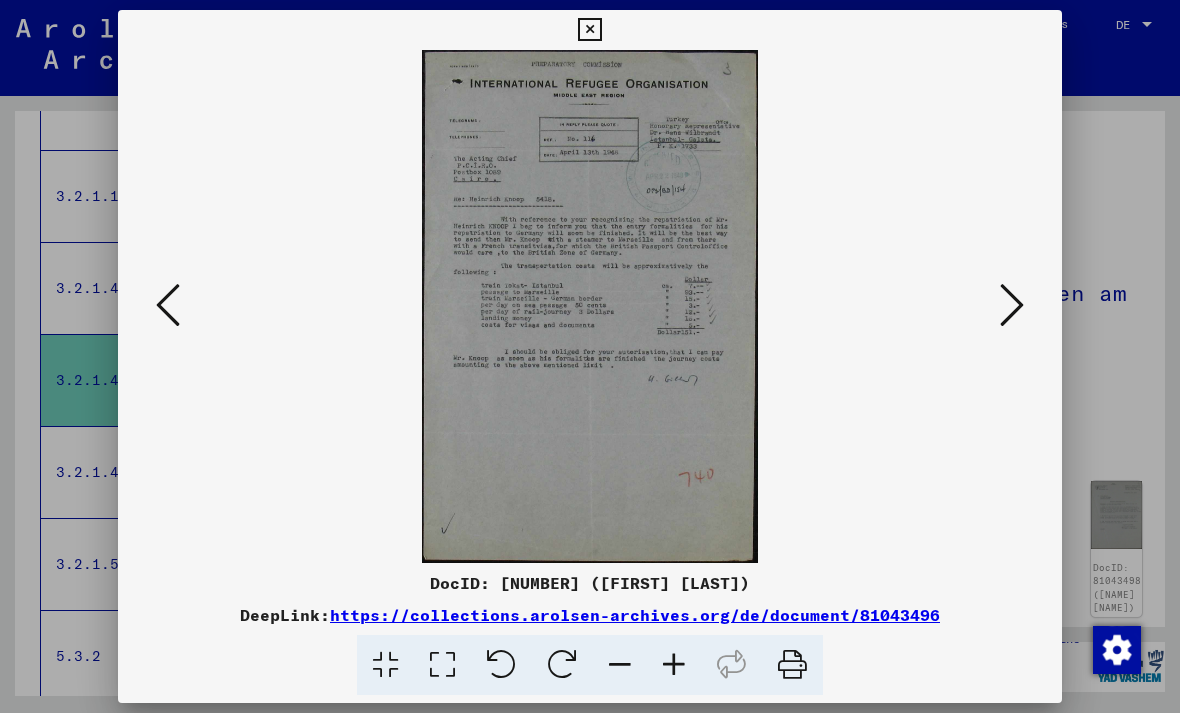click at bounding box center (1012, 305) 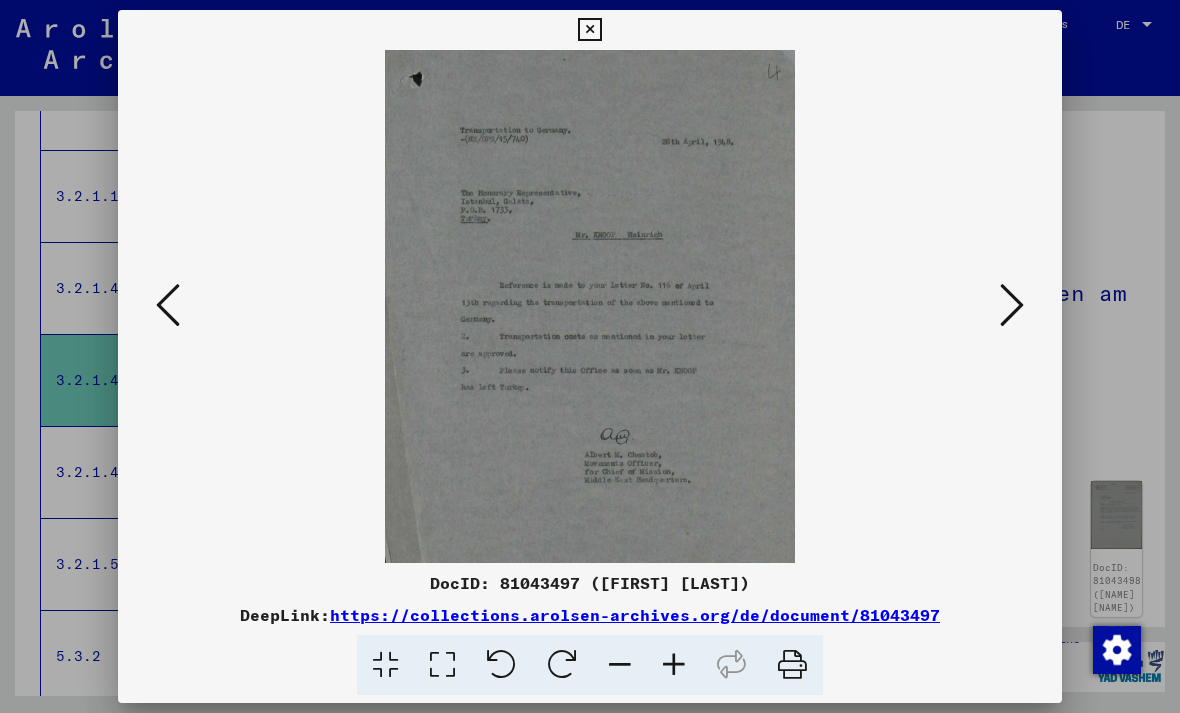 click at bounding box center [1012, 306] 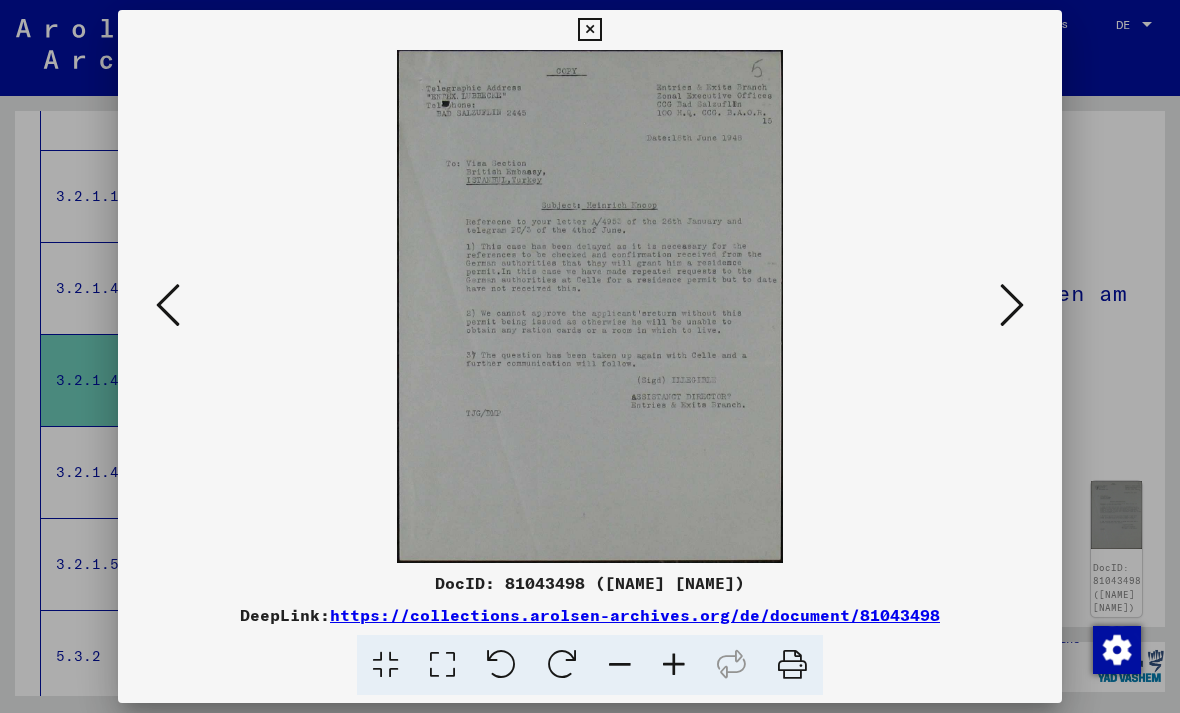 click at bounding box center [1012, 305] 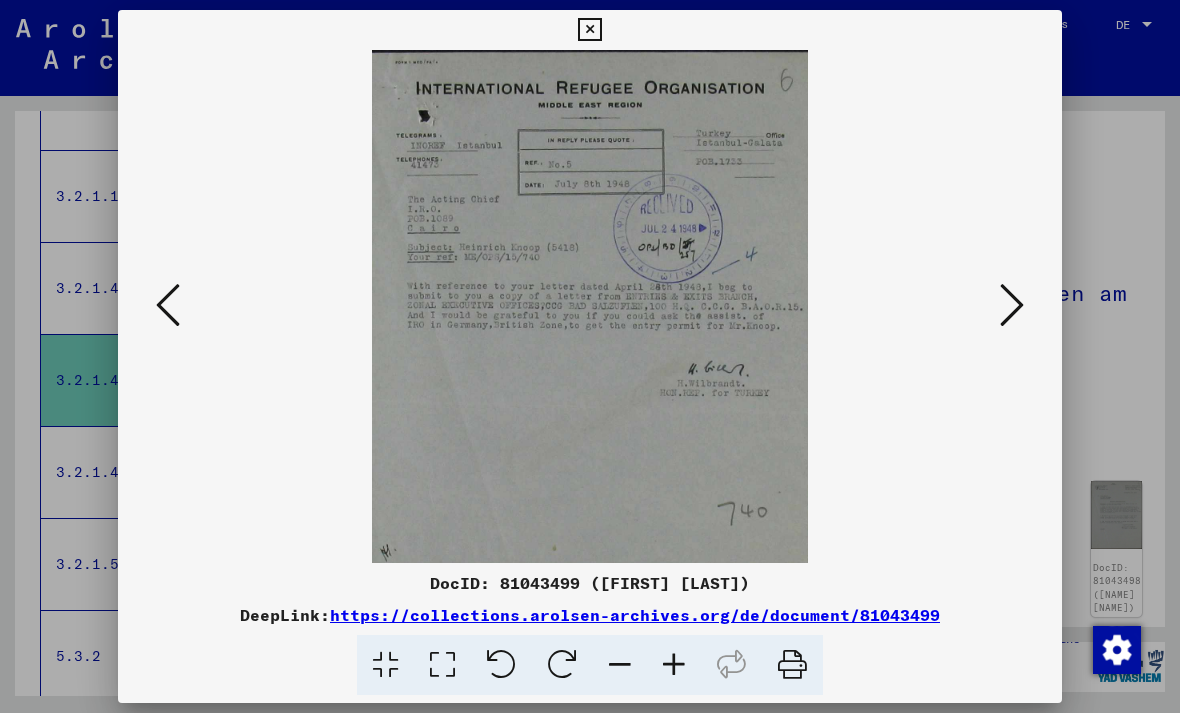 click at bounding box center [1012, 305] 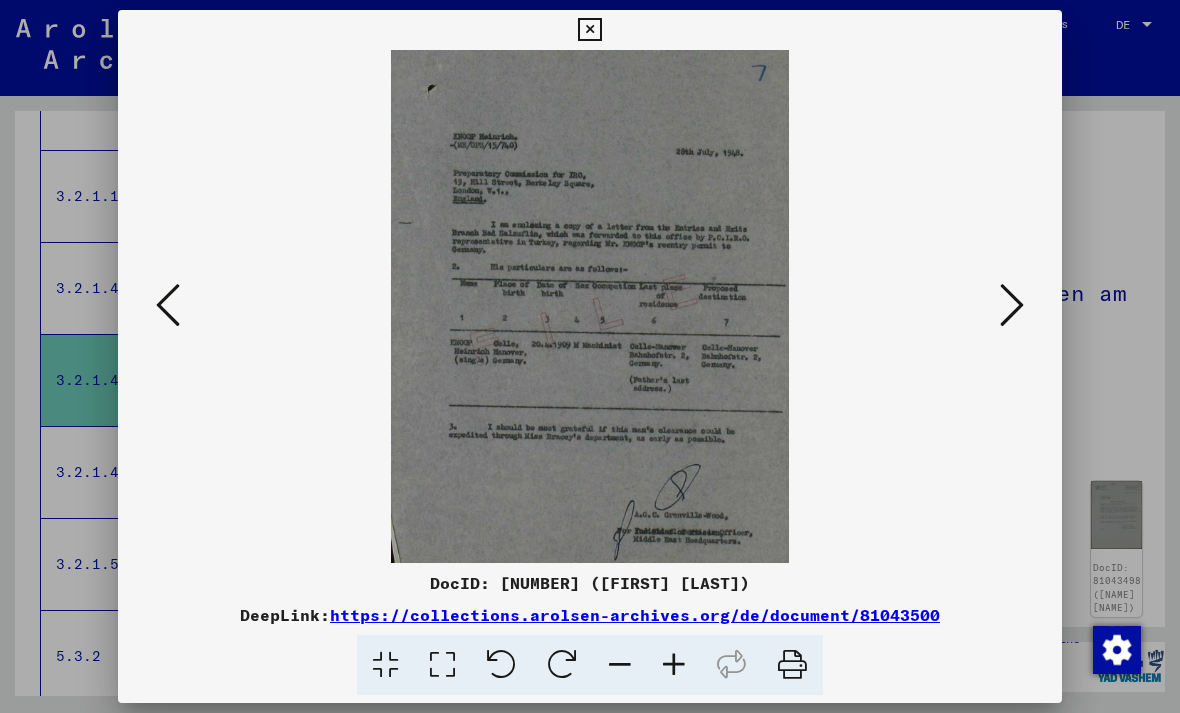 click at bounding box center (1012, 305) 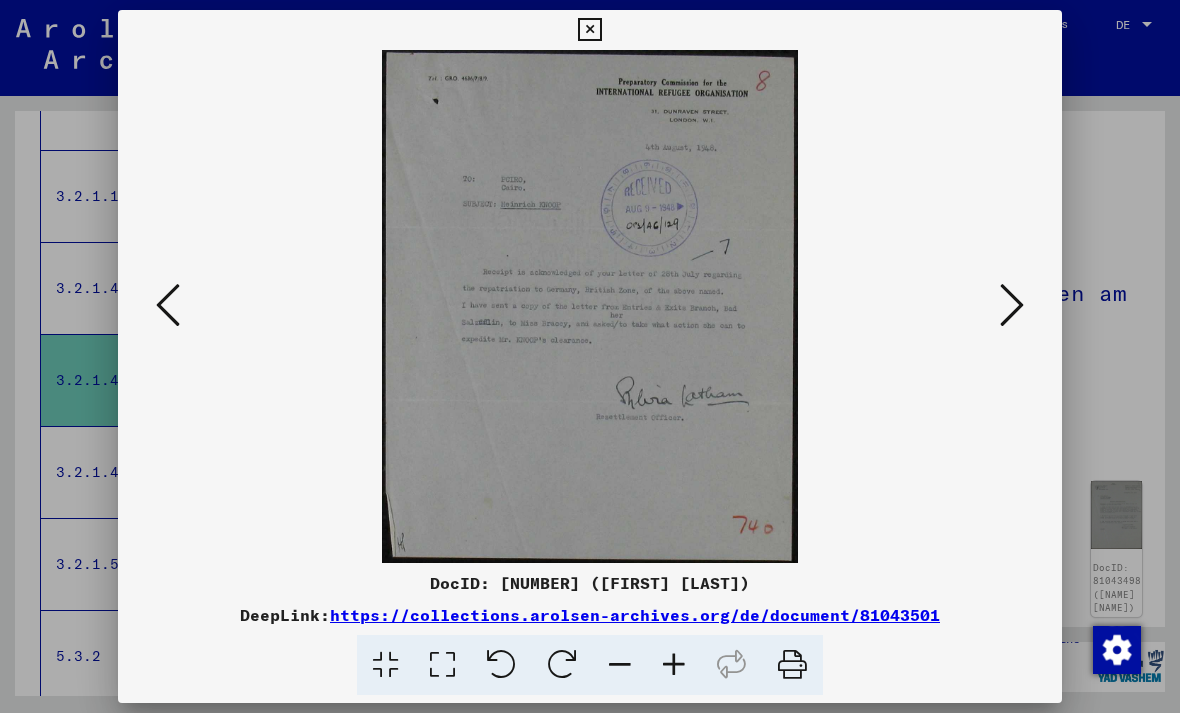 click at bounding box center [589, 30] 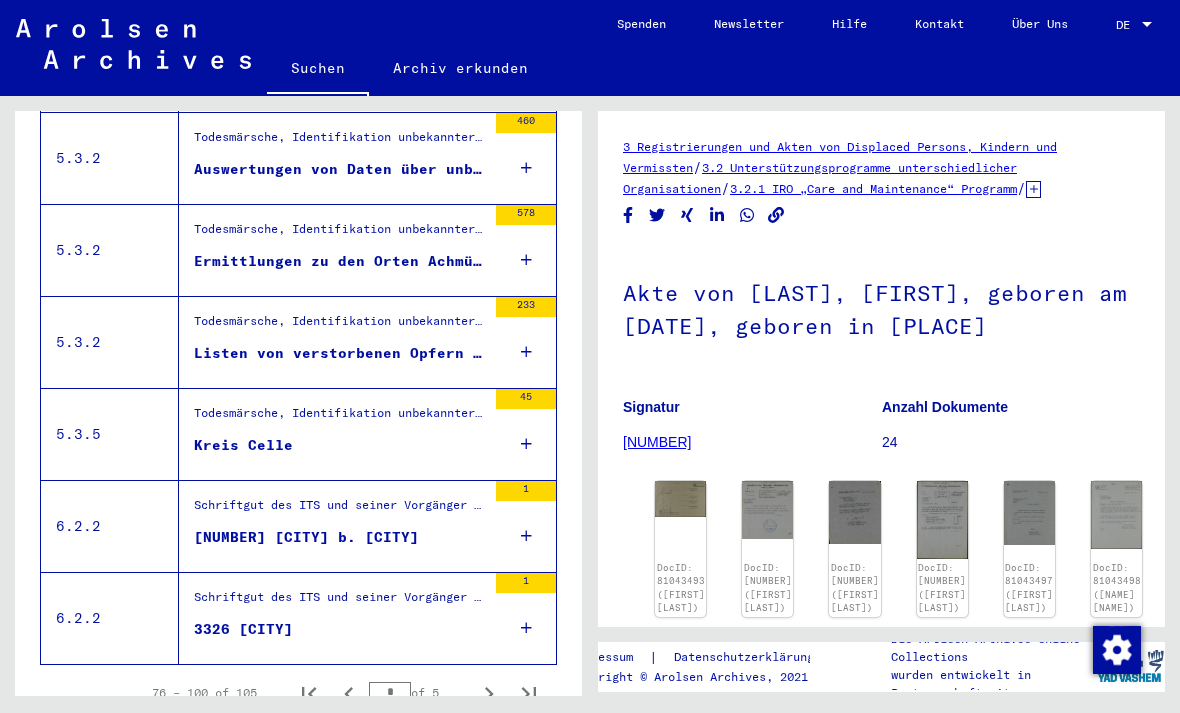 scroll, scrollTop: 2157, scrollLeft: 0, axis: vertical 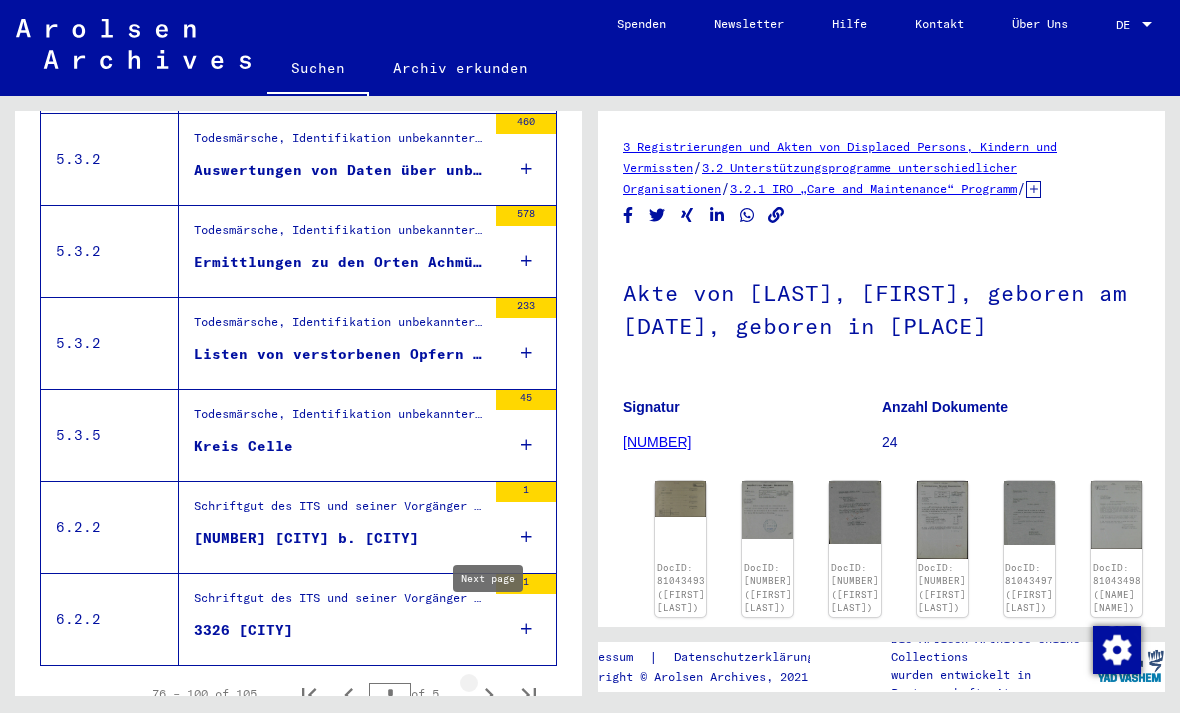 click 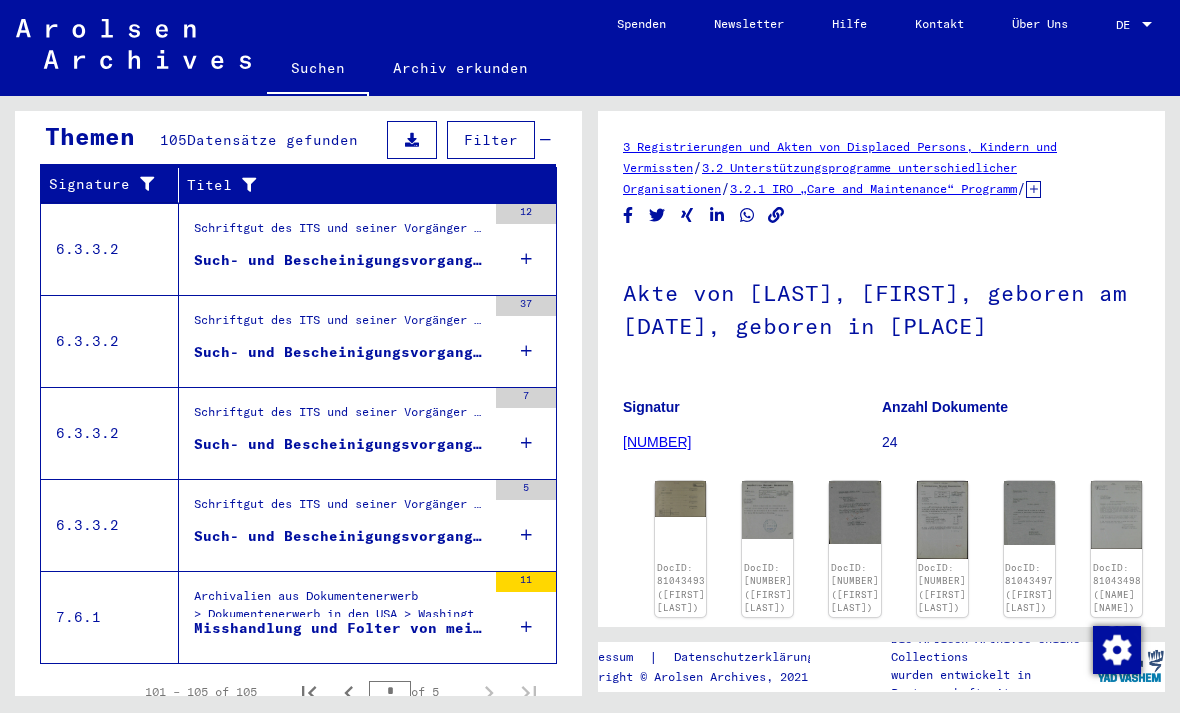 scroll, scrollTop: 317, scrollLeft: 0, axis: vertical 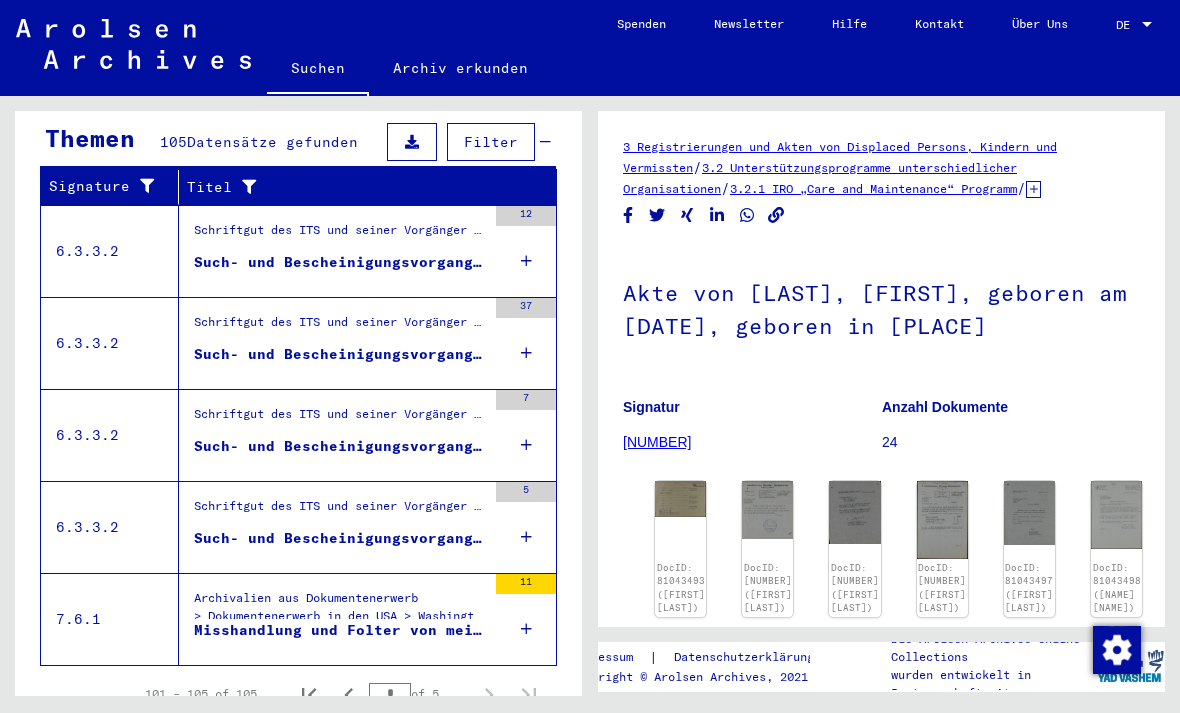 click on "Archivalien aus Dokumentenerwerb  > Dokumentenerwerb in den USA > Washington, National Archives USA  > Unterlagen verschiedener Konzentrationslager - z.B. Buchenwald, Dachau,      Mauthausen, Natzweiler, Flossenbürg, Gefängnisse, Displaced Persons-      Unterlagen, Heilanstalt Hadamar, Zeugenaussagen und Berichte. > Akten über Kriegsverbrechen (nicht verhandelte Fälle) 1944-49" at bounding box center (340, 612) 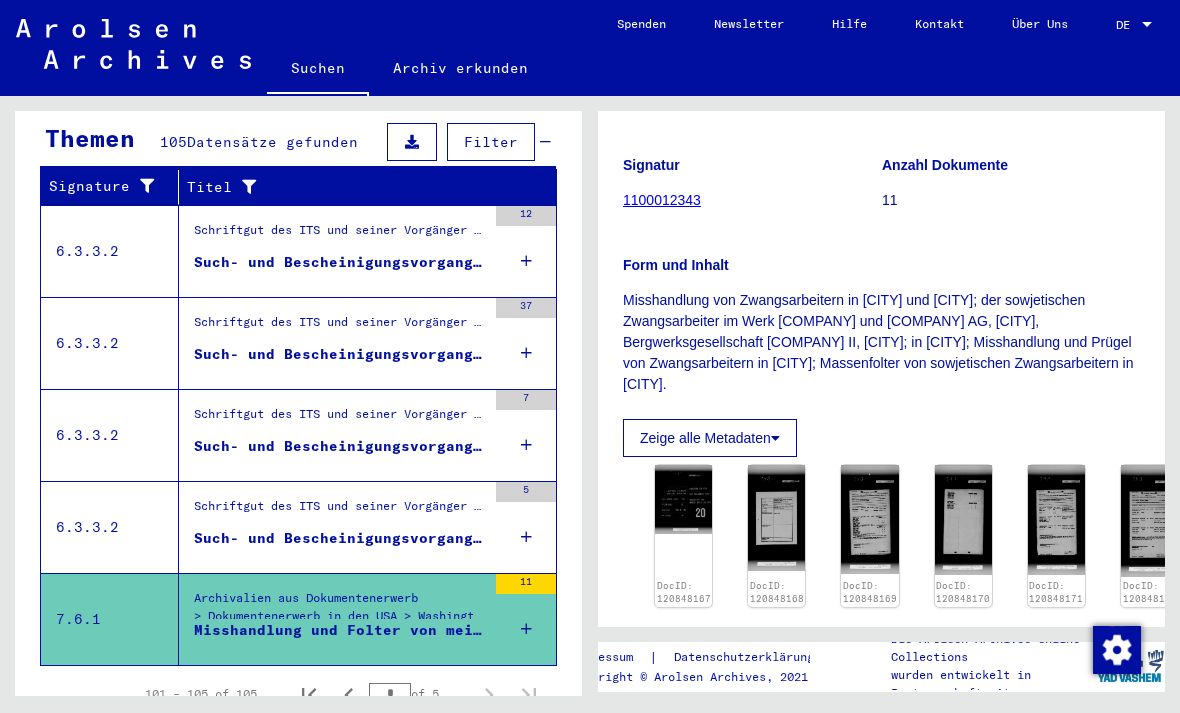 scroll, scrollTop: 225, scrollLeft: 0, axis: vertical 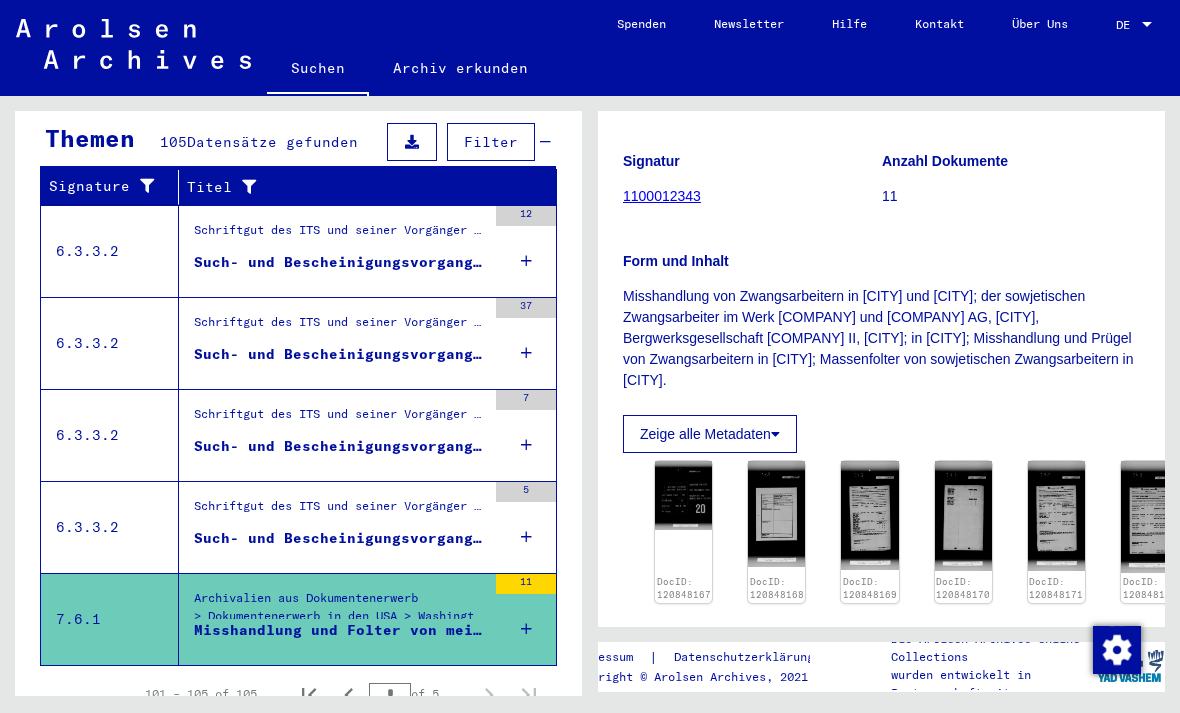 click 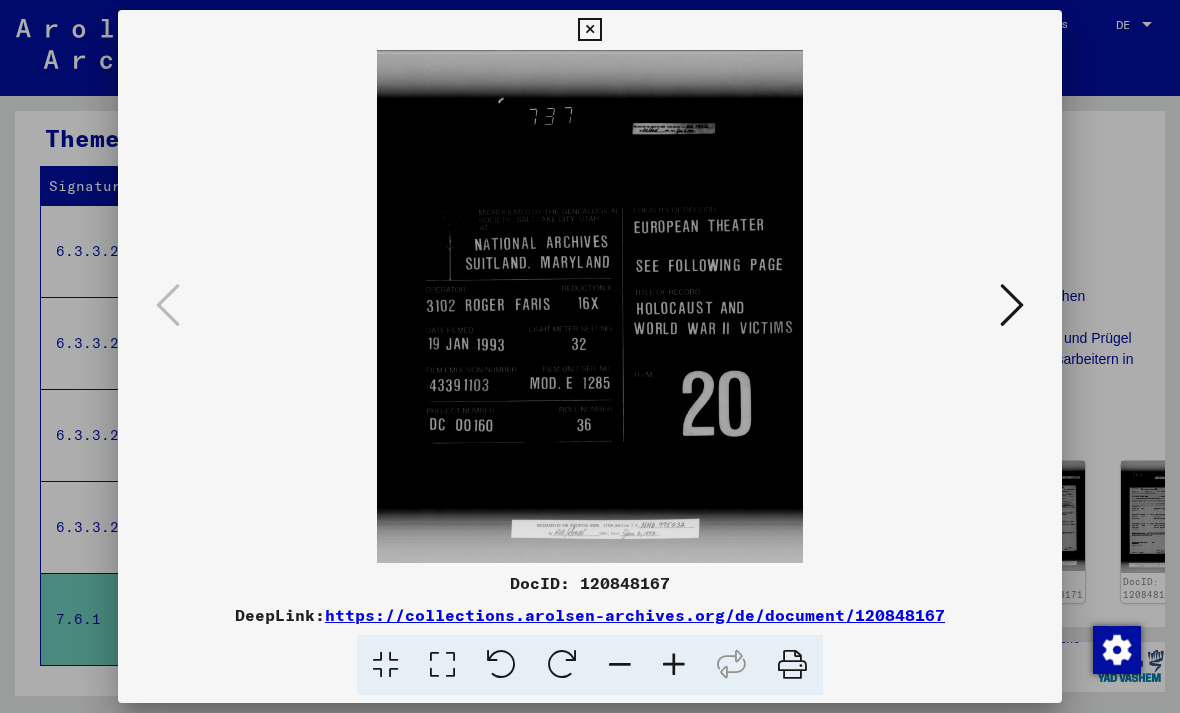 click at bounding box center (1012, 305) 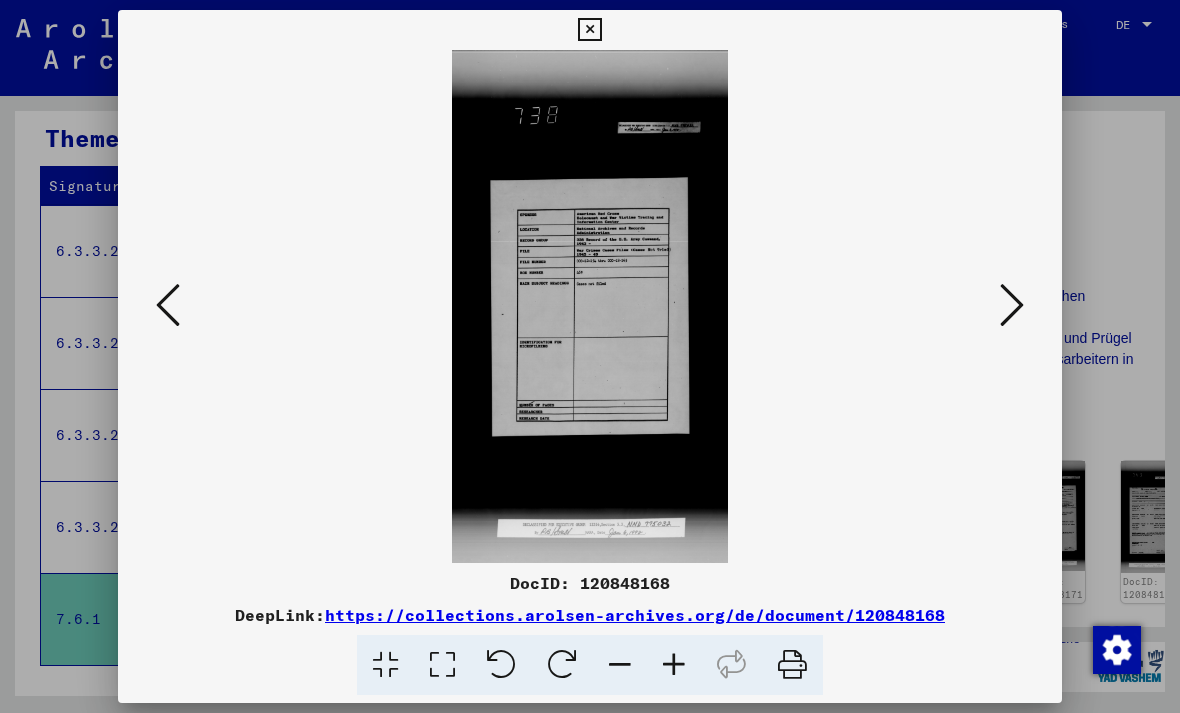 click at bounding box center [1012, 305] 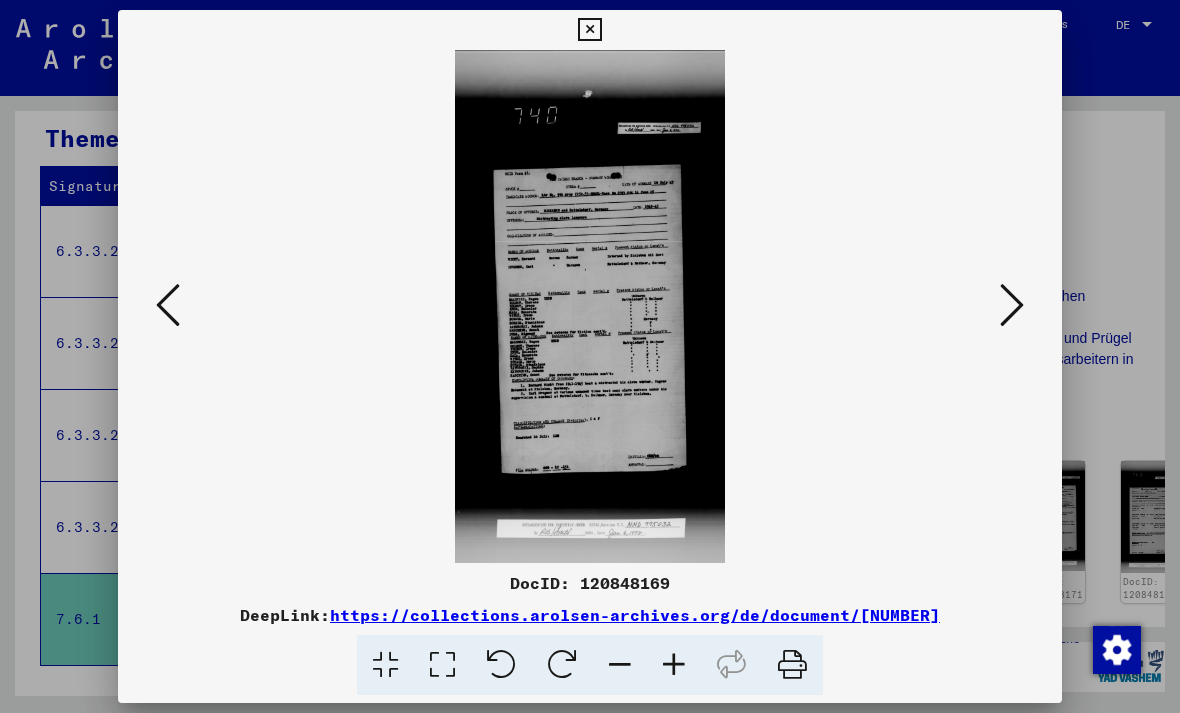 click at bounding box center (1012, 305) 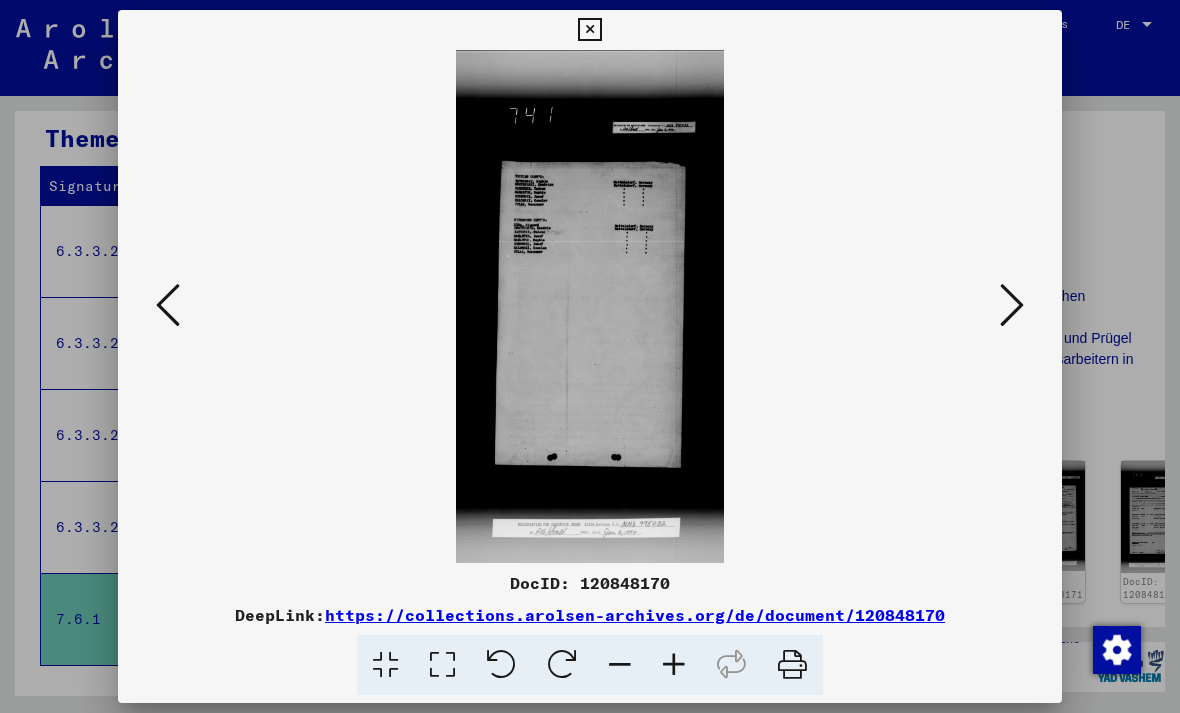 click at bounding box center (1012, 305) 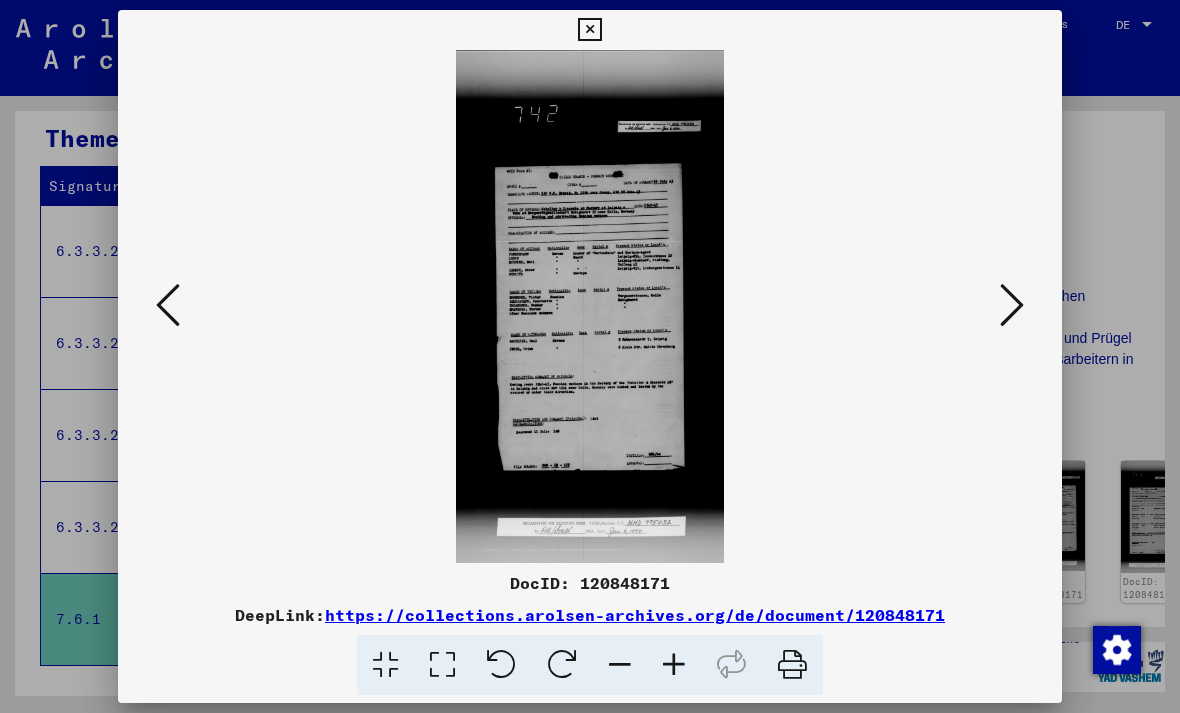 click at bounding box center [589, 30] 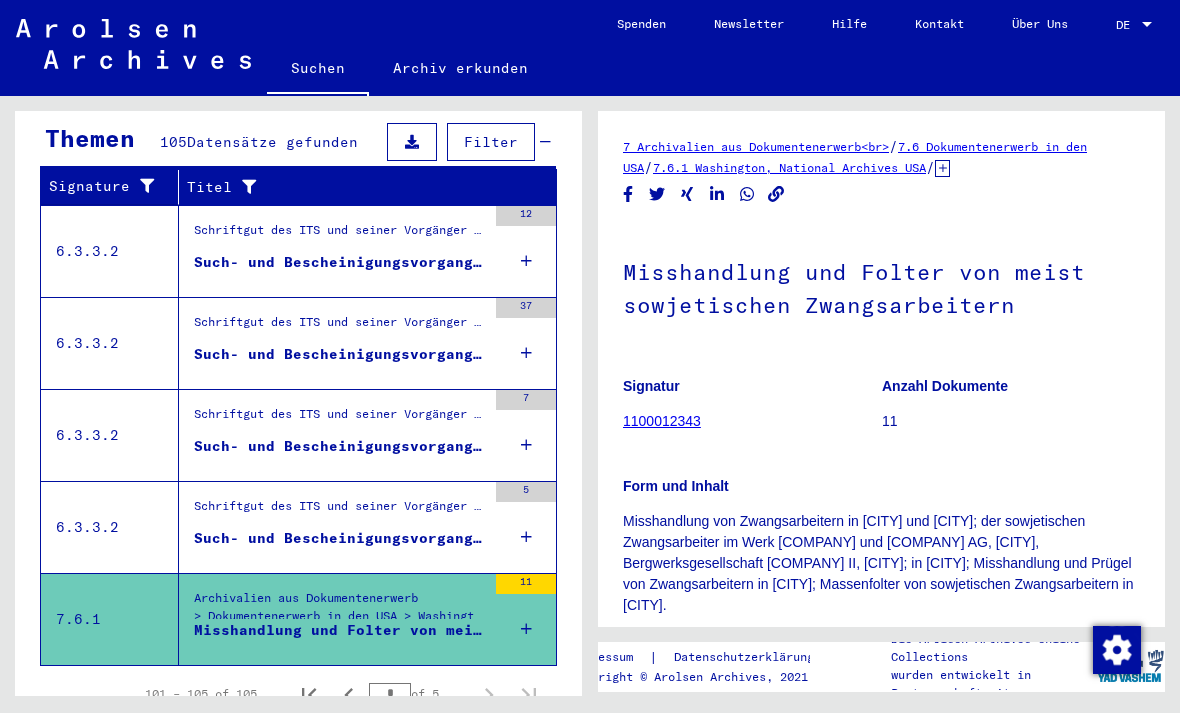 scroll, scrollTop: 0, scrollLeft: 0, axis: both 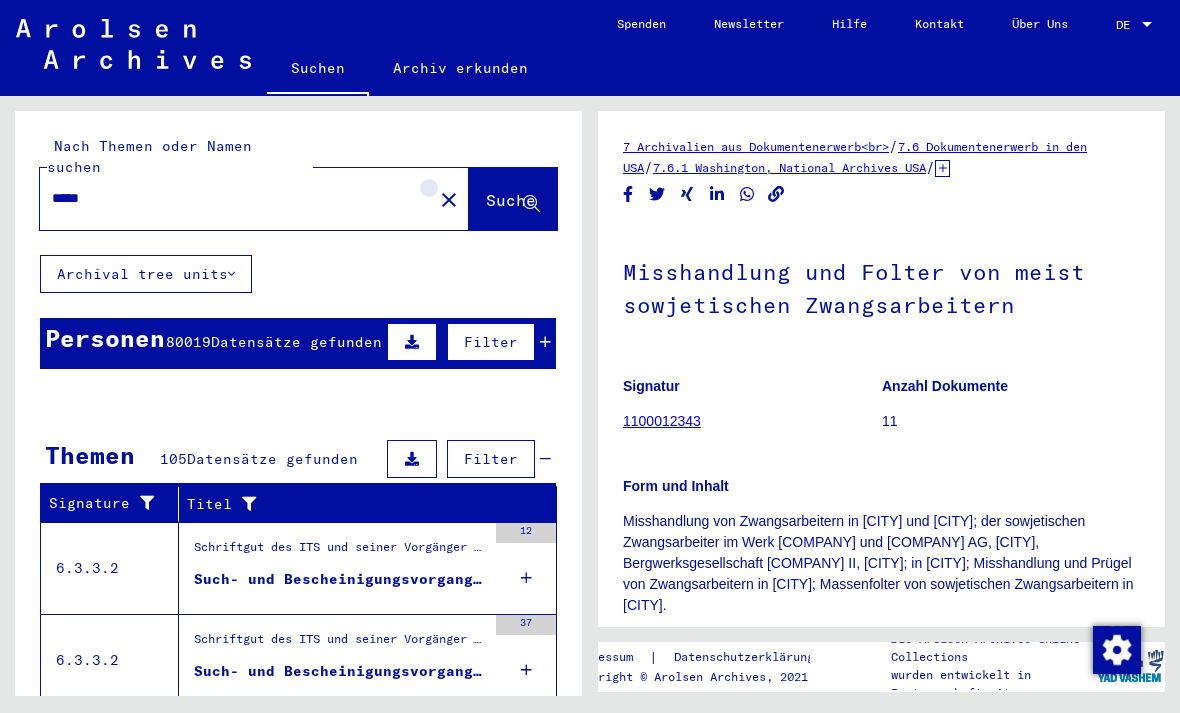 click on "close" 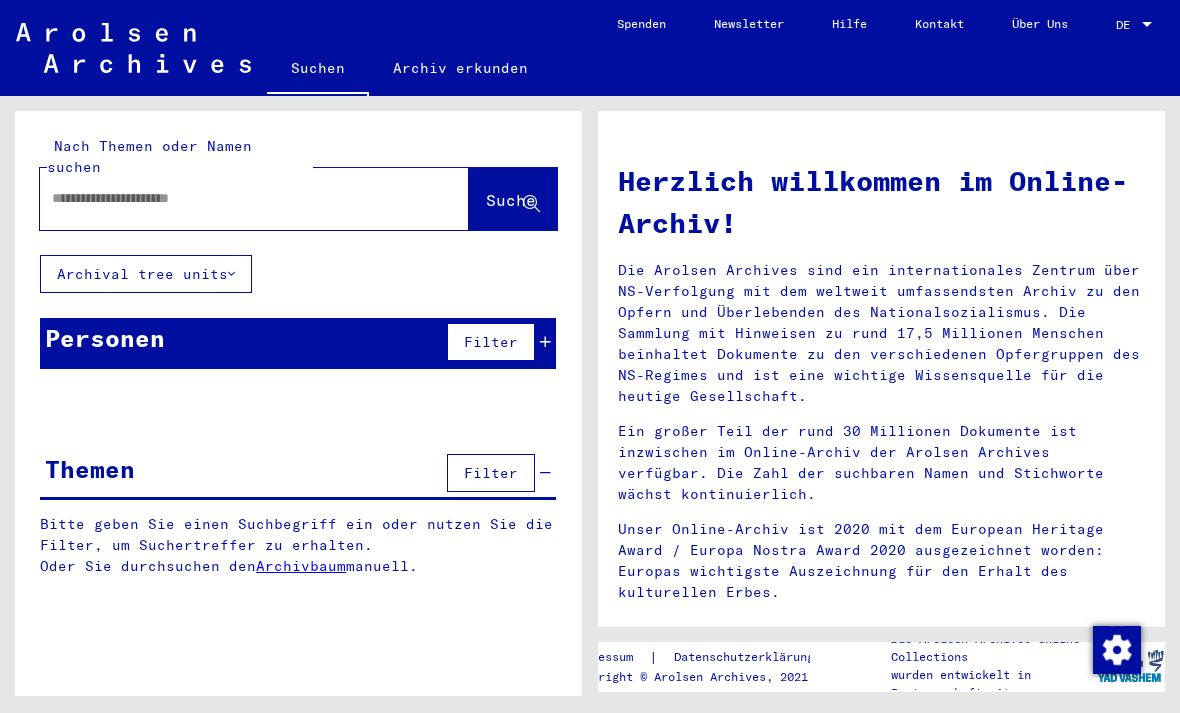 click at bounding box center [230, 198] 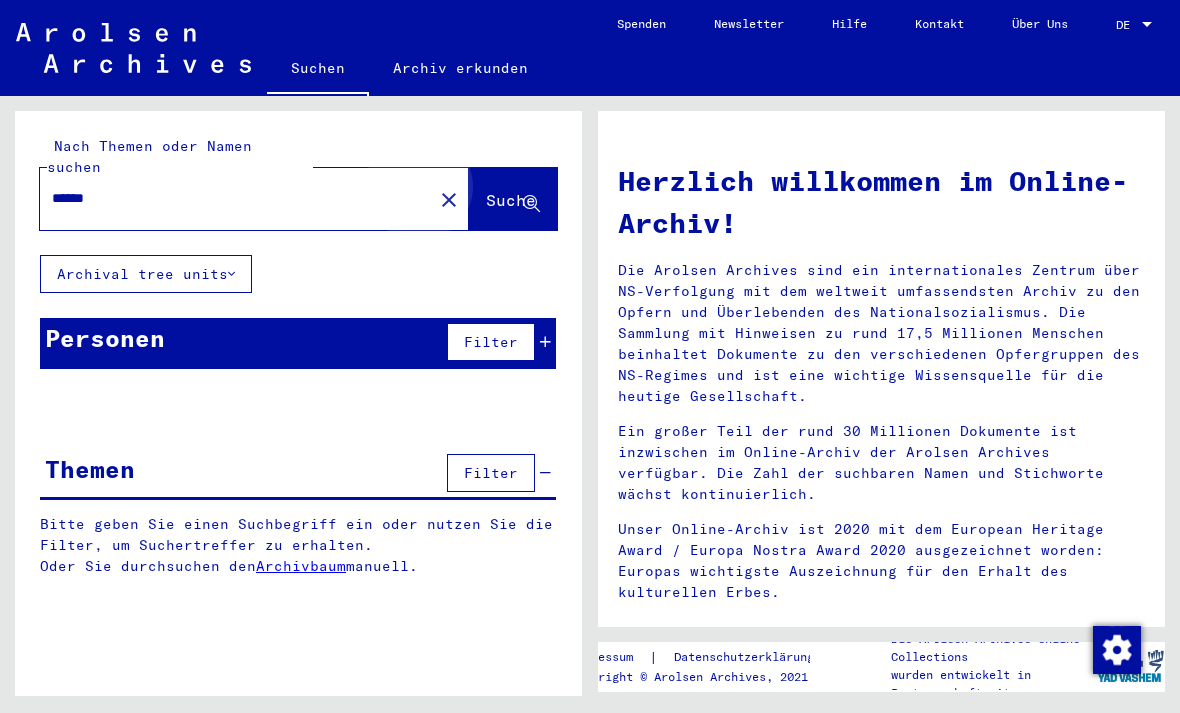 type on "******" 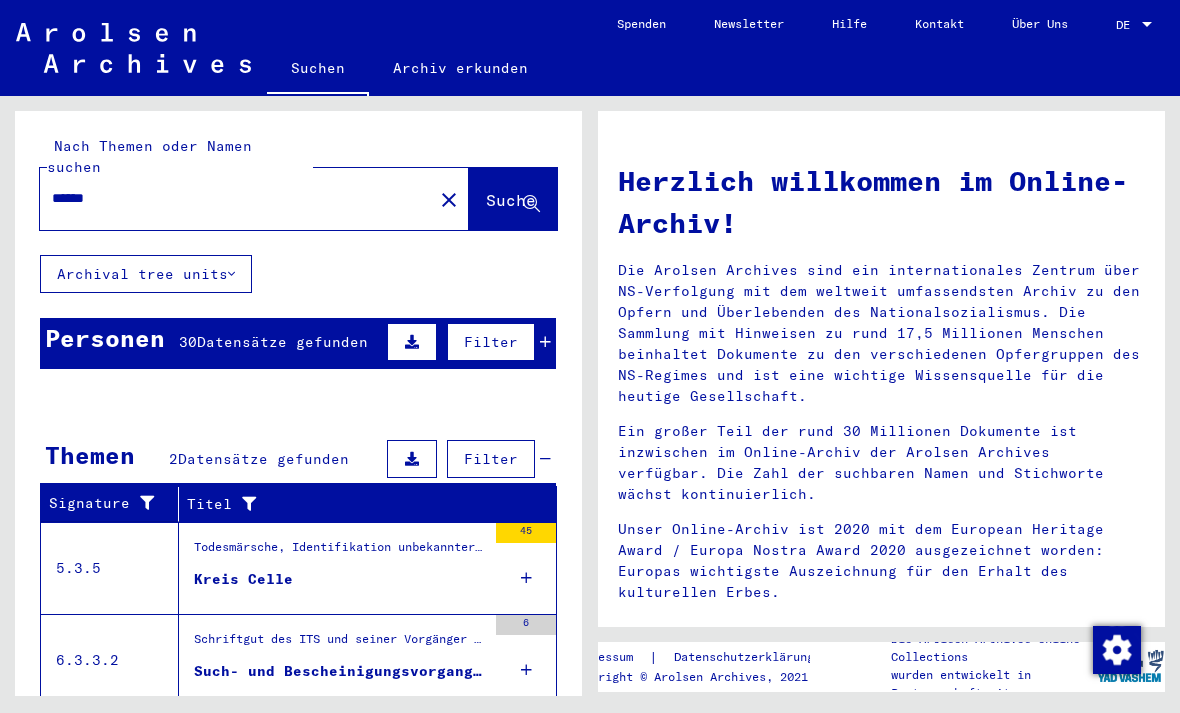 click on "Todesmärsche, Identifikation unbekannter Toter und NS-Prozesse > Todesmärsche / Identification of unknown dead (u.a. Alliierte Erhebungen, Routen, Identifikation unbekannter Toter) > Grabermittlung / Friedhofspläne > Niedersachsen" at bounding box center (340, 552) 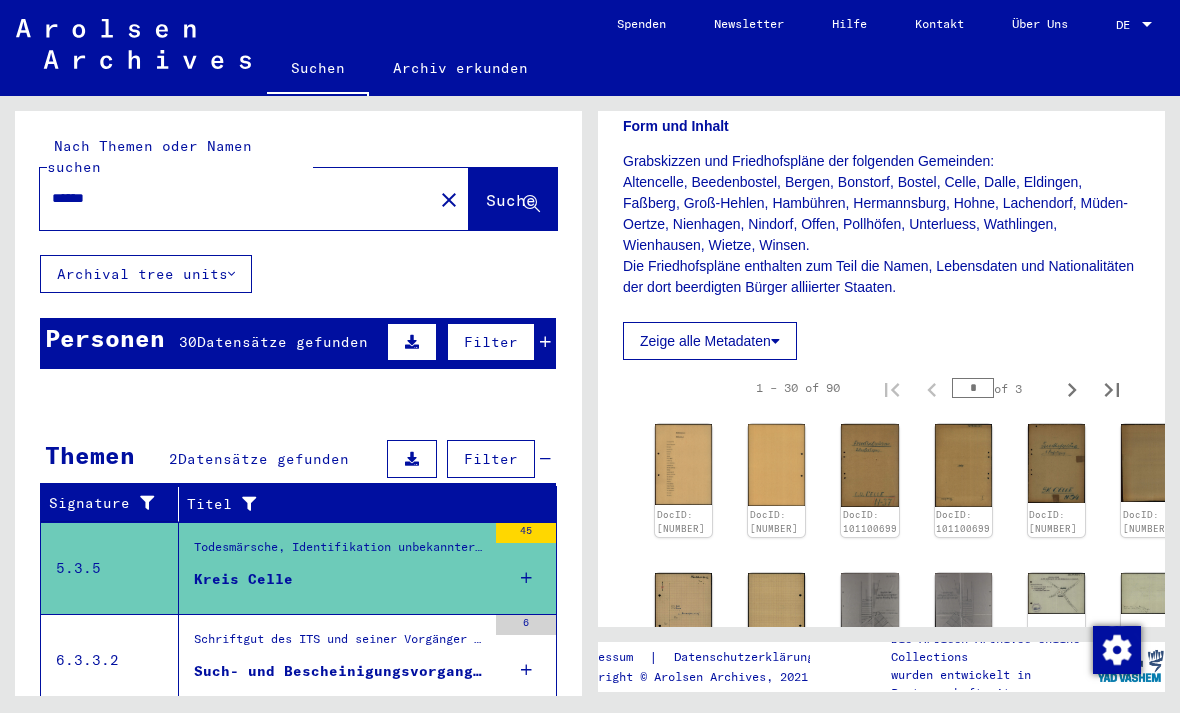 scroll, scrollTop: 391, scrollLeft: 0, axis: vertical 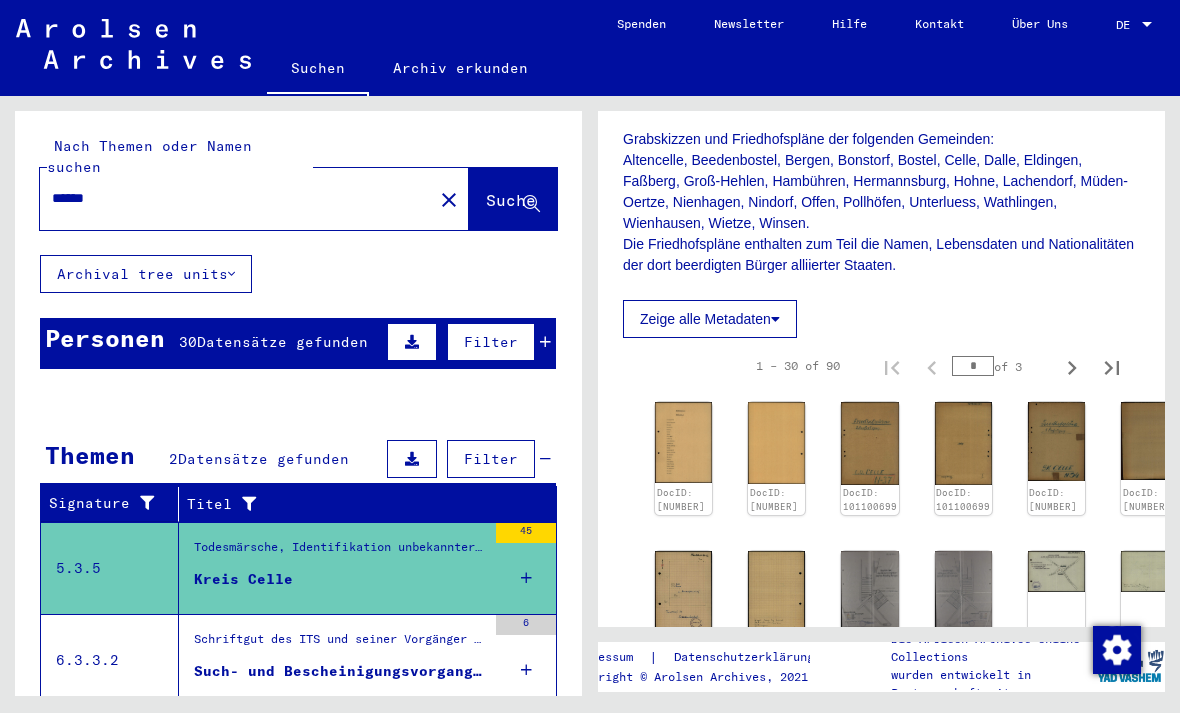click 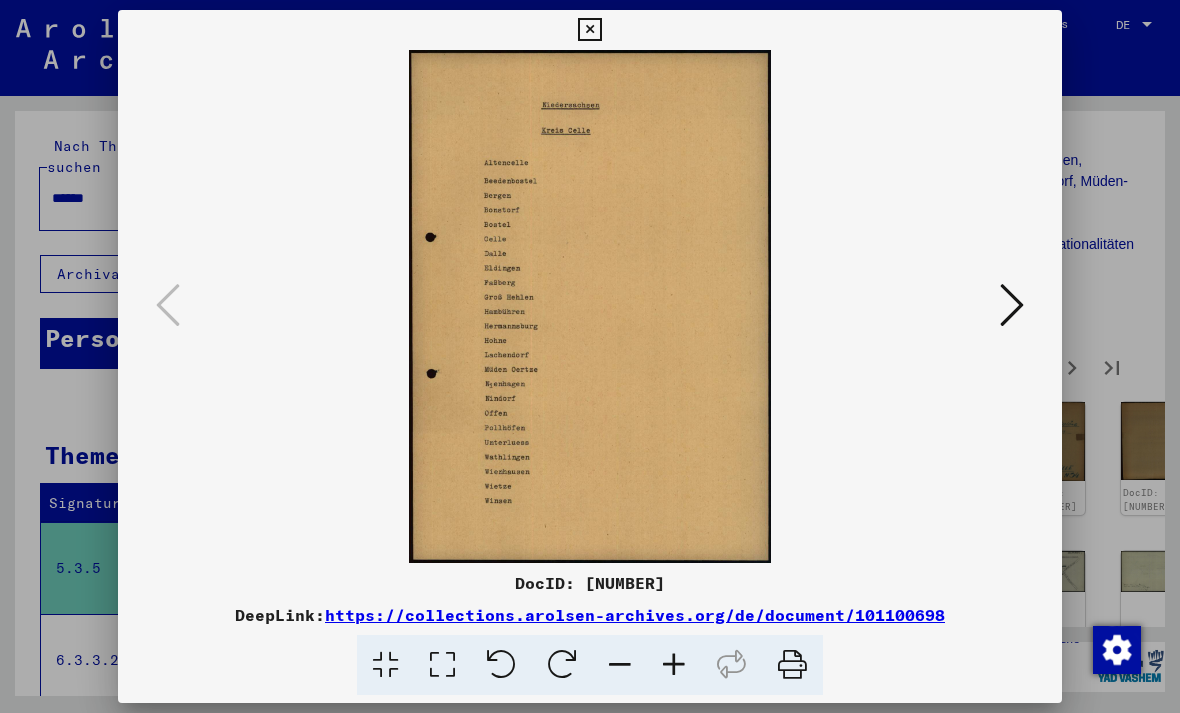 click at bounding box center [1012, 305] 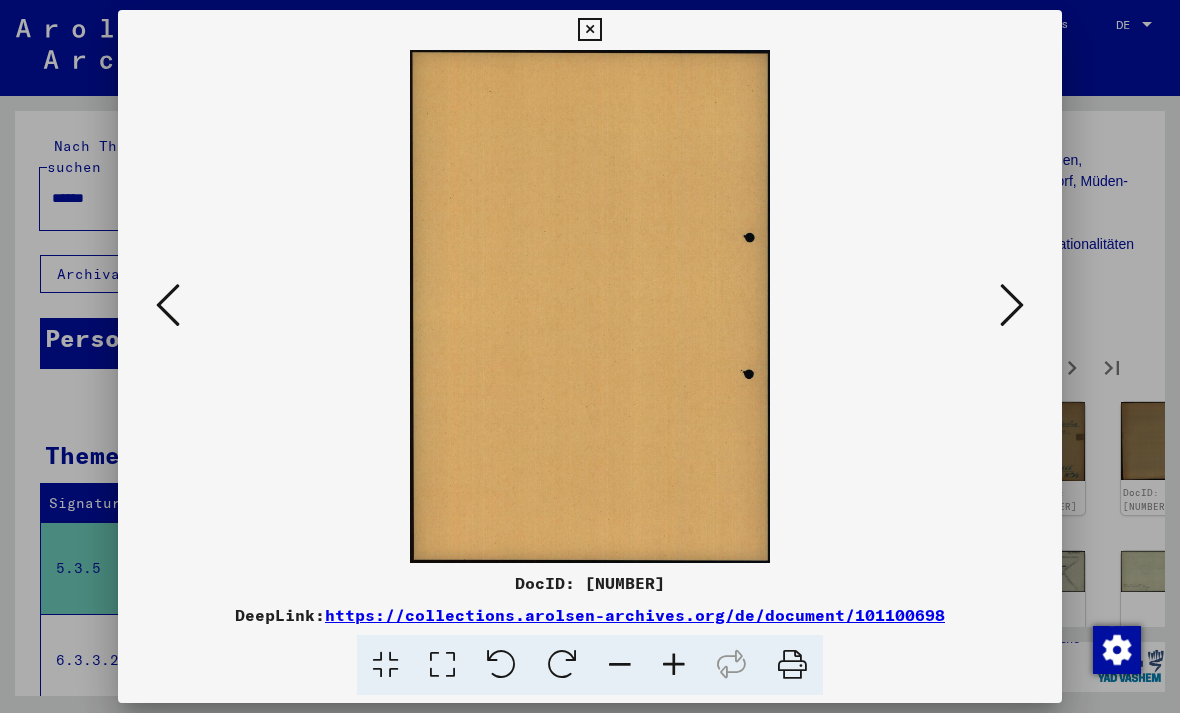 click at bounding box center [1012, 305] 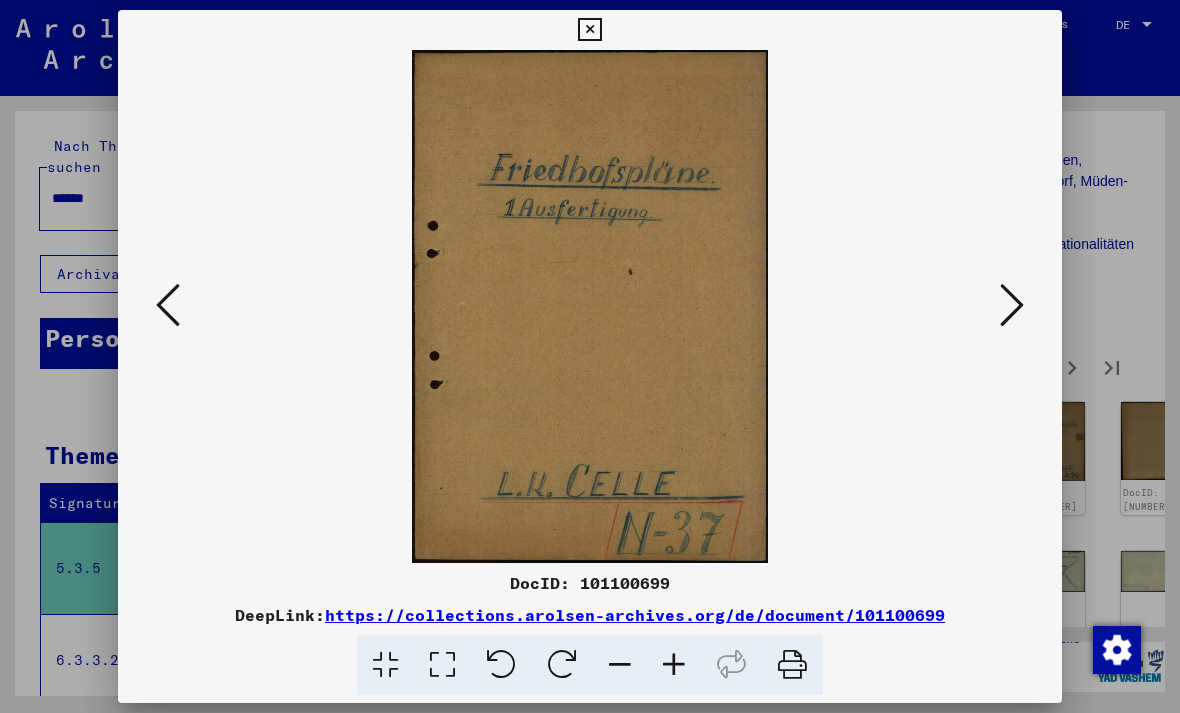 click at bounding box center (1012, 305) 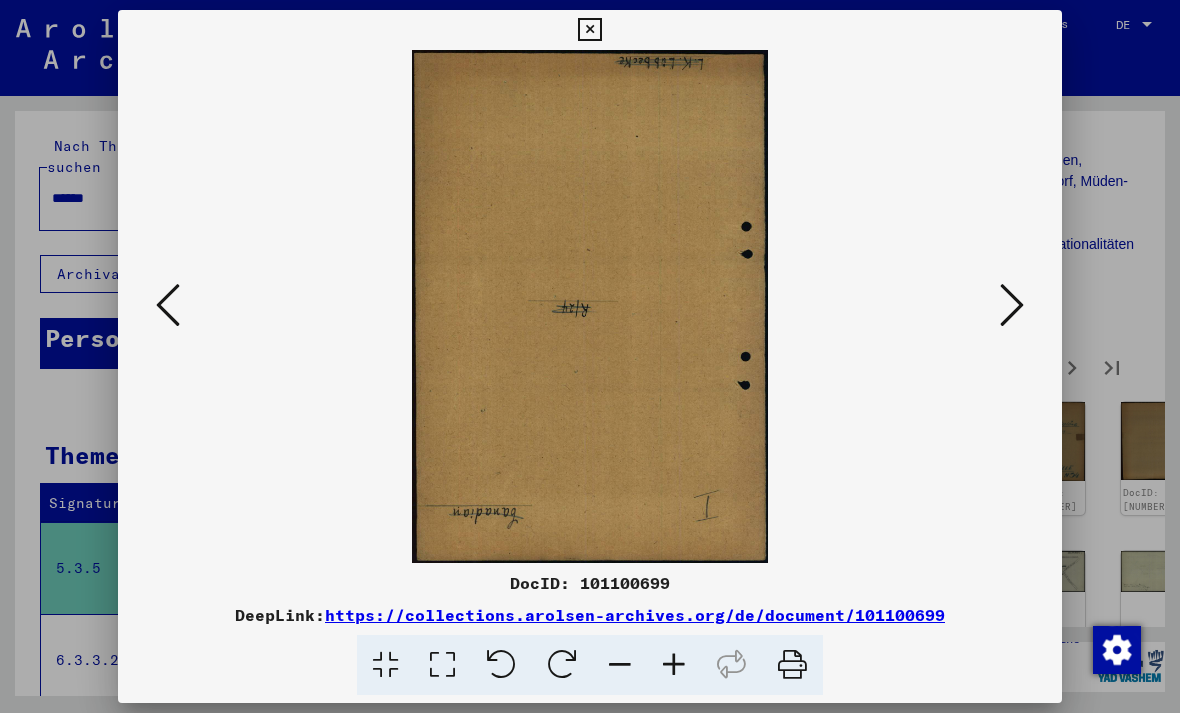 click at bounding box center (1012, 305) 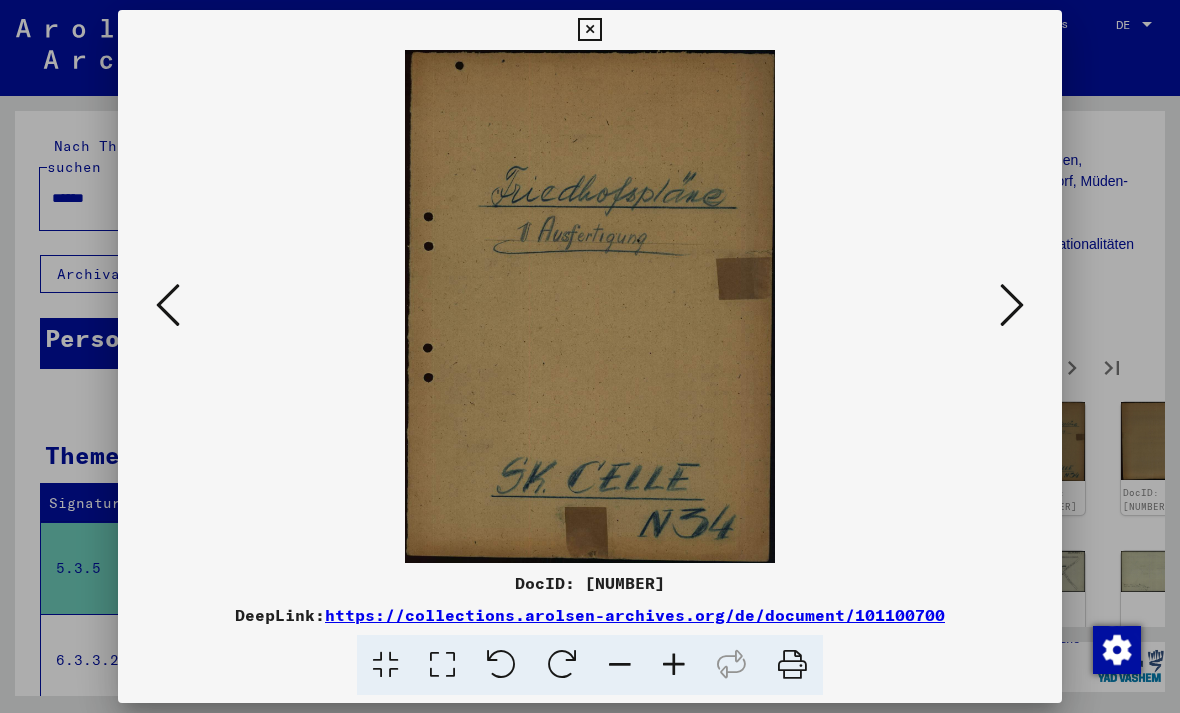 click at bounding box center [1012, 305] 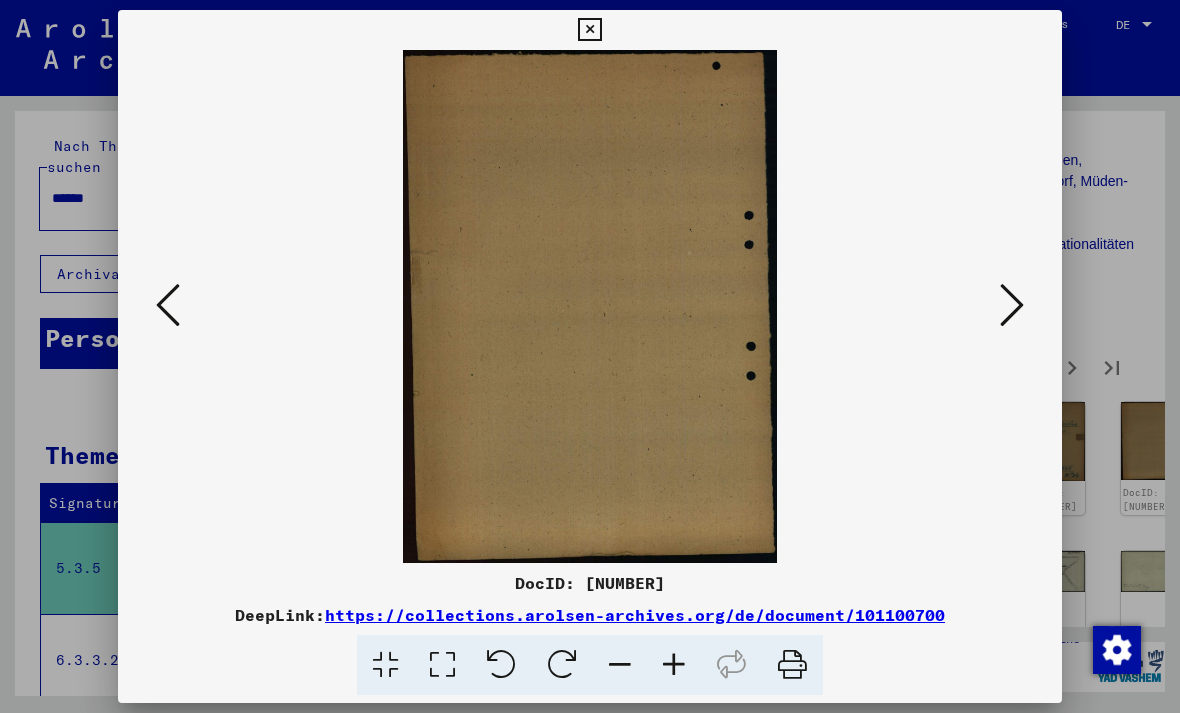 click at bounding box center [1012, 305] 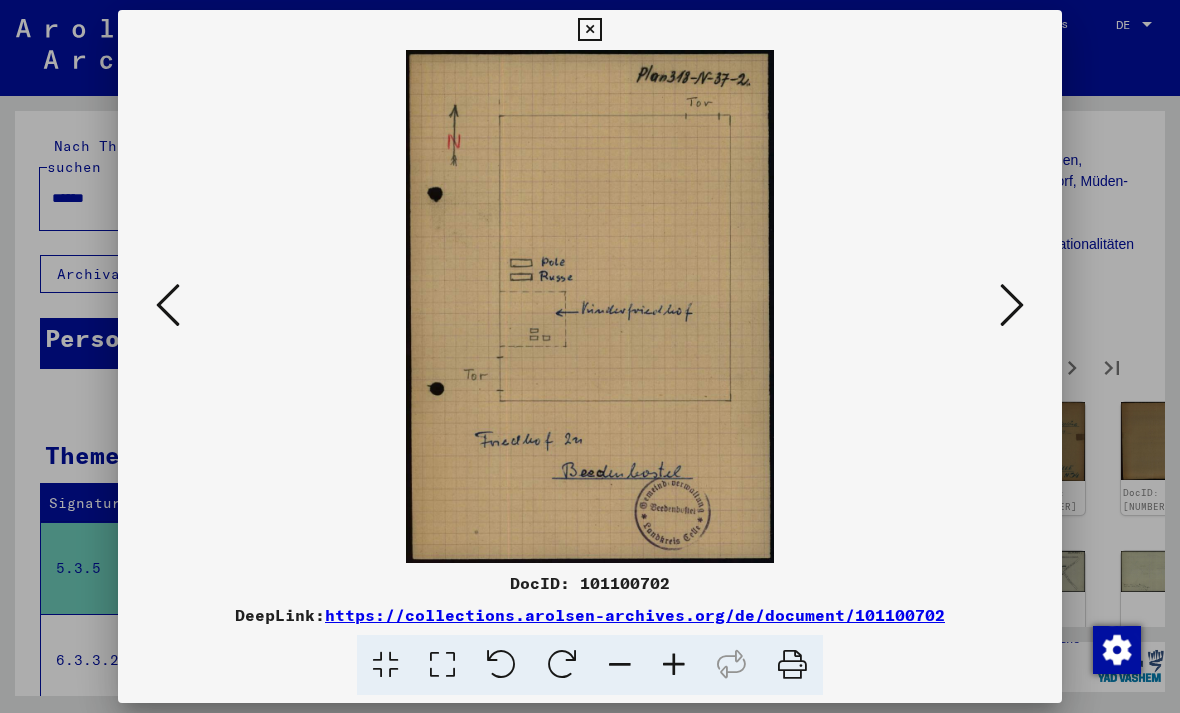 click at bounding box center (1012, 305) 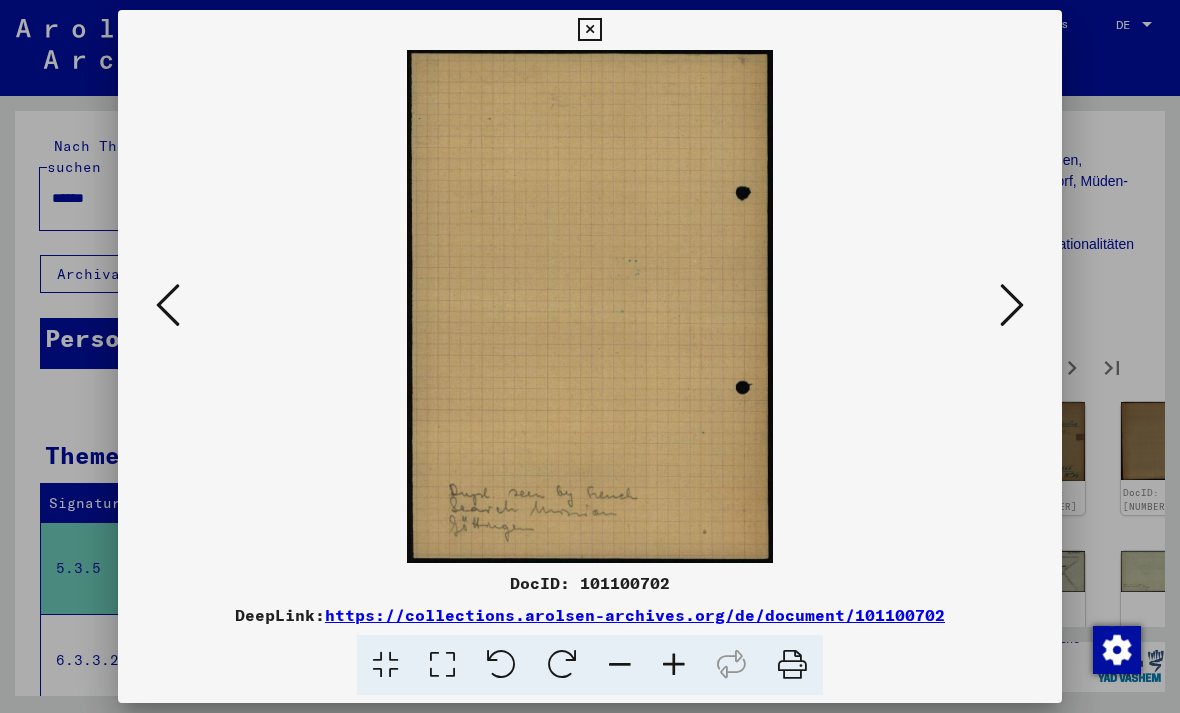 click at bounding box center [1012, 305] 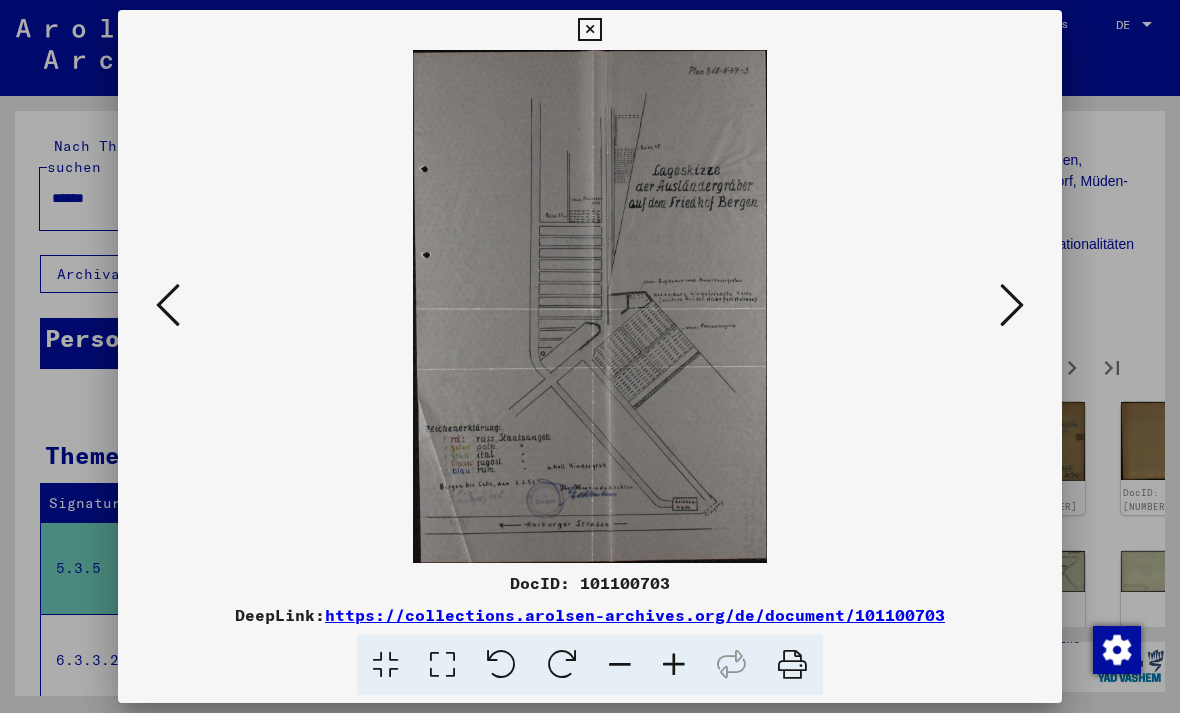 click at bounding box center [1012, 305] 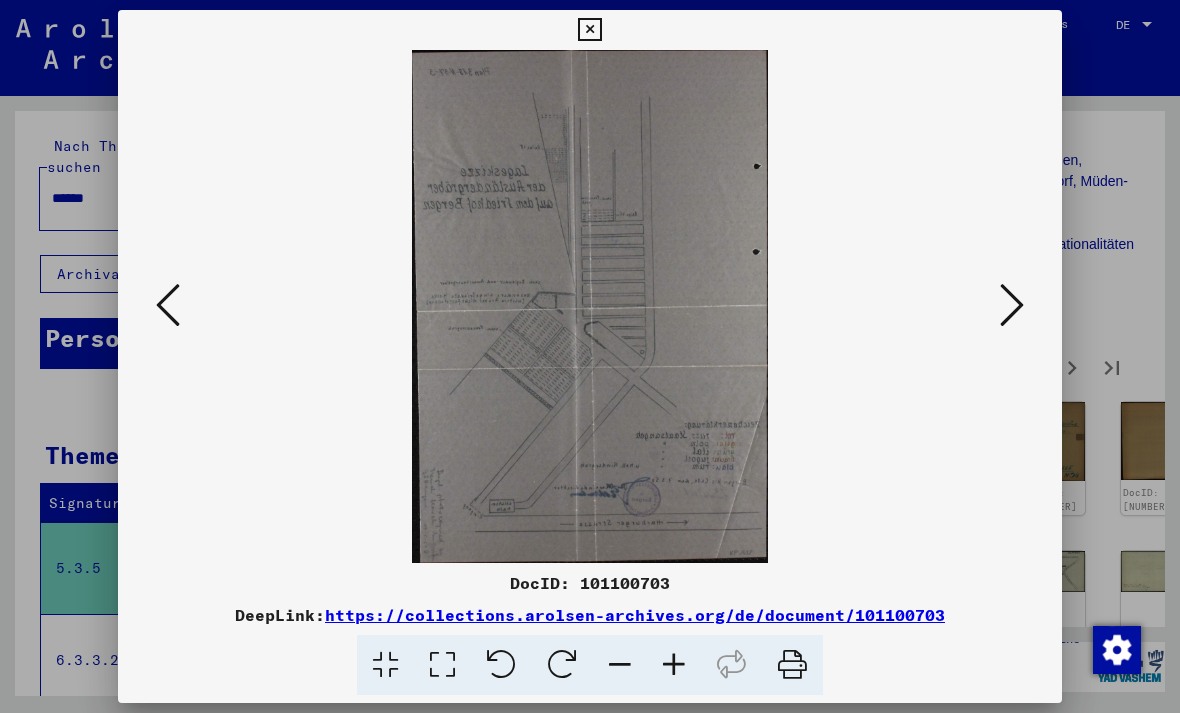 click at bounding box center [1012, 305] 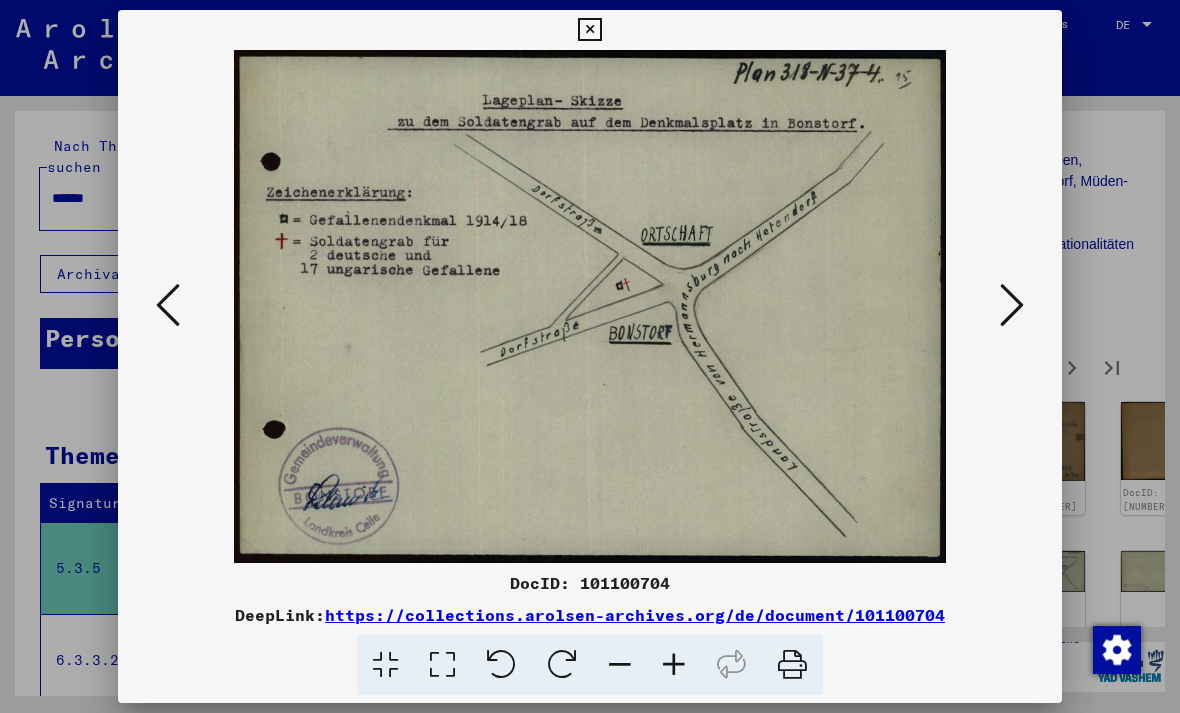 click at bounding box center (1012, 305) 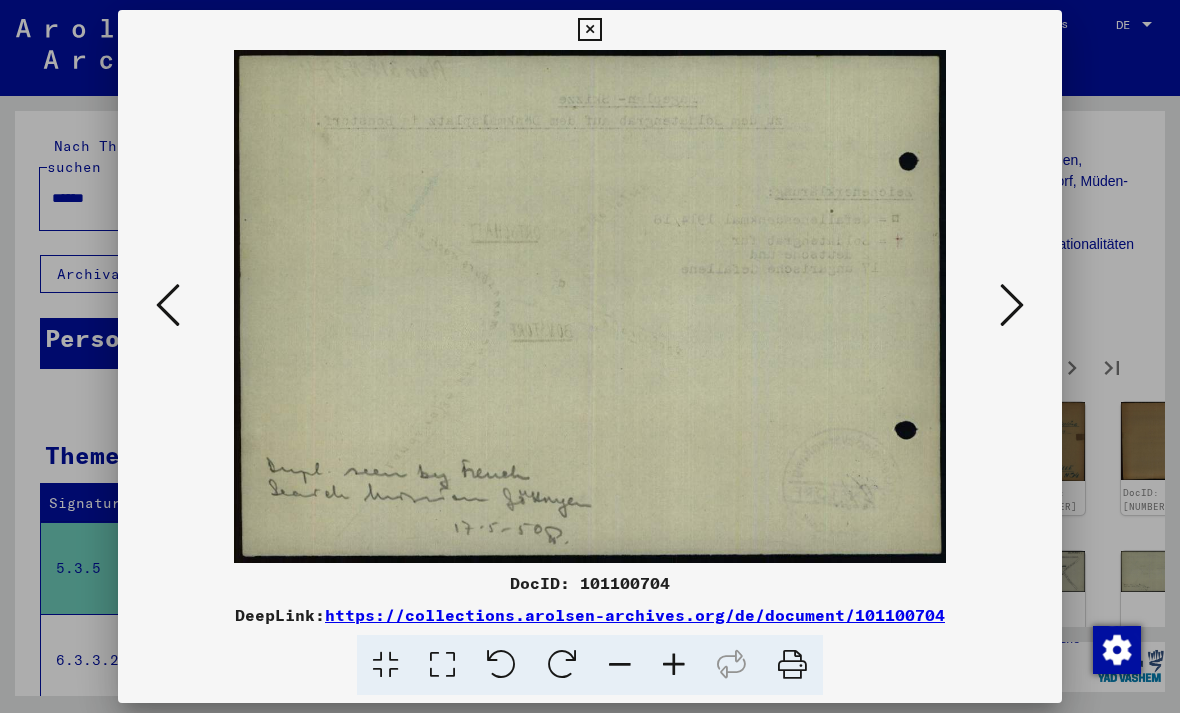 click at bounding box center [1012, 305] 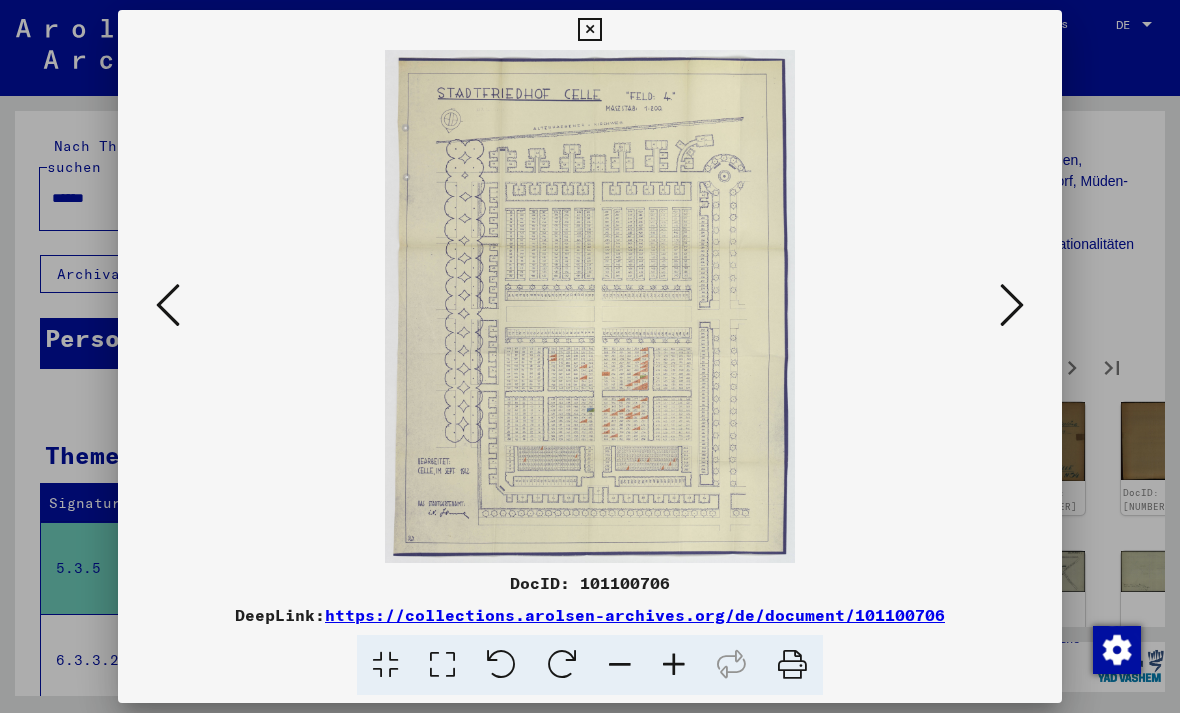click at bounding box center (1012, 306) 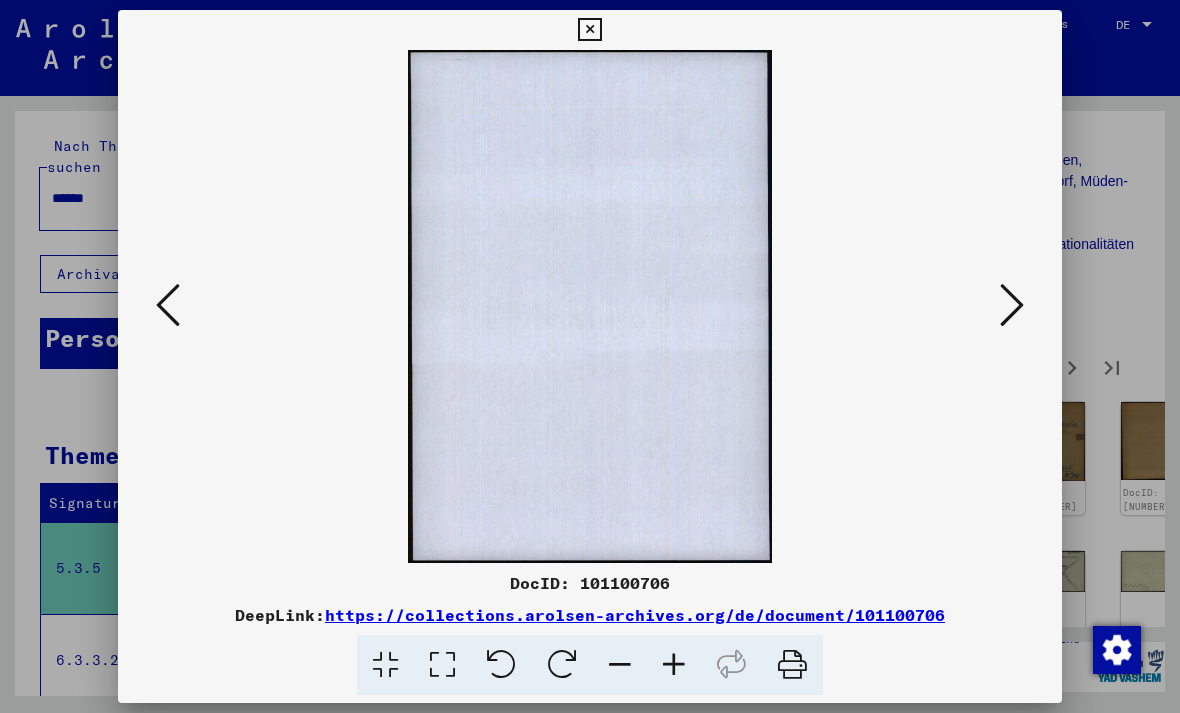 click at bounding box center (1012, 305) 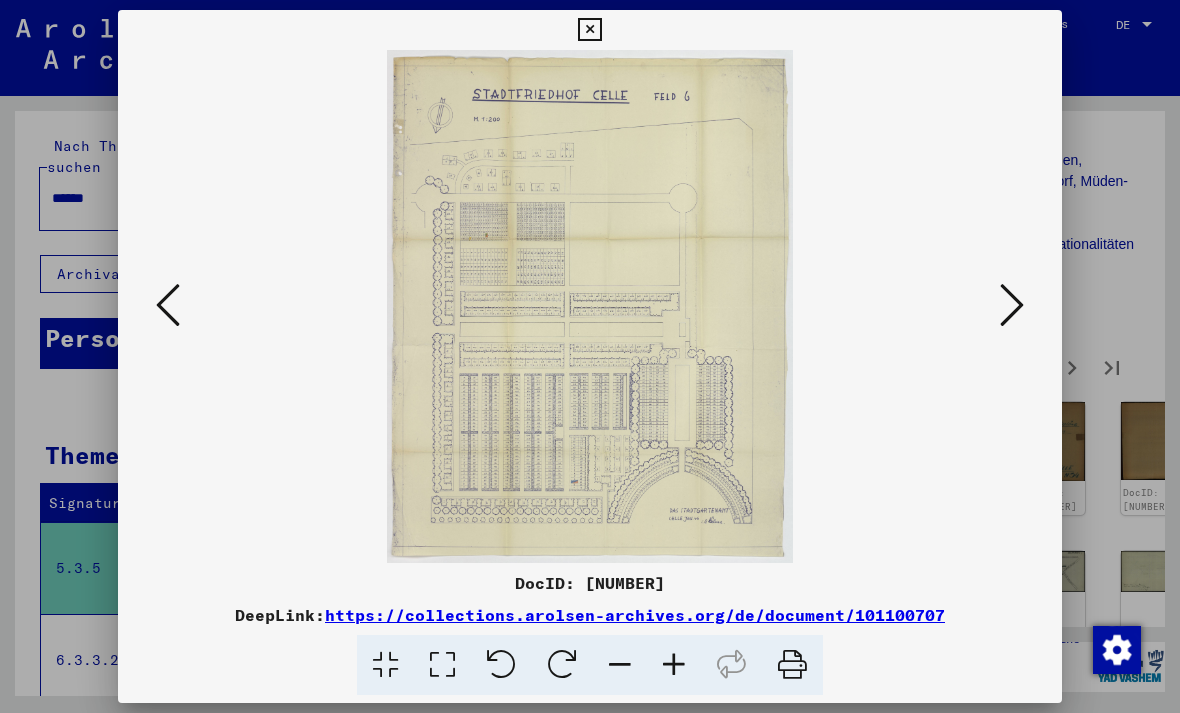 click at bounding box center [1012, 305] 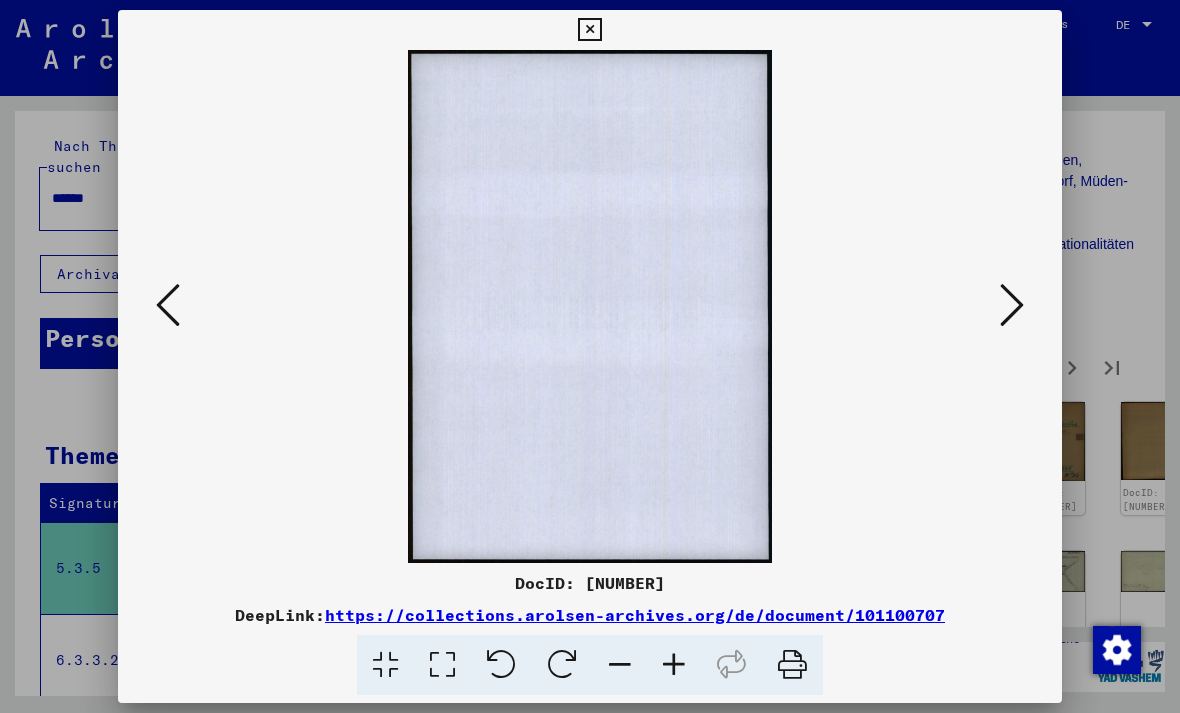 click at bounding box center (1012, 305) 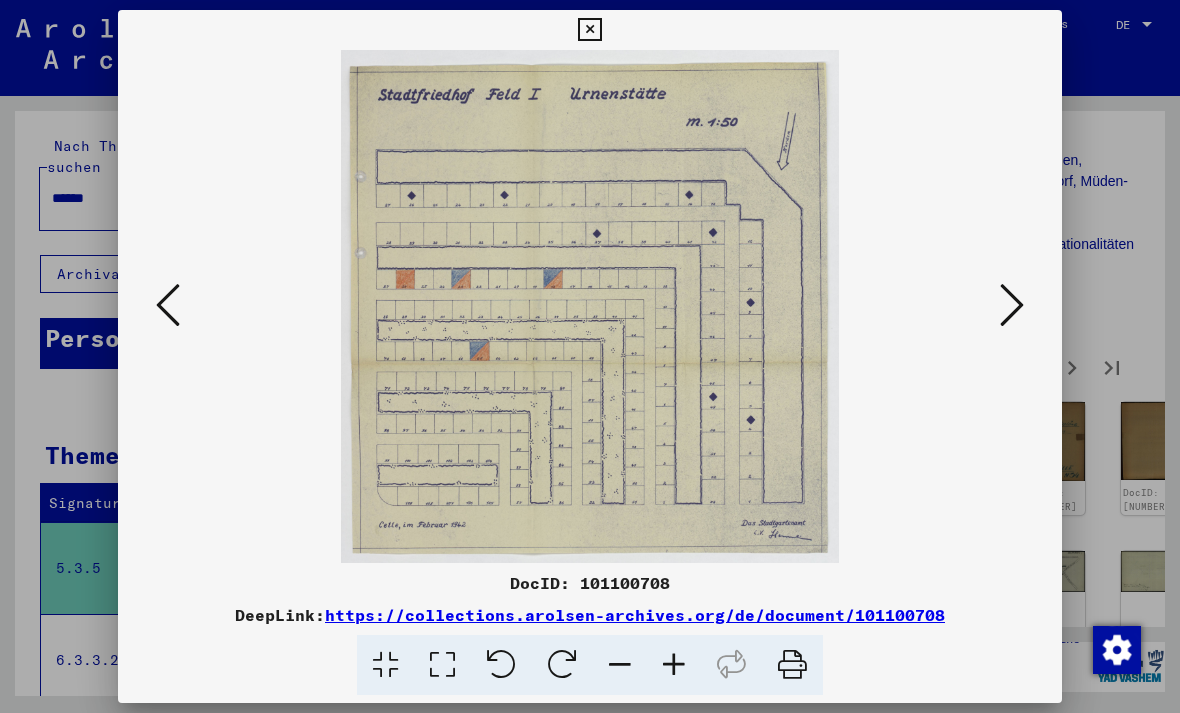 click at bounding box center (1012, 305) 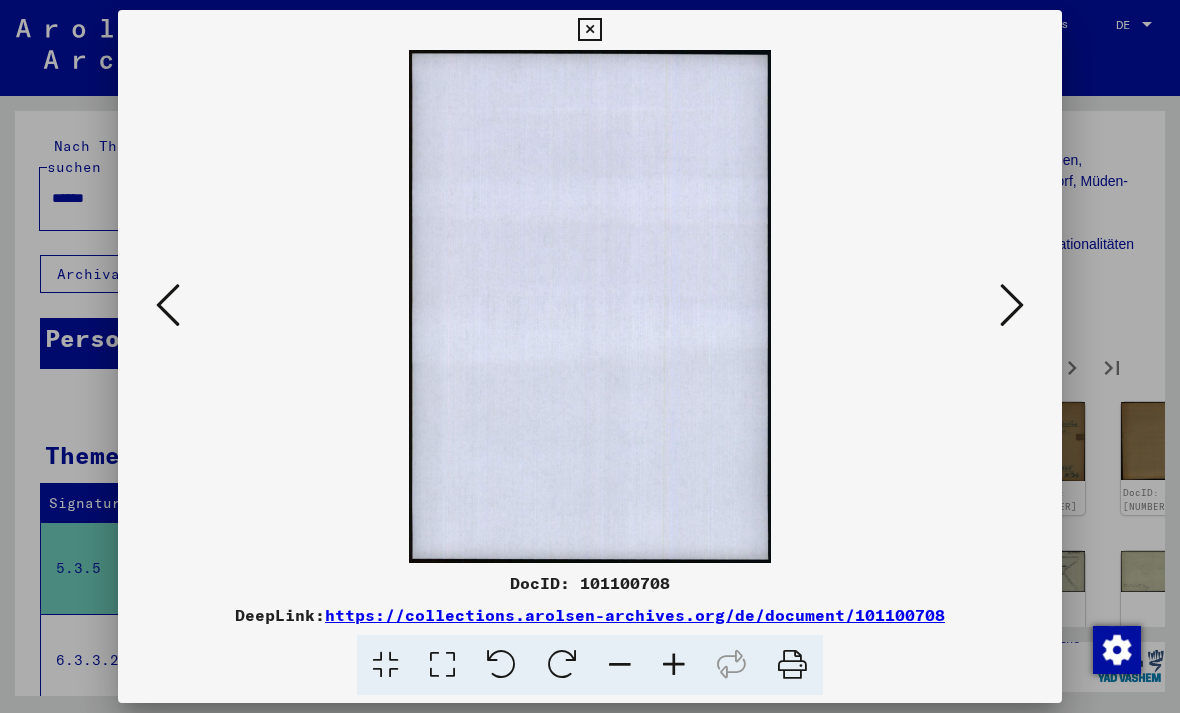 click at bounding box center (1012, 305) 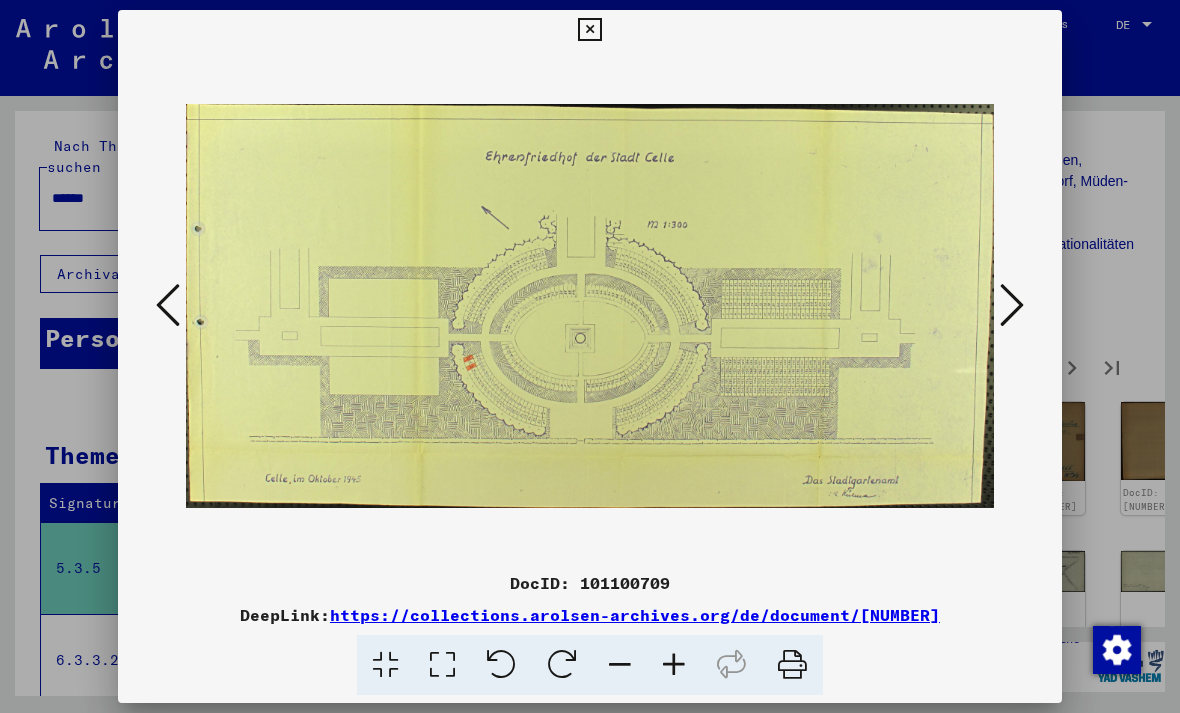 click at bounding box center [1012, 305] 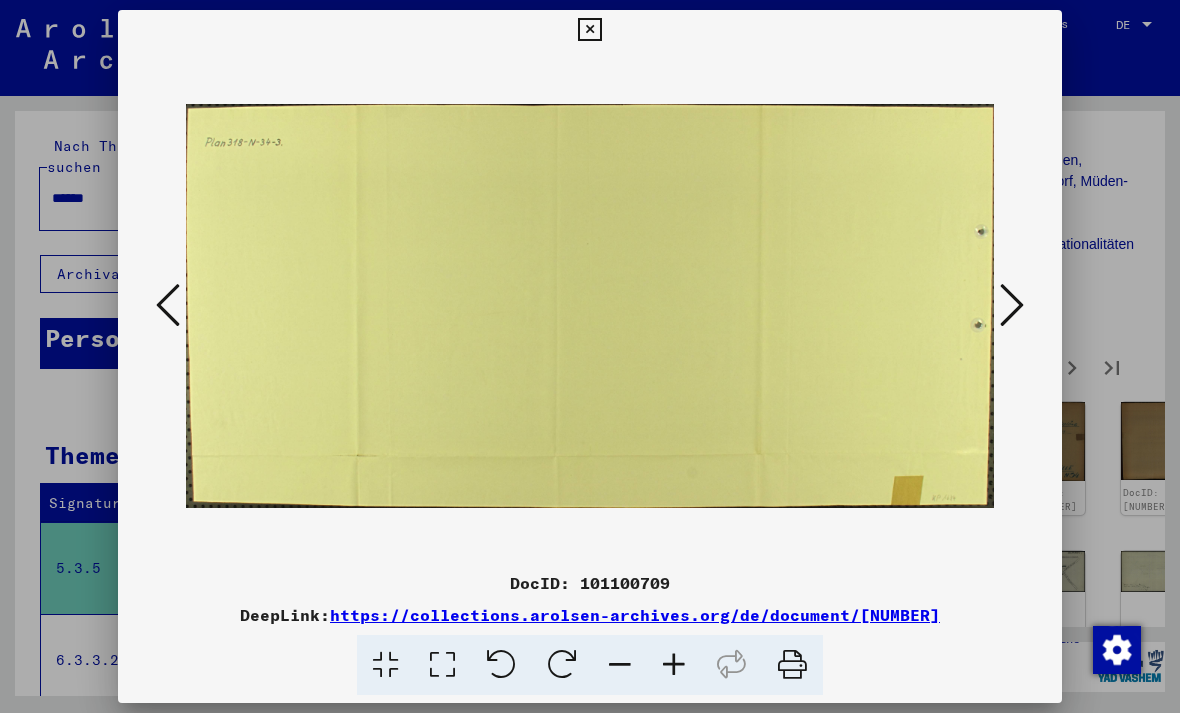 click at bounding box center [1012, 305] 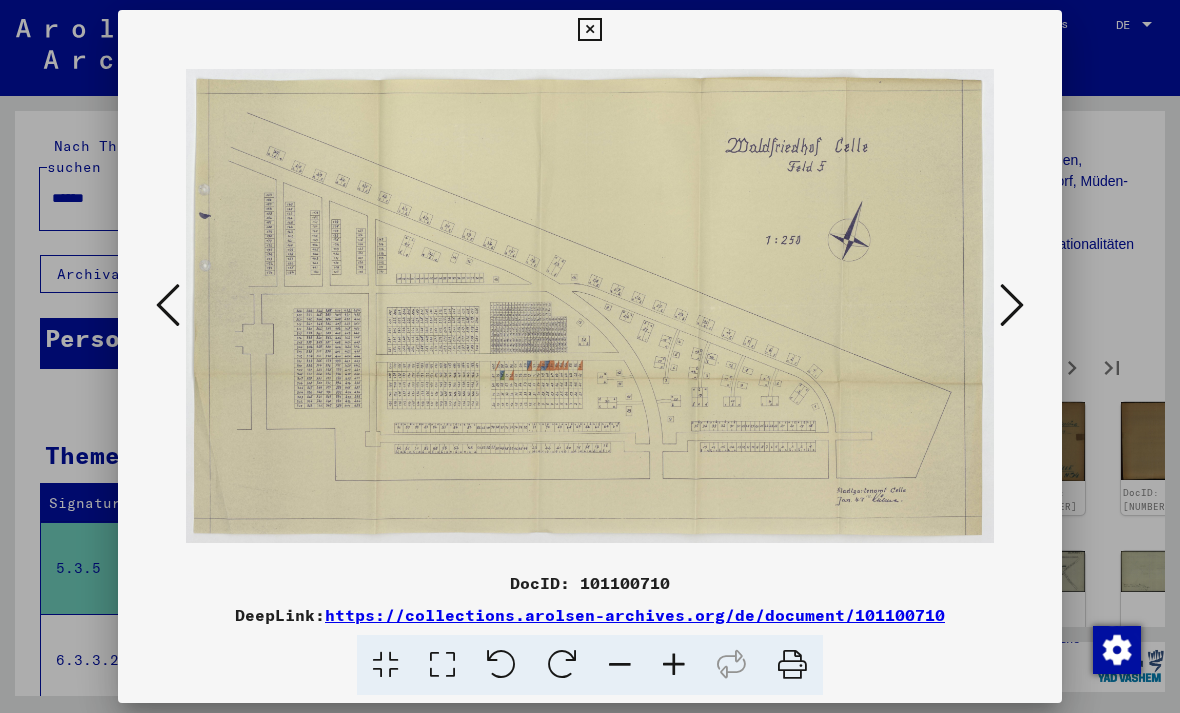 click at bounding box center [1012, 305] 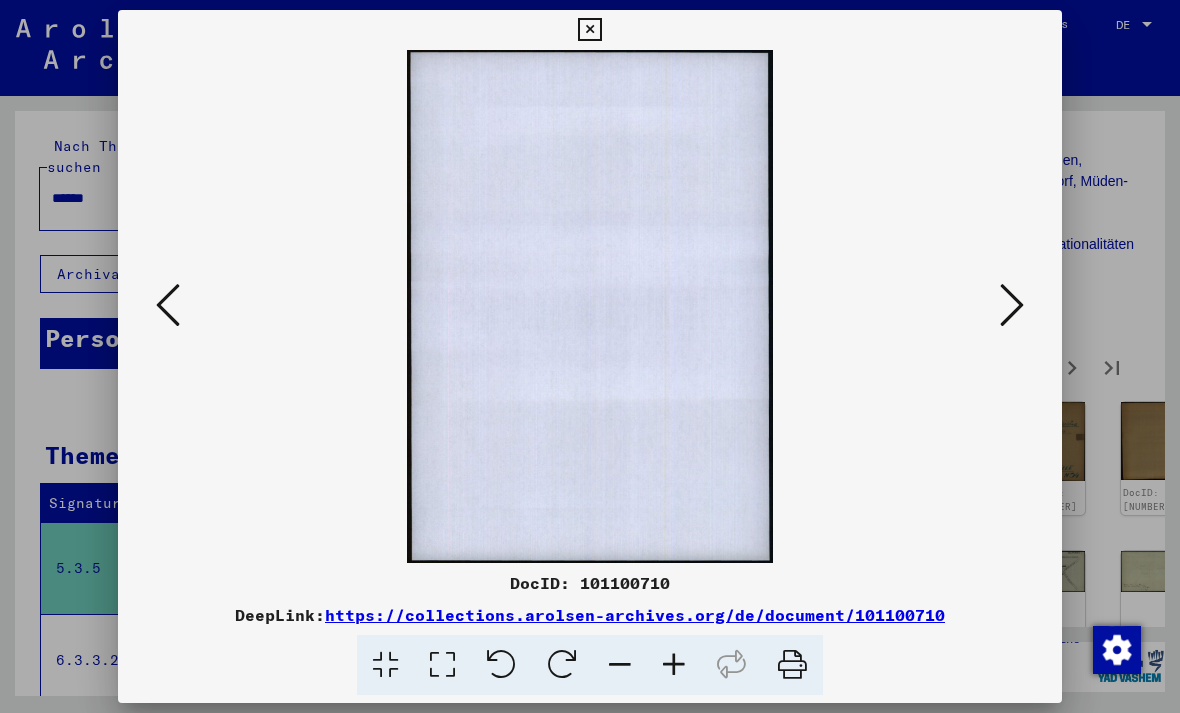 click at bounding box center [1012, 305] 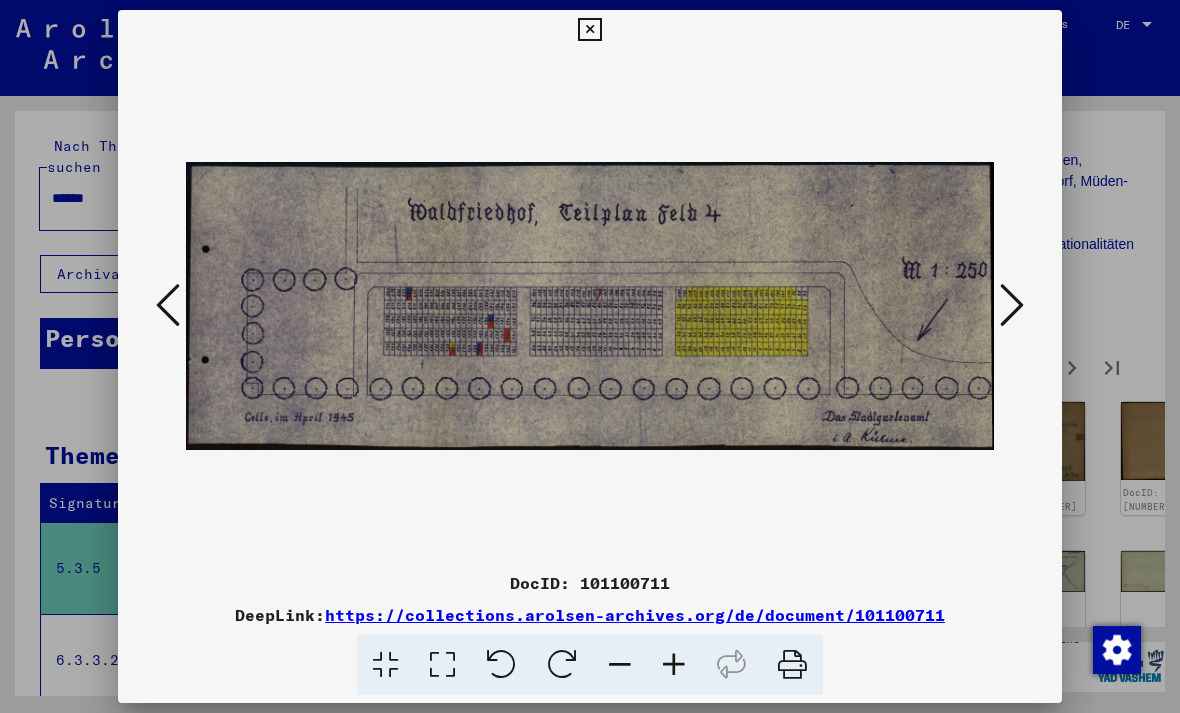 click at bounding box center (1012, 305) 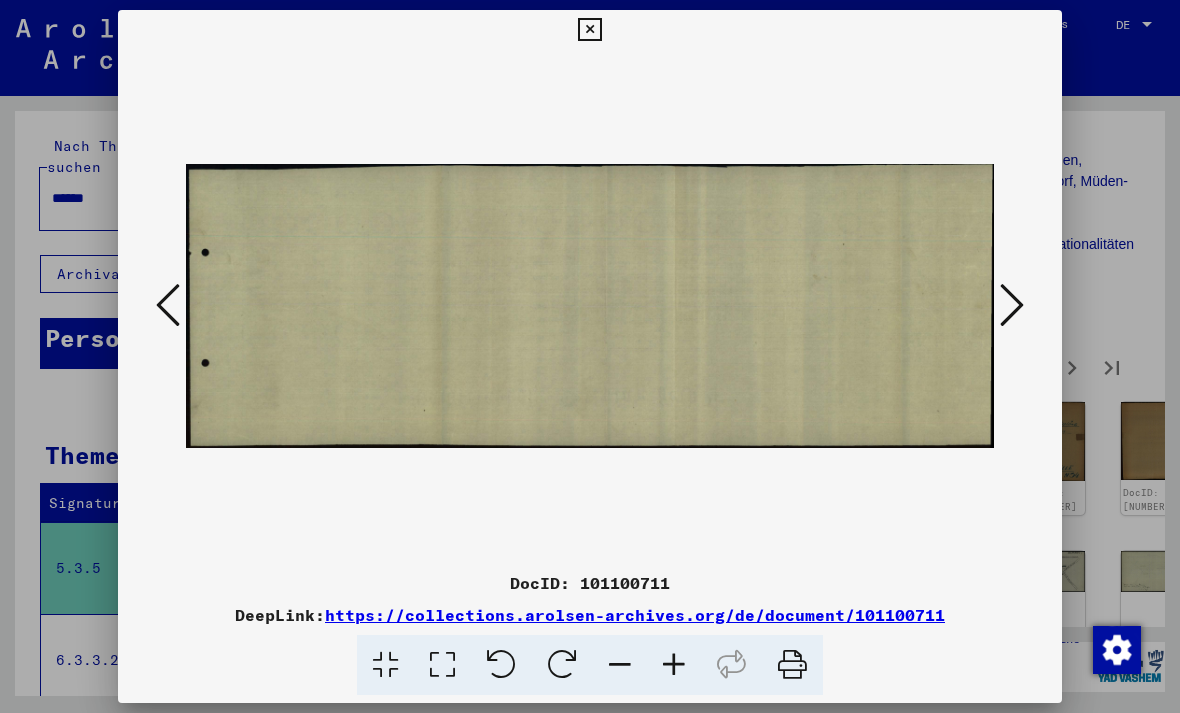 click at bounding box center [1012, 305] 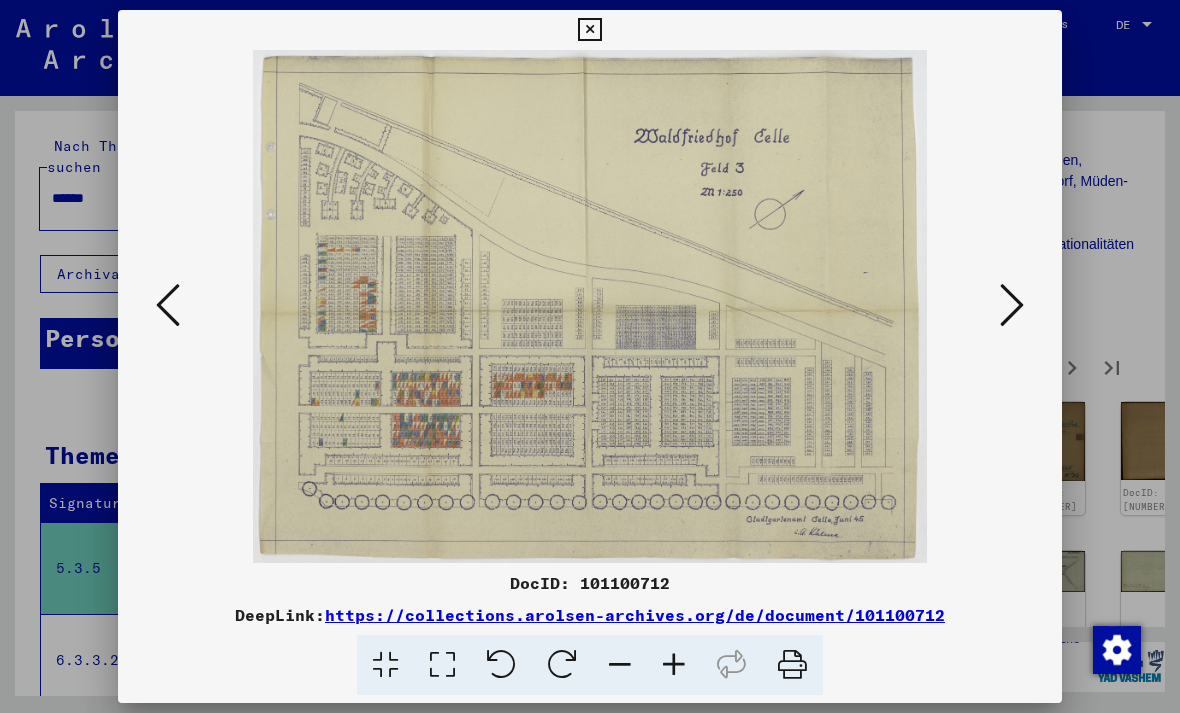 click at bounding box center (1012, 305) 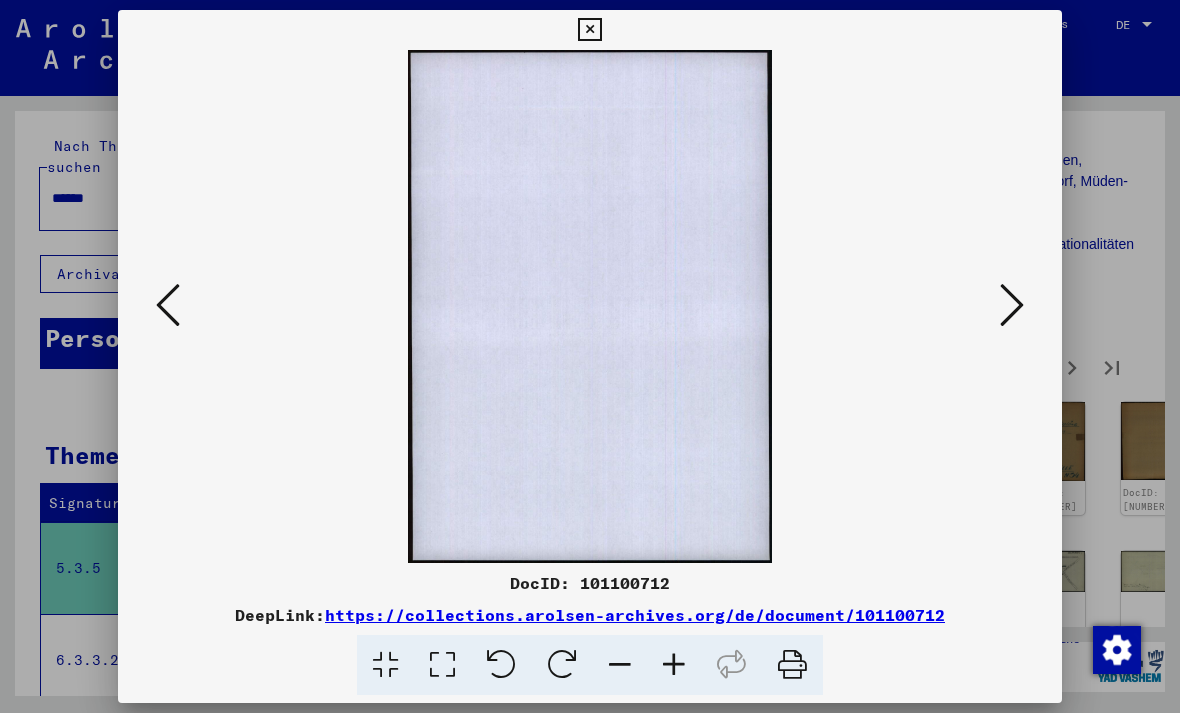 click at bounding box center (1012, 305) 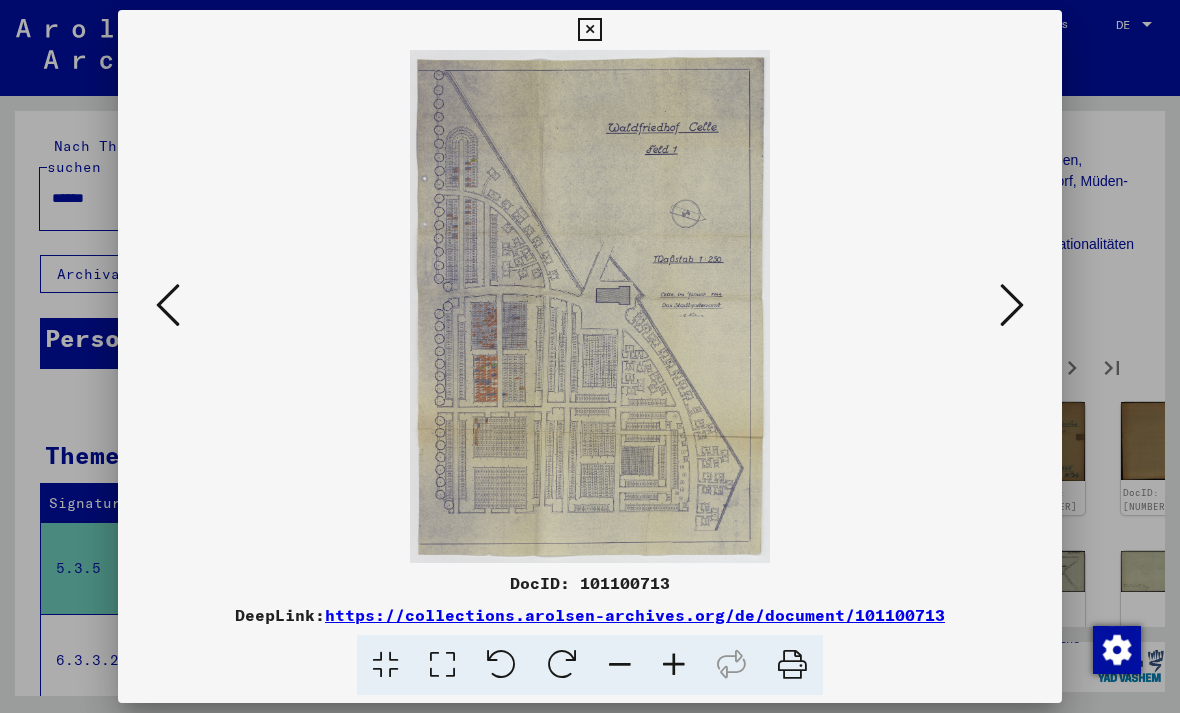 click at bounding box center (1012, 305) 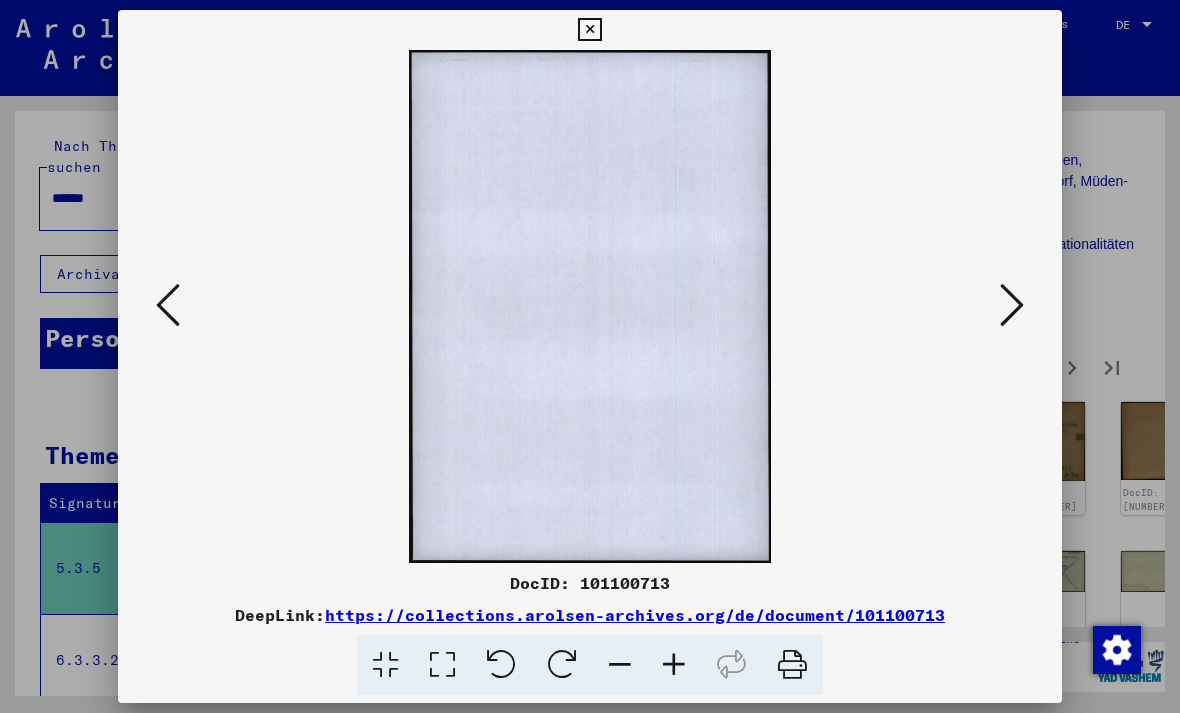click at bounding box center (1012, 305) 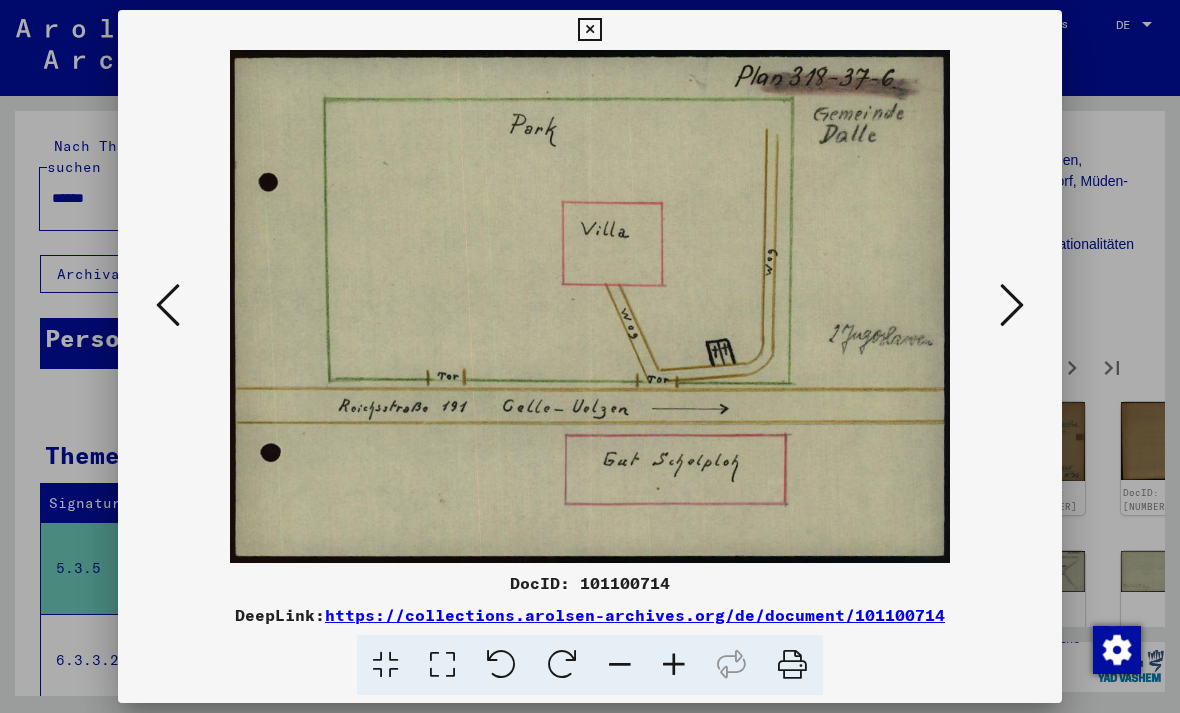 click at bounding box center [1012, 305] 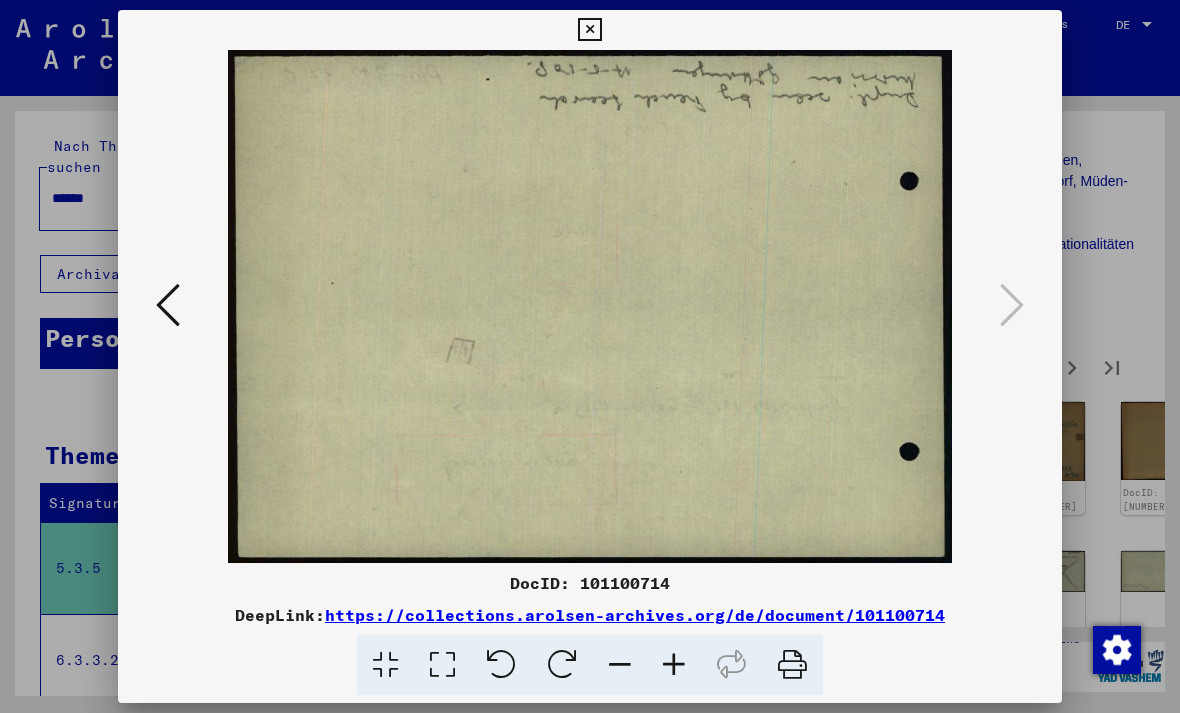 click at bounding box center [589, 30] 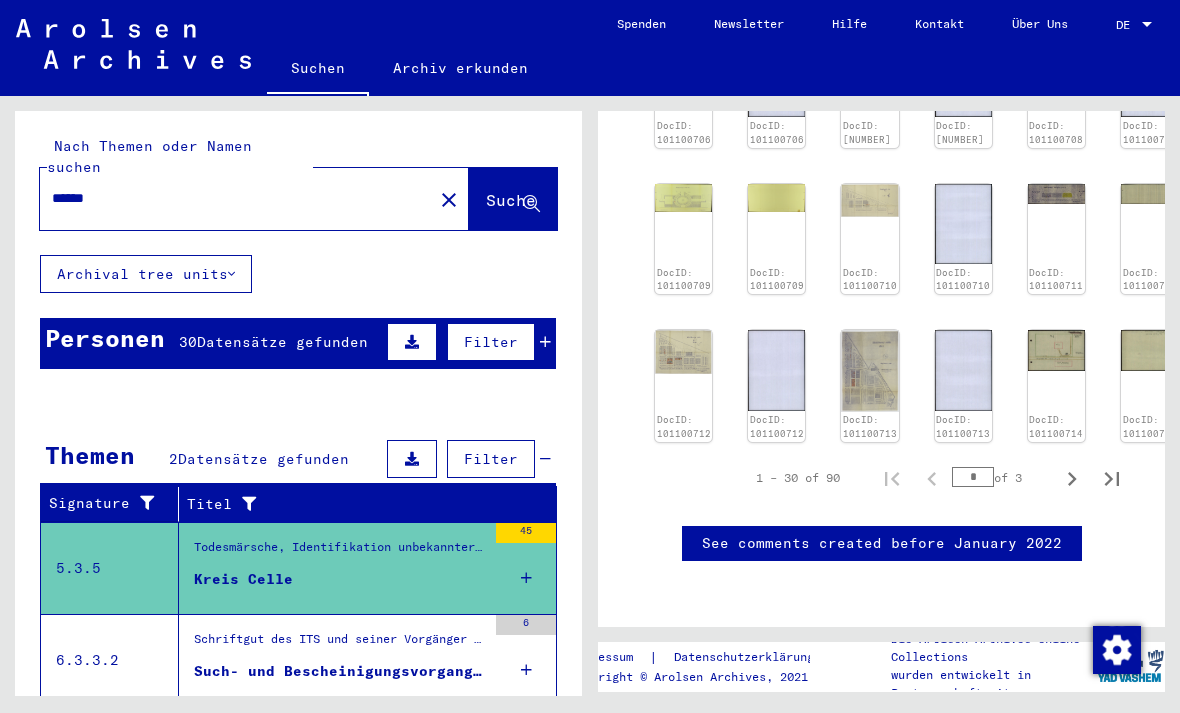 scroll, scrollTop: 1071, scrollLeft: 0, axis: vertical 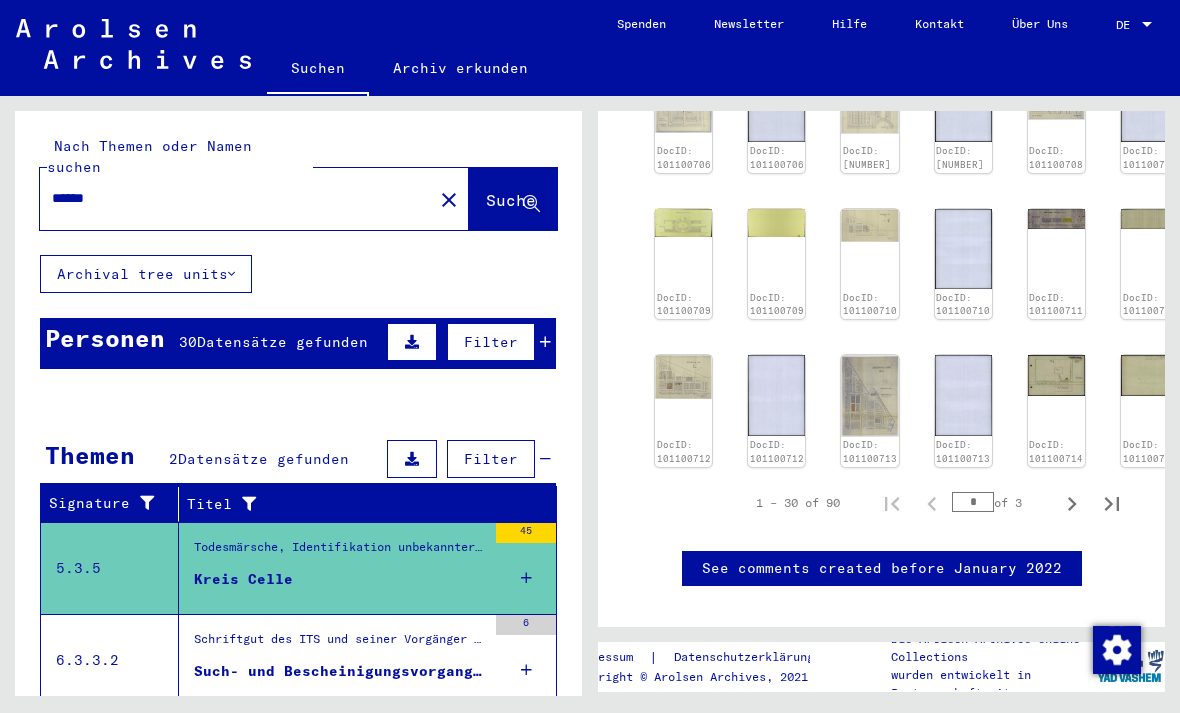 click 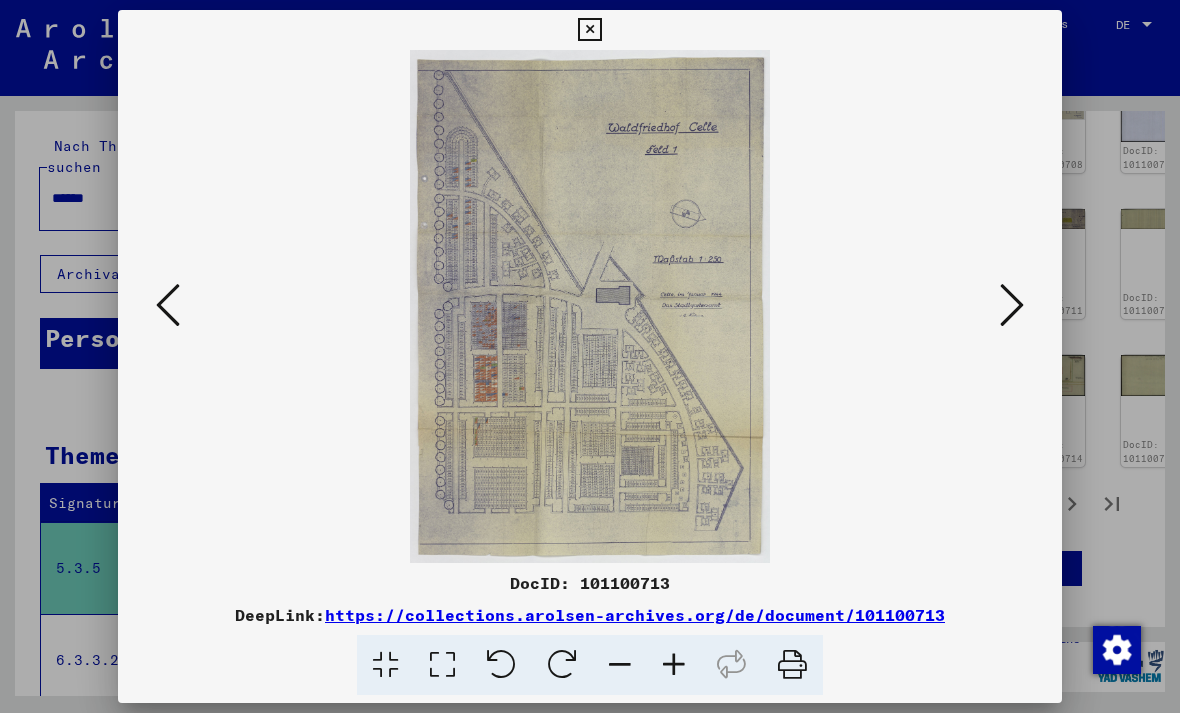 click at bounding box center [589, 30] 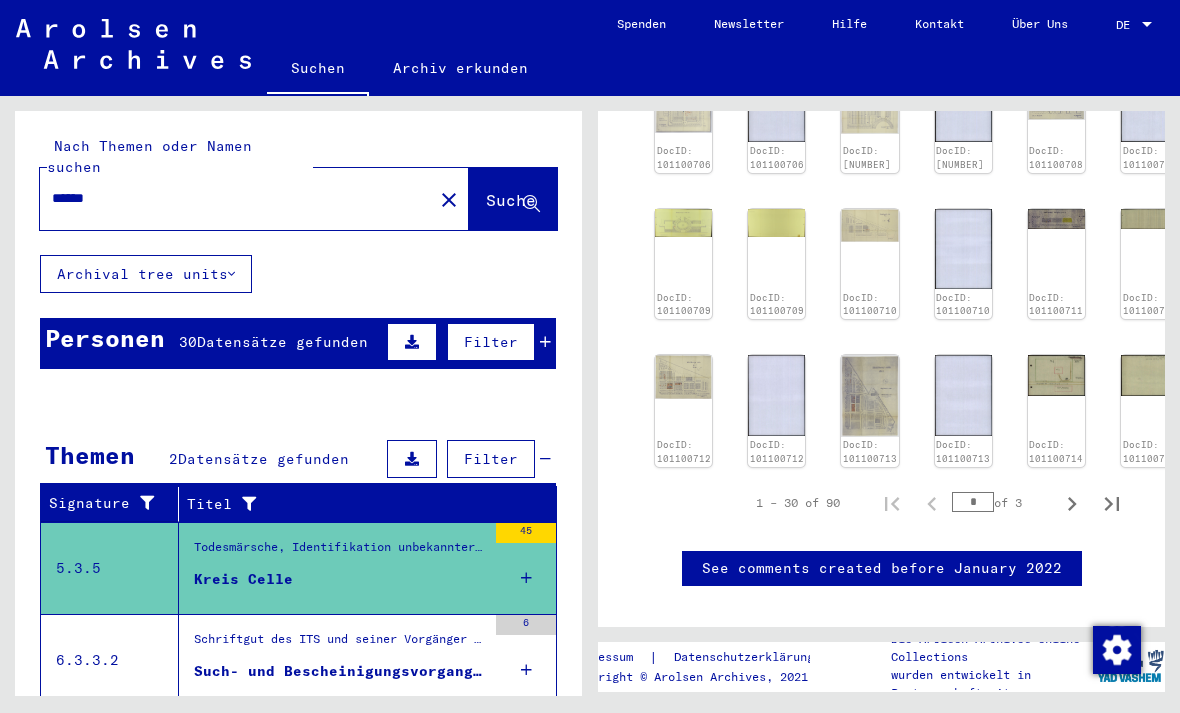click 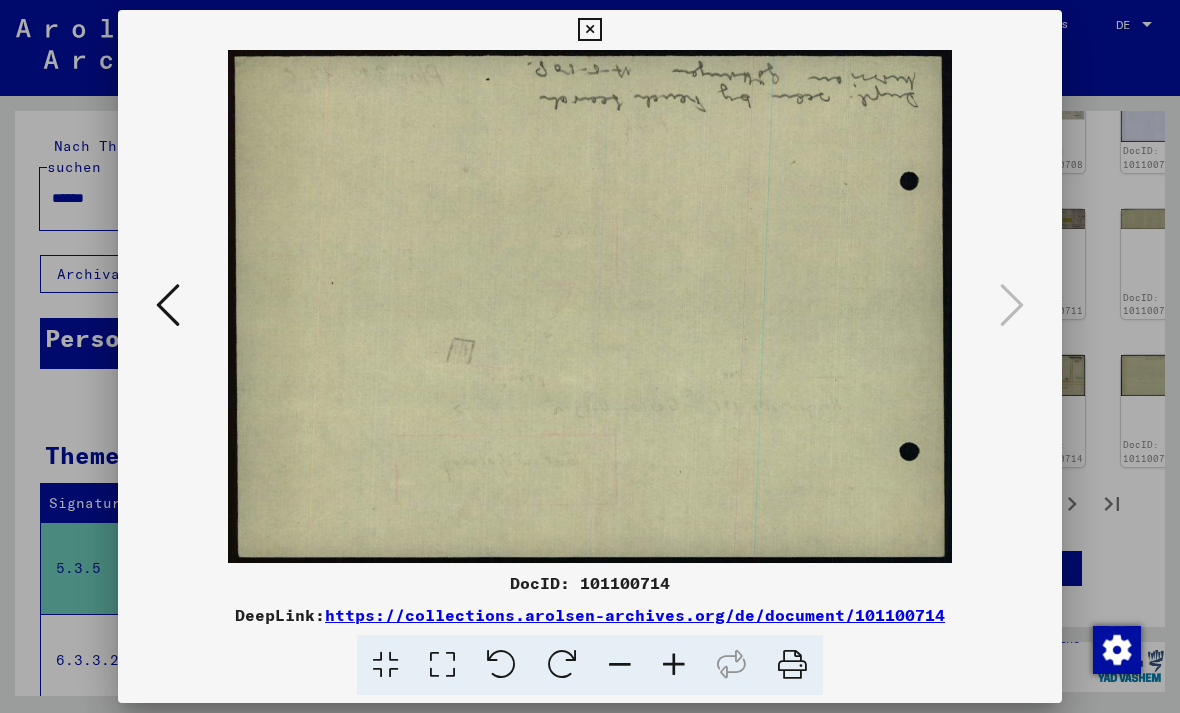 click at bounding box center [589, 30] 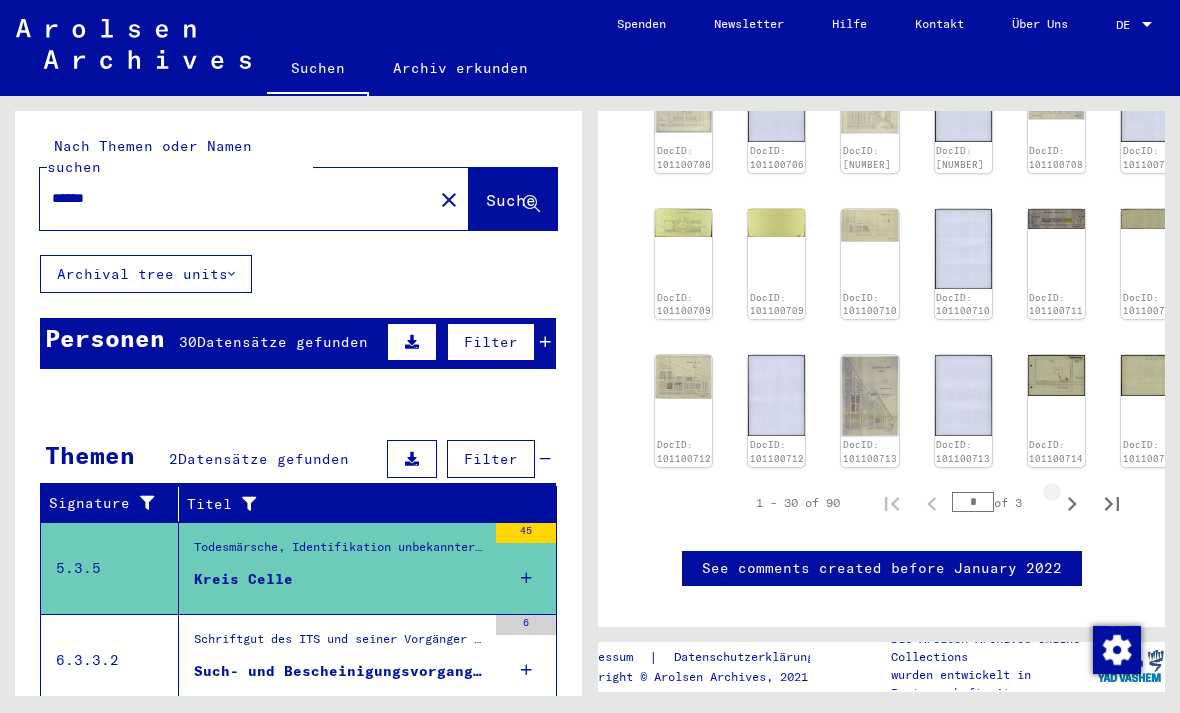 click 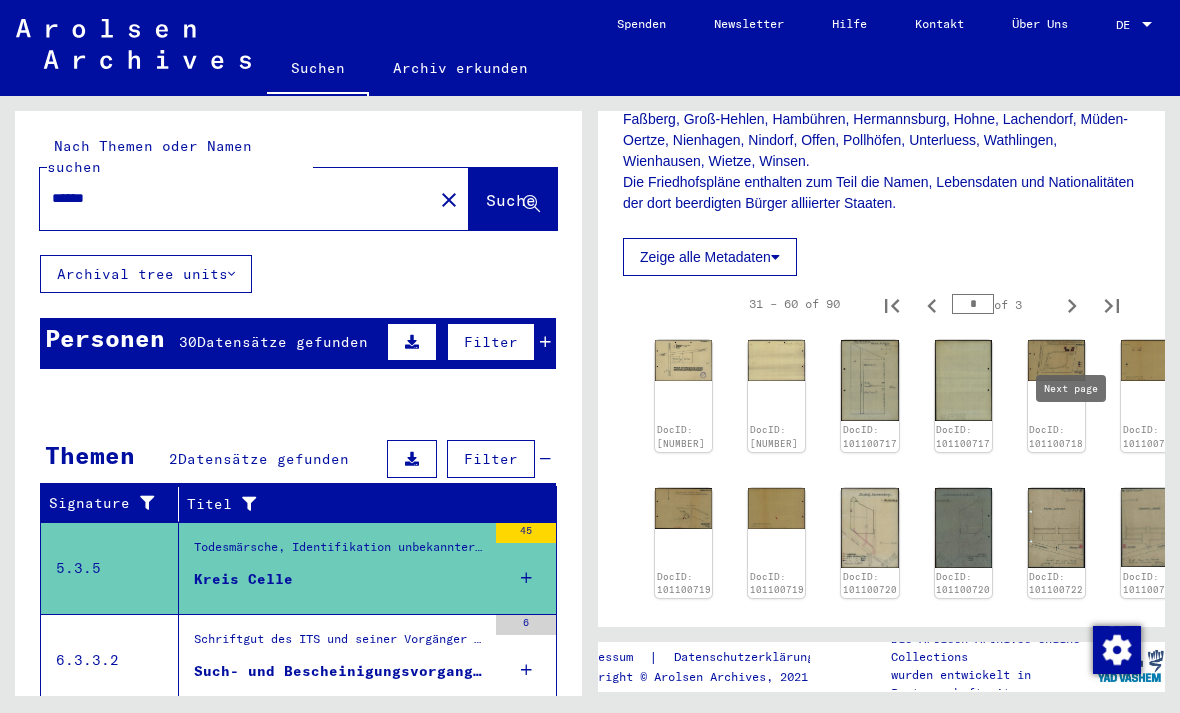 scroll, scrollTop: 456, scrollLeft: 0, axis: vertical 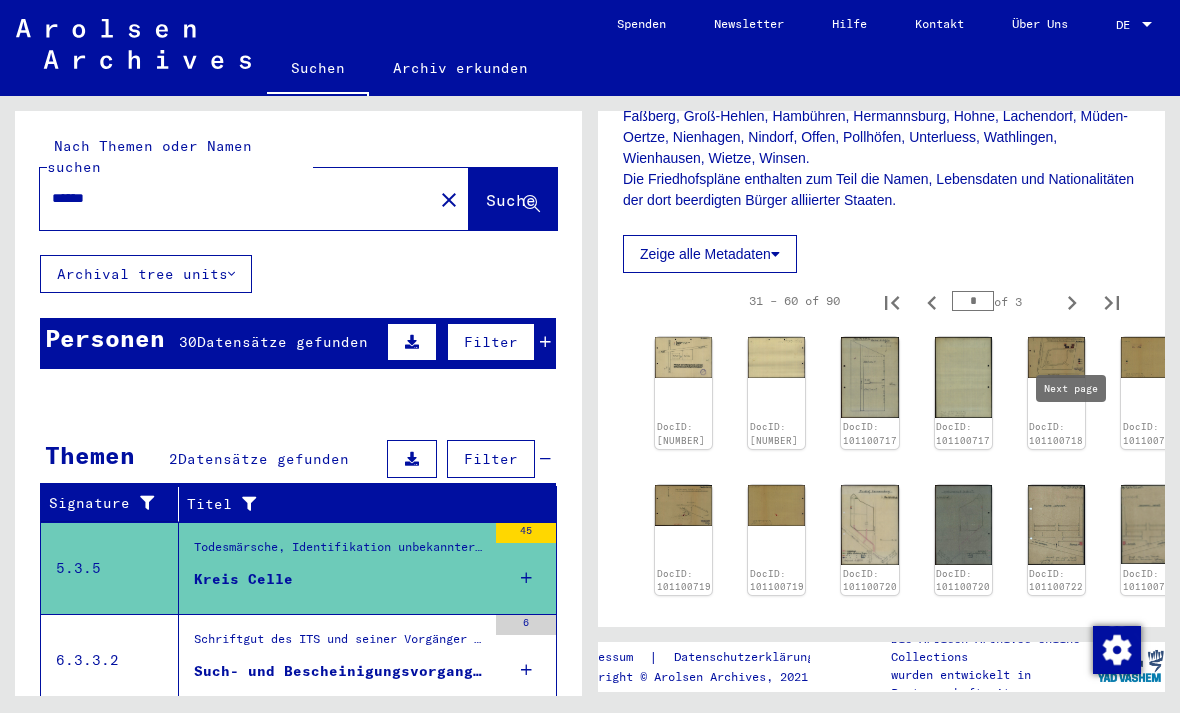 click 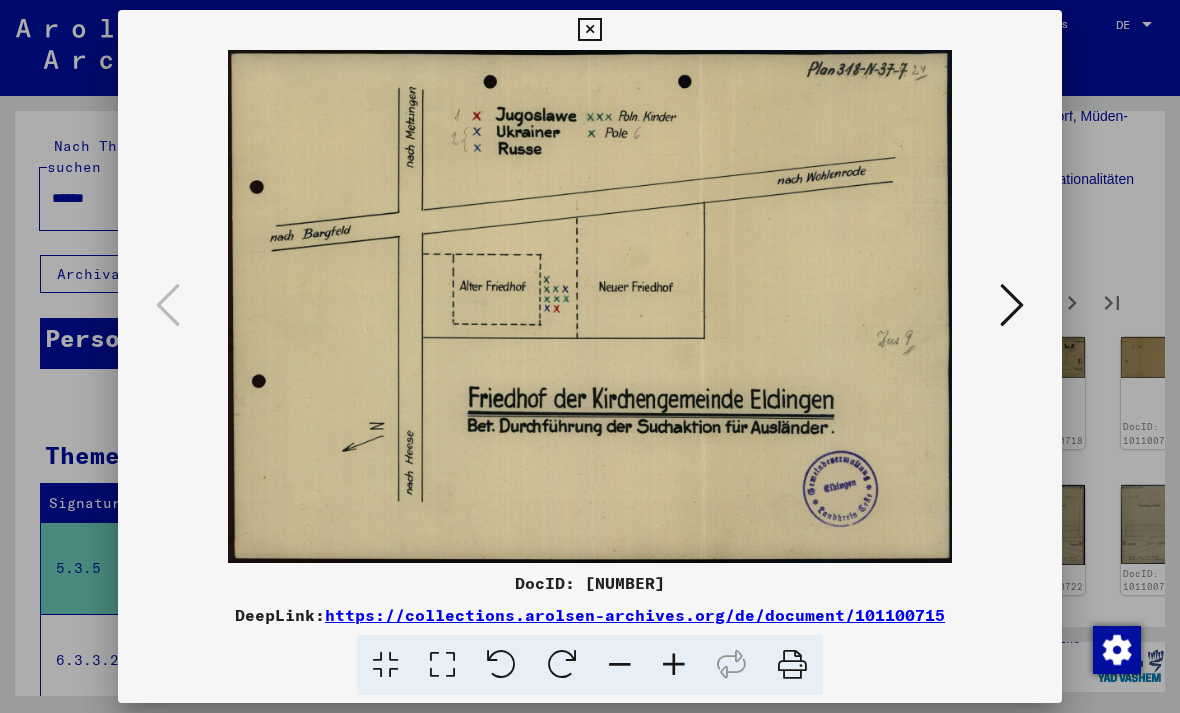 click at bounding box center (1012, 306) 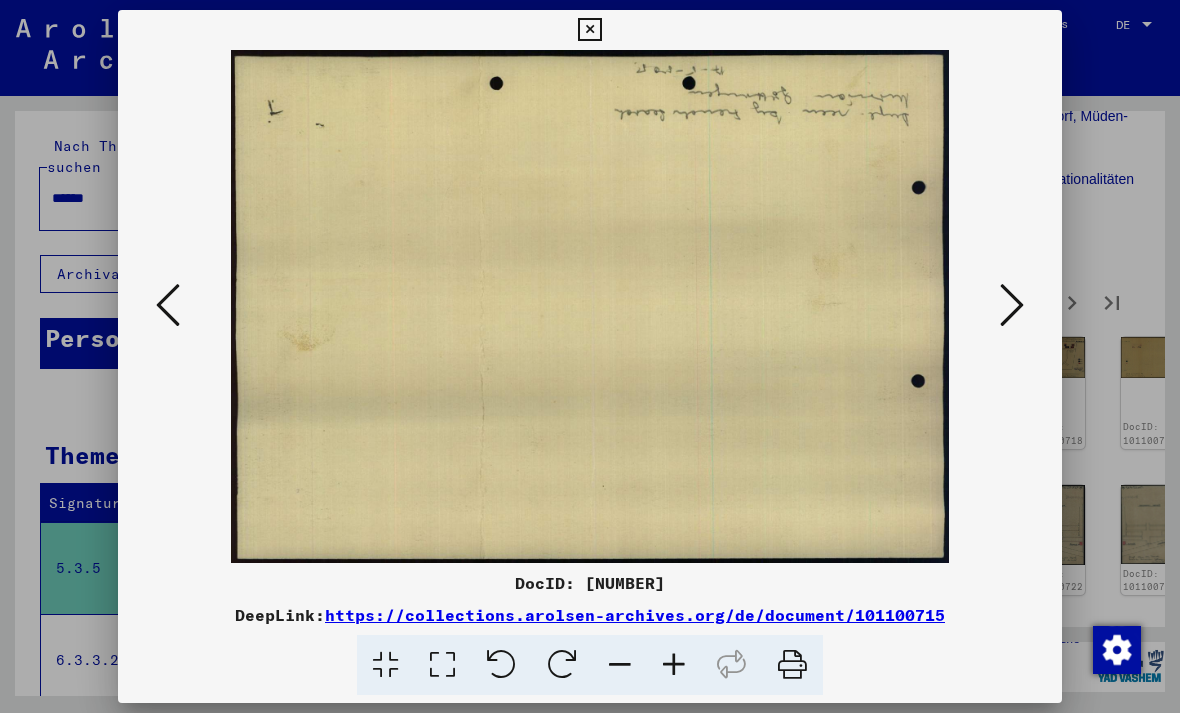 click at bounding box center (1012, 306) 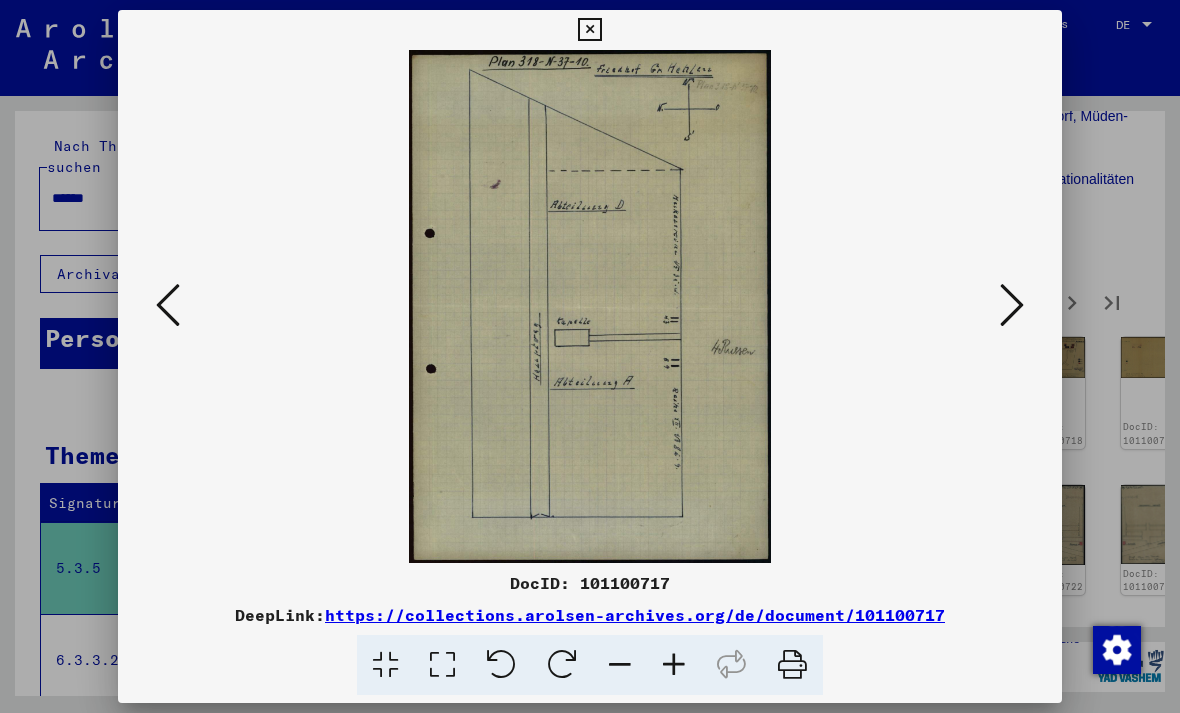 click at bounding box center (590, 306) 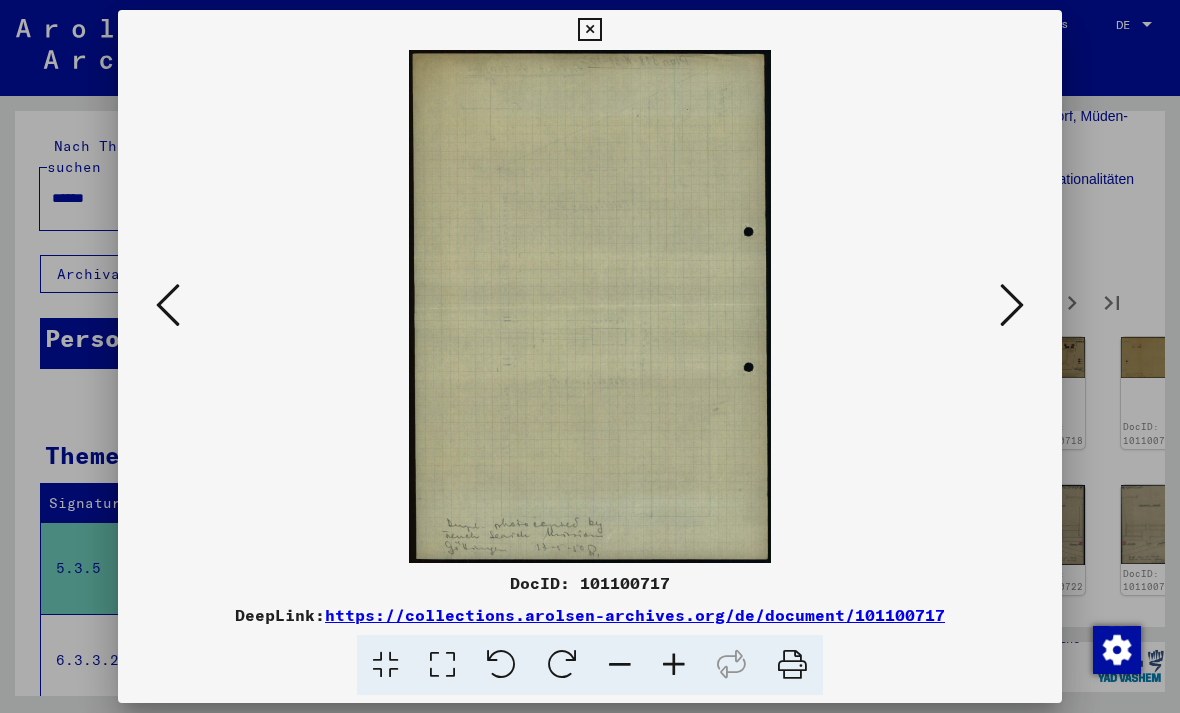 click at bounding box center (1012, 305) 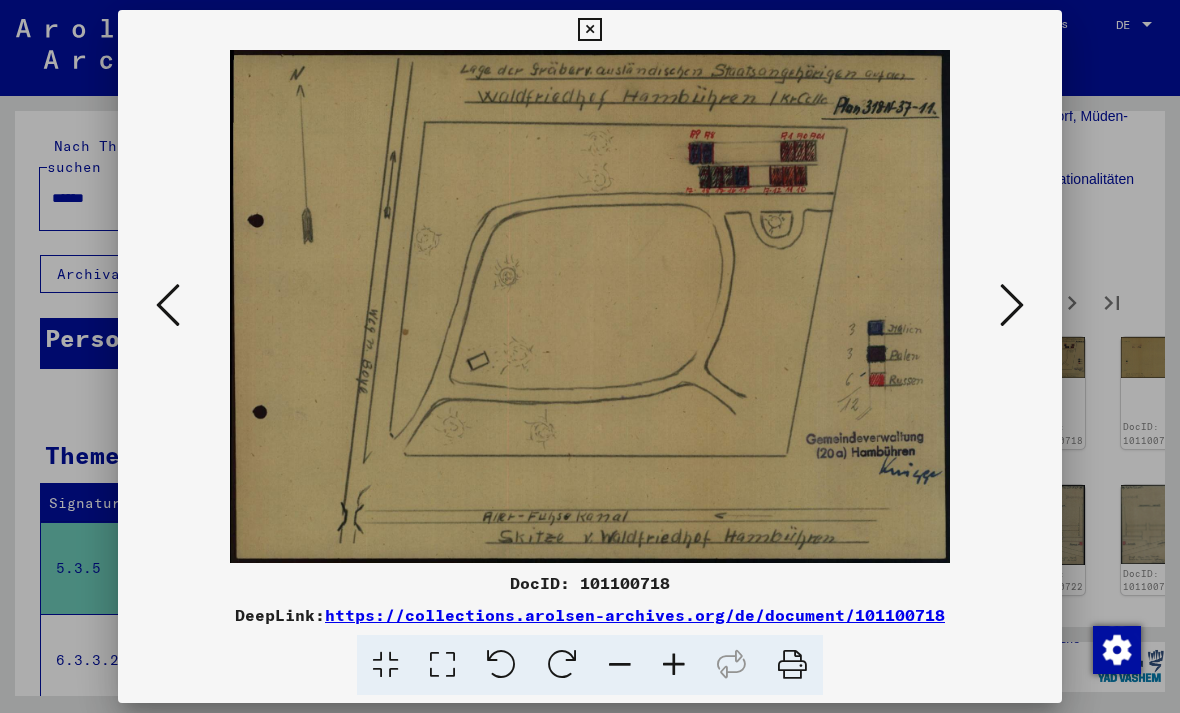click at bounding box center (1012, 305) 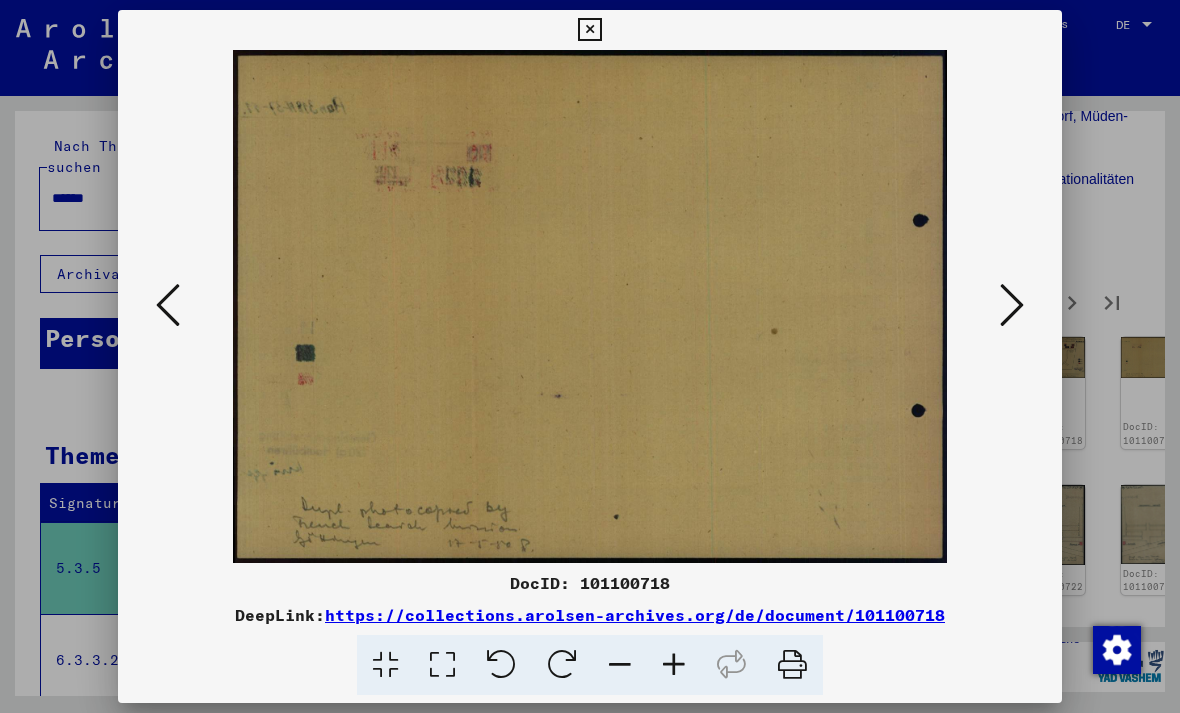 click at bounding box center [1012, 305] 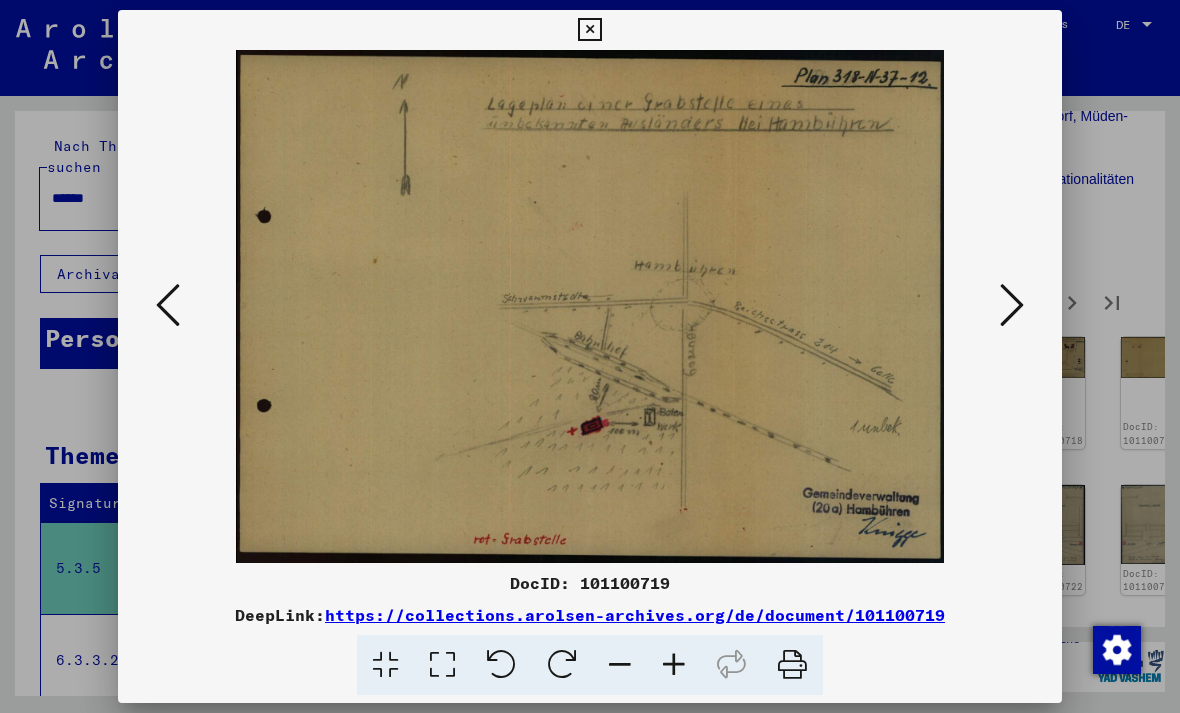 click at bounding box center [1012, 305] 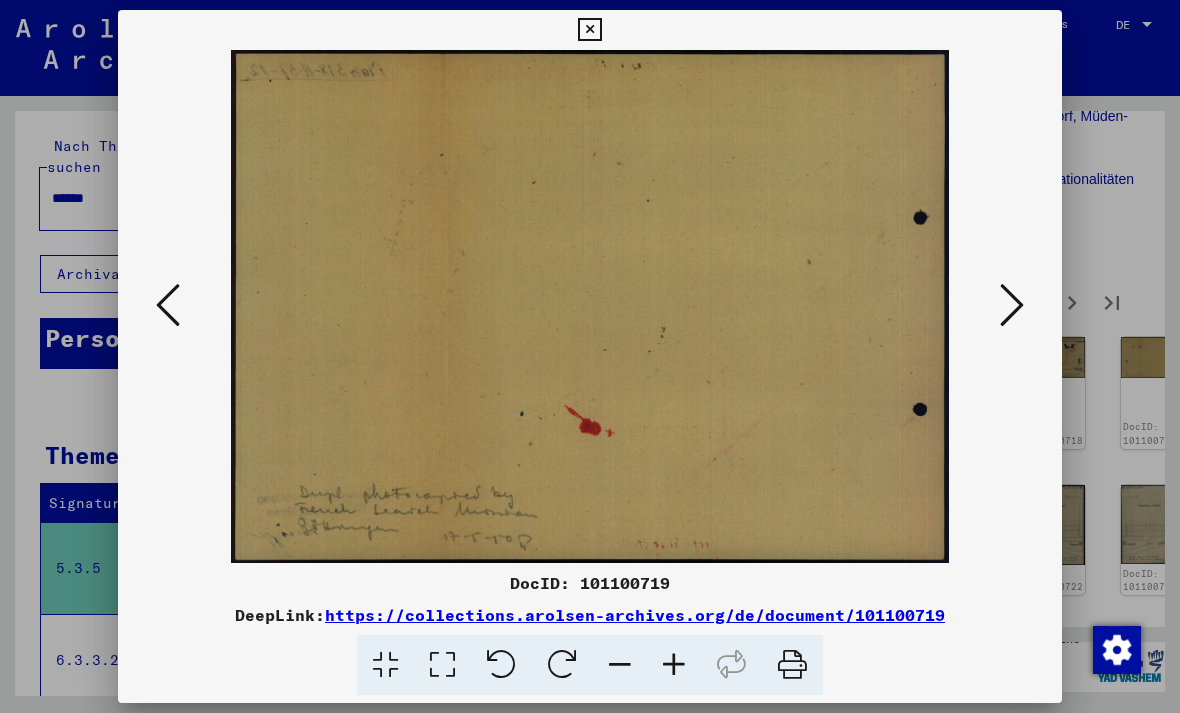 click at bounding box center (1012, 305) 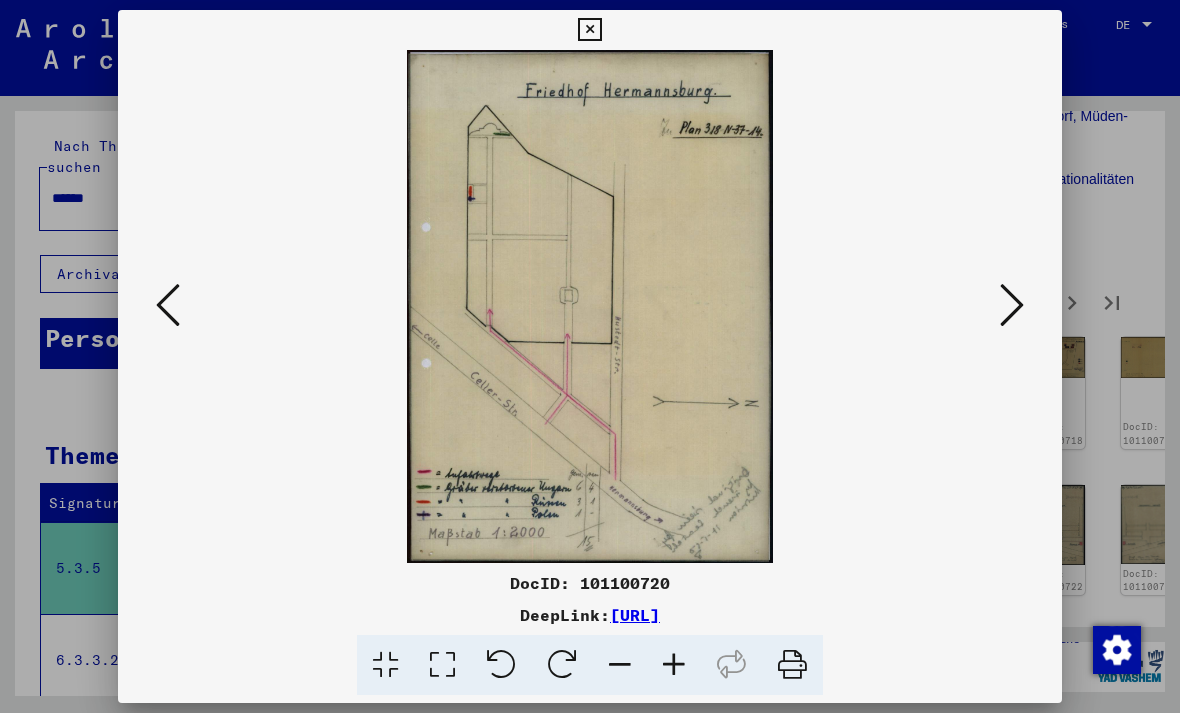 click at bounding box center [1012, 306] 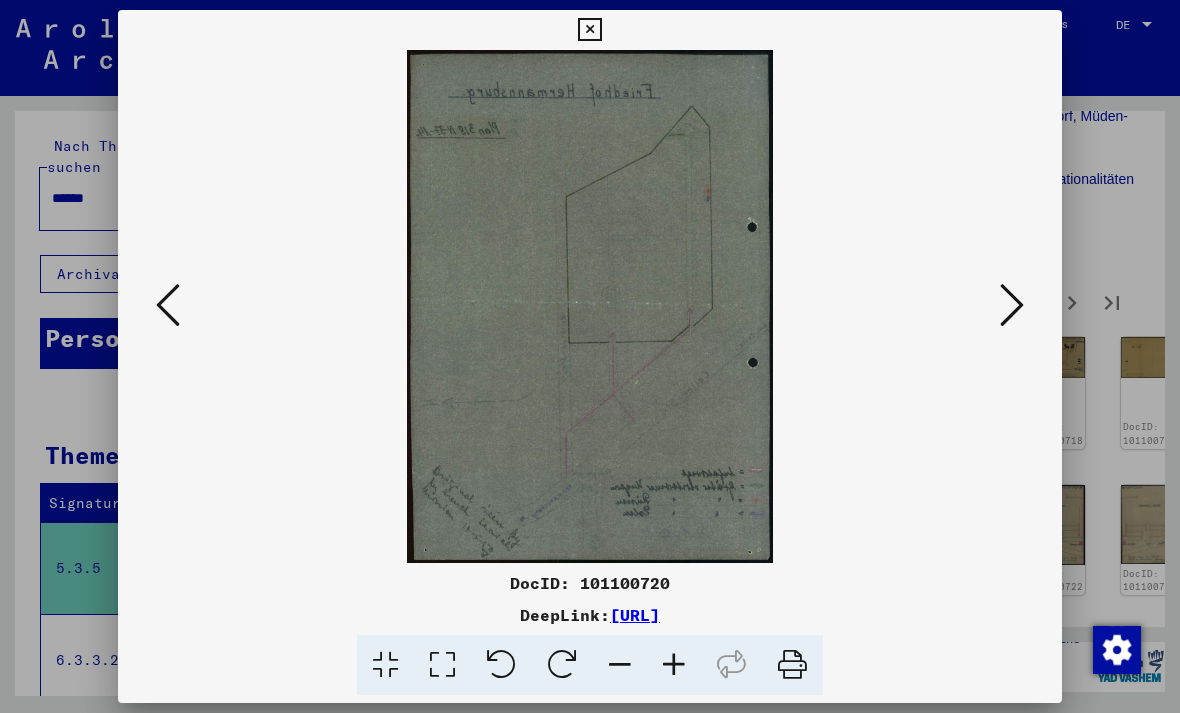 click at bounding box center (1012, 306) 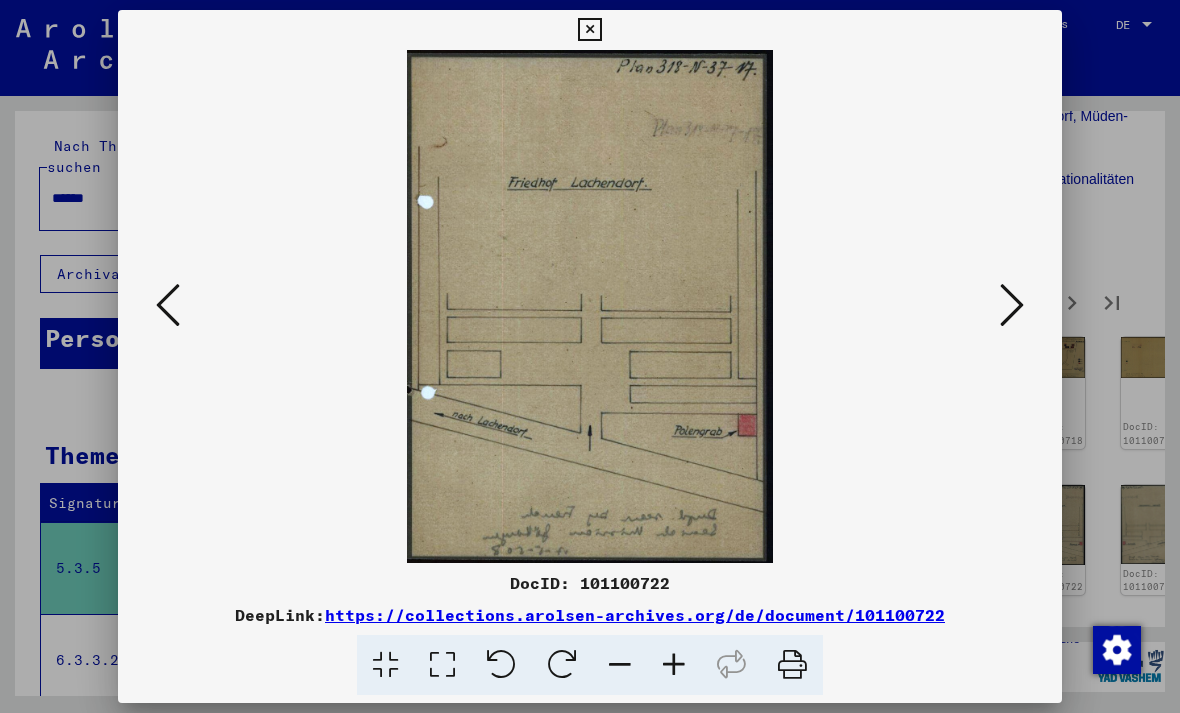 click at bounding box center (590, 306) 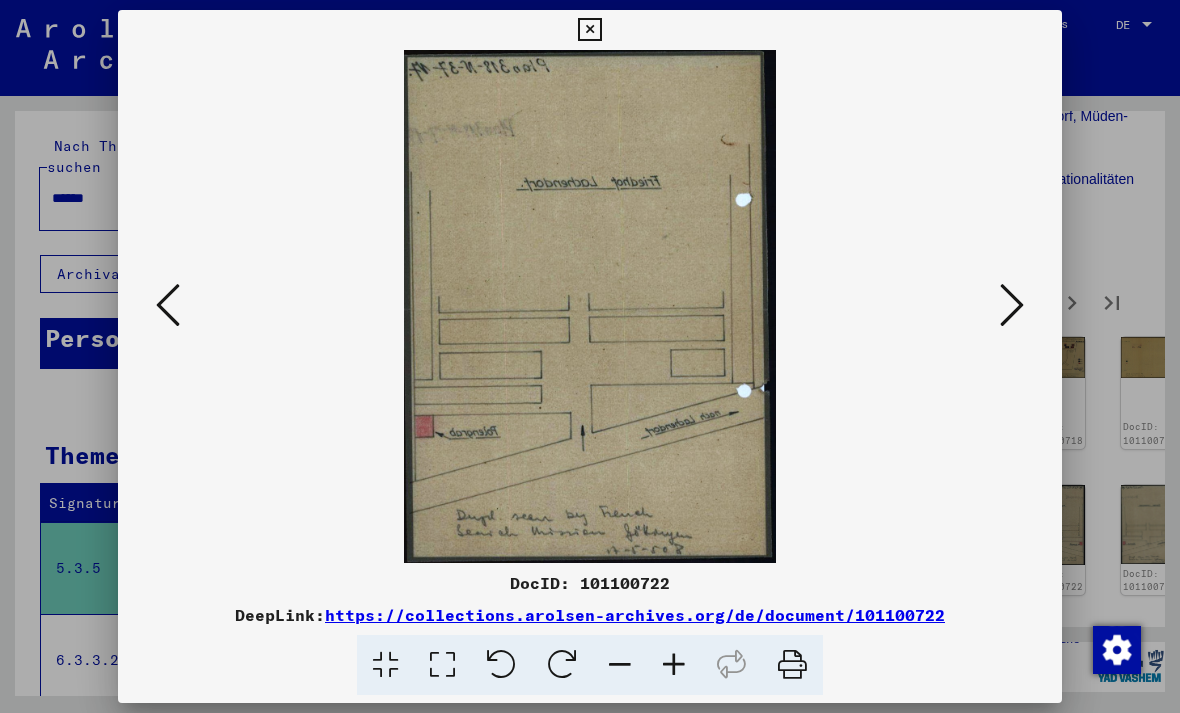 click at bounding box center (1012, 305) 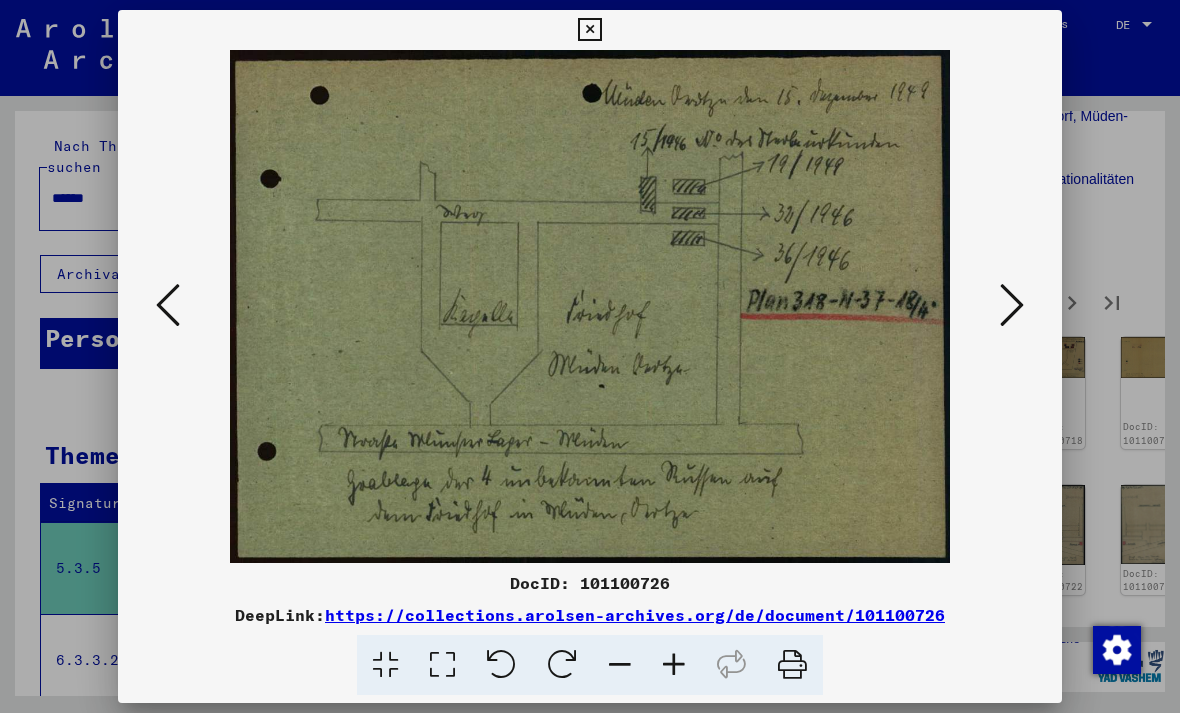 click at bounding box center (1012, 305) 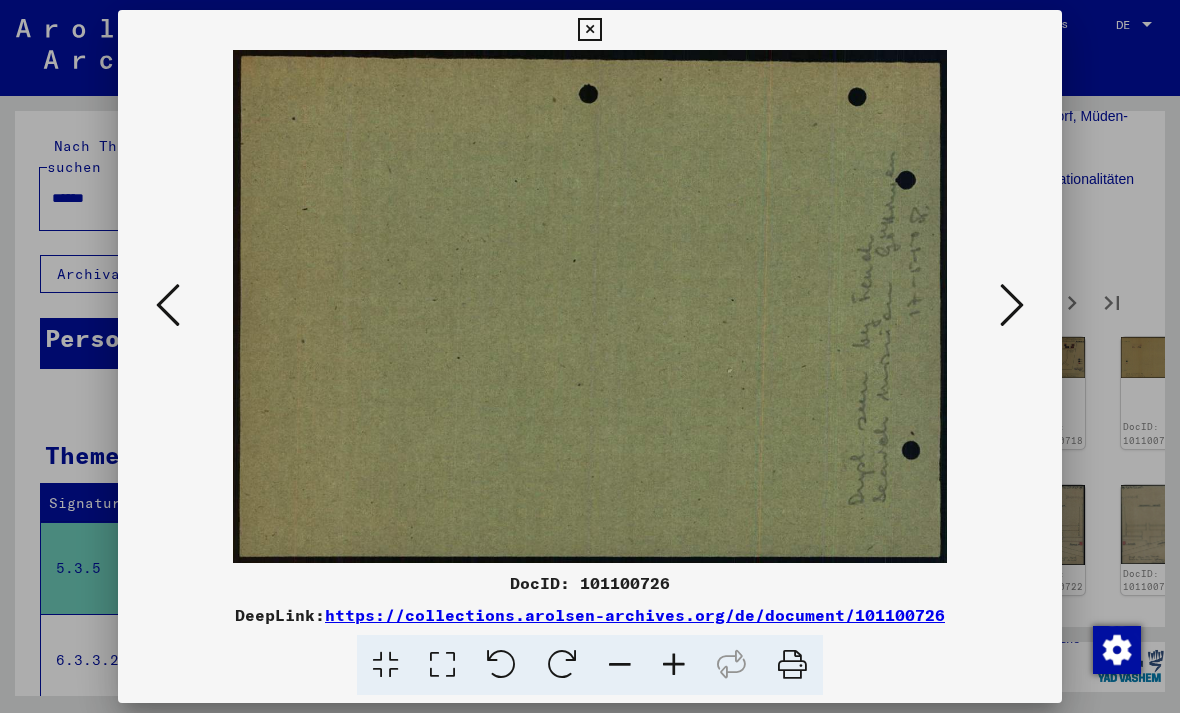 click at bounding box center [1012, 305] 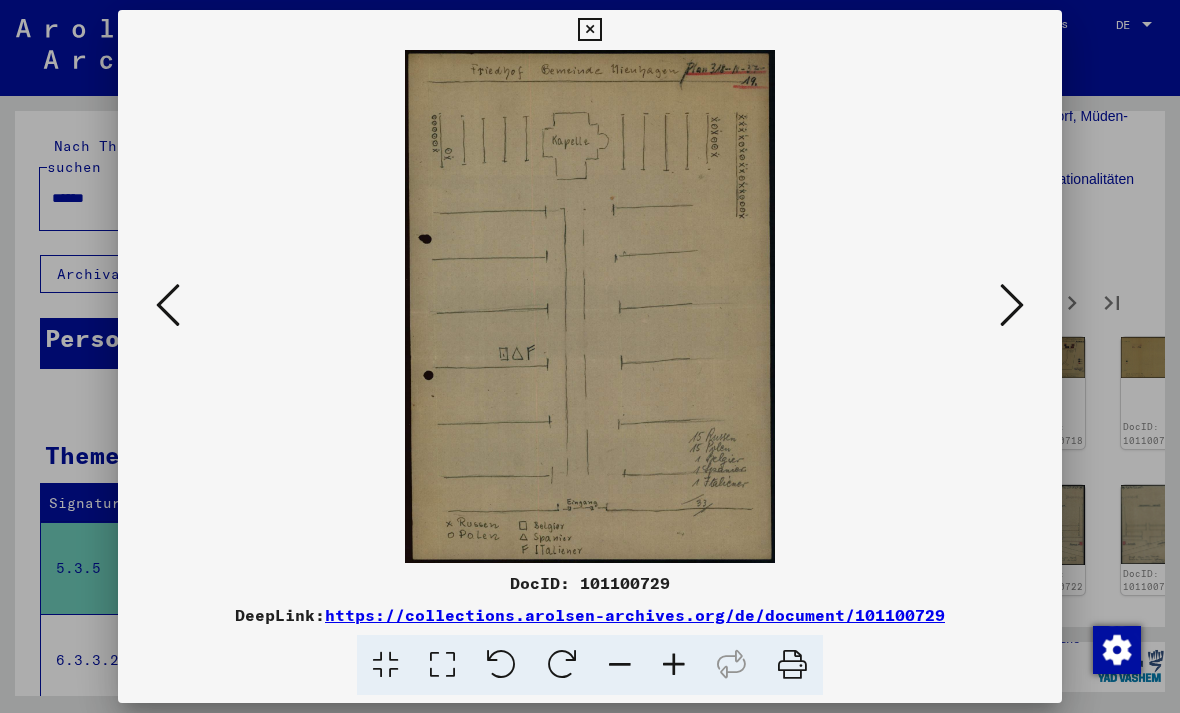 click at bounding box center [1012, 305] 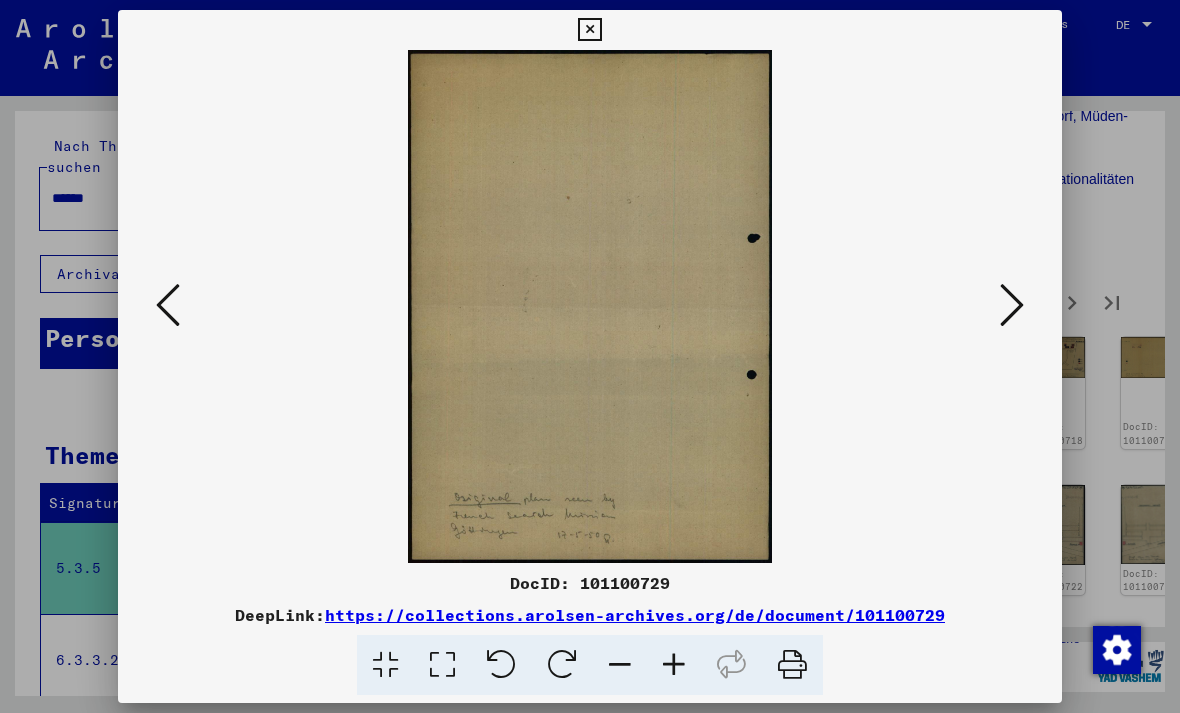 click at bounding box center (1012, 305) 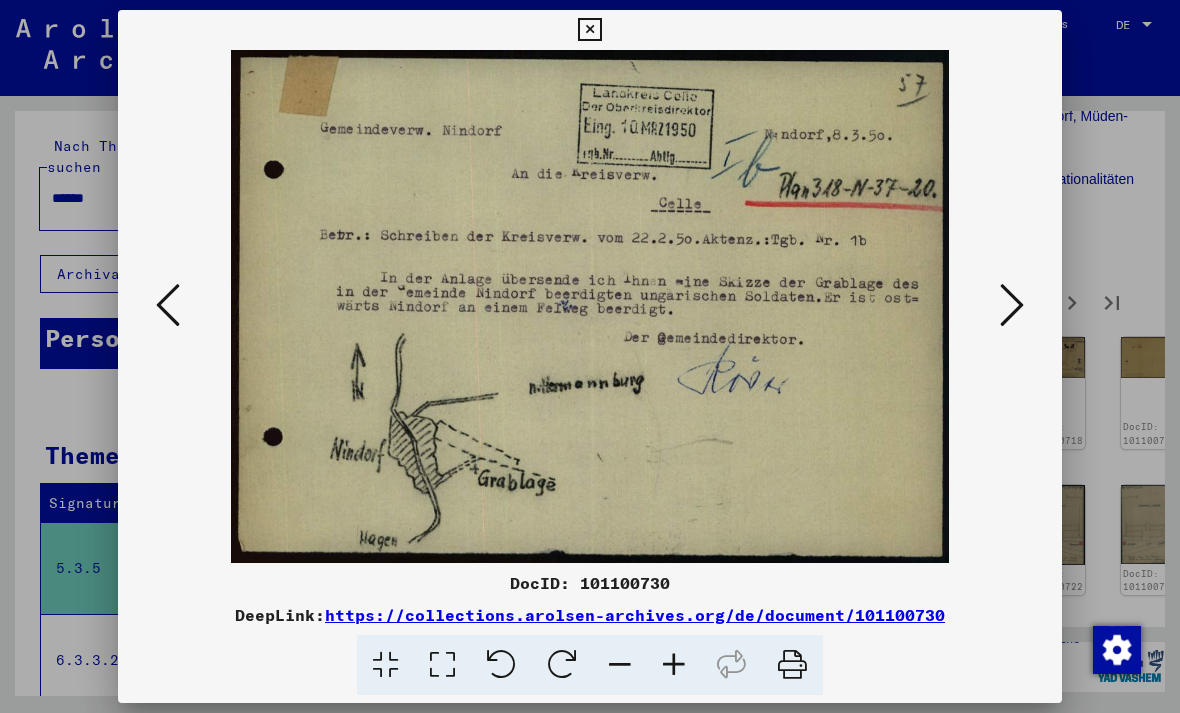 click at bounding box center (1012, 305) 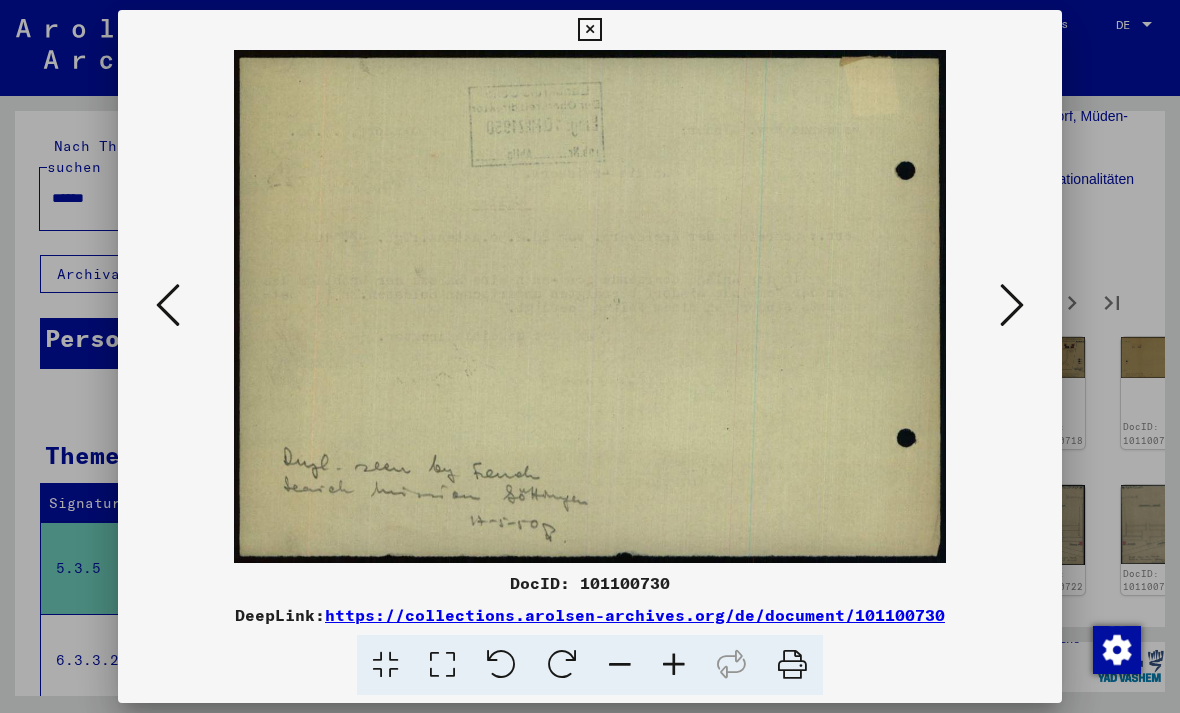 click at bounding box center (1012, 305) 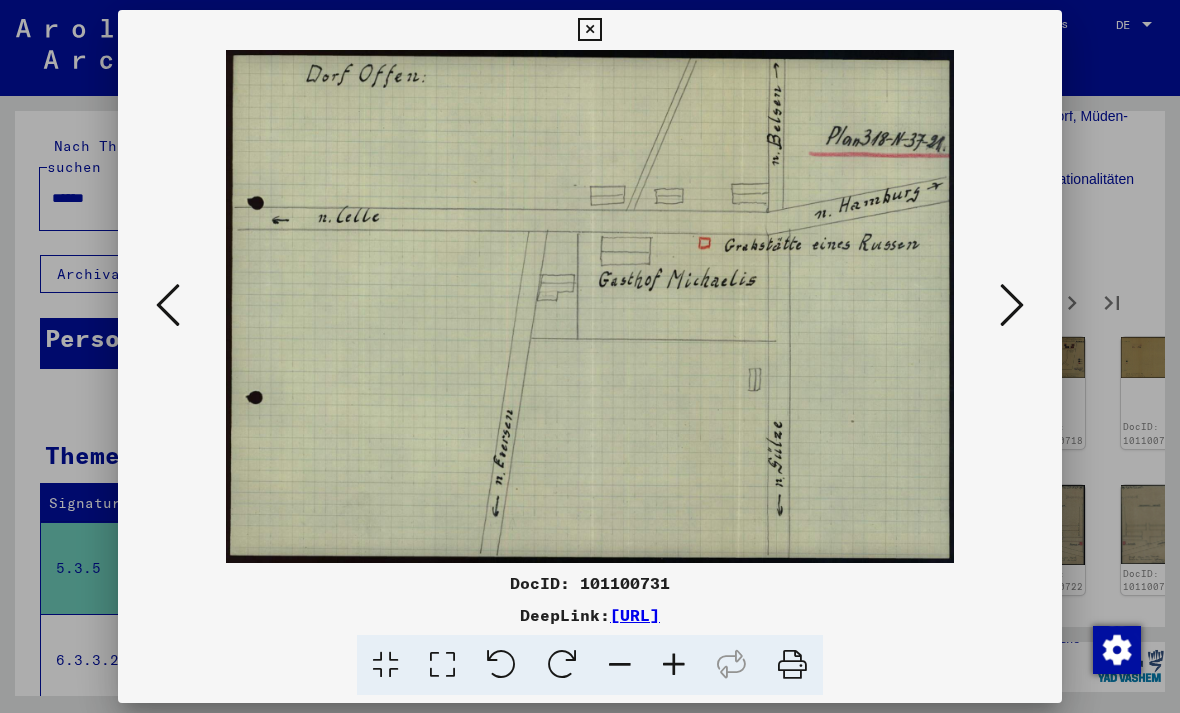 click at bounding box center [1012, 305] 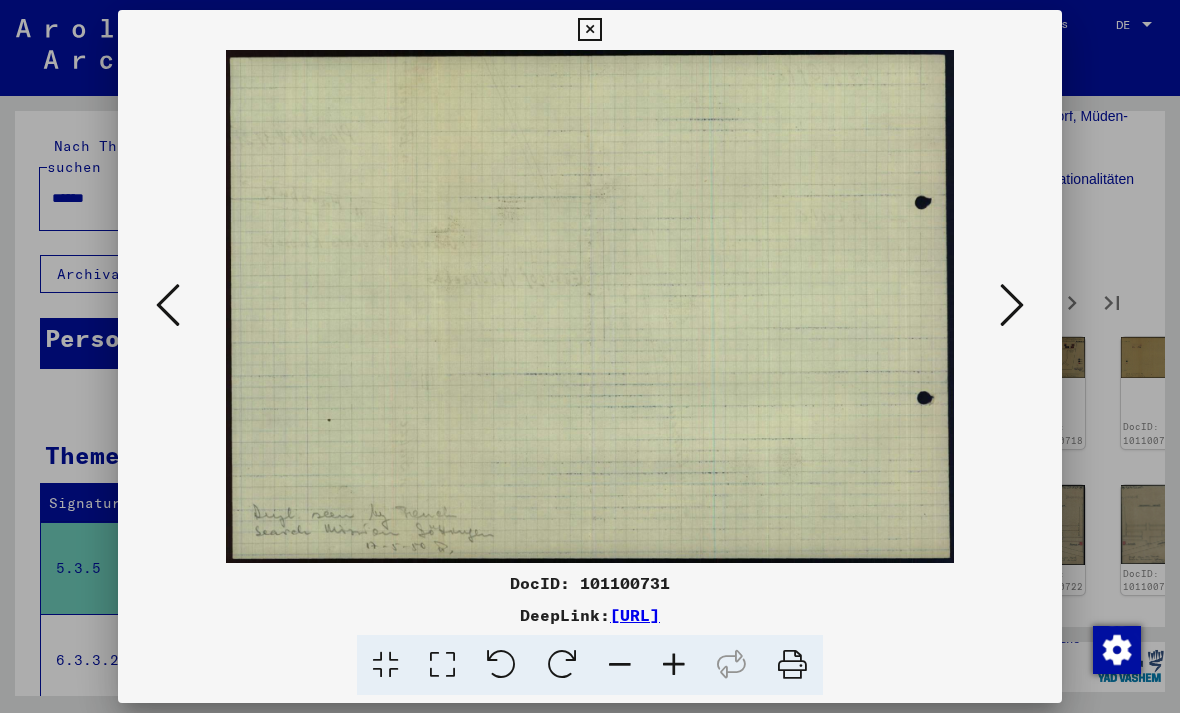 click at bounding box center [1012, 305] 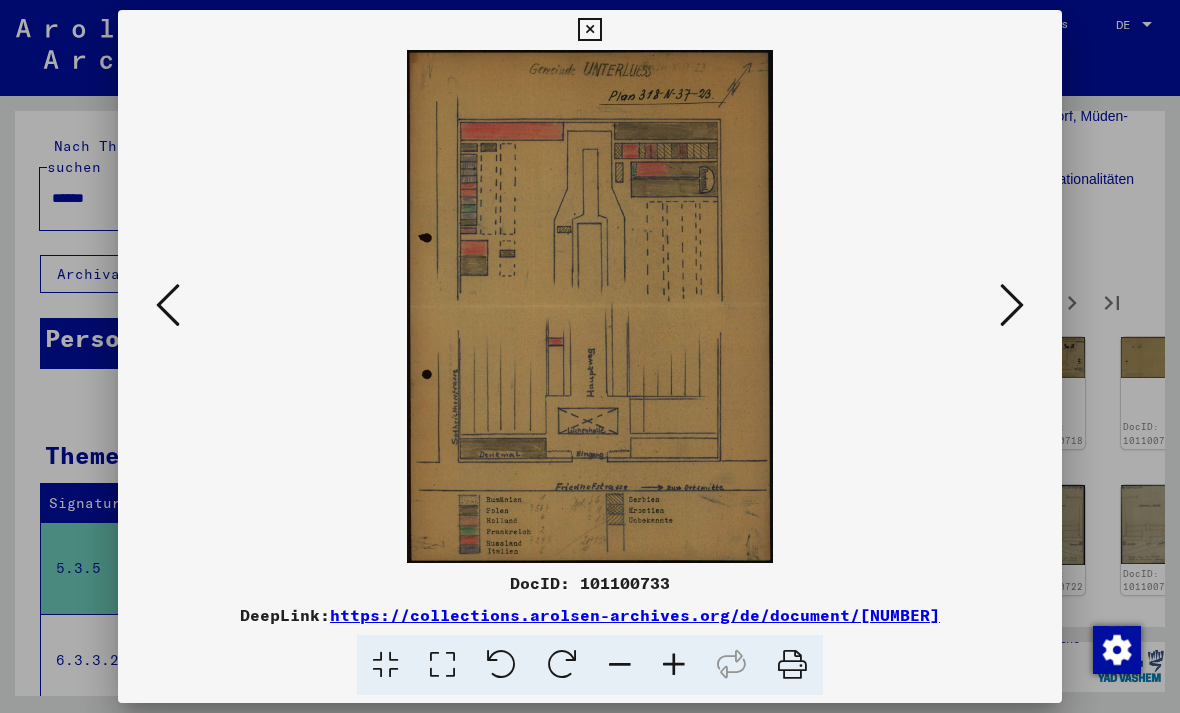 click at bounding box center [1012, 305] 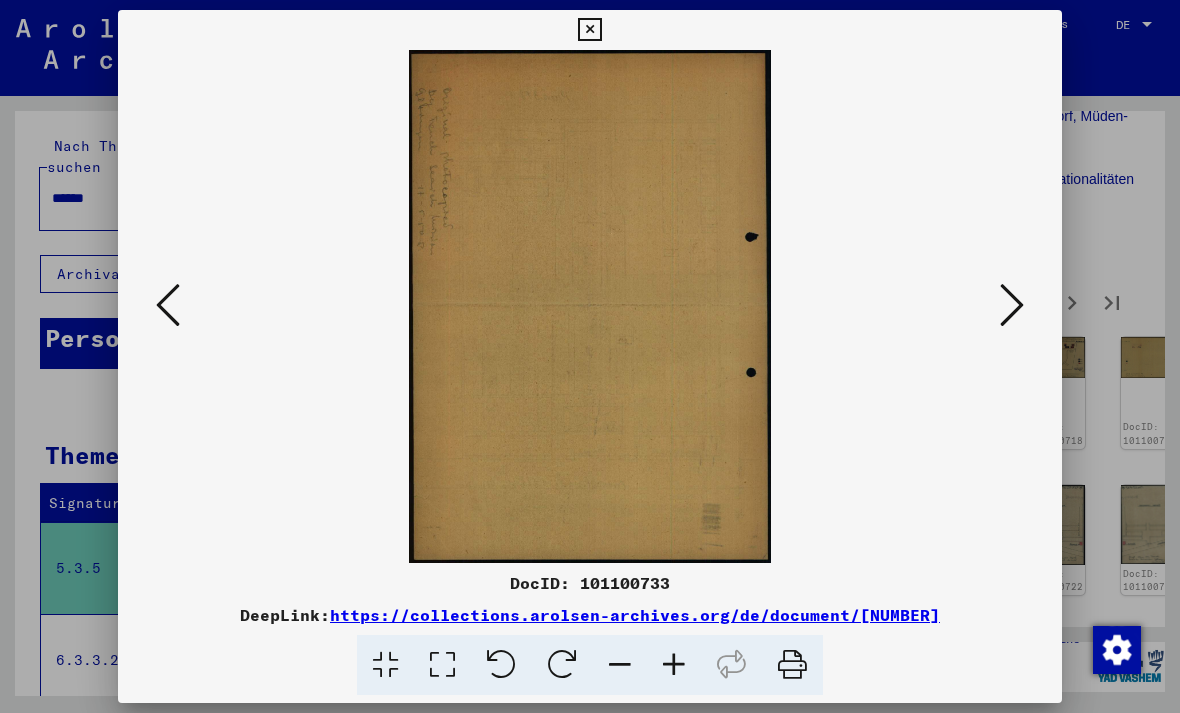 click at bounding box center (1012, 305) 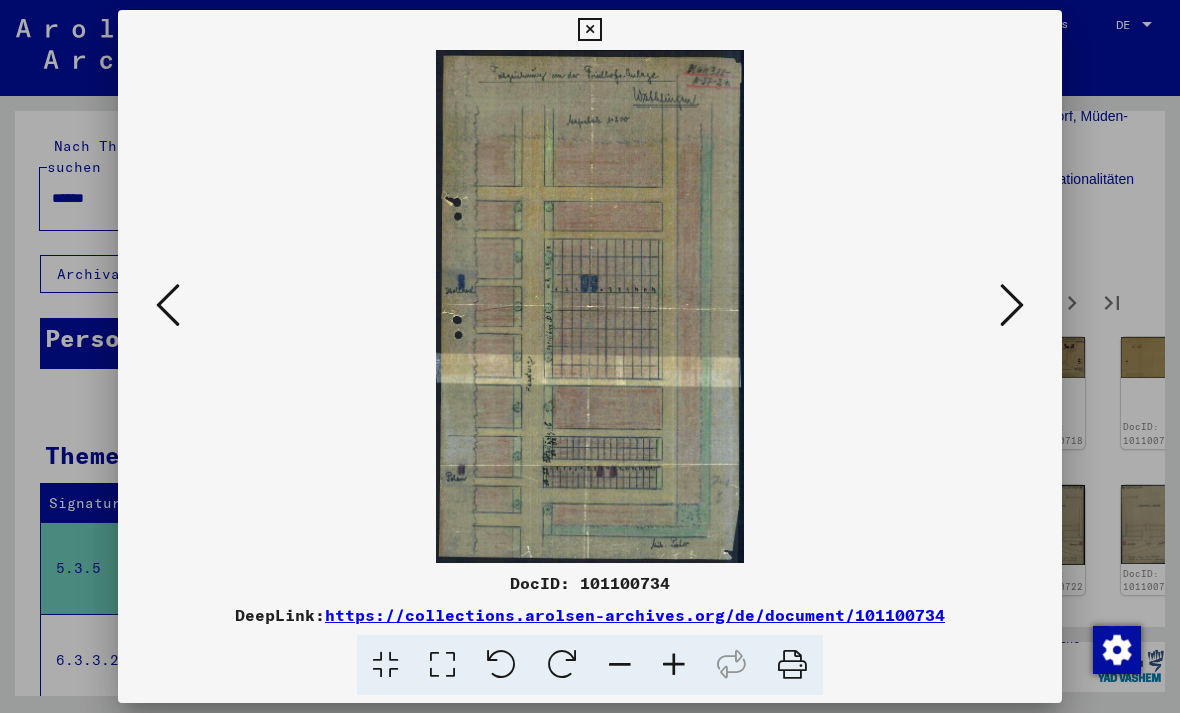 click at bounding box center [1012, 306] 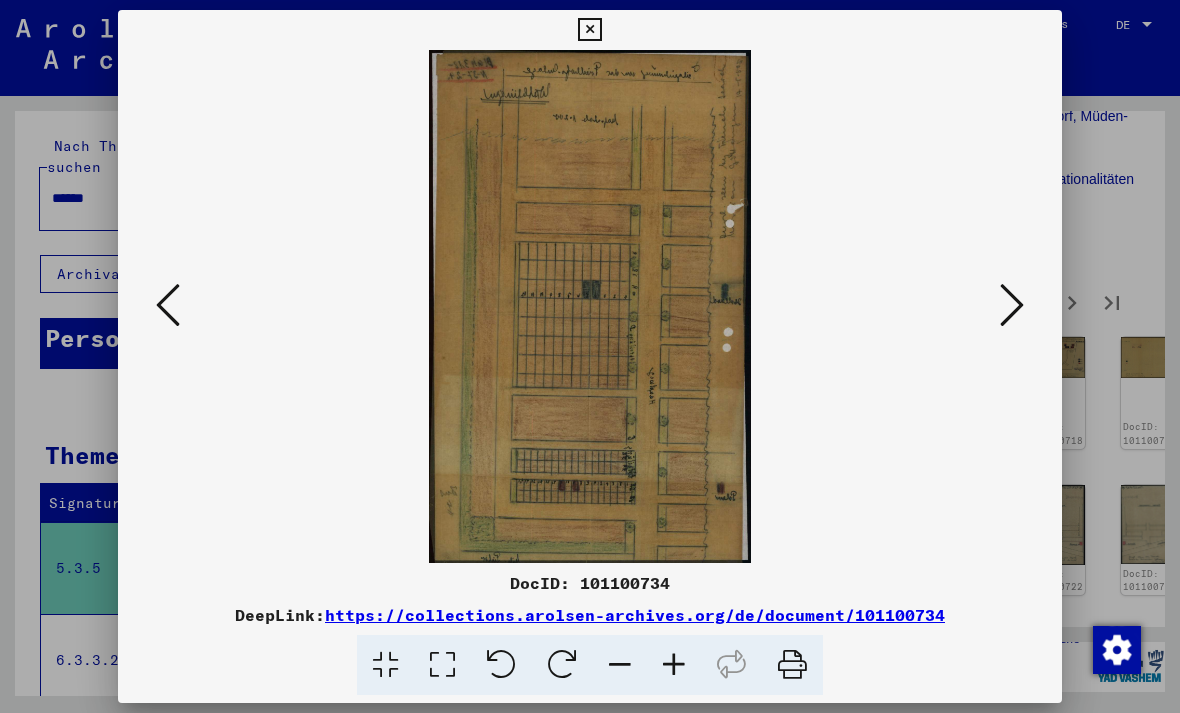 click at bounding box center [1012, 305] 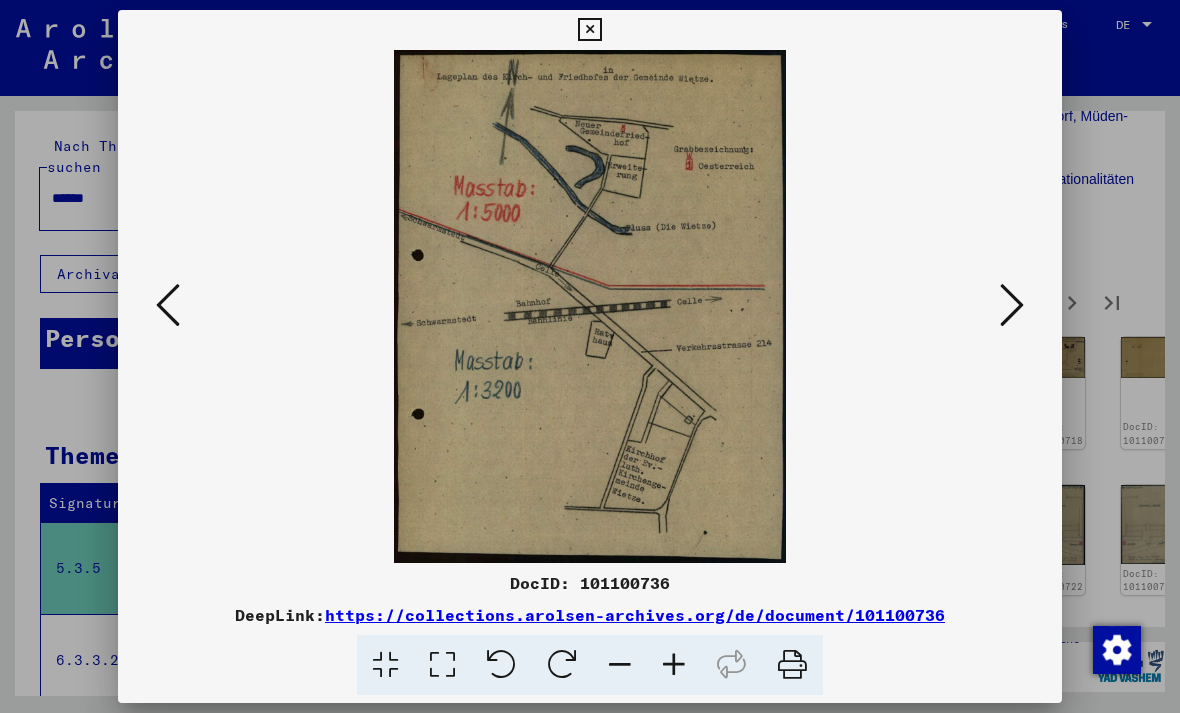 click at bounding box center [1012, 305] 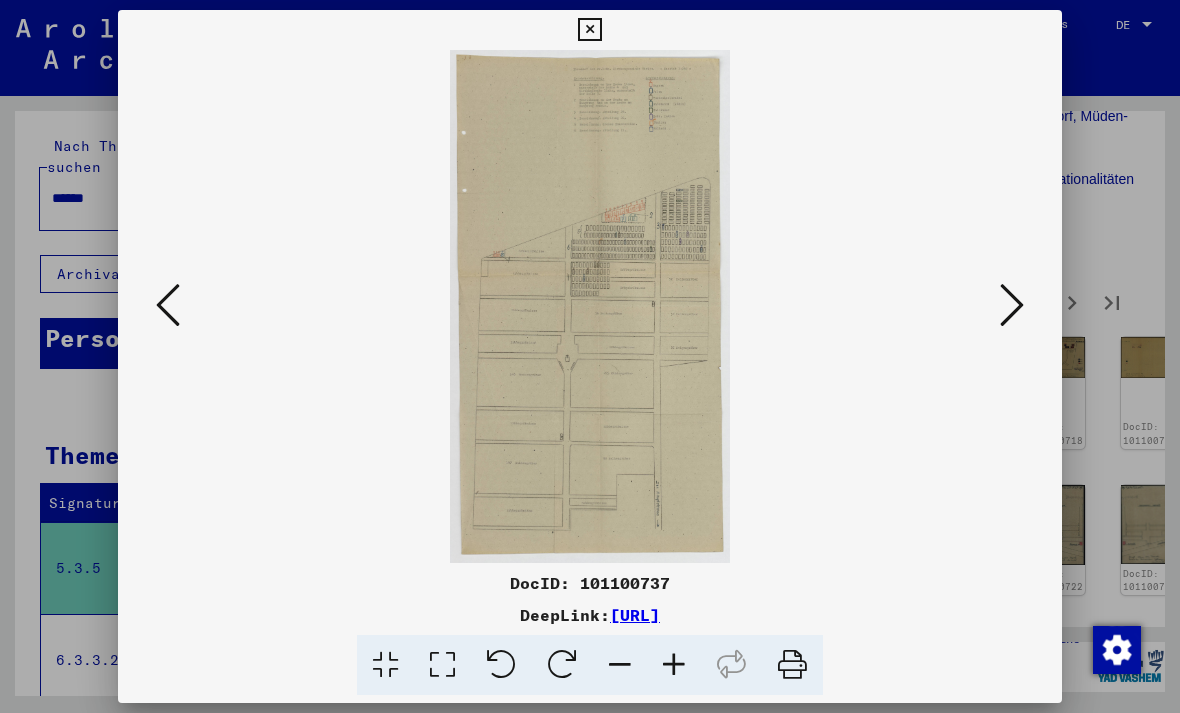 click at bounding box center (1012, 305) 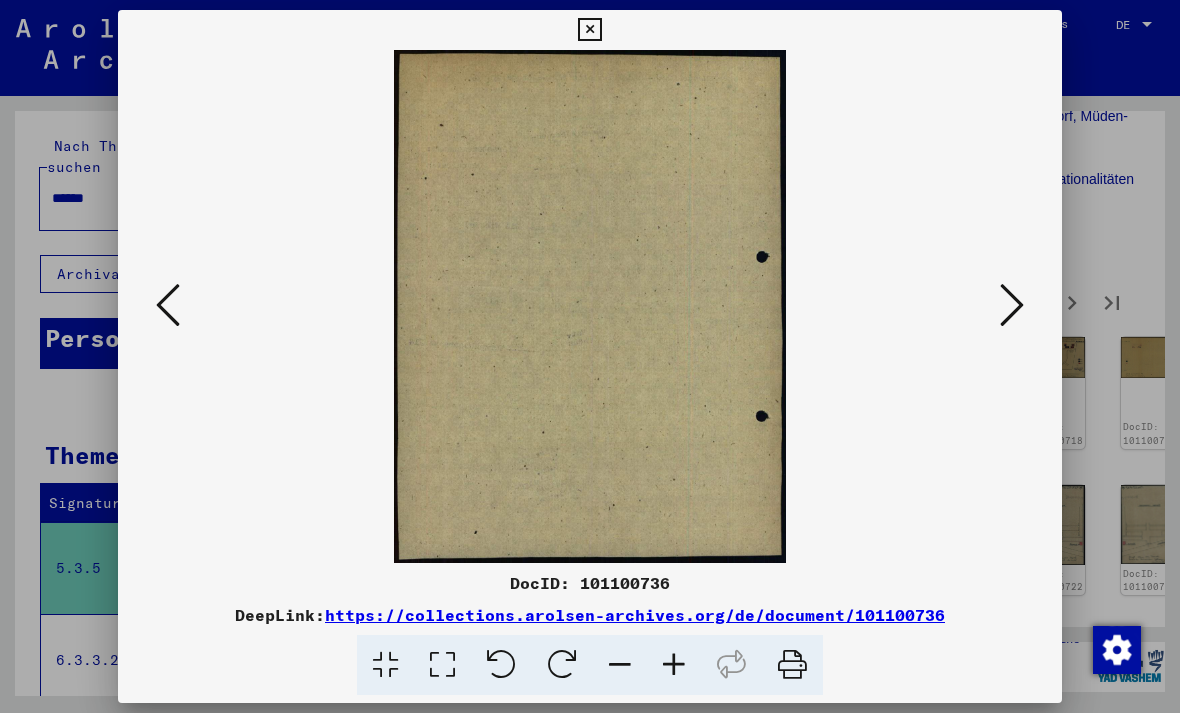 click at bounding box center [1012, 305] 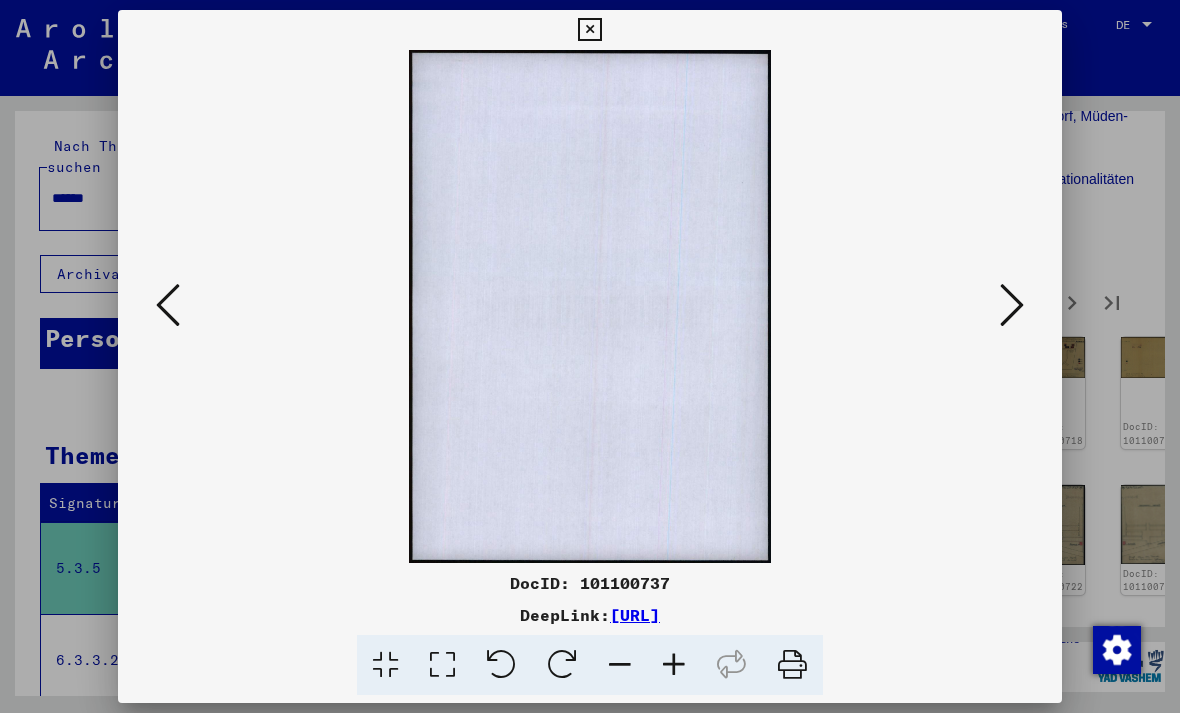 click at bounding box center (1012, 305) 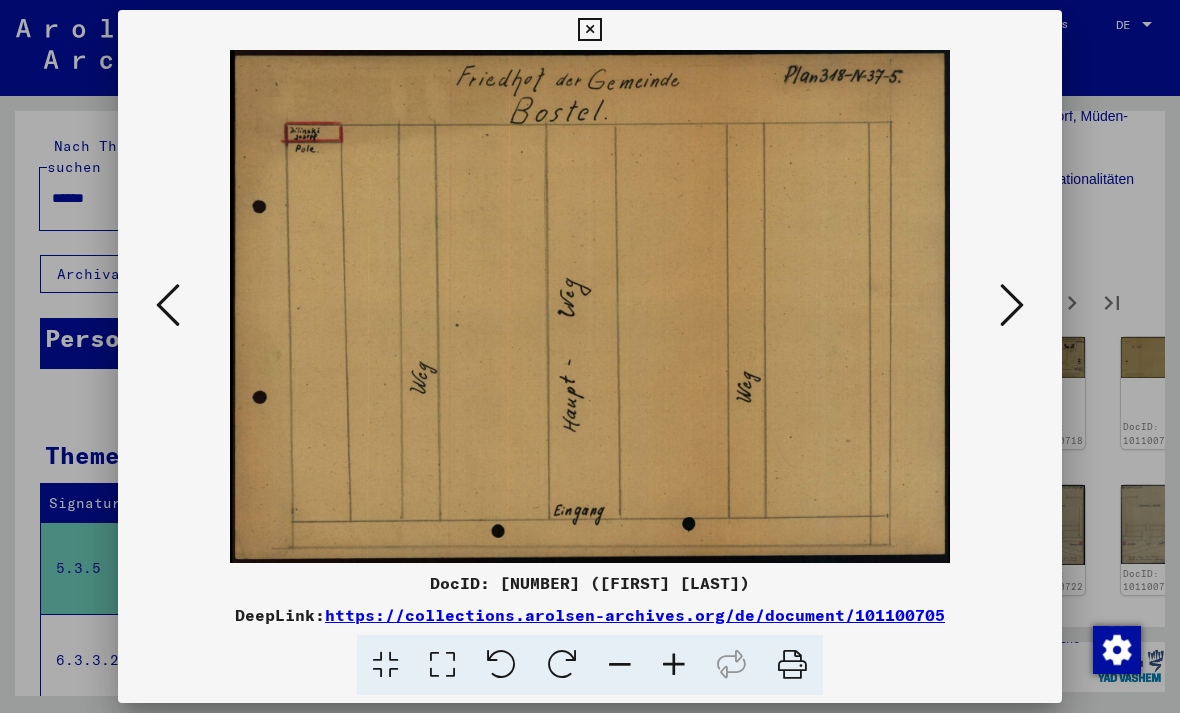 click at bounding box center [590, 306] 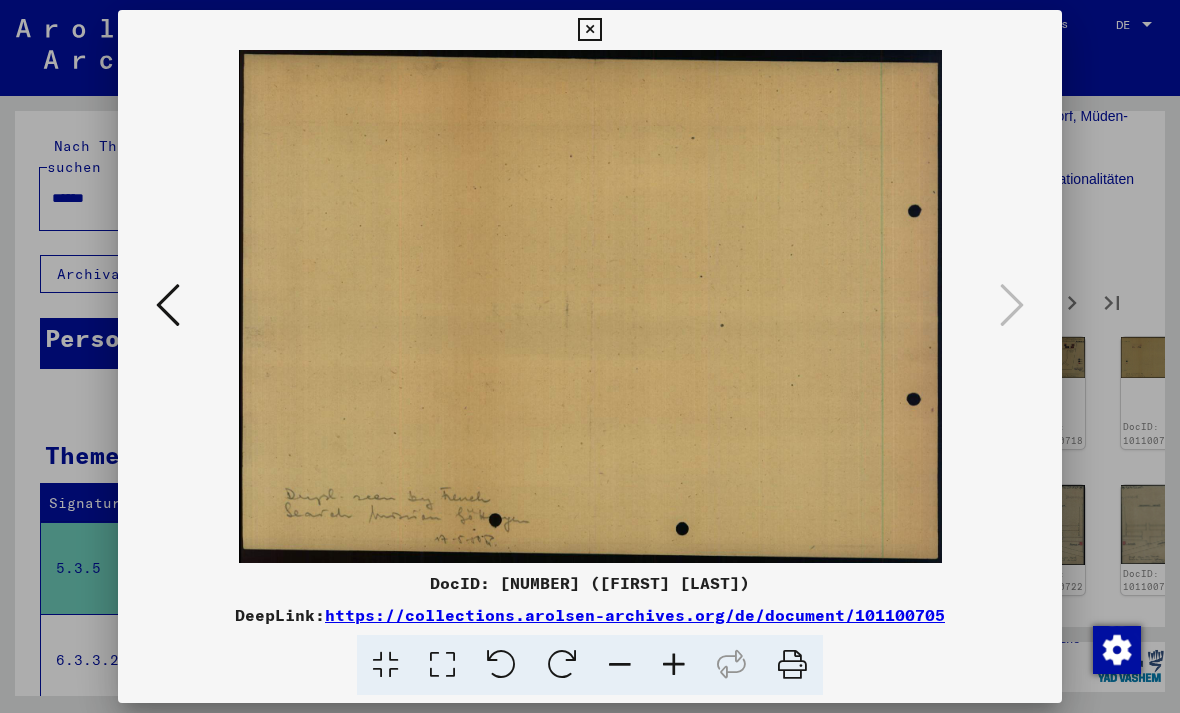 click at bounding box center (168, 306) 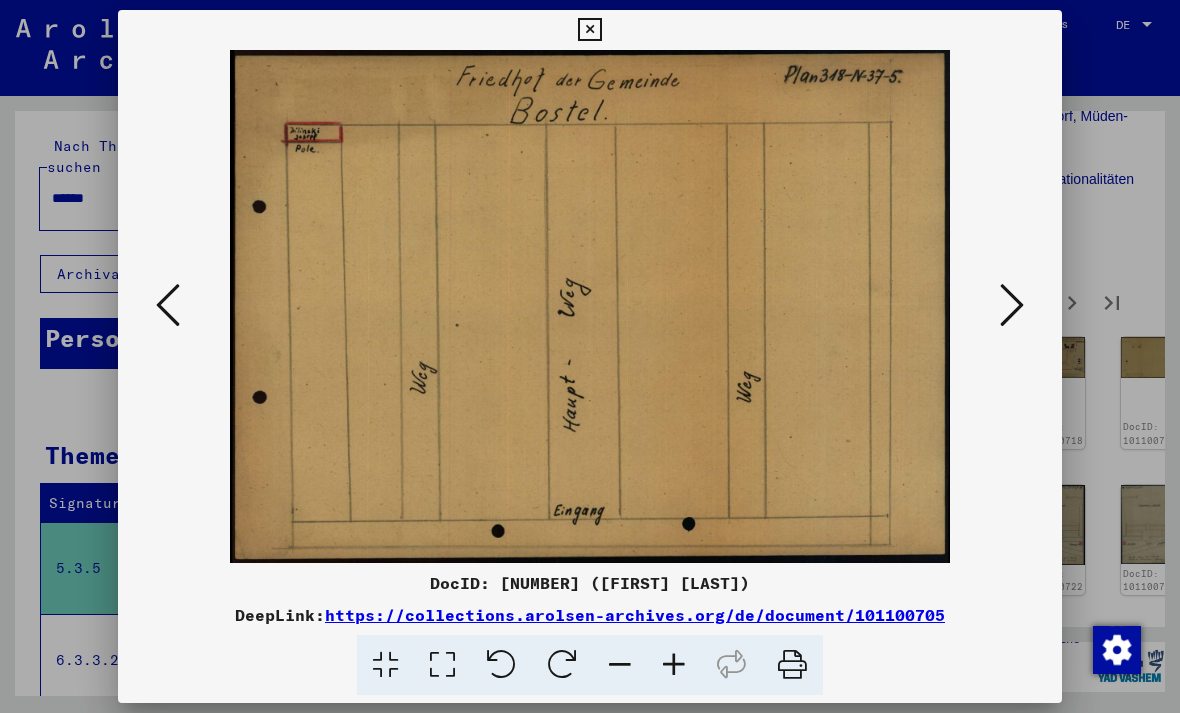 click at bounding box center (589, 30) 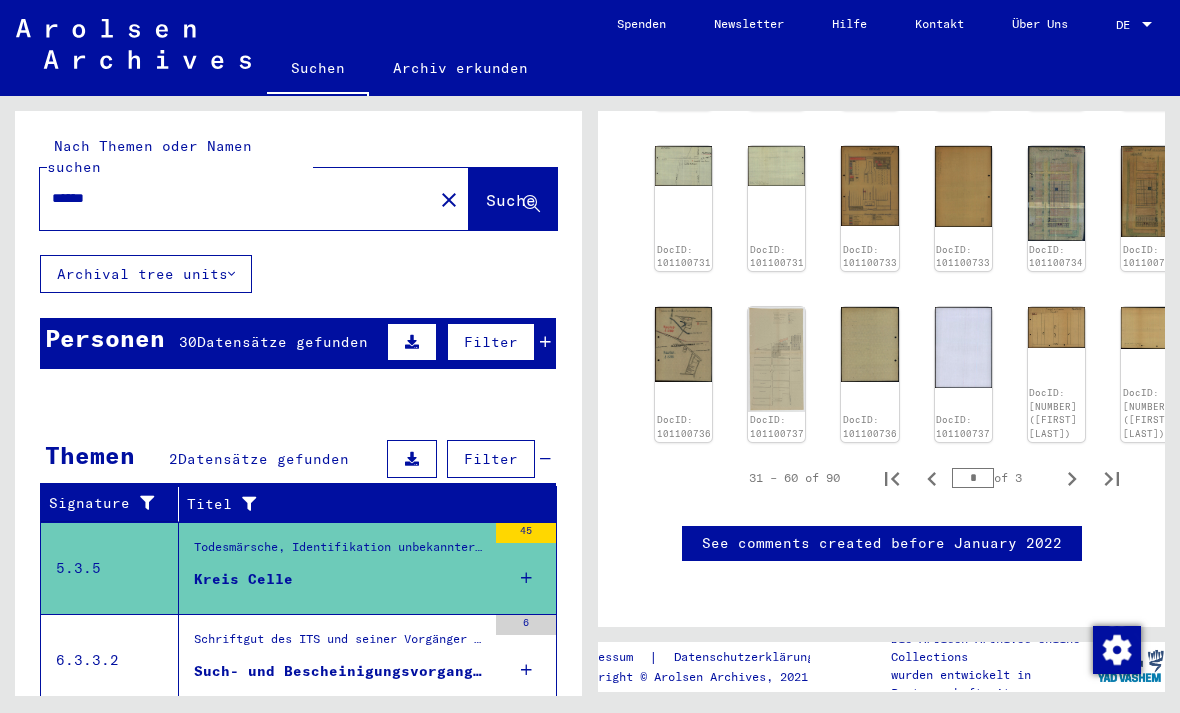 scroll, scrollTop: 1307, scrollLeft: 0, axis: vertical 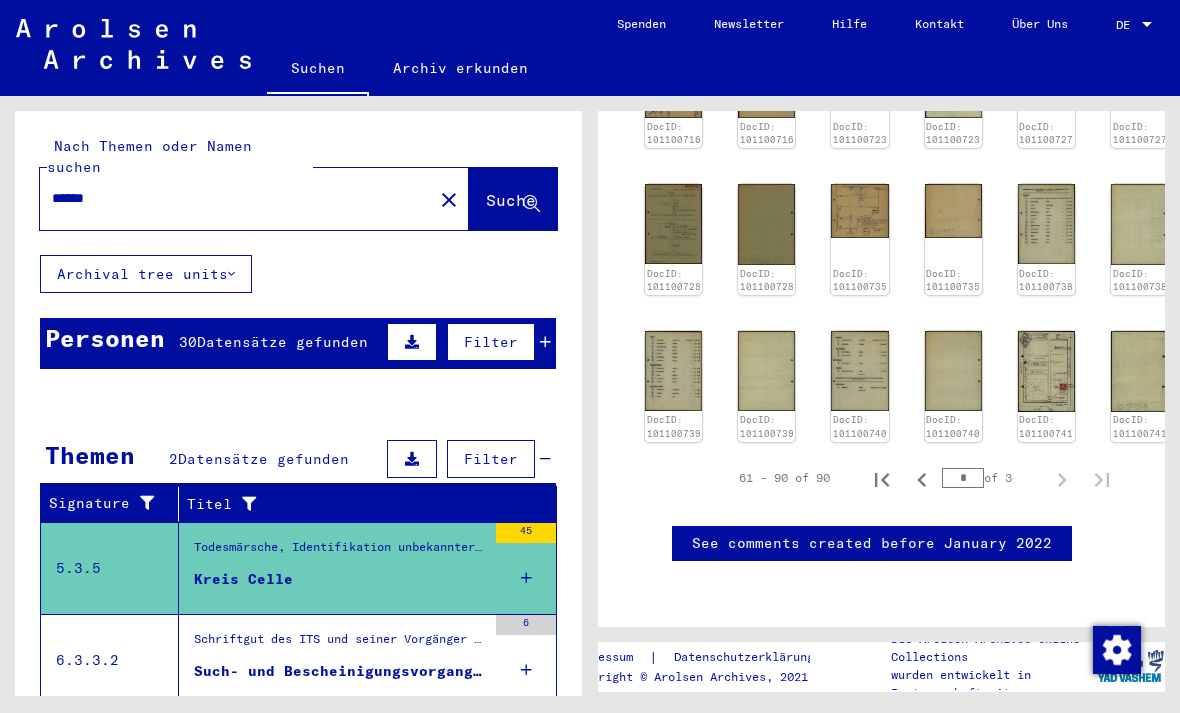 click on "5 Todesmärsche, Identifikation unbekannter Toter und NS-Prozesse   /   5.3 Todesmärsche / Identification of unknown dead (u.a. Alliierte Erhebungen, Routen, Identifikation unbekannter Toter)   /   5.3.5 Grabermittlung / Friedhofspläne   /   5.3.5 5 Niedersachsen   /  Kreis Celle  Signatur DE ITS 5.3.5 5.12 Entstehungszeitraum 1945-01-01 - 1951-12-31 Anzahl Dokumente 45 Form und Inhalt Grabskizzen und Friedhofspläne der folgenden Gemeinden: Altencelle,      Beedenbostel, Bergen, Bonstorf, Bostel, Celle, Dalle, Eldingen, Faßberg,      Groß-Hehlen, Hambühren, Hermannsburg, Hohne, Lachendorf, Müden-Oertze,      Nienhagen, Nindorf, Offen, Pollhöfen, Unterluess, Wathlingen, Wienhausen,      Wietze, Winsen. Die Friedhofspläne enthalten zum Teil die Namen,      Lebensdaten und Nationalitäten der dort beerdigten Bürger alliierter      Staaten. Zeige alle Metadaten   61 – 90 of 90  *  of 3  DocID: [NUMBER] ([FIRST] [LAST]) DocID: [NUMBER] ([FIRST] [LAST]) DocID: [NUMBER] ([FIRST] [LAST]) *  |" 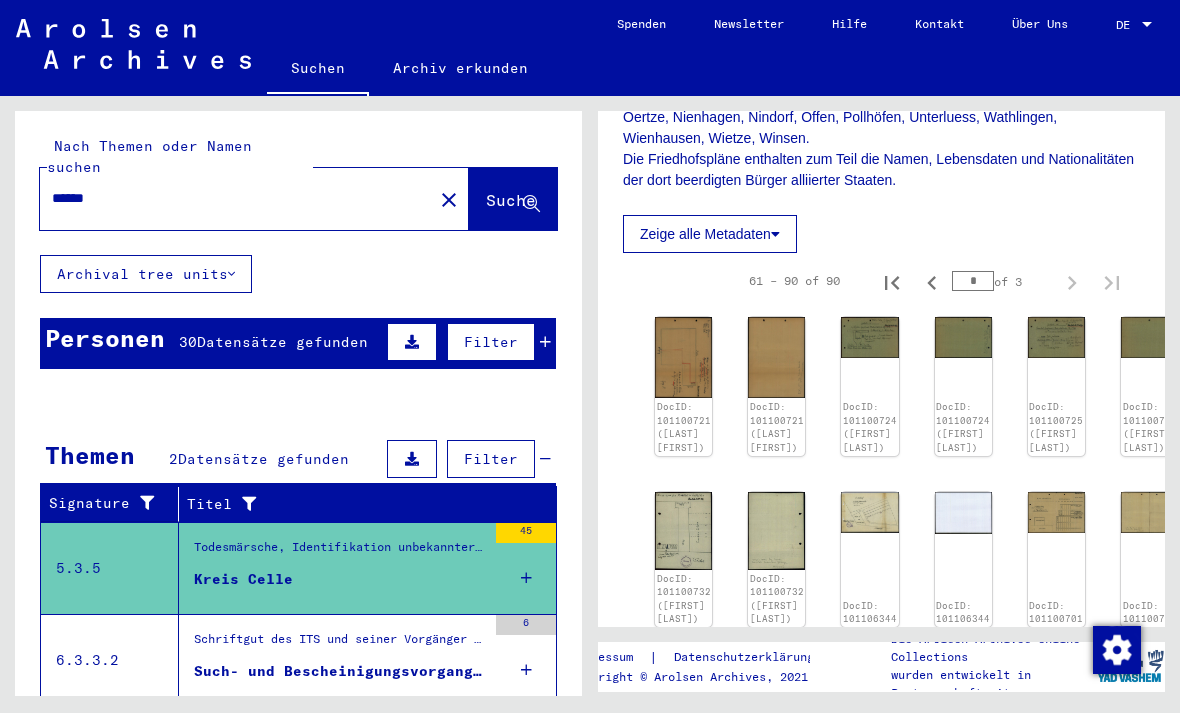 scroll, scrollTop: 480, scrollLeft: 0, axis: vertical 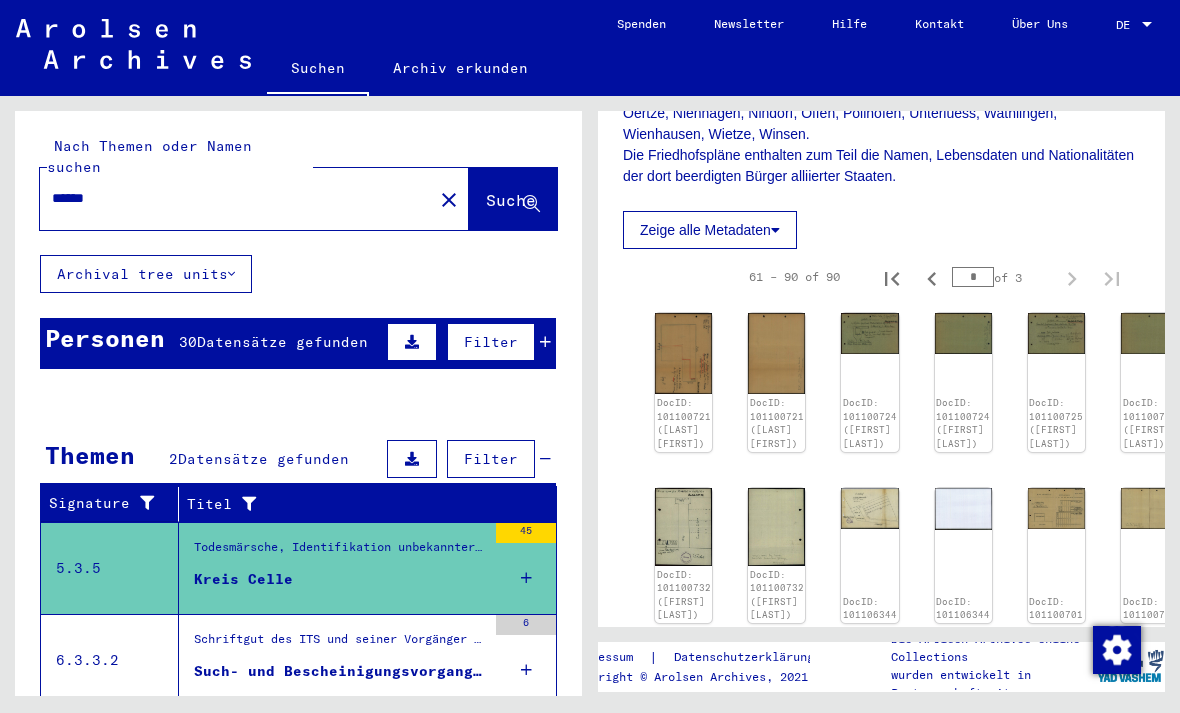 click 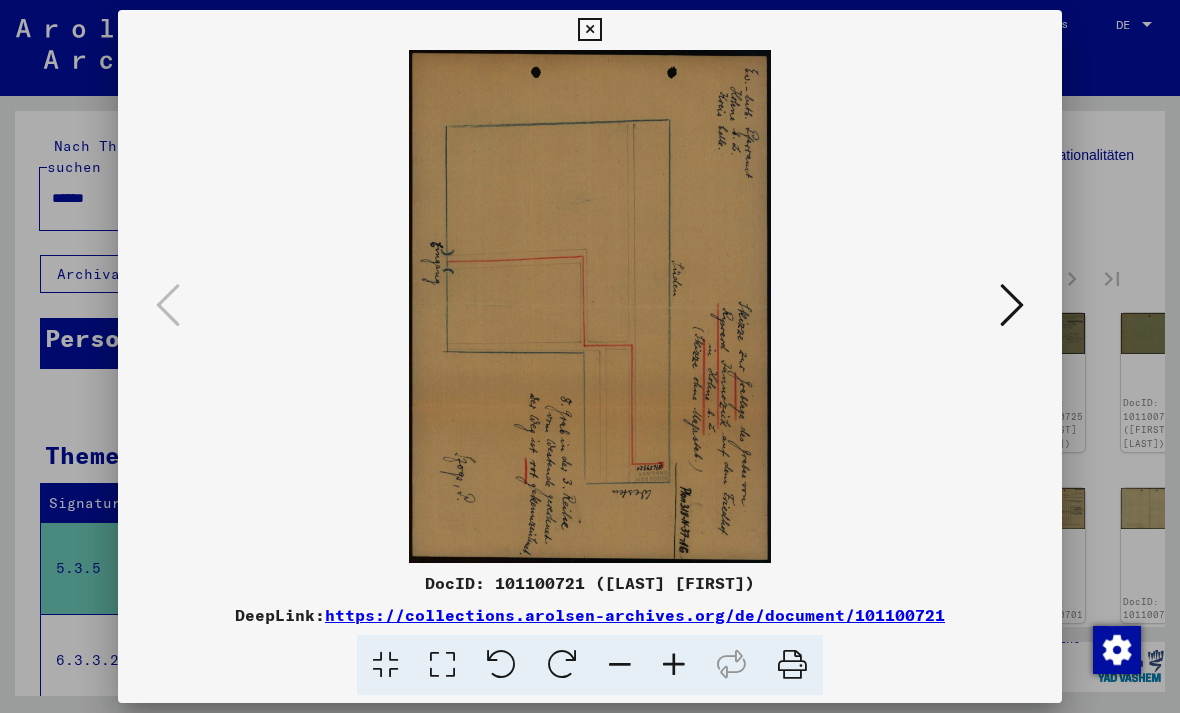 click at bounding box center (1012, 305) 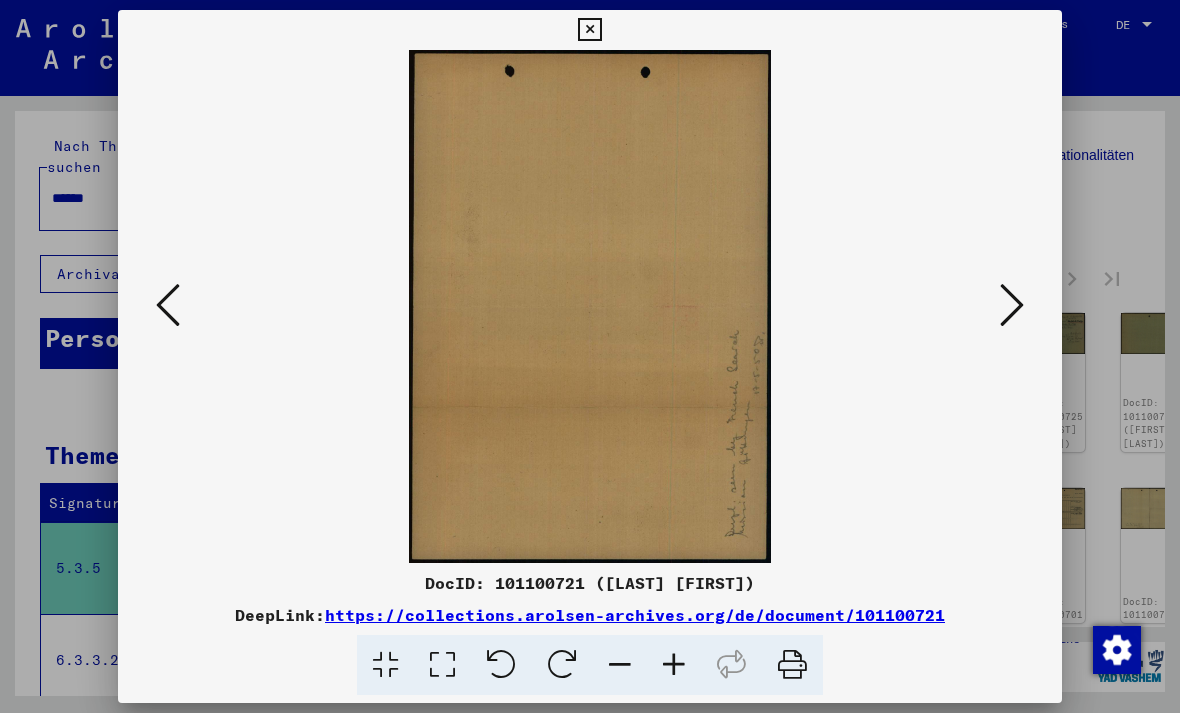 click at bounding box center (1012, 305) 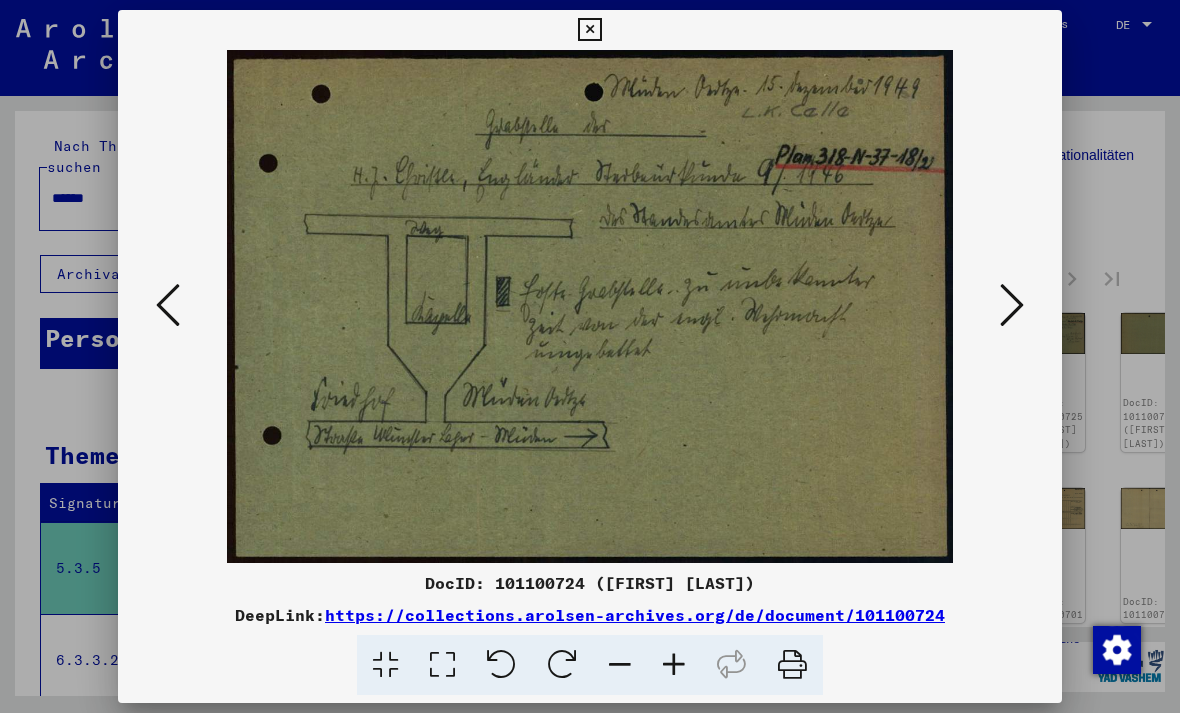 click at bounding box center (1012, 305) 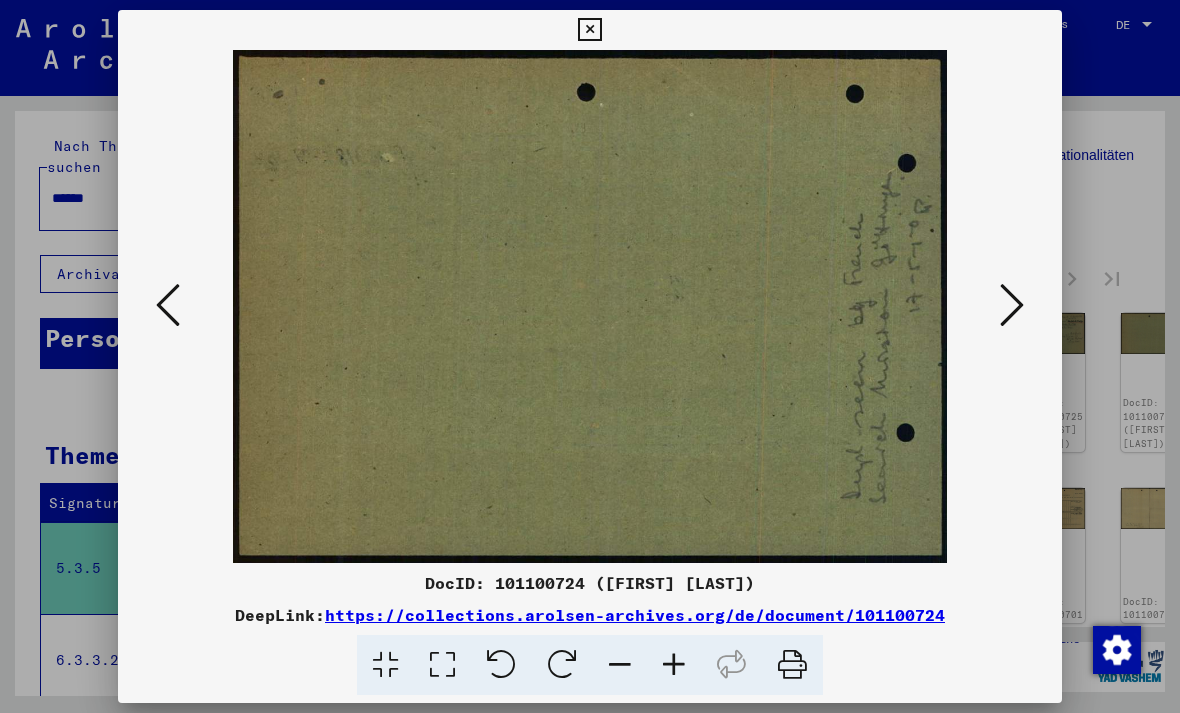 click at bounding box center [1012, 305] 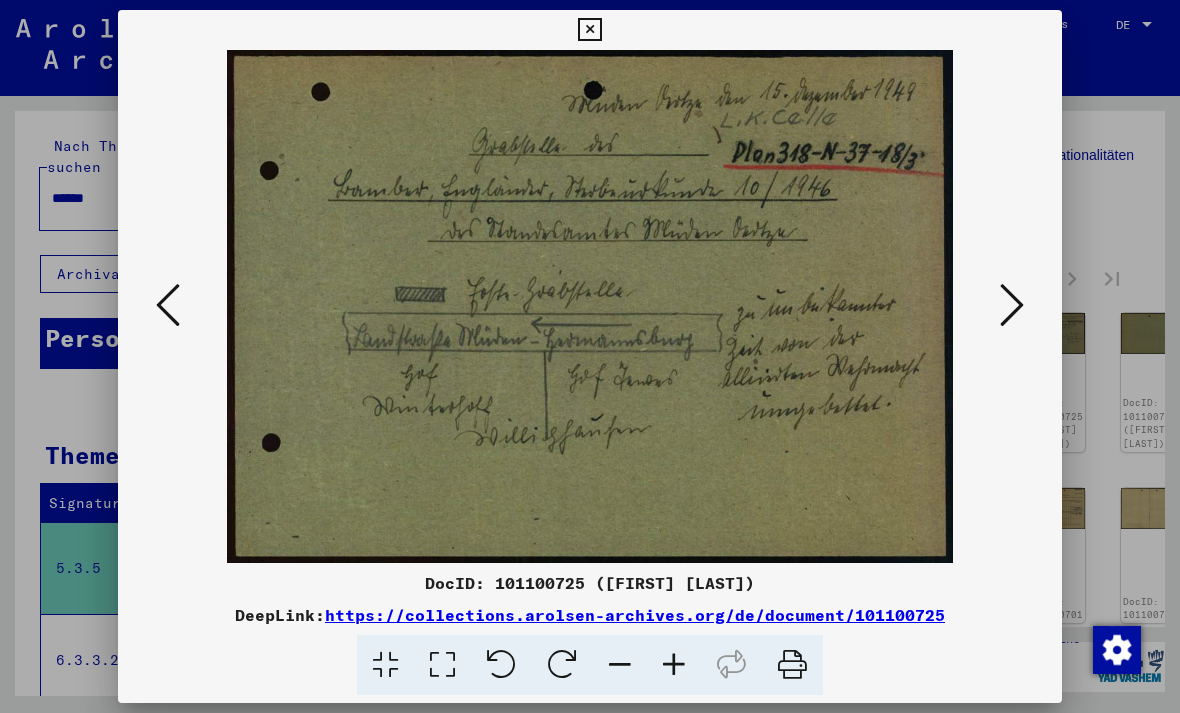 click at bounding box center (1012, 305) 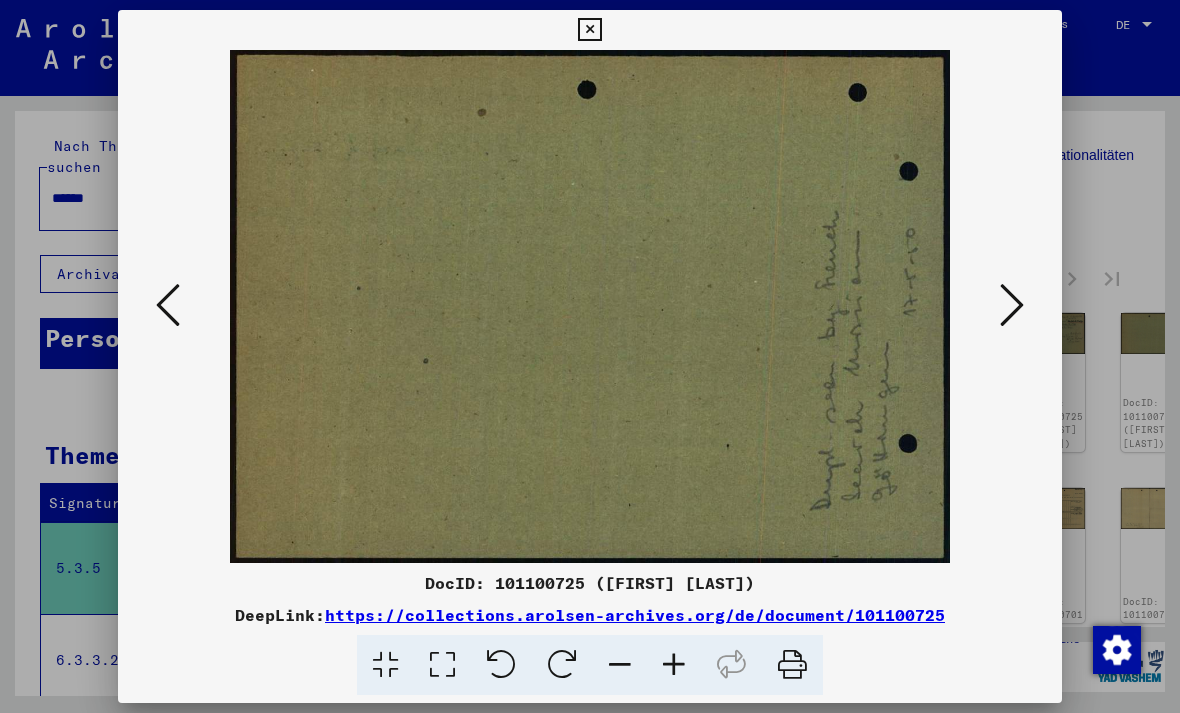 click at bounding box center (1012, 305) 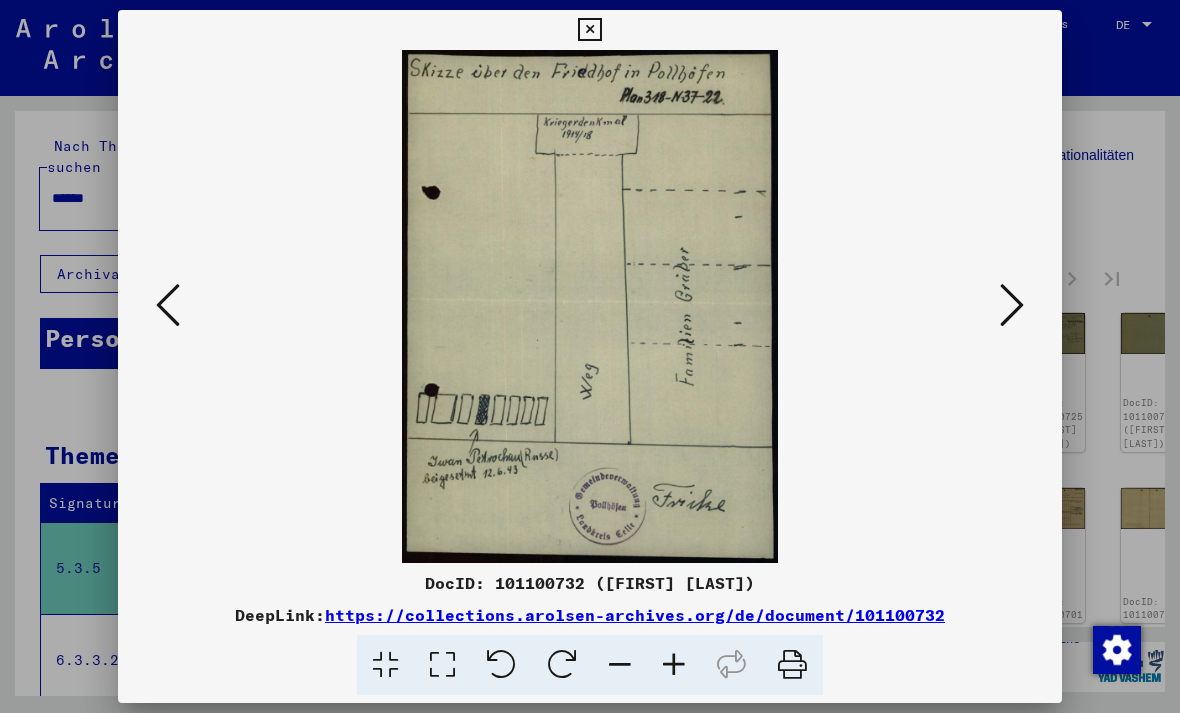 click at bounding box center [1012, 305] 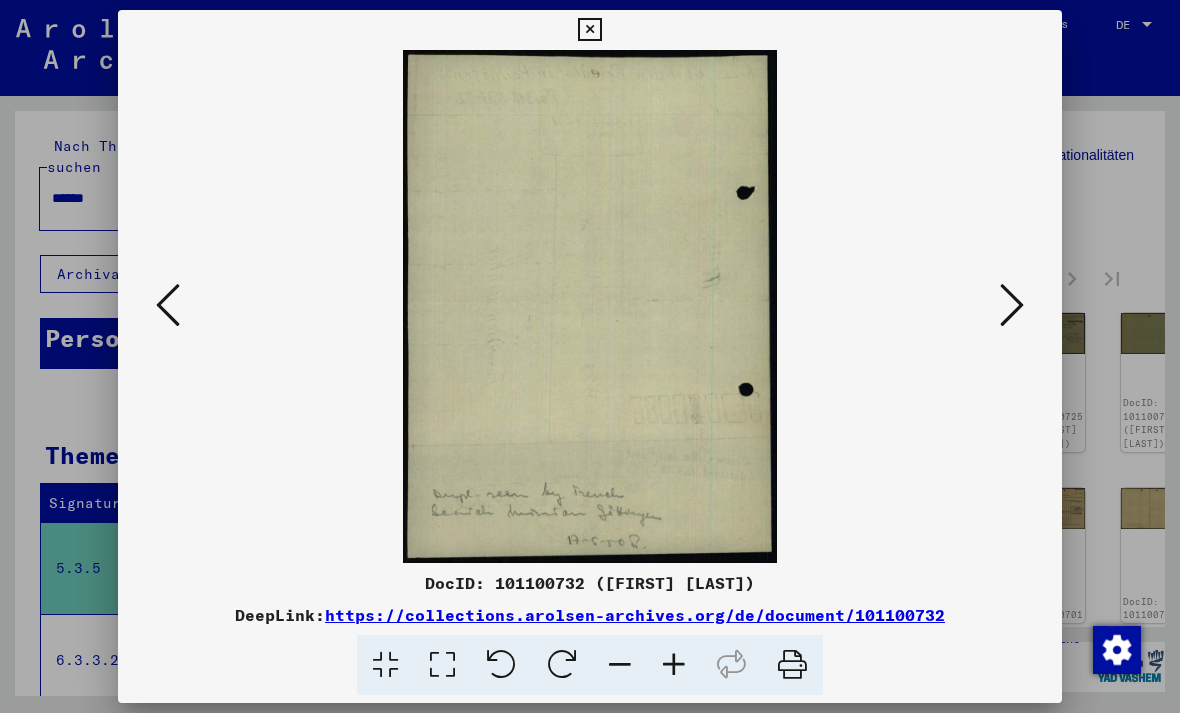 click at bounding box center (1012, 305) 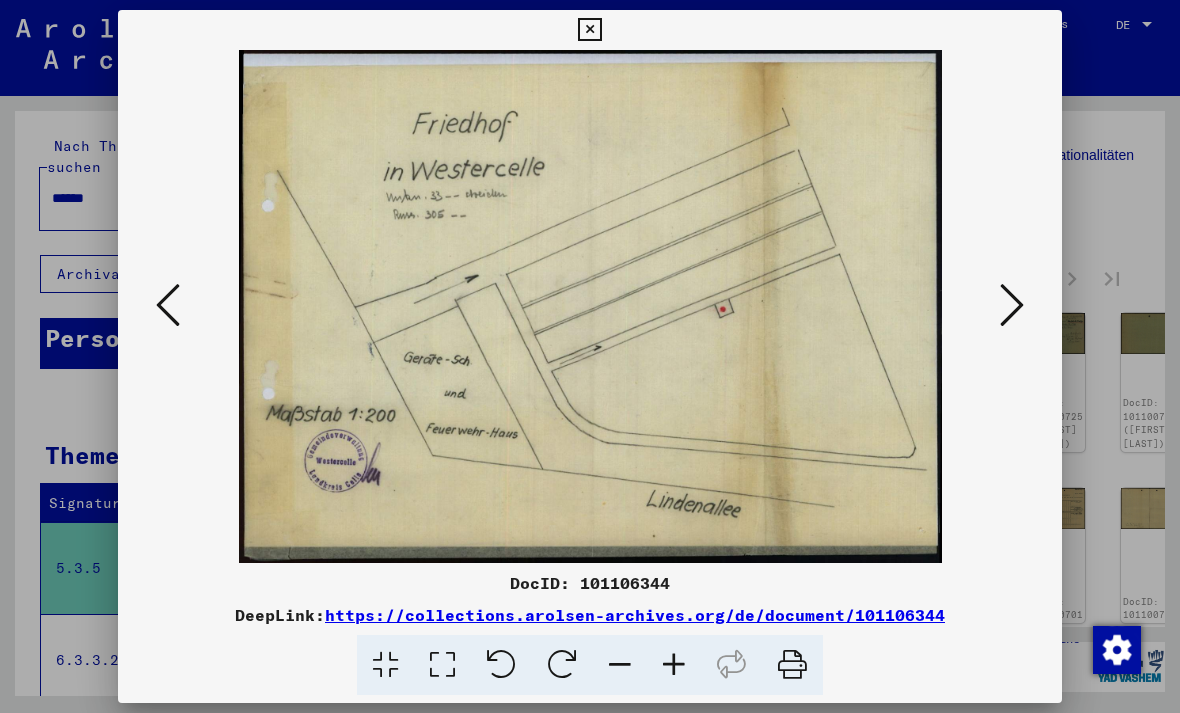 click at bounding box center (1012, 305) 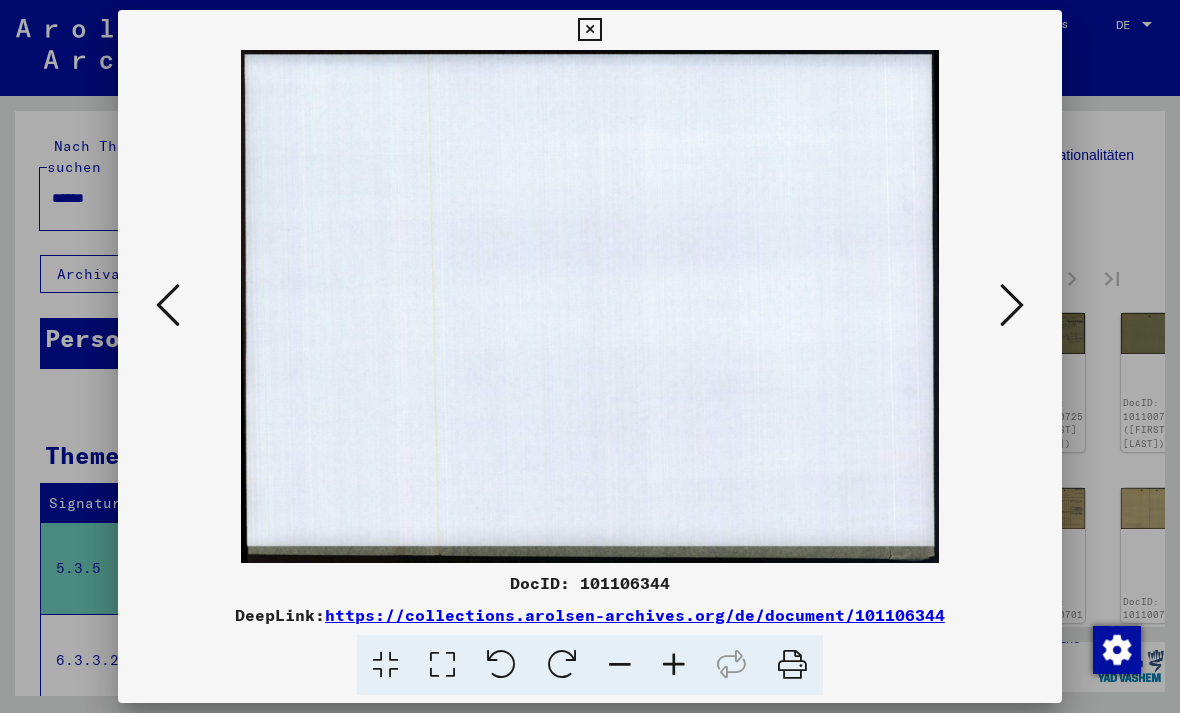 click at bounding box center (1012, 305) 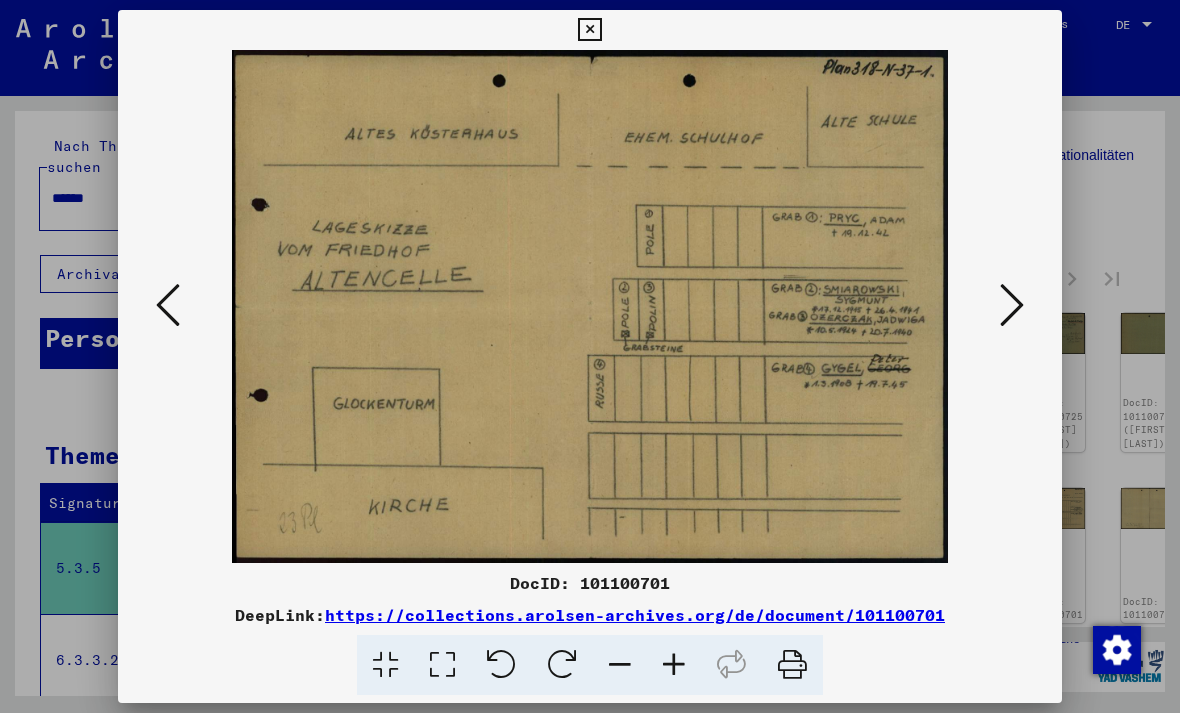 click at bounding box center (1012, 305) 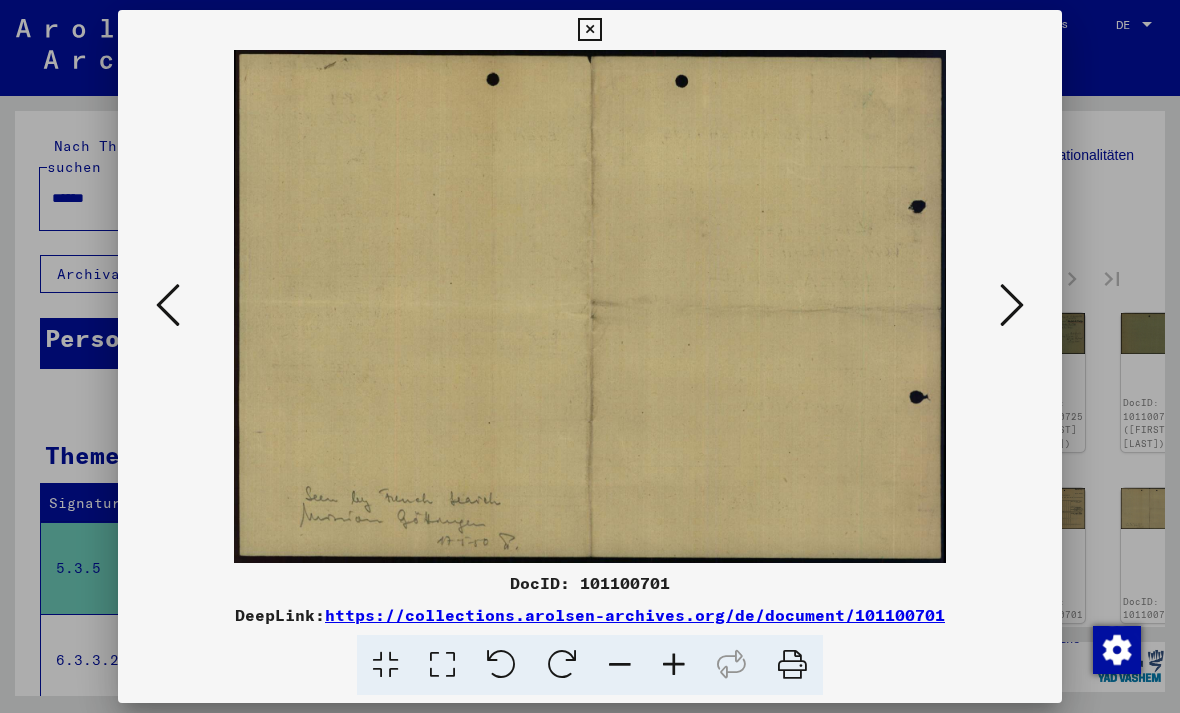 click at bounding box center (1012, 305) 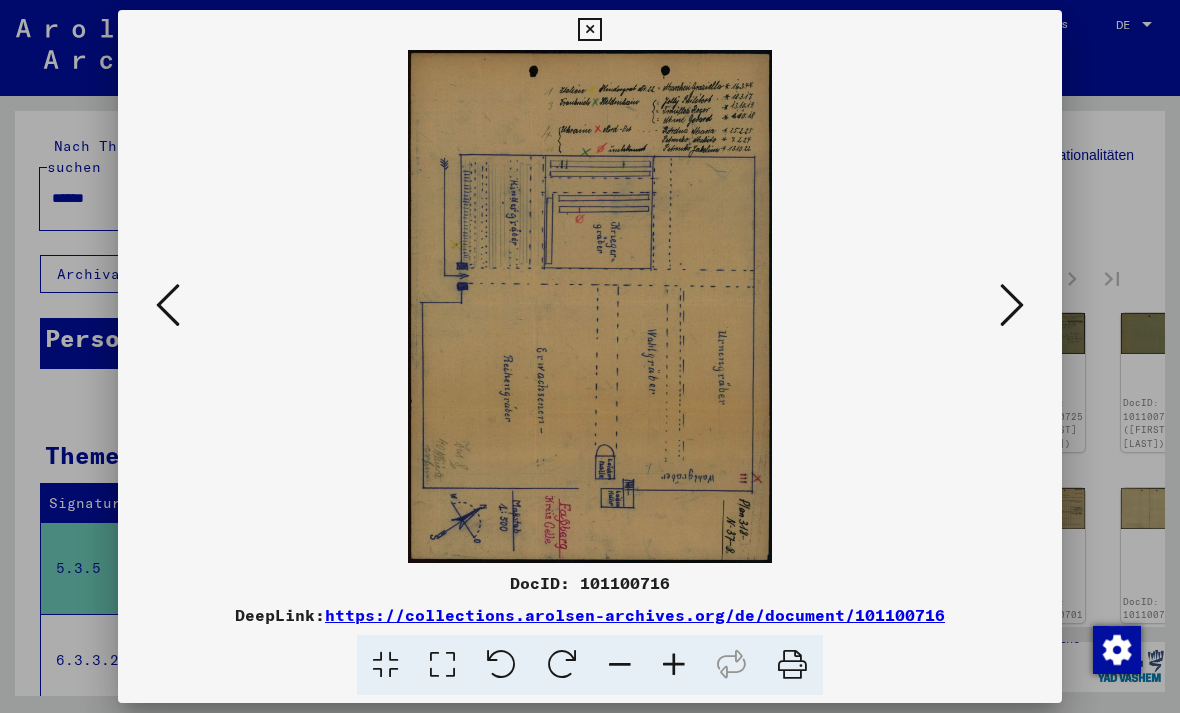 click at bounding box center [1012, 305] 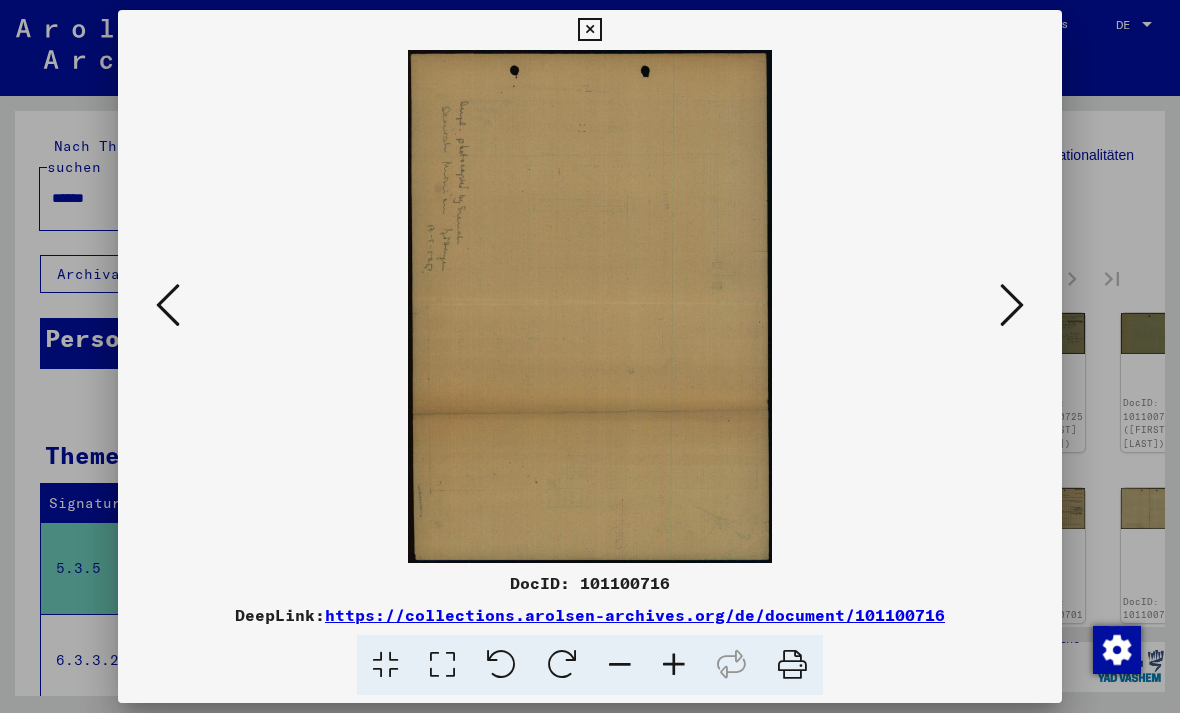 click at bounding box center [1012, 305] 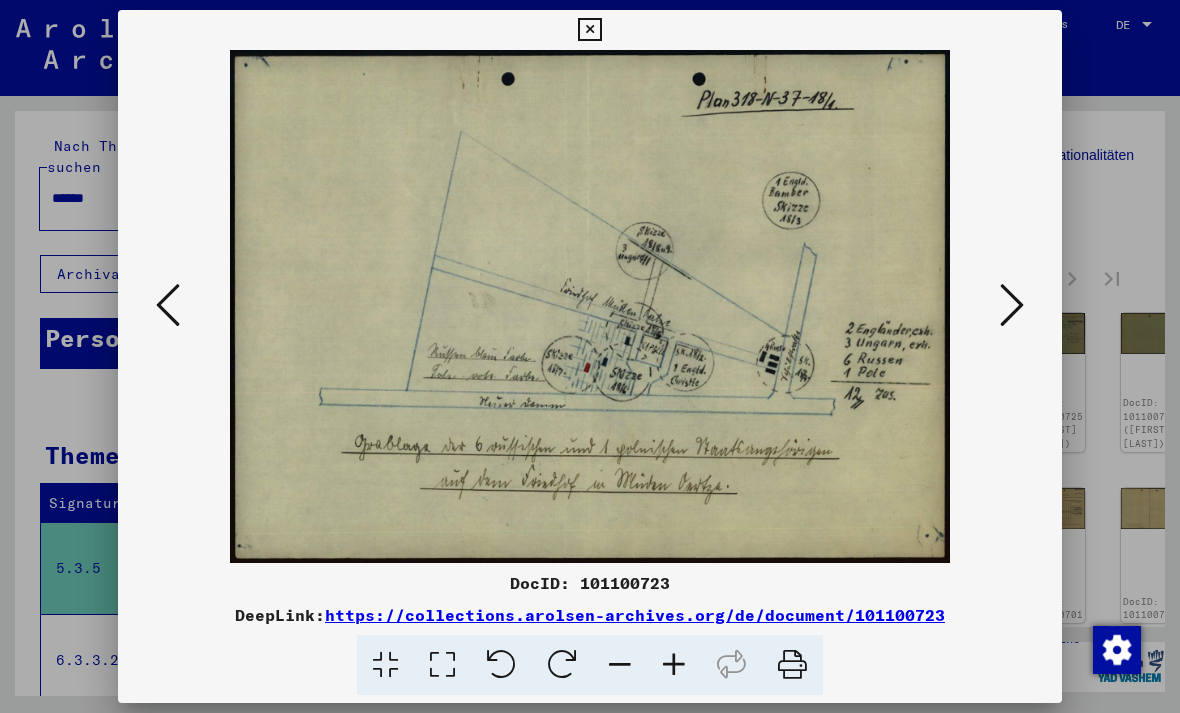 click at bounding box center [1012, 305] 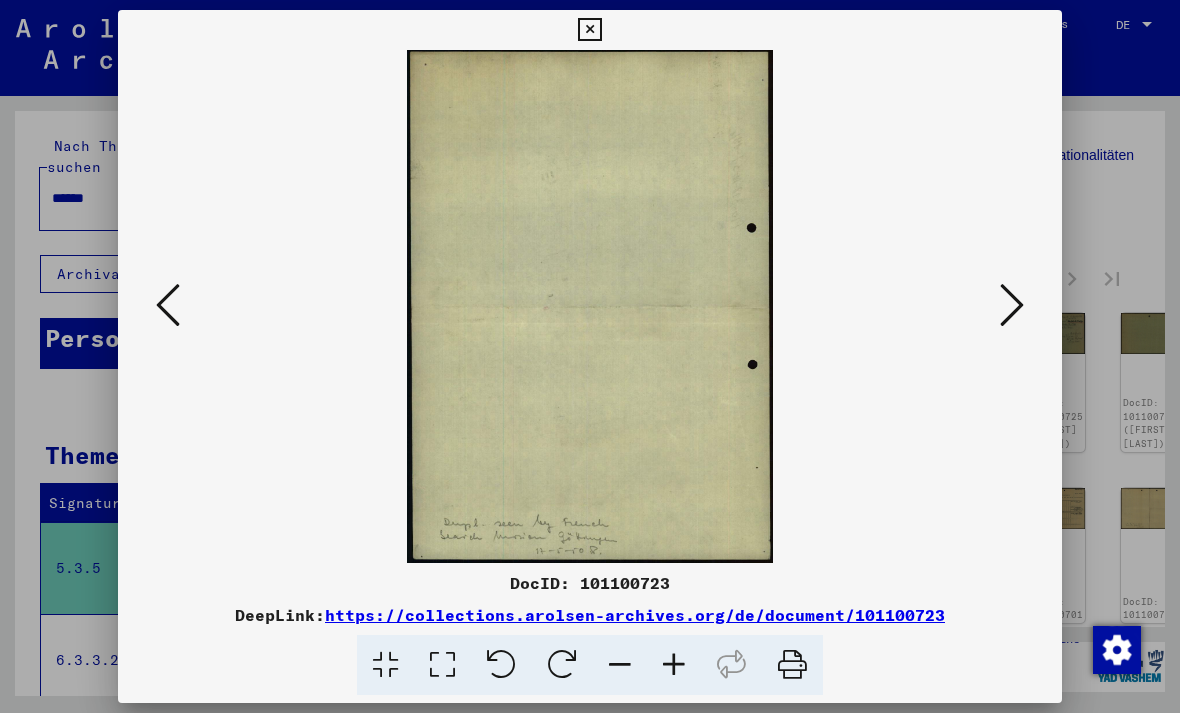 click at bounding box center (168, 305) 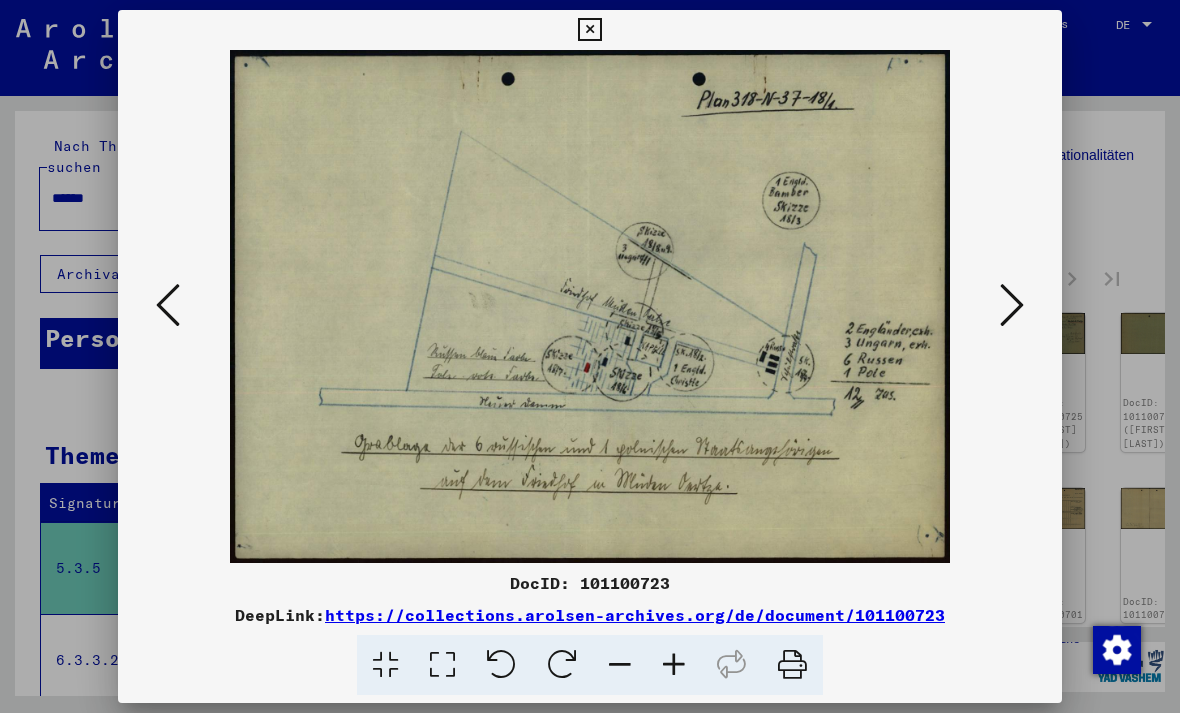 click at bounding box center (1012, 305) 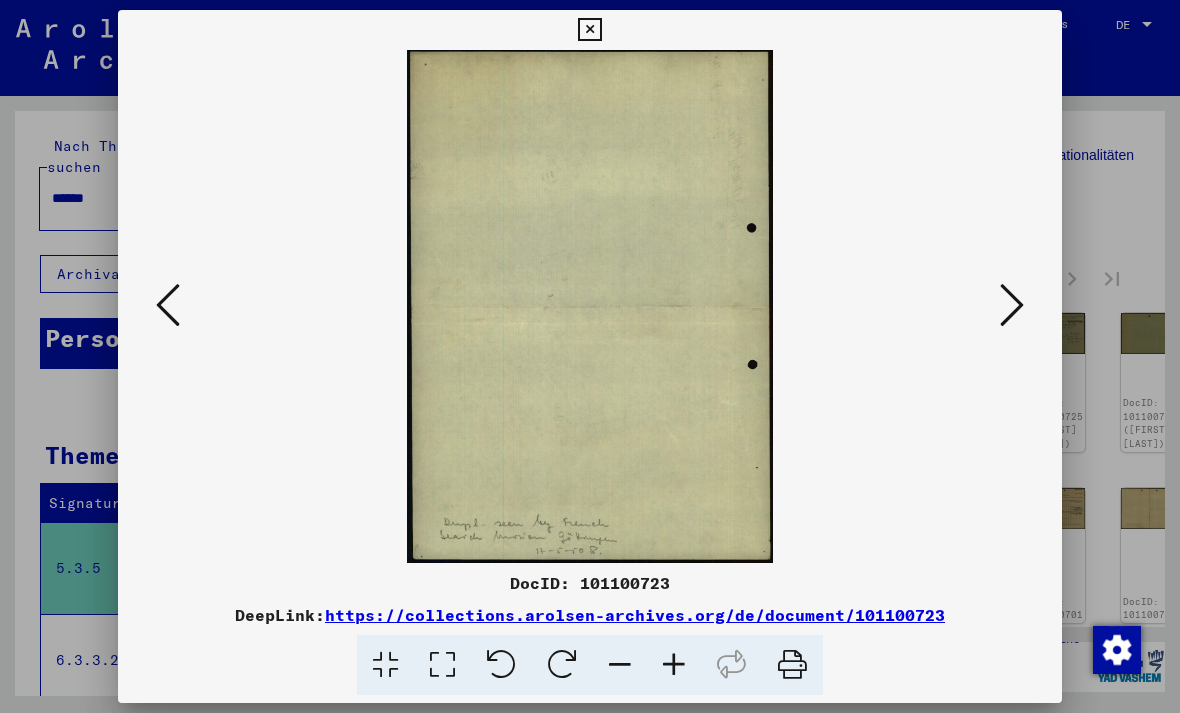 click at bounding box center (168, 305) 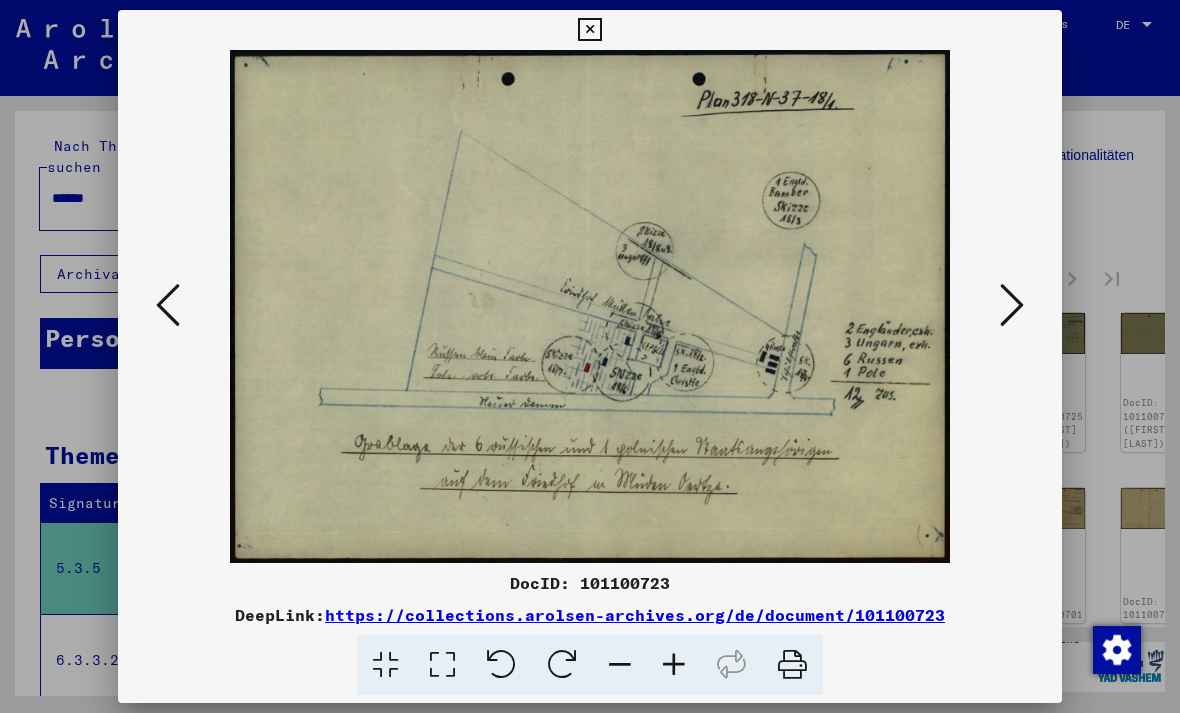click at bounding box center (1012, 305) 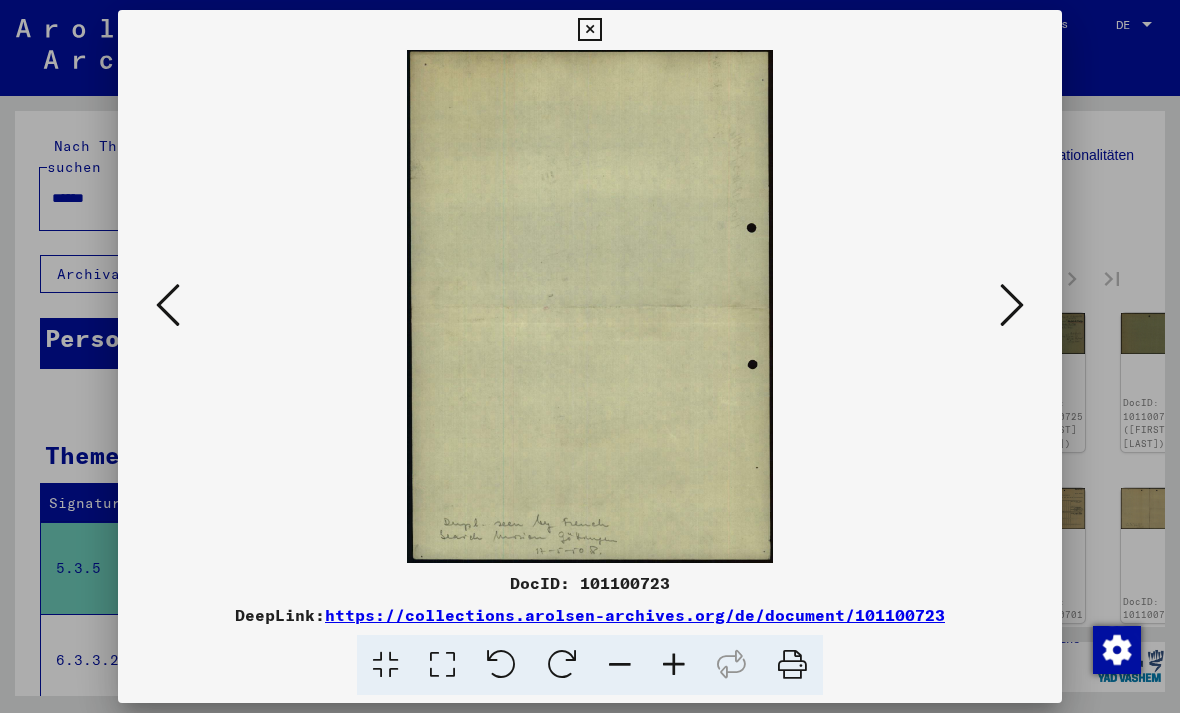 click at bounding box center [1012, 305] 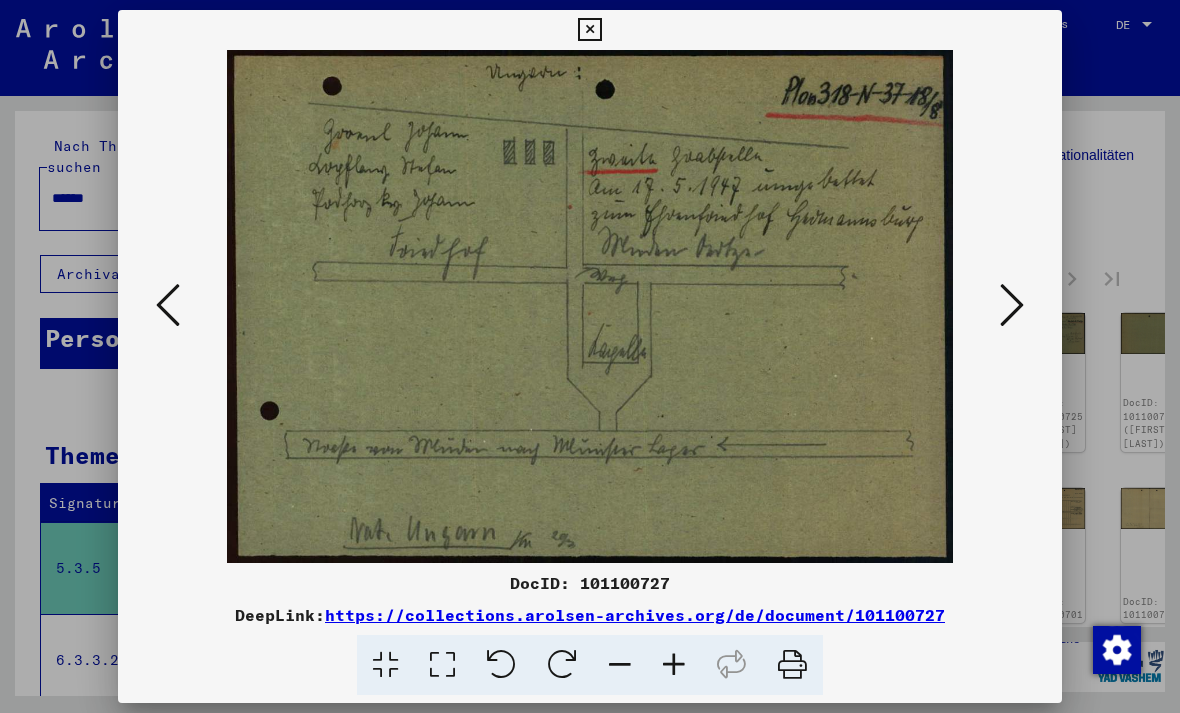 click at bounding box center [1012, 305] 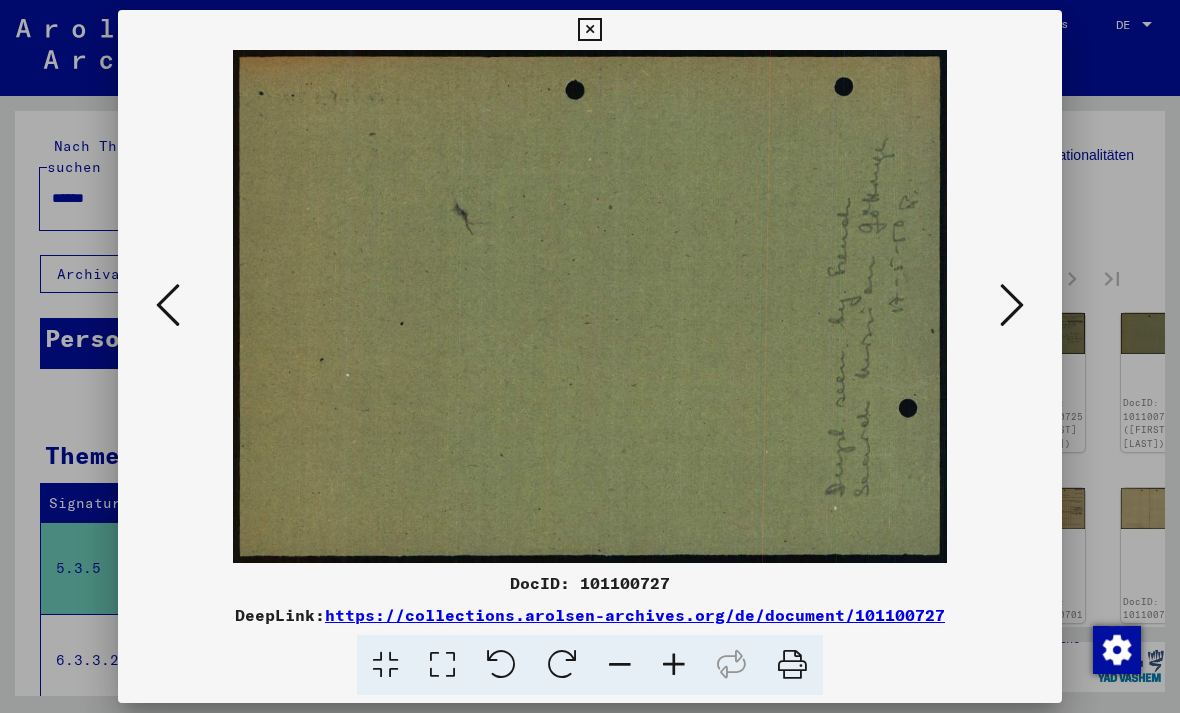 click at bounding box center (1012, 305) 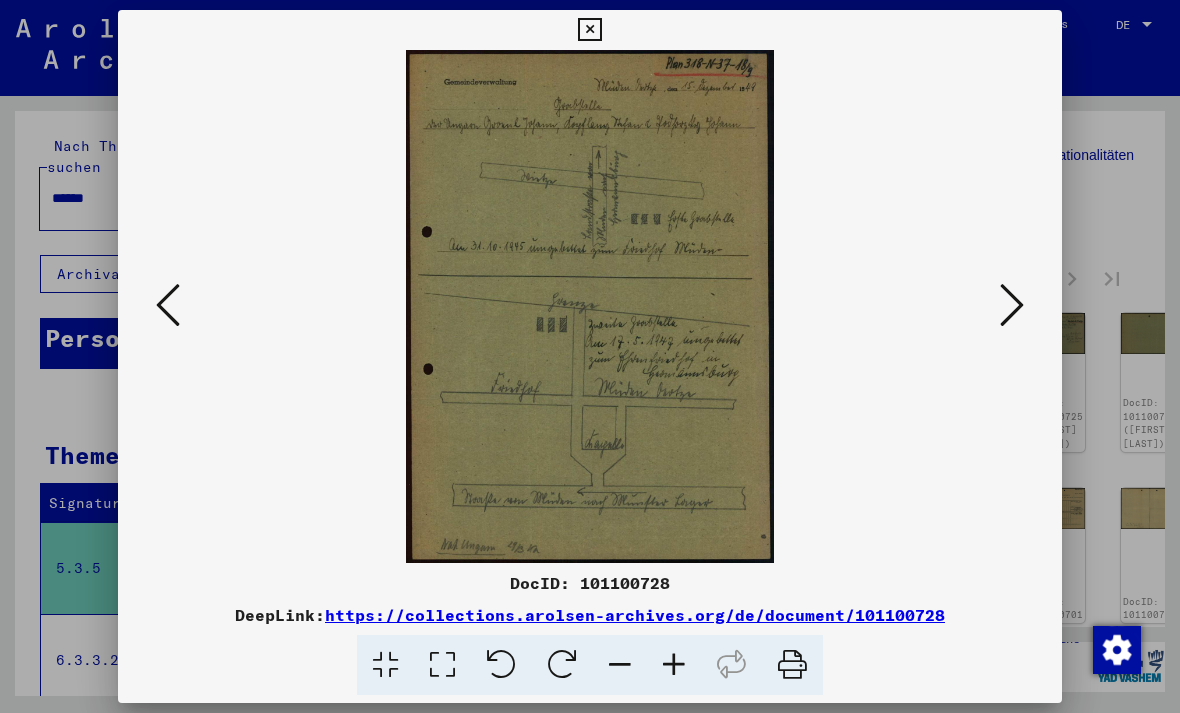 click at bounding box center (1012, 305) 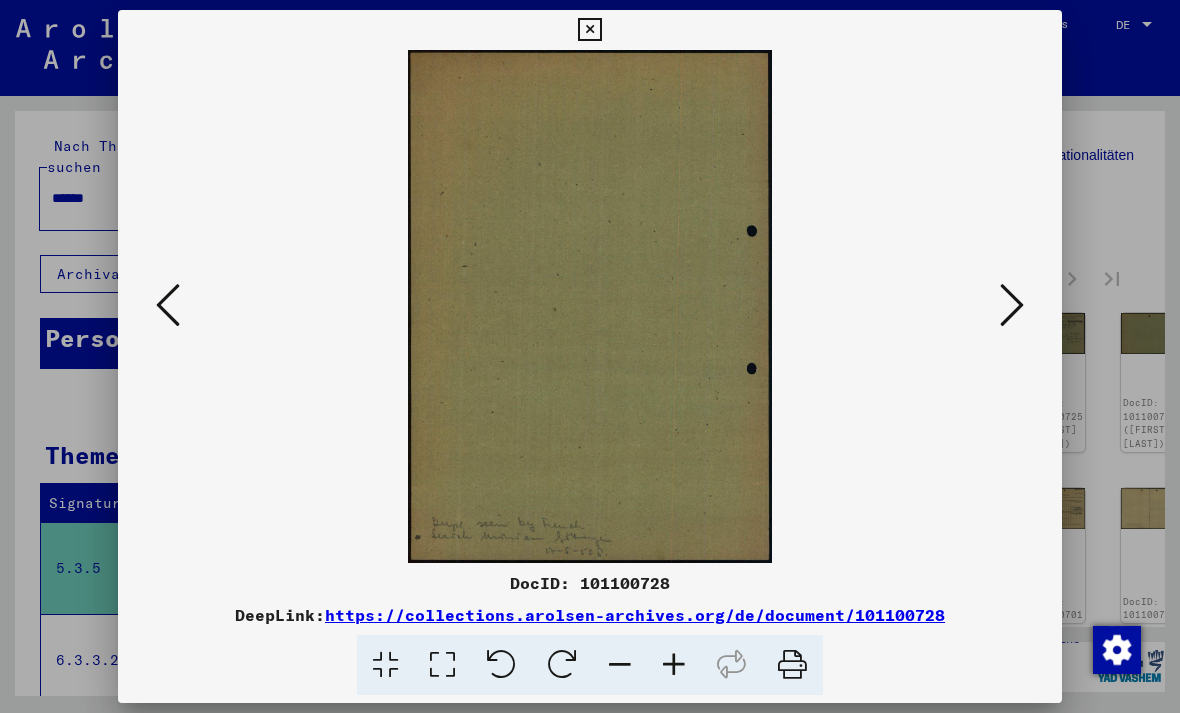 click at bounding box center (1012, 305) 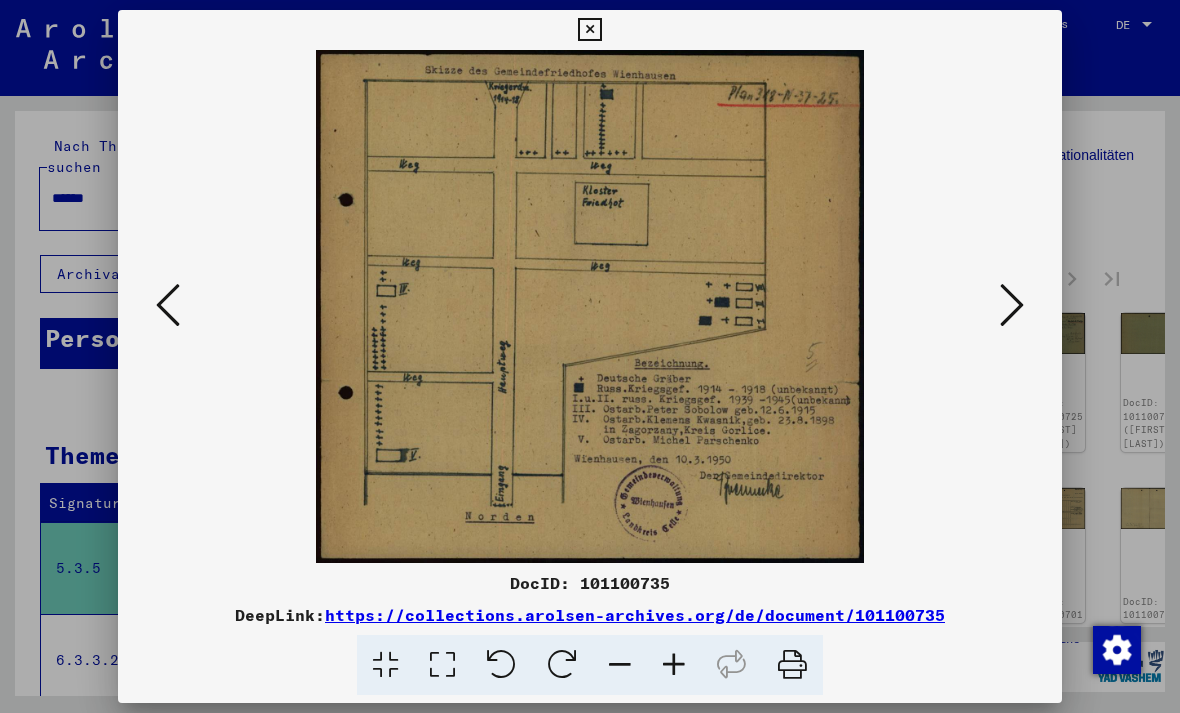 click at bounding box center [1012, 305] 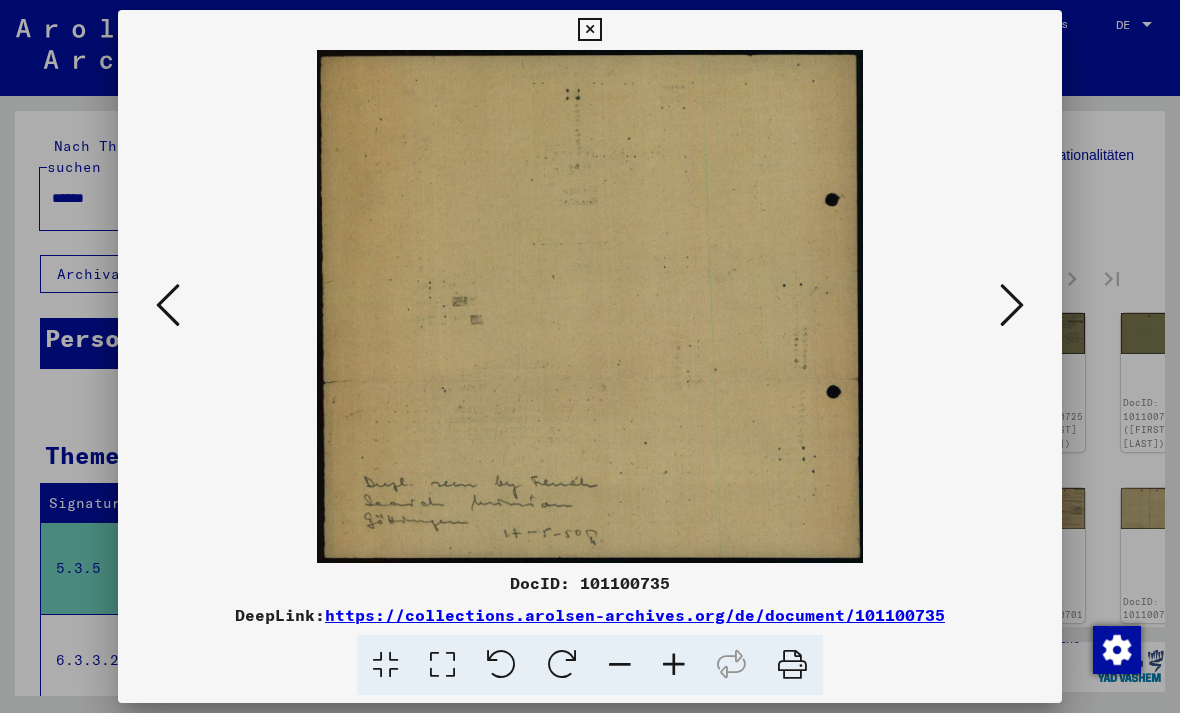 click at bounding box center [1012, 305] 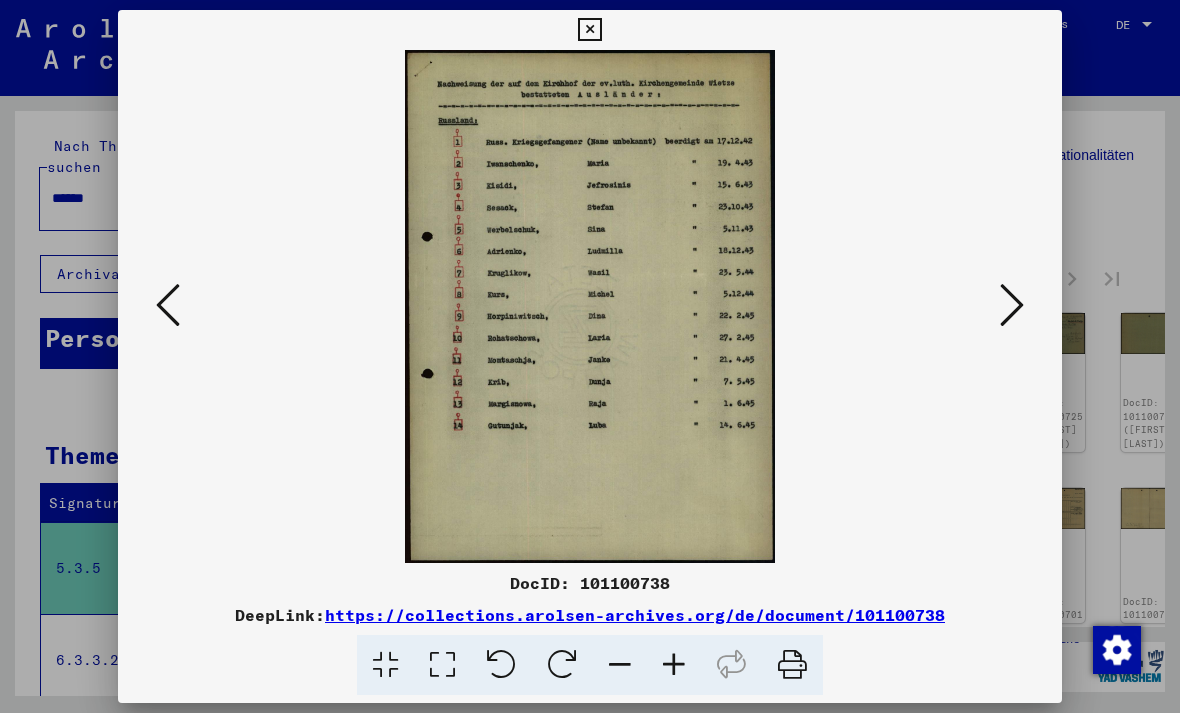 click at bounding box center (1012, 305) 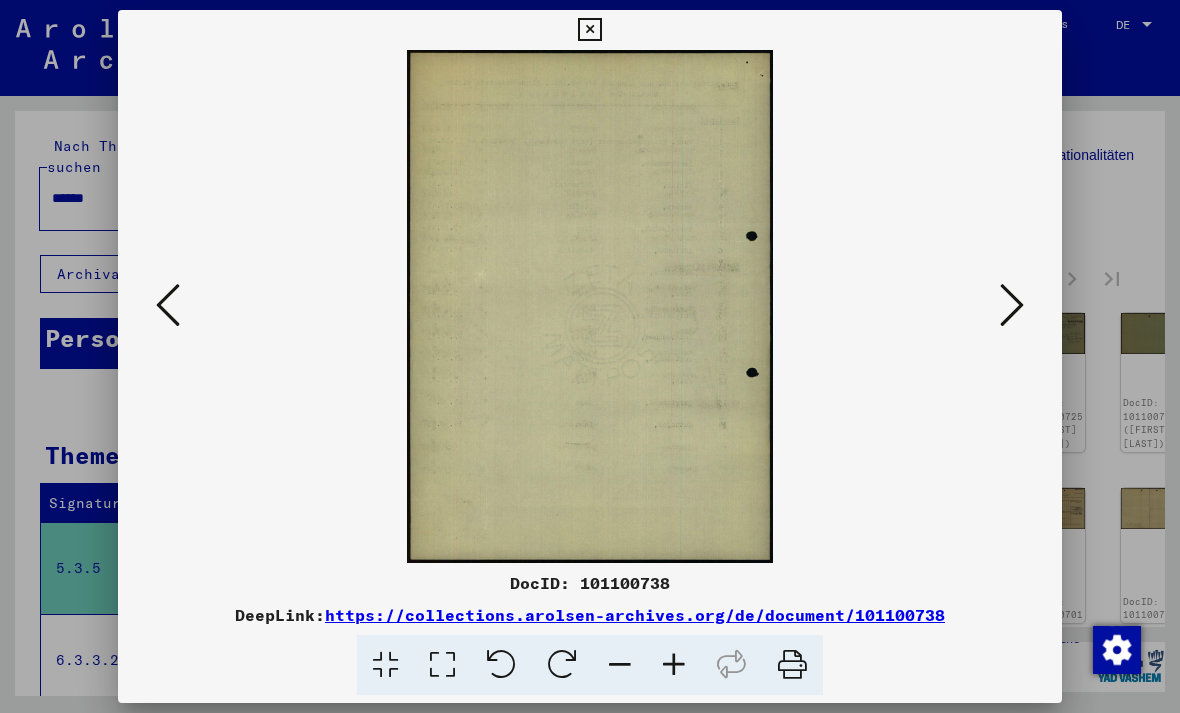 click at bounding box center [1012, 305] 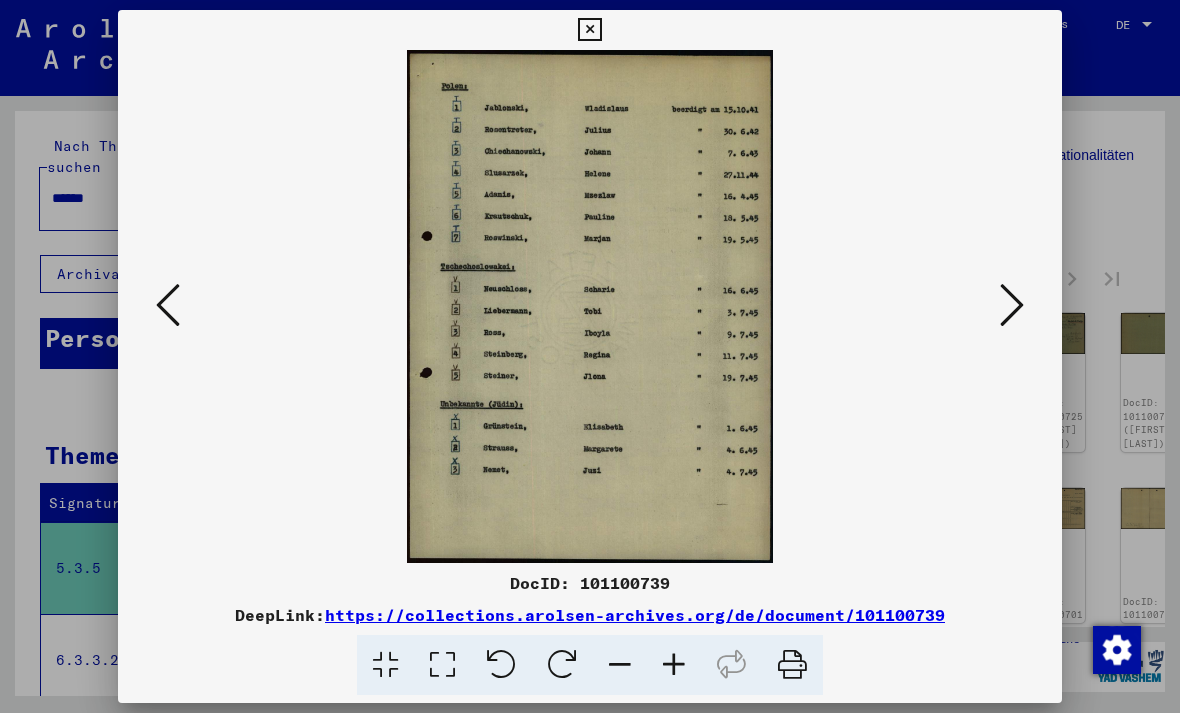 click at bounding box center (1012, 305) 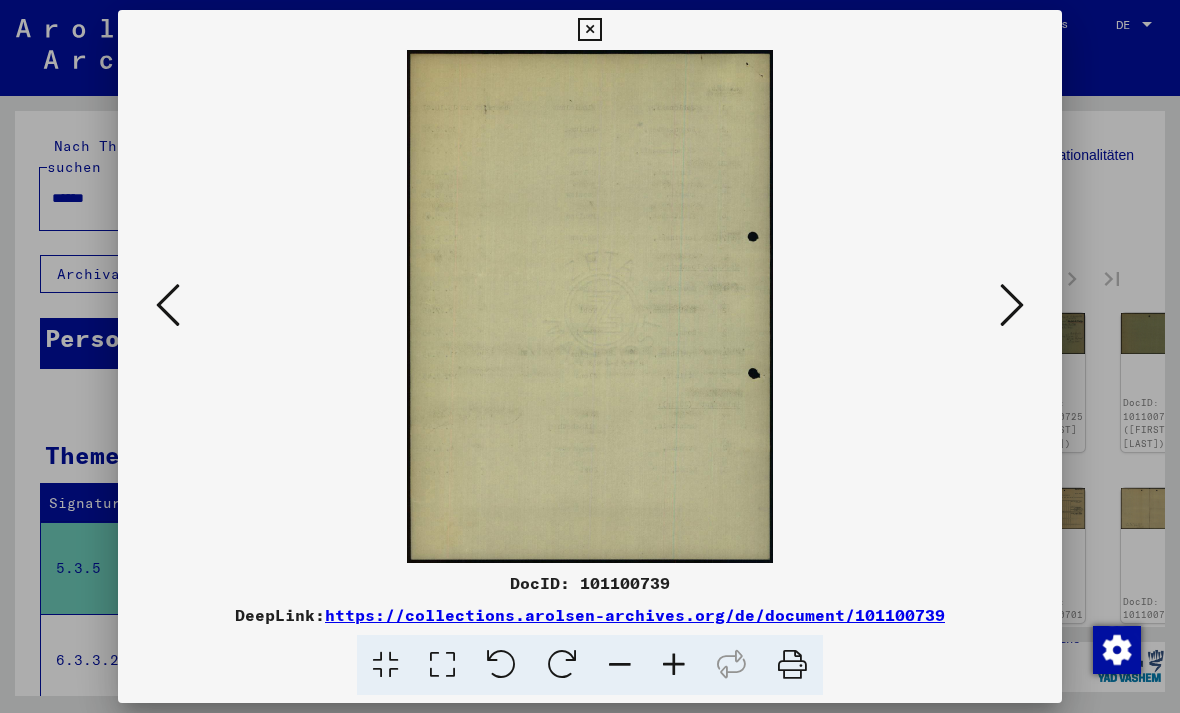 click at bounding box center (1012, 305) 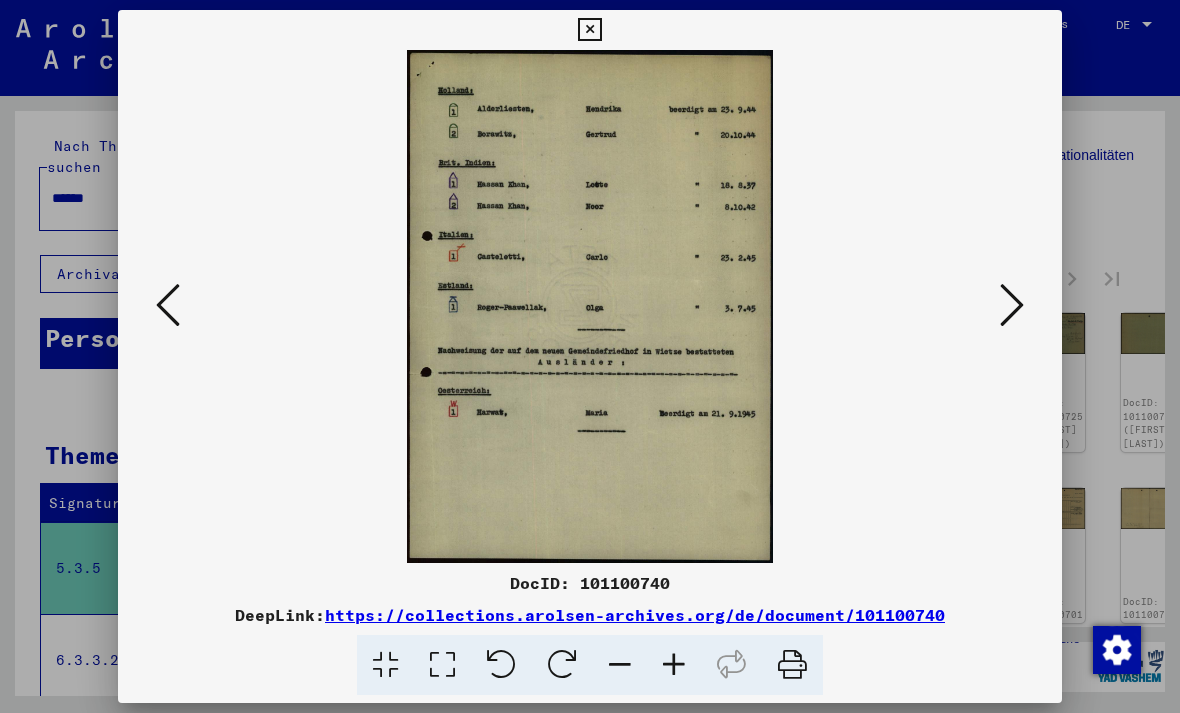 click at bounding box center (1012, 305) 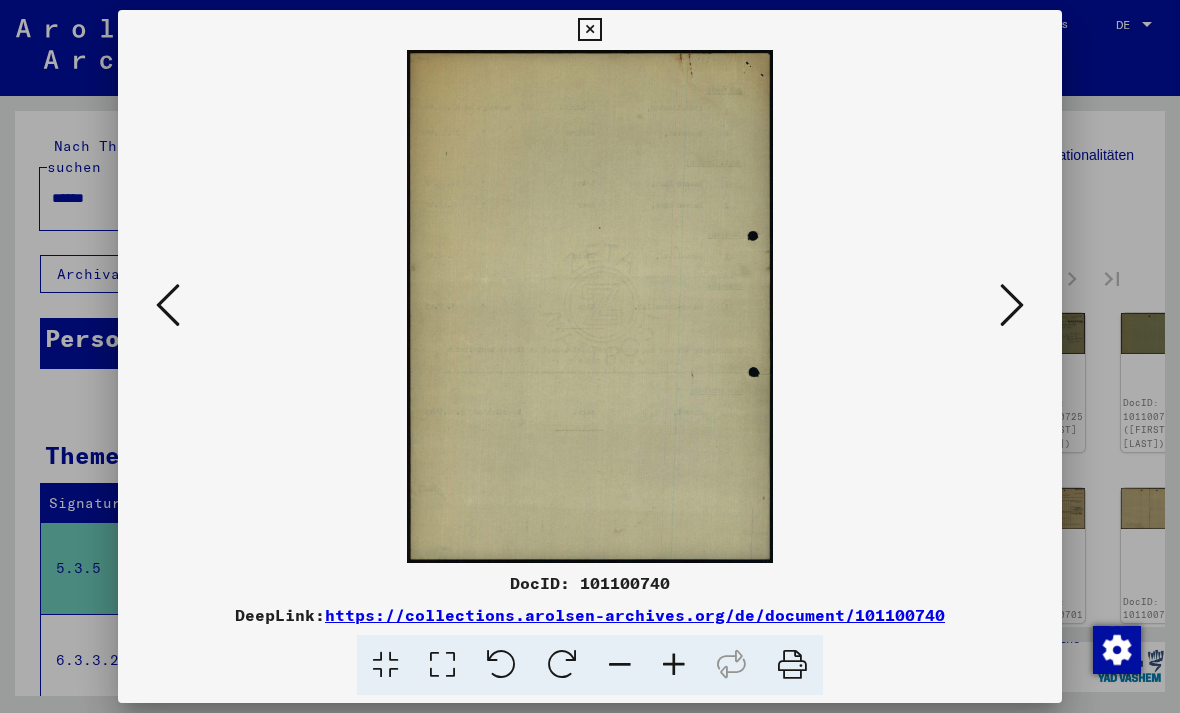 click at bounding box center (1012, 306) 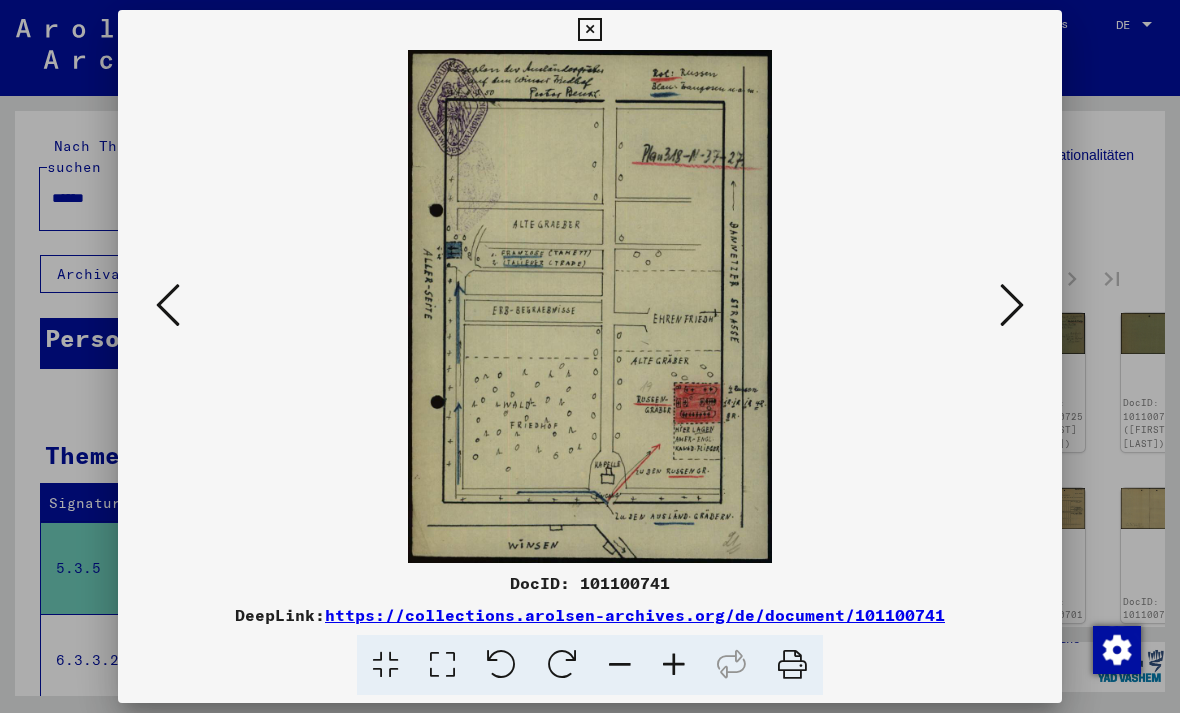 click at bounding box center [1012, 305] 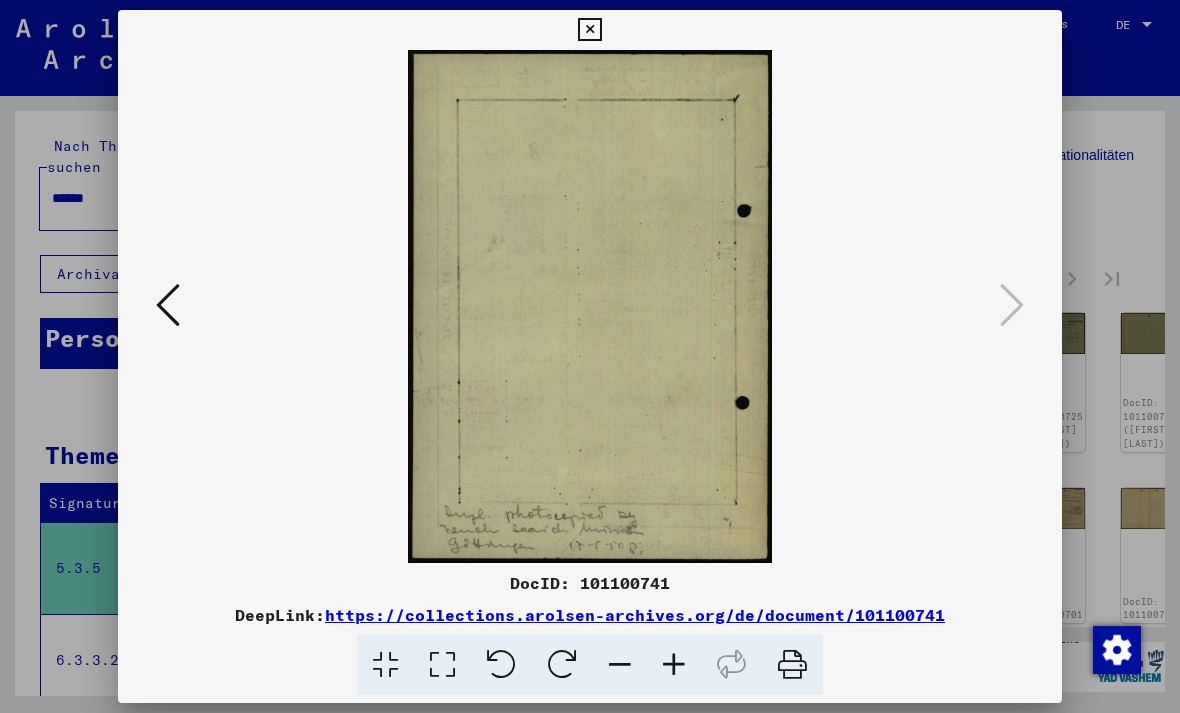 click at bounding box center [589, 30] 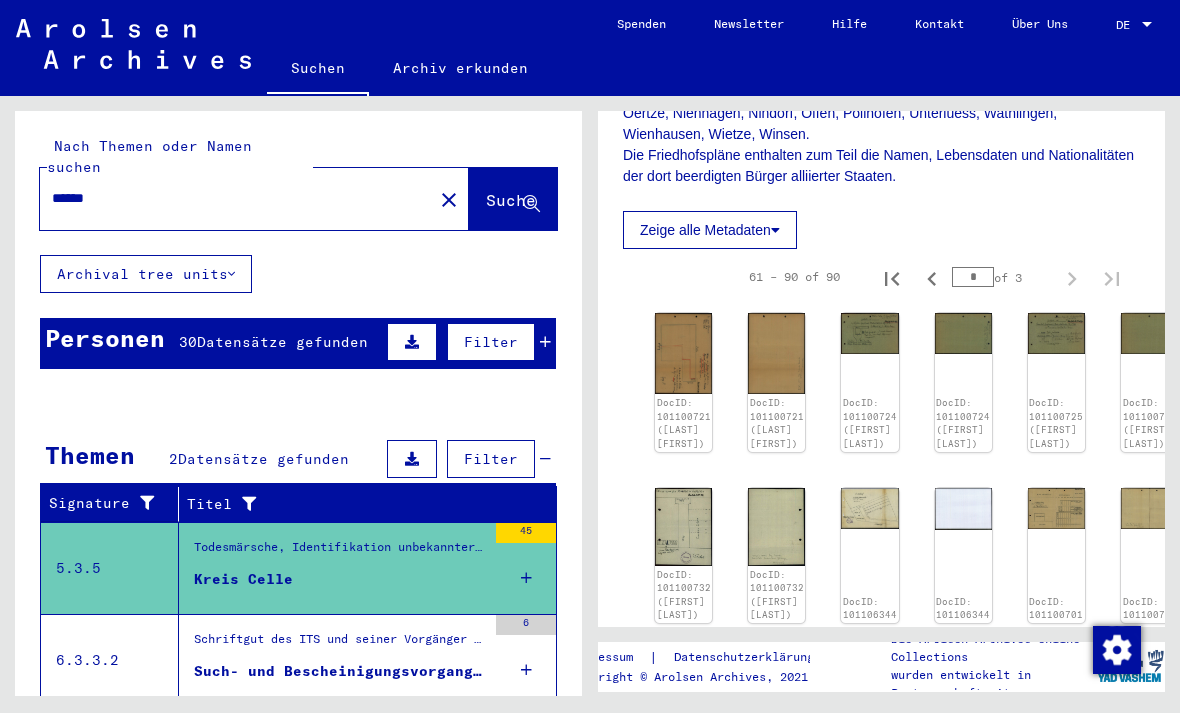 scroll, scrollTop: 0, scrollLeft: 0, axis: both 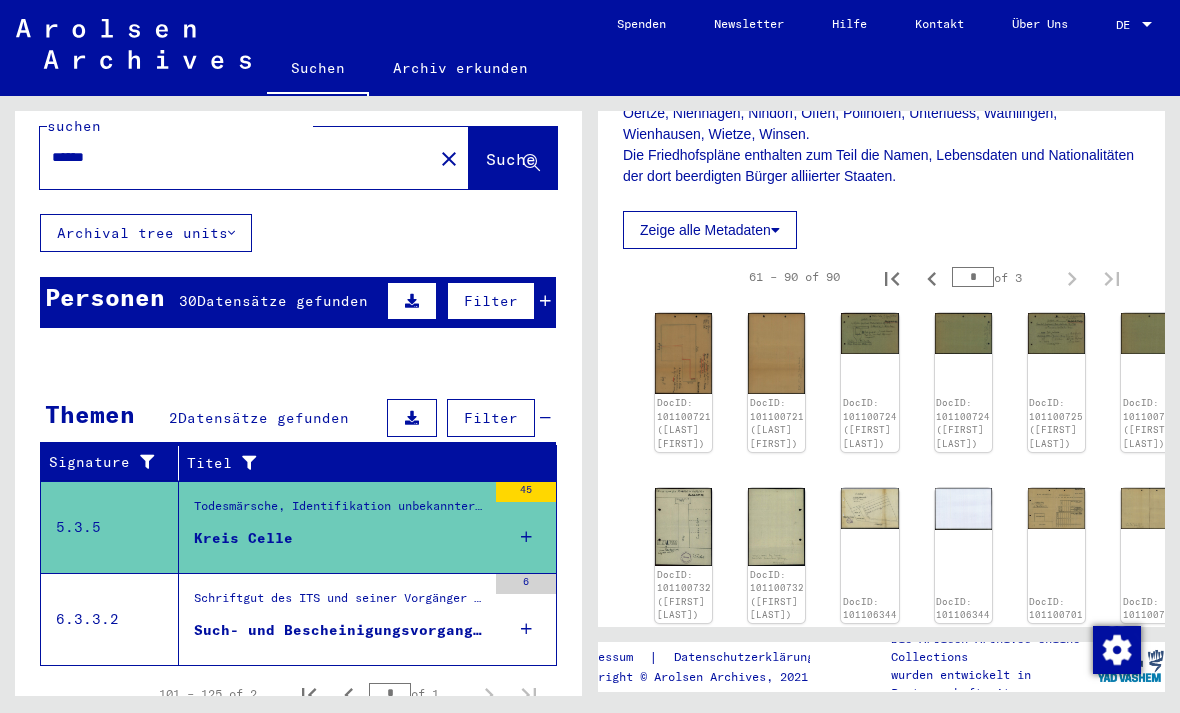 click on "Schriftgut des ITS und seiner Vorgänger > Bearbeitung von Anfragen > Fallbezogene Akten des ITS ab 1947 > T/D-Fallablage > Such- und Bescheinigungsvorgänge mit den (T/D-) Nummern von 250.000 bis 499.999 > Such- und Bescheinigungsvorgänge mit den (T/D-) Nummern von 334.000 bis 334.499" at bounding box center [340, 603] 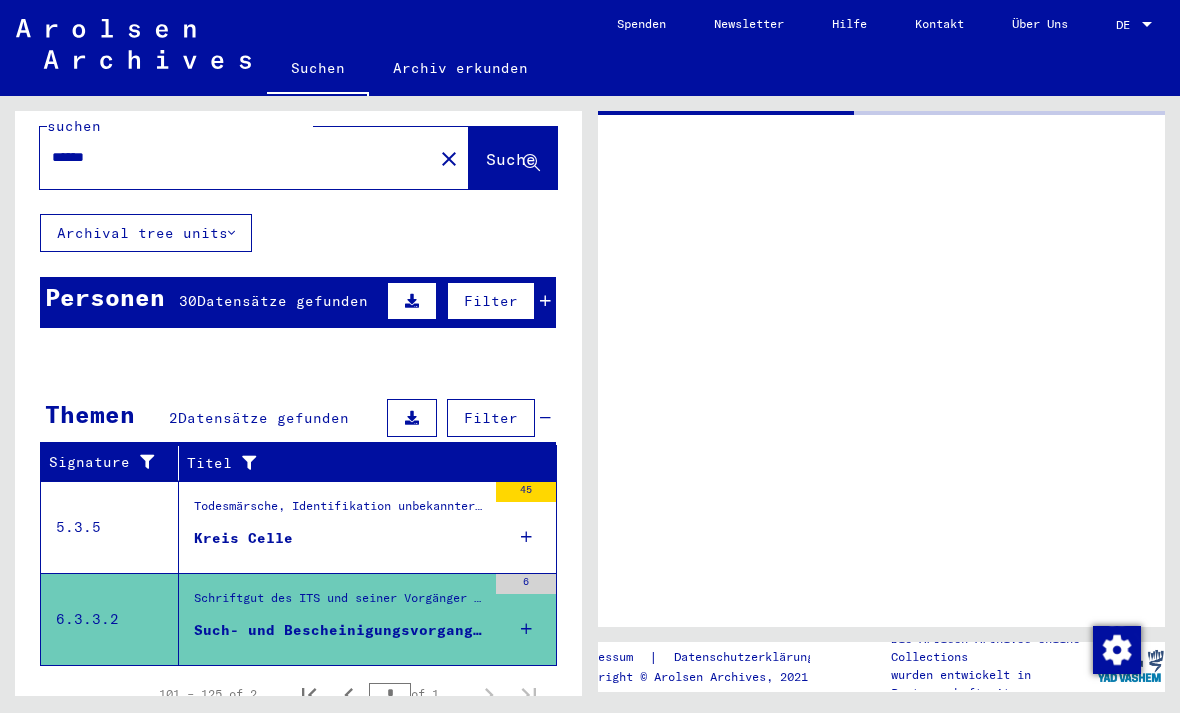 scroll, scrollTop: 0, scrollLeft: 0, axis: both 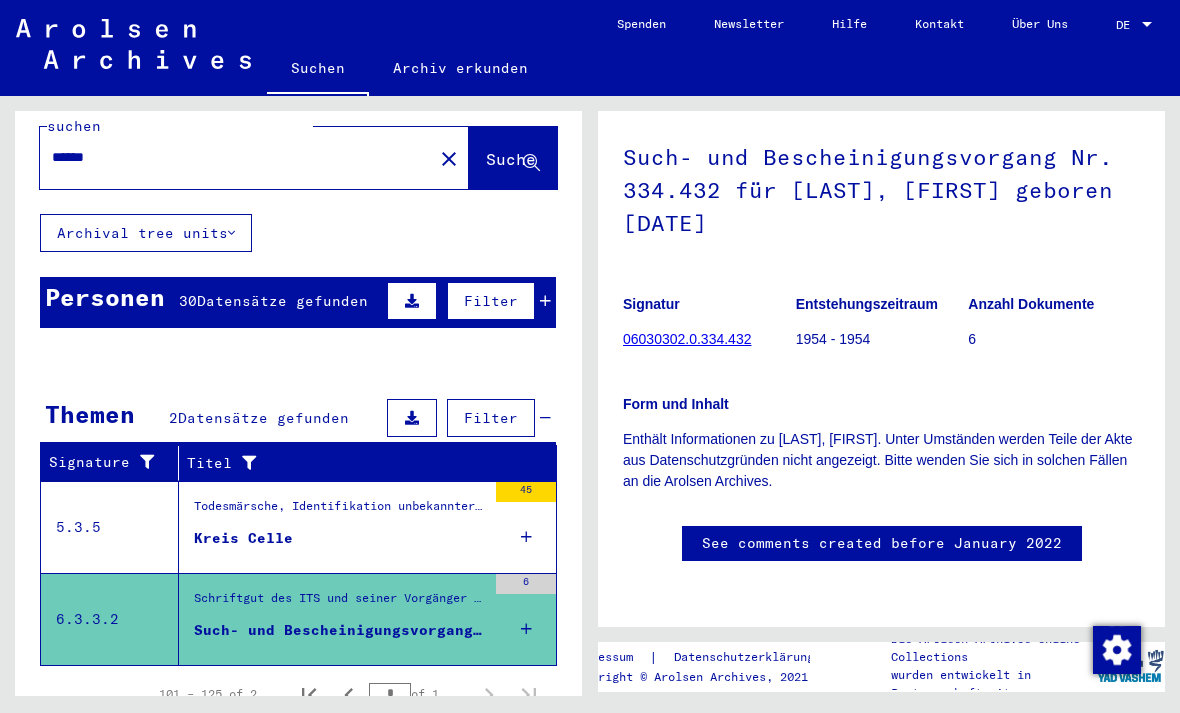 click on "6 Schriftgut des ITS und seiner Vorgänger   /   6.3 Bearbeitung von Anfragen   /   6.3.3 Fallbezogene Akten des ITS ab 1947   /   6.3.3.2 T/D-Fallablage   /   Such- und Bescheinigungsvorgänge mit den (T/D-) Nummern von 250.000 bis 499.999   /   Such- und Bescheinigungsvorgänge mit den (T/D-) Nummern von 334.000 bis 334.499   /  Such- und Bescheinigungsvorgang Nr. 334.432 für BOSTEL, JONNY geboren [DATE]  Signatur 06030302.0.334.432 Entstehungszeitraum 1954 - 1954 Anzahl Dokumente 6 Form und Inhalt Enthält Informationen zu BOSTEL, JONNY. Unter Umständen werden Teile der Akte aus Datenschutzgründen nicht angezeigt. Bitte wenden Sie sich in solchen Fällen an die Arolsen Archives. See comments created before January 2022 Impressum  |  Datenschutzerklärung Copyright © Arolsen Archives, 2021 Die Arolsen Archives Online-Collections wurden entwickelt in Partnerschaft mit" 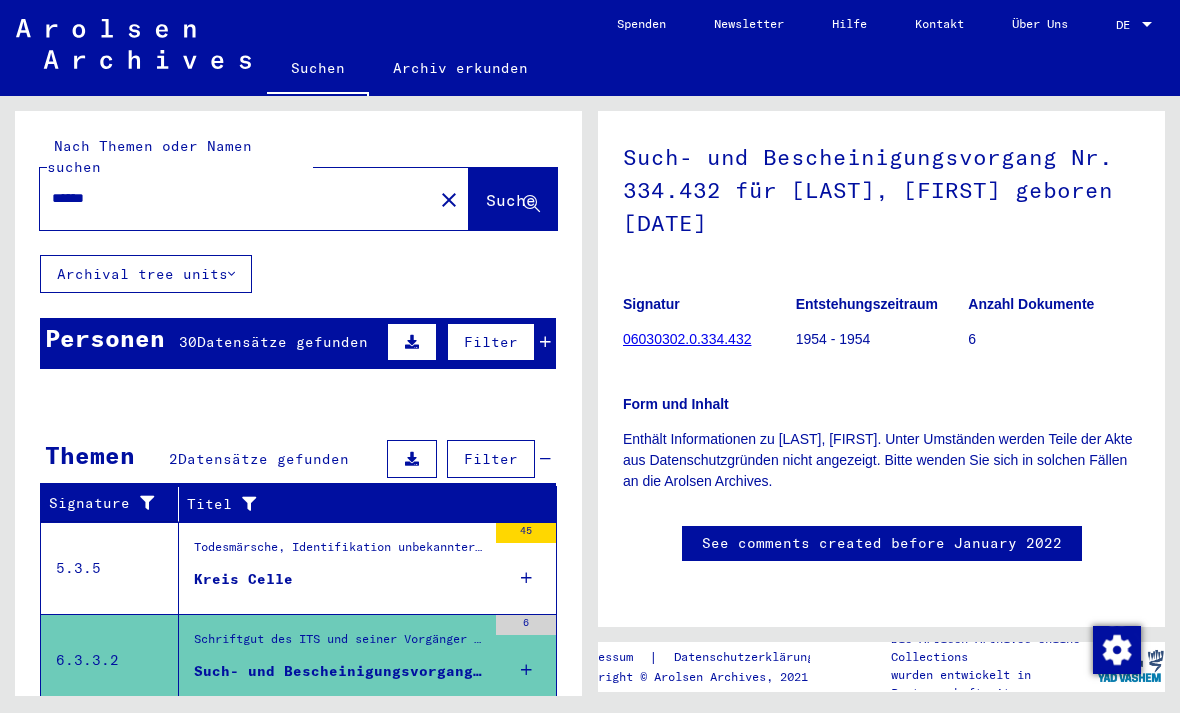scroll, scrollTop: 0, scrollLeft: 0, axis: both 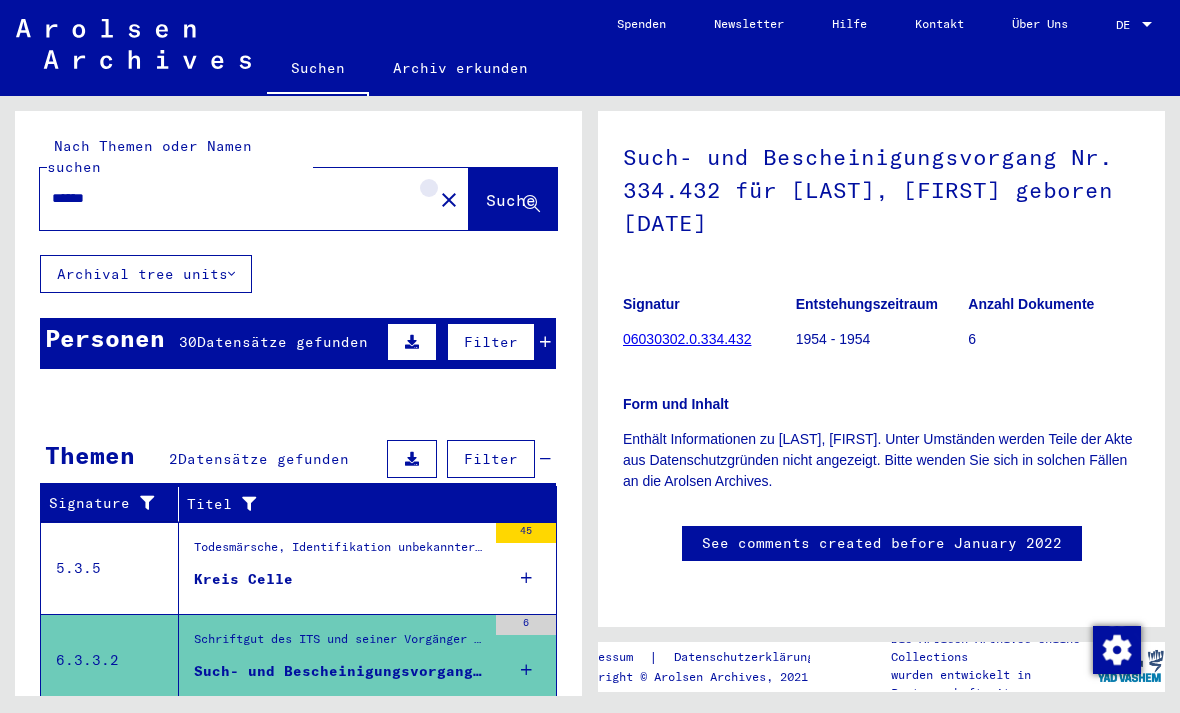 click on "close" 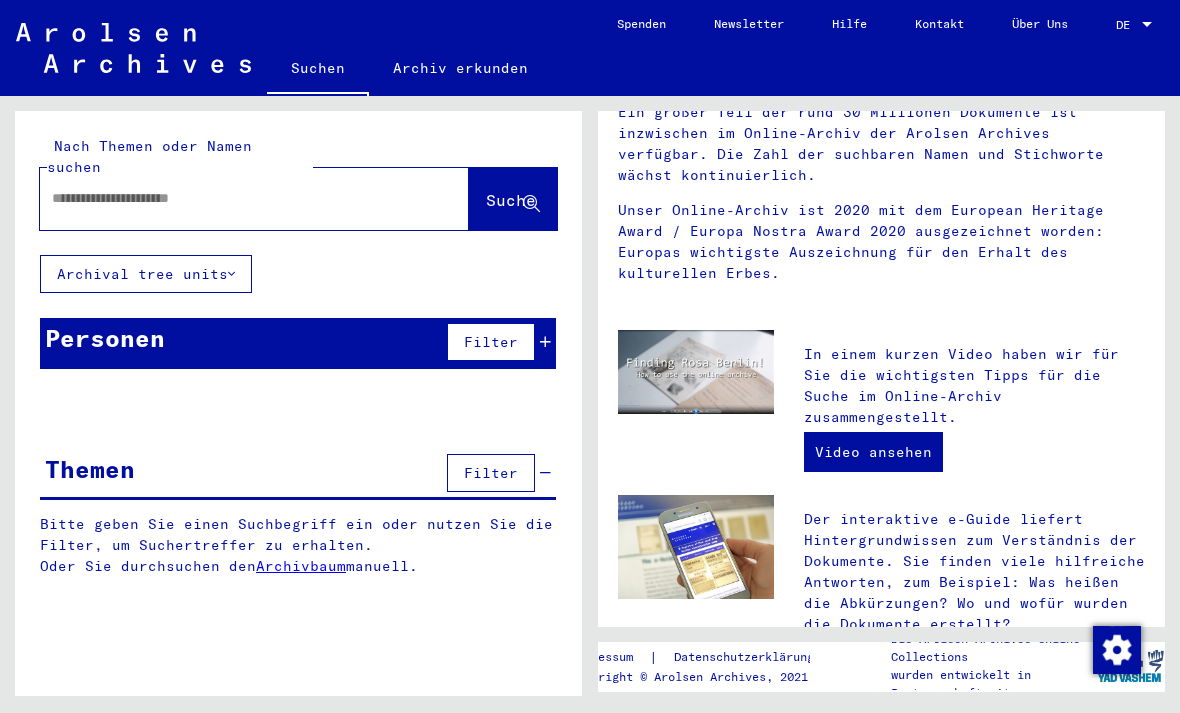 click at bounding box center (230, 198) 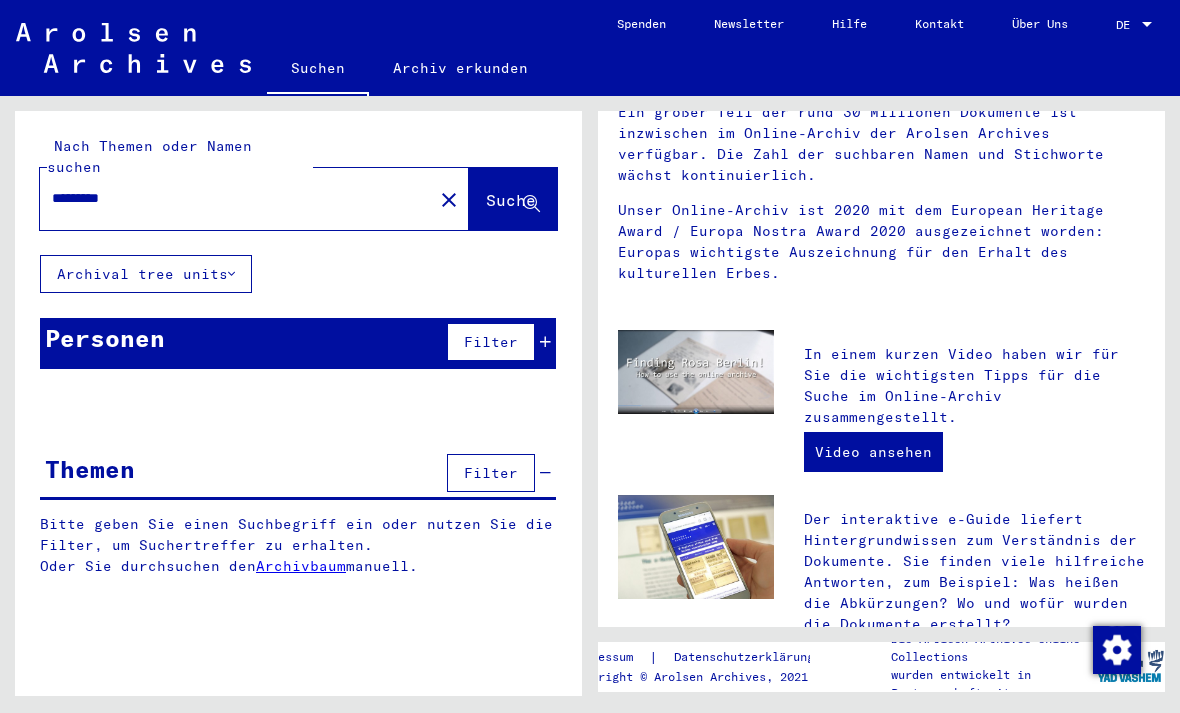 type on "*********" 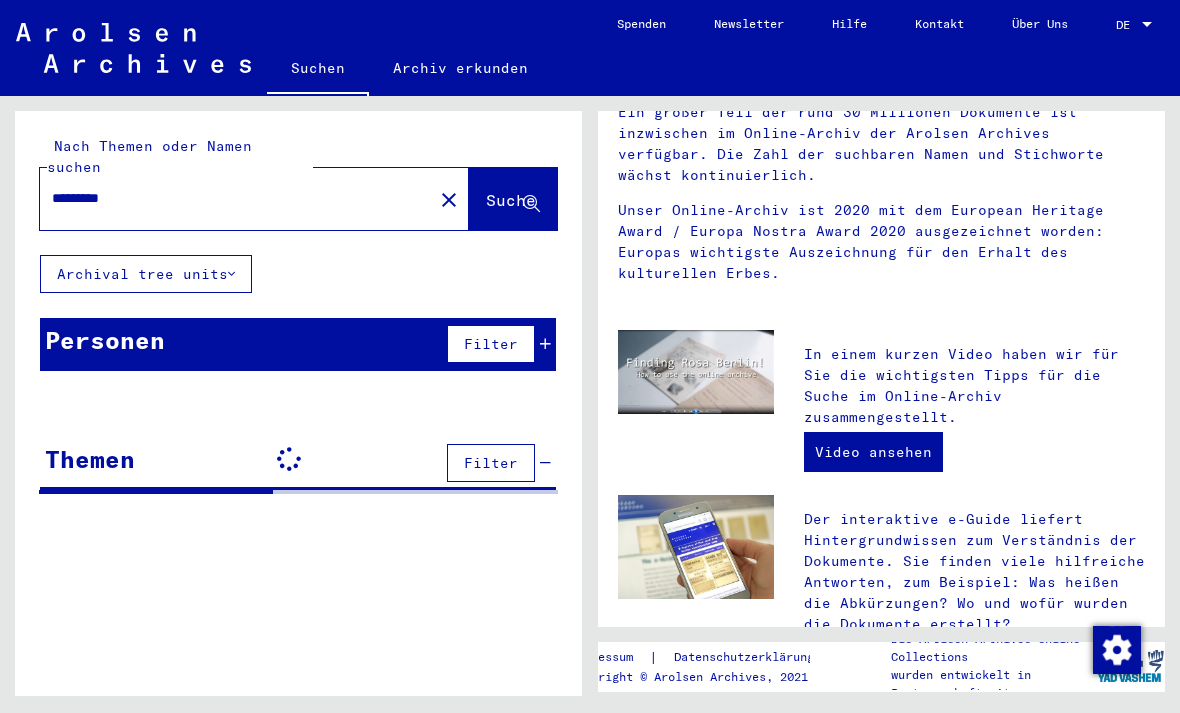 click on "Suche" 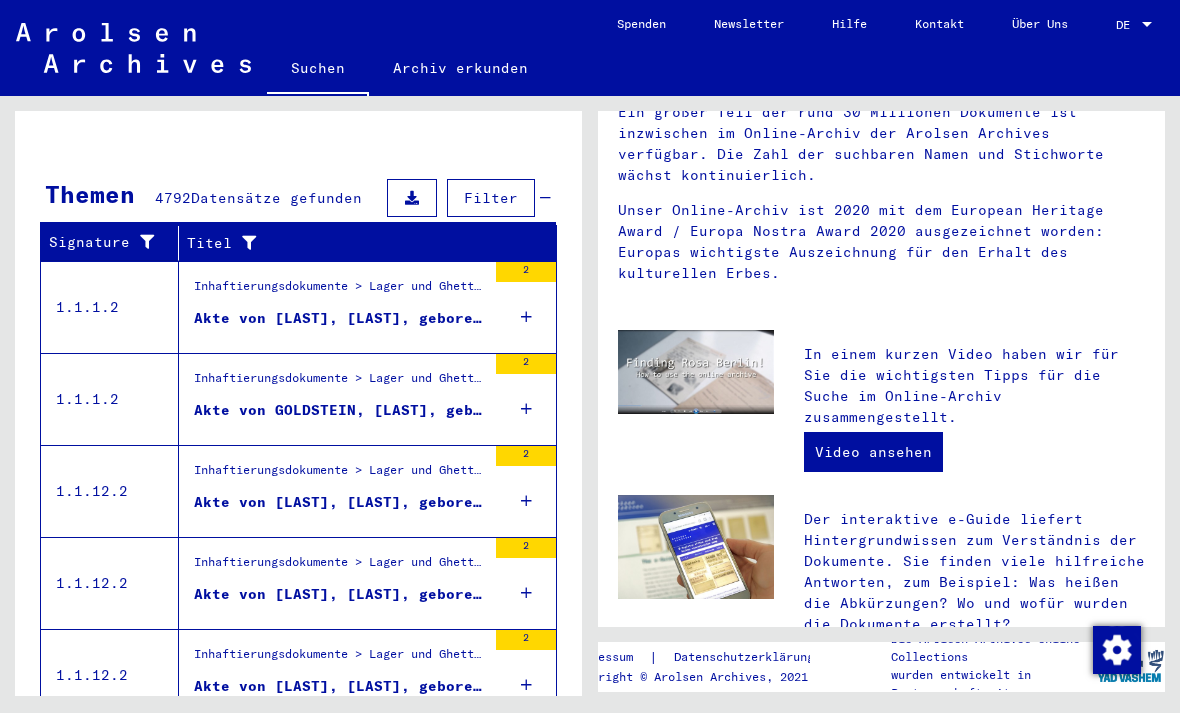 scroll, scrollTop: 261, scrollLeft: 0, axis: vertical 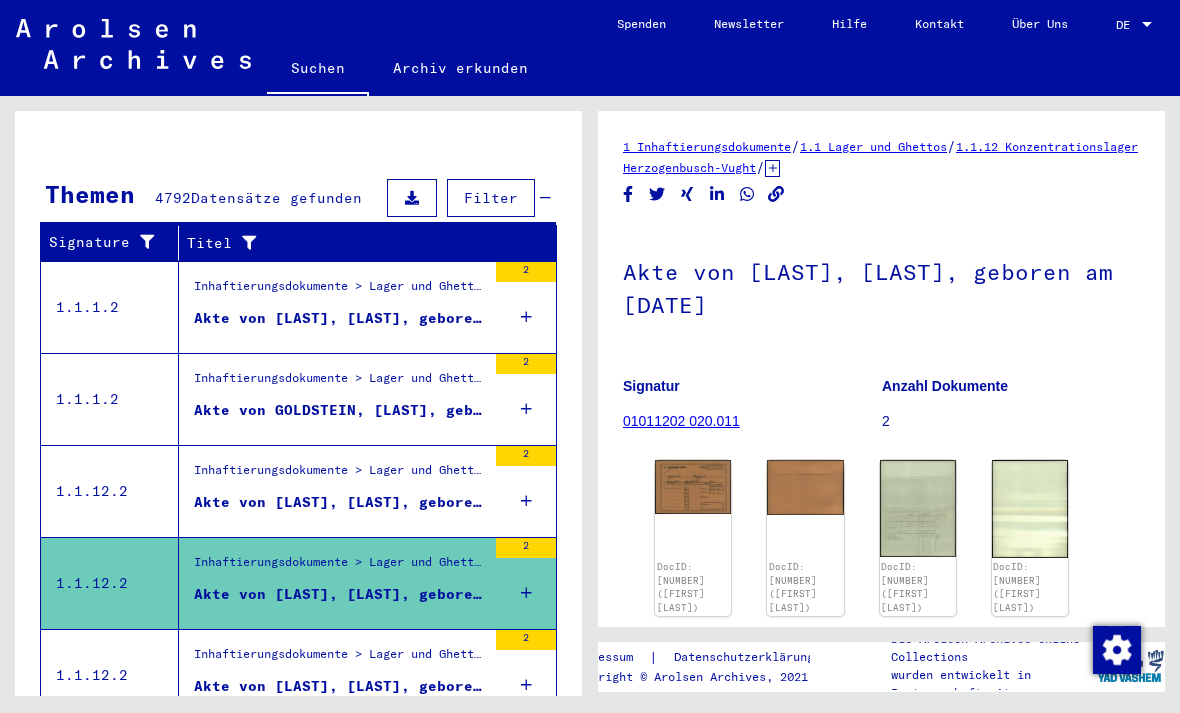 click 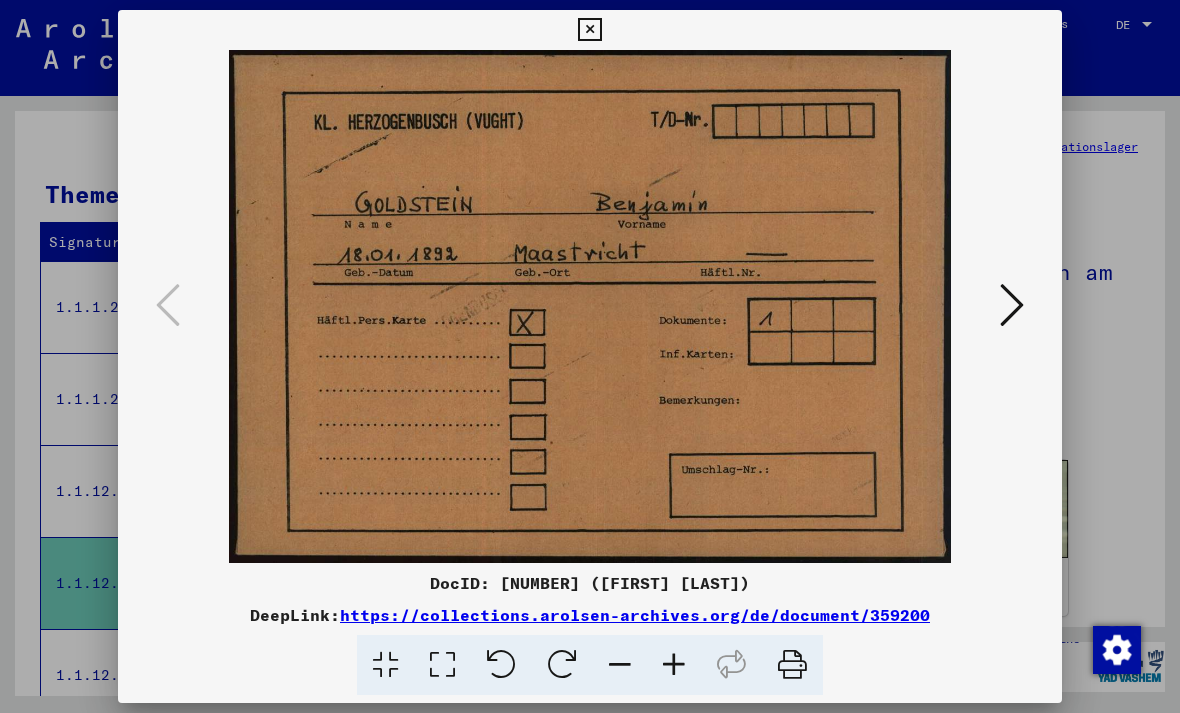 click at bounding box center (1012, 305) 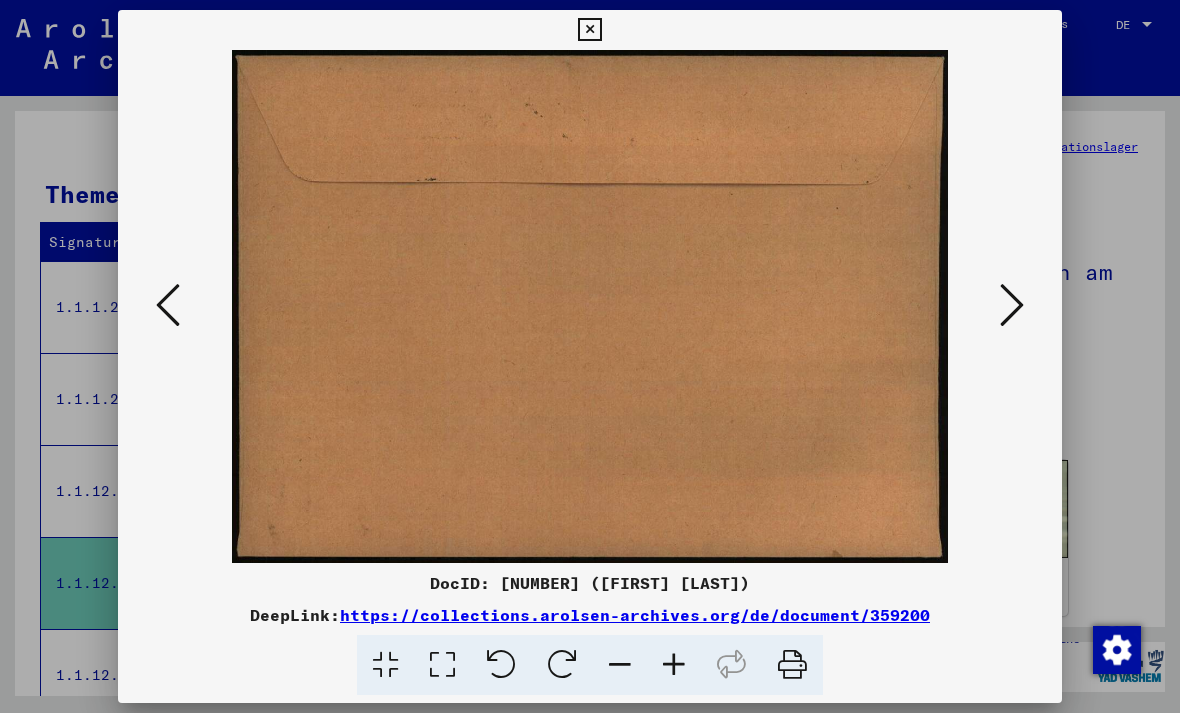 click at bounding box center (589, 30) 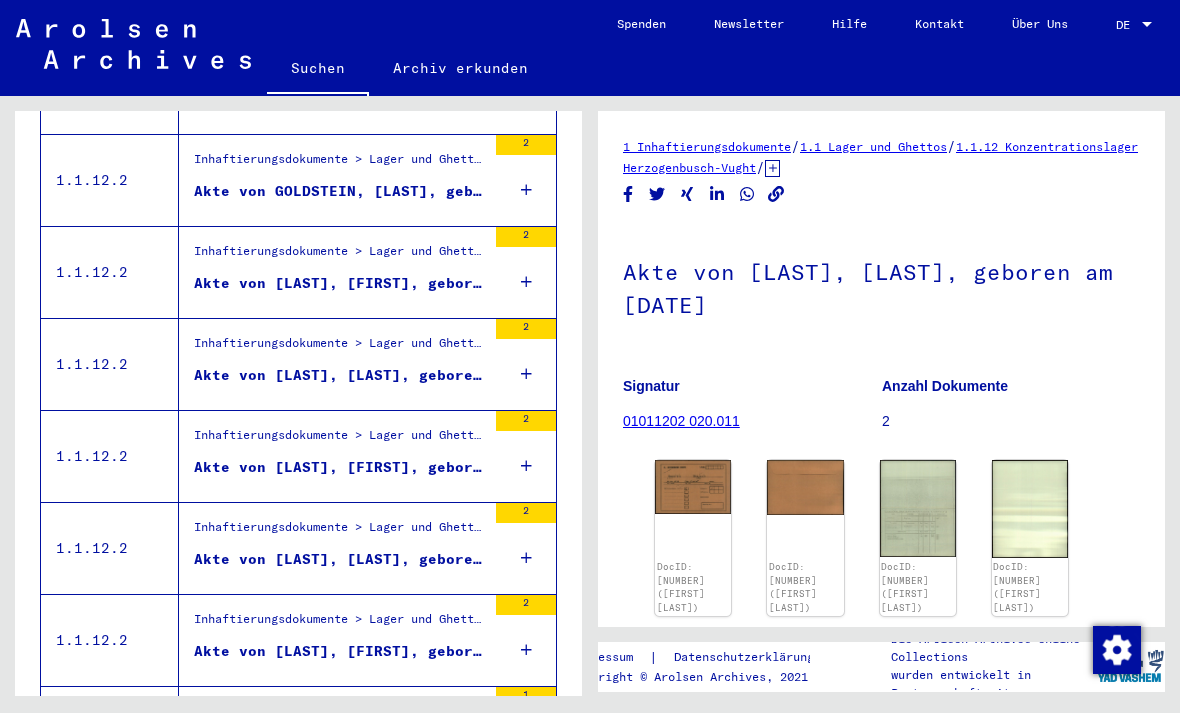 scroll, scrollTop: 953, scrollLeft: 0, axis: vertical 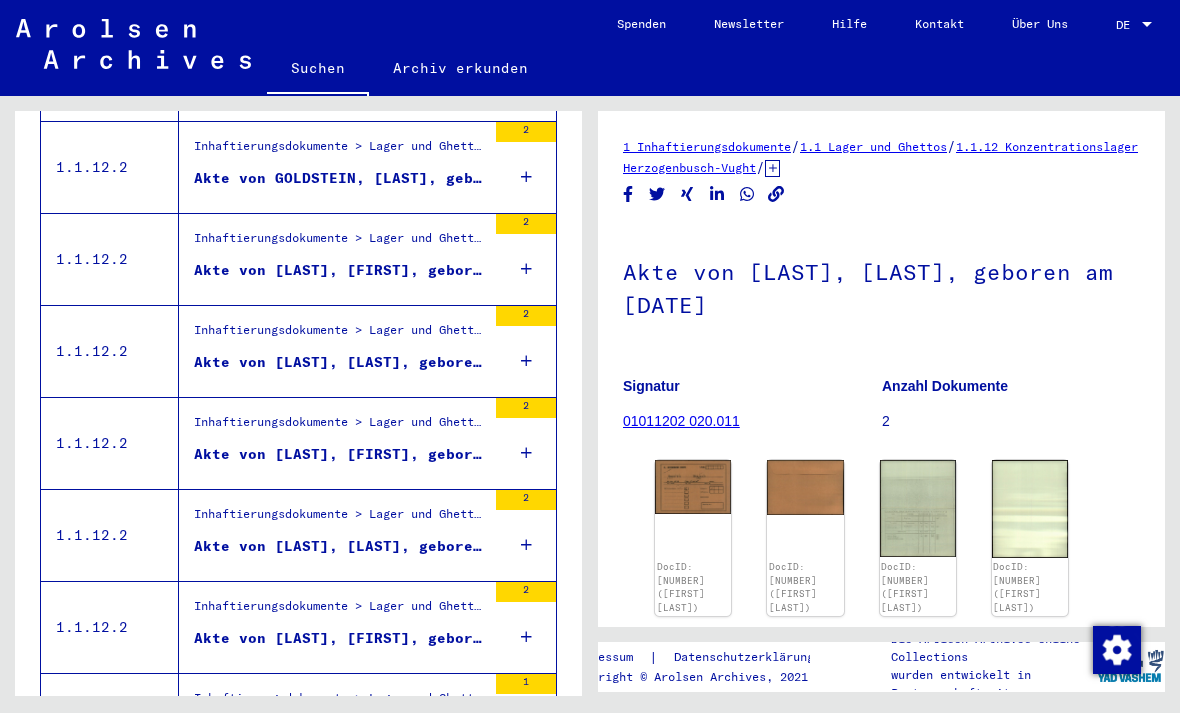 click on "Inhaftierungsdokumente > Lager und Ghettos > Konzentrationslager Herzogenbusch-Vught > Individuelle Unterlagen Herzogenbusch > Individuelle Häftlings Unterlagen > Akten mit Namen ab GOLDSMID" at bounding box center (340, 427) 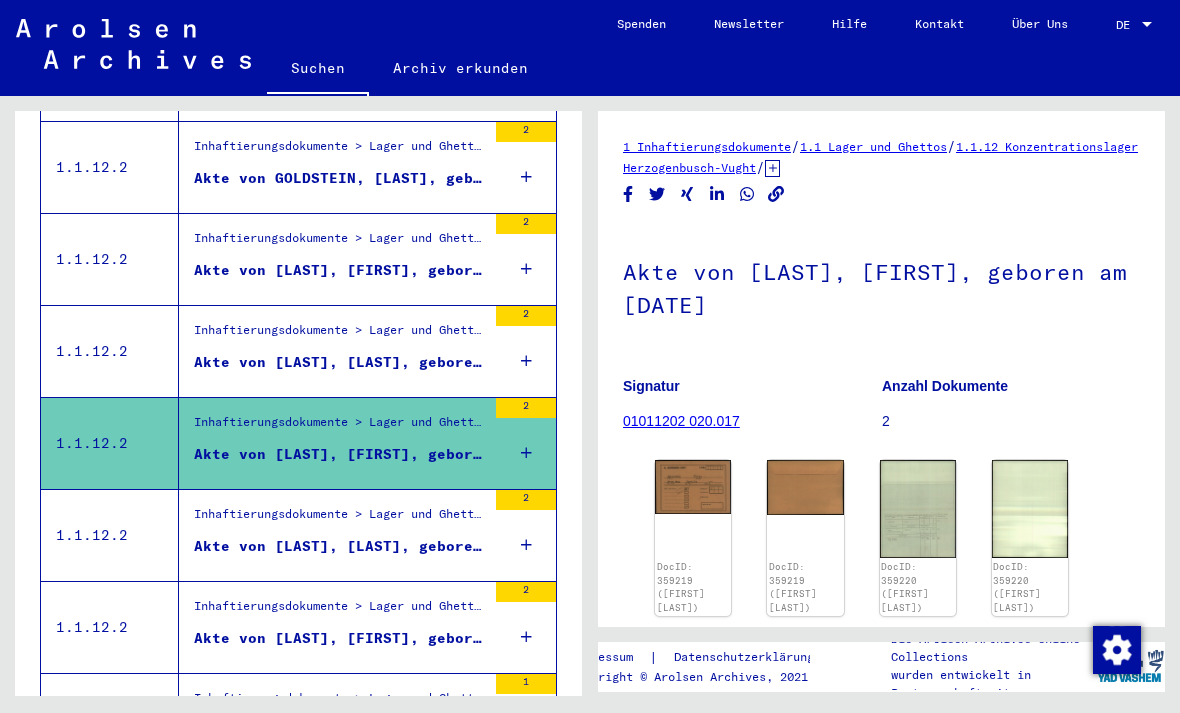 click 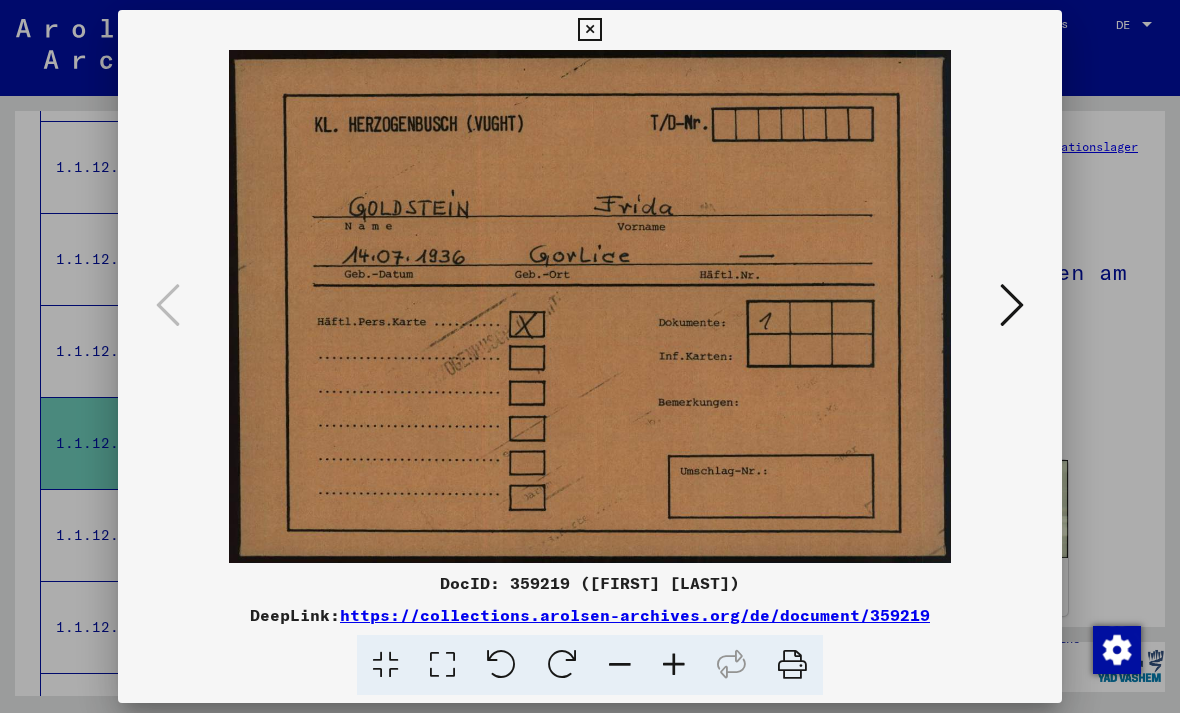 click at bounding box center [1012, 305] 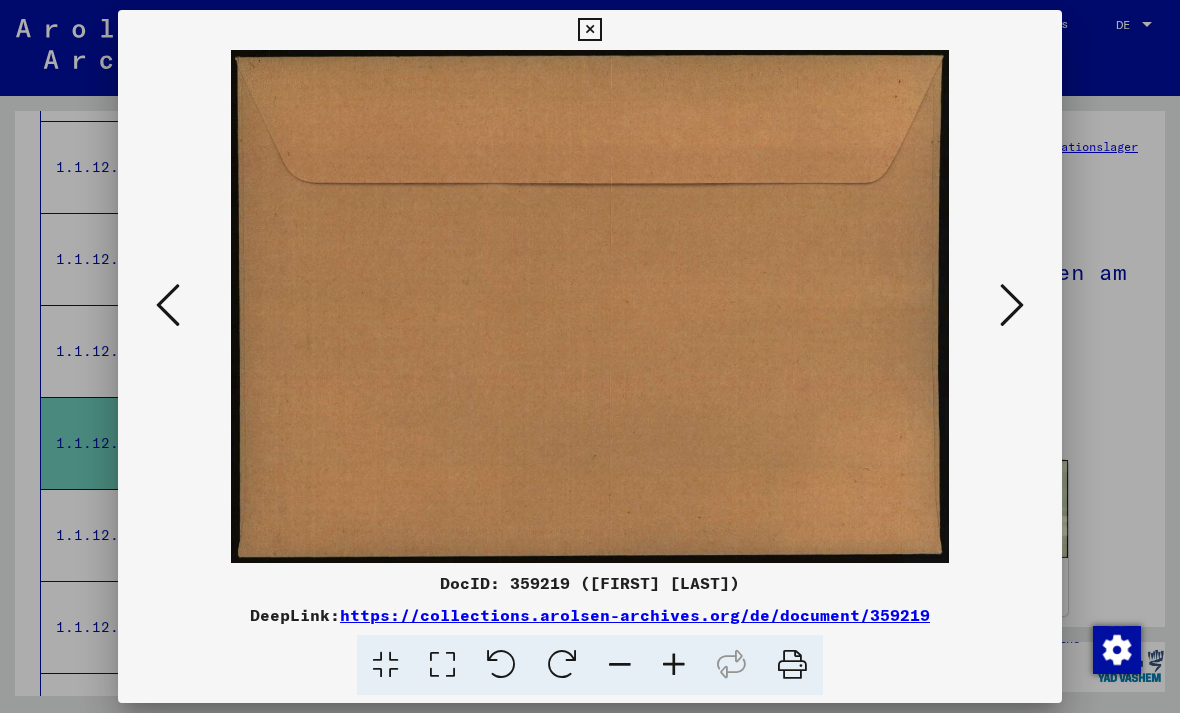 click at bounding box center [1012, 305] 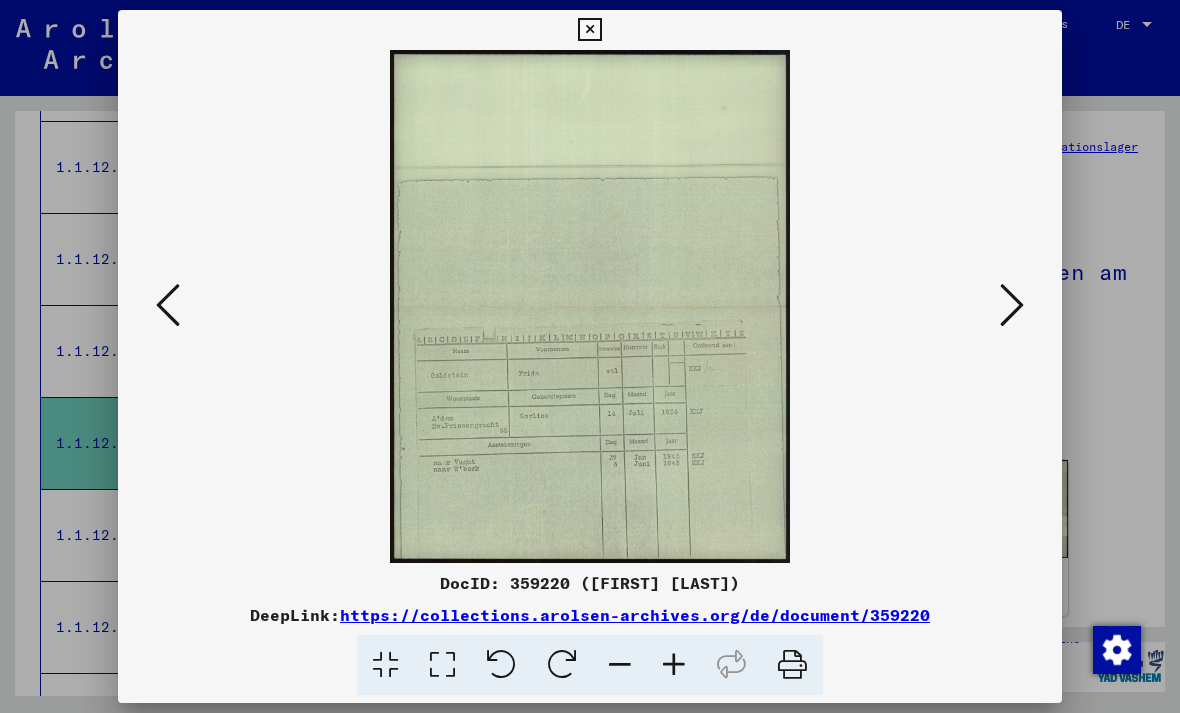click at bounding box center (1012, 305) 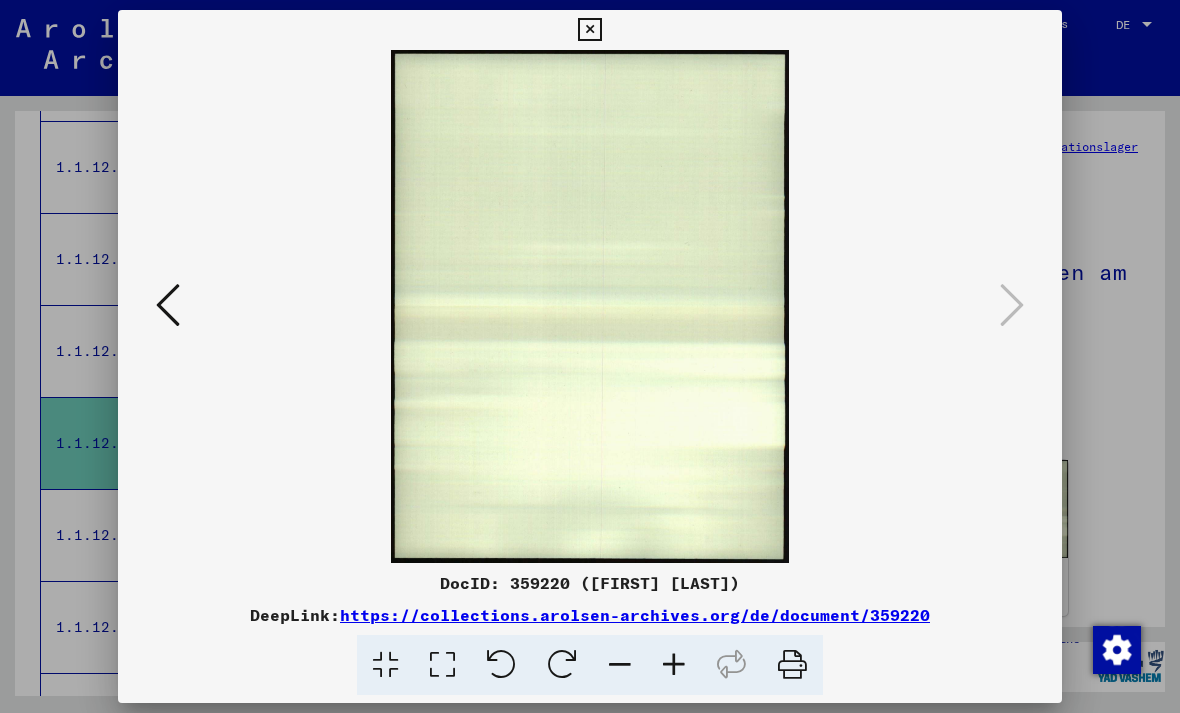 click at bounding box center [589, 30] 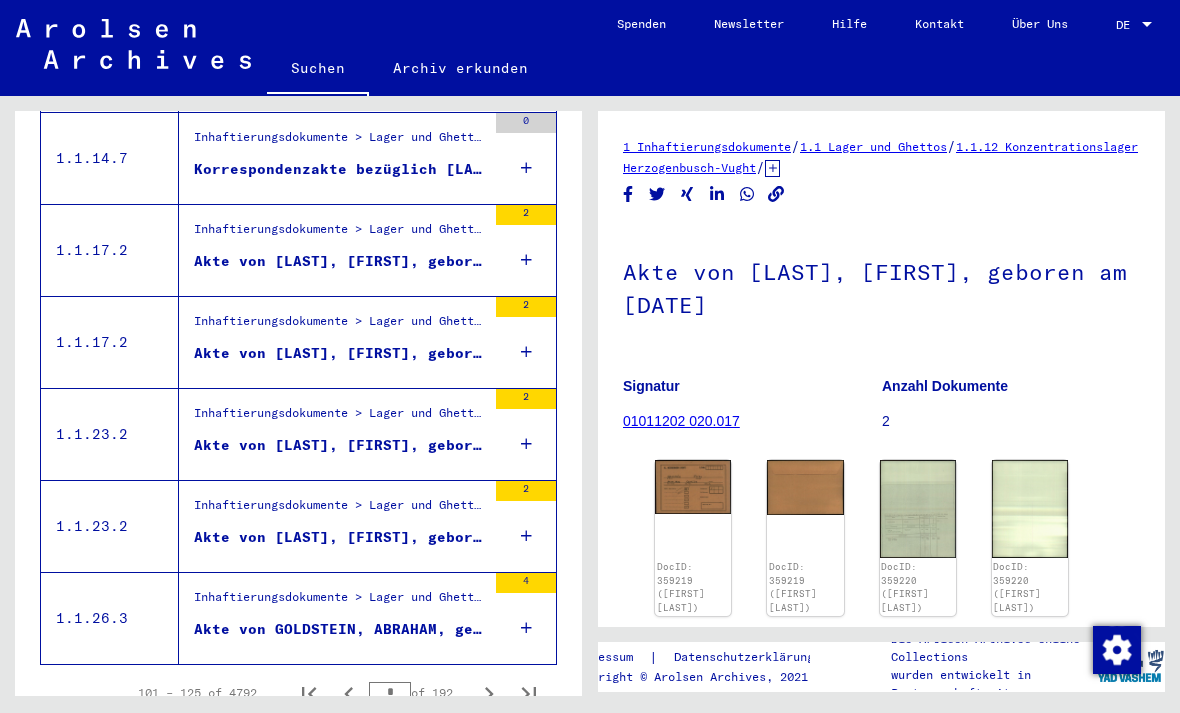 scroll, scrollTop: 2157, scrollLeft: 0, axis: vertical 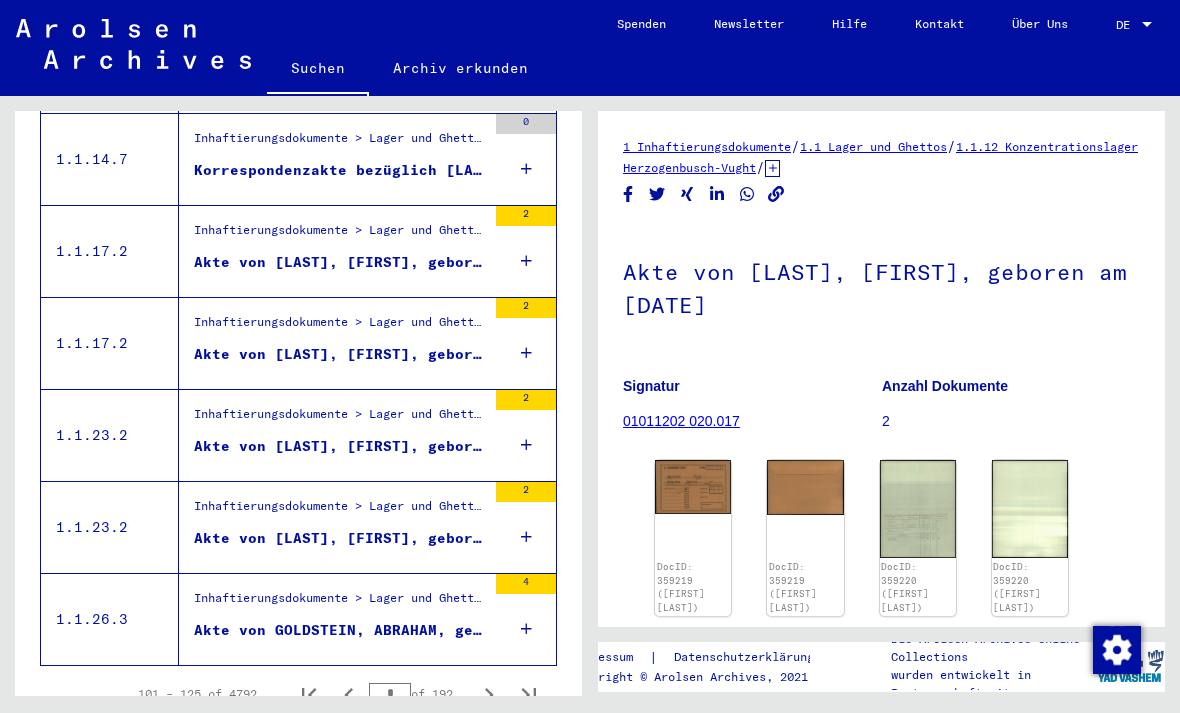 click 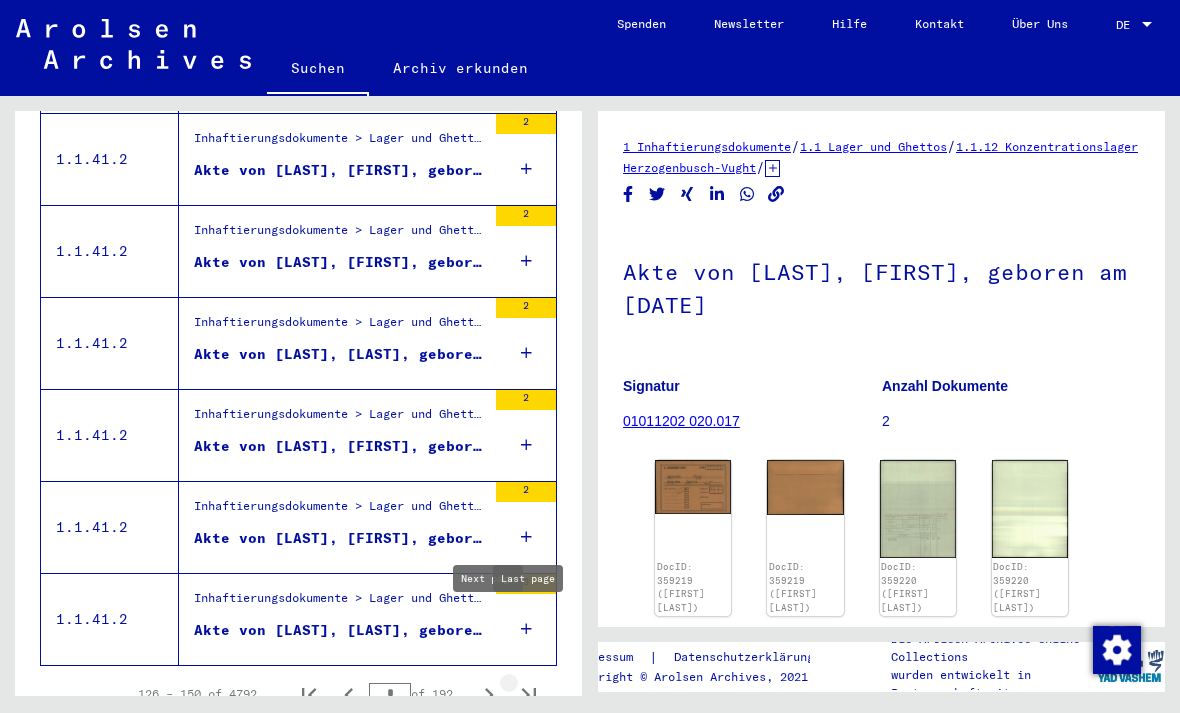 click 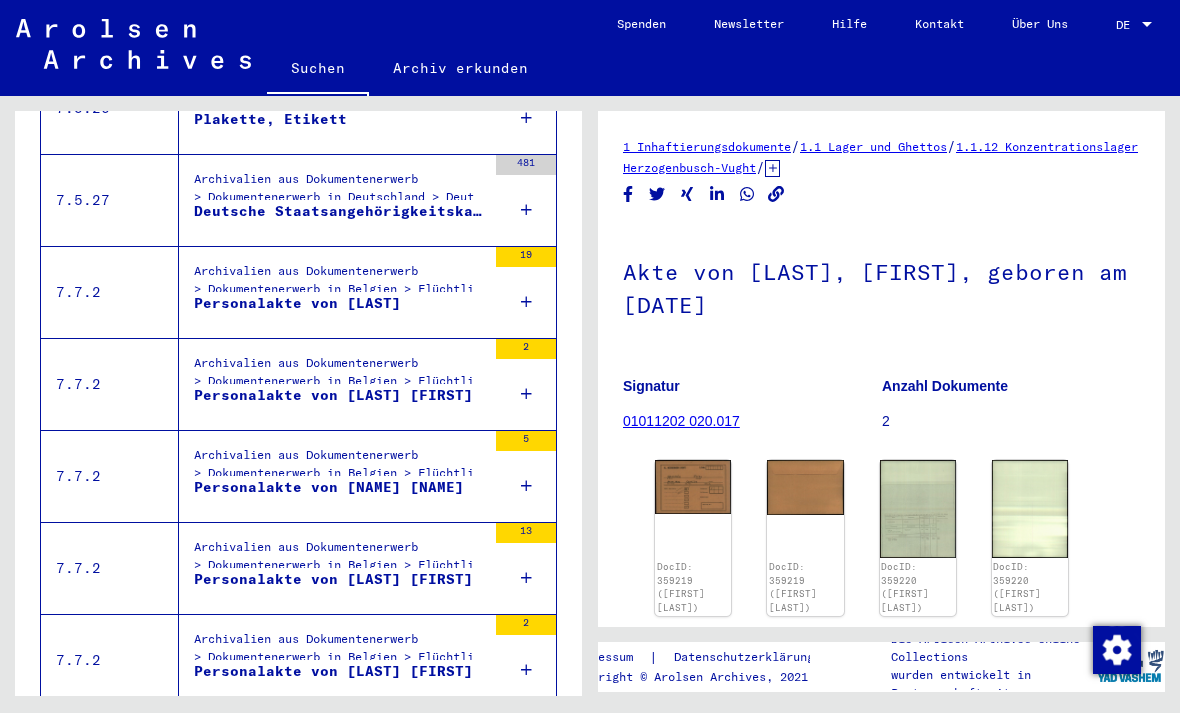 scroll, scrollTop: 1013, scrollLeft: 0, axis: vertical 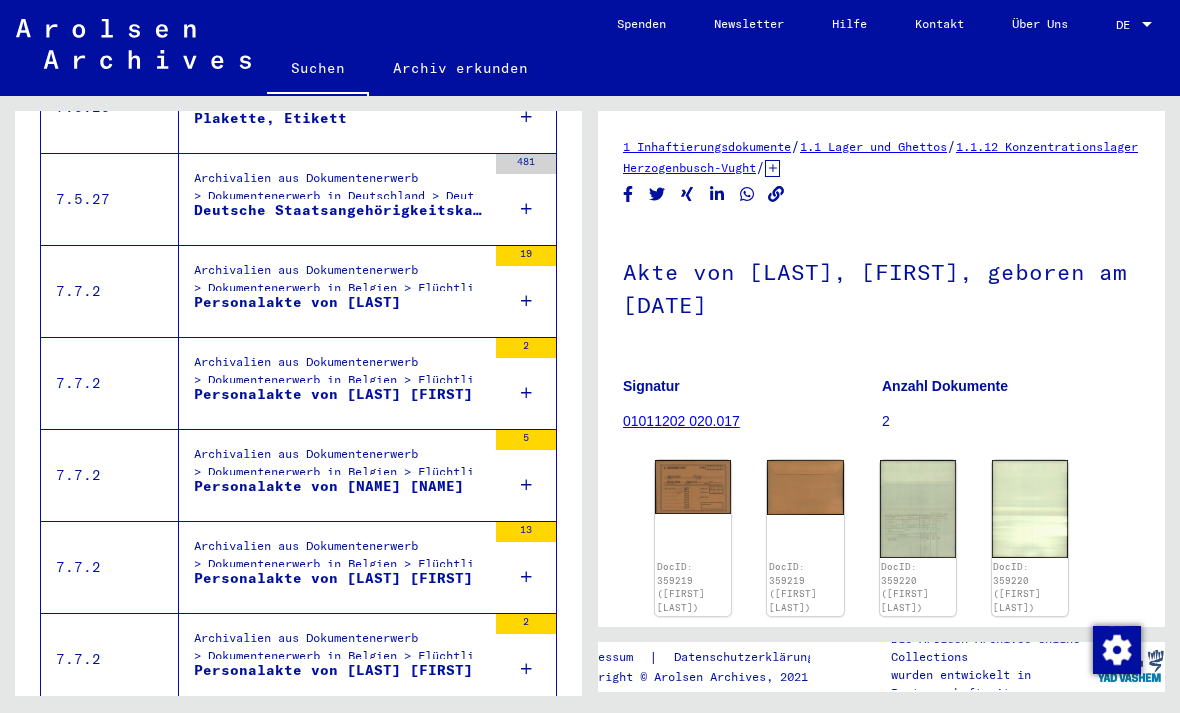 click on "Archivalien aus Dokumentenerwerb  > Dokumentenerwerb in Belgien > Flüchtlingsakten des Belgischen Nationalarchivs" at bounding box center [340, 468] 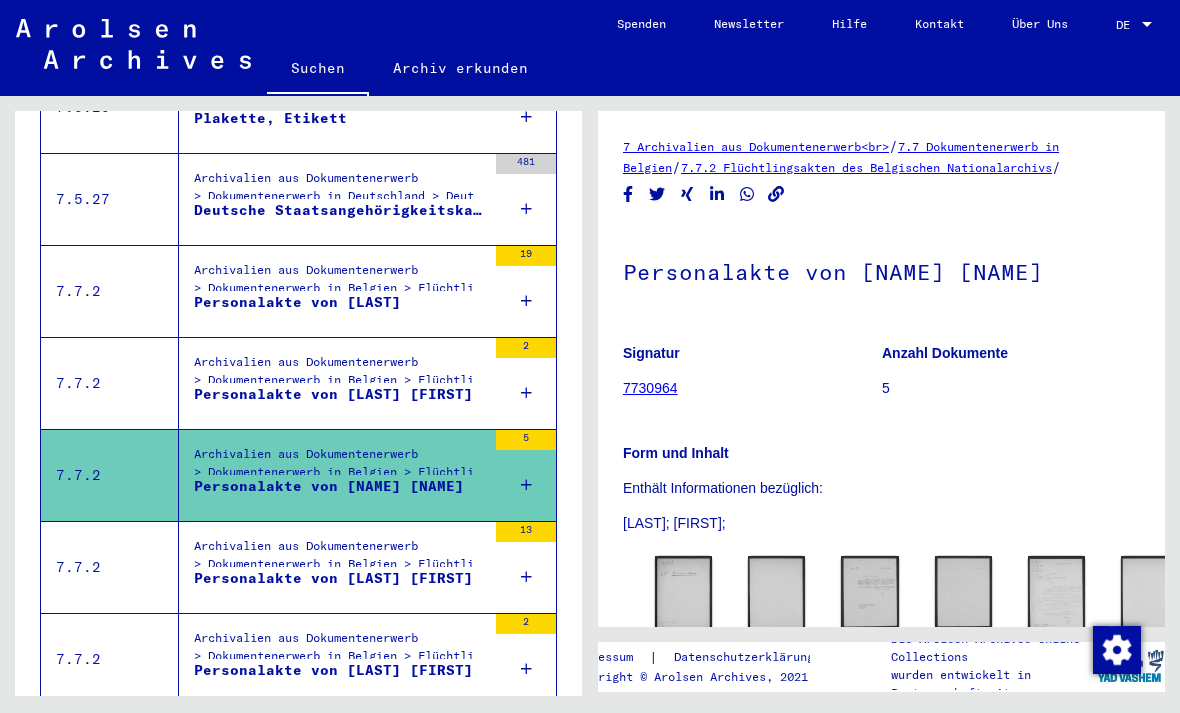 scroll, scrollTop: 0, scrollLeft: 0, axis: both 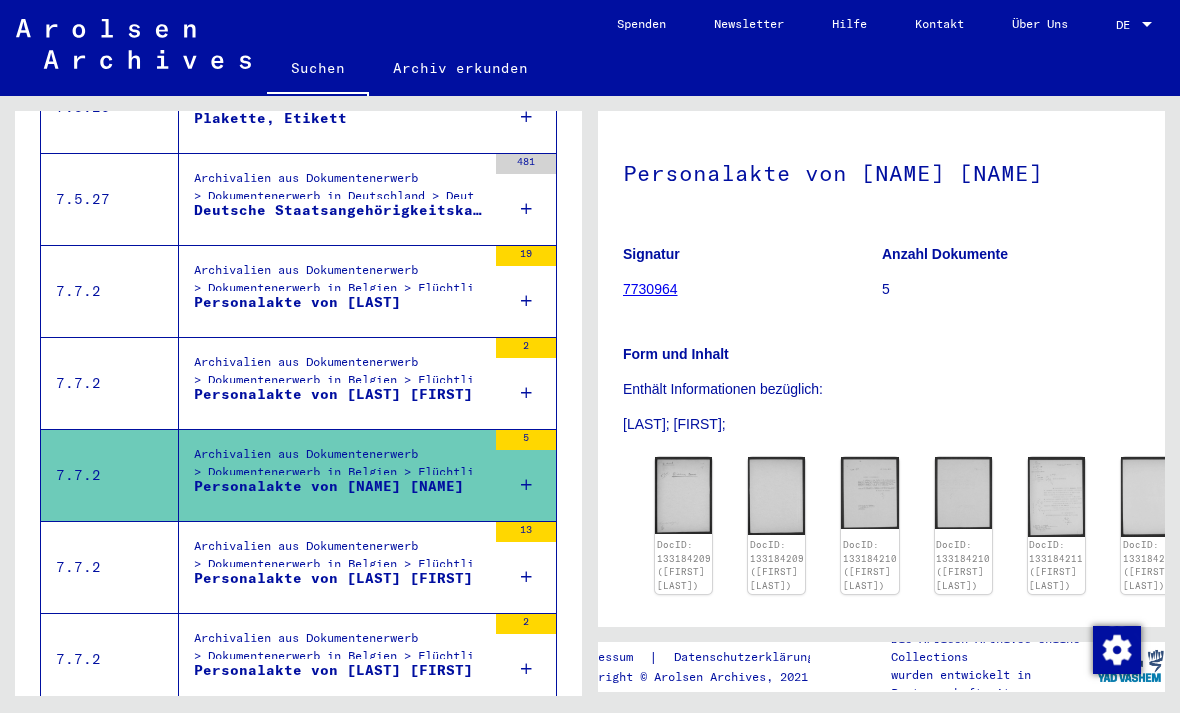 click 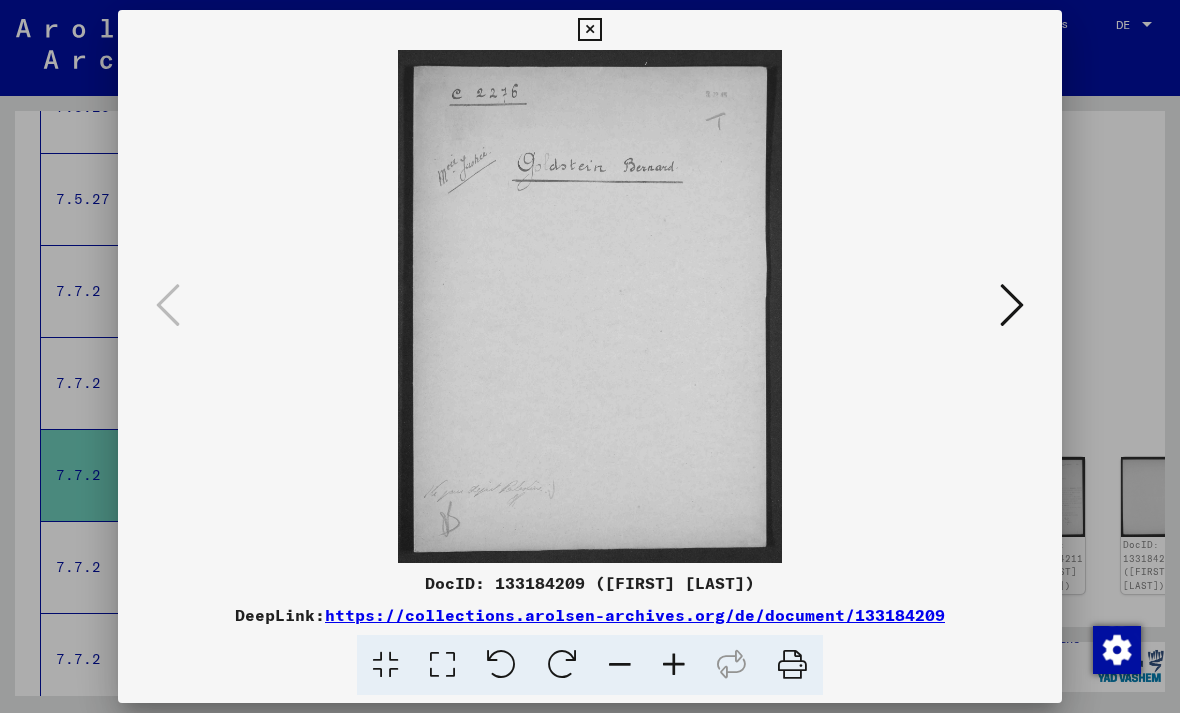 click at bounding box center (1012, 305) 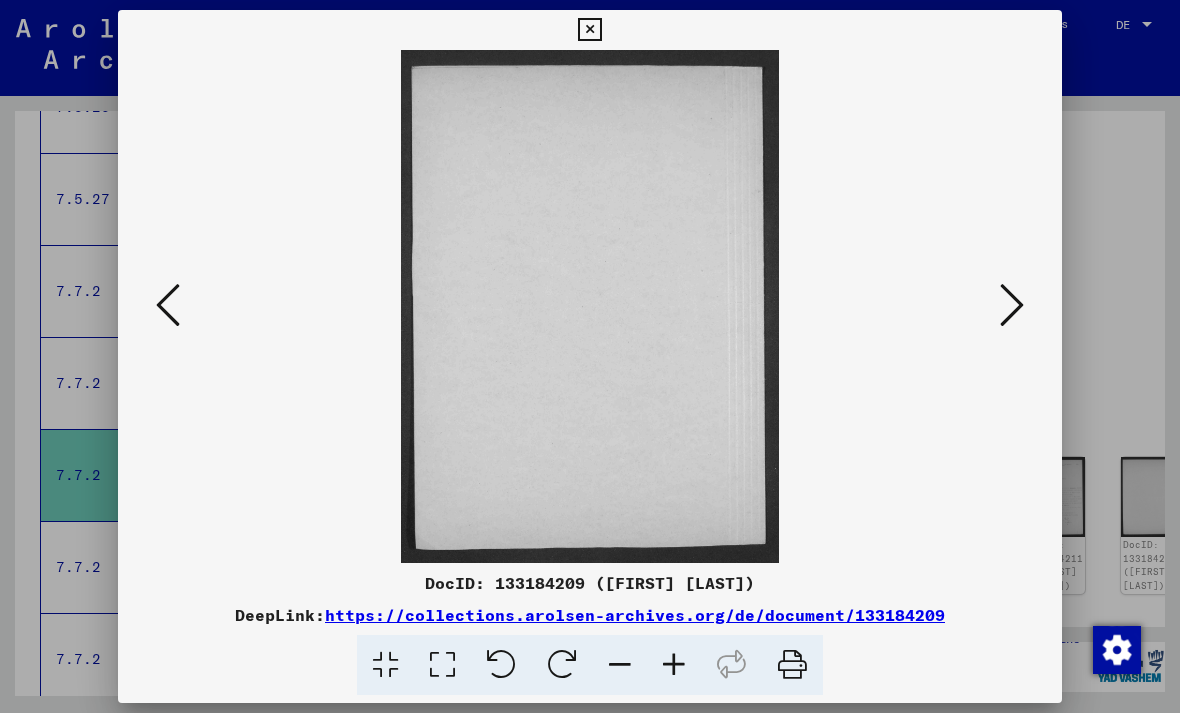 click at bounding box center (1012, 305) 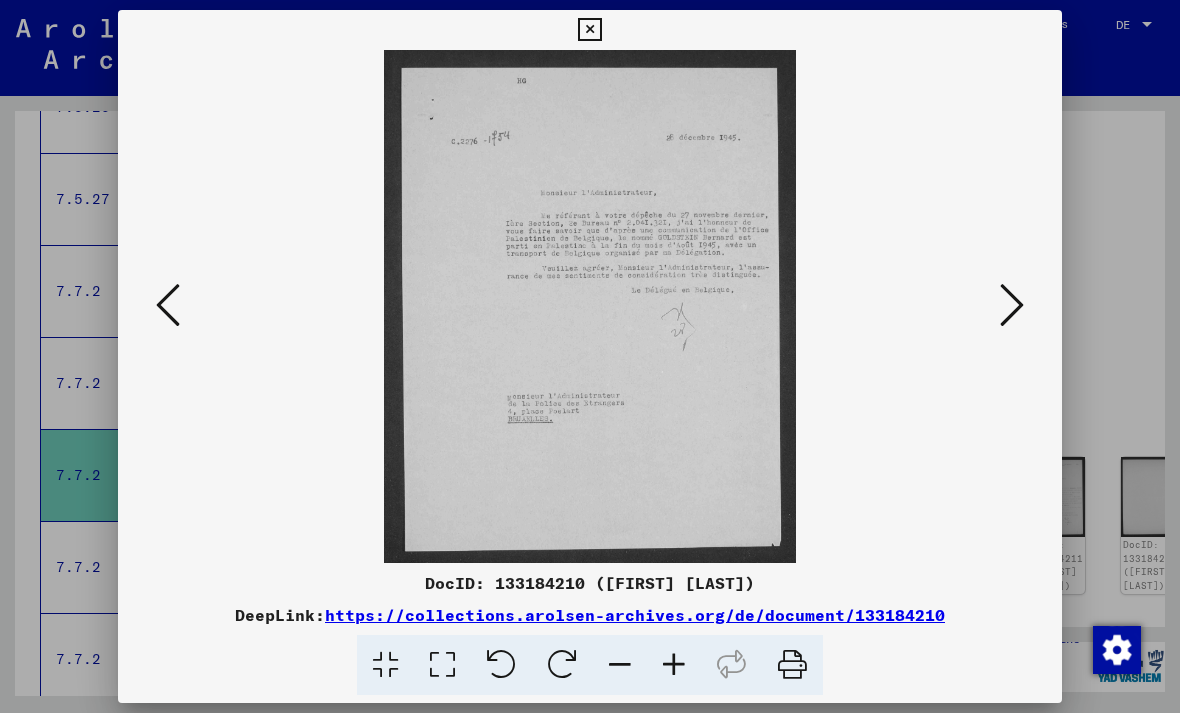 click at bounding box center [1012, 305] 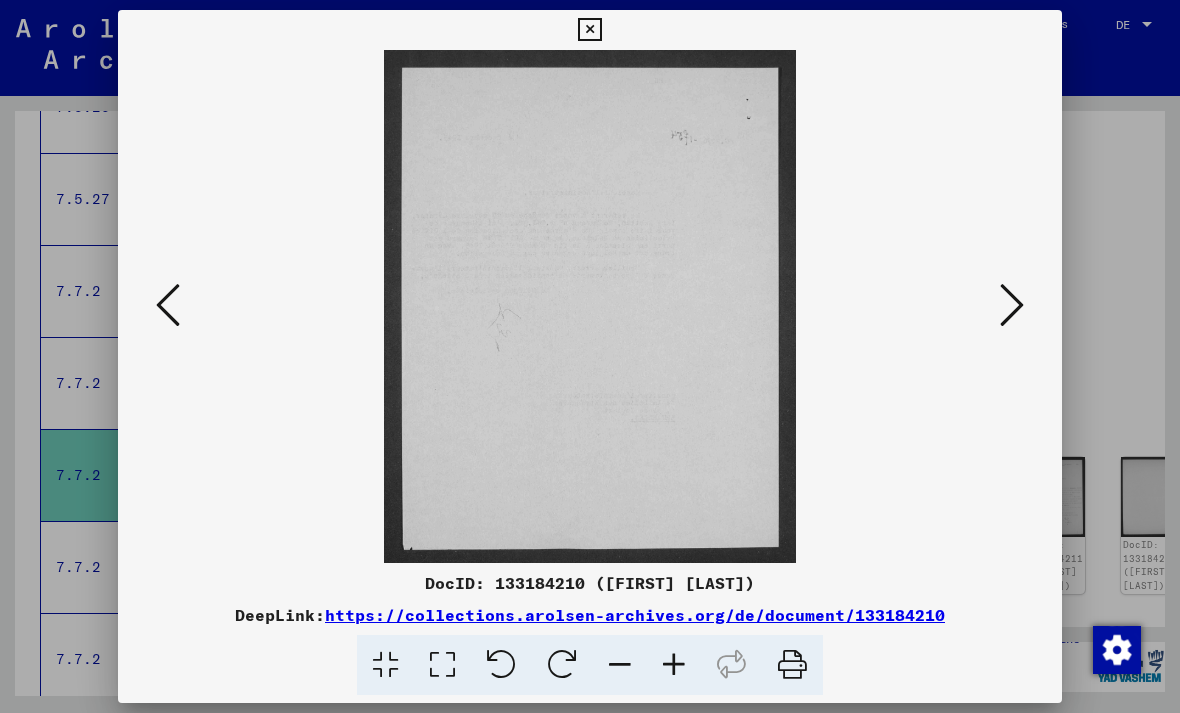 click at bounding box center [1012, 305] 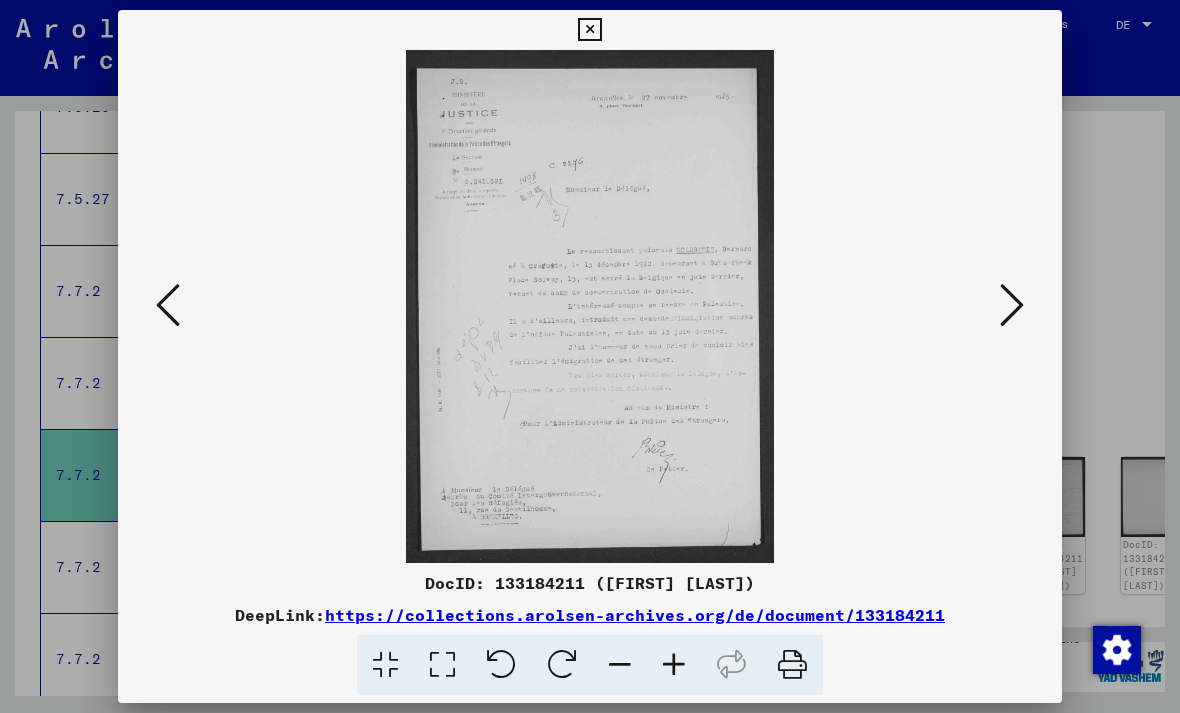 click at bounding box center (1012, 305) 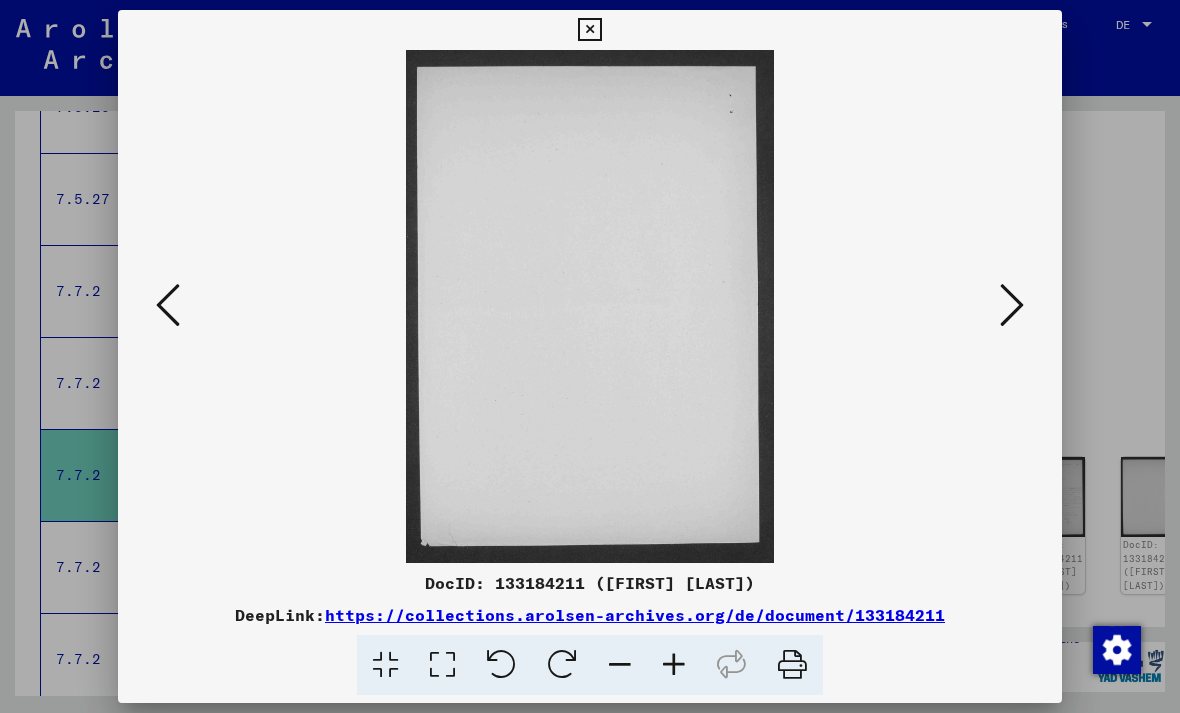 click at bounding box center (589, 30) 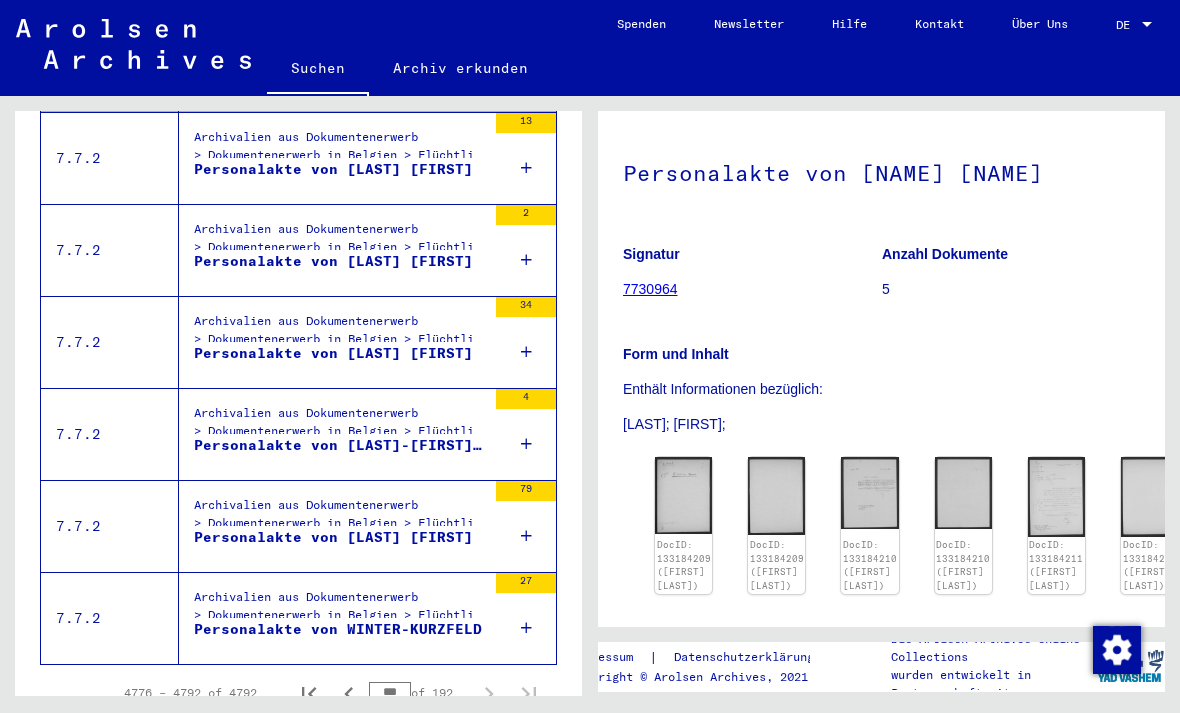 scroll, scrollTop: 1421, scrollLeft: 0, axis: vertical 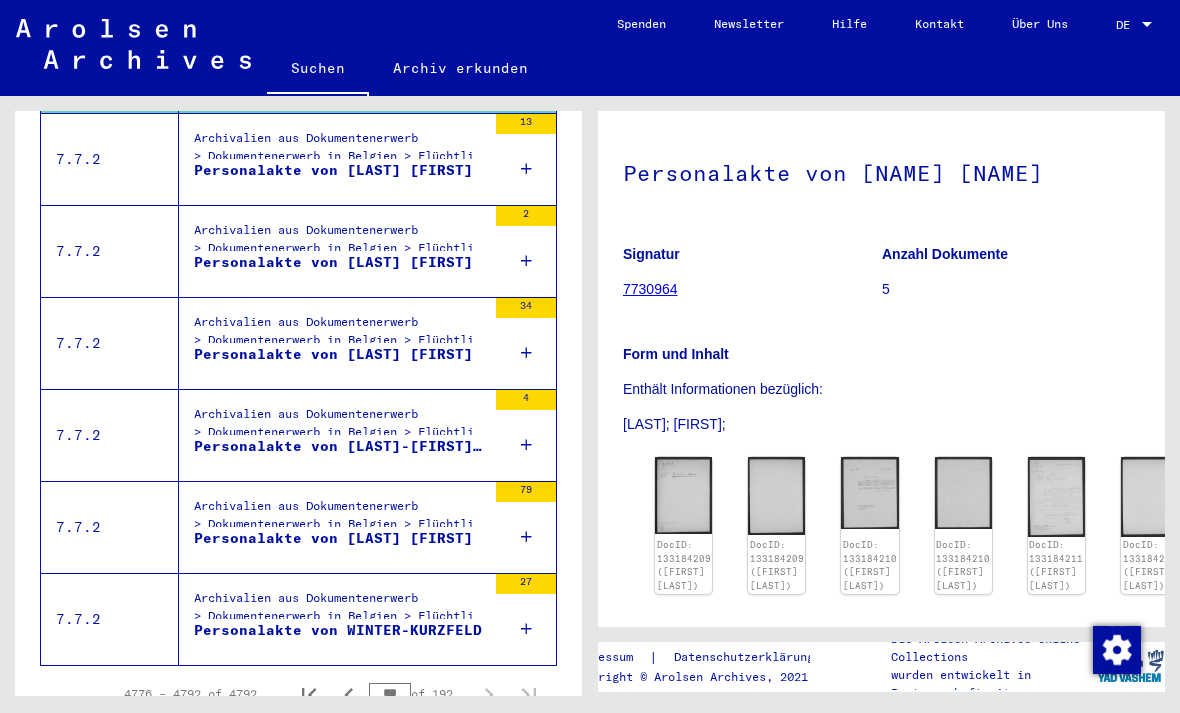 click on "***" at bounding box center [390, 693] 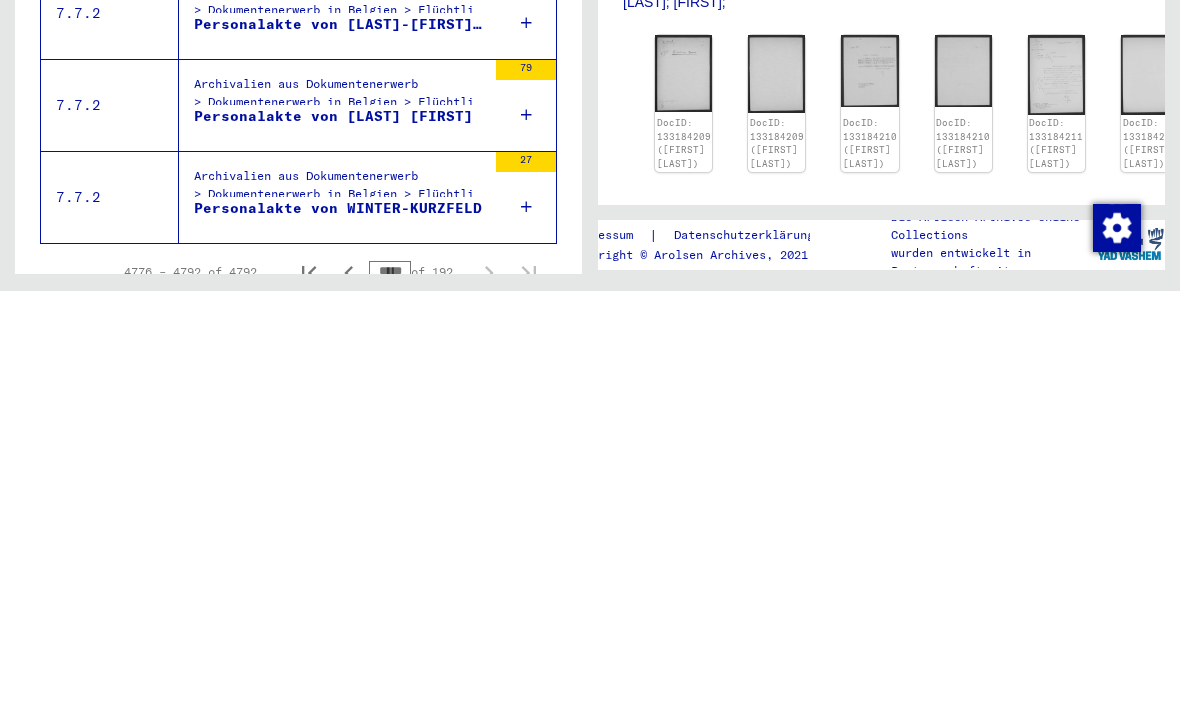 click on "*****" at bounding box center (390, 693) 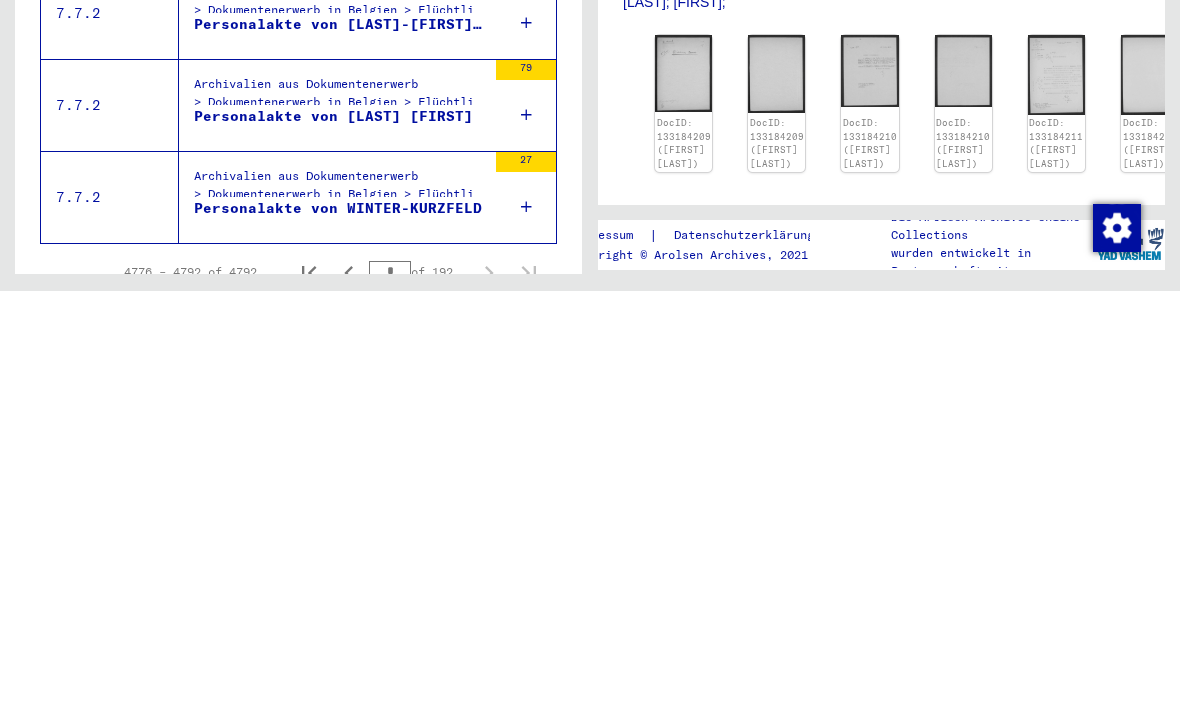 type on "**" 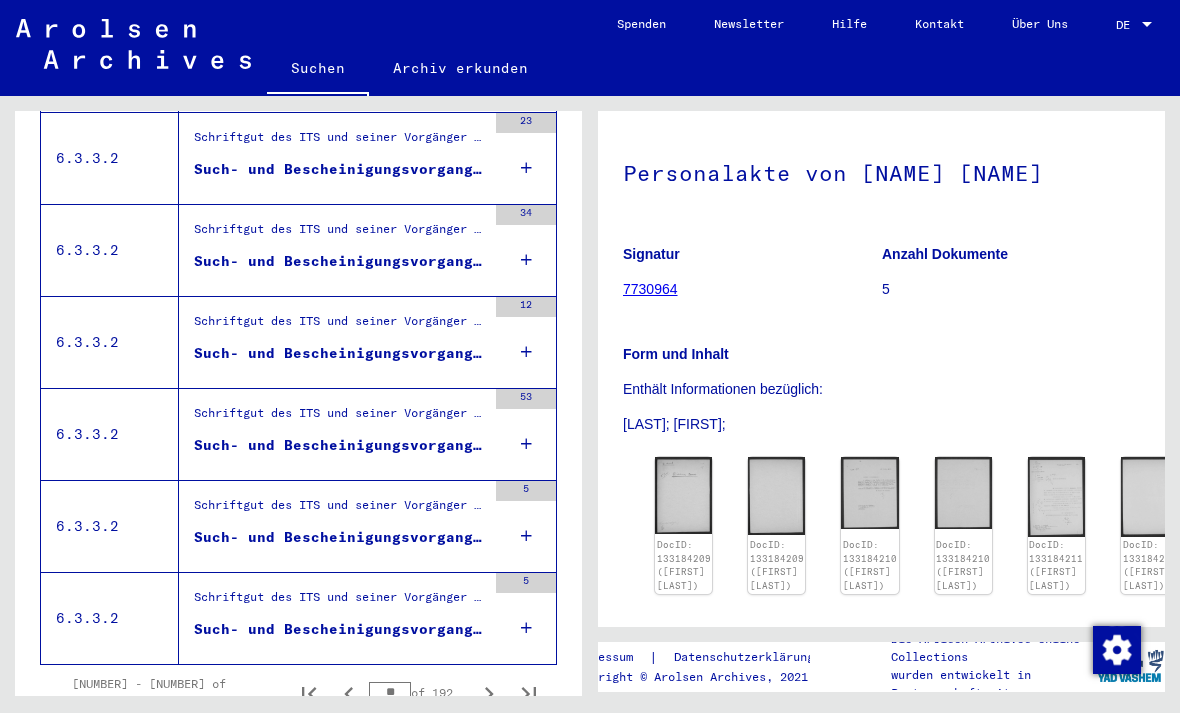 scroll, scrollTop: 2157, scrollLeft: 0, axis: vertical 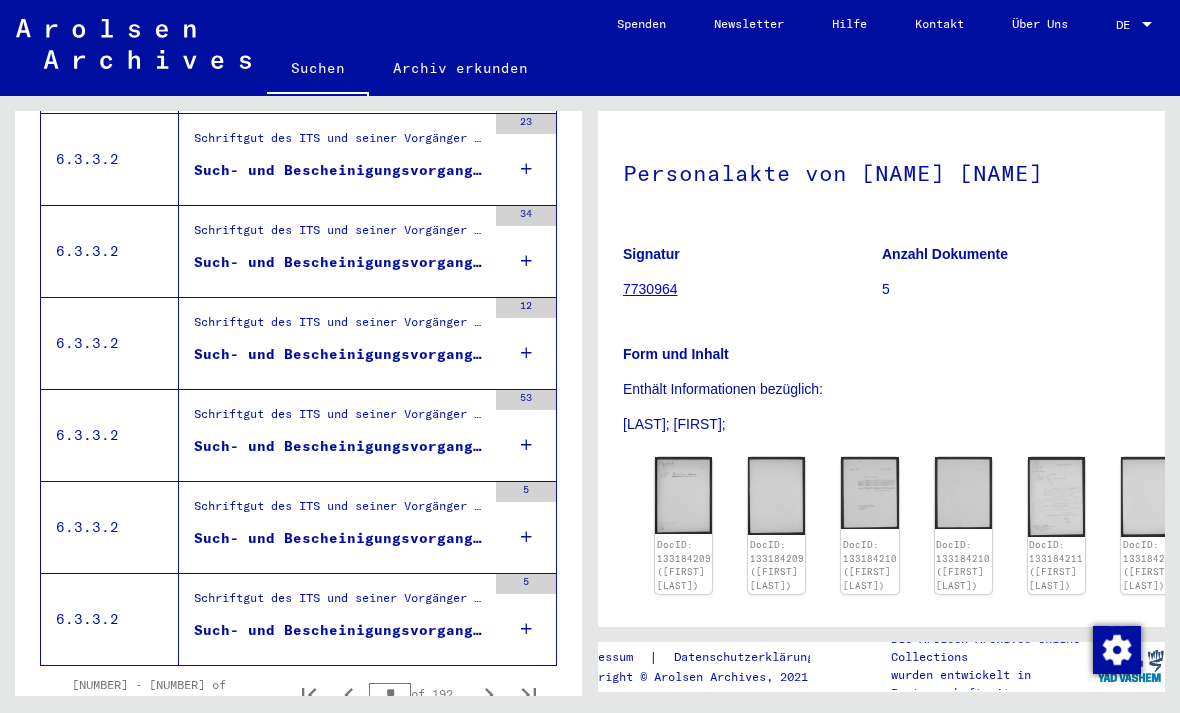 click on "**" at bounding box center [390, 693] 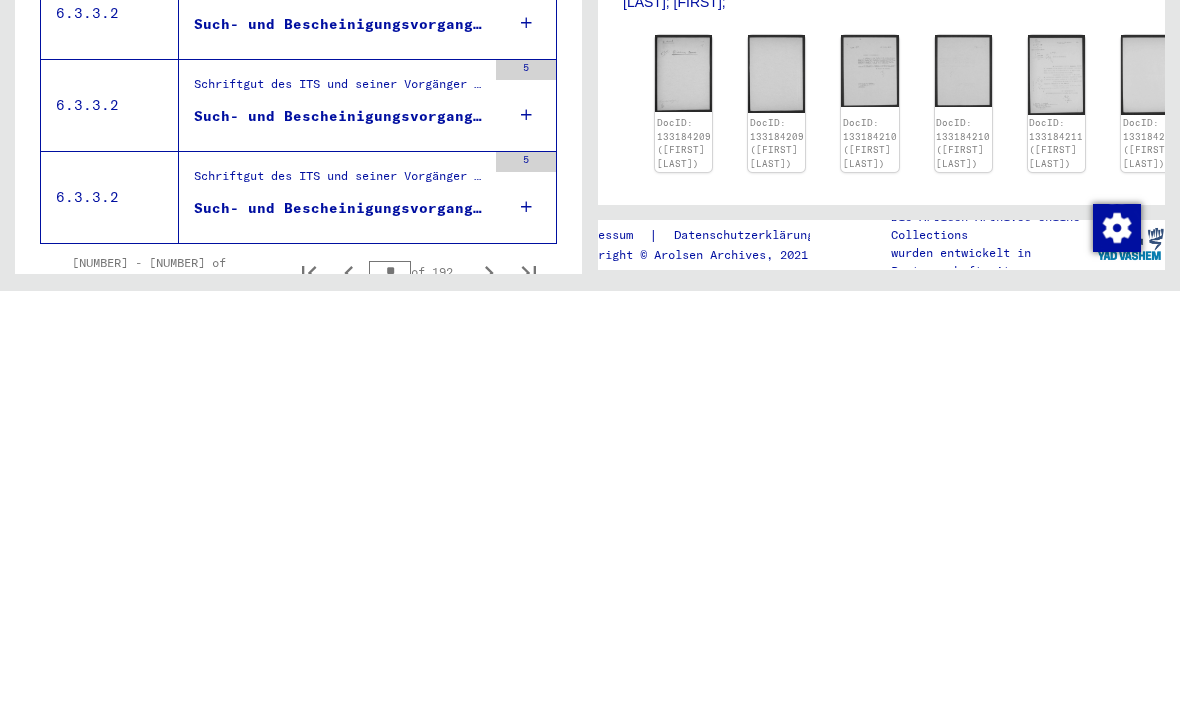 click on "**" at bounding box center [390, 693] 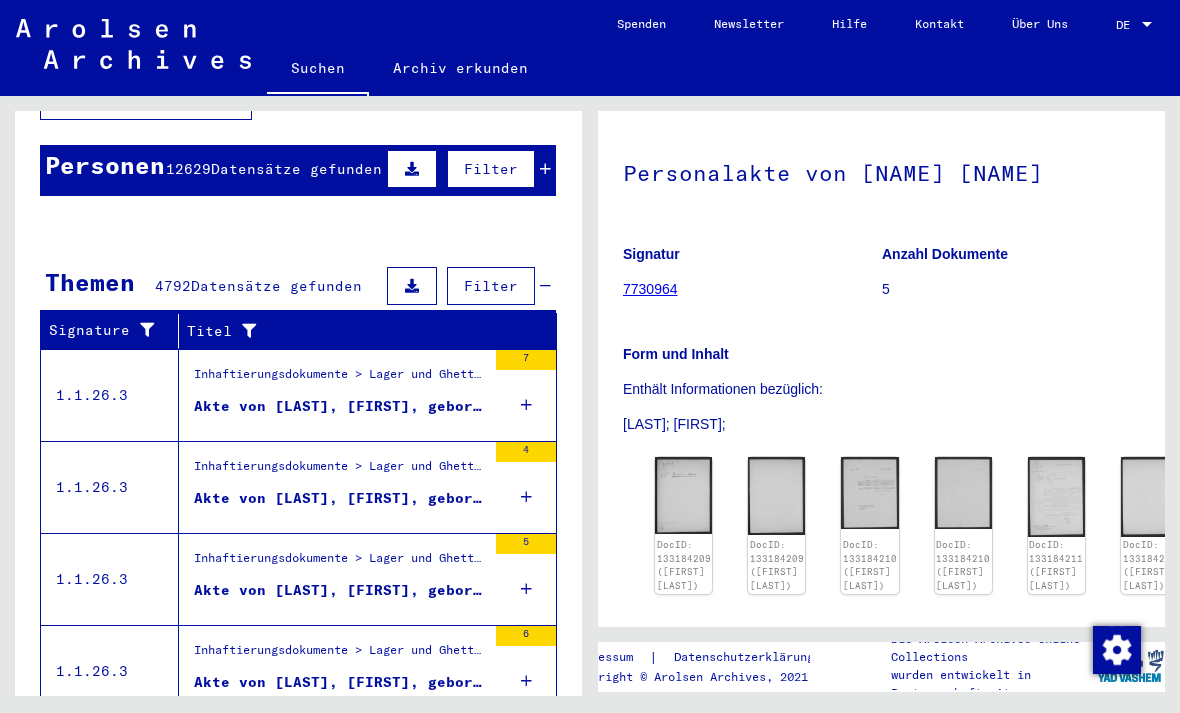scroll, scrollTop: 176, scrollLeft: 0, axis: vertical 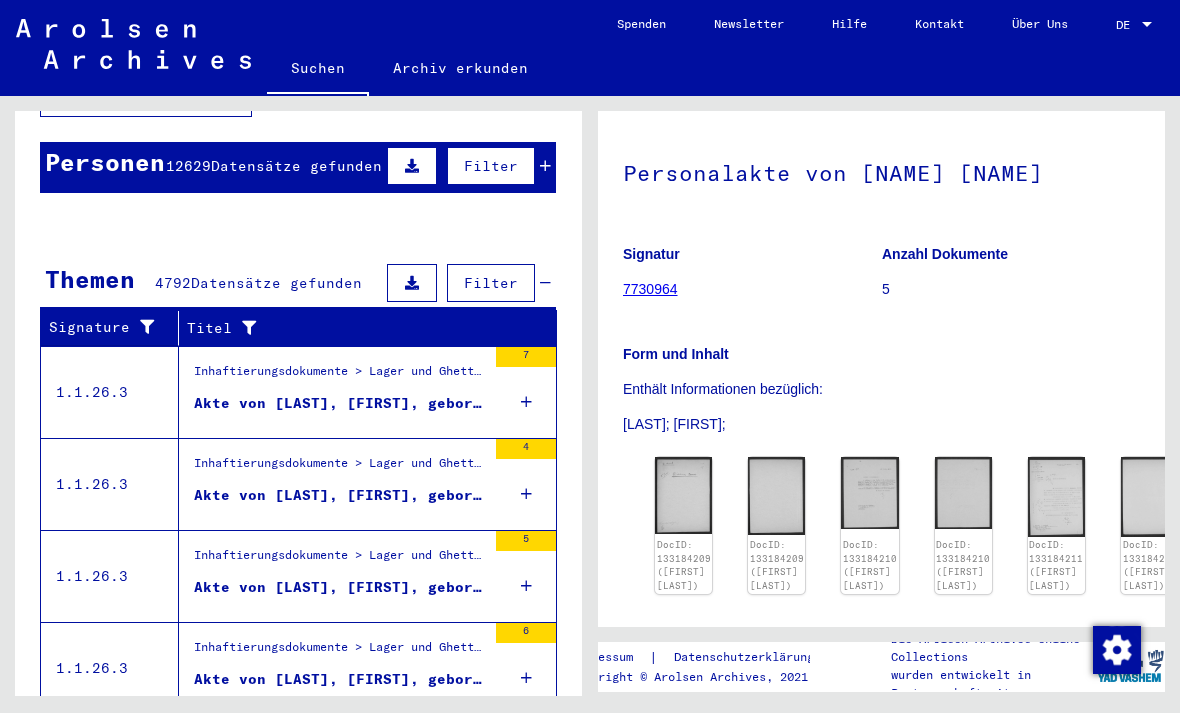 click on "Inhaftierungsdokumente > Lager und Ghettos > Konzentrationslager Mauthausen > Individuelle Unterlagen Männer Mauthausen > Individuelle Häftlings Unterlagen - KL Mauthausen > Akten mit Namen ab GOLDRING" at bounding box center [340, 376] 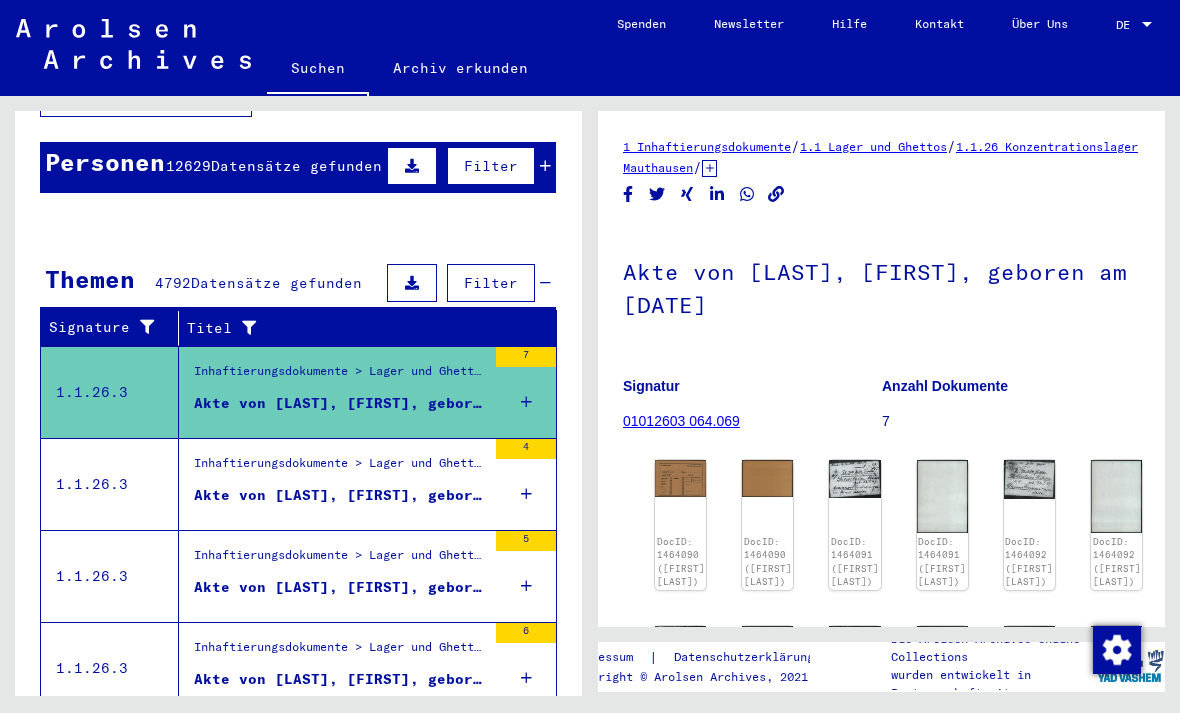 scroll, scrollTop: 0, scrollLeft: 0, axis: both 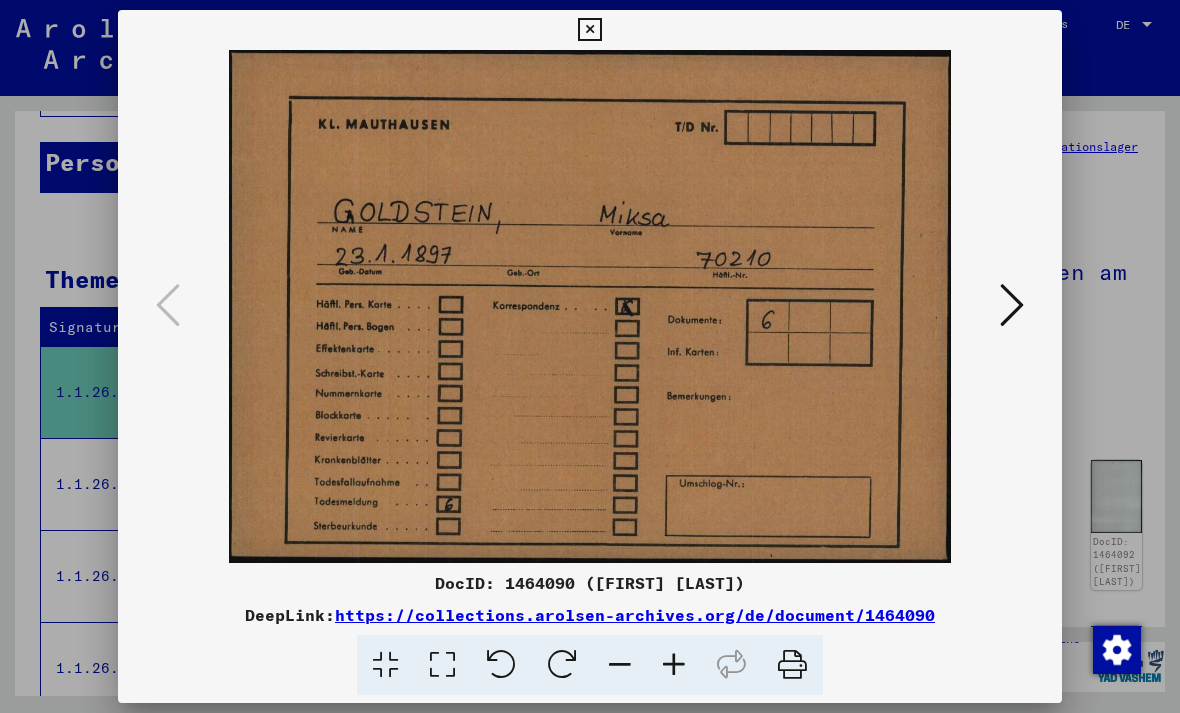 click at bounding box center [590, 356] 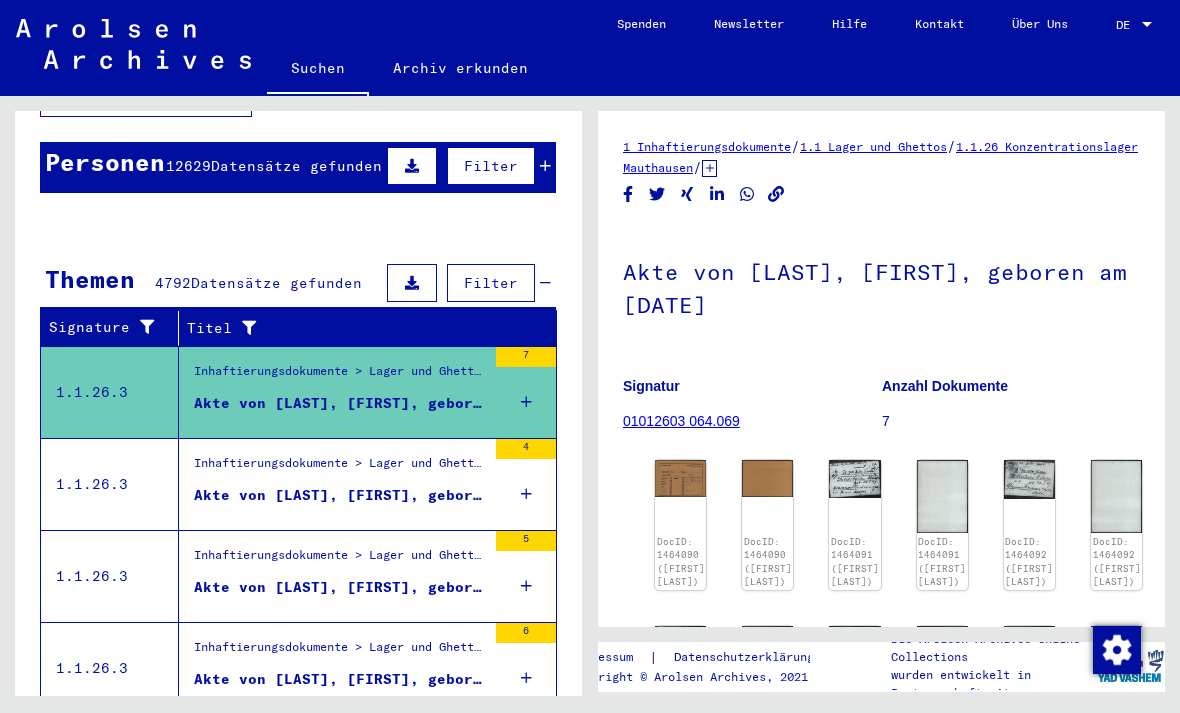 click 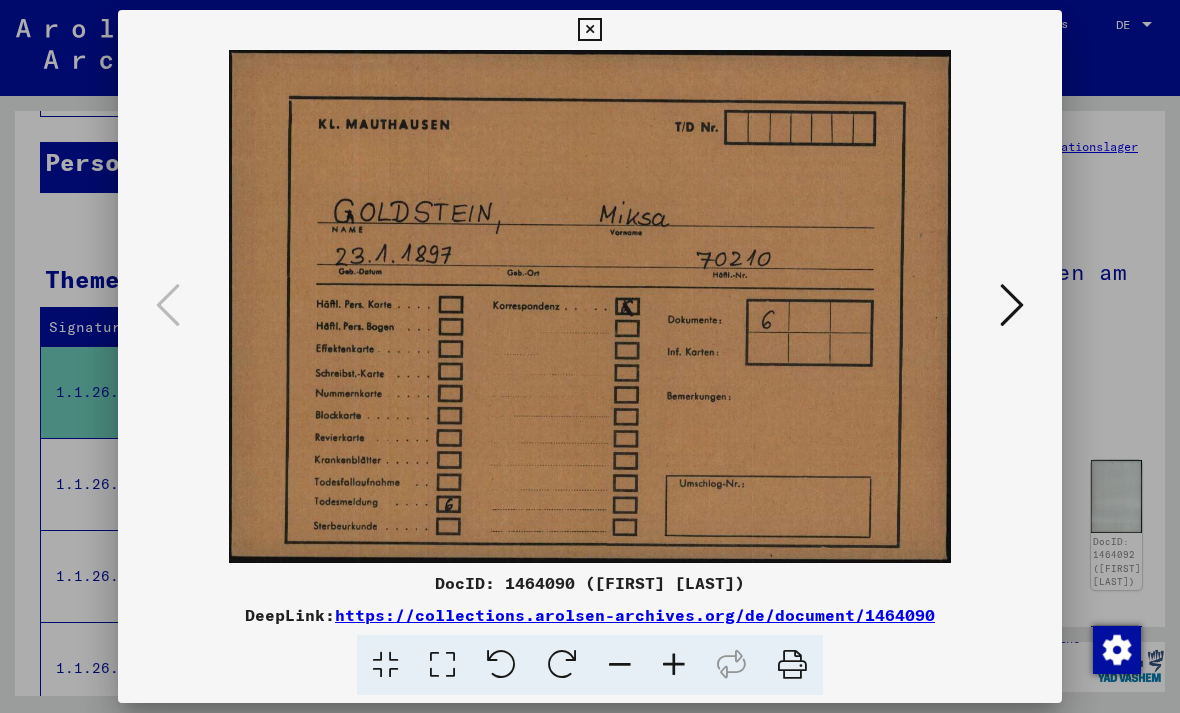 click at bounding box center [1012, 305] 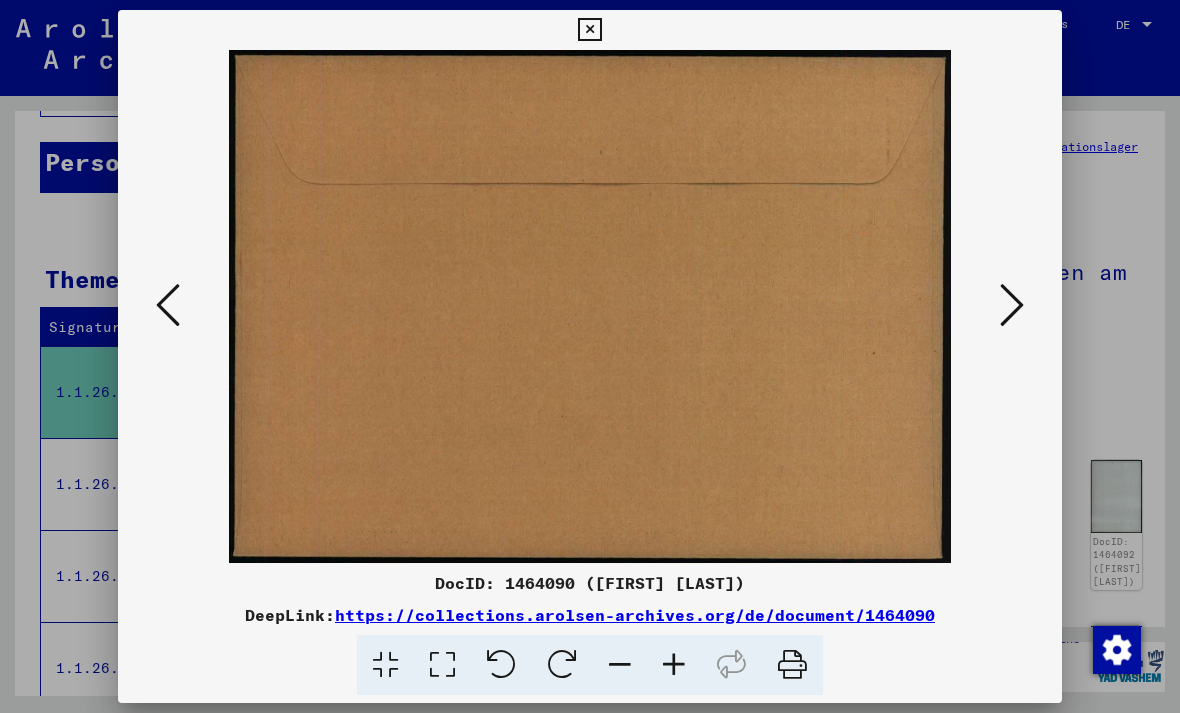 click at bounding box center [1012, 305] 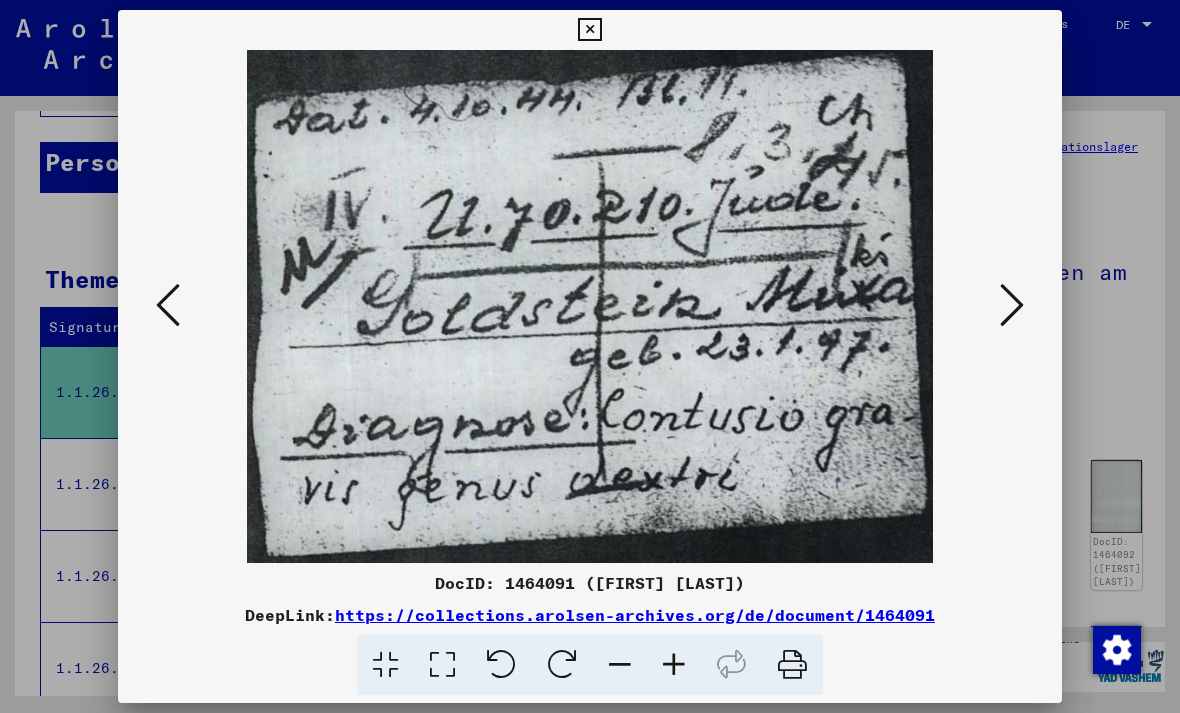 click at bounding box center [1012, 305] 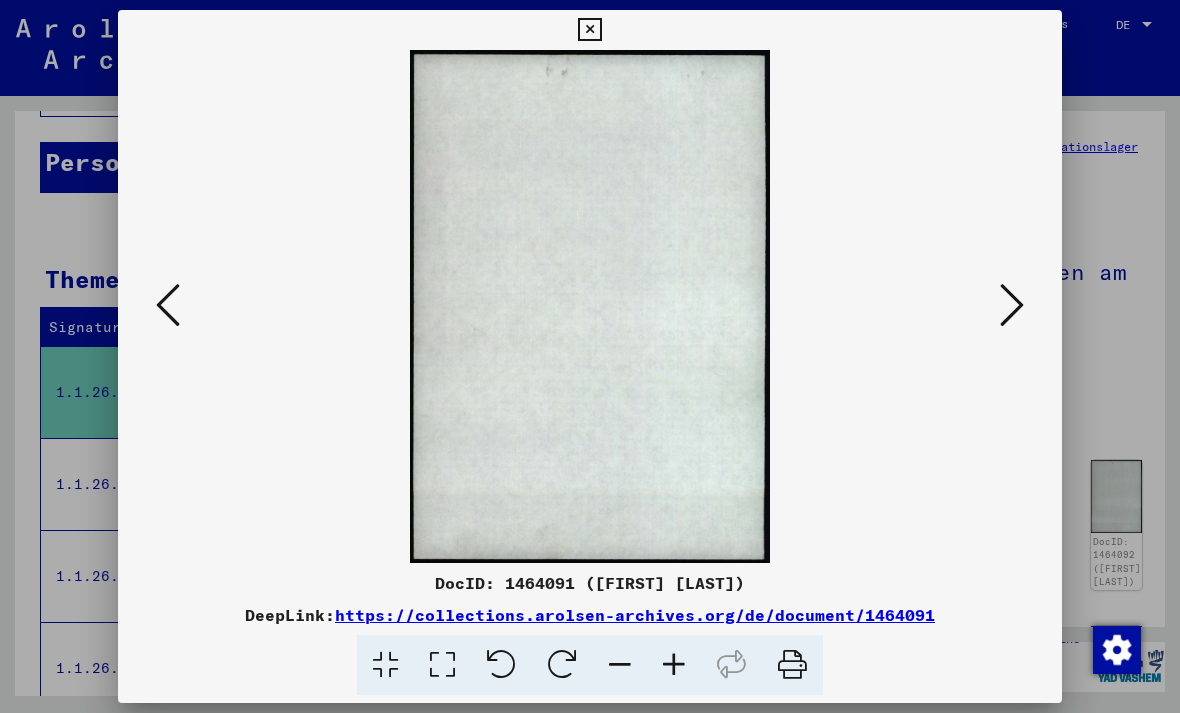 click at bounding box center [1012, 305] 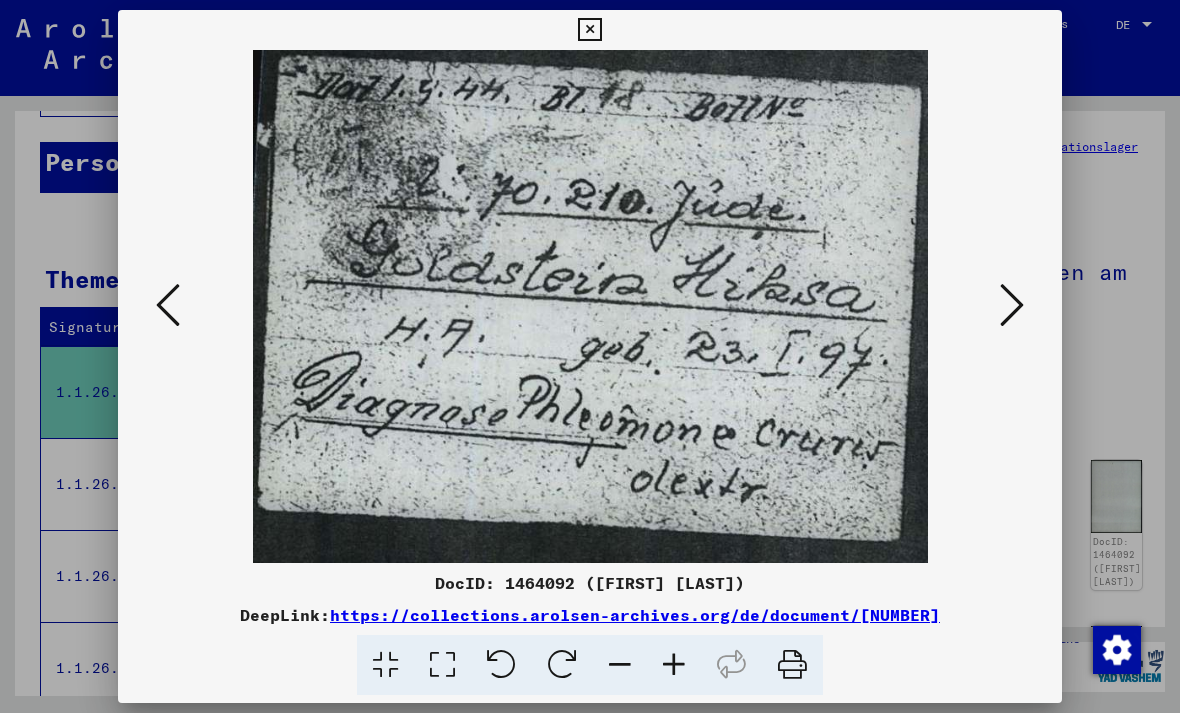 click at bounding box center [1012, 305] 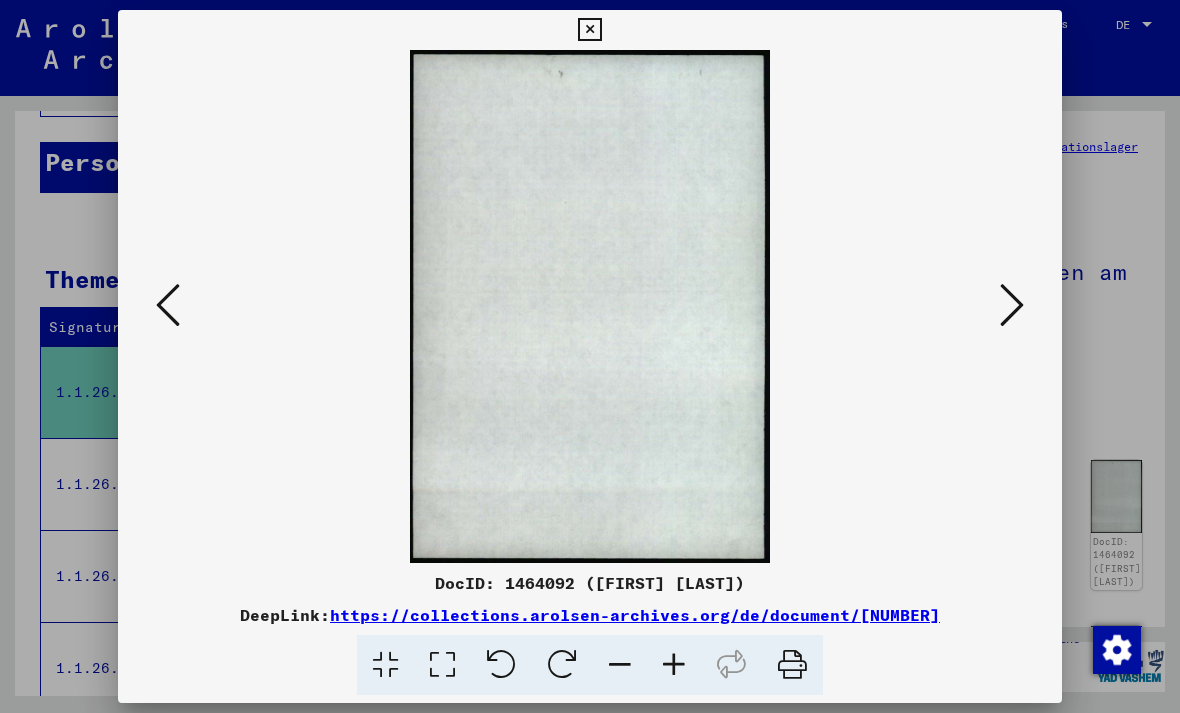 click at bounding box center [1012, 305] 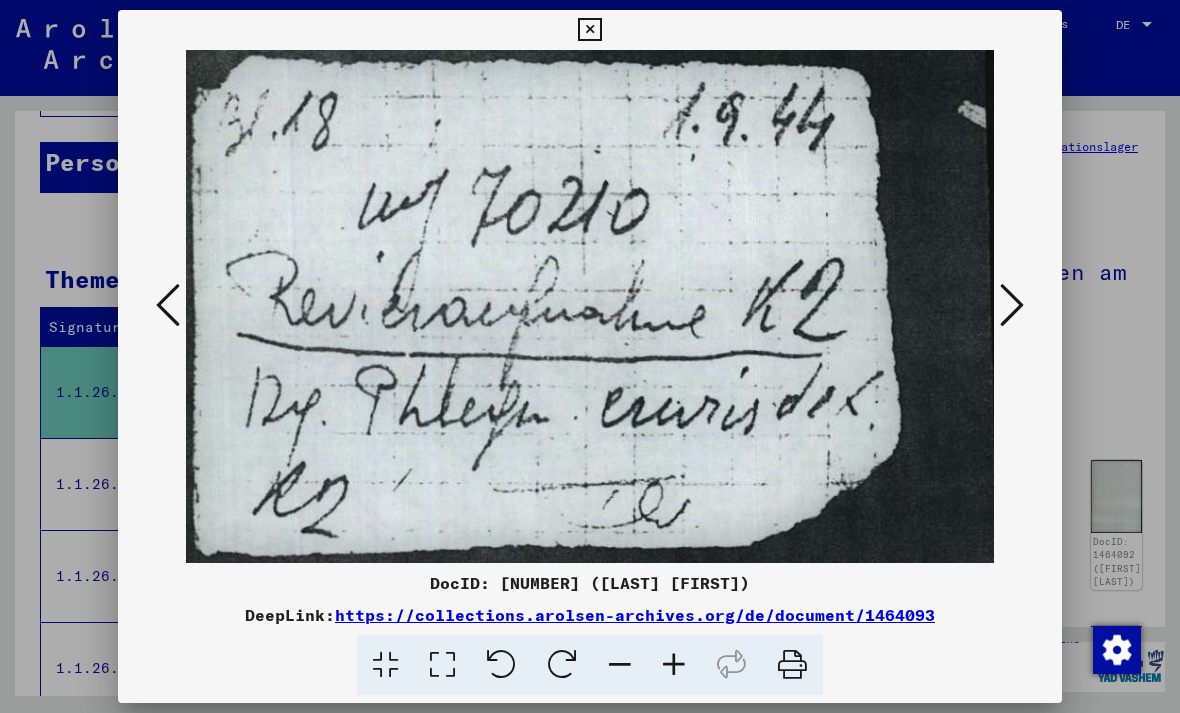 click at bounding box center (1012, 306) 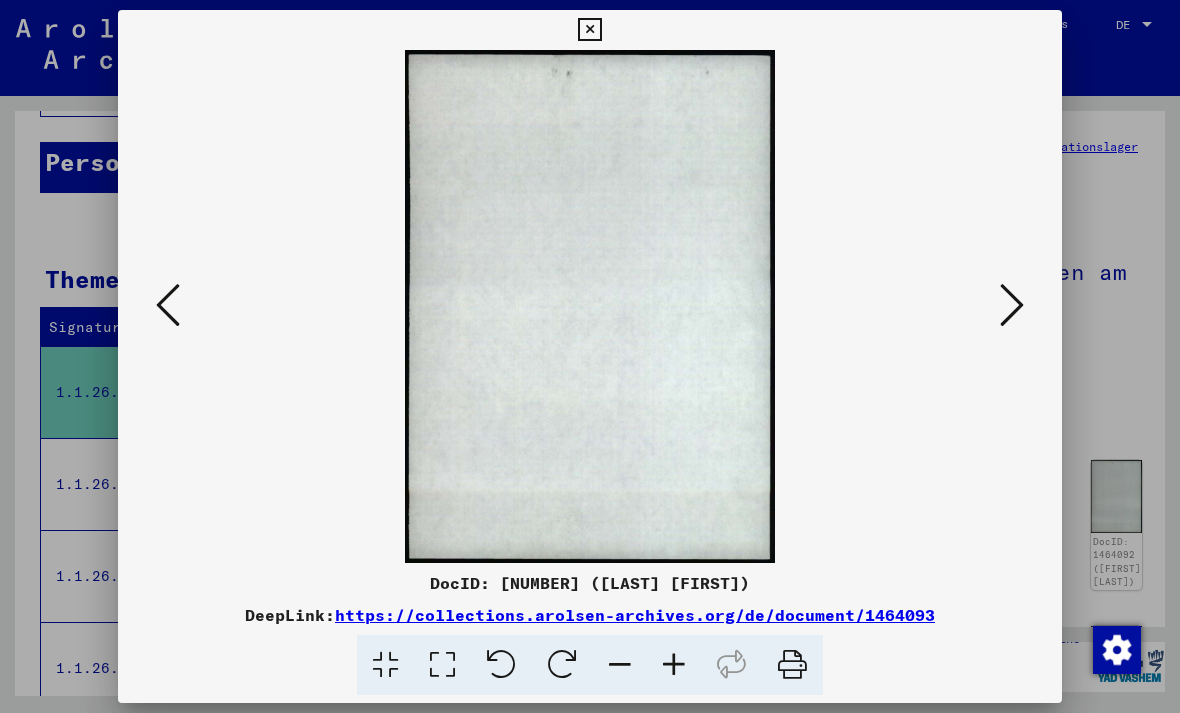 click at bounding box center [1012, 306] 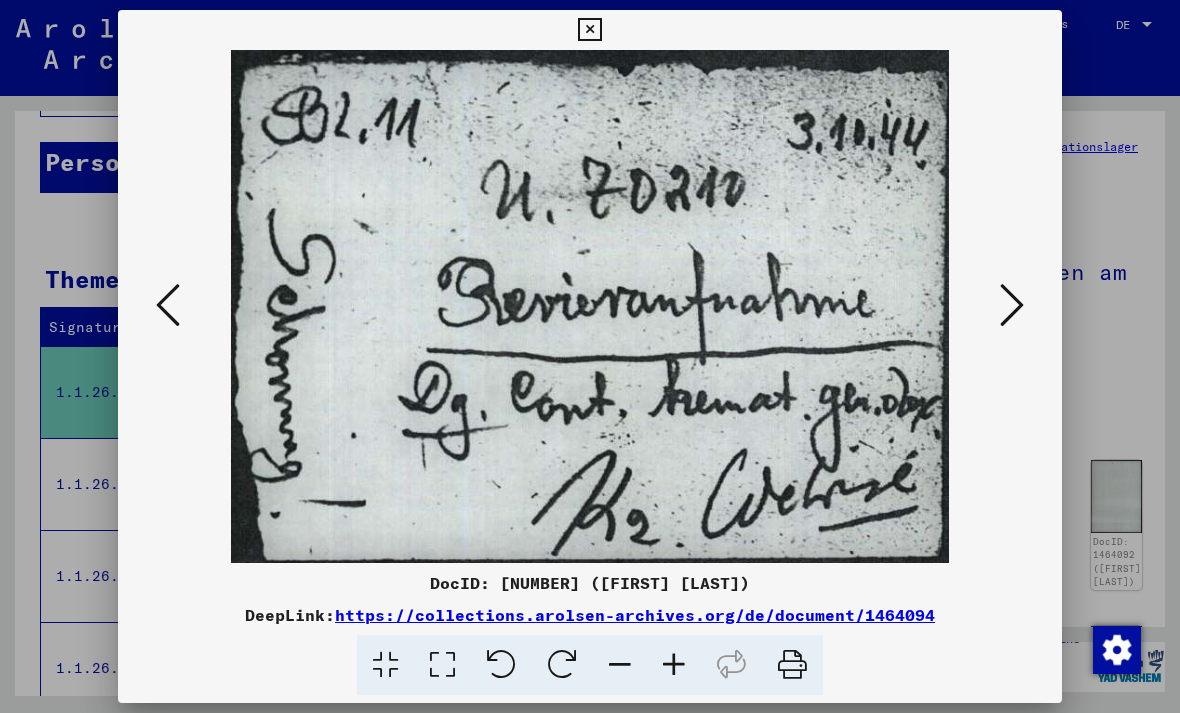 click at bounding box center (1012, 305) 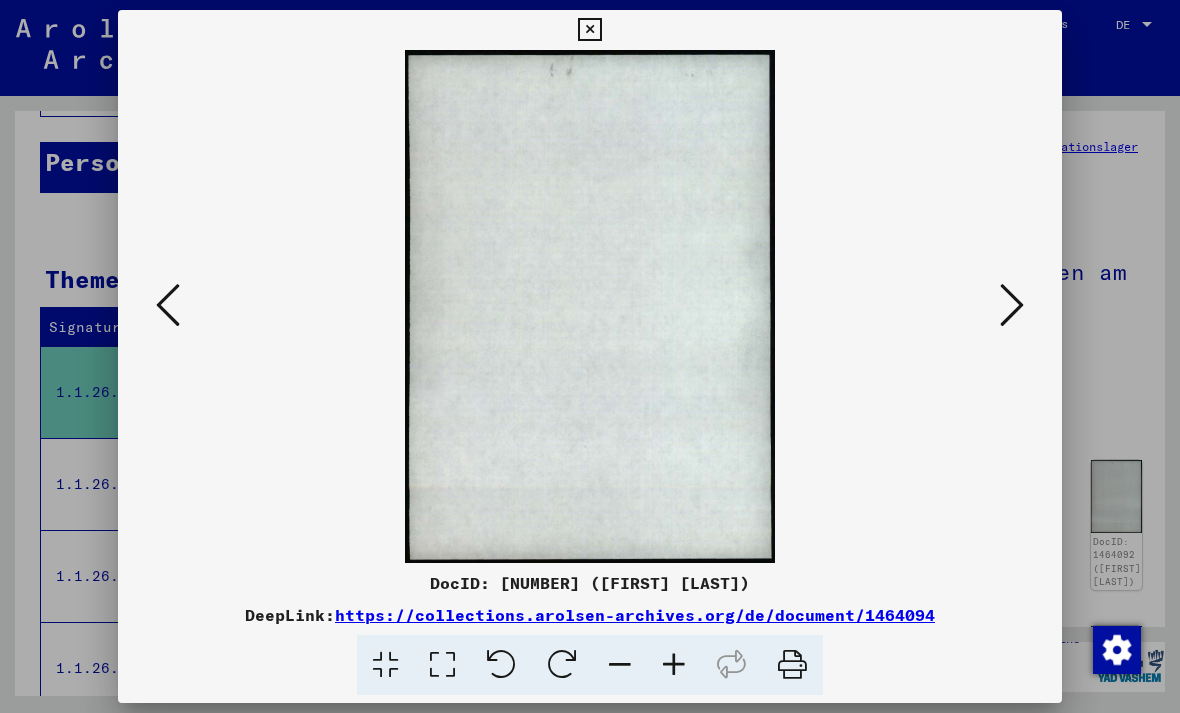 click at bounding box center (1012, 305) 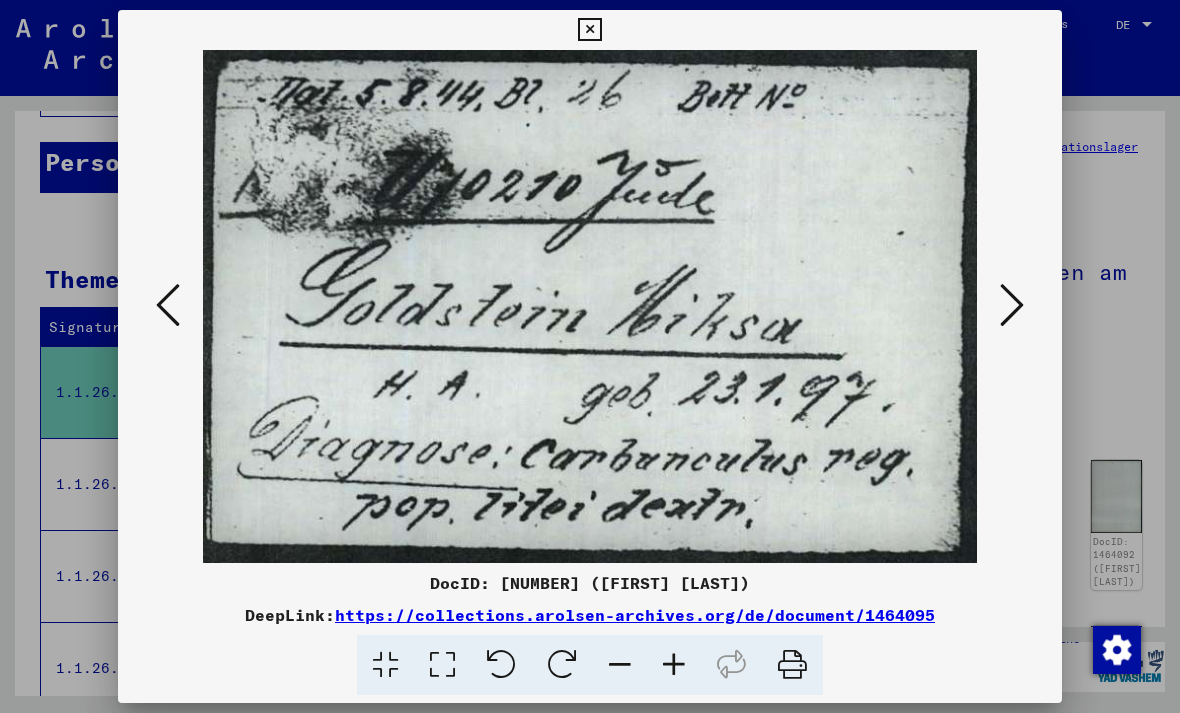 click at bounding box center [1012, 305] 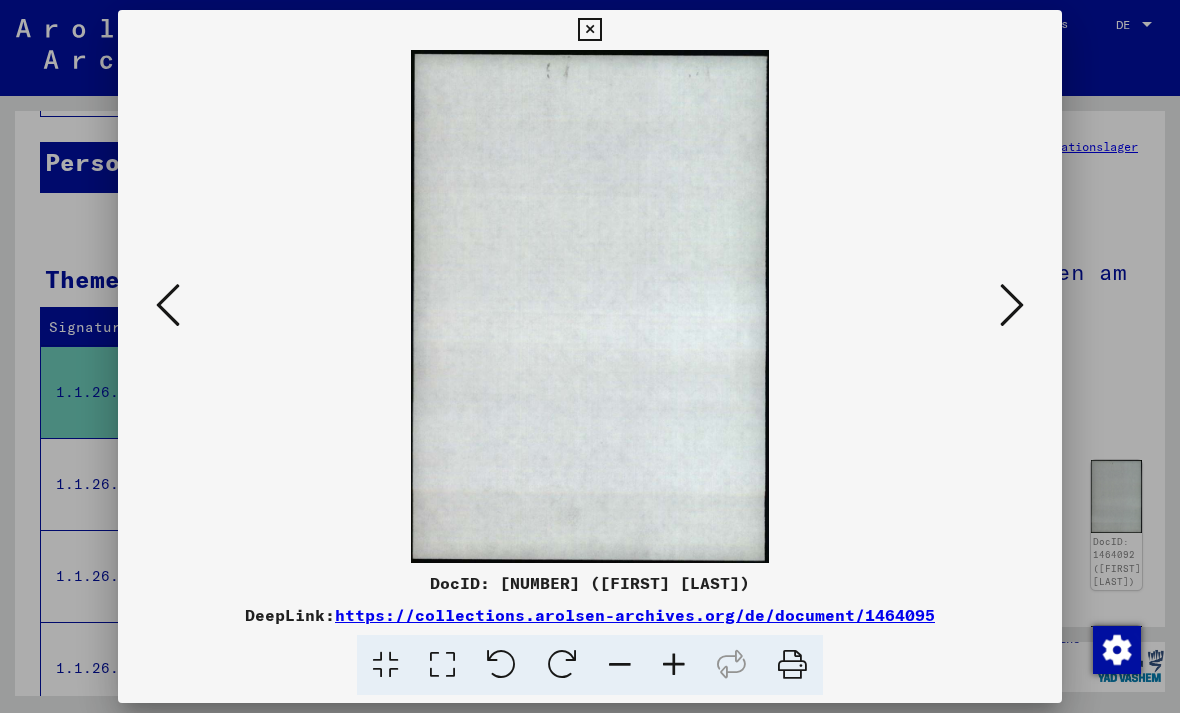 click at bounding box center (1012, 305) 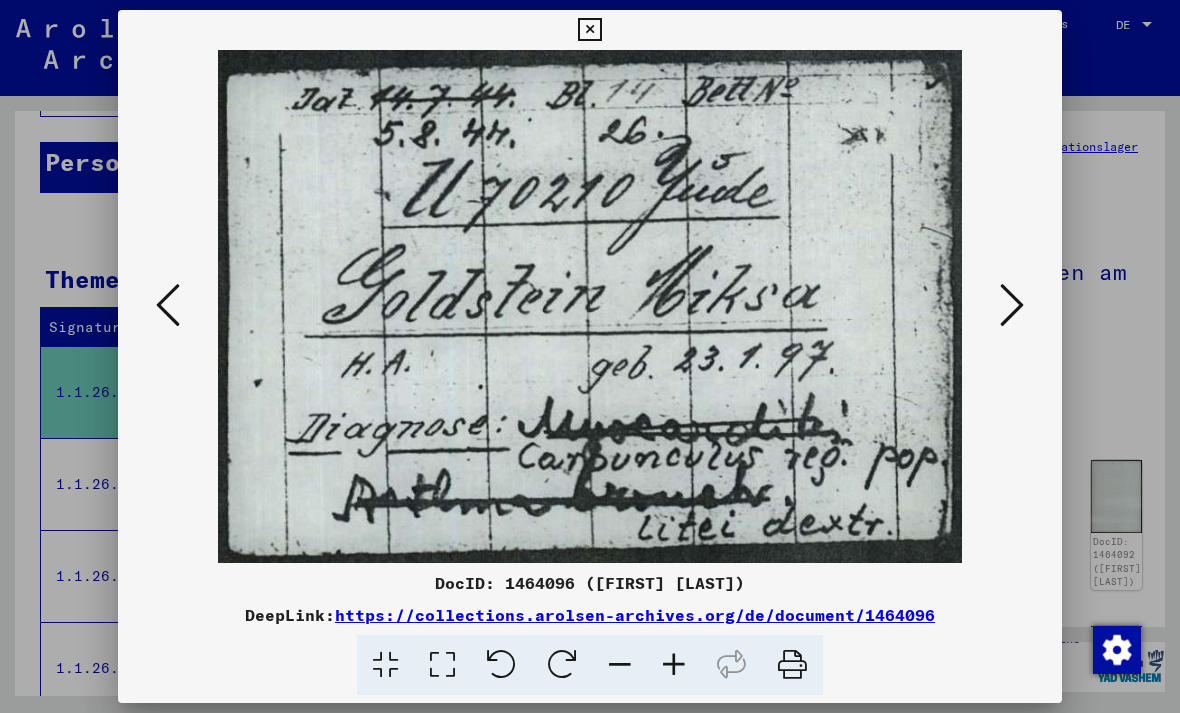 click at bounding box center (1012, 305) 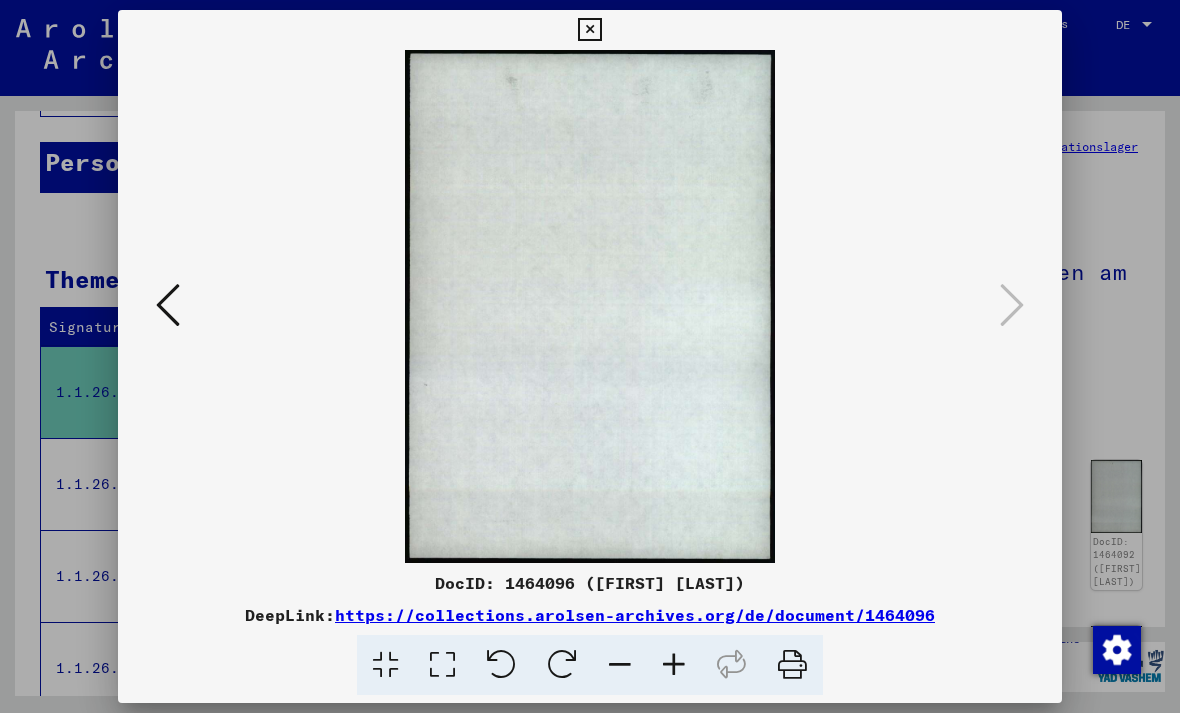 click at bounding box center [589, 30] 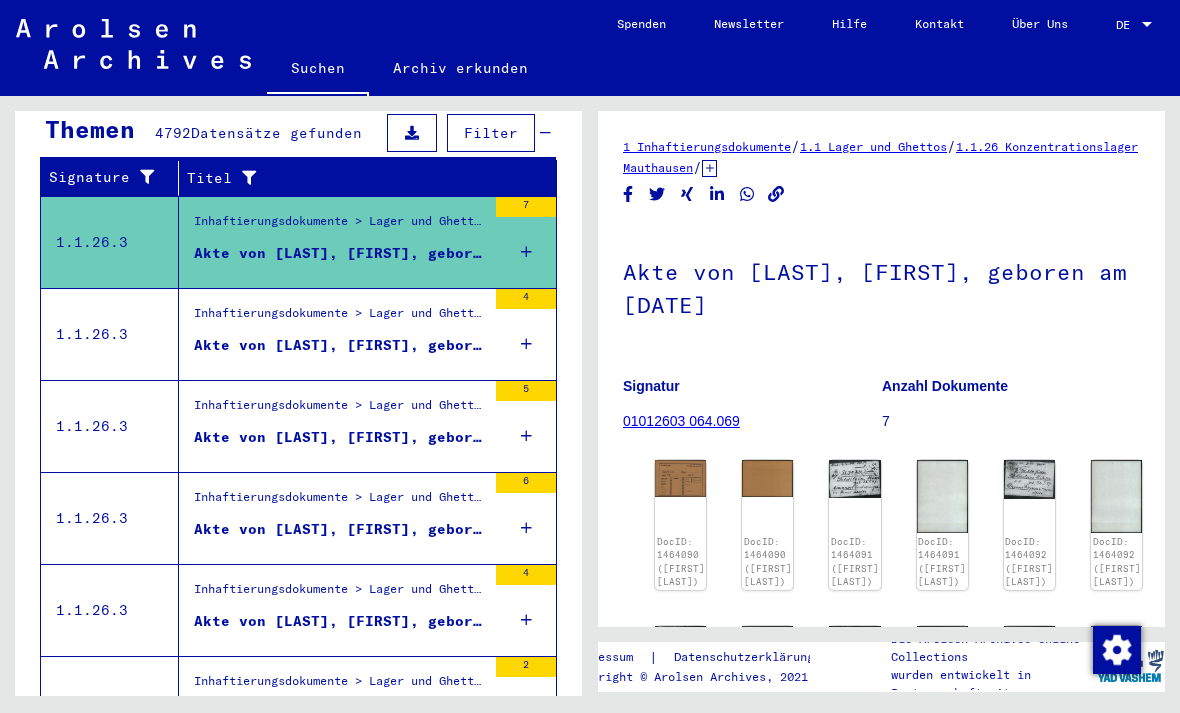 scroll, scrollTop: 335, scrollLeft: 0, axis: vertical 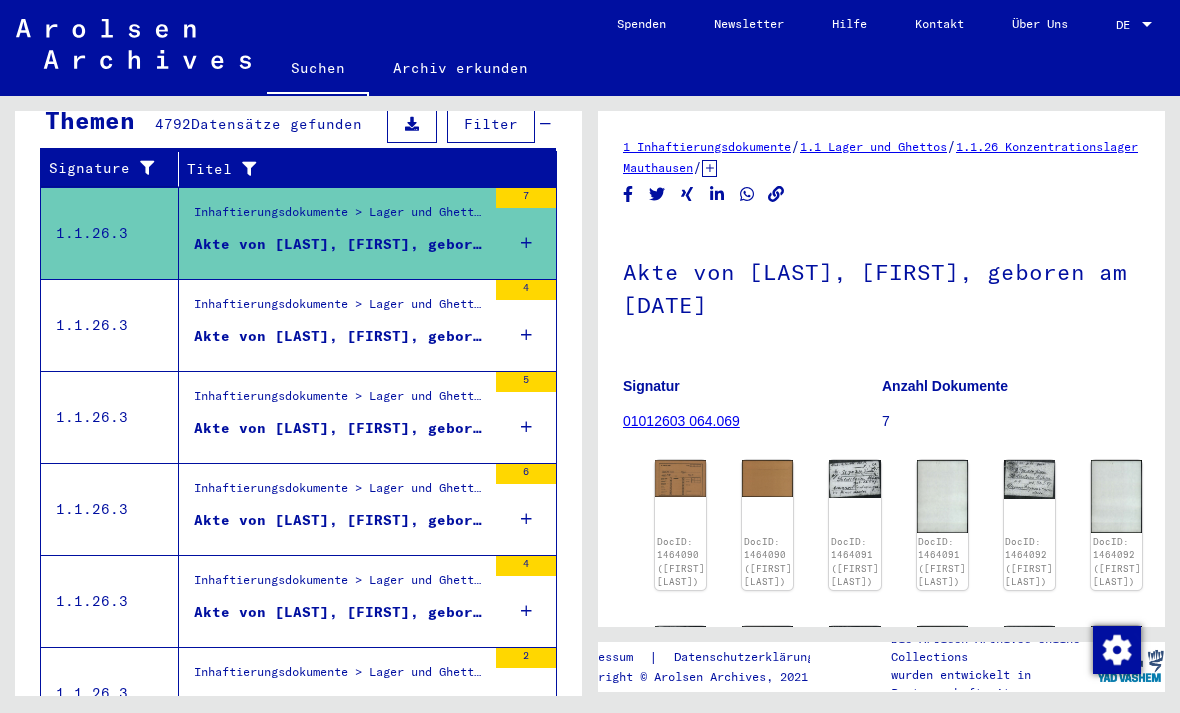 click on "Inhaftierungsdokumente > Lager und Ghettos > Konzentrationslager Mauthausen > Individuelle Unterlagen Männer Mauthausen > Individuelle Häftlings Unterlagen - KL Mauthausen > Akten mit Namen ab GOLDRING" at bounding box center [340, 401] 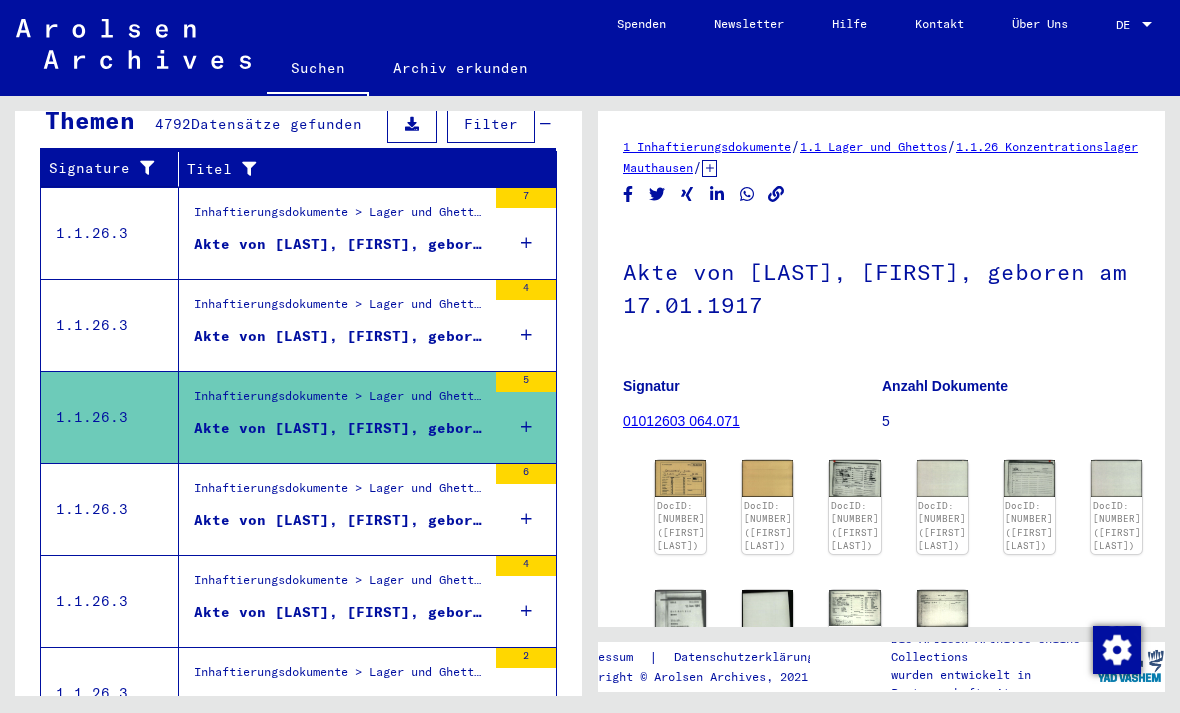 scroll, scrollTop: 0, scrollLeft: 0, axis: both 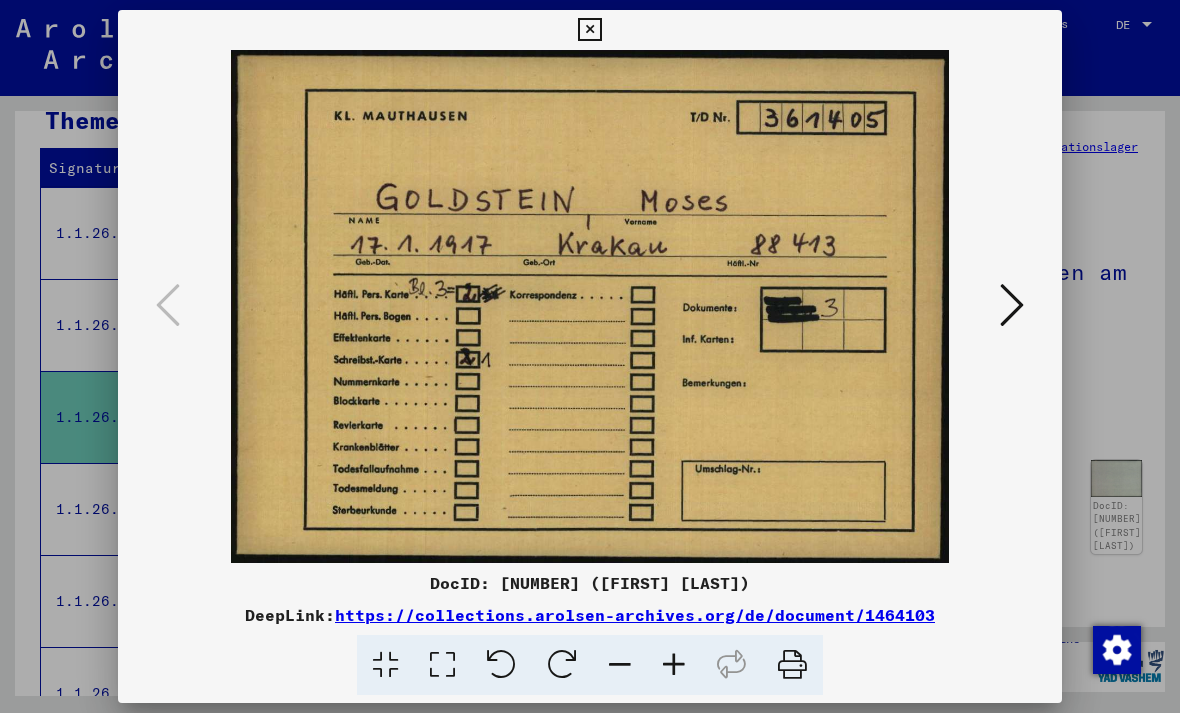 click at bounding box center [1012, 305] 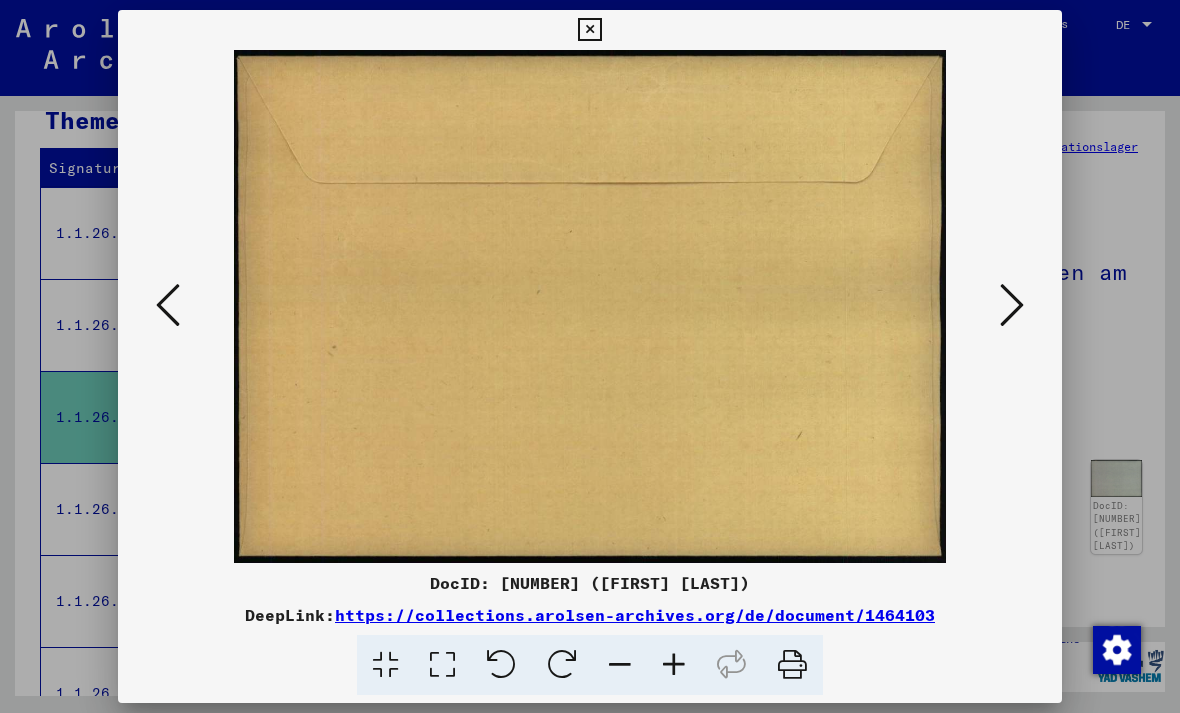 click at bounding box center (168, 305) 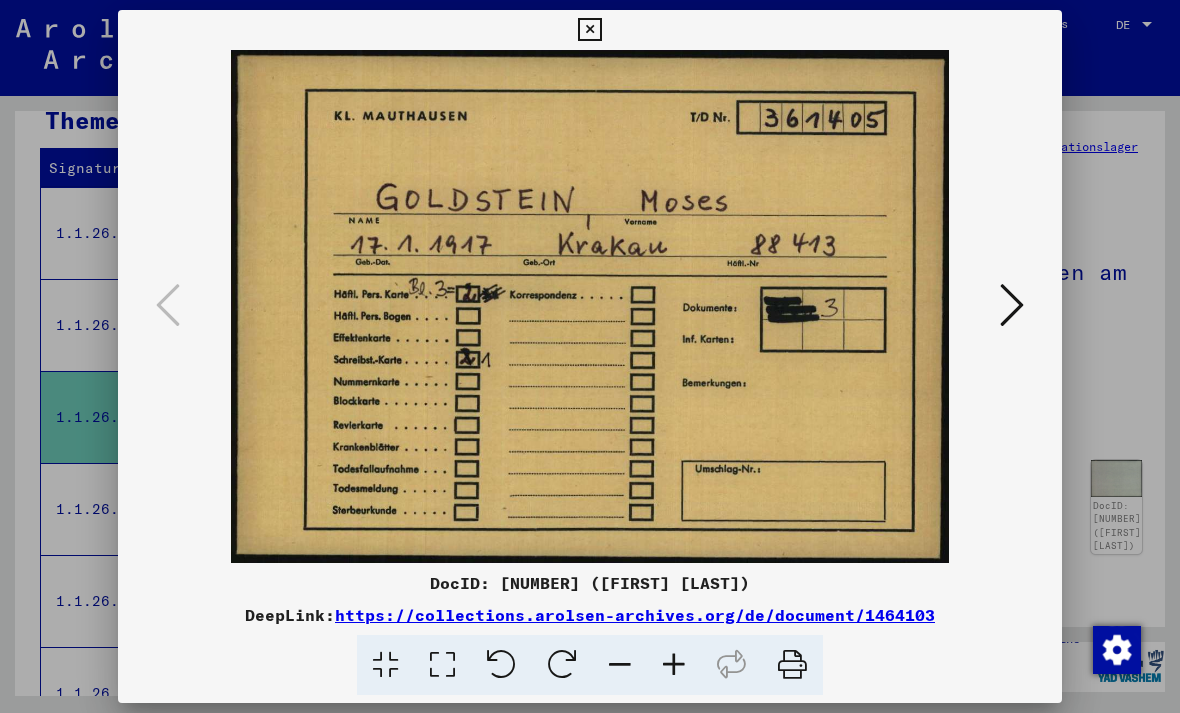 click at bounding box center (1012, 305) 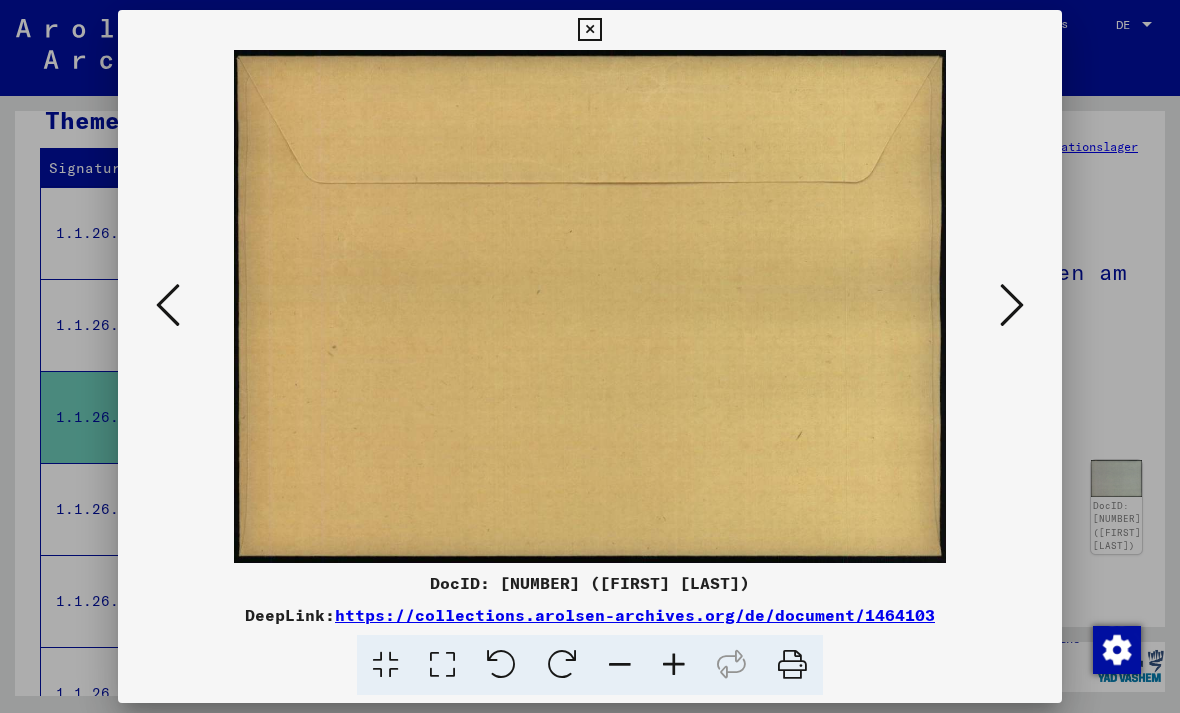 click at bounding box center (1012, 305) 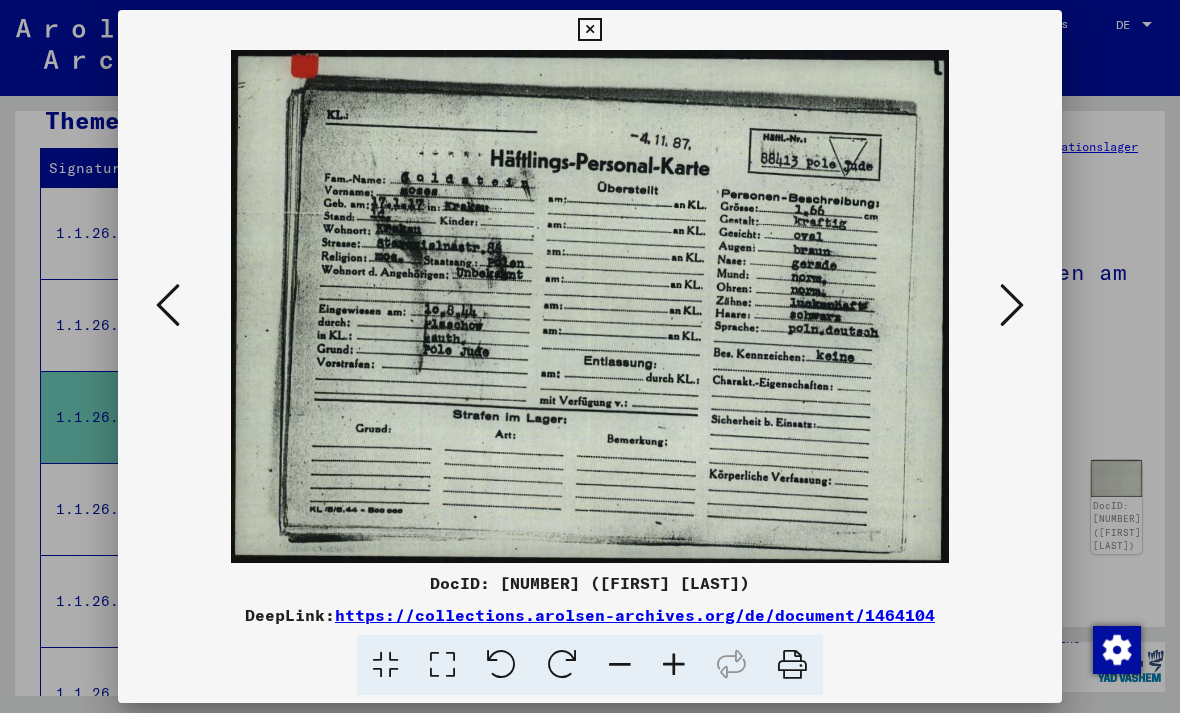 click at bounding box center (1012, 305) 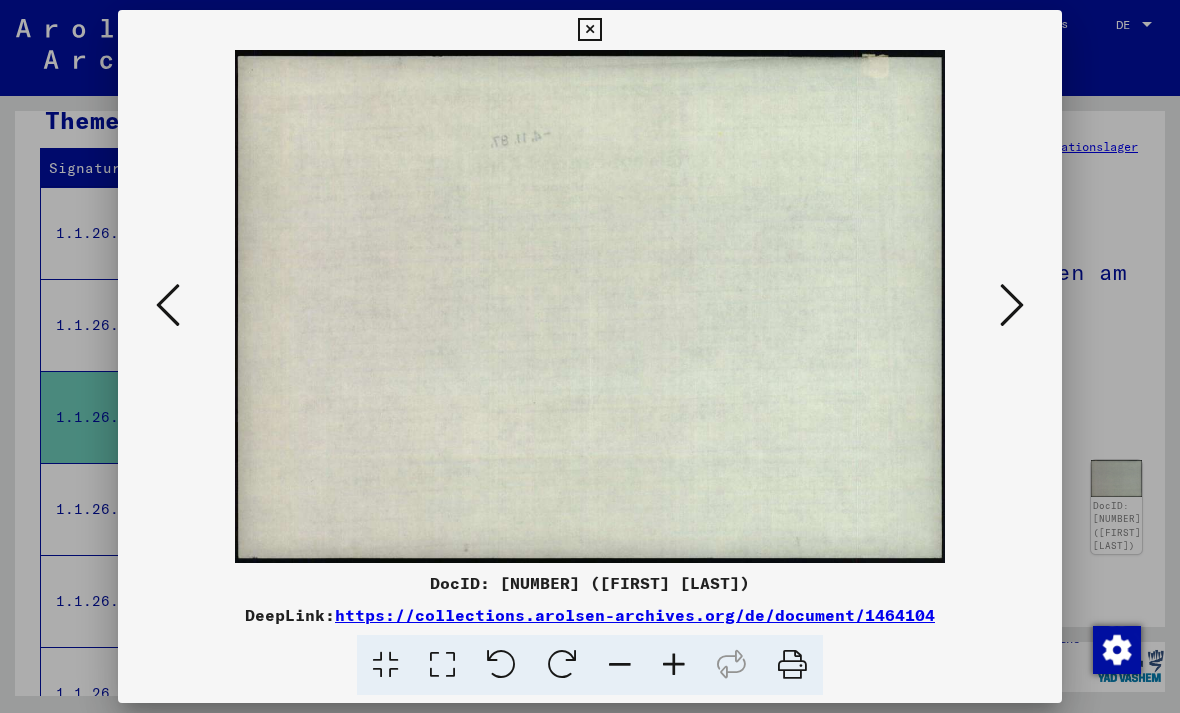 click at bounding box center [1012, 305] 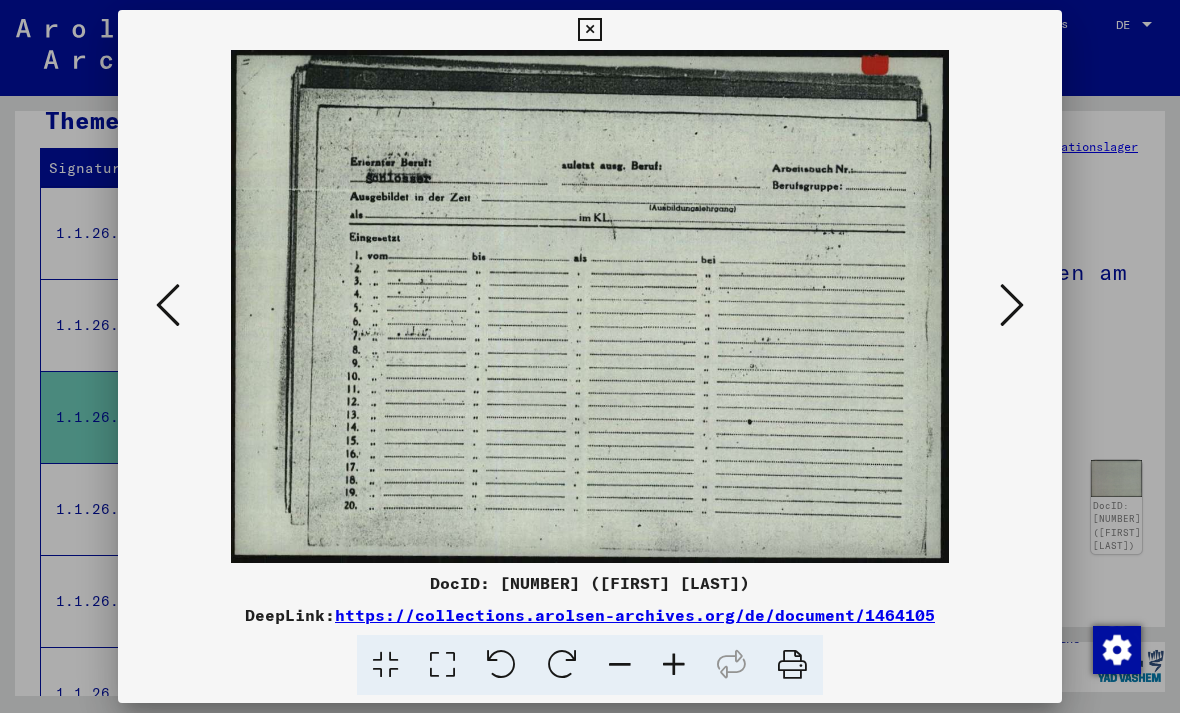 click at bounding box center [1012, 305] 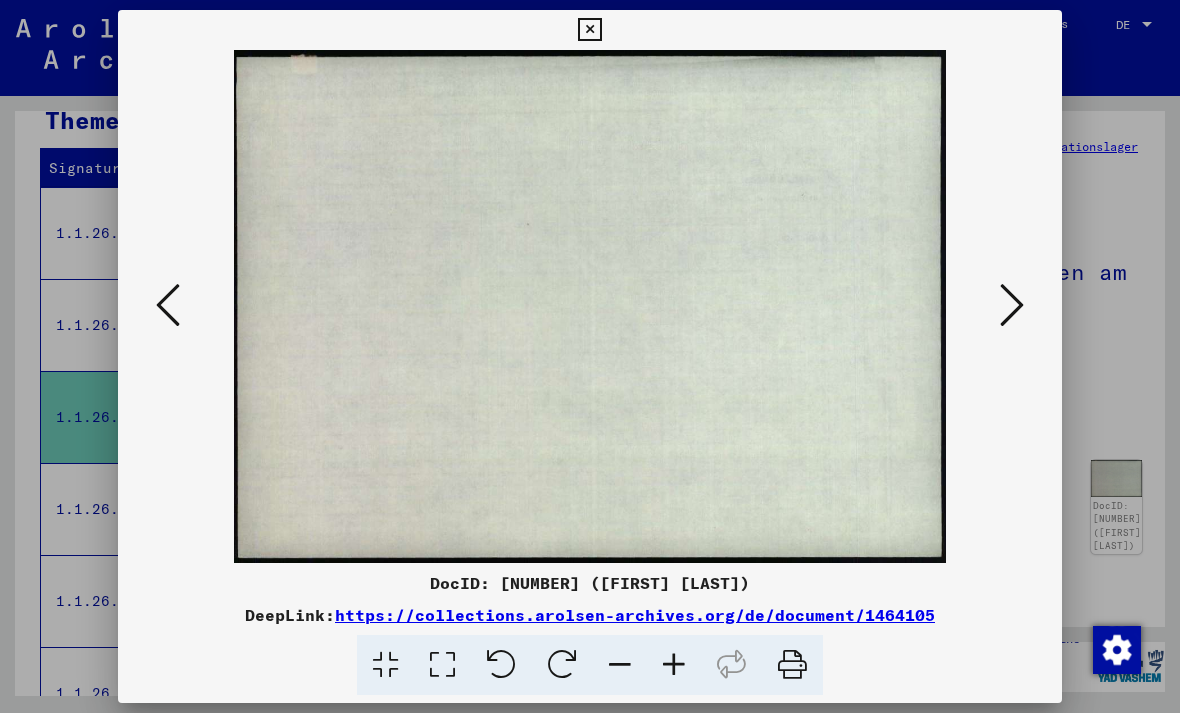 click at bounding box center [1012, 306] 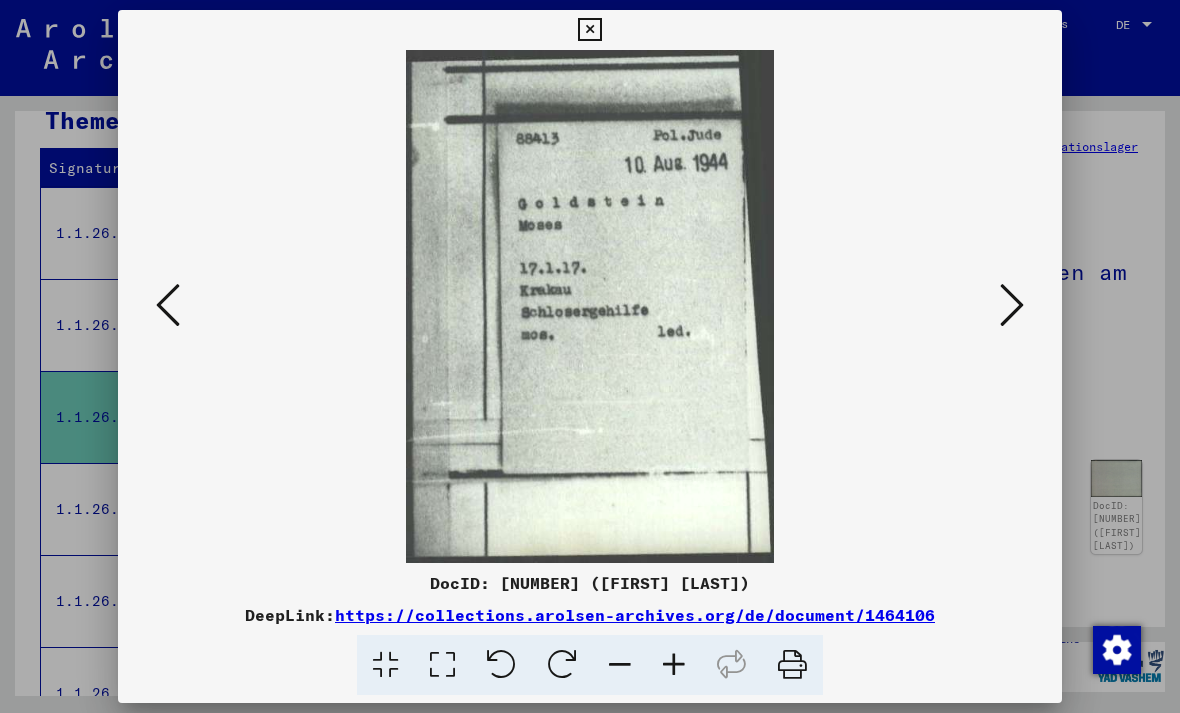 click at bounding box center [1012, 305] 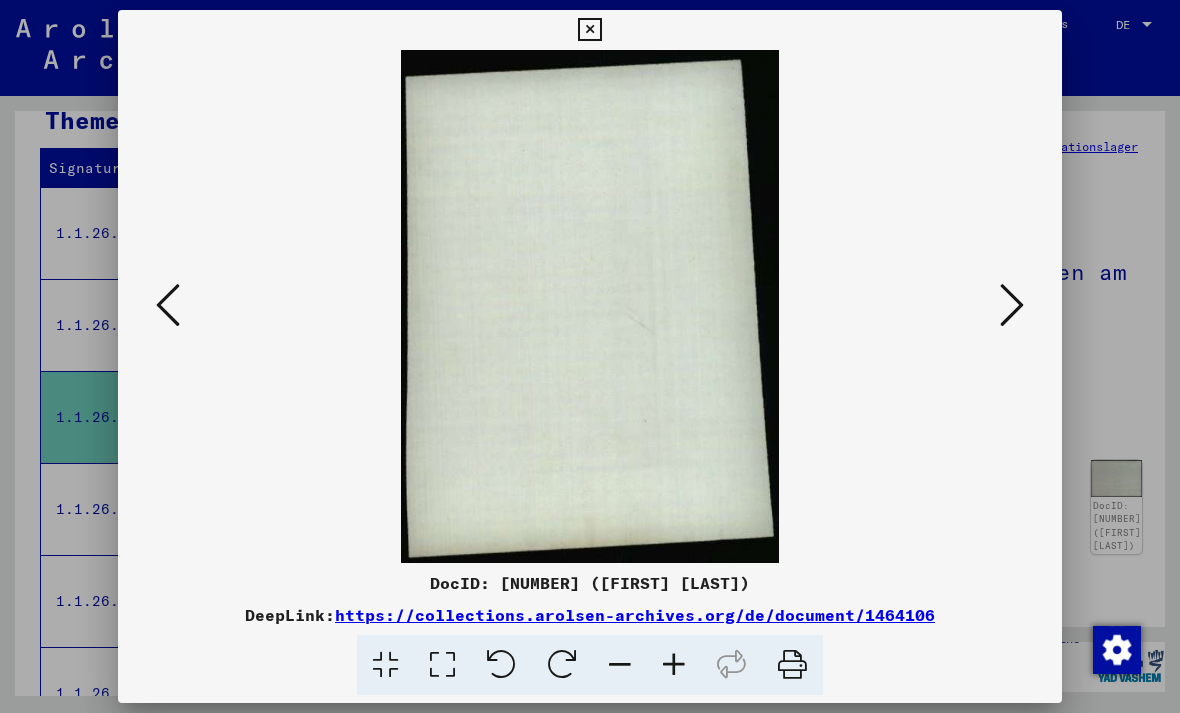 click at bounding box center (1012, 305) 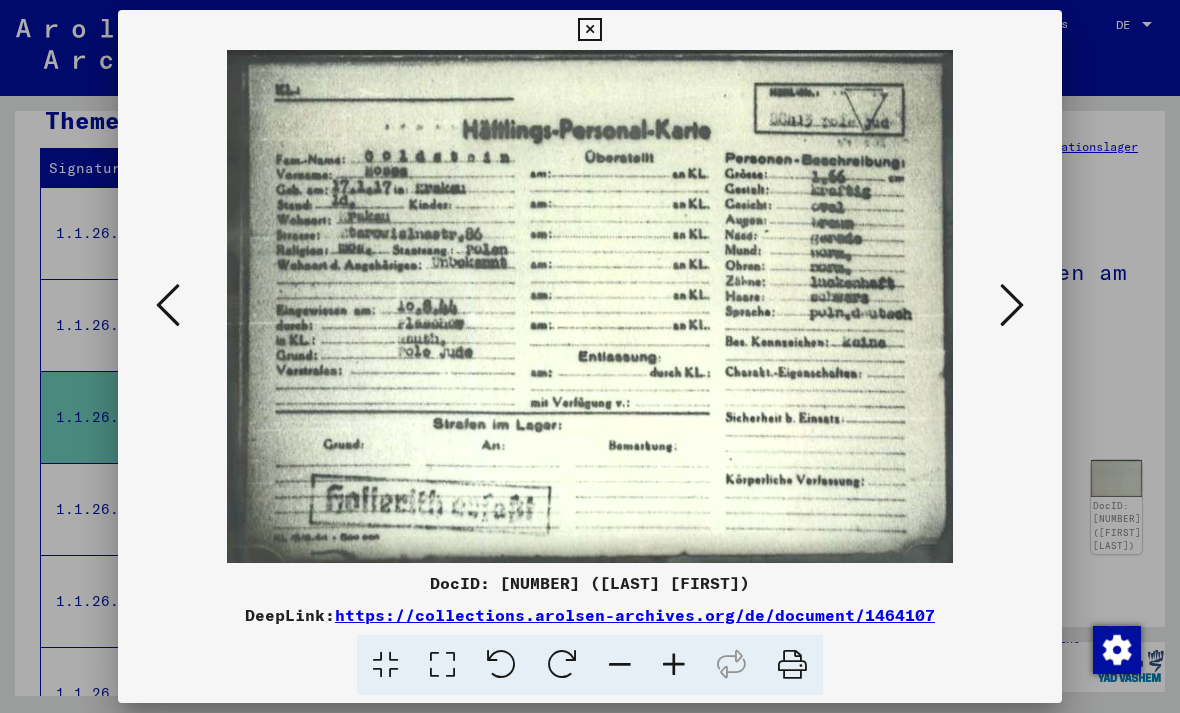click at bounding box center [1012, 306] 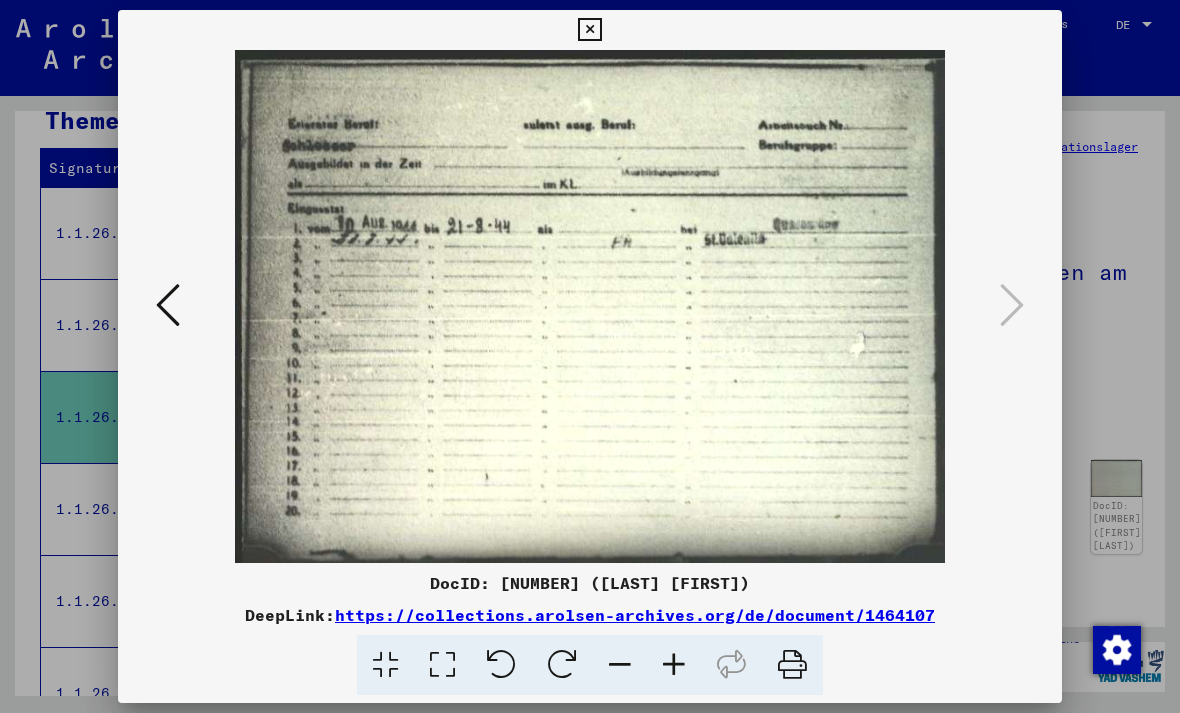click at bounding box center (589, 30) 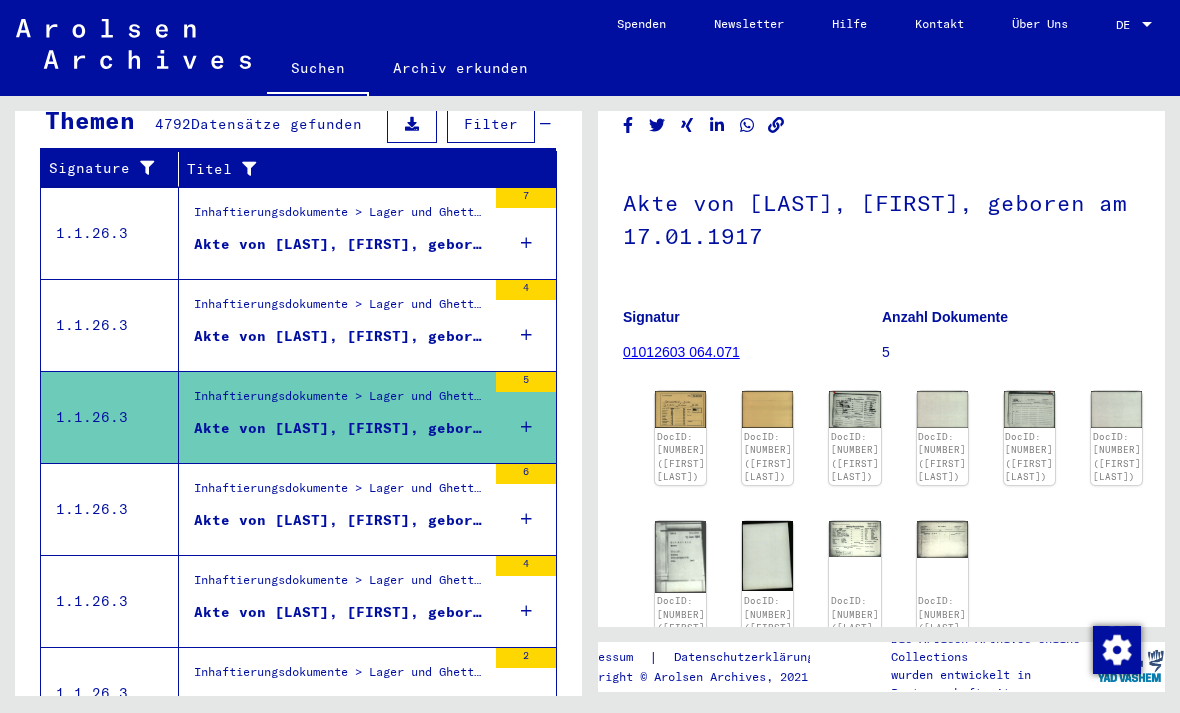 scroll, scrollTop: 69, scrollLeft: 0, axis: vertical 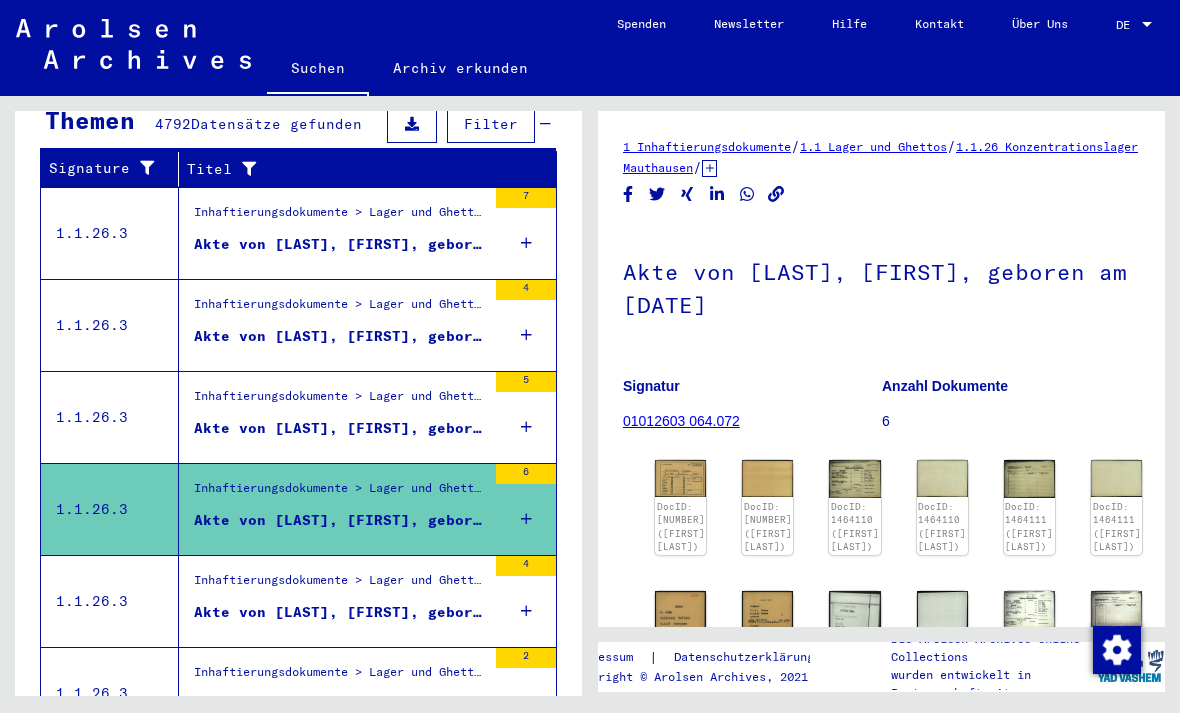 click 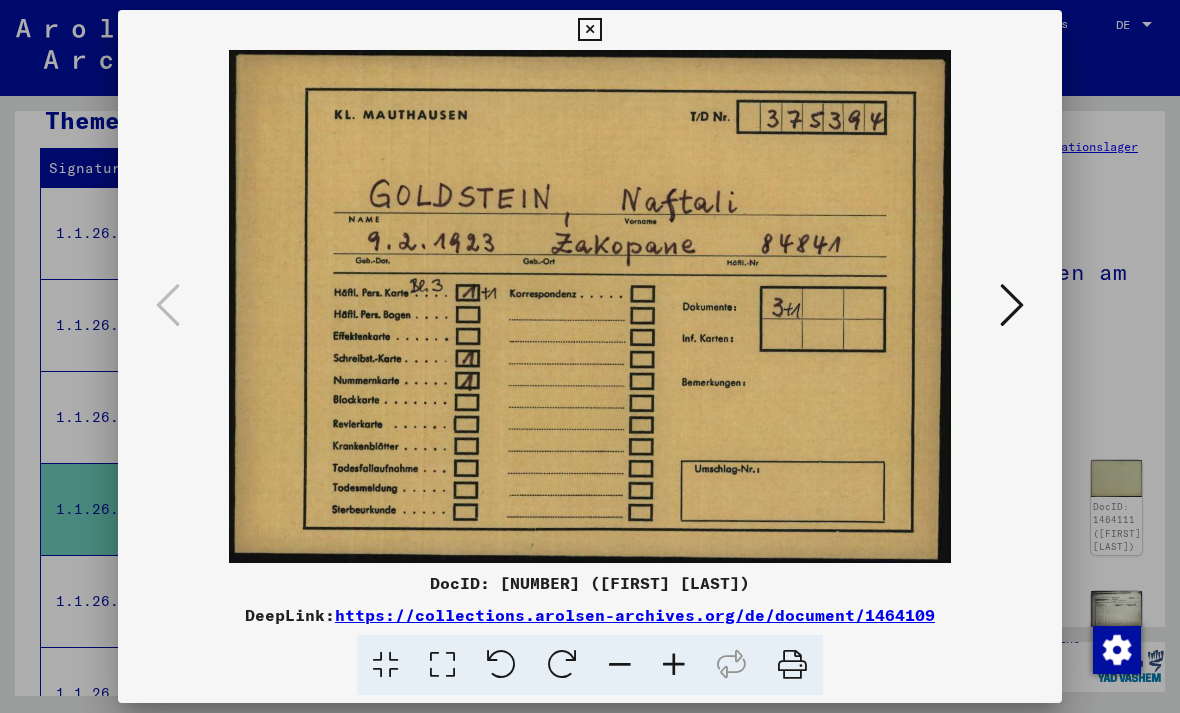 click at bounding box center [590, 306] 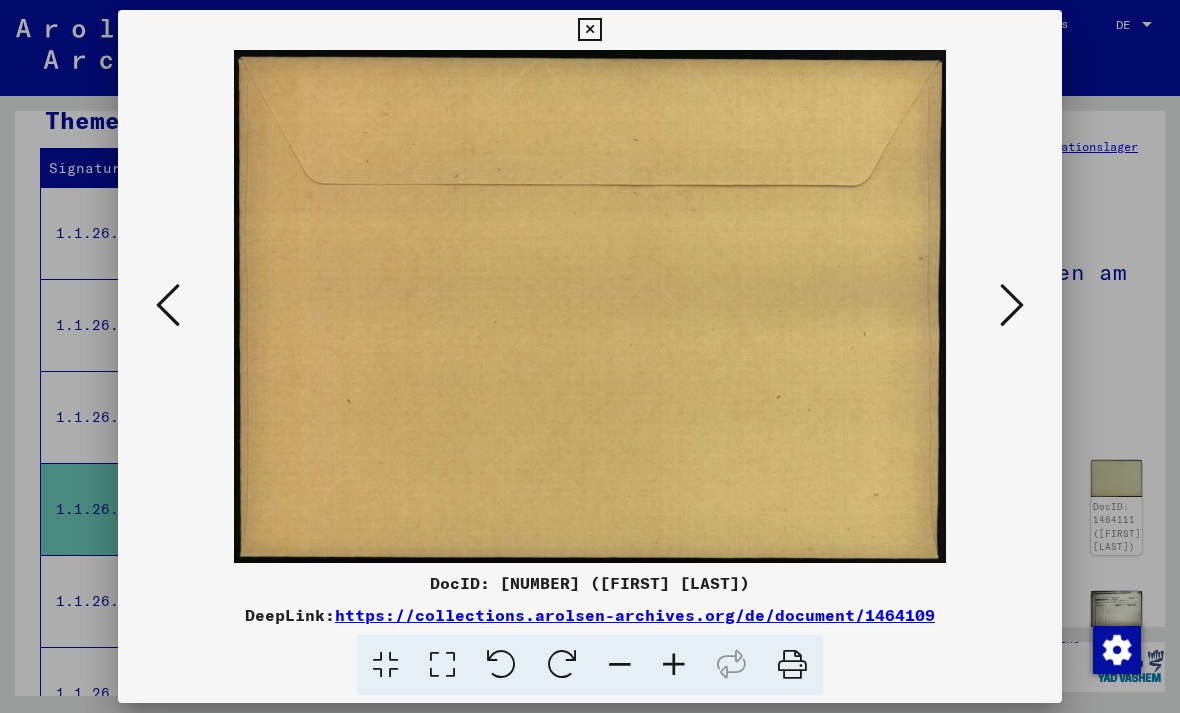 click at bounding box center [1012, 305] 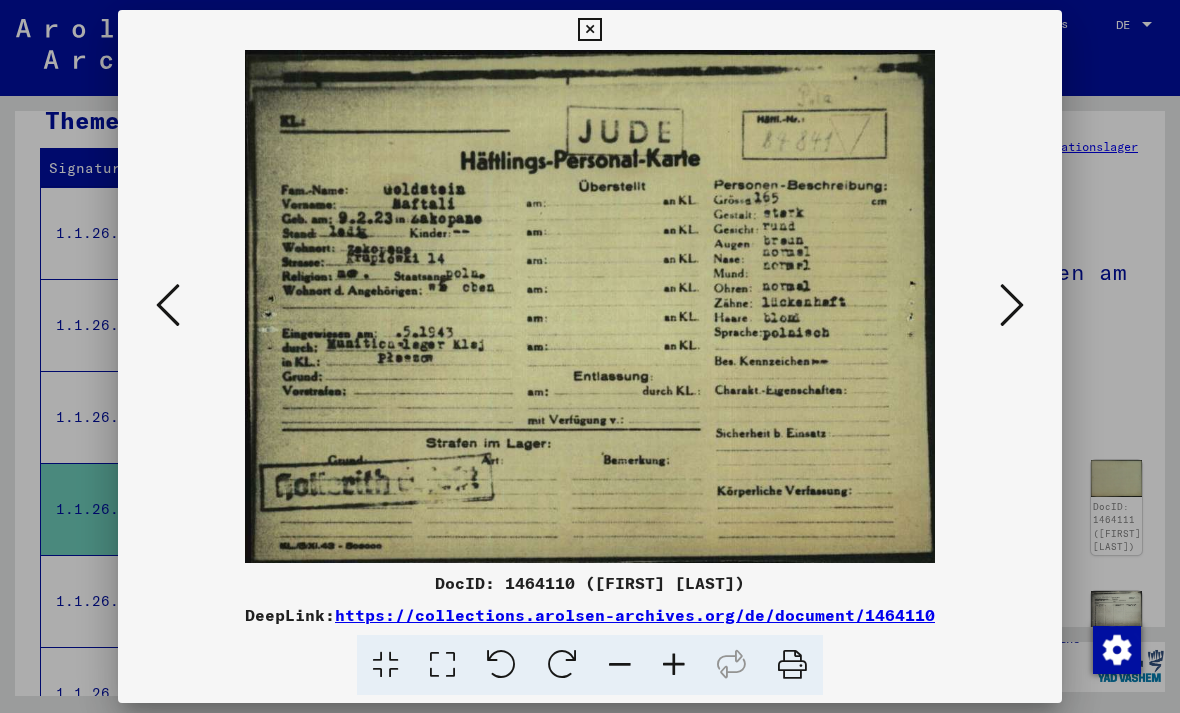 click at bounding box center [1012, 305] 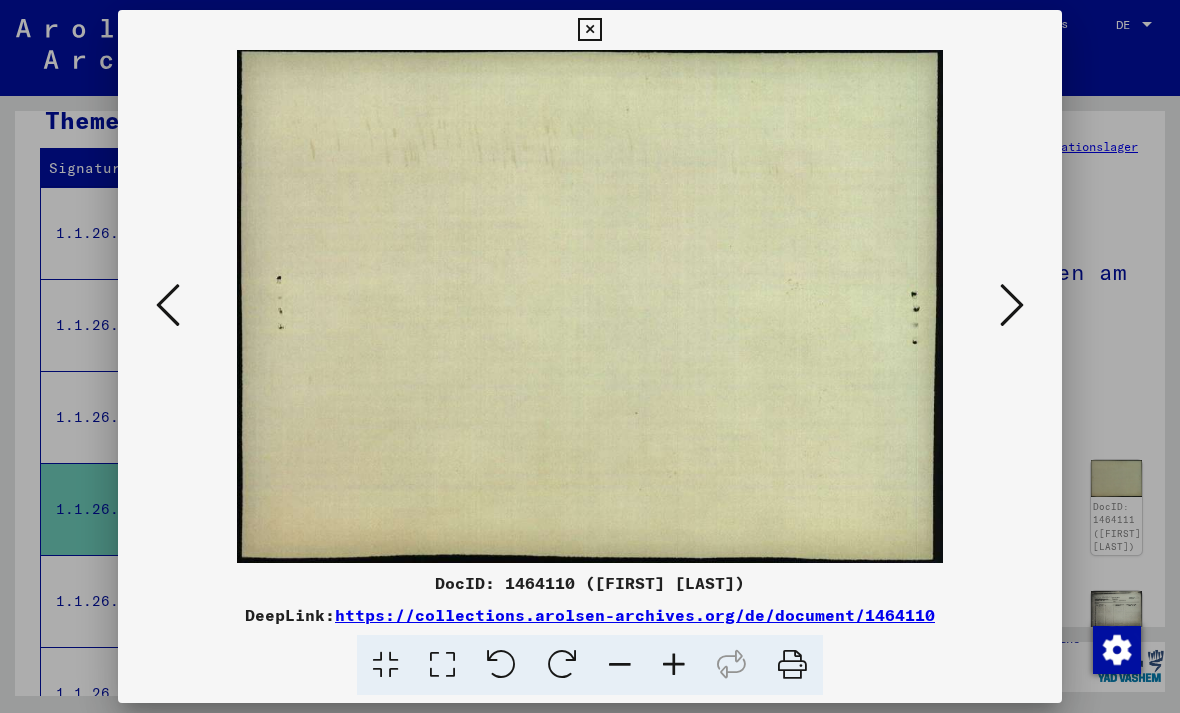 click at bounding box center (1012, 305) 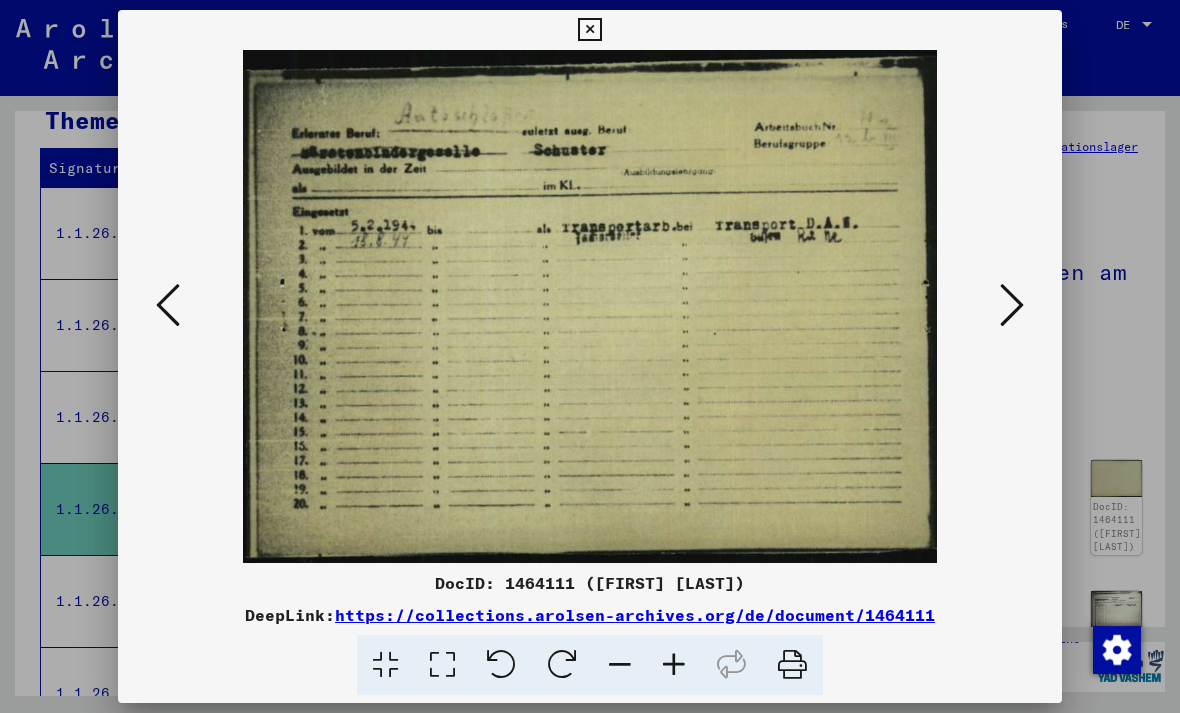 click at bounding box center (1012, 305) 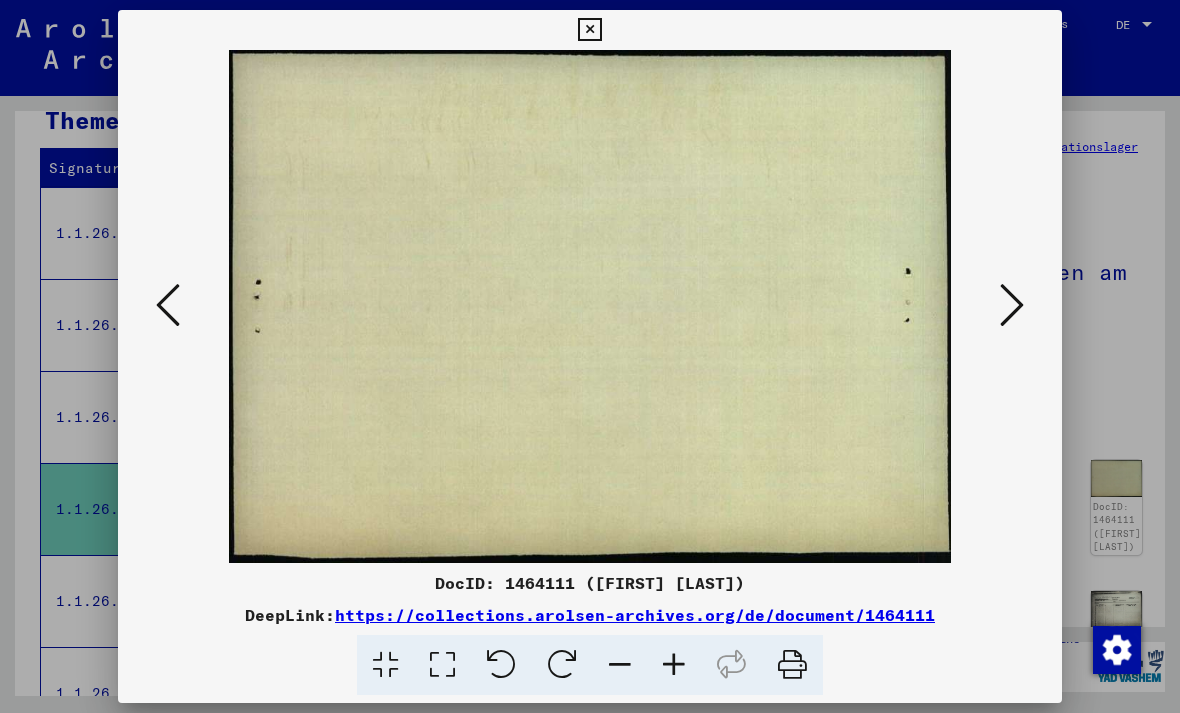 click at bounding box center (1012, 305) 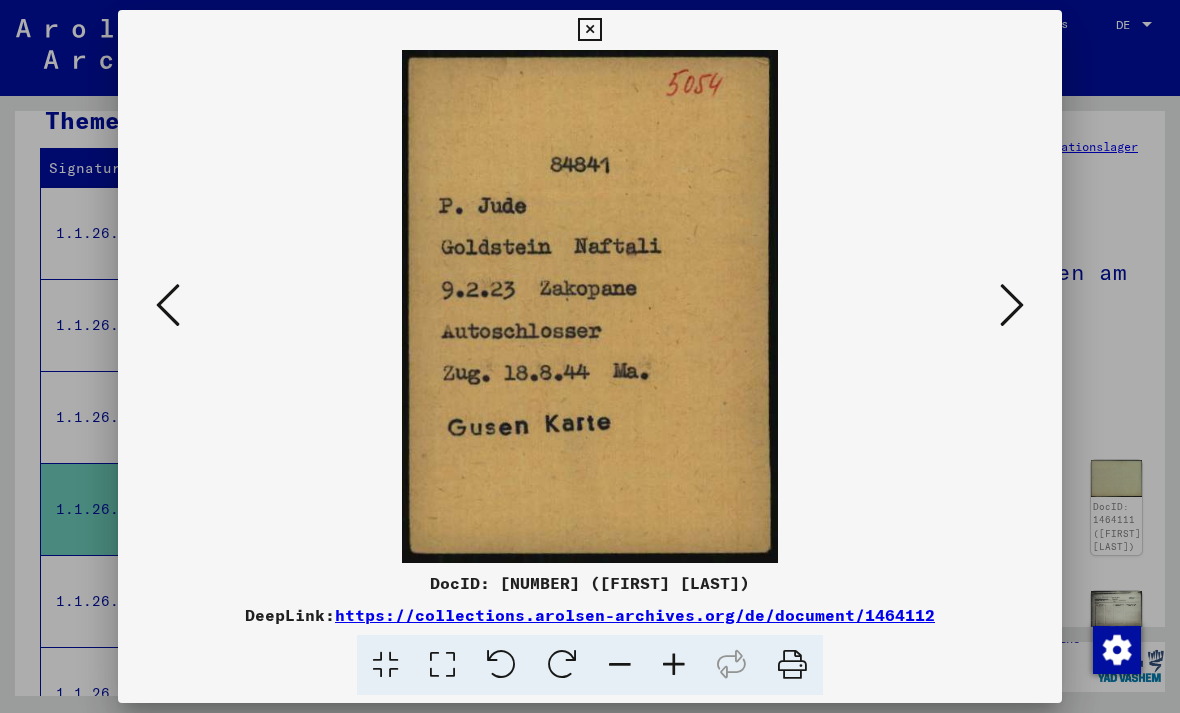 click at bounding box center (1012, 305) 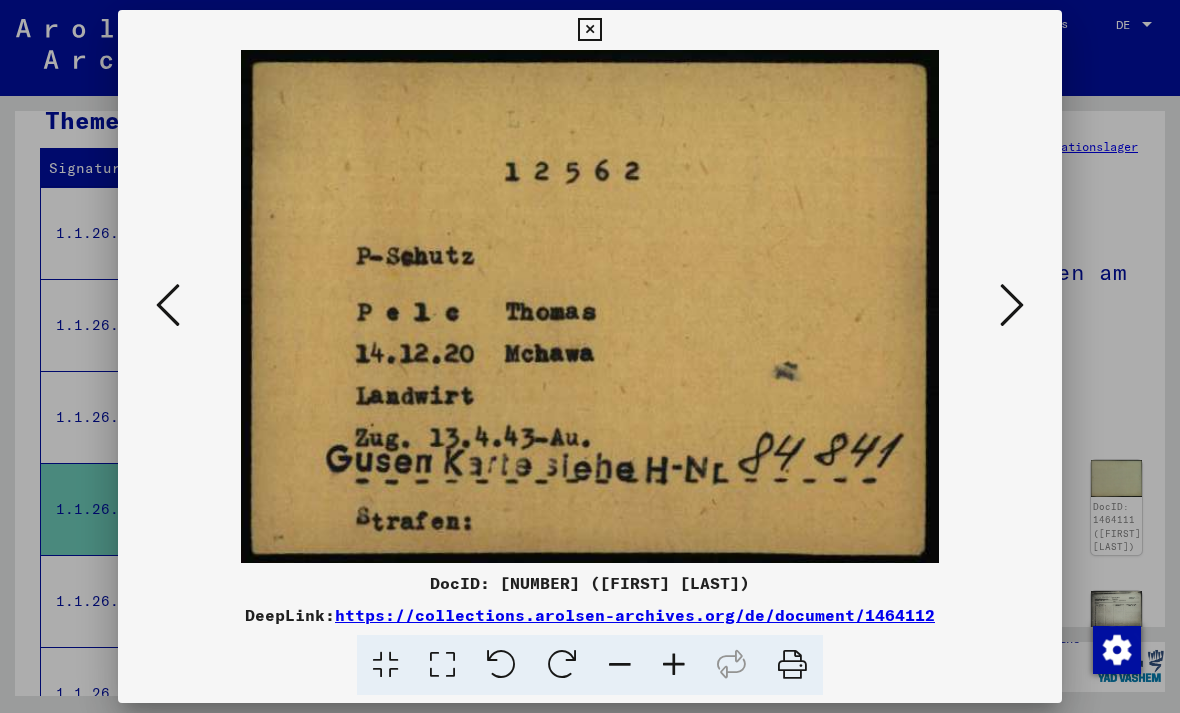 click at bounding box center [1012, 305] 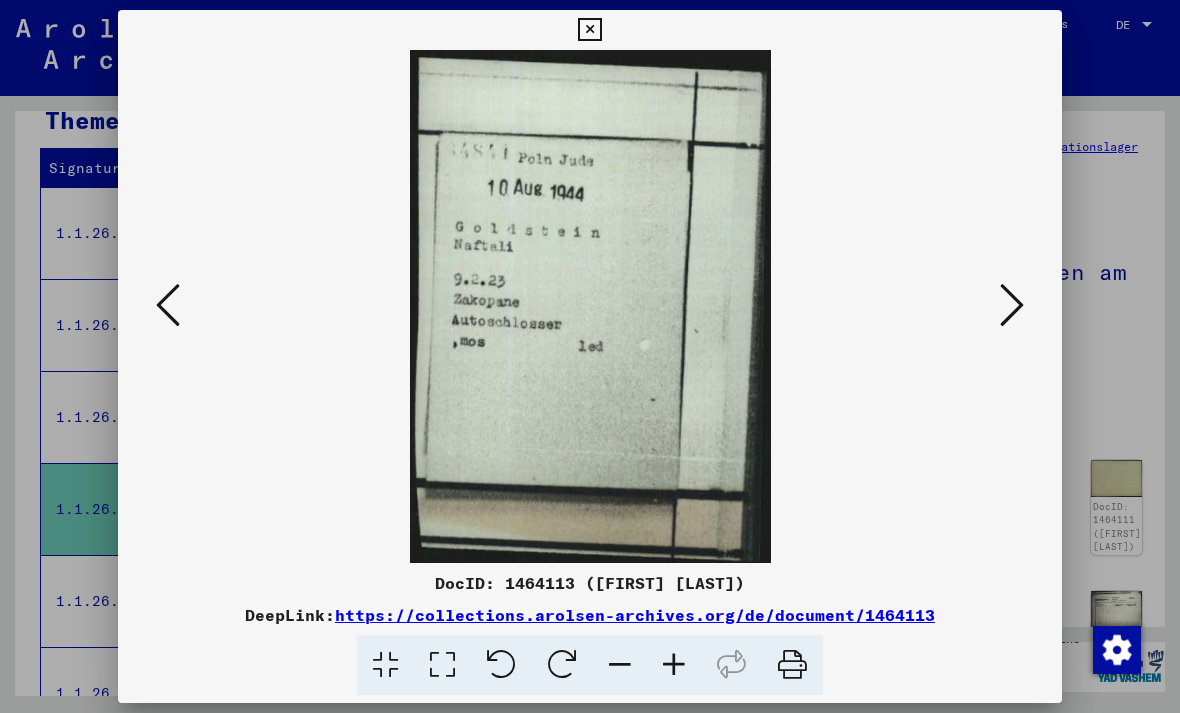 click at bounding box center [1012, 305] 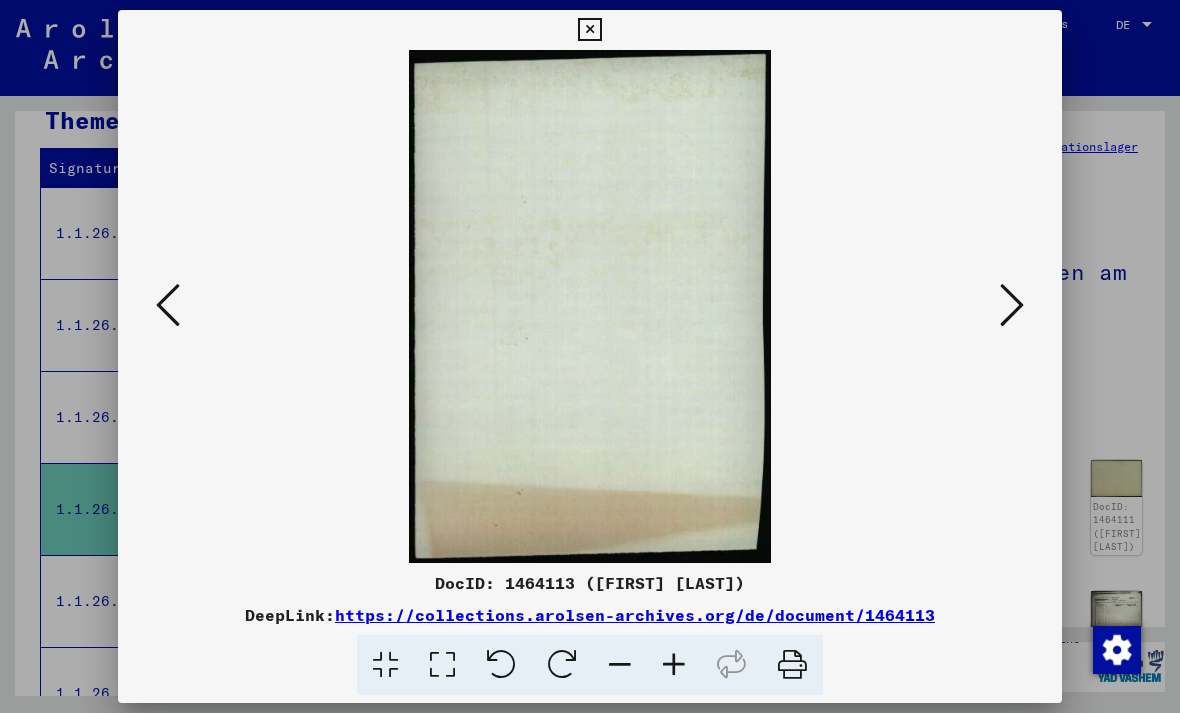 click at bounding box center [1012, 305] 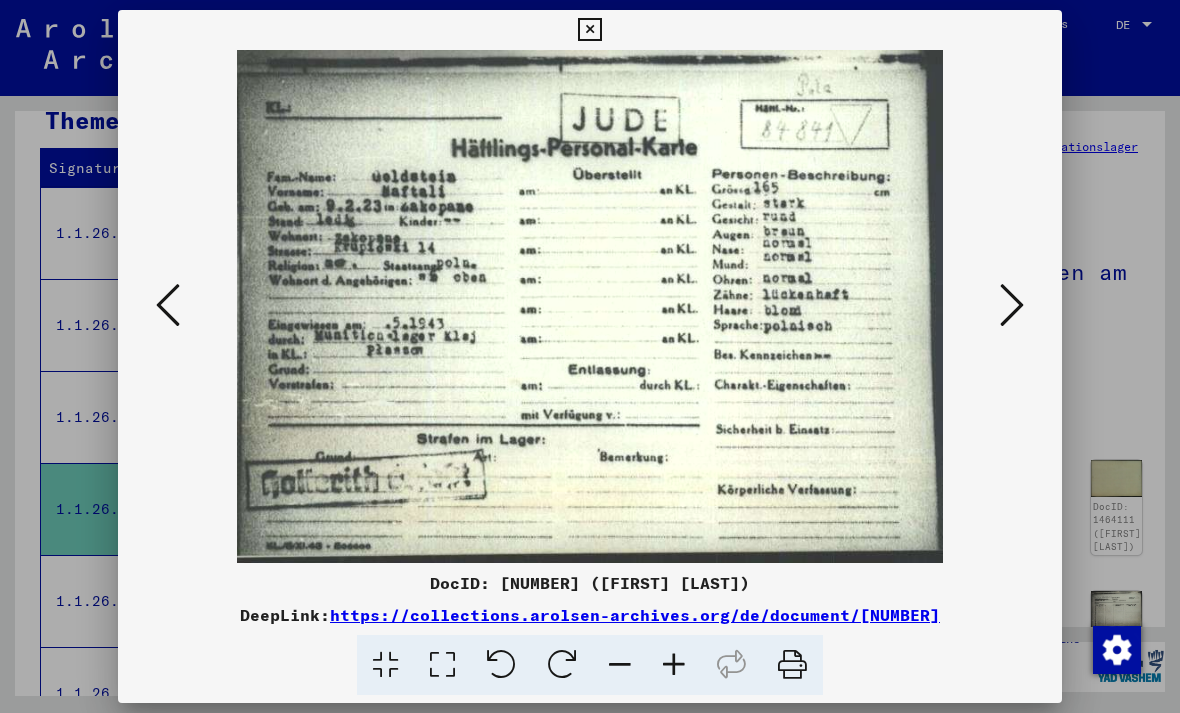 click at bounding box center (1012, 306) 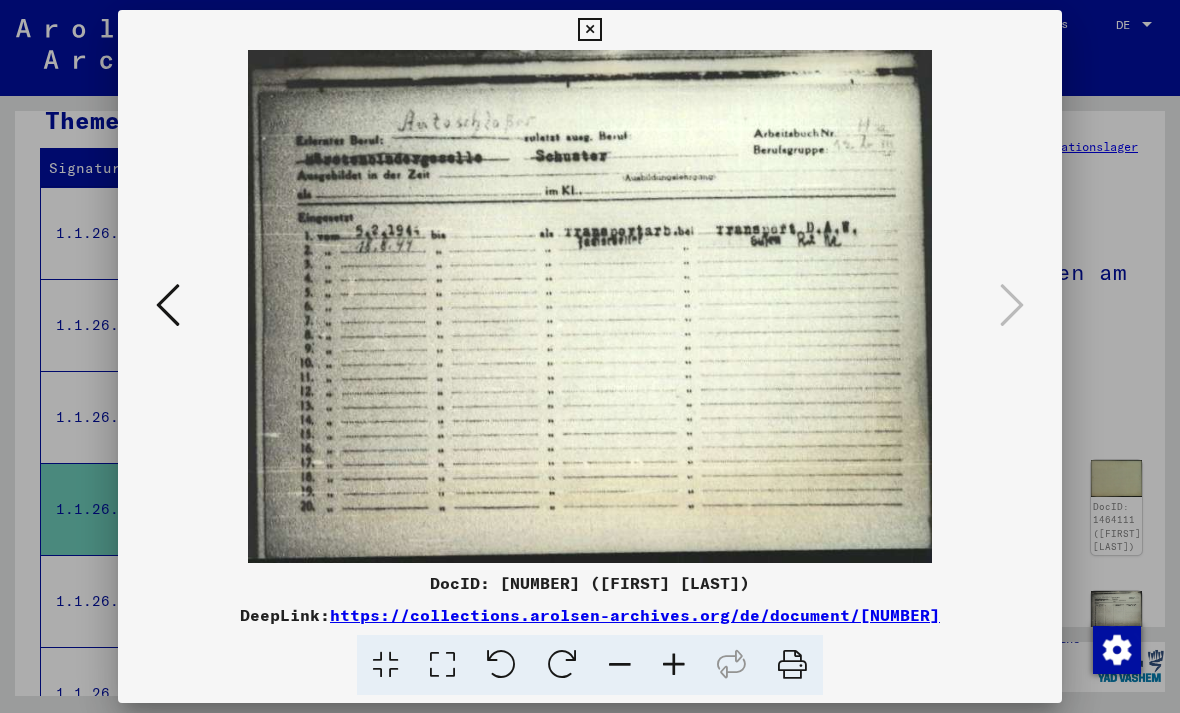 click at bounding box center (589, 30) 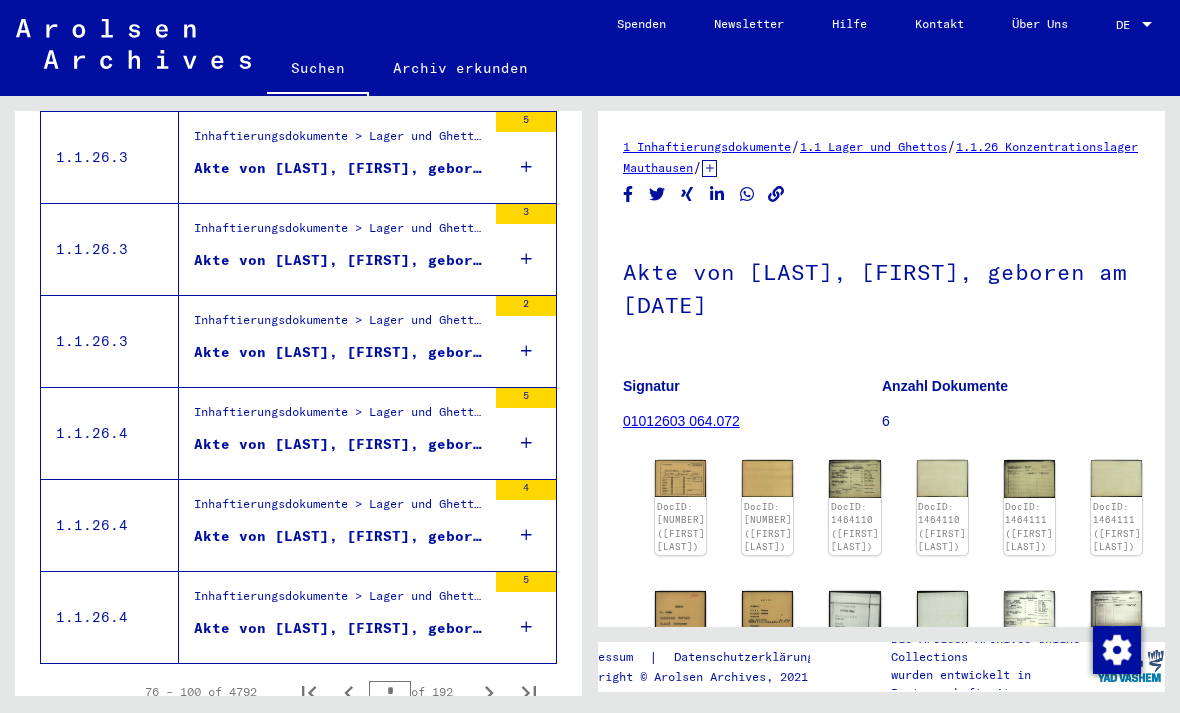 scroll, scrollTop: 2157, scrollLeft: 0, axis: vertical 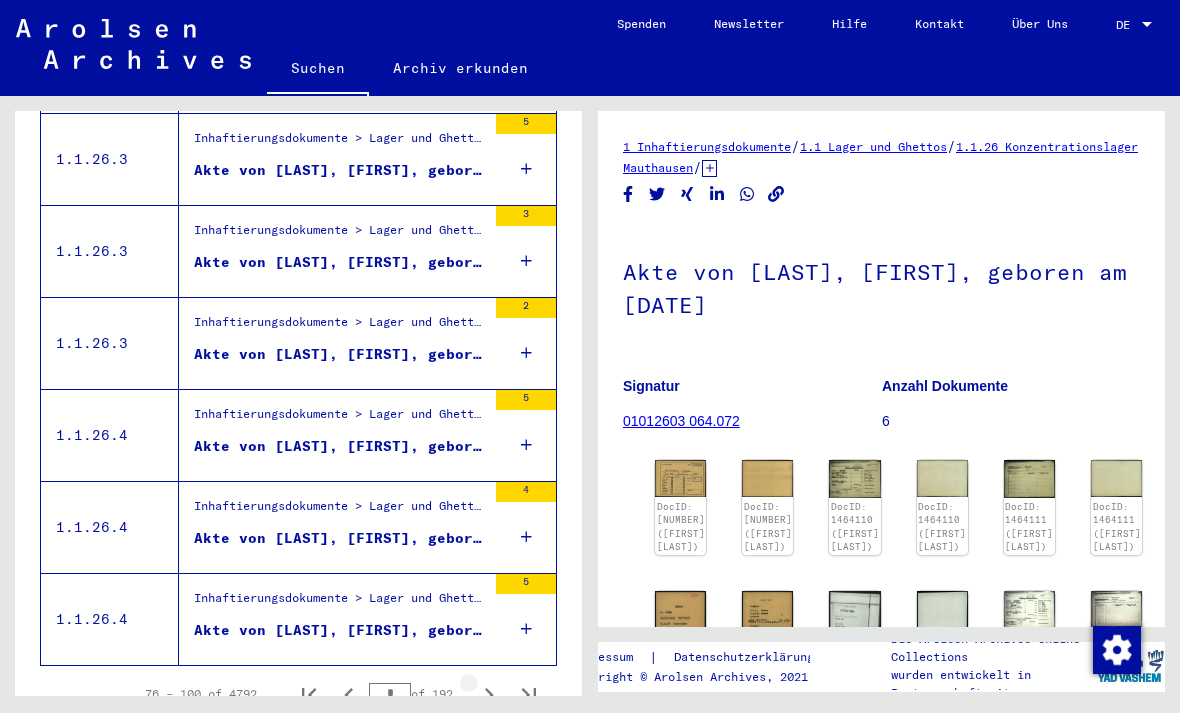 click 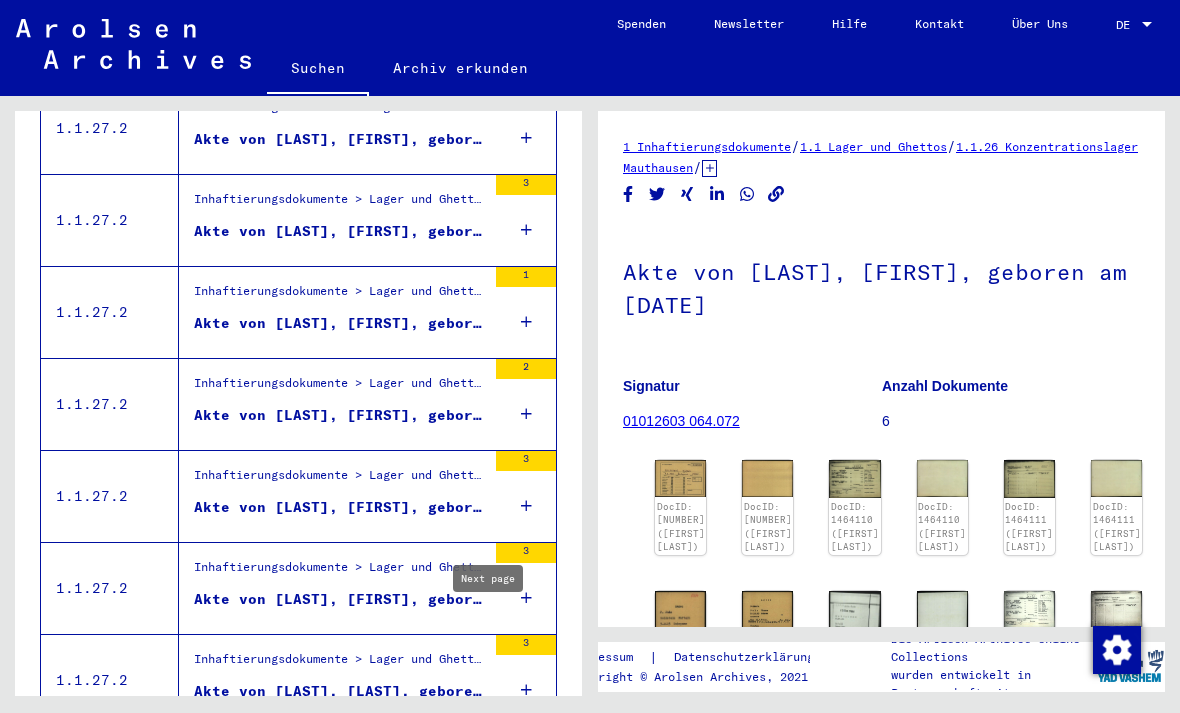 scroll, scrollTop: 1546, scrollLeft: 0, axis: vertical 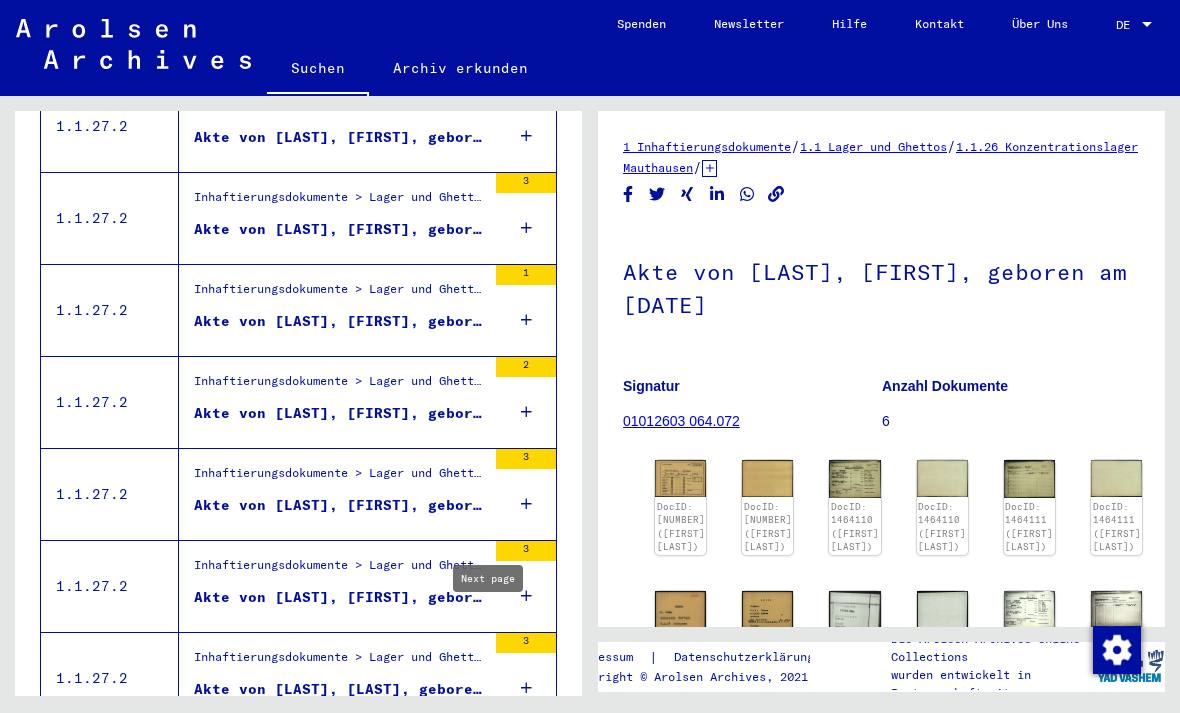 click on "Akte von [LAST], [FIRST], geboren am [DATE]" at bounding box center [340, 505] 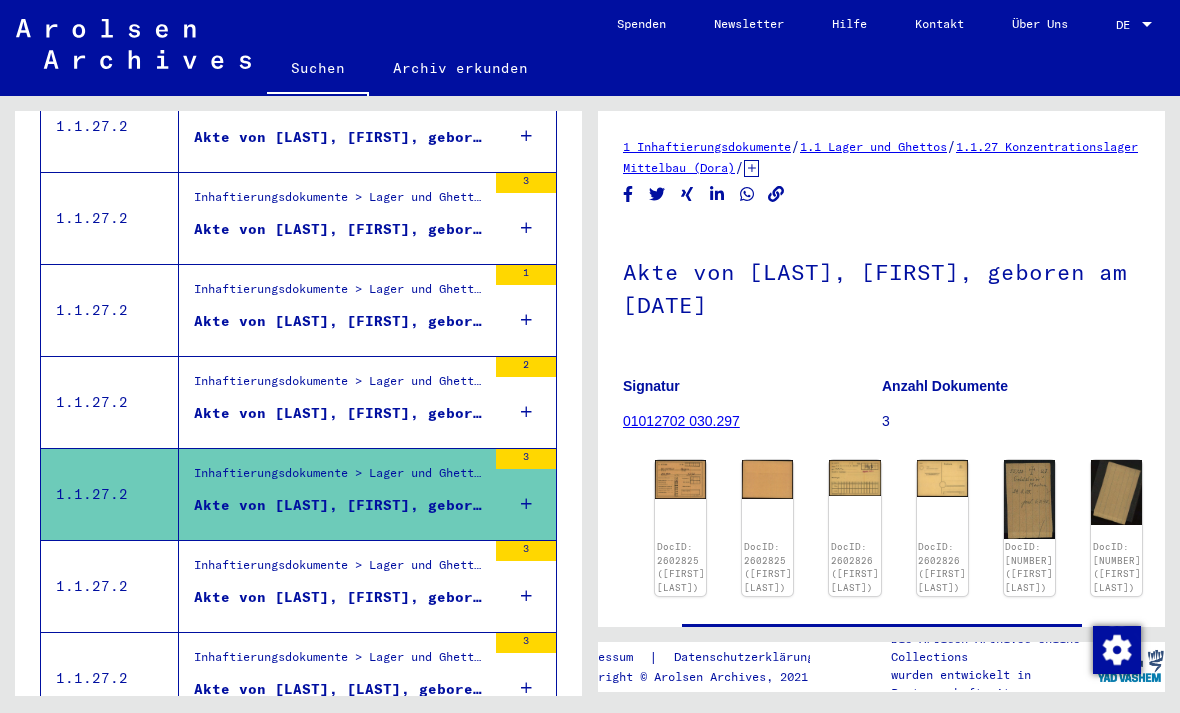 scroll, scrollTop: 0, scrollLeft: 0, axis: both 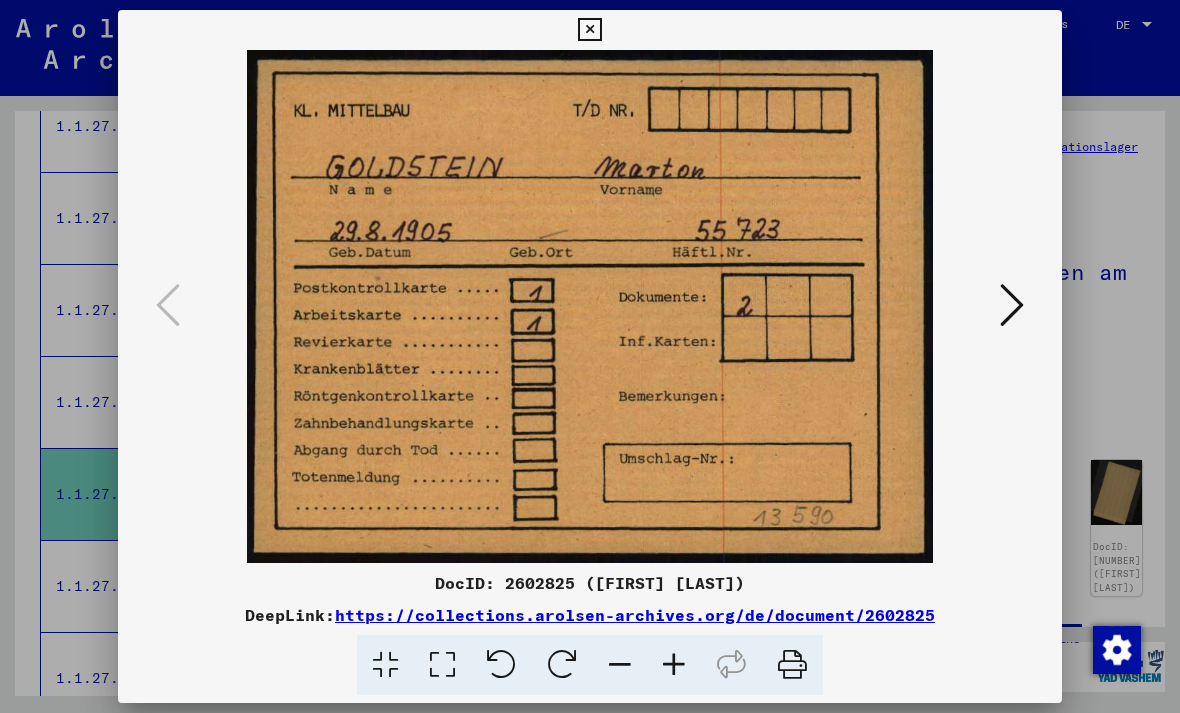 click at bounding box center [1012, 305] 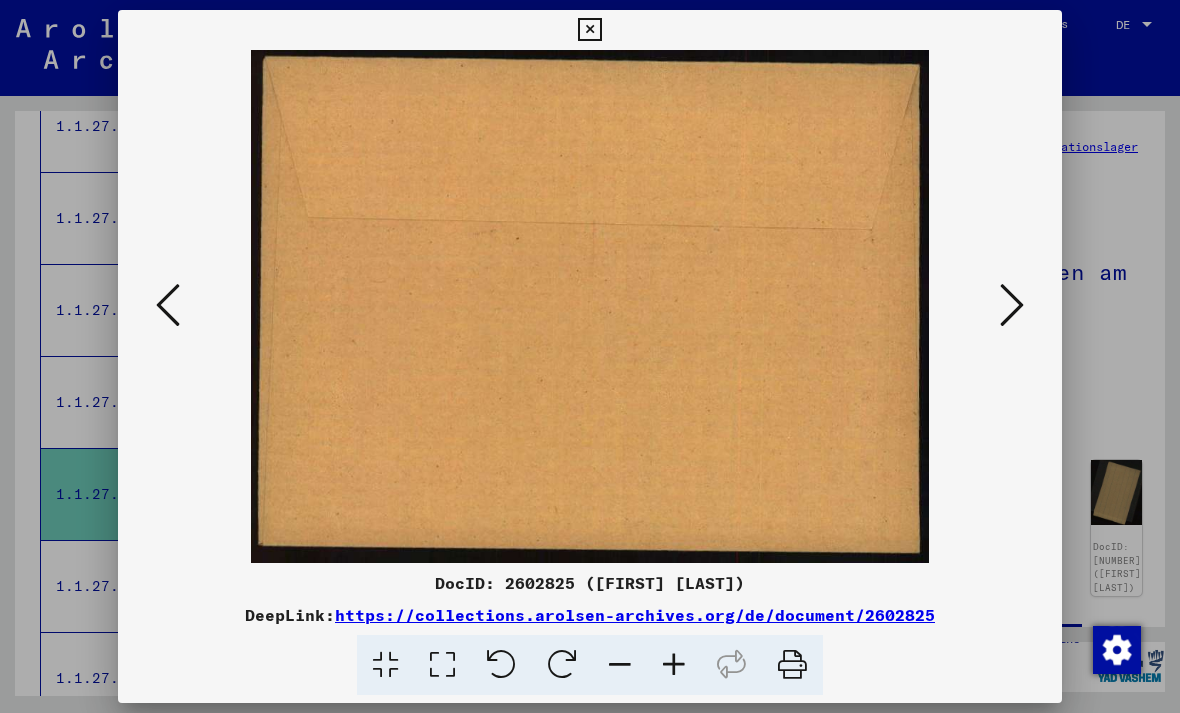 click at bounding box center [1012, 305] 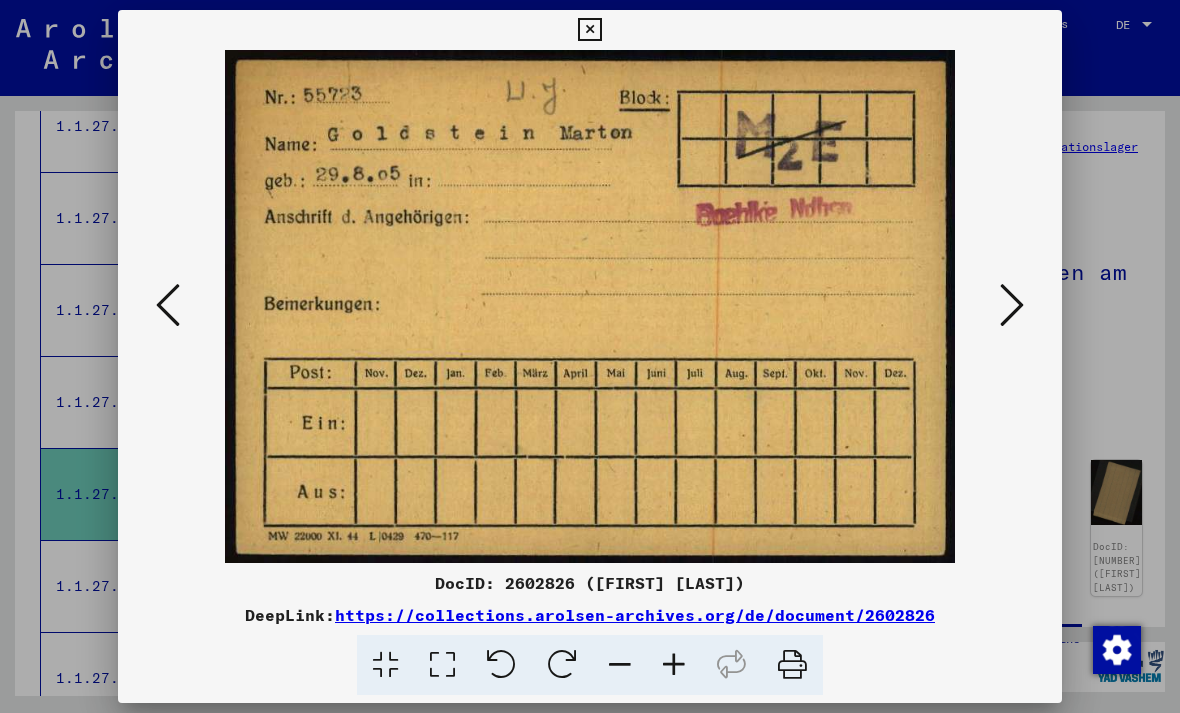 click at bounding box center [1012, 305] 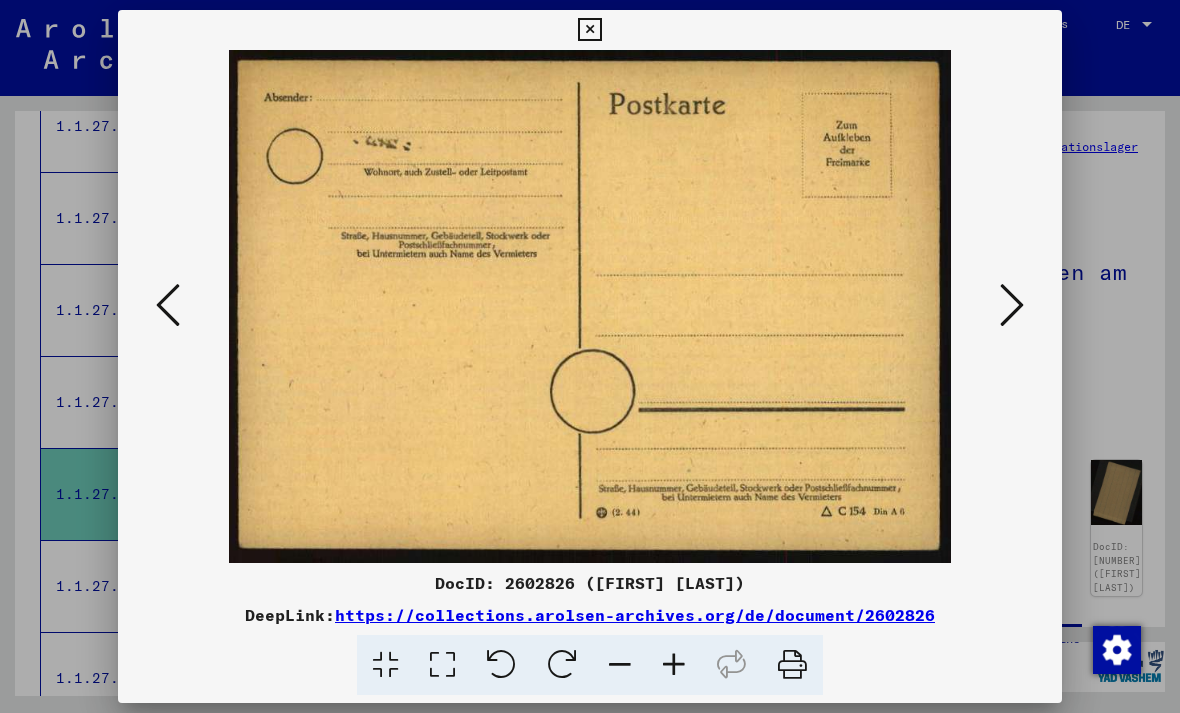 click at bounding box center (1012, 305) 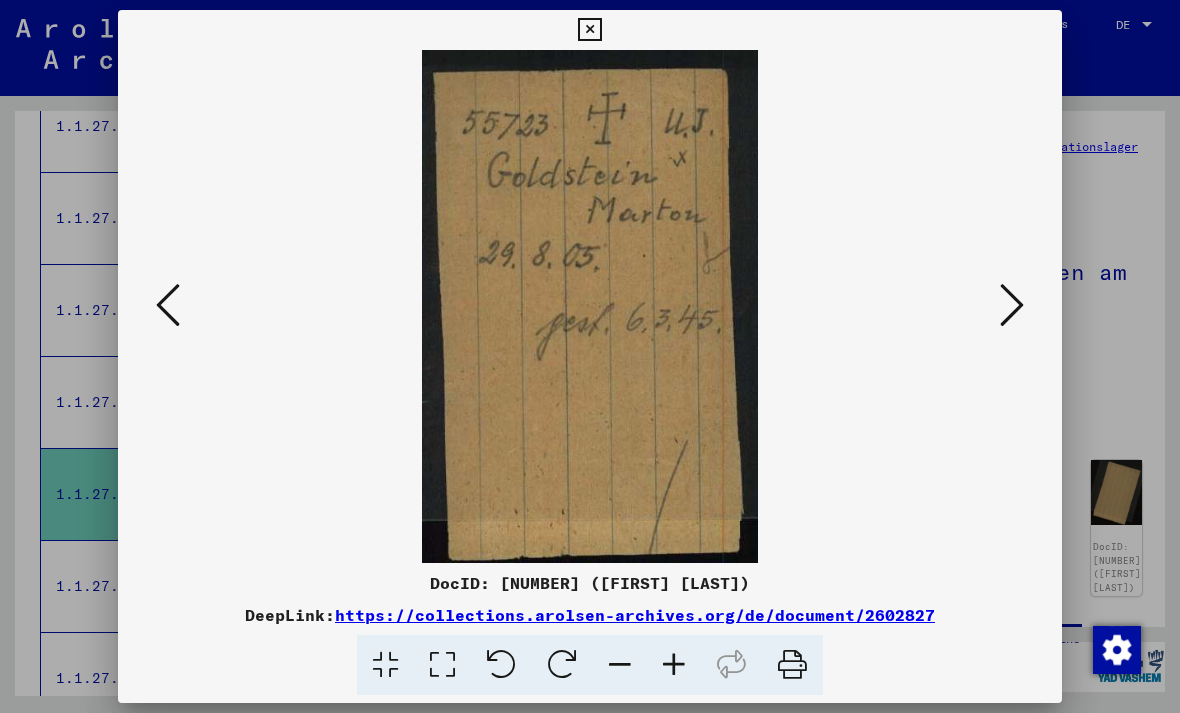 click at bounding box center [1012, 305] 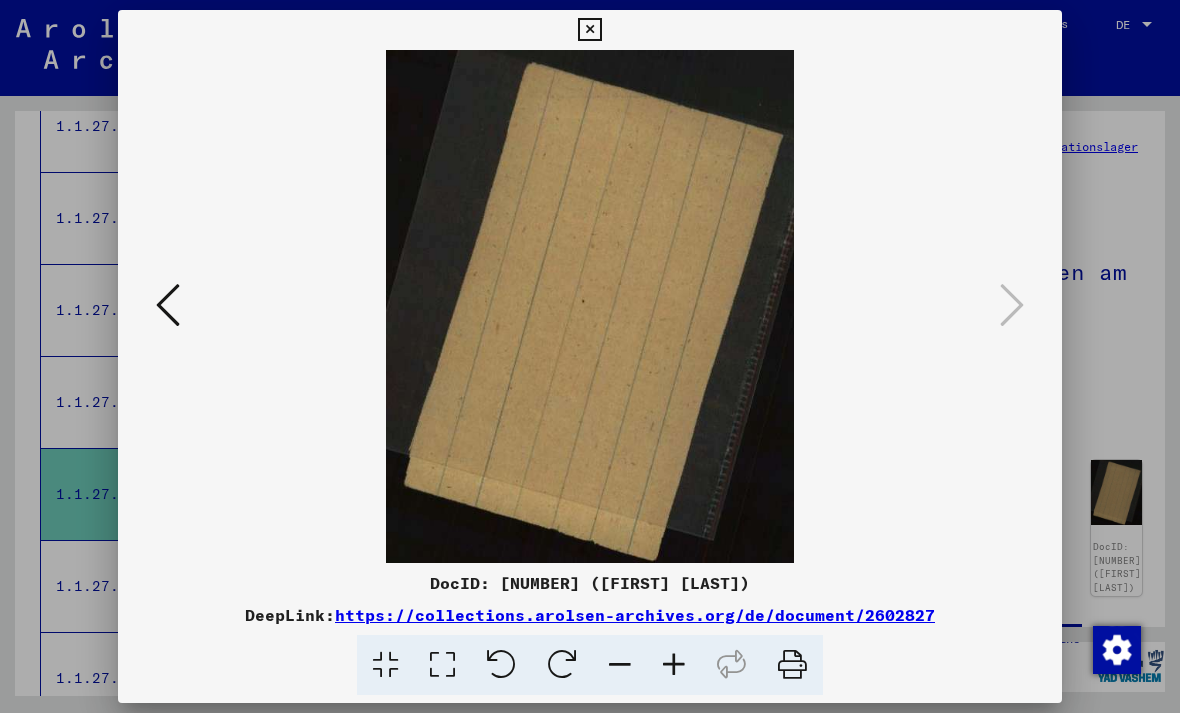 click at bounding box center (589, 30) 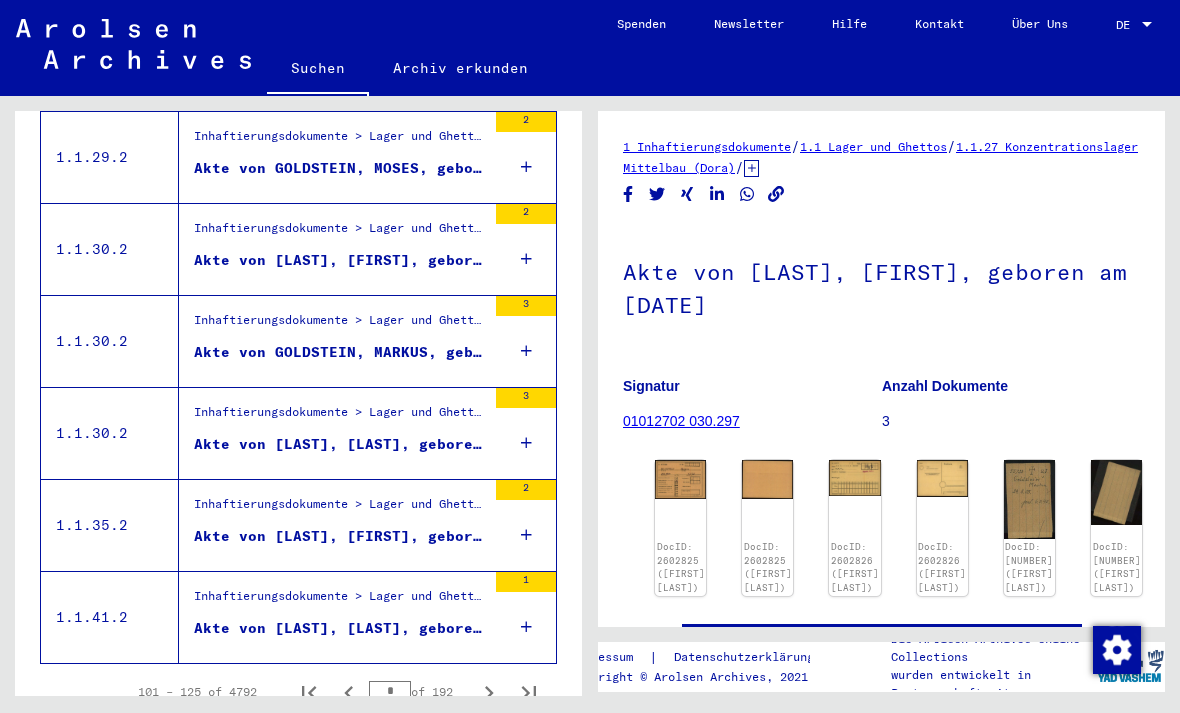 scroll, scrollTop: 2157, scrollLeft: 0, axis: vertical 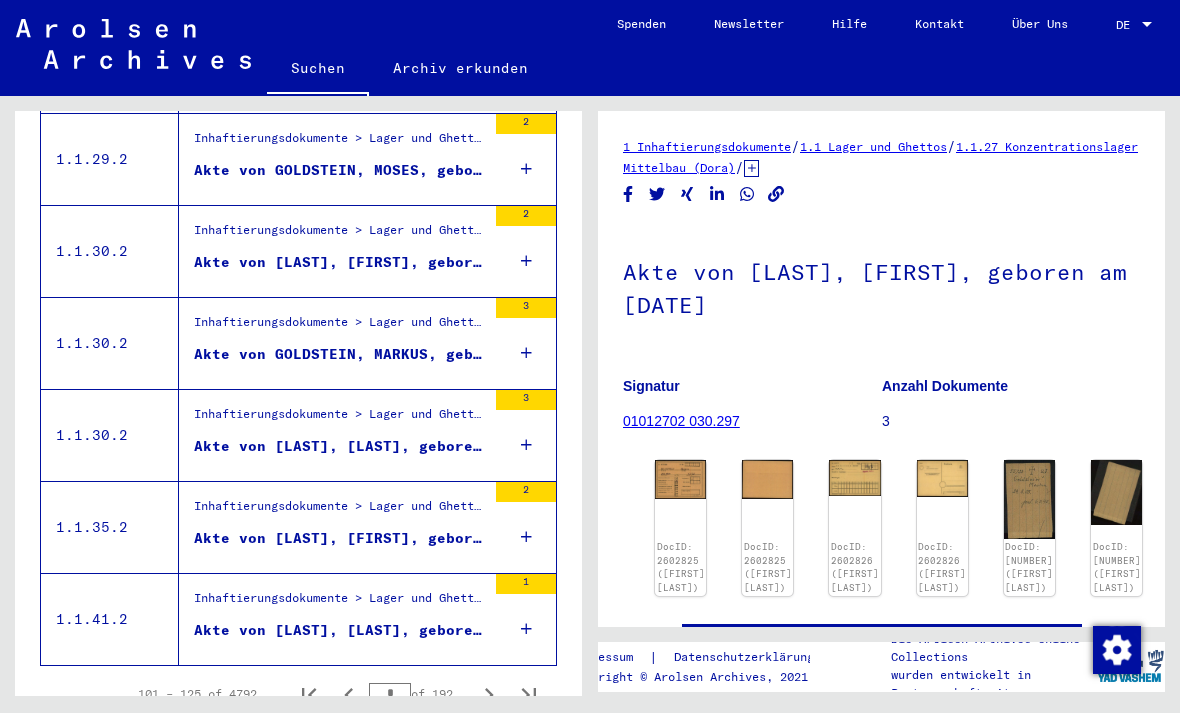 click 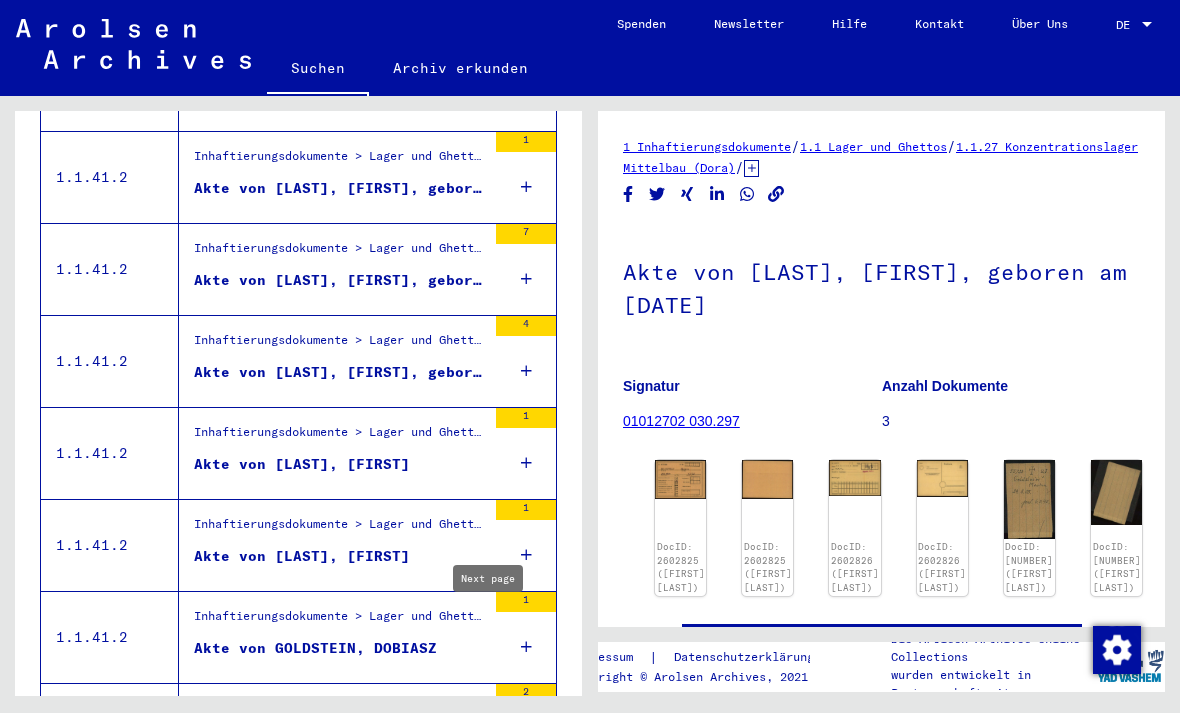 scroll, scrollTop: 1466, scrollLeft: 0, axis: vertical 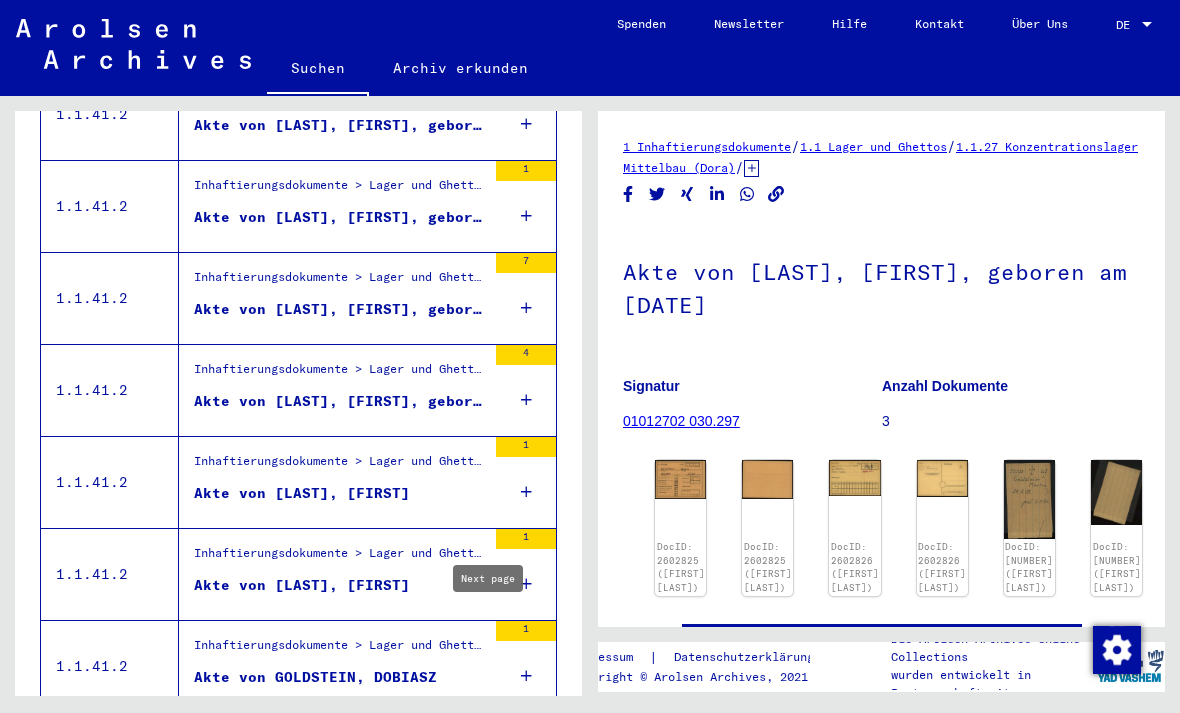 click on "Inhaftierungsdokumente > Lager und Ghettos > Konzentrationslager Stutthof > Individuelle Unterlagen Stutthof > Individuelle Häftlings Unterlagen - KL Stutthof > Akten mit Namen ab GOLDRING" at bounding box center [340, 282] 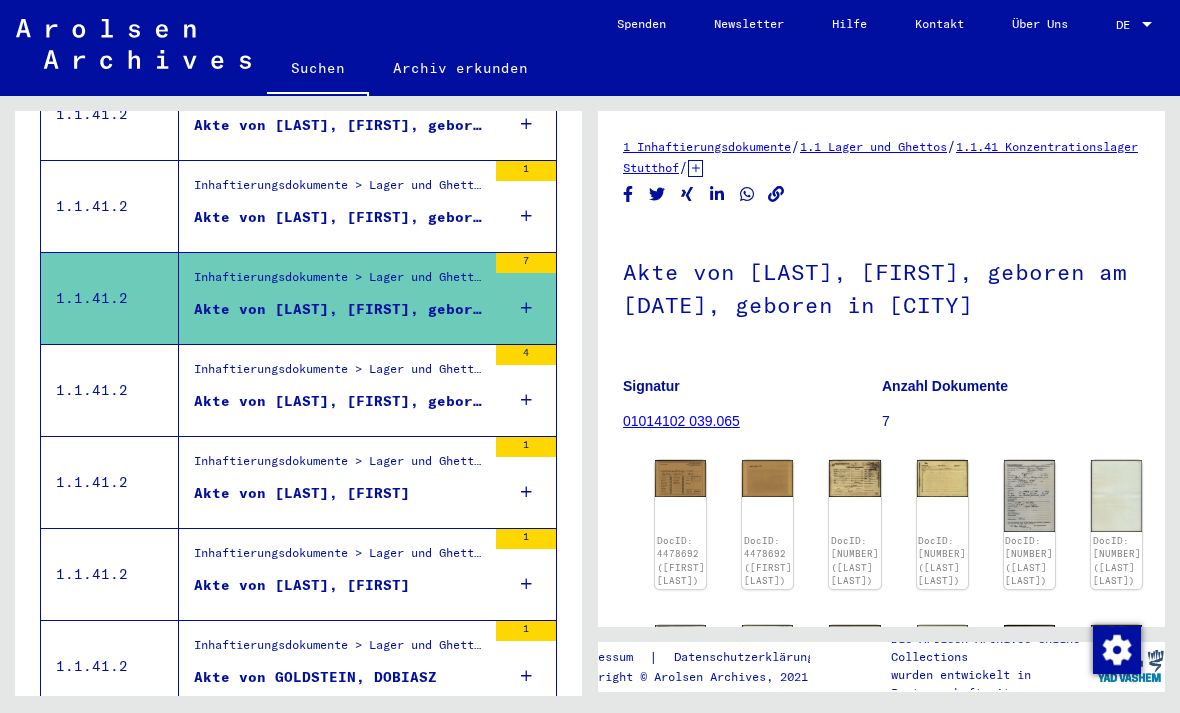 scroll, scrollTop: 0, scrollLeft: 0, axis: both 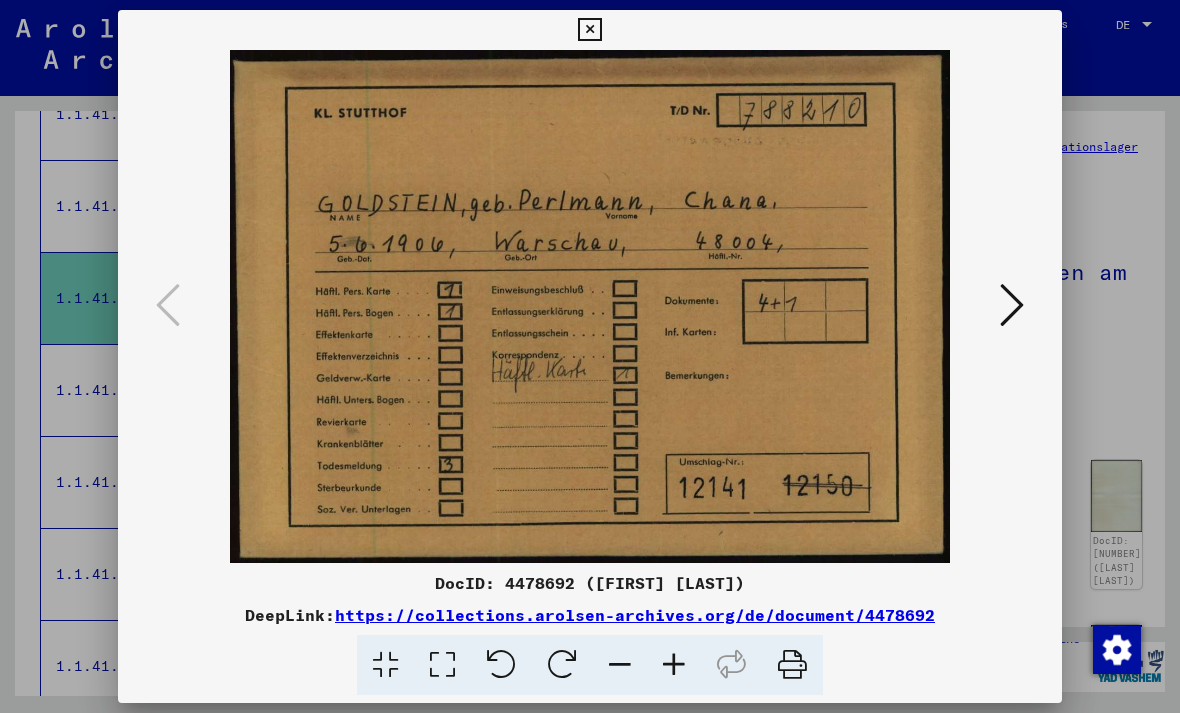 click at bounding box center (1012, 305) 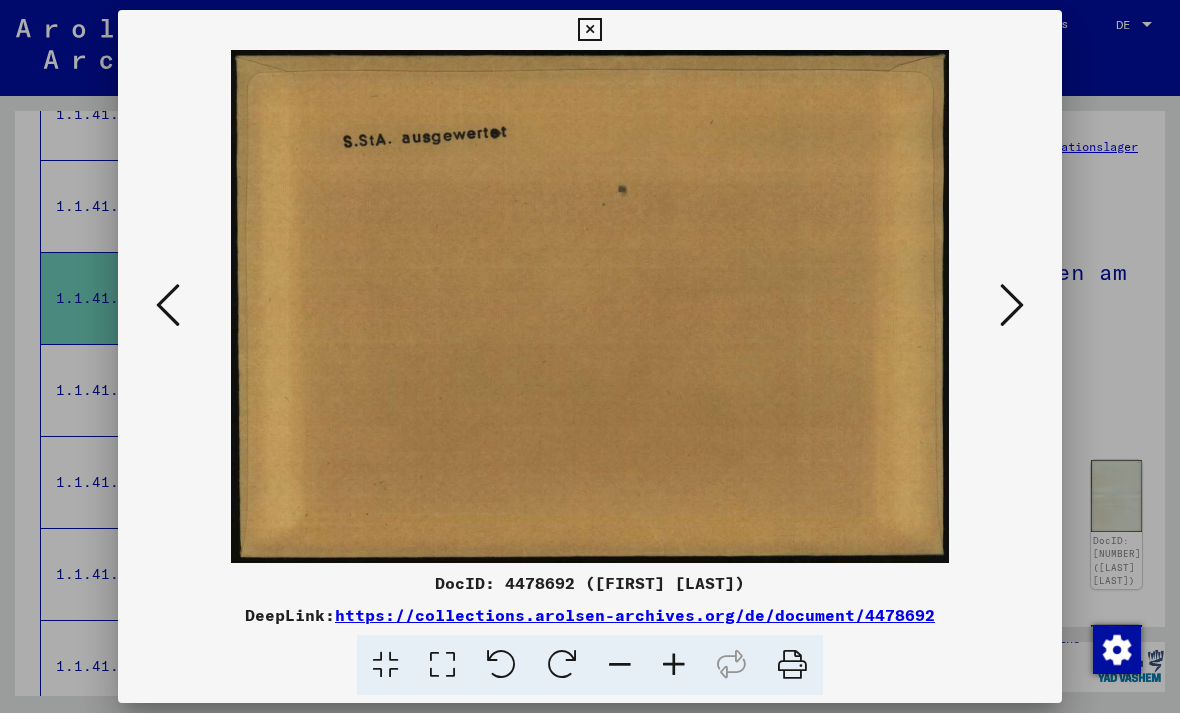 click at bounding box center (1012, 306) 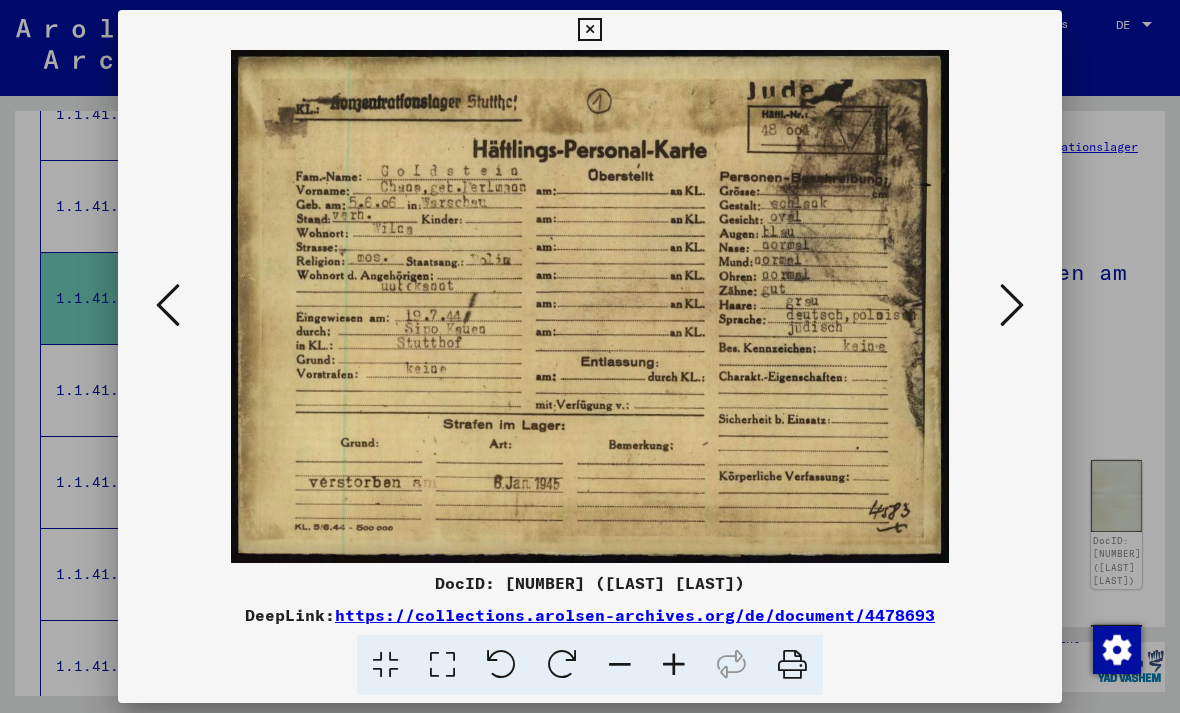 click at bounding box center [1012, 305] 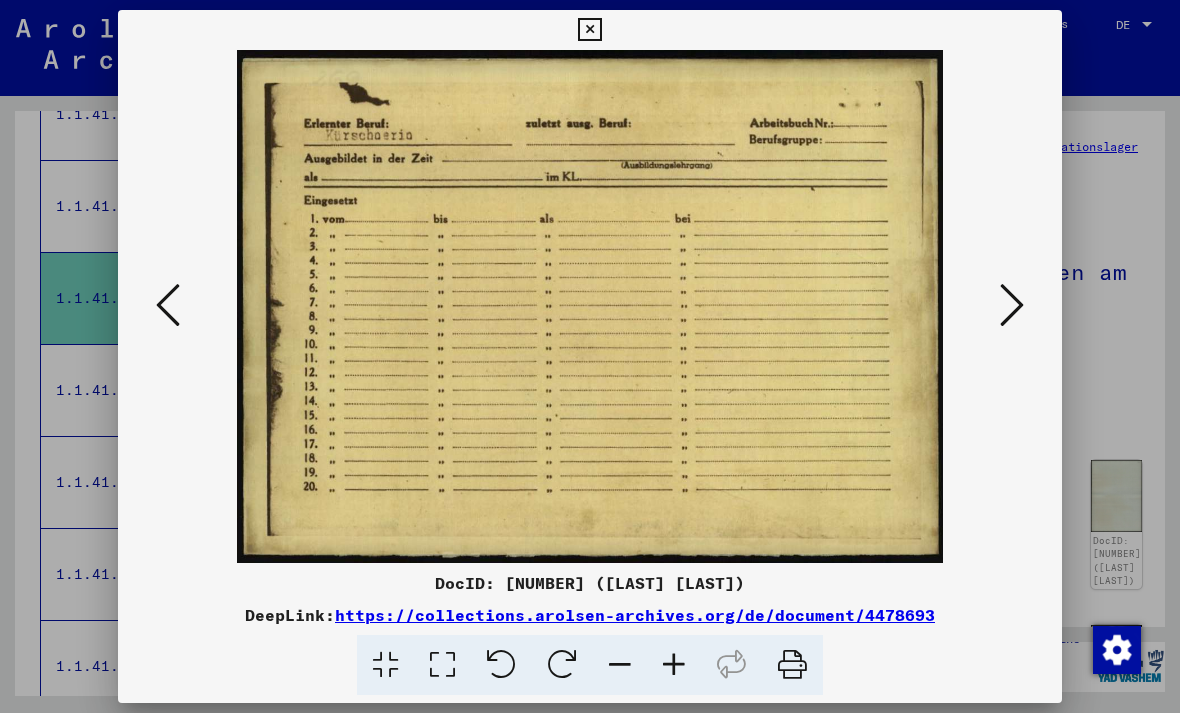 click at bounding box center (1012, 305) 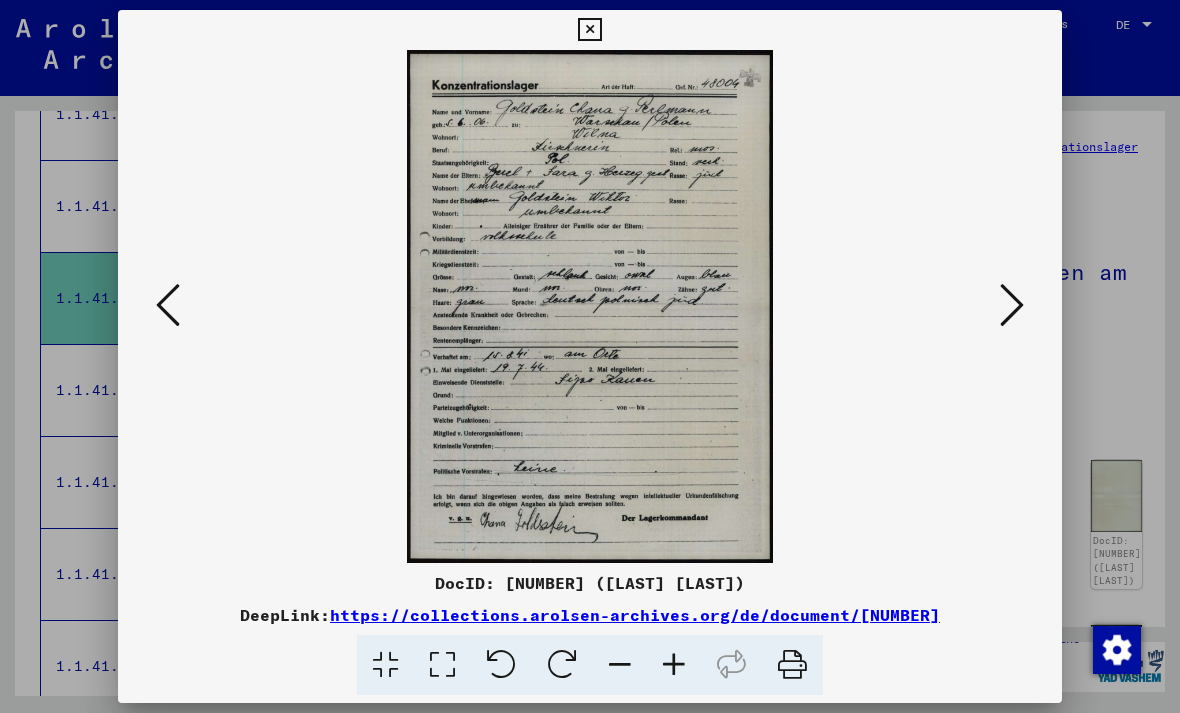 click at bounding box center (1012, 305) 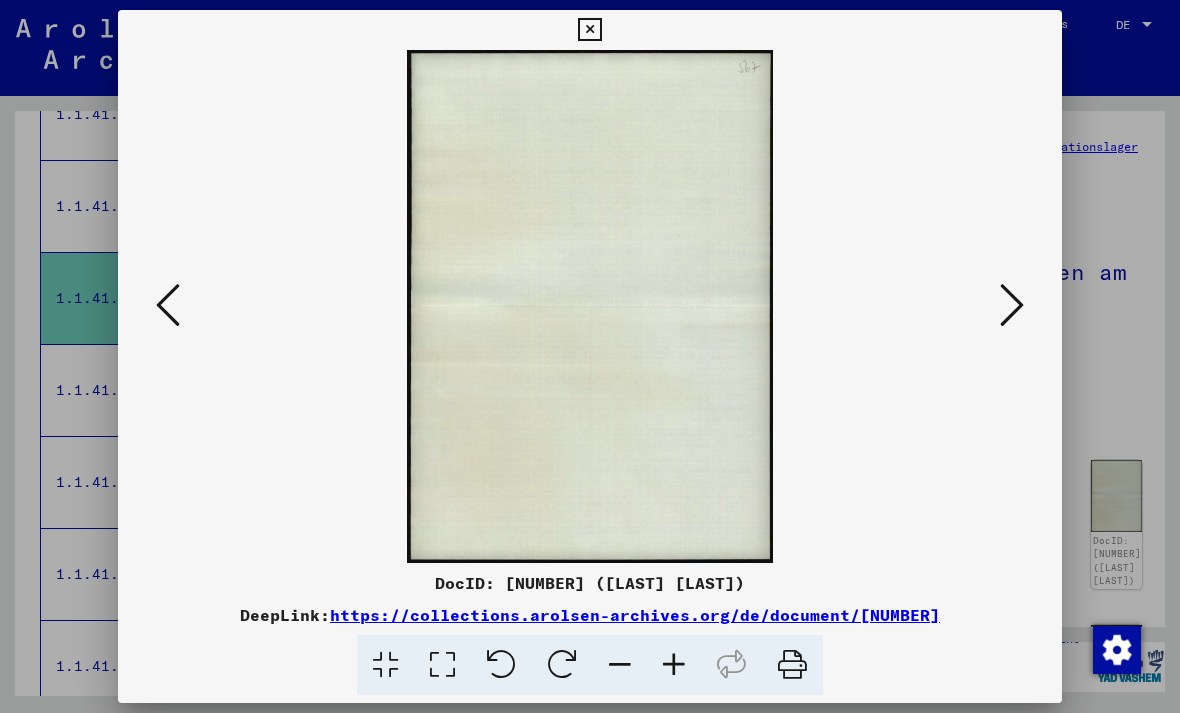click at bounding box center (1012, 306) 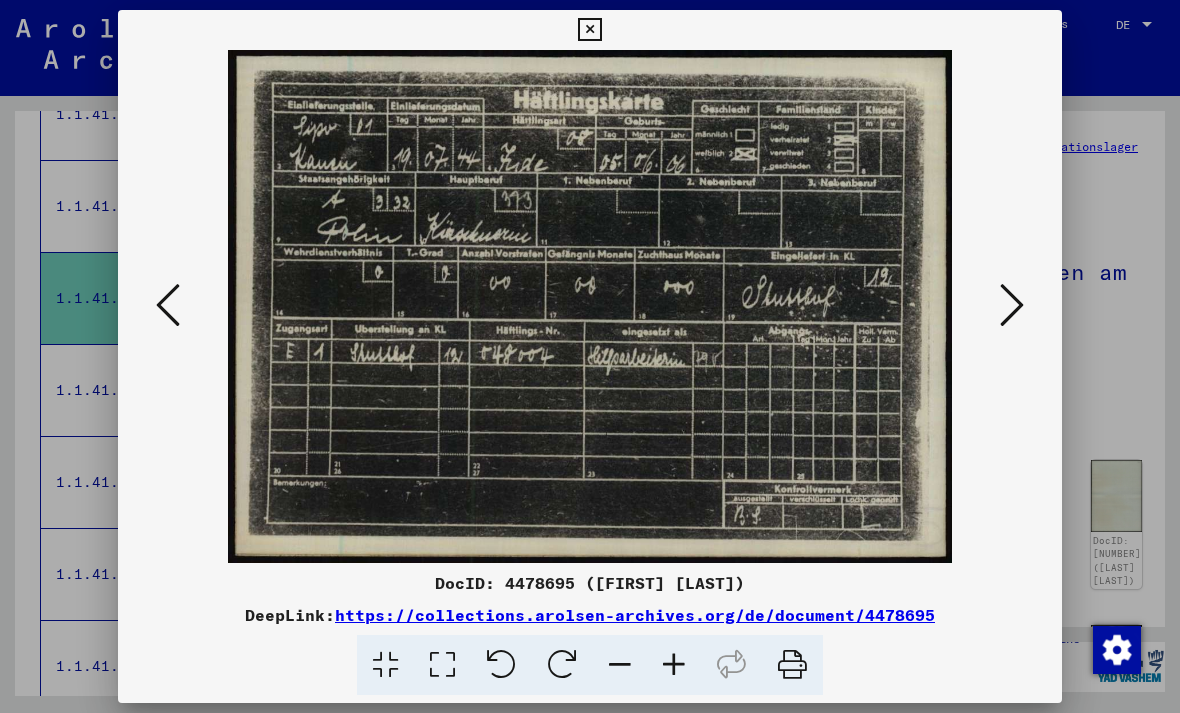 click at bounding box center (1012, 305) 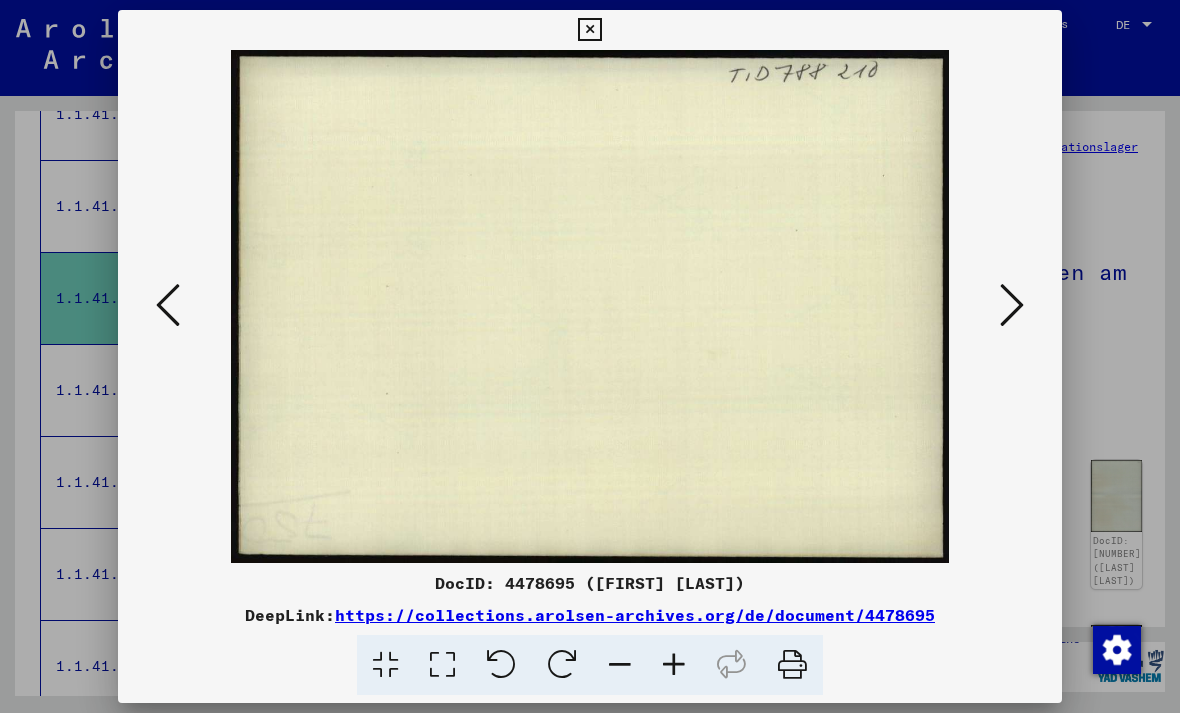 click at bounding box center [168, 306] 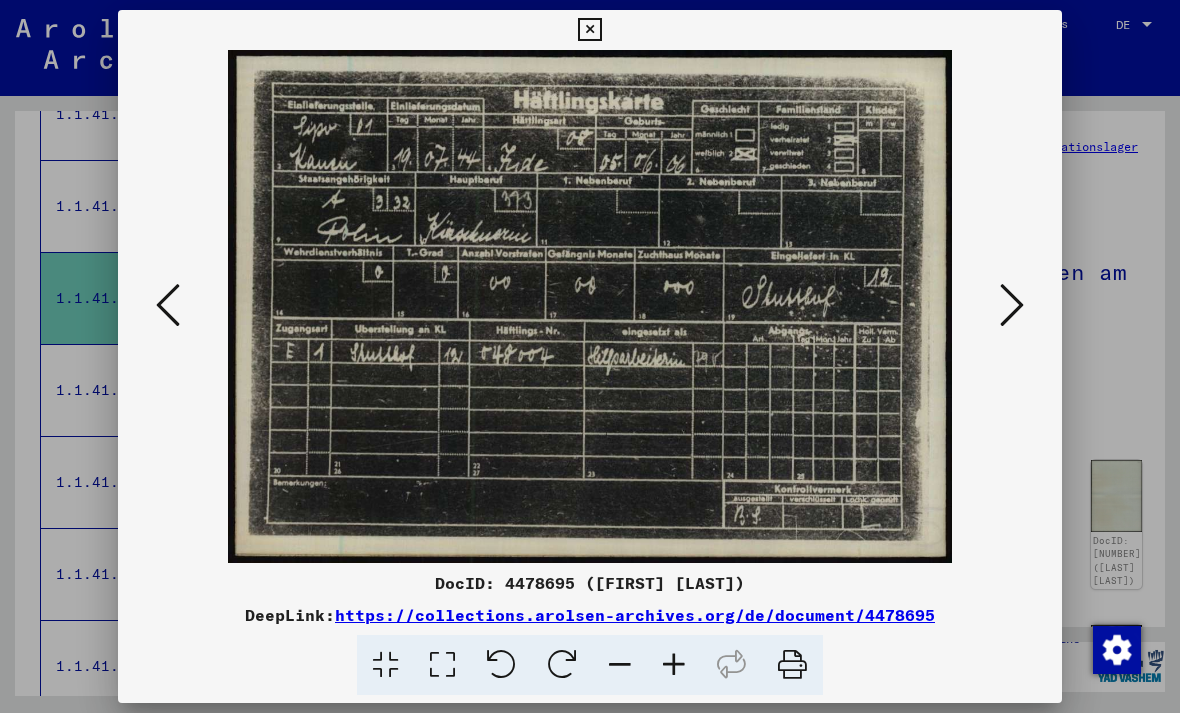 click at bounding box center [1012, 305] 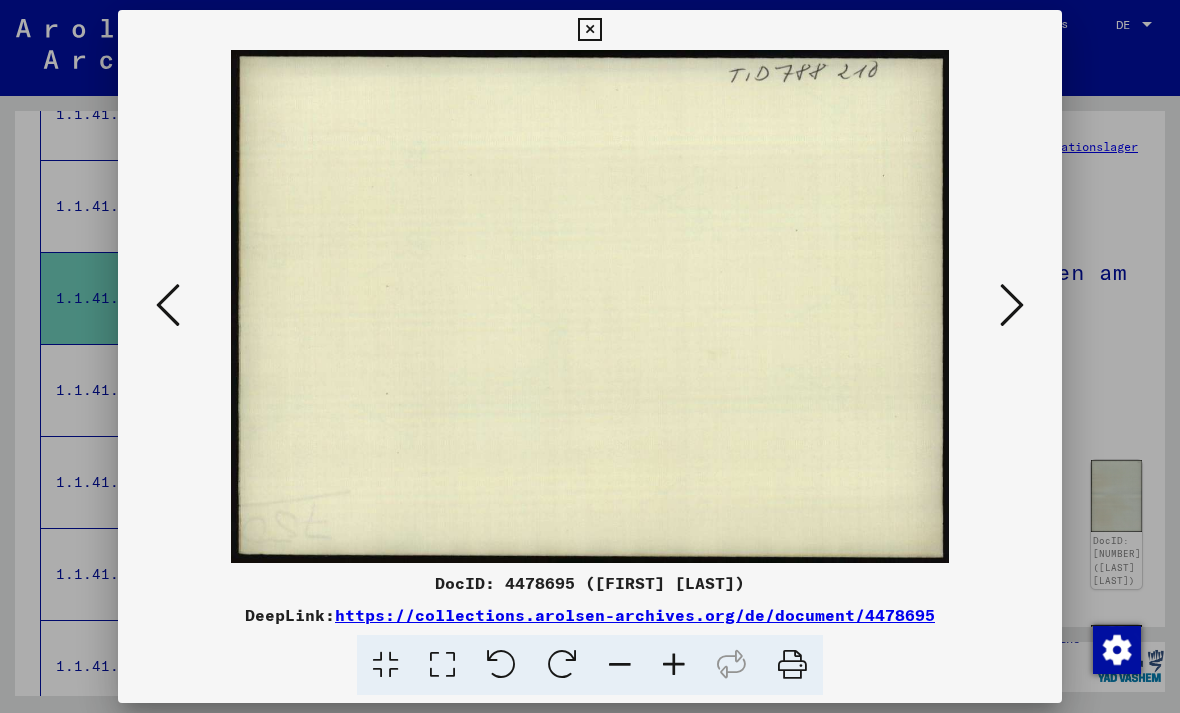 click at bounding box center (1012, 305) 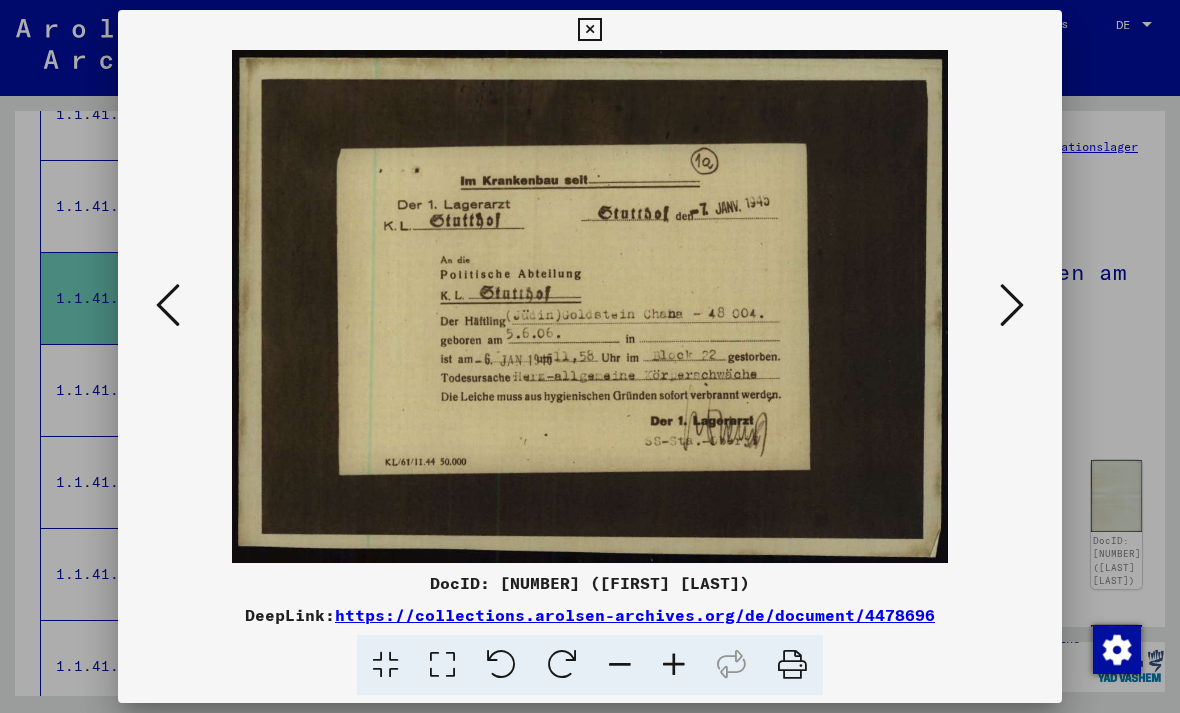 click at bounding box center [1012, 305] 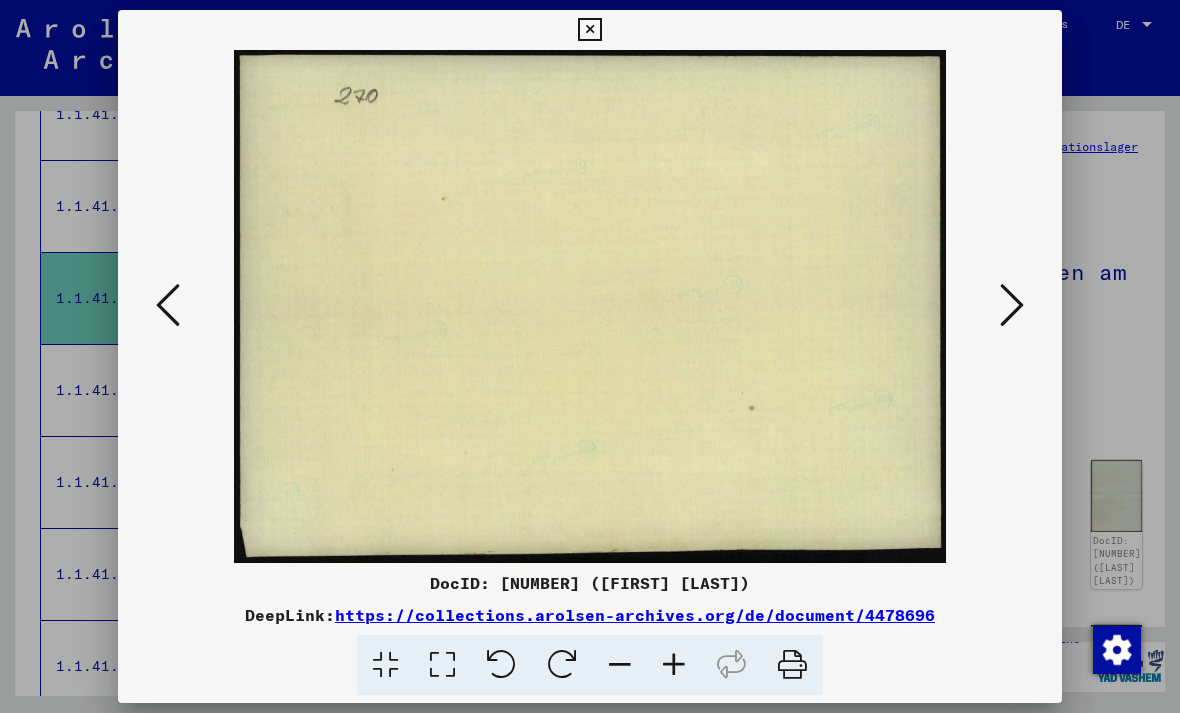 click at bounding box center [1012, 305] 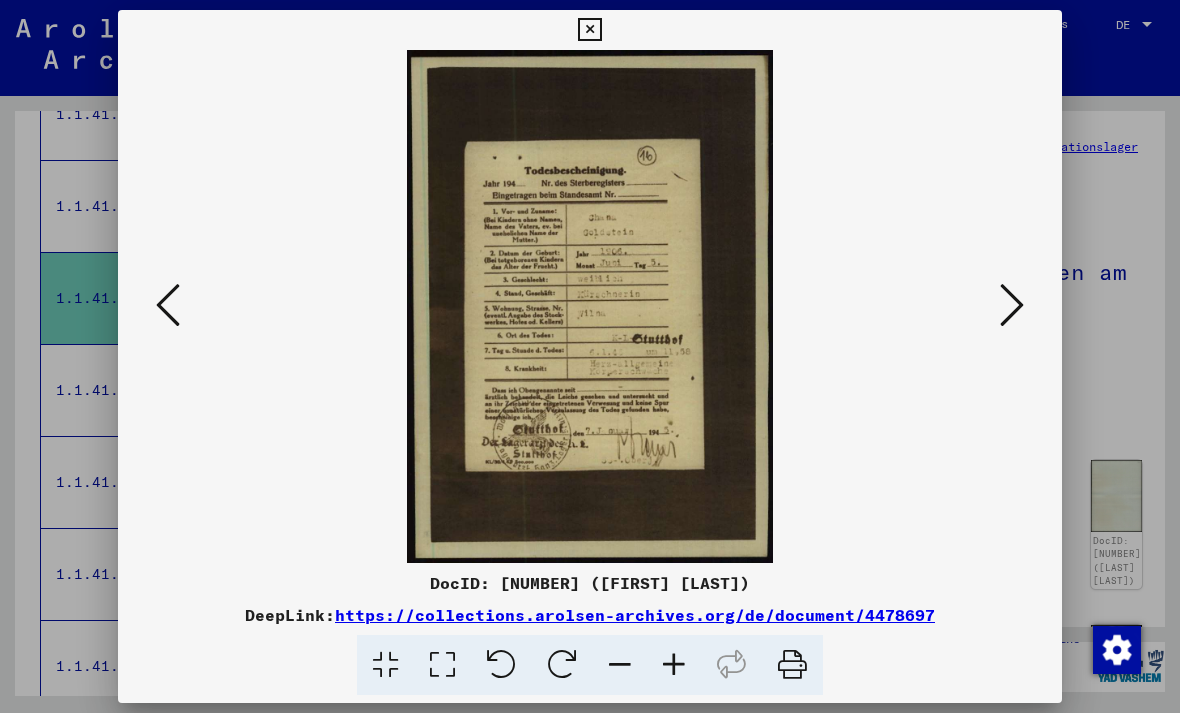 click at bounding box center (1012, 305) 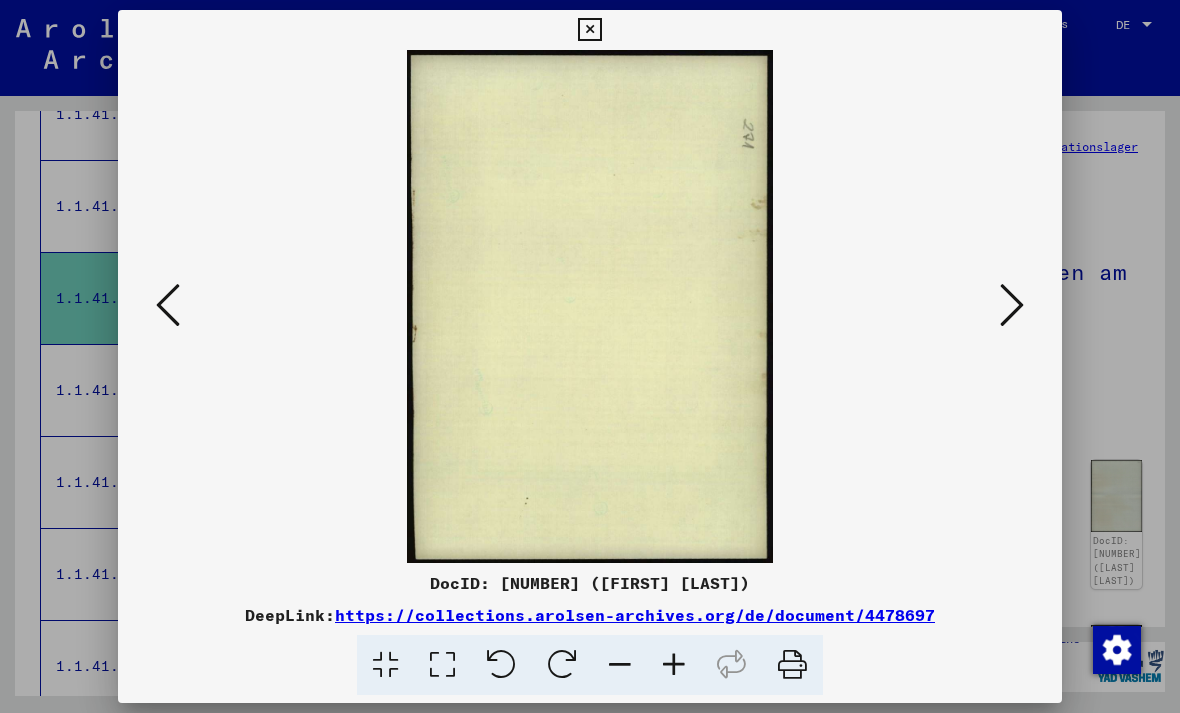 click at bounding box center (1012, 305) 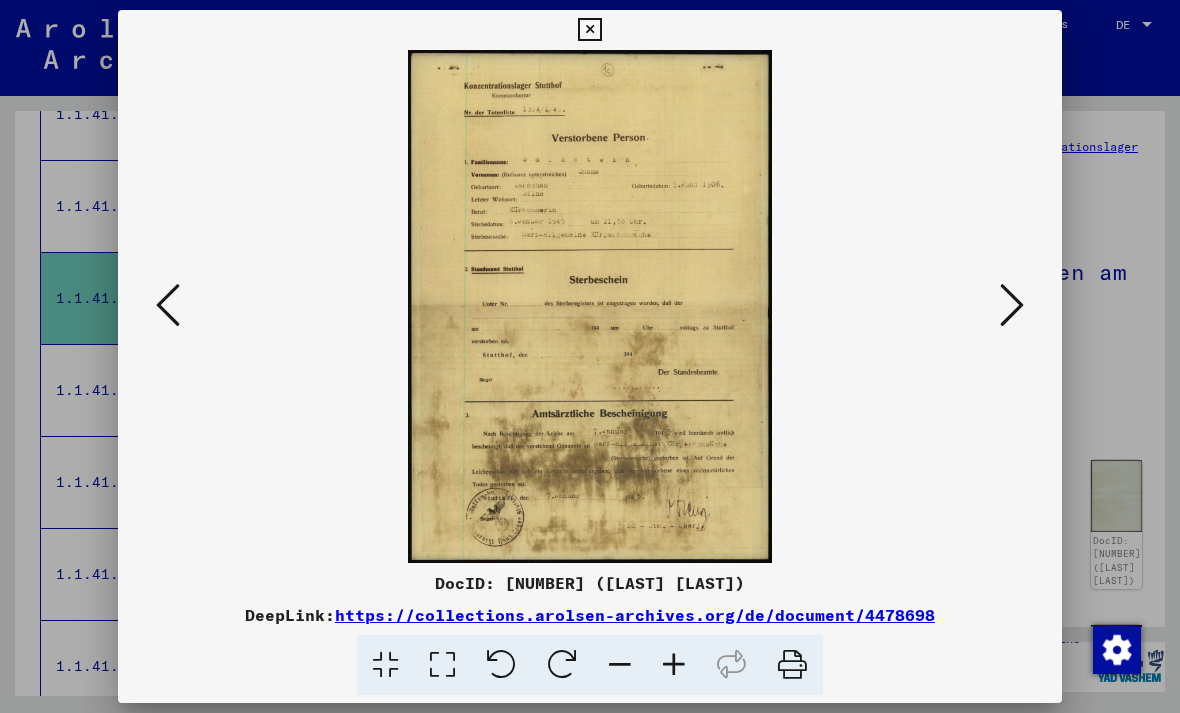 click at bounding box center [1012, 305] 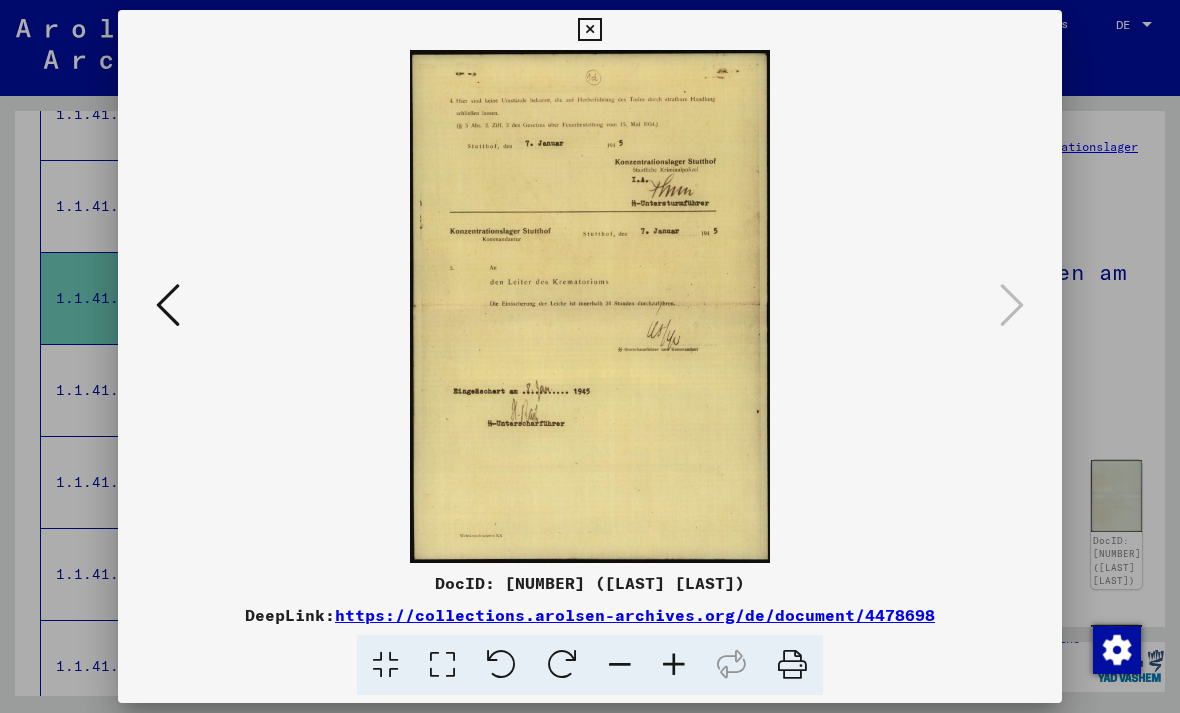click at bounding box center [589, 30] 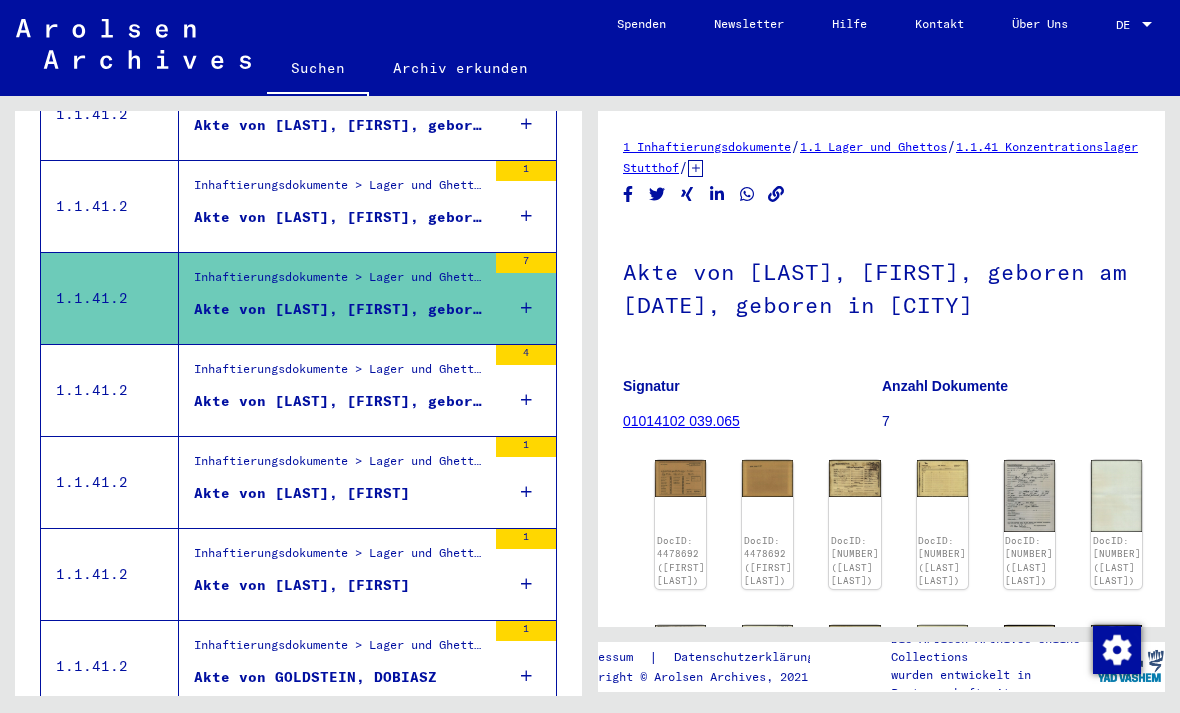 click on "Inhaftierungsdokumente > Lager und Ghettos > Konzentrationslager Stutthof > Individuelle Unterlagen Stutthof > Individuelle Häftlings Unterlagen - KL Stutthof > Akten mit Namen ab GOLDRING" at bounding box center [340, 375] 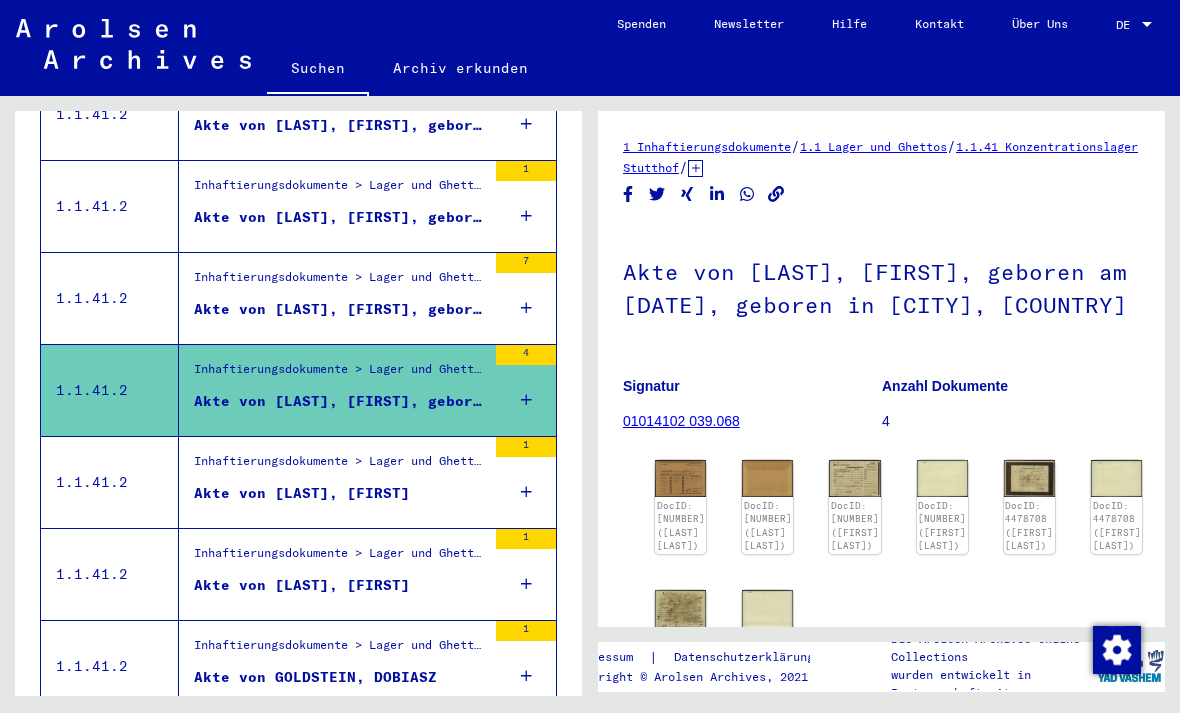 click 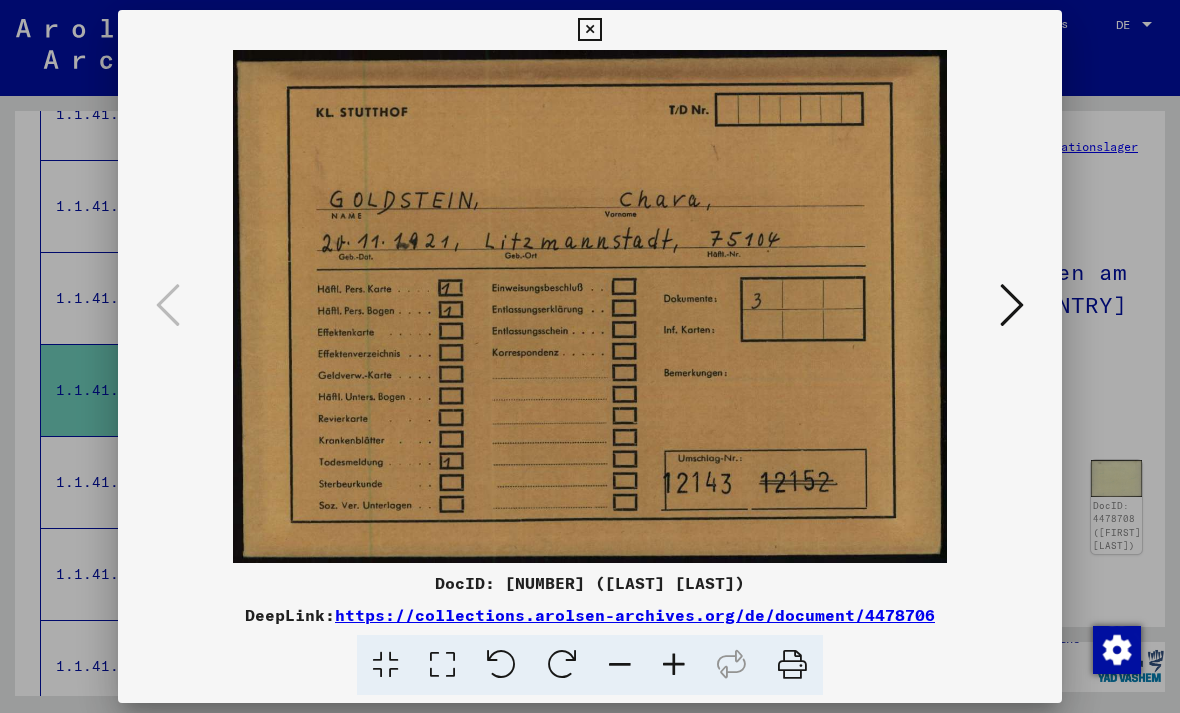 click at bounding box center (1012, 305) 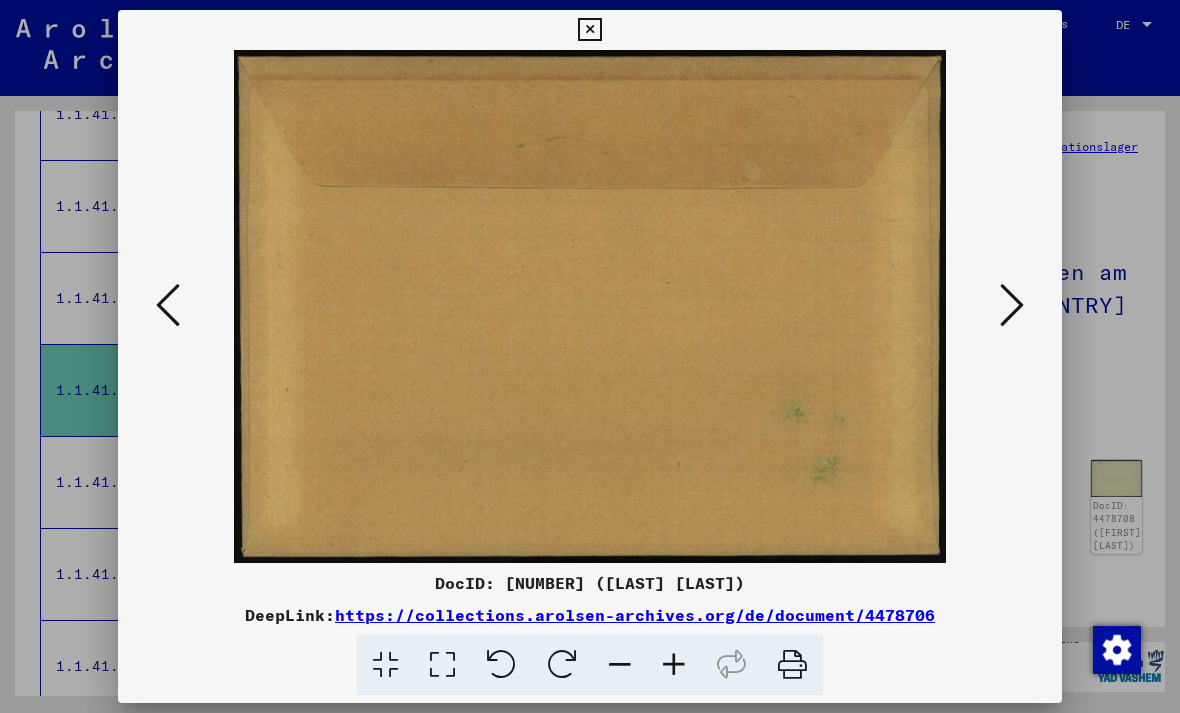 click at bounding box center [1012, 305] 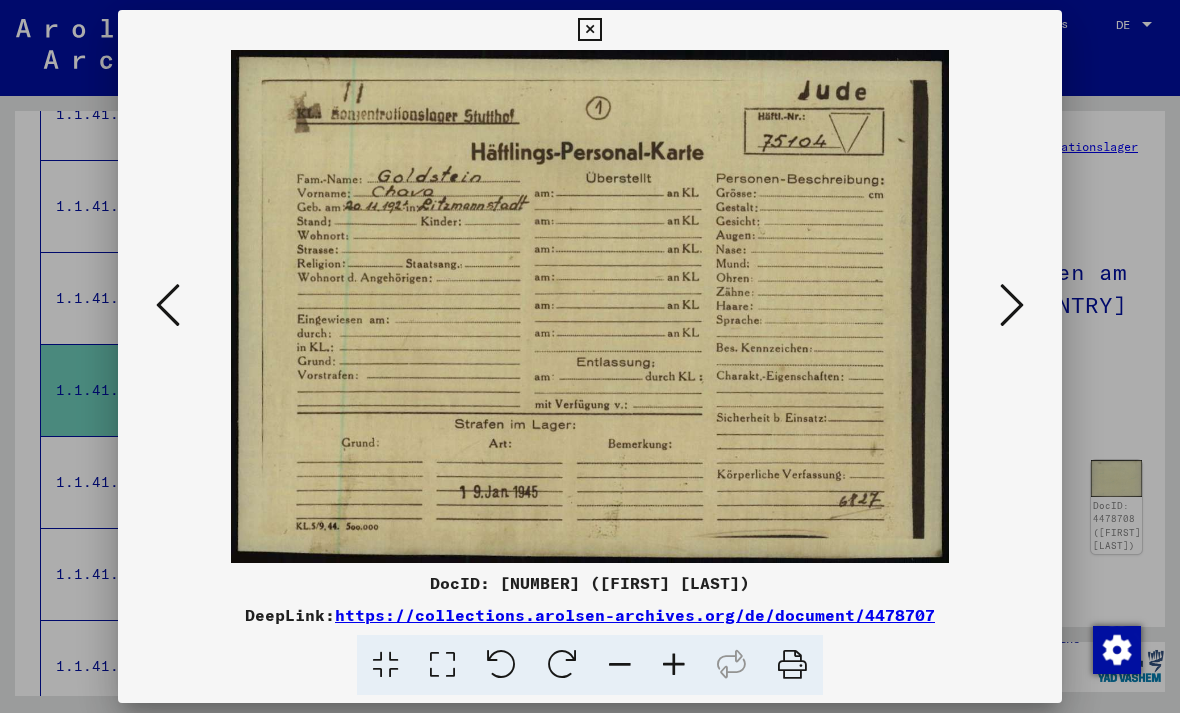 click at bounding box center [1012, 305] 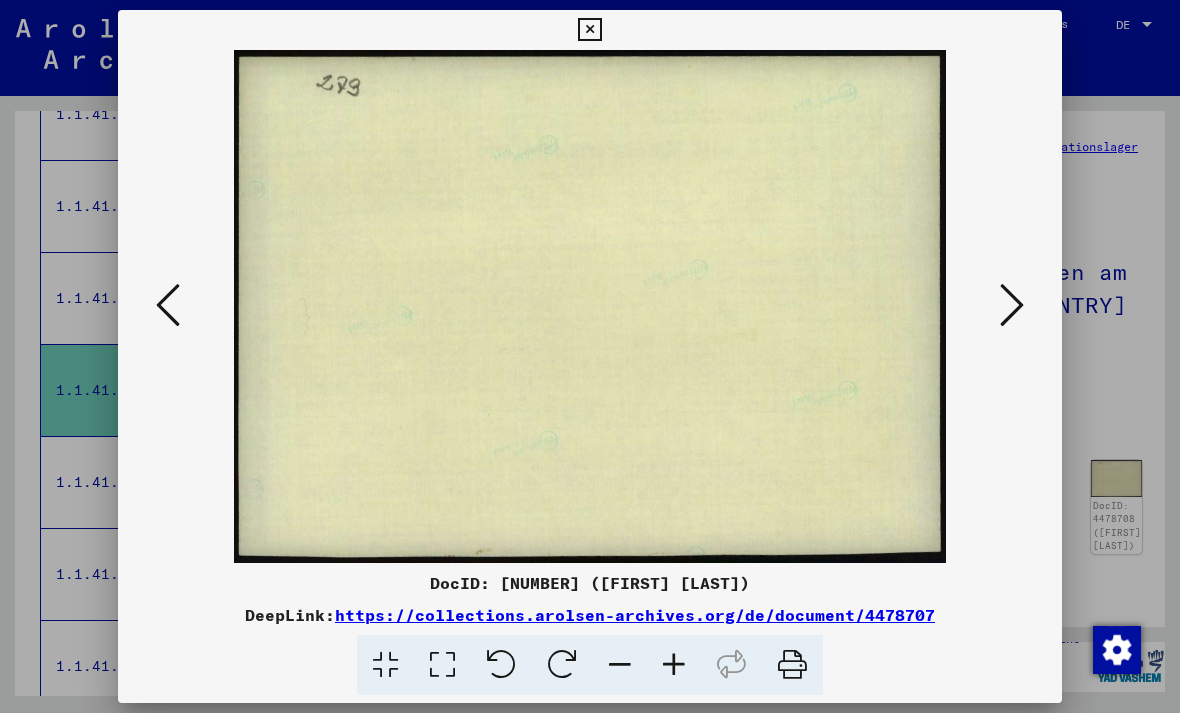 click at bounding box center [1012, 305] 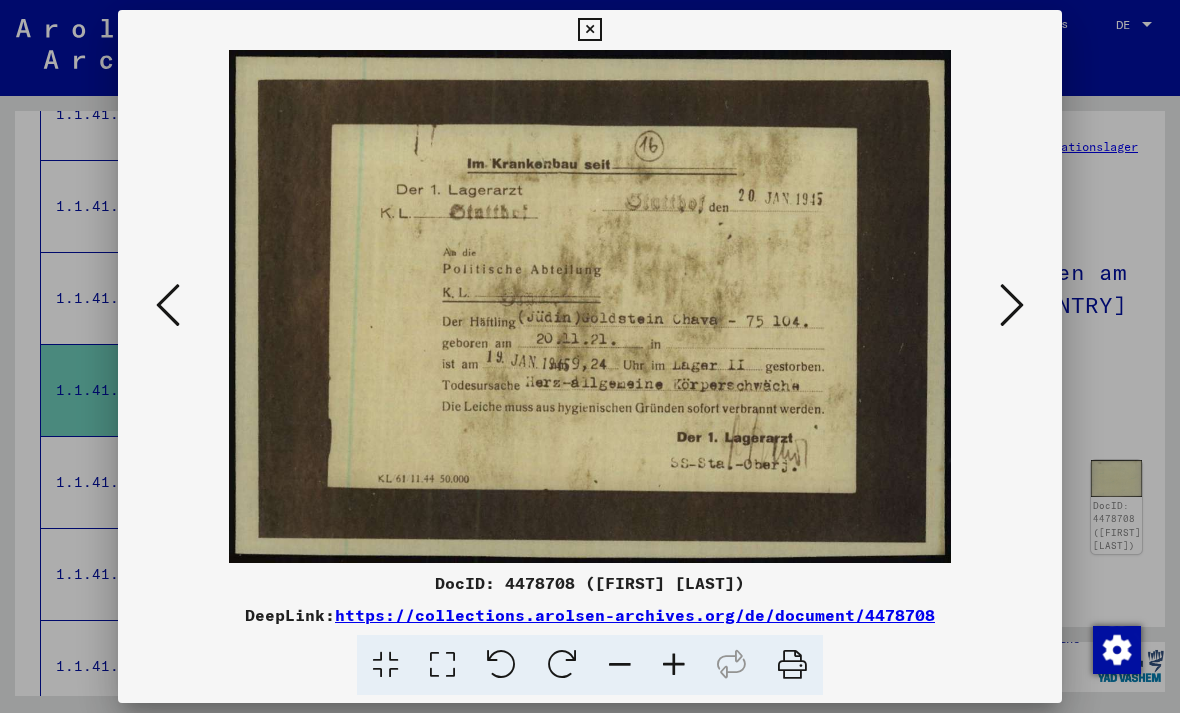 click at bounding box center (590, 306) 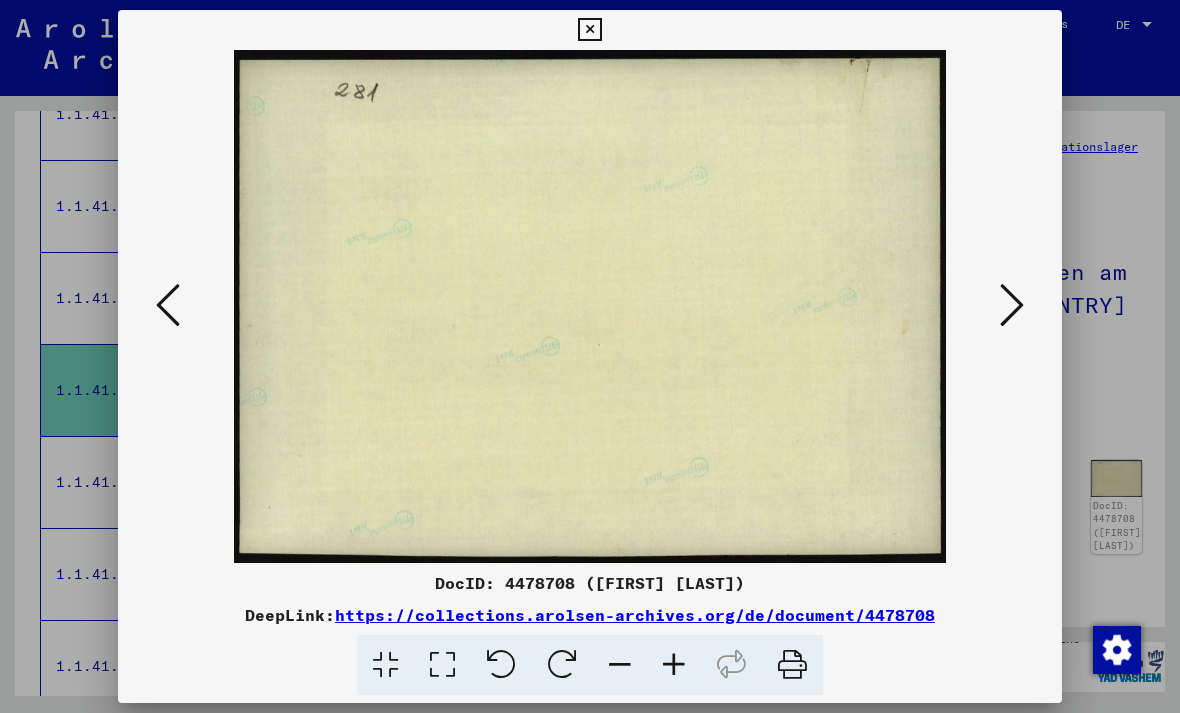 click at bounding box center (1012, 305) 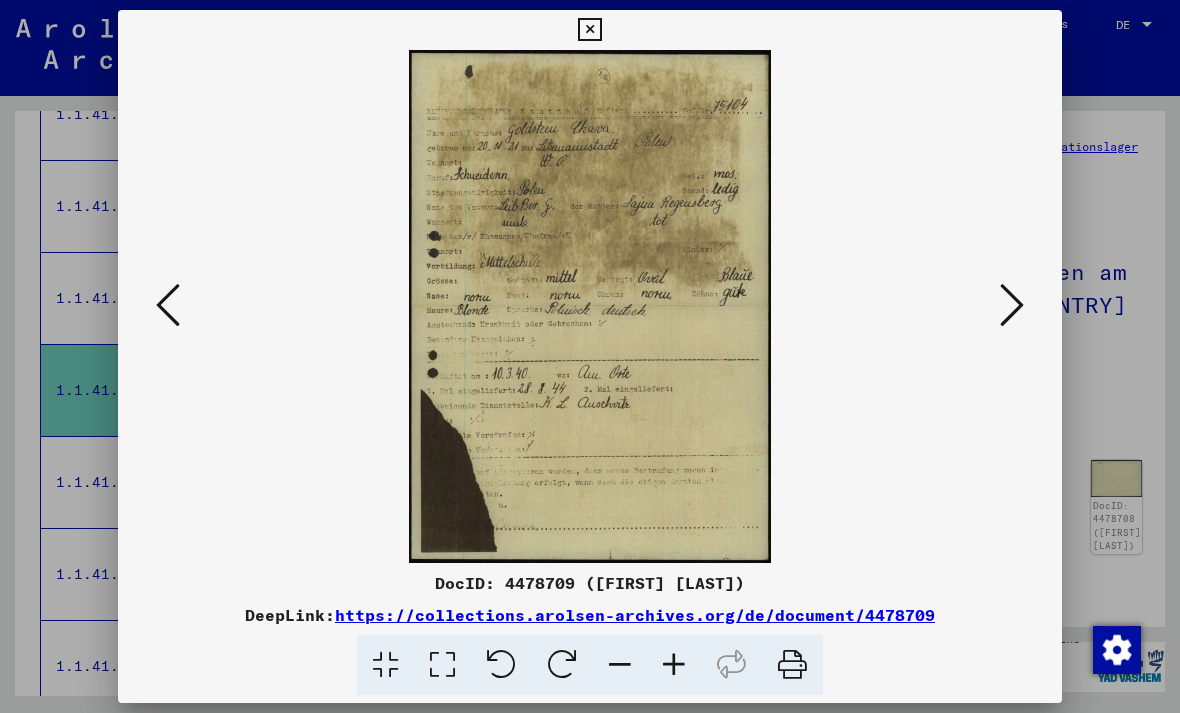 click at bounding box center [1012, 305] 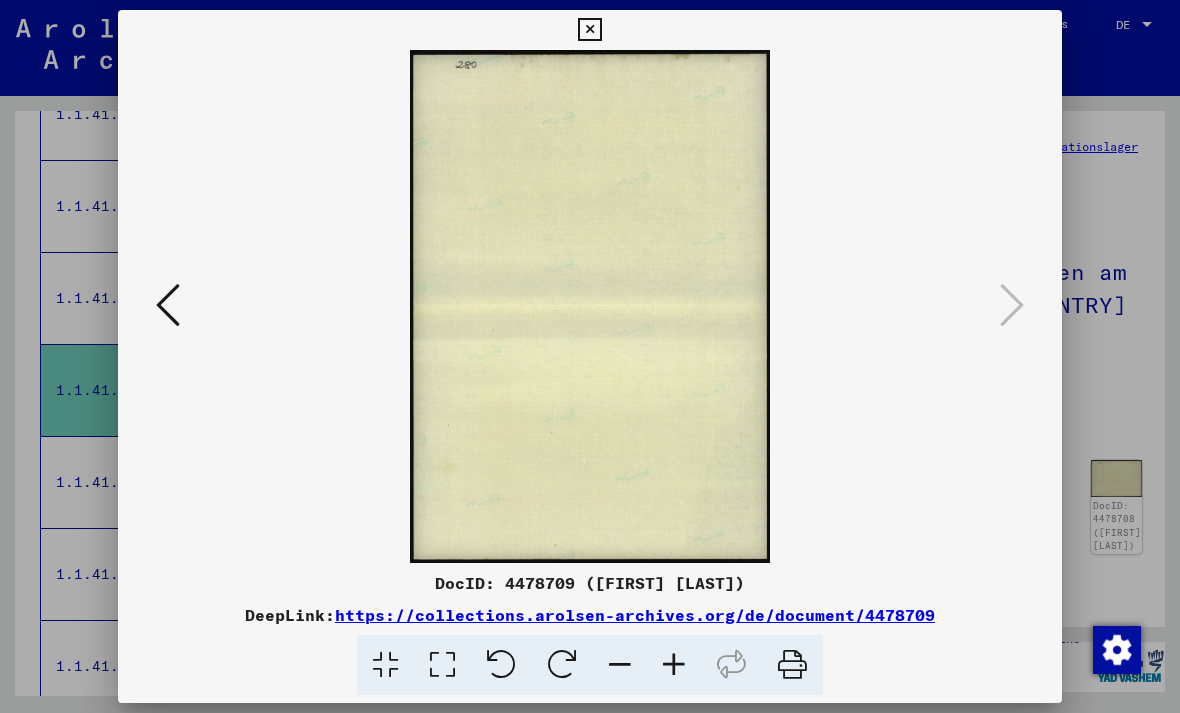 click at bounding box center [589, 30] 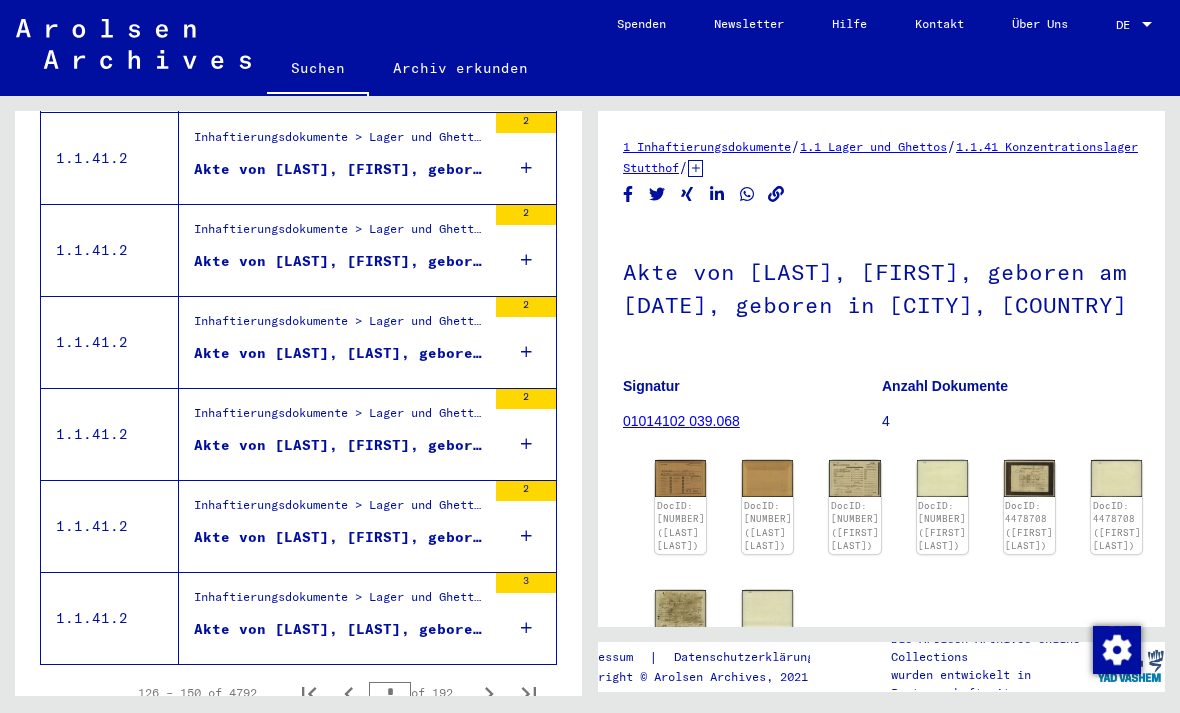 scroll, scrollTop: 2157, scrollLeft: 0, axis: vertical 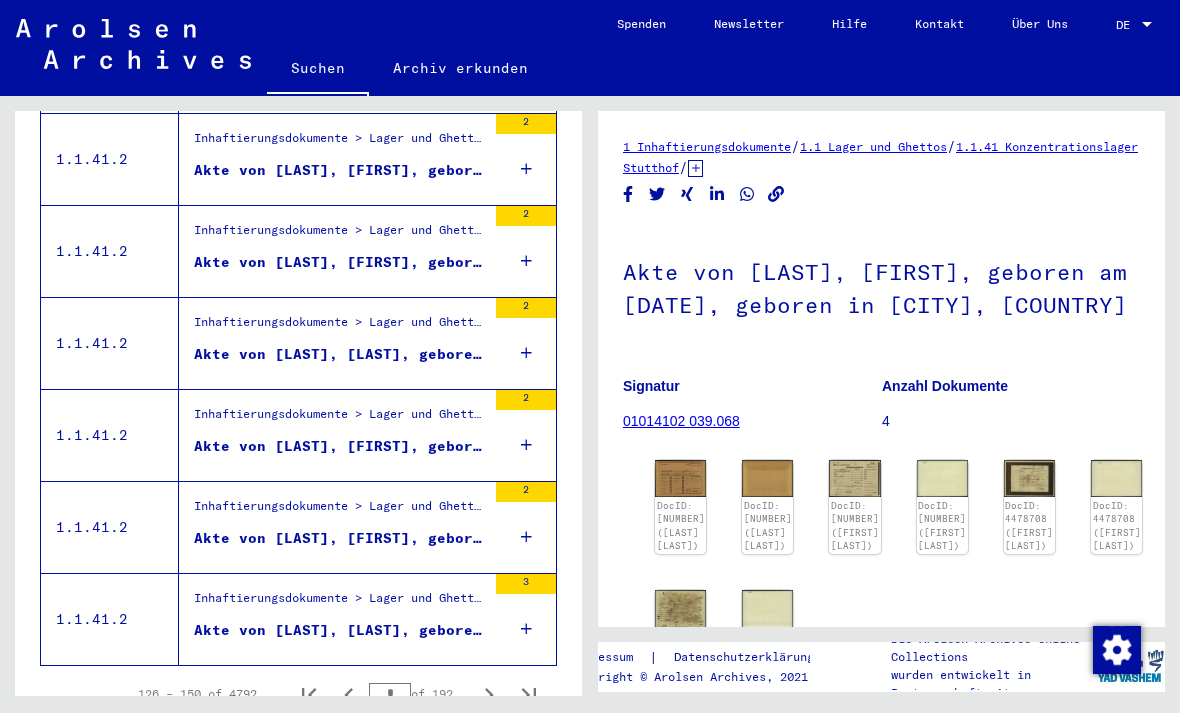 click 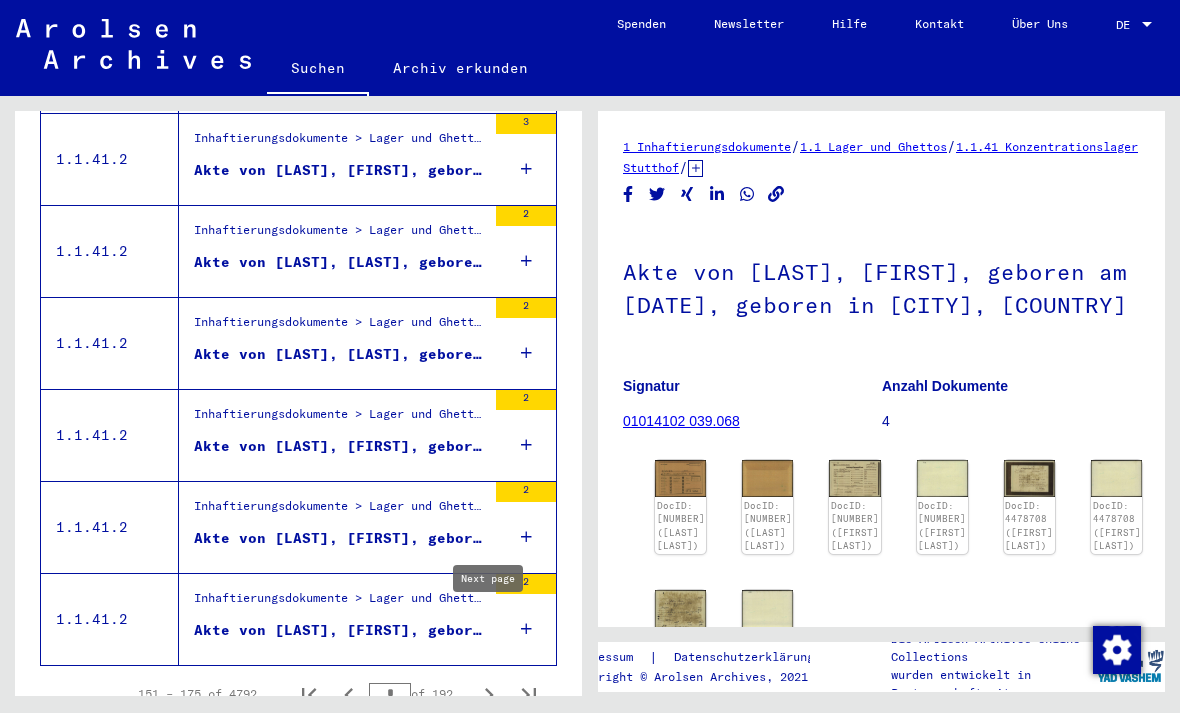 scroll, scrollTop: 2157, scrollLeft: 0, axis: vertical 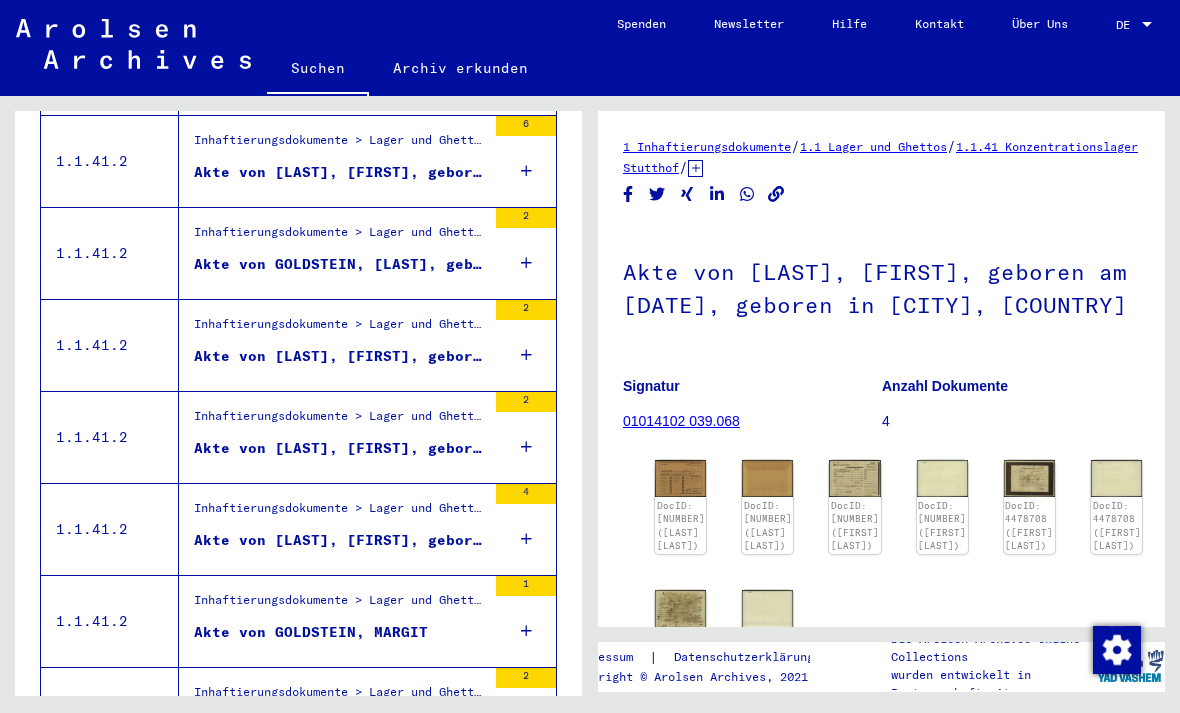 click on "Inhaftierungsdokumente > Lager und Ghettos > Konzentrationslager Stutthof > Individuelle Unterlagen Stutthof > Individuelle Häftlings Unterlagen - KL Stutthof > Akten mit Namen ab GOLDRING" at bounding box center [340, 513] 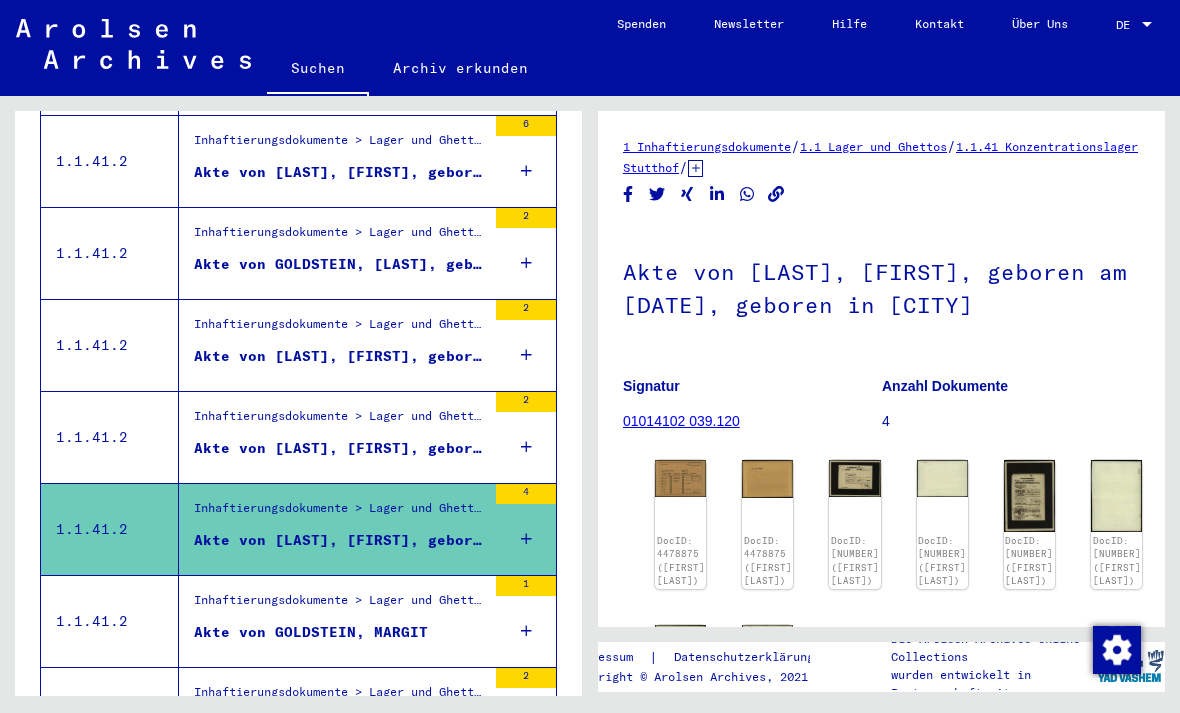 click 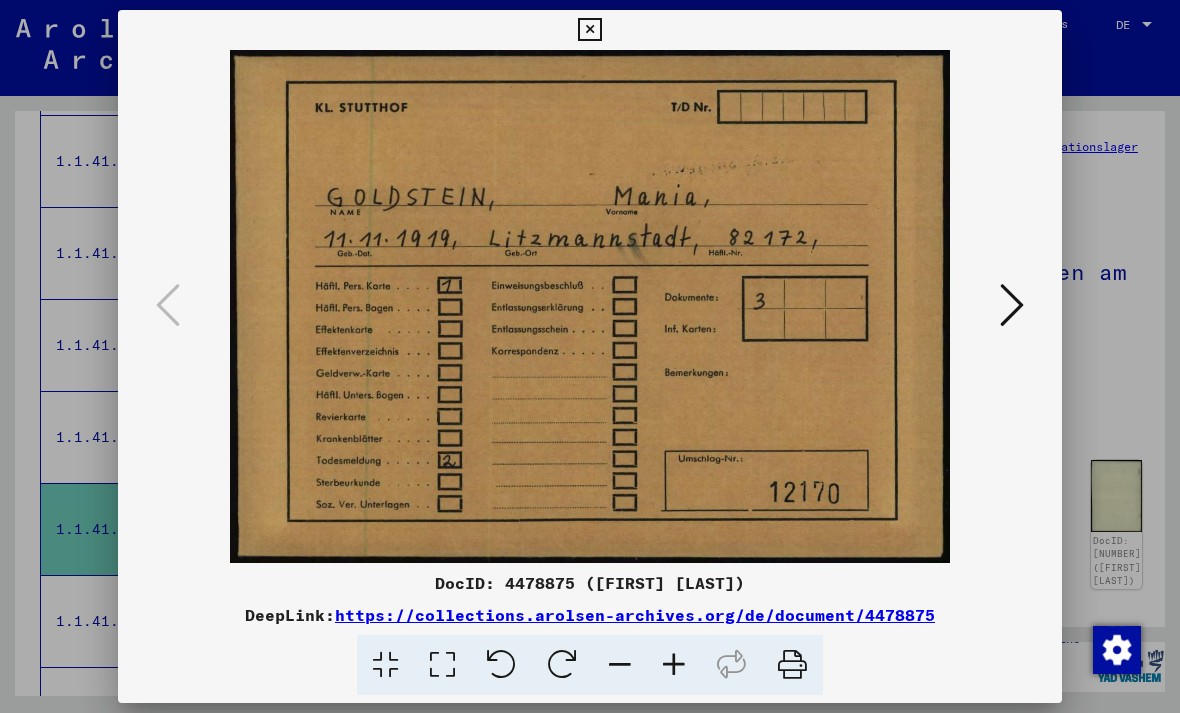 click at bounding box center [1012, 305] 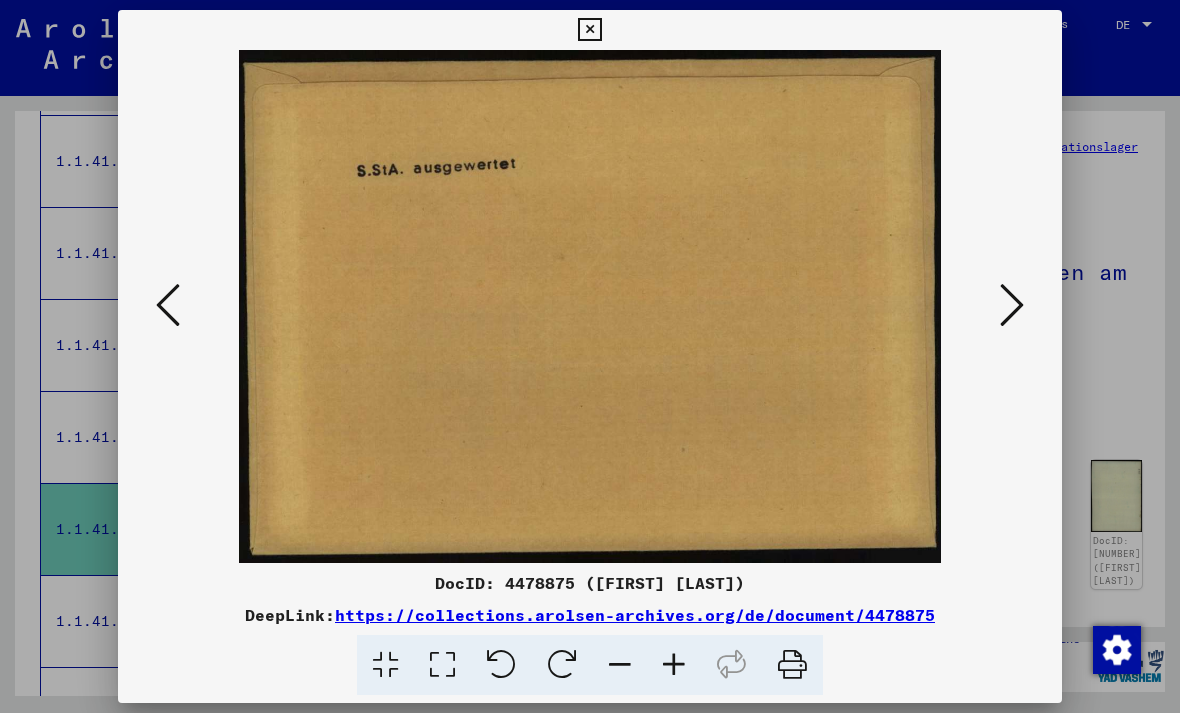 click at bounding box center (1012, 305) 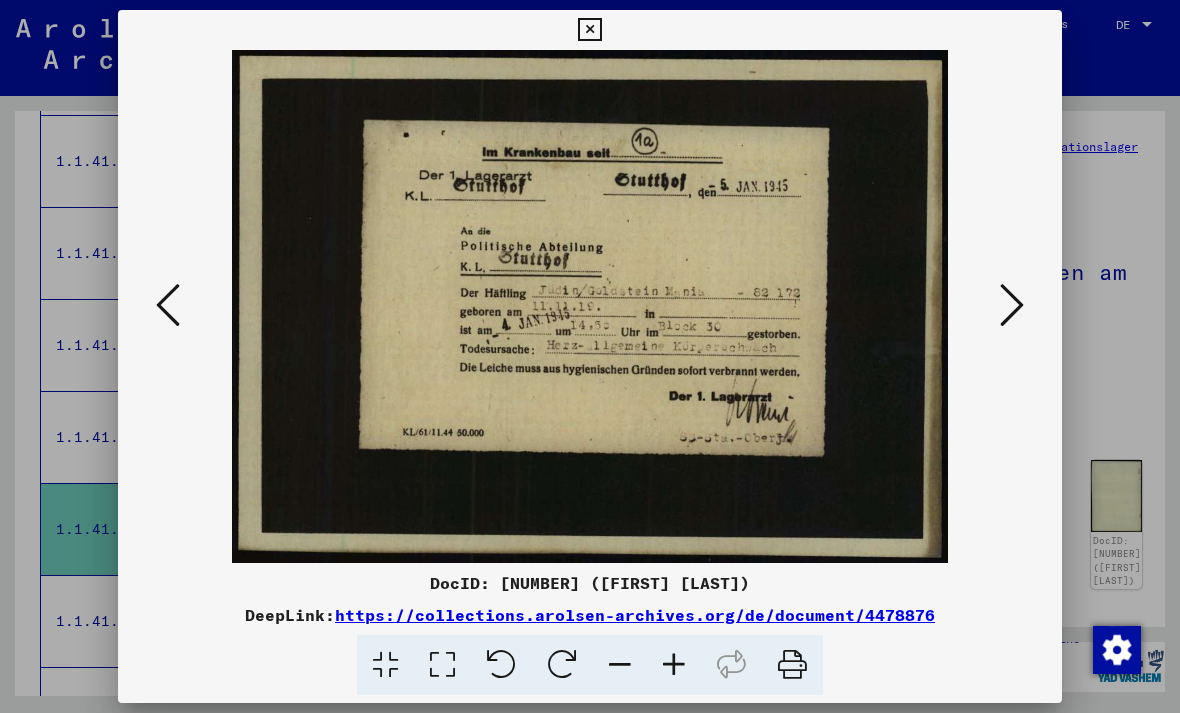 click at bounding box center (1012, 305) 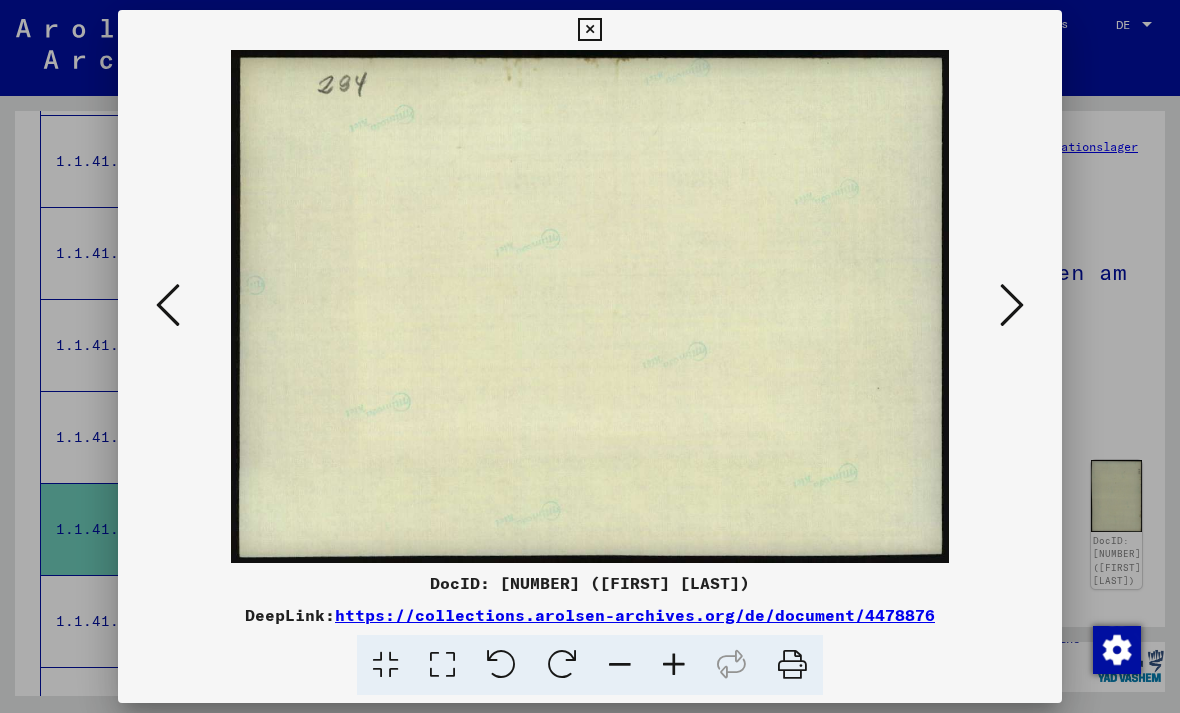 click at bounding box center (1012, 305) 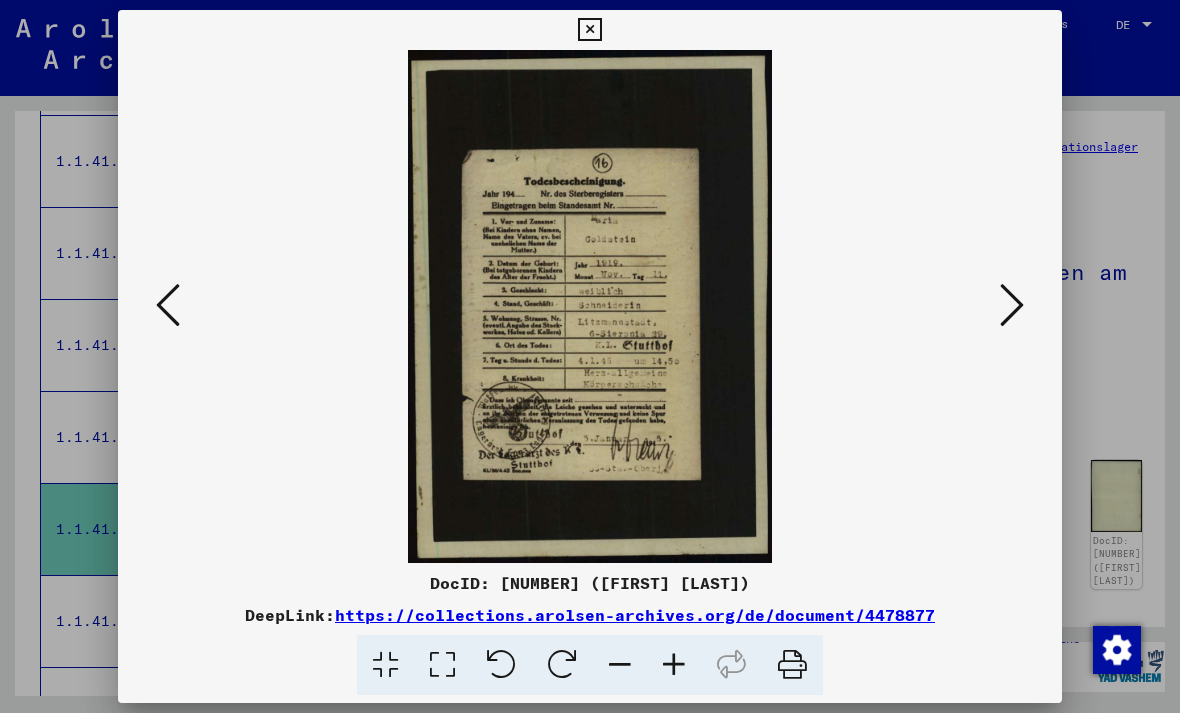 click at bounding box center (1012, 305) 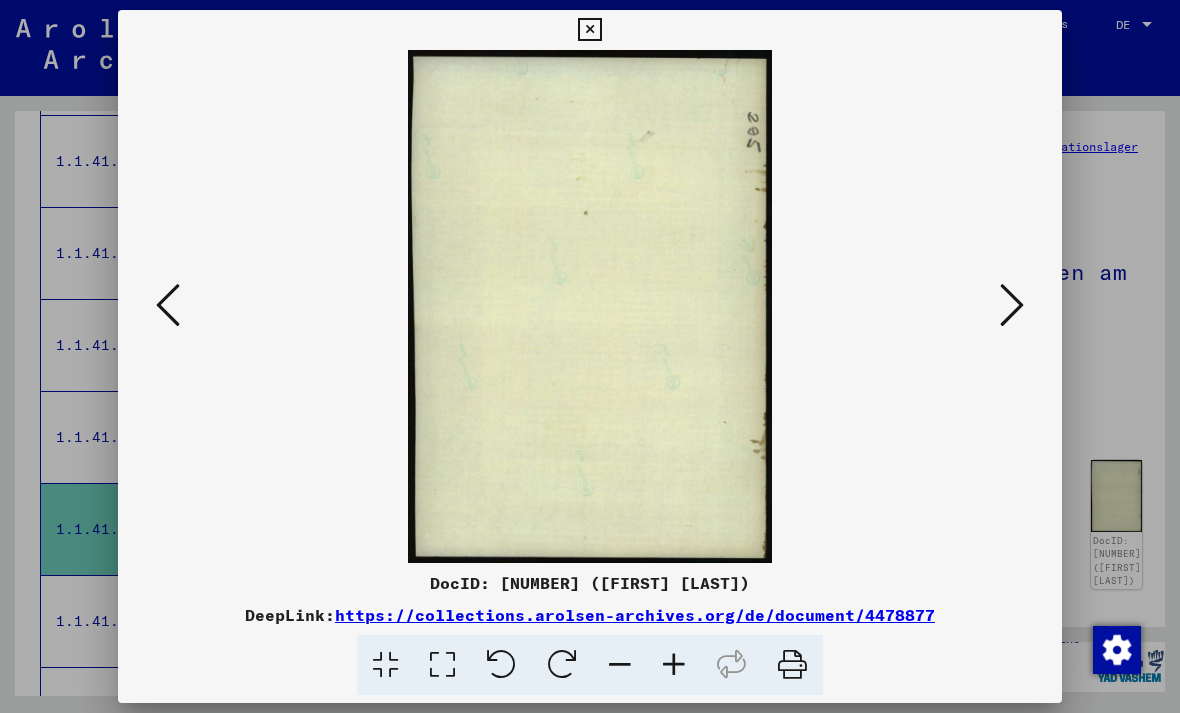 click at bounding box center (1012, 306) 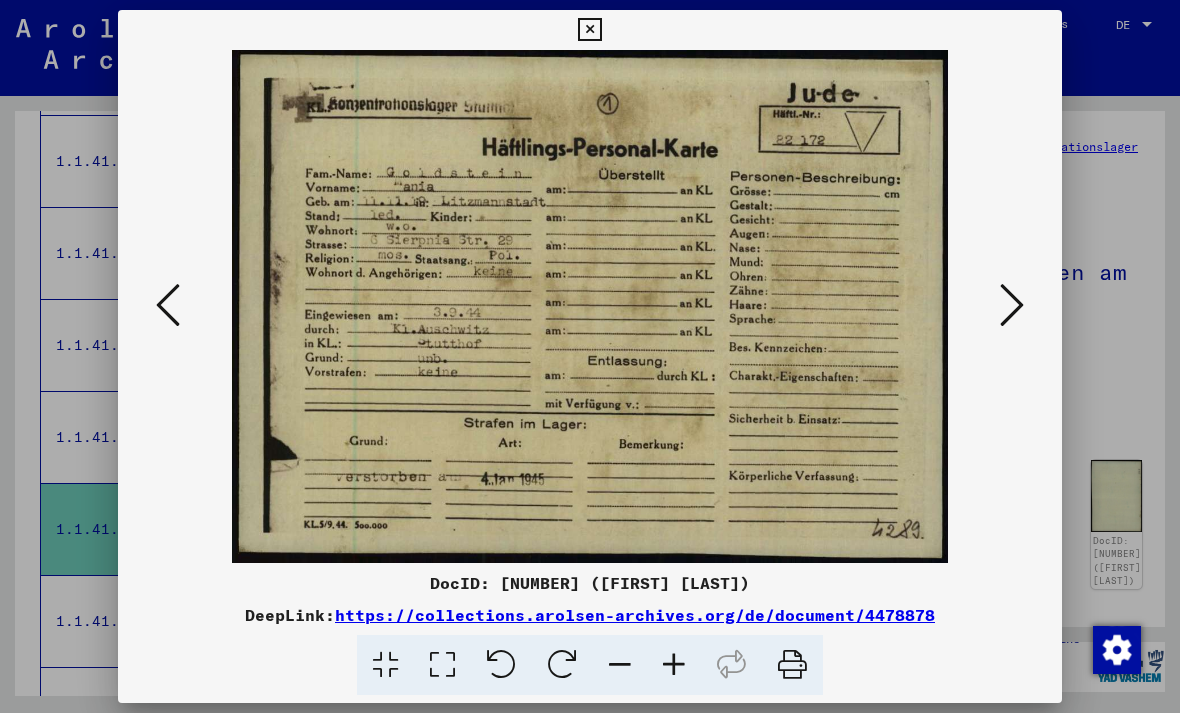 click at bounding box center [1012, 305] 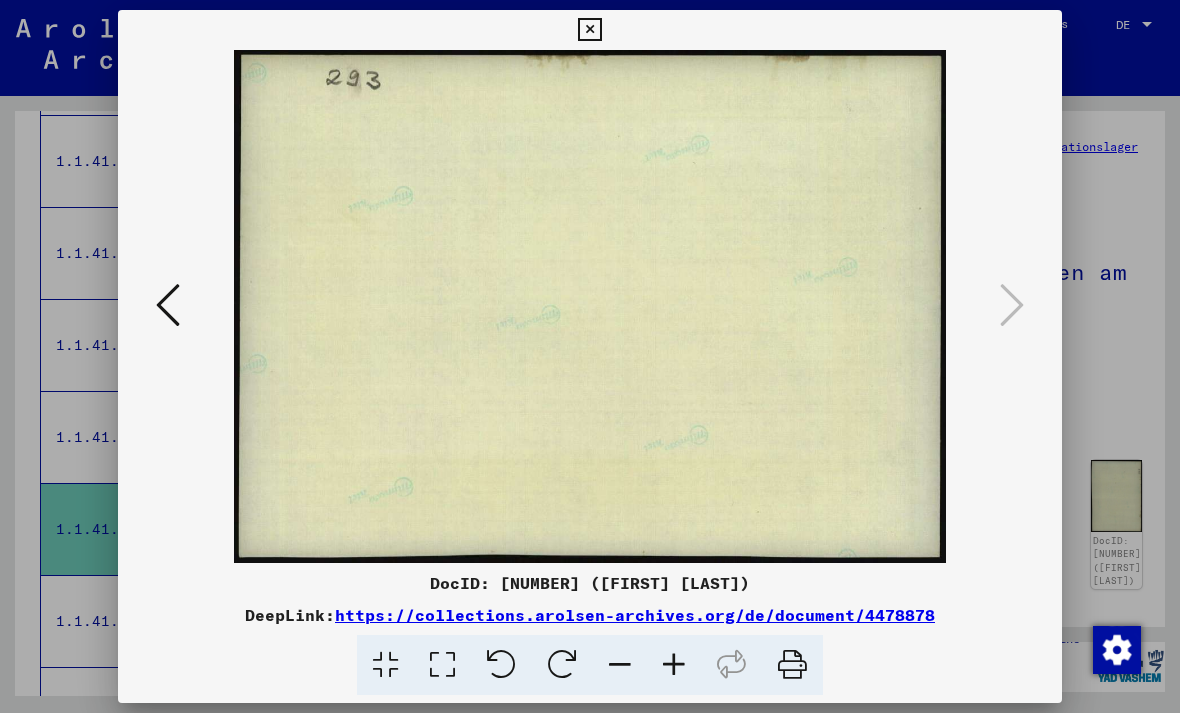 click at bounding box center (589, 30) 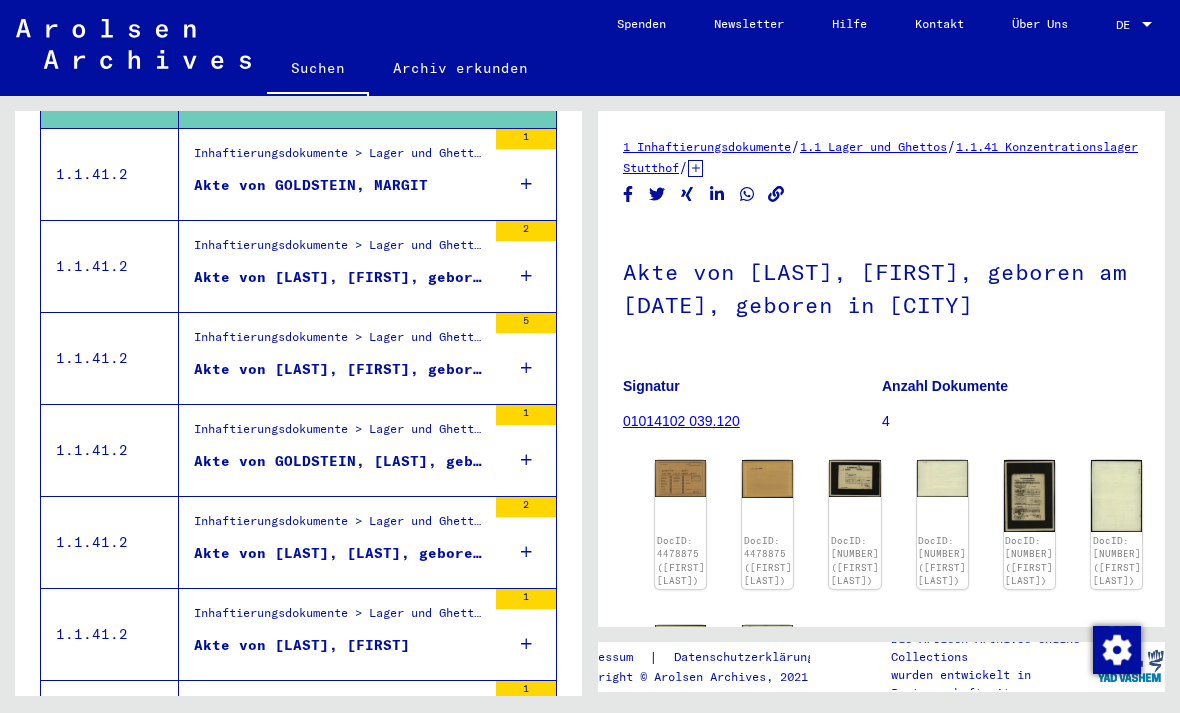 scroll, scrollTop: 1971, scrollLeft: 0, axis: vertical 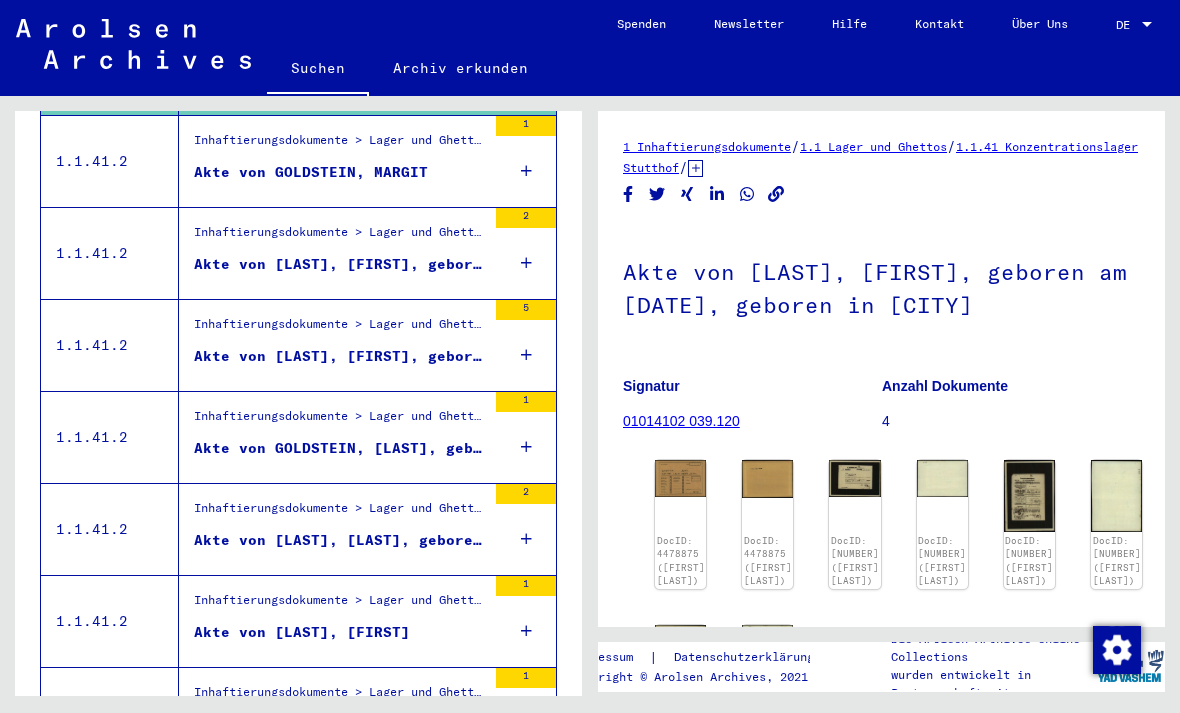 click on "Inhaftierungsdokumente > Lager und Ghettos > Konzentrationslager Stutthof > Individuelle Unterlagen Stutthof > Individuelle Häftlings Unterlagen - KL Stutthof > Akten mit Namen ab GOLDRING" at bounding box center (340, 329) 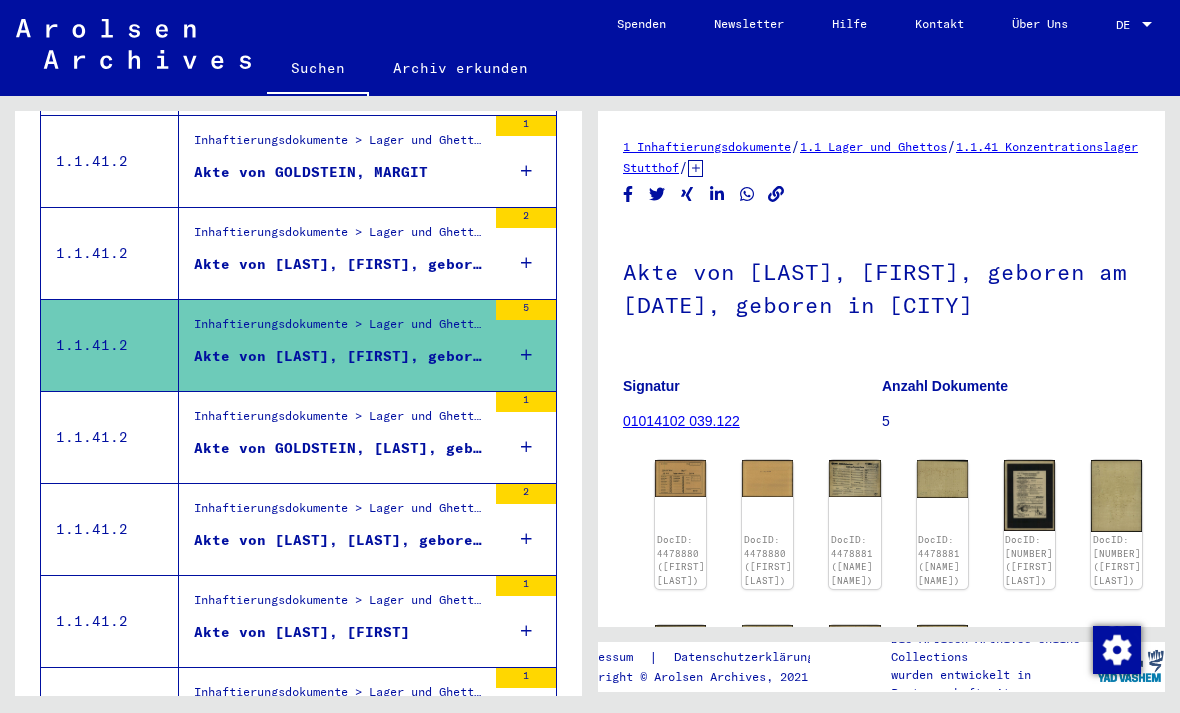 click 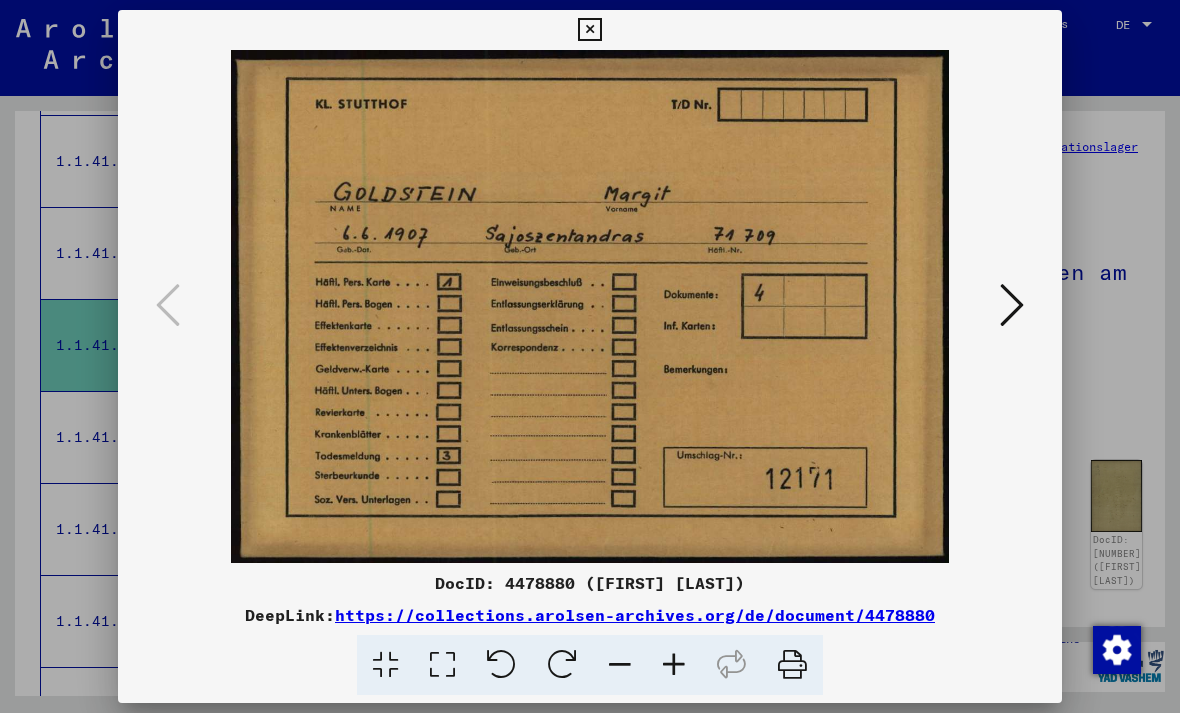 click at bounding box center (1012, 305) 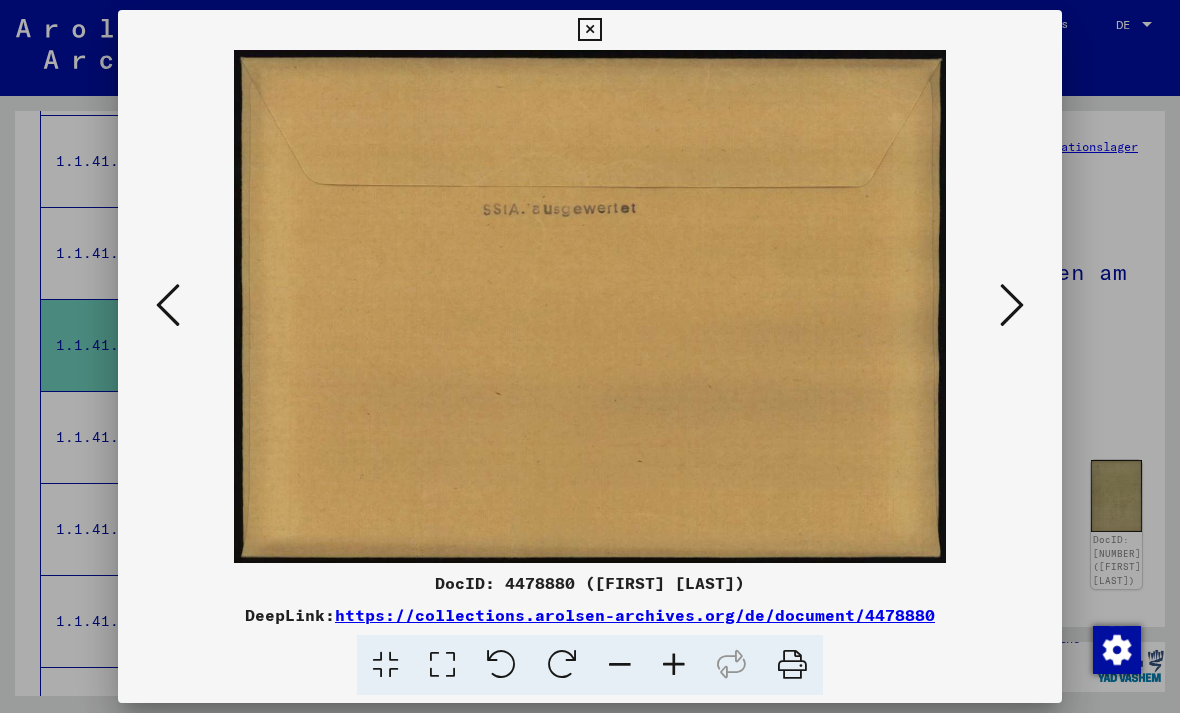 click at bounding box center [1012, 305] 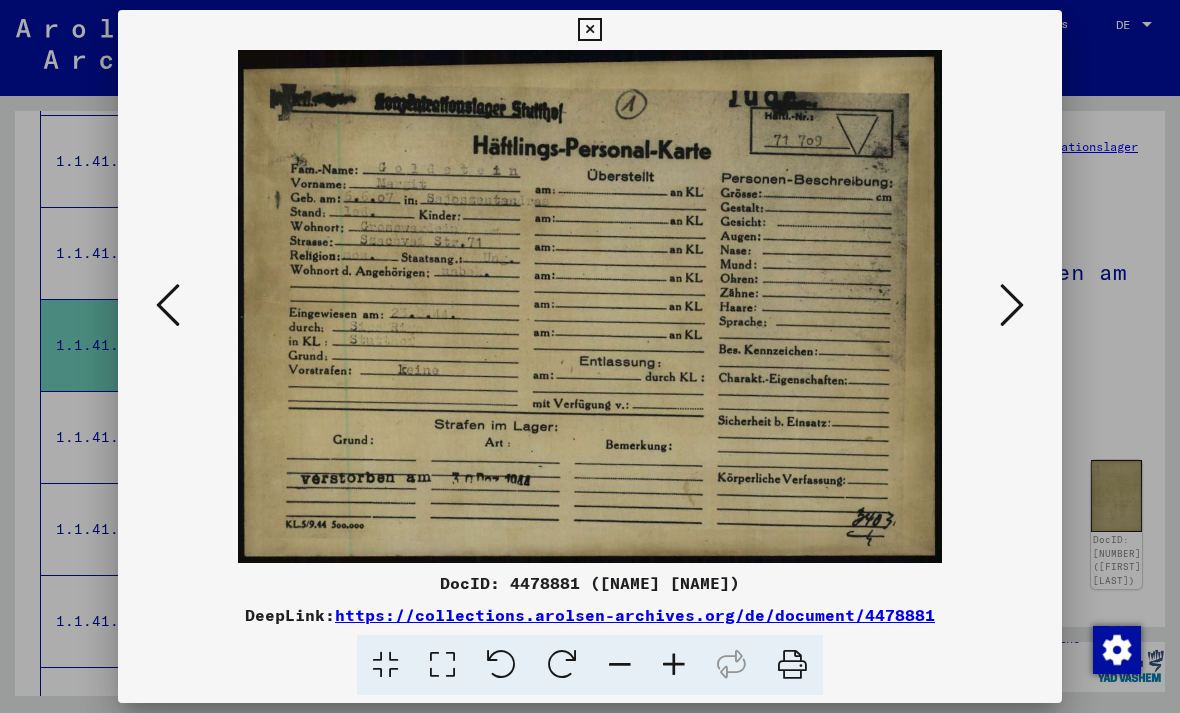 click at bounding box center (1012, 305) 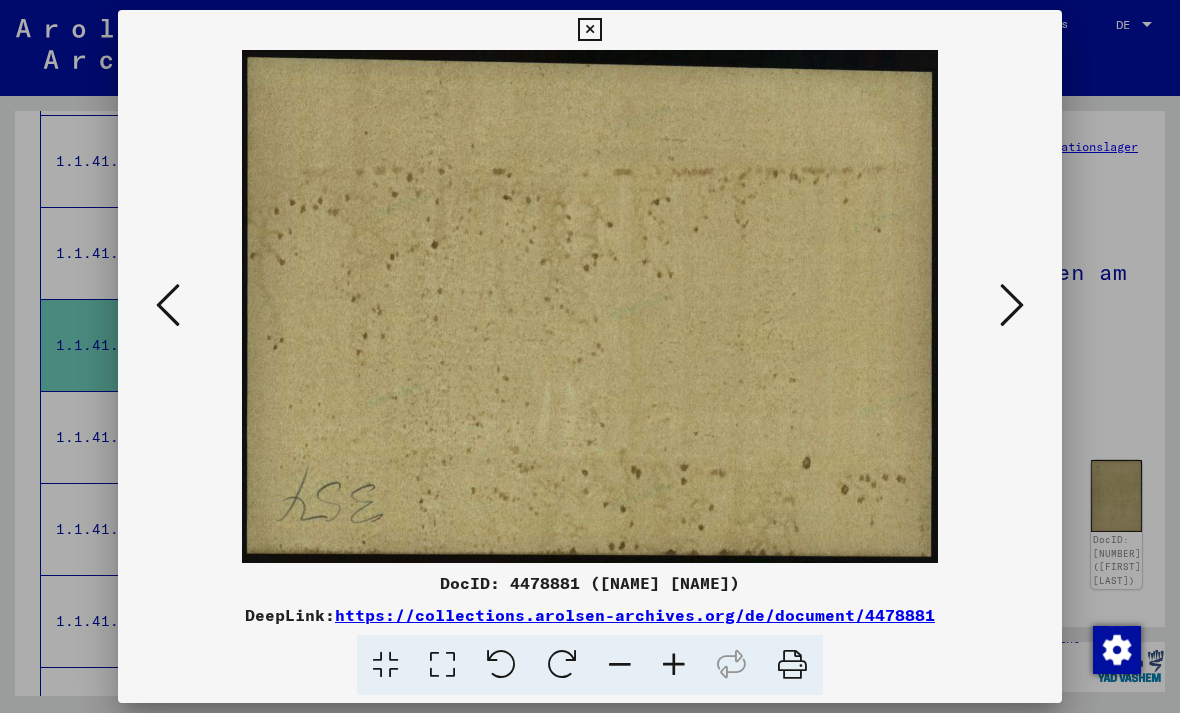 click at bounding box center [1012, 306] 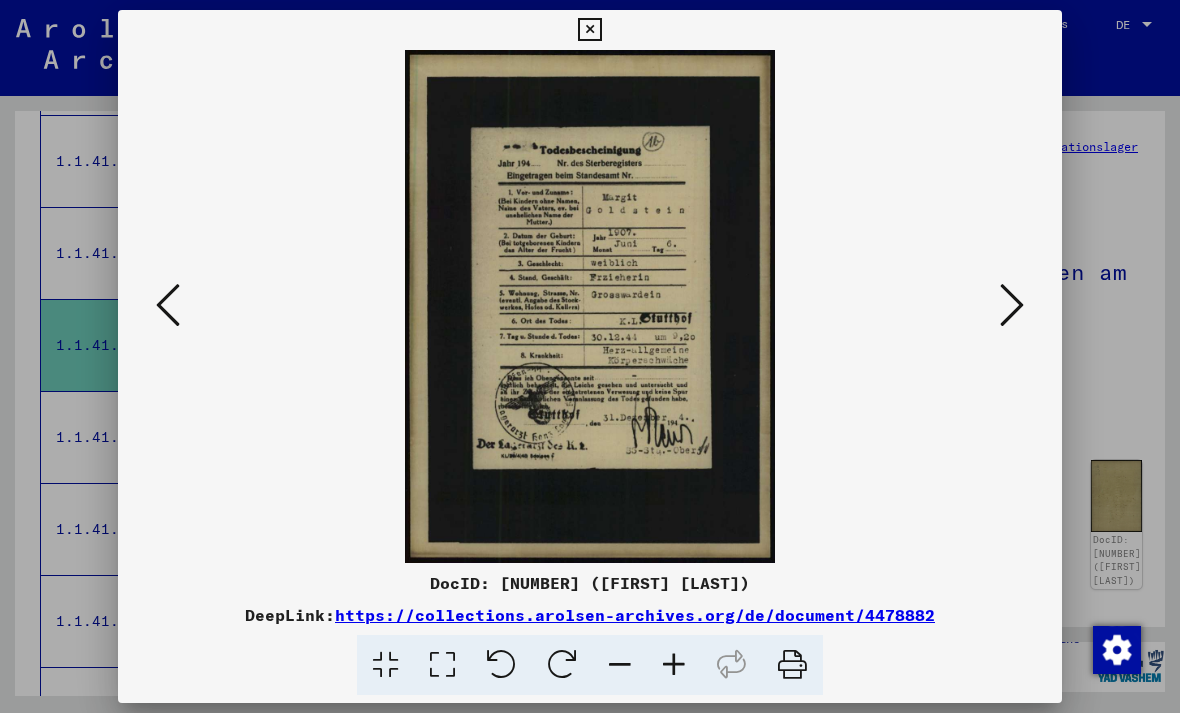 click at bounding box center [1012, 305] 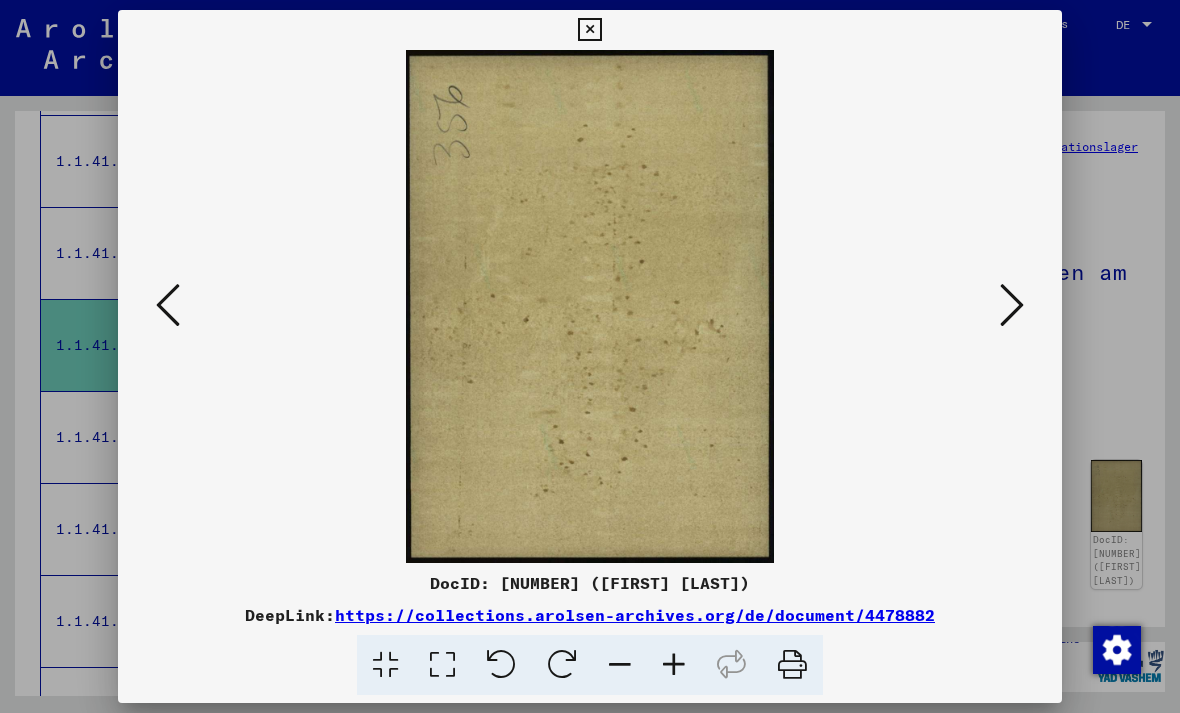 click at bounding box center (1012, 305) 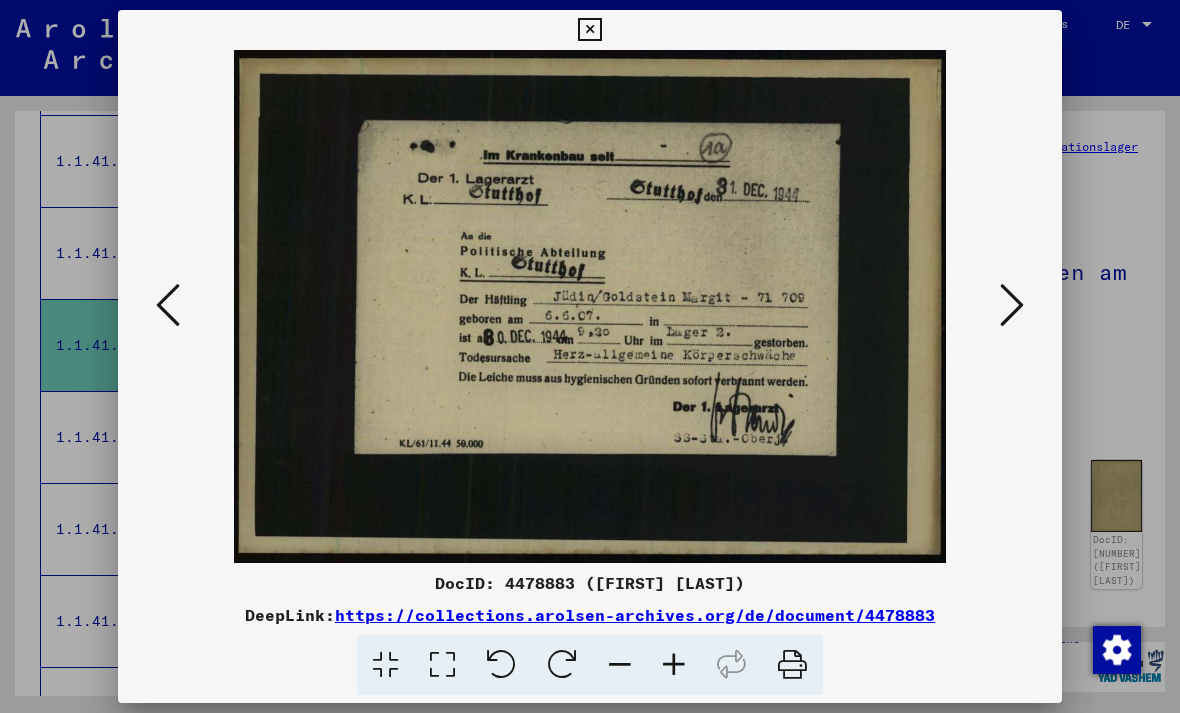 click at bounding box center [1012, 305] 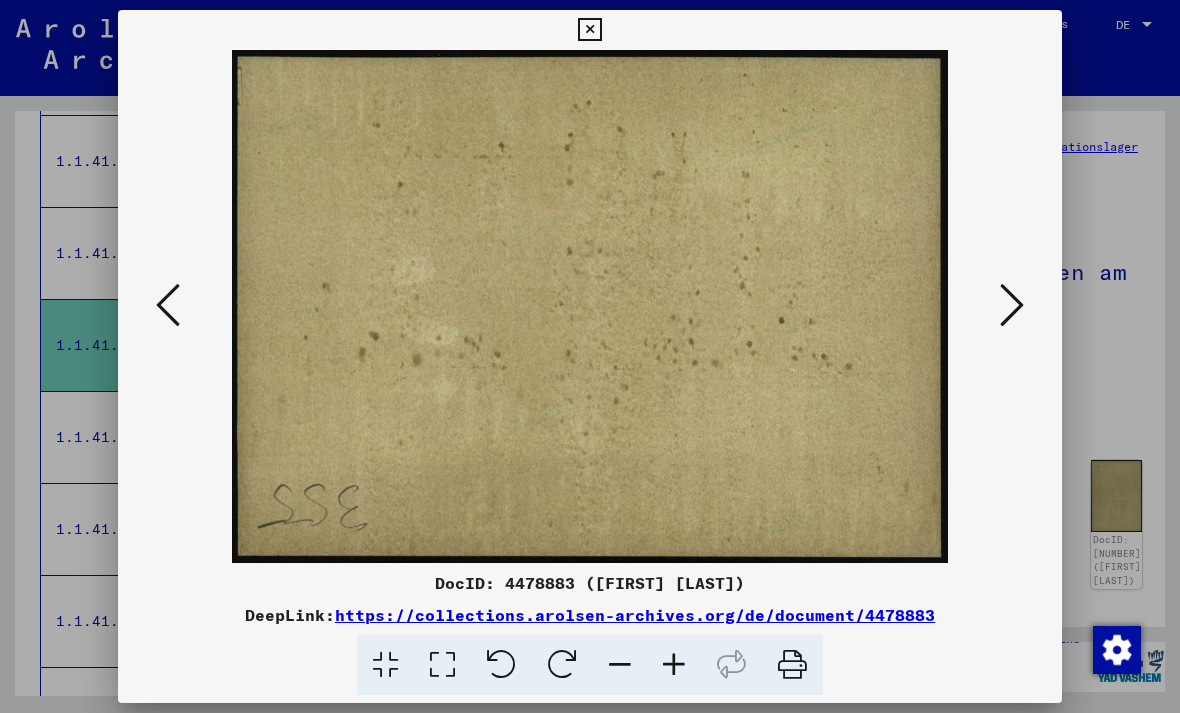 click at bounding box center (1012, 305) 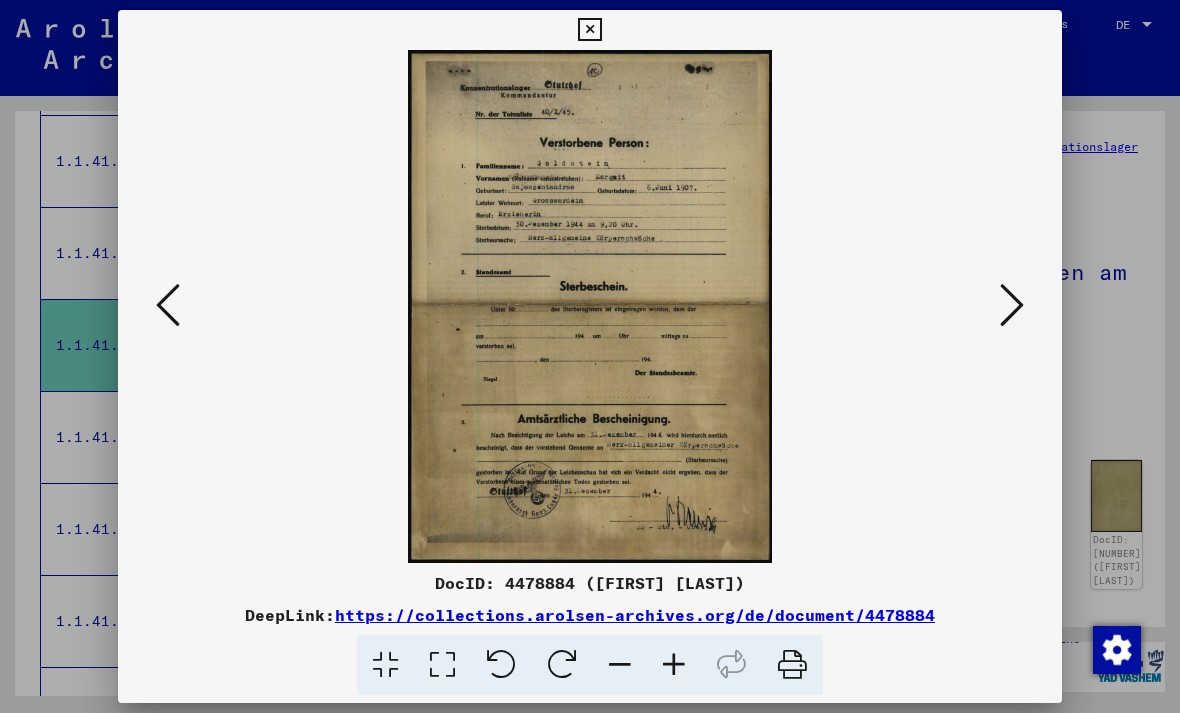 click at bounding box center [1012, 305] 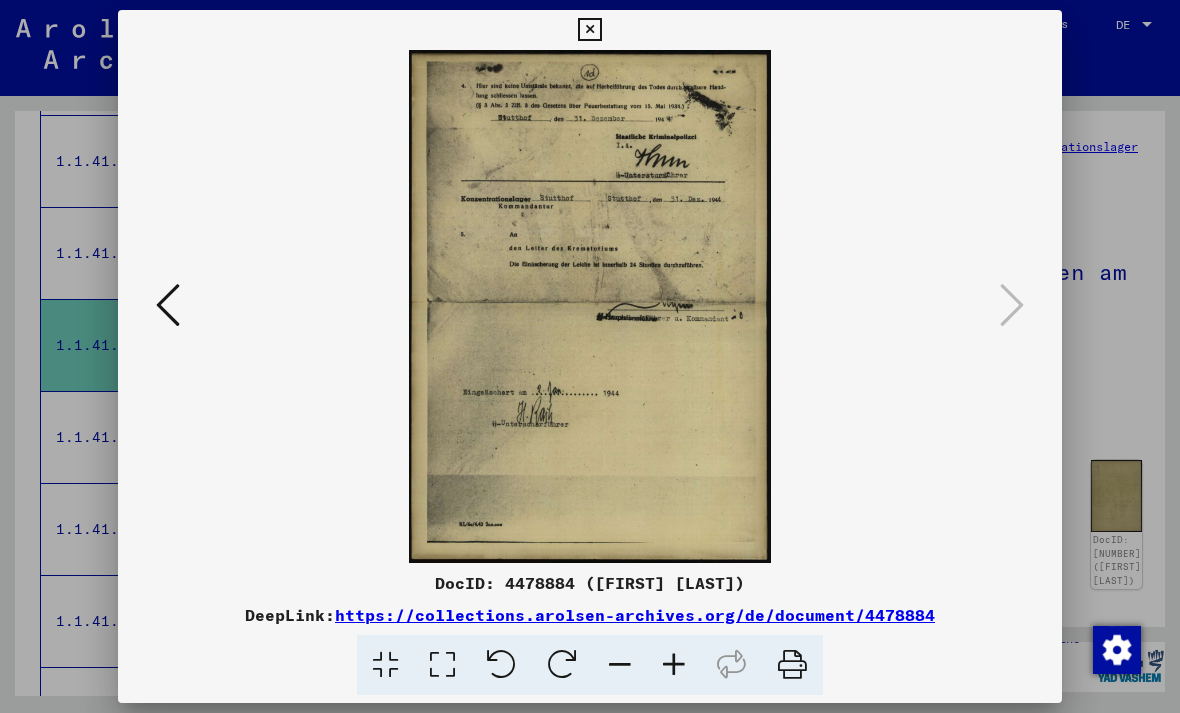 click at bounding box center (589, 30) 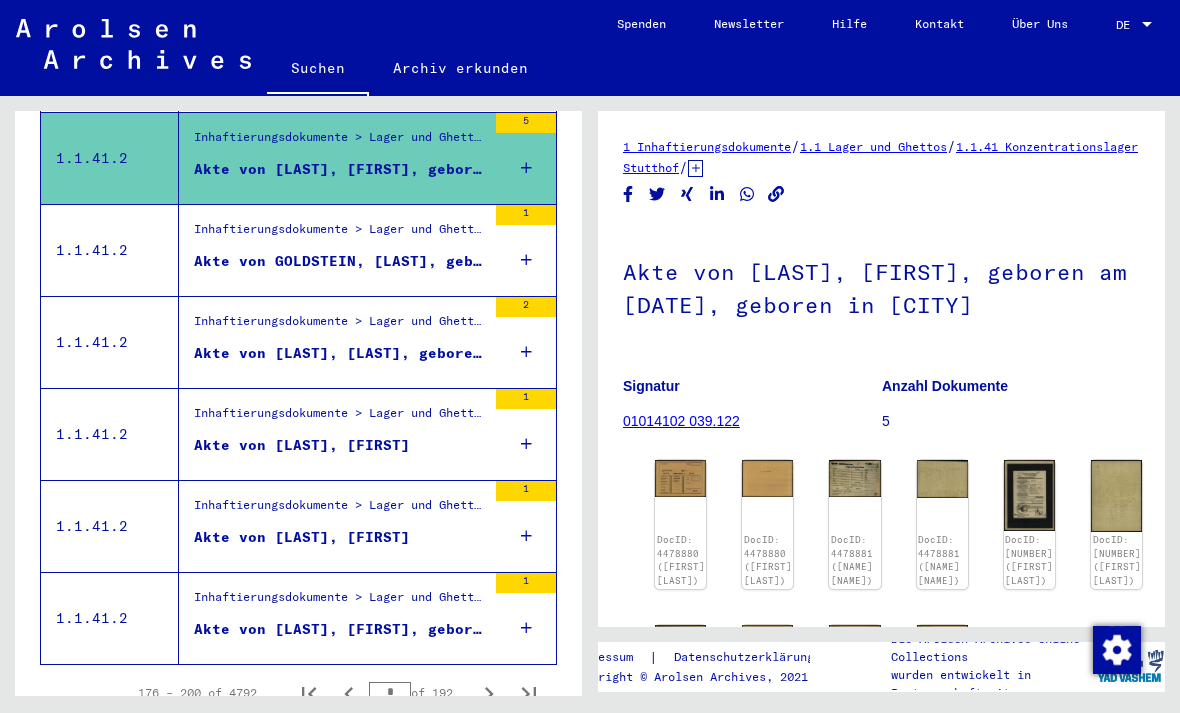 scroll, scrollTop: 2157, scrollLeft: 0, axis: vertical 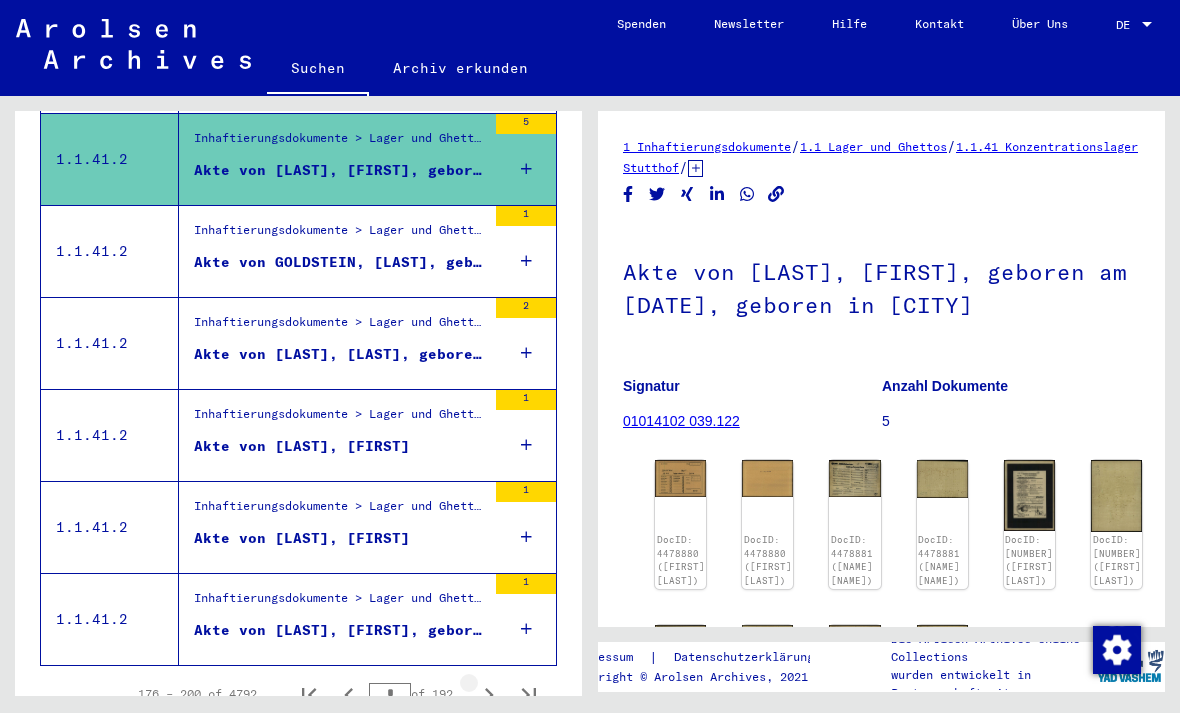 click 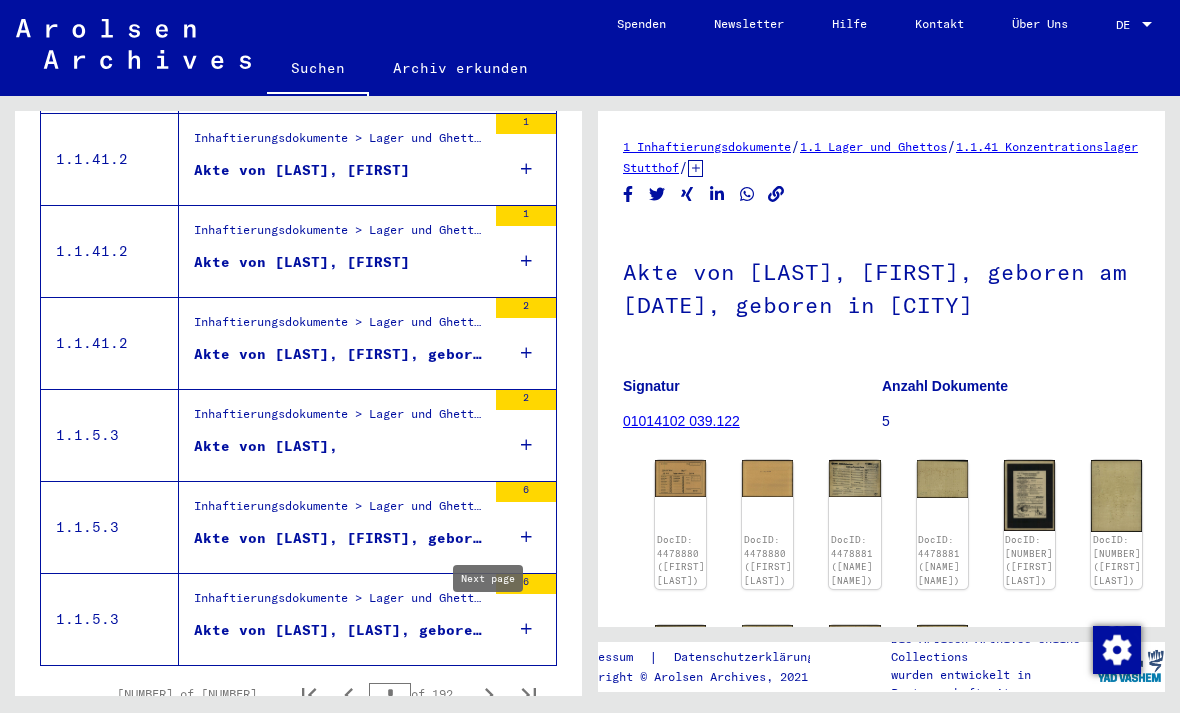 click on "Akte von [LAST], [LAST], geboren am [DATE]" at bounding box center [340, 630] 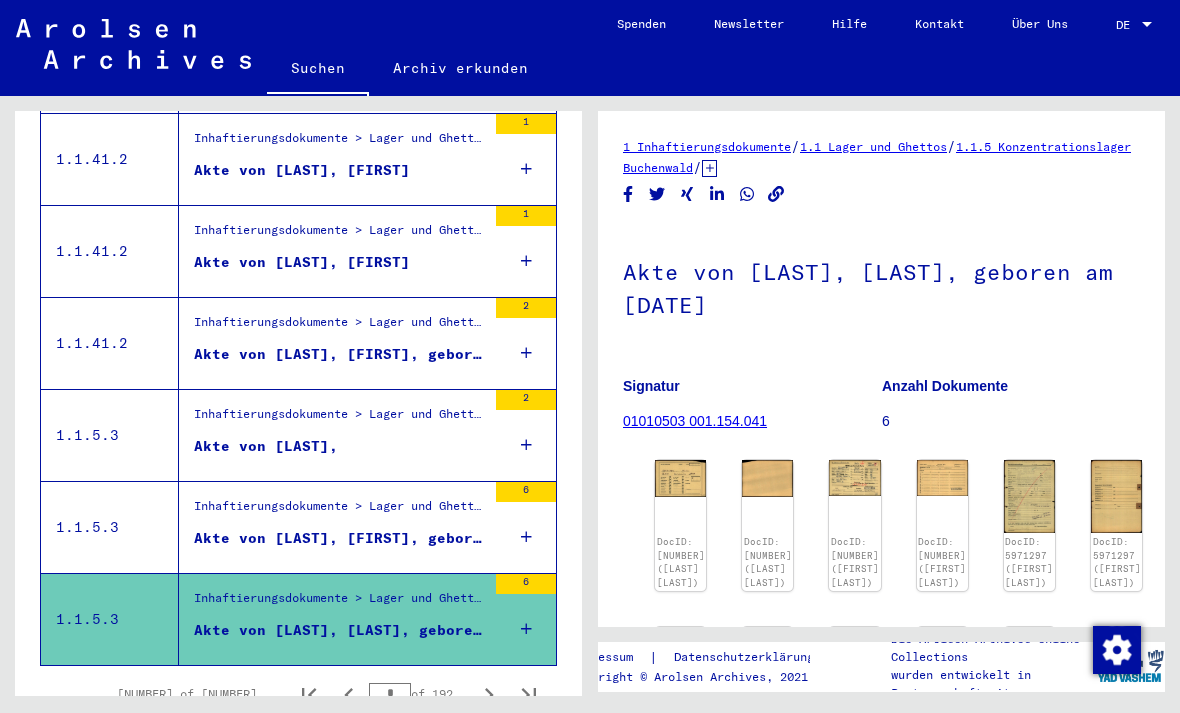 click 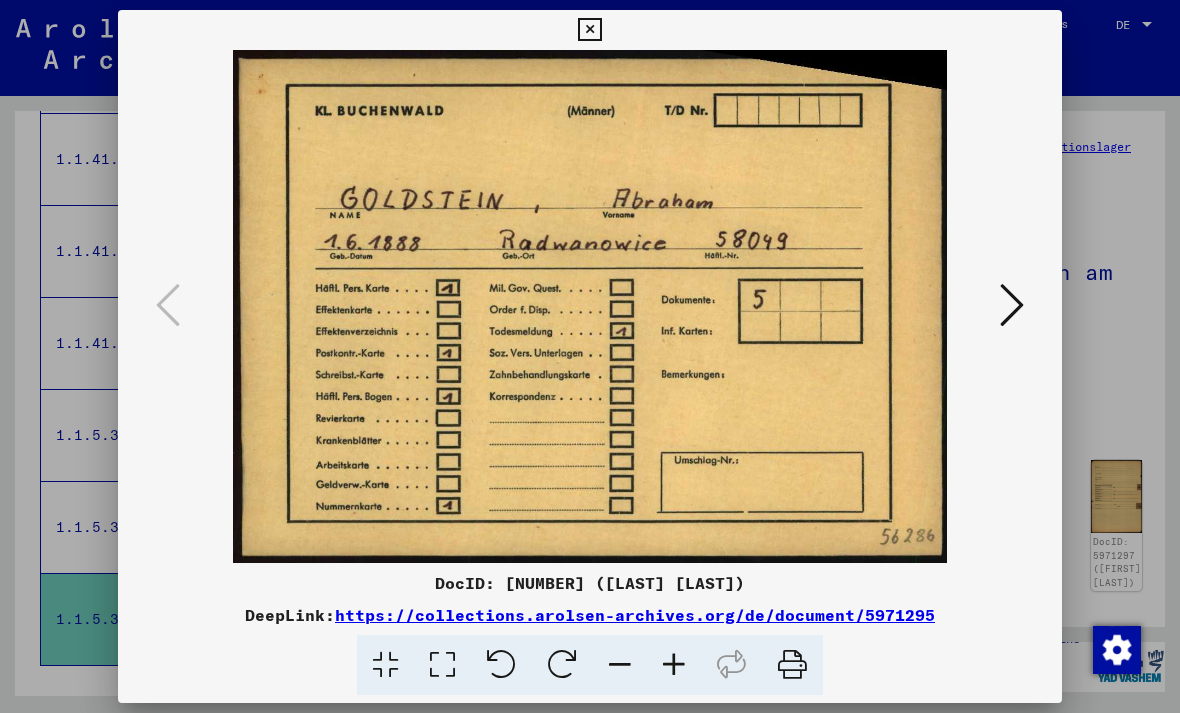 click at bounding box center [590, 306] 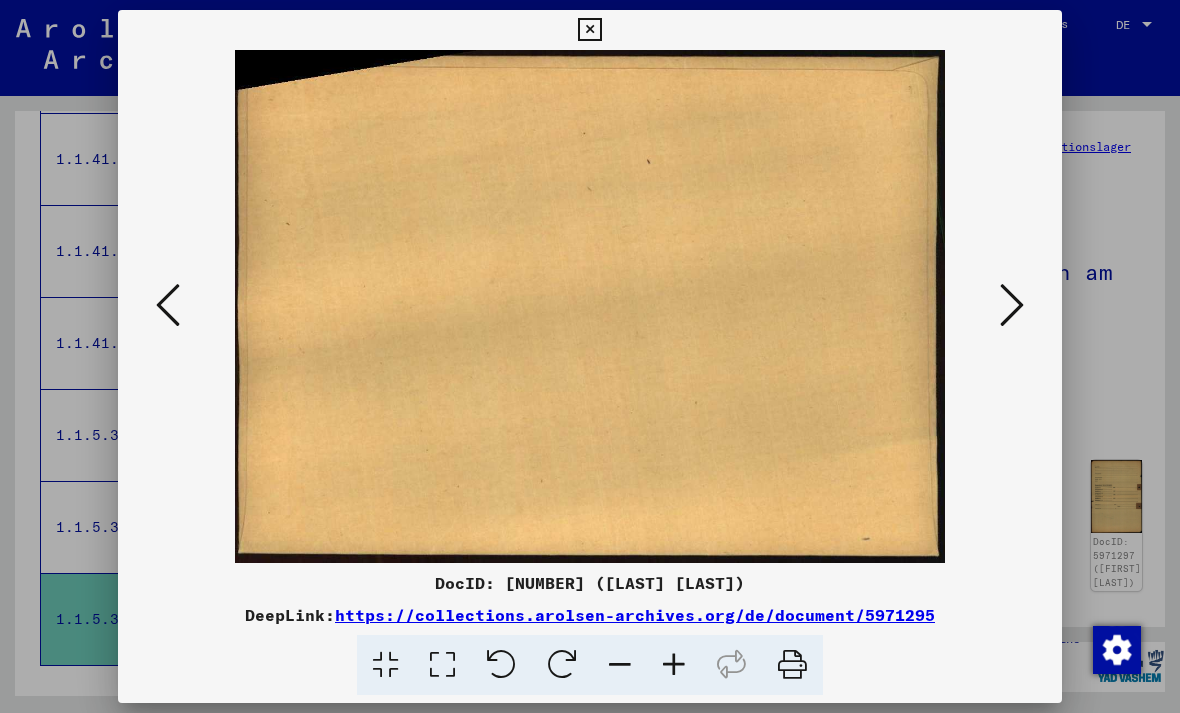 click at bounding box center [1012, 305] 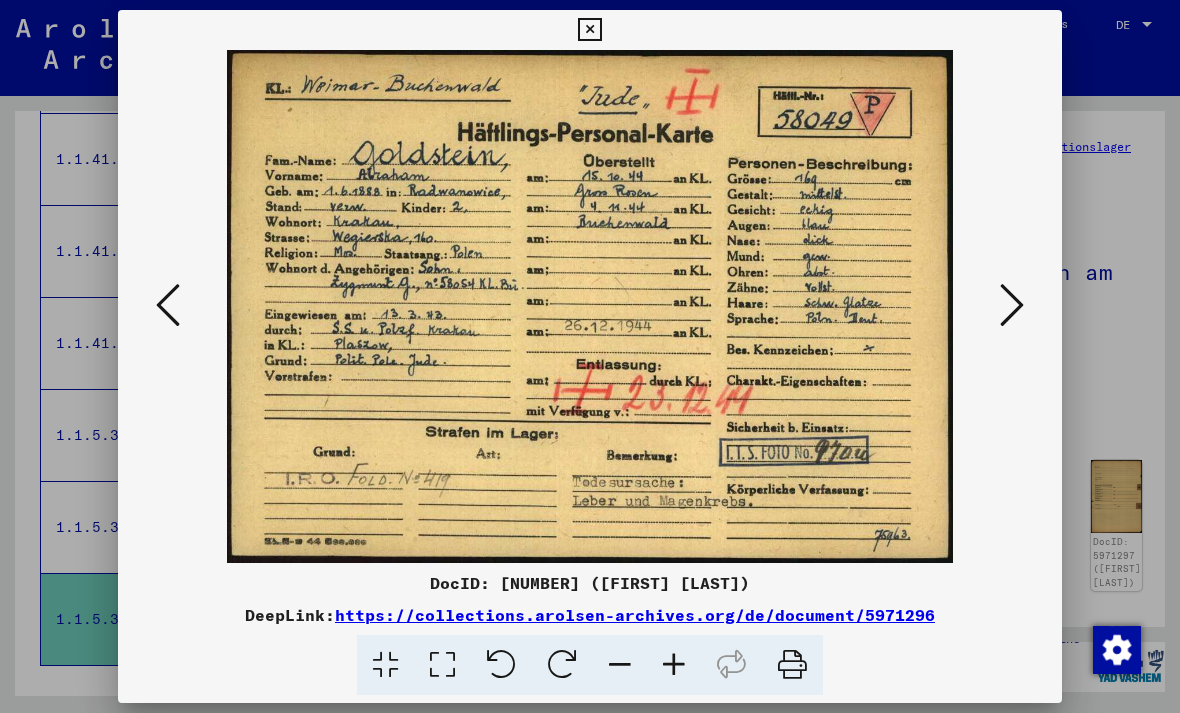 click at bounding box center (1012, 305) 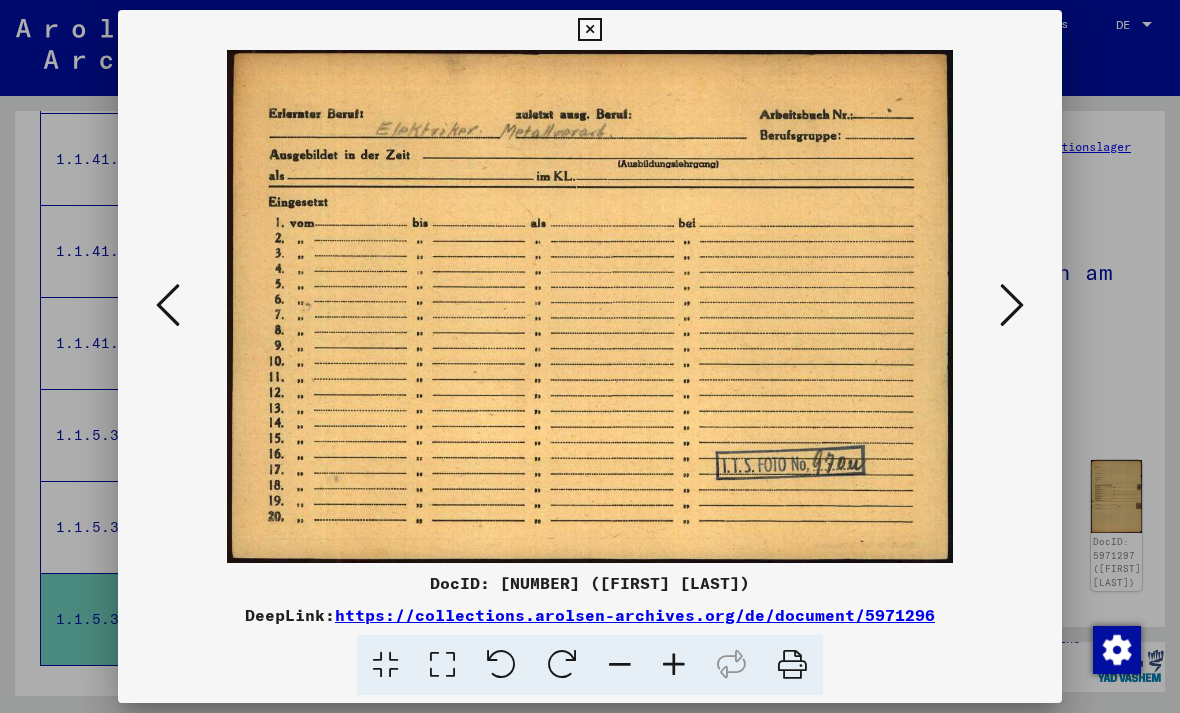 click at bounding box center [1012, 306] 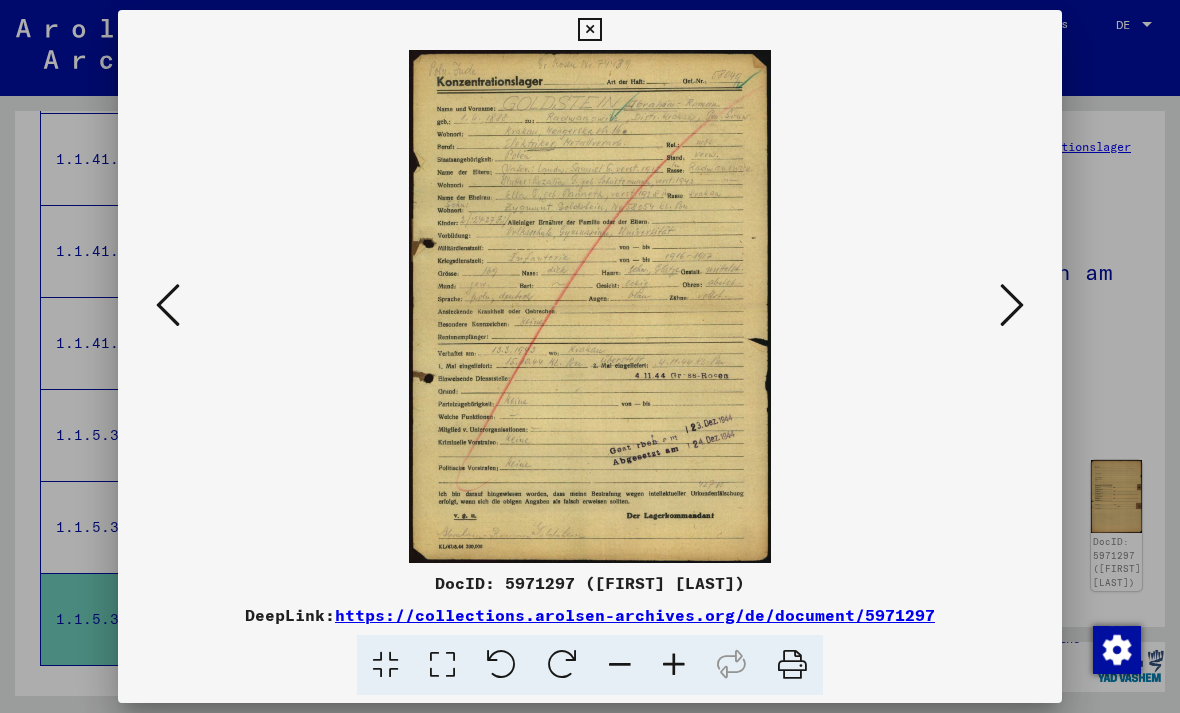 click at bounding box center (168, 305) 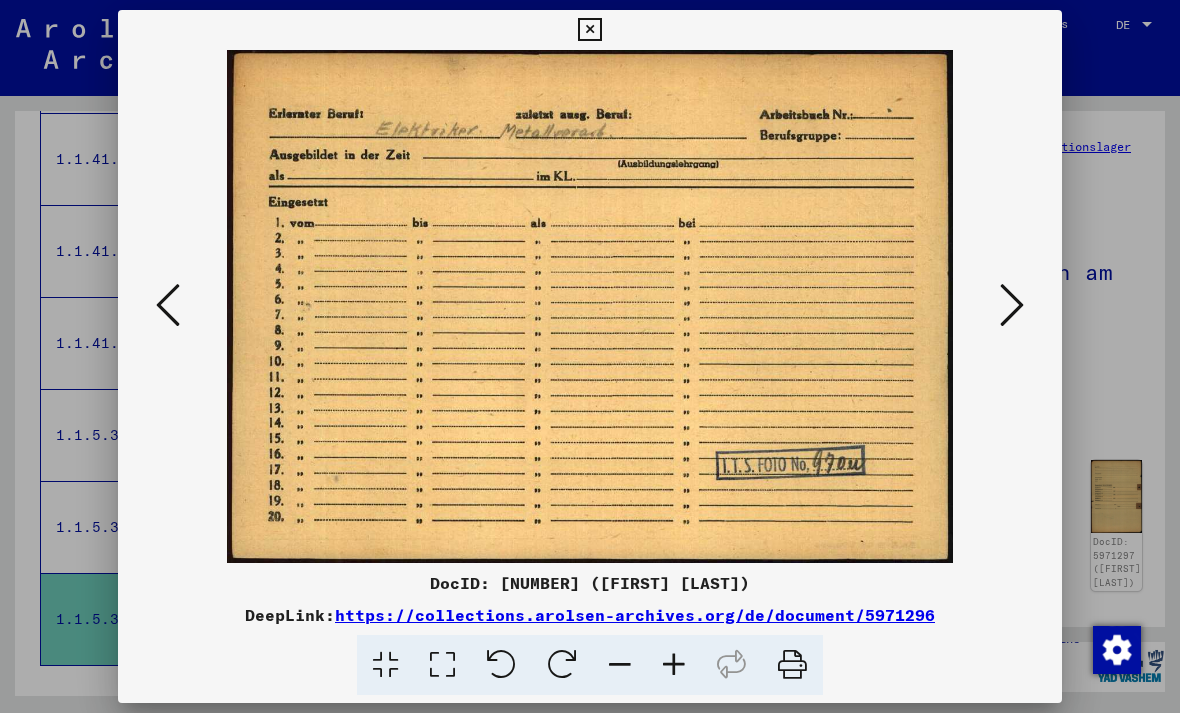 click at bounding box center [1012, 305] 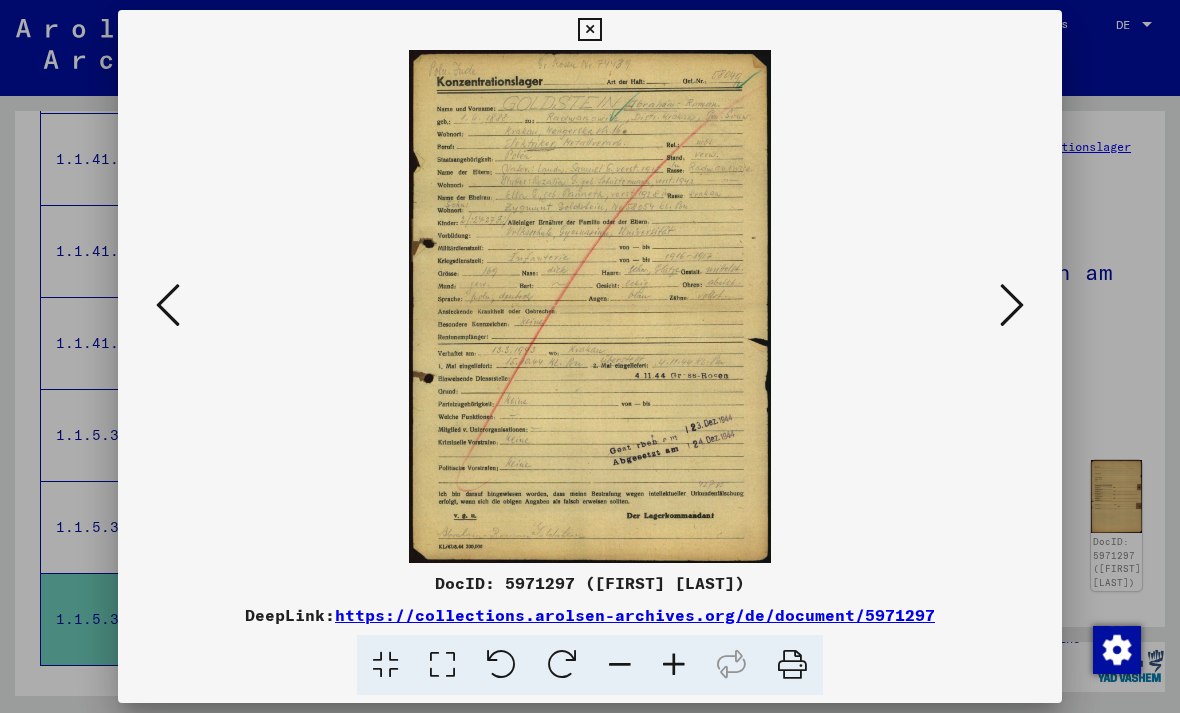 click at bounding box center (1012, 306) 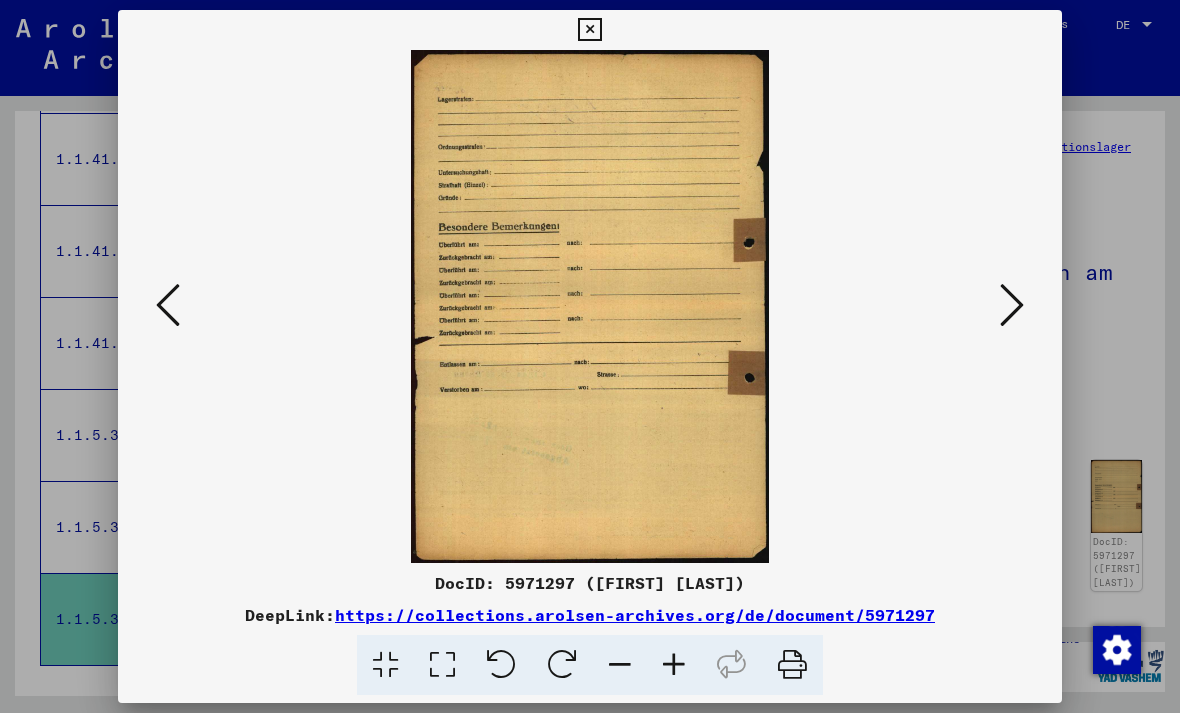 click at bounding box center (1012, 306) 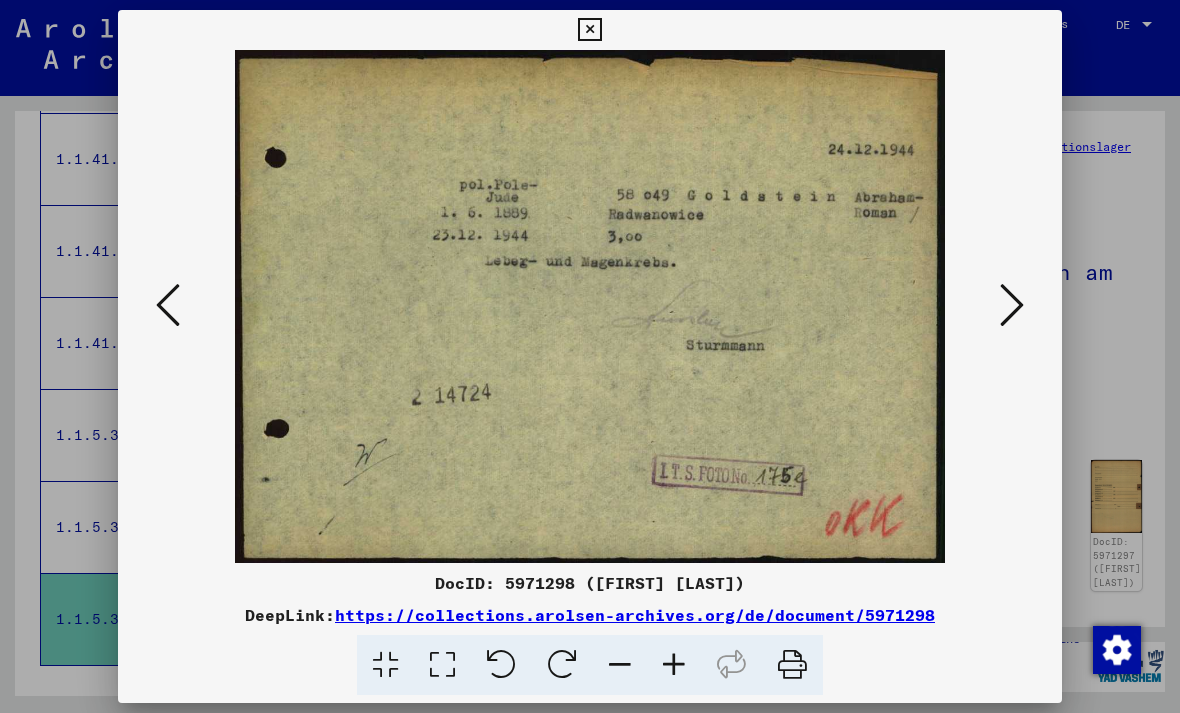 click at bounding box center [1012, 306] 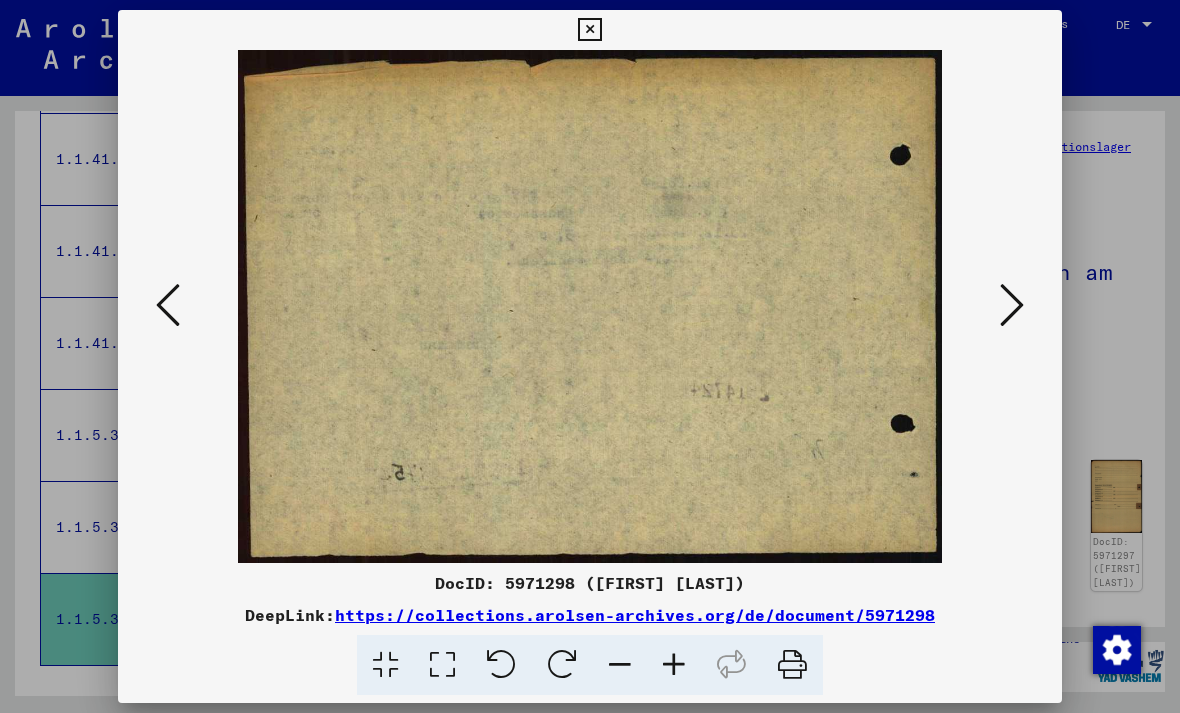 click at bounding box center [1012, 306] 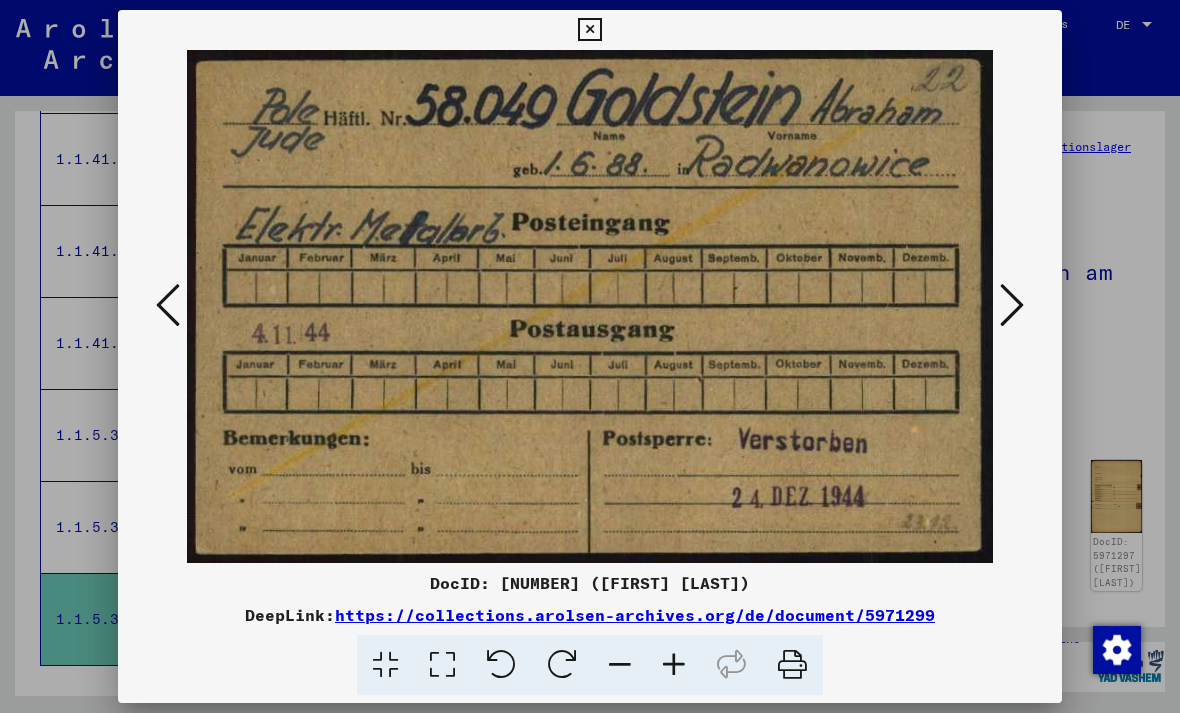 click at bounding box center (1012, 306) 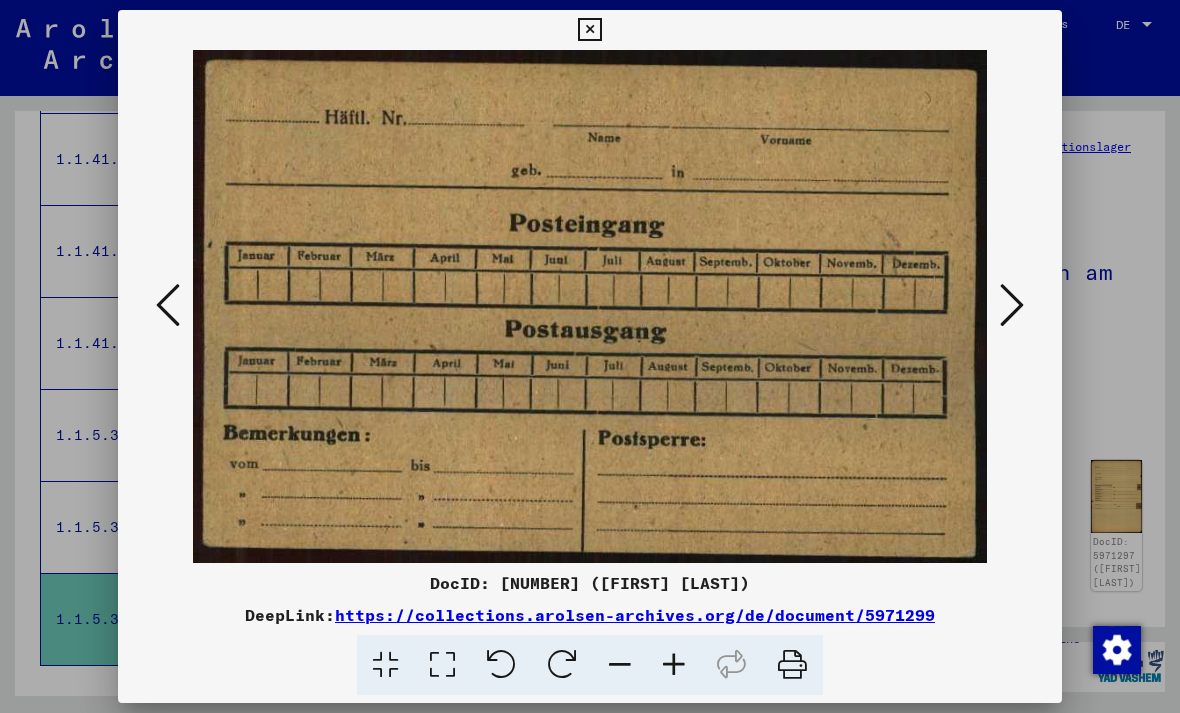 click at bounding box center [1012, 306] 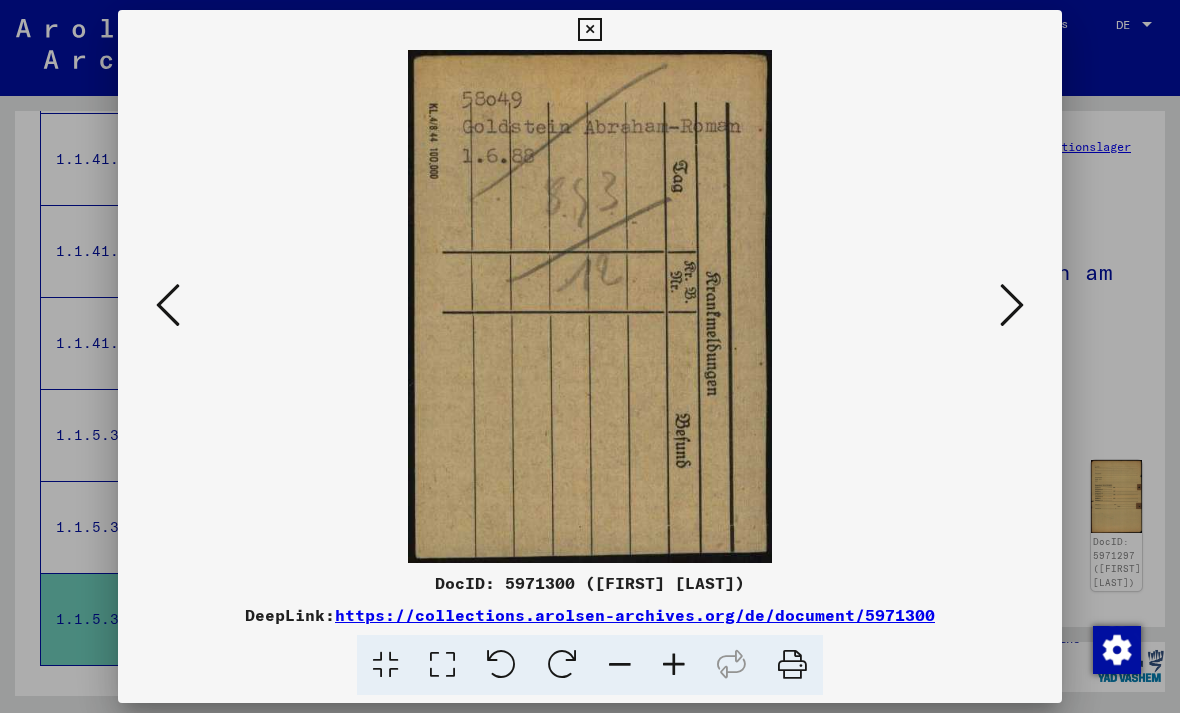 click at bounding box center [1012, 306] 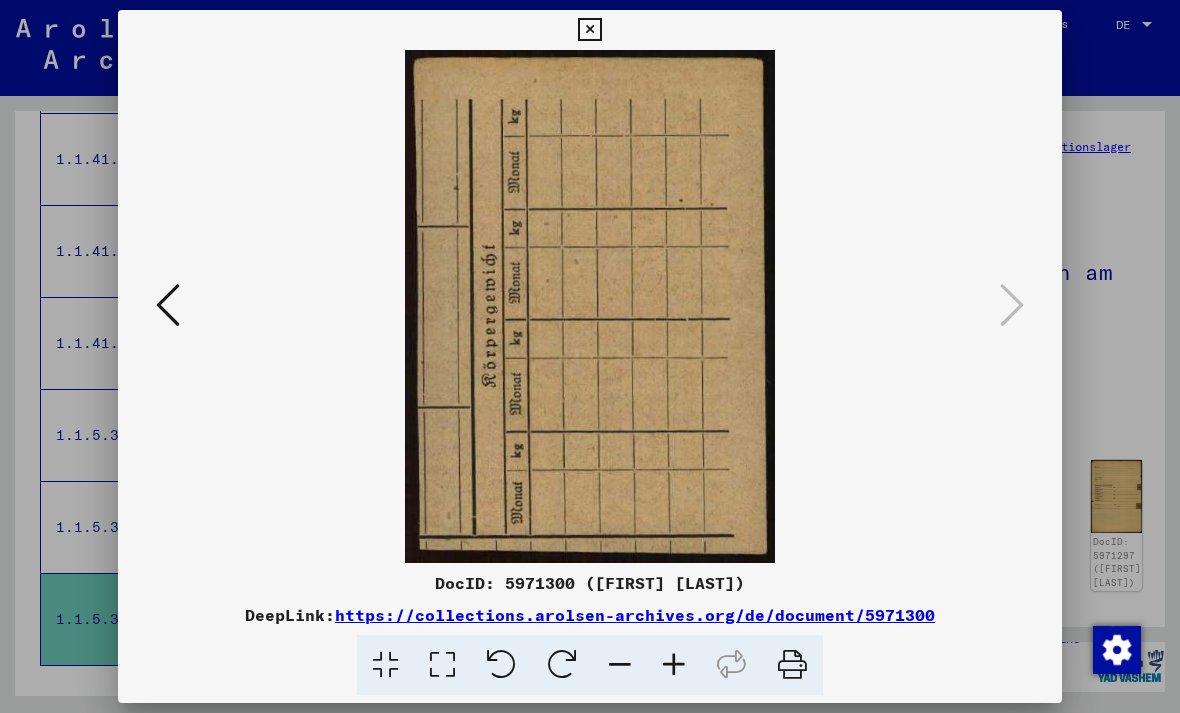 click at bounding box center [168, 305] 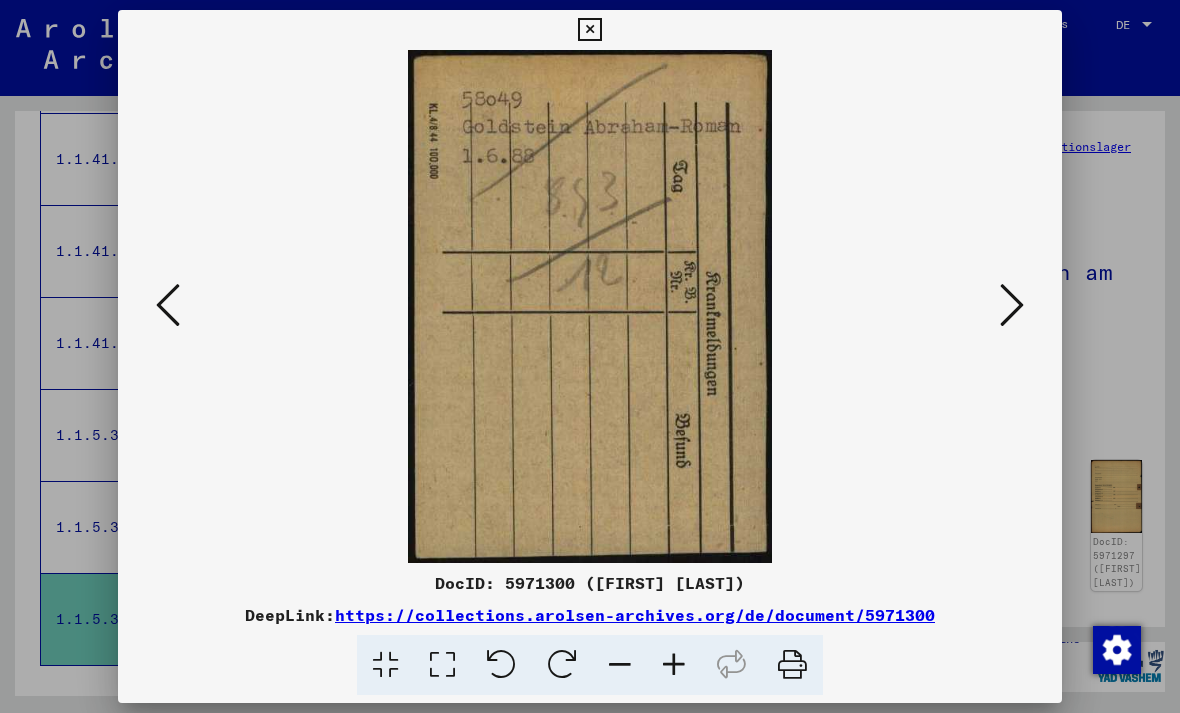click at bounding box center (1012, 306) 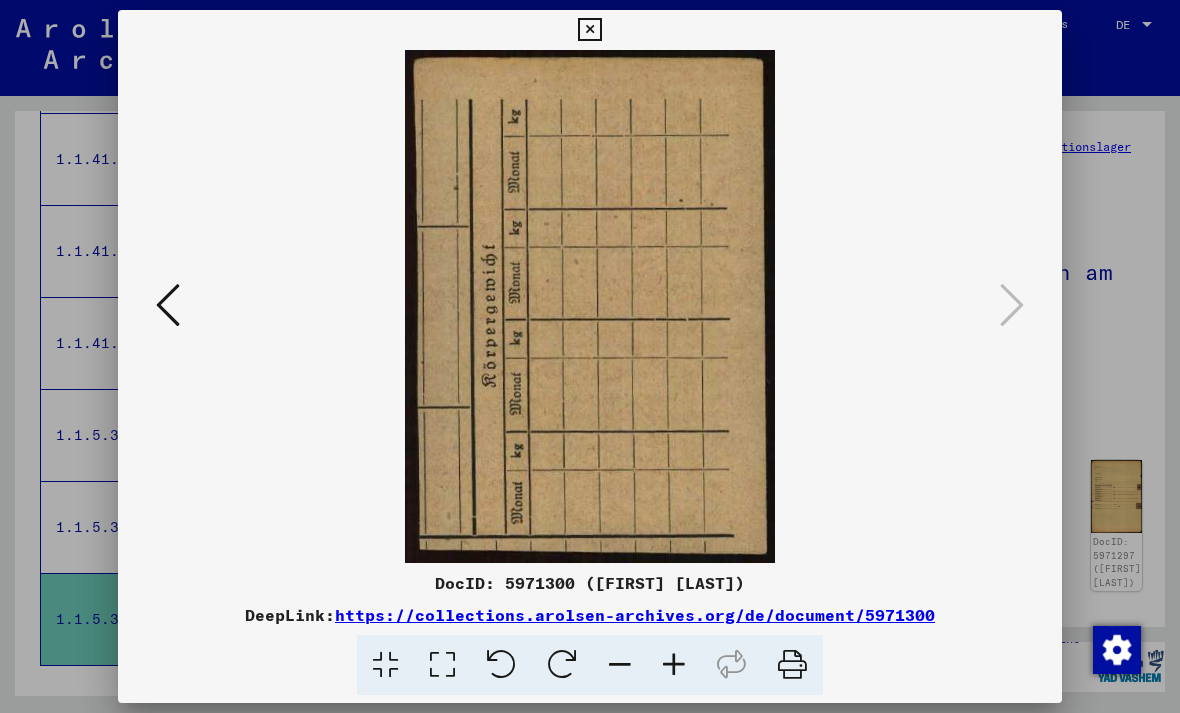 click at bounding box center (589, 30) 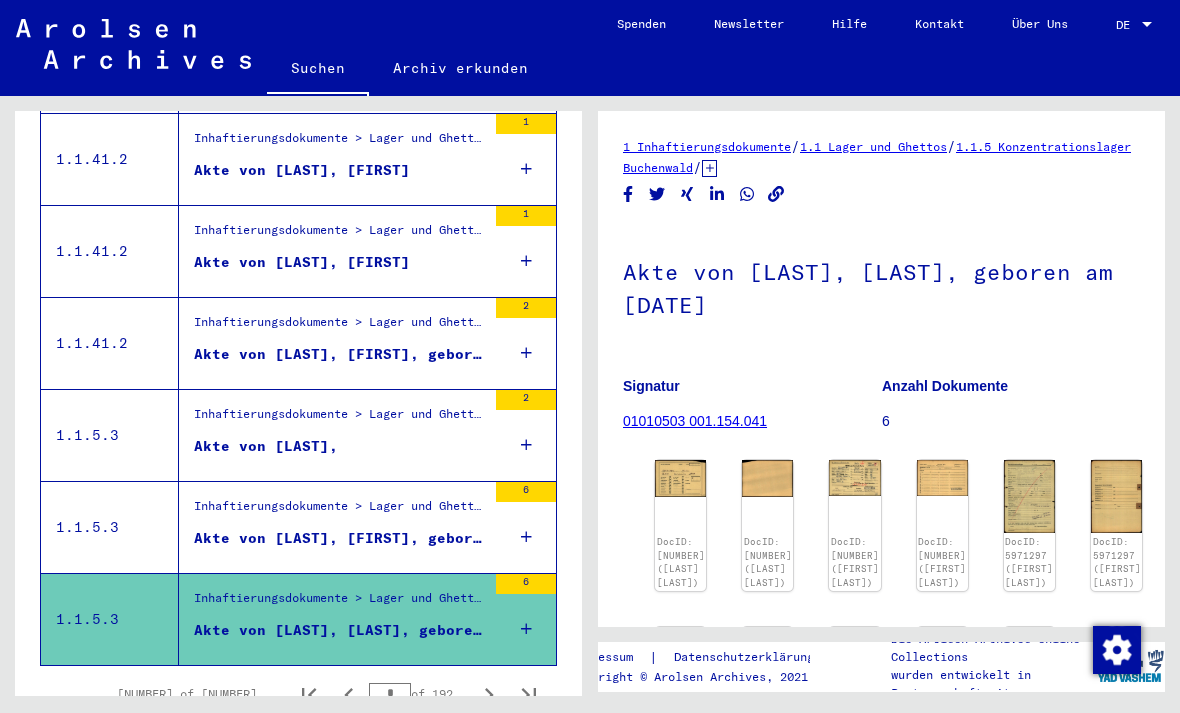 click on "Inhaftierungsdokumente > Lager und Ghettos > Konzentrationslager Buchenwald > Individuelle Unterlagen Männer Buchenwald  > Individuelle Häftlingsunterlagen - KL Buchenwald > Akten mit Namen ab A bis SYS und weiterer Untergliederung > Akten mit Namen ab GOLDSCHMIED" at bounding box center (340, 512) 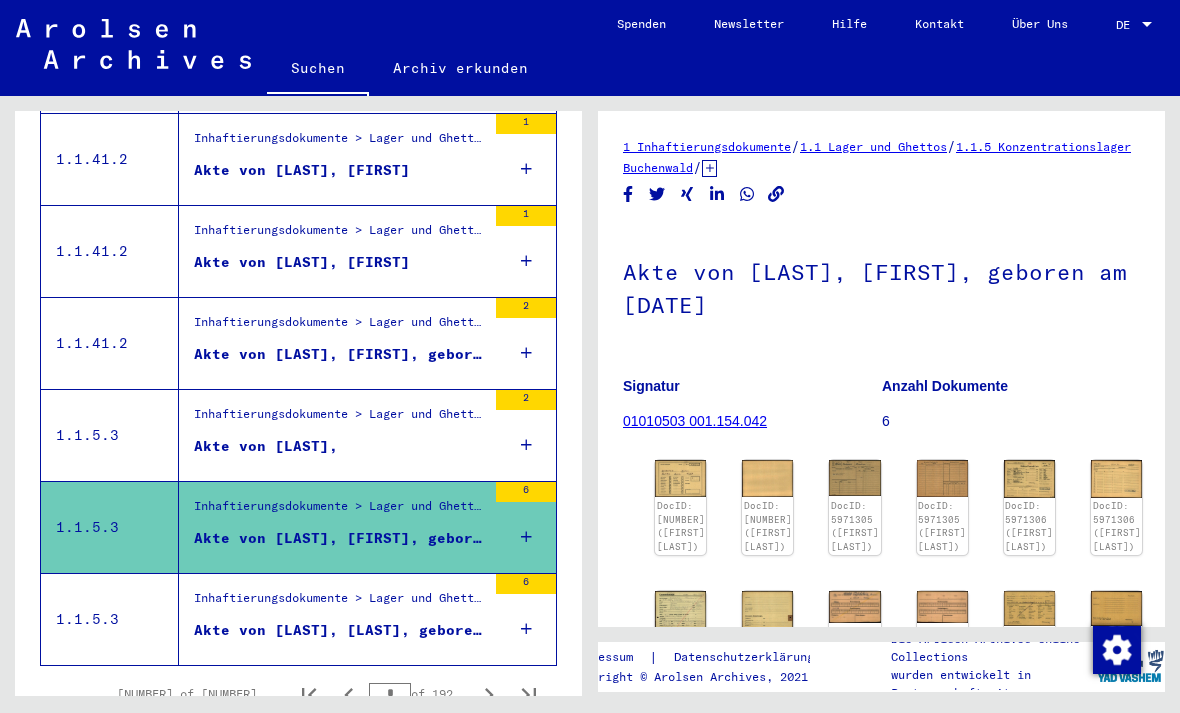 click 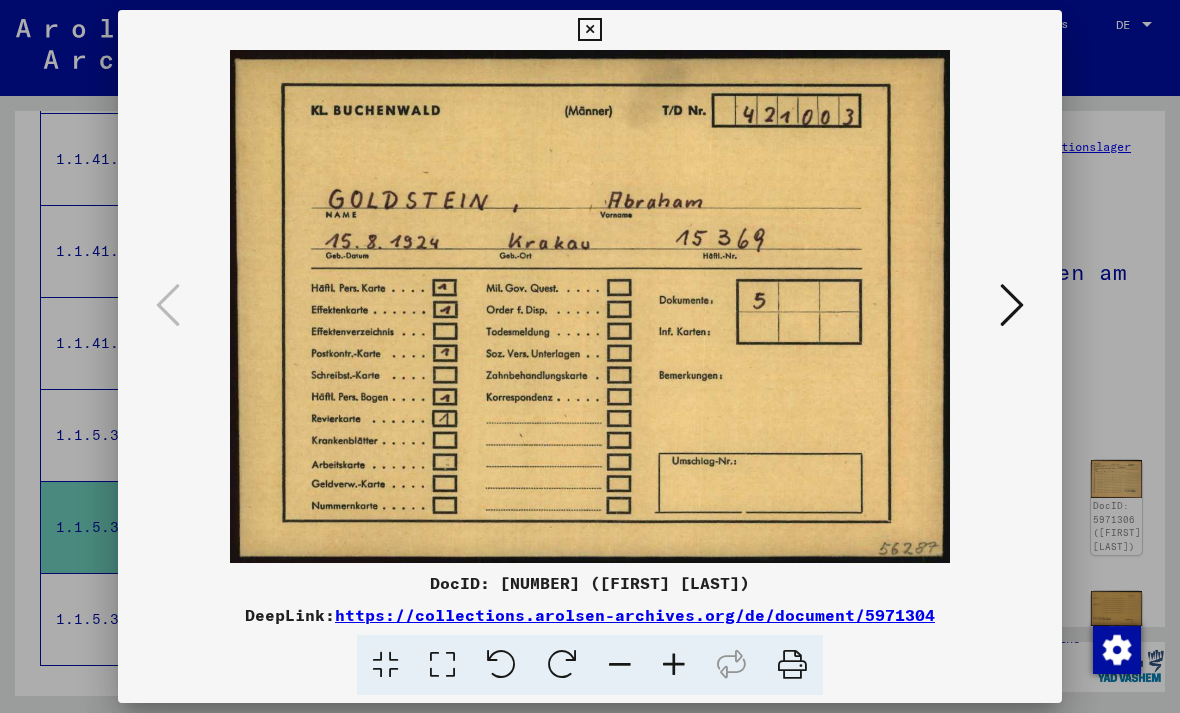 click at bounding box center (1012, 305) 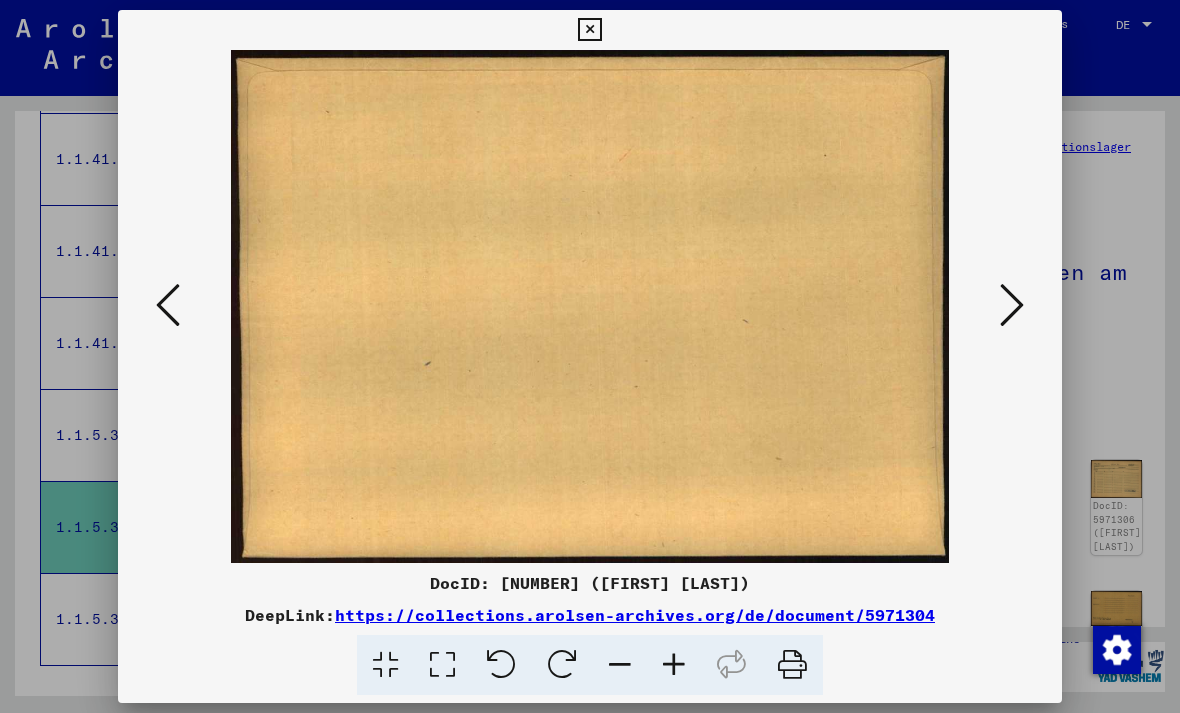 click at bounding box center (1012, 305) 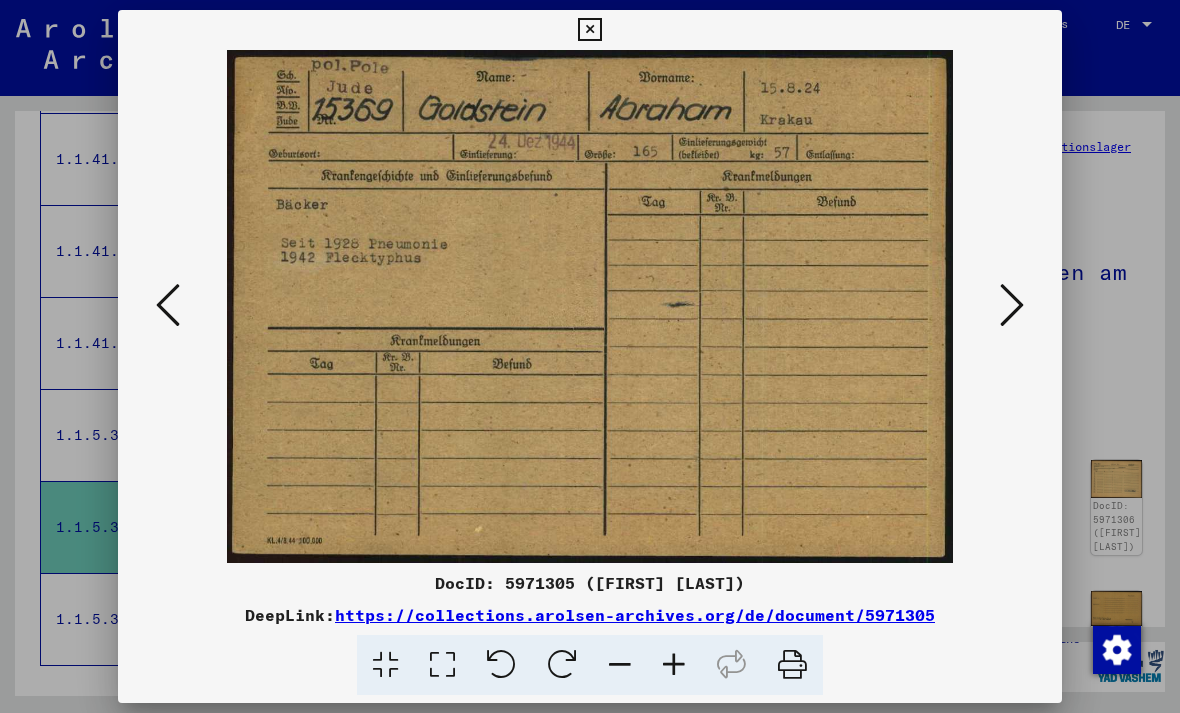 click at bounding box center [1012, 305] 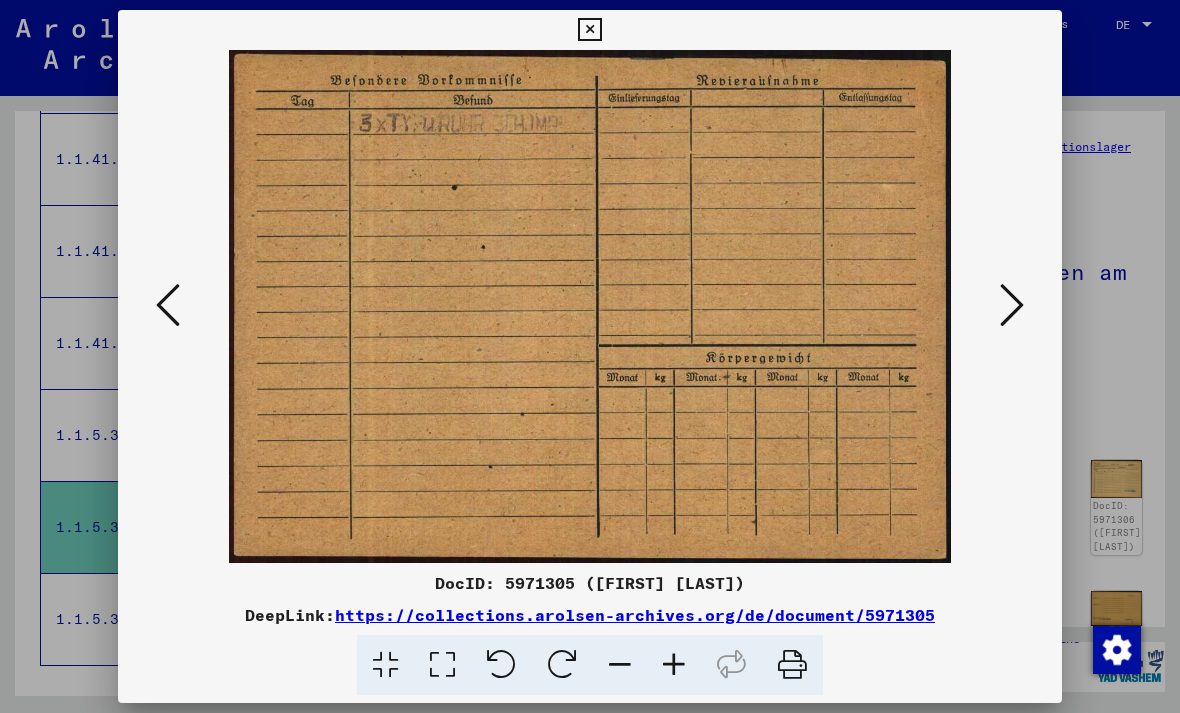 click at bounding box center (1012, 305) 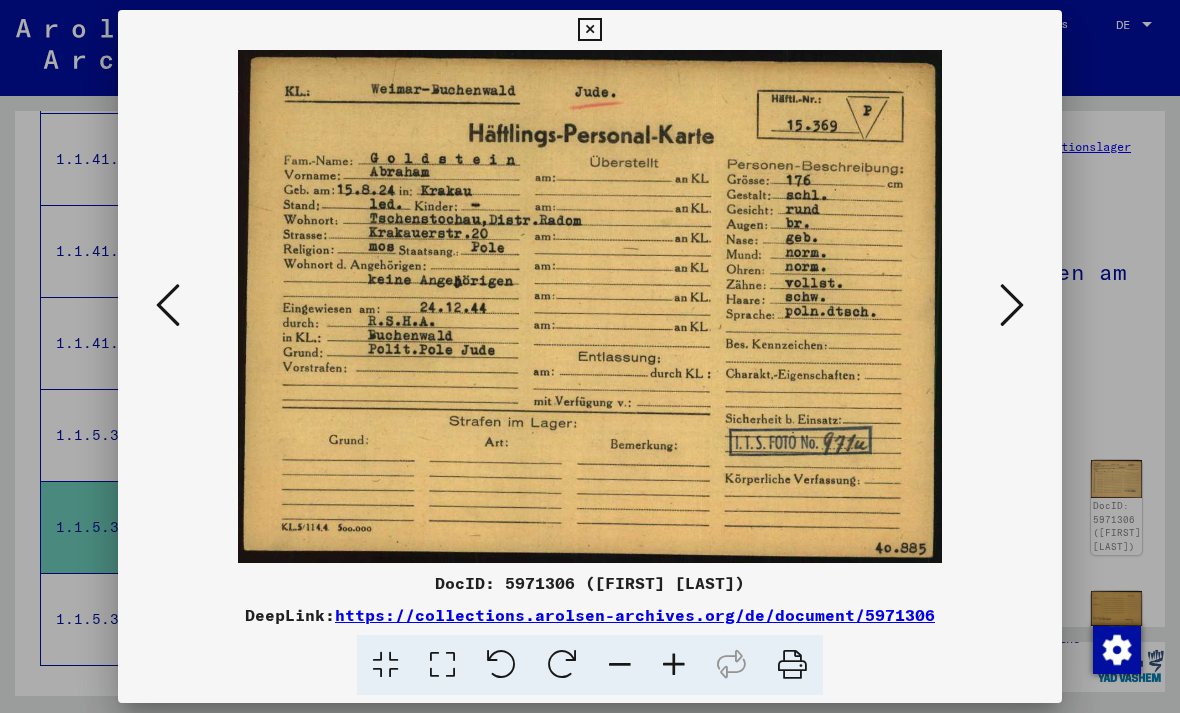 click at bounding box center (1012, 305) 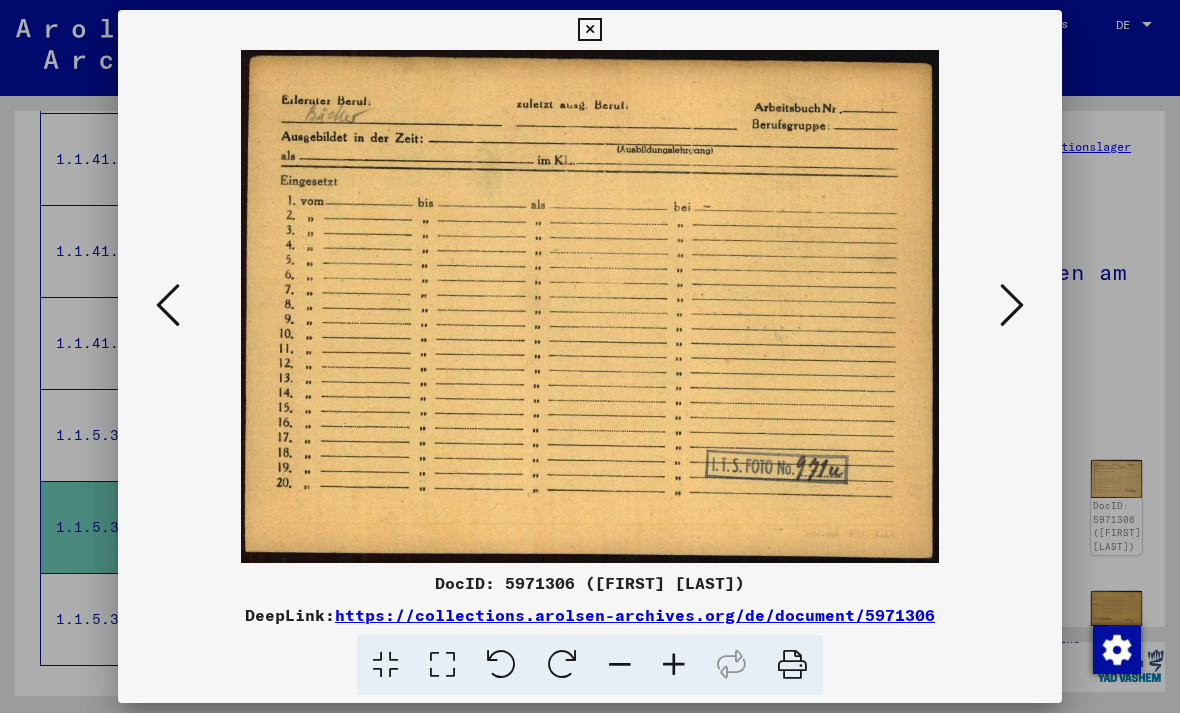 click at bounding box center [1012, 306] 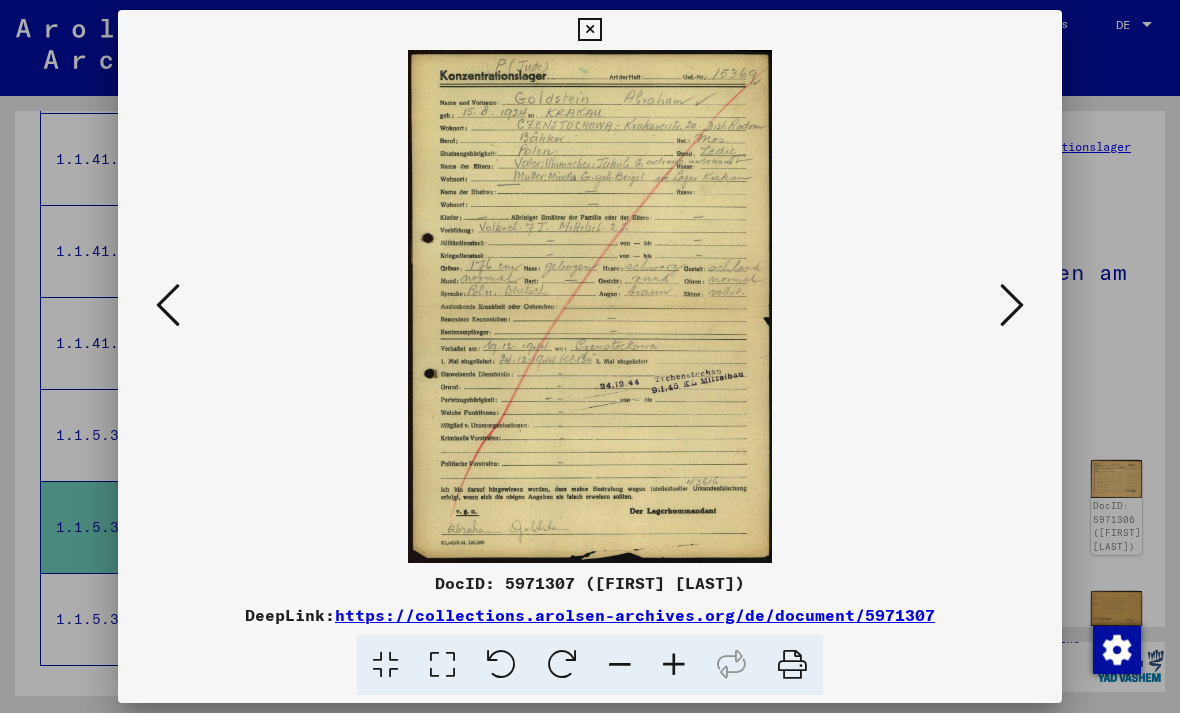 click at bounding box center (590, 306) 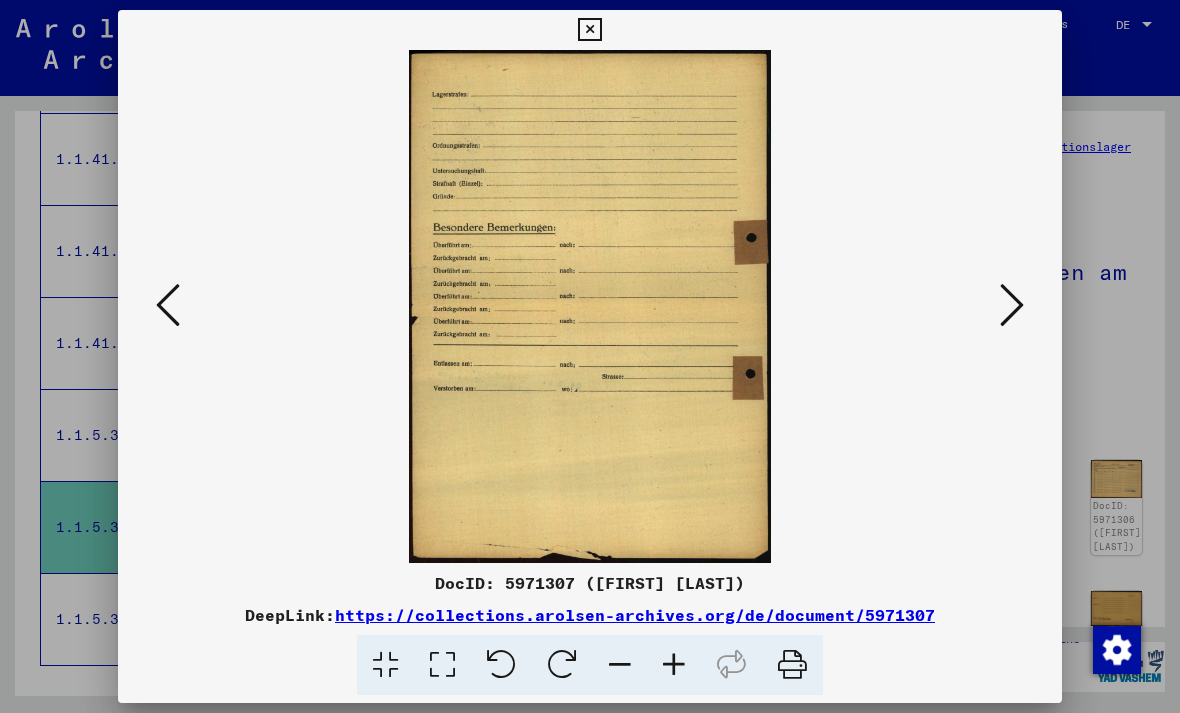 click at bounding box center [1012, 305] 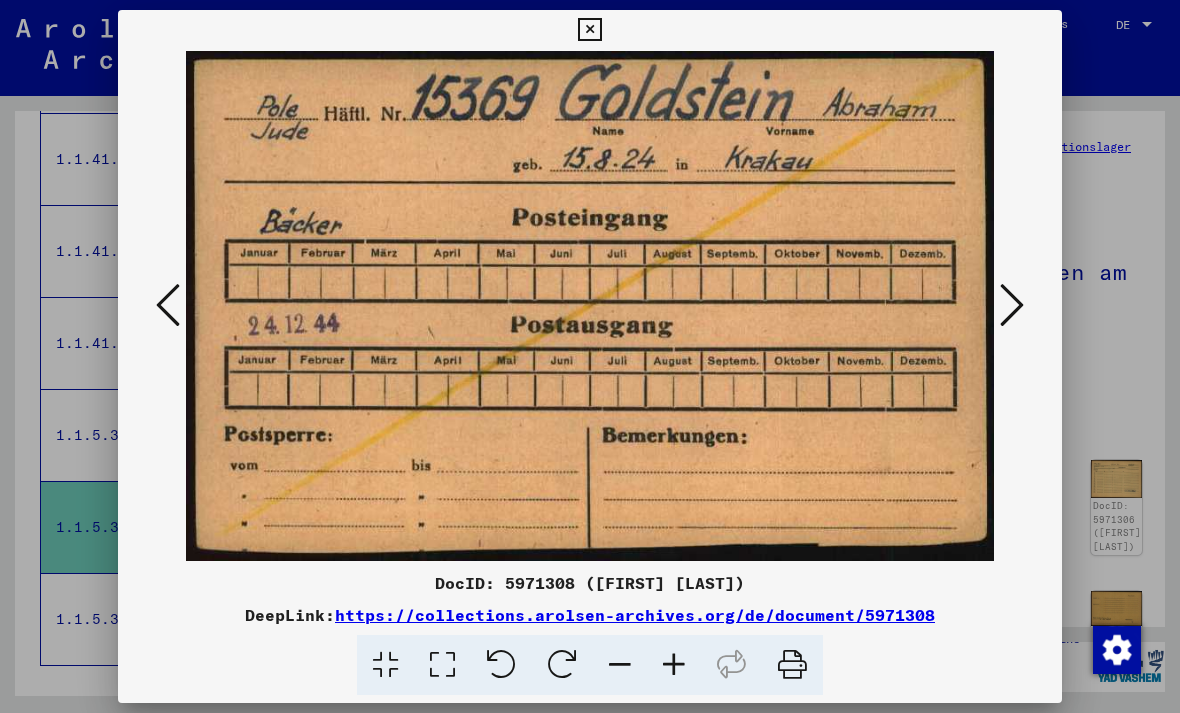 click at bounding box center [1012, 305] 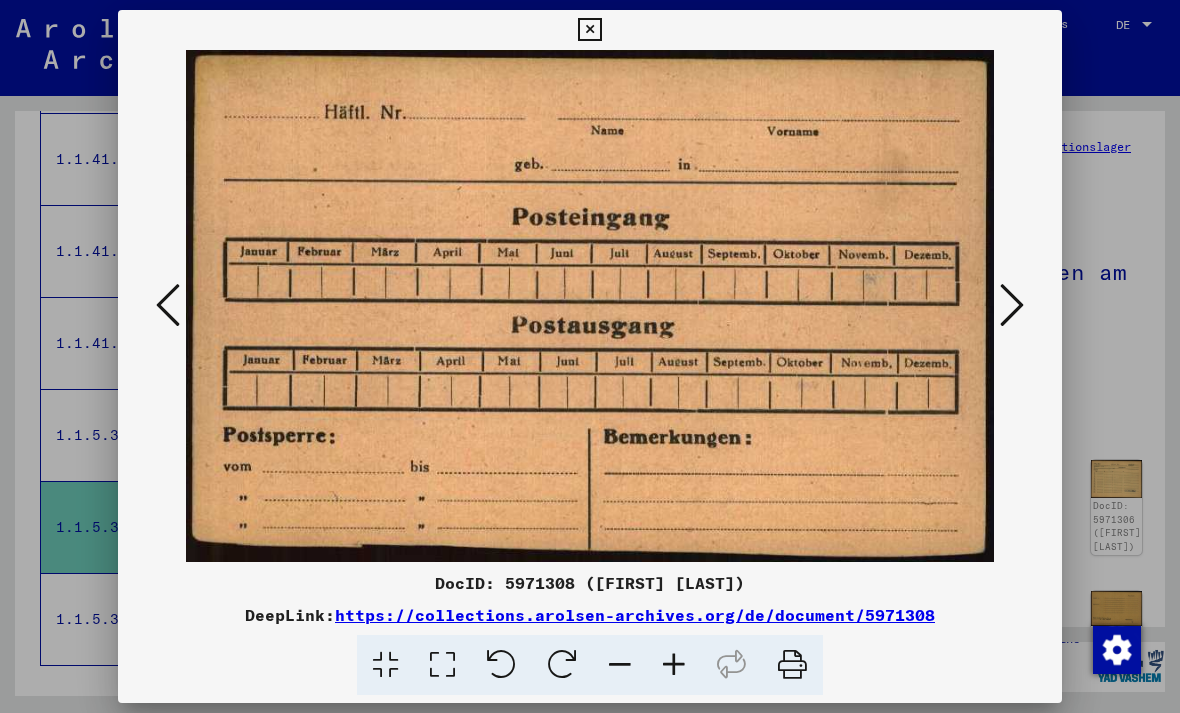 click at bounding box center (1012, 306) 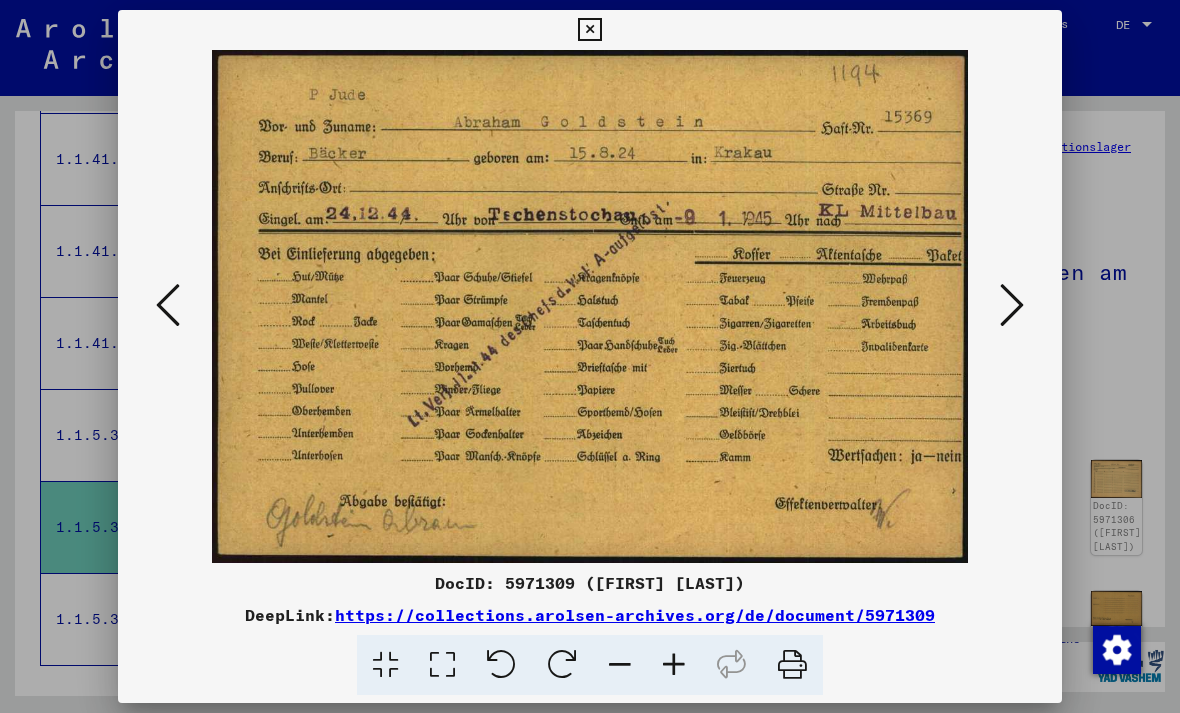 click at bounding box center [1012, 306] 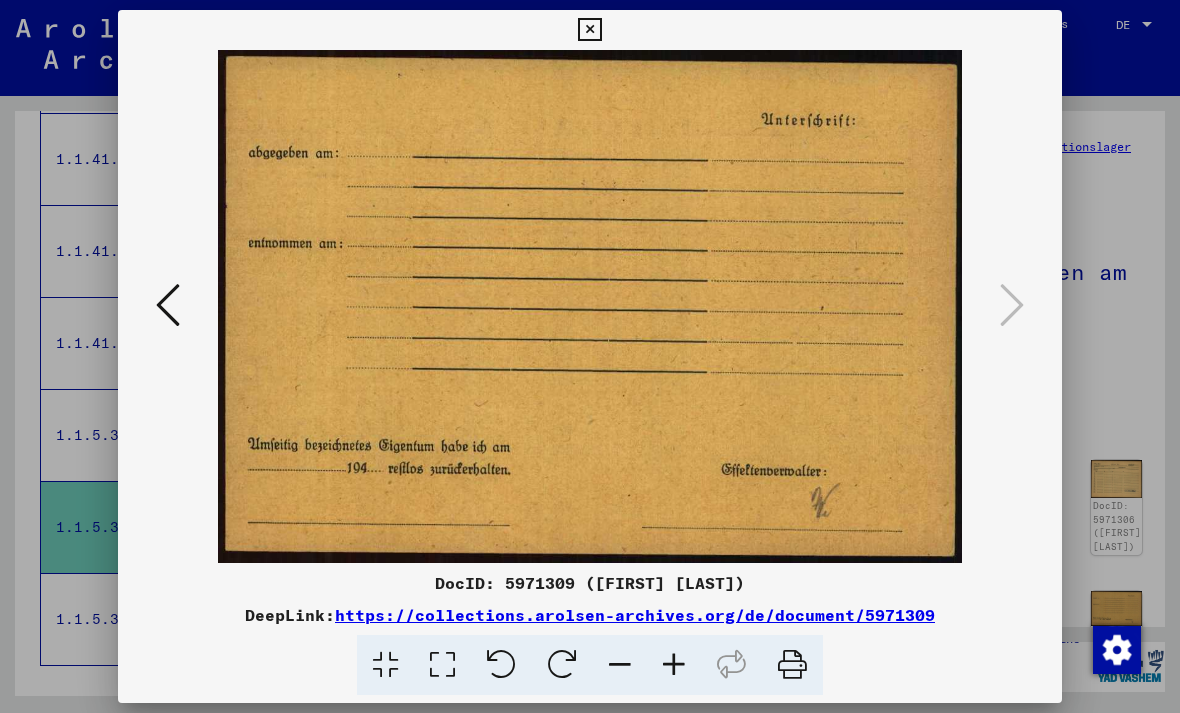 click at bounding box center [589, 30] 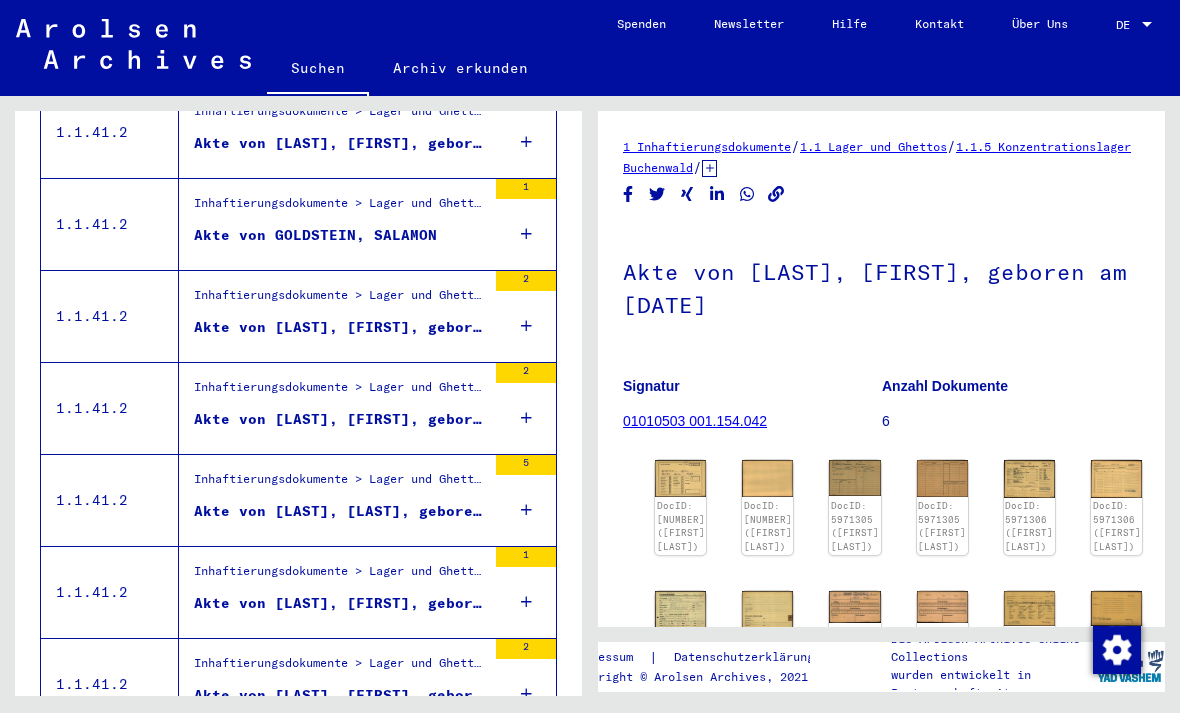scroll, scrollTop: 1352, scrollLeft: 0, axis: vertical 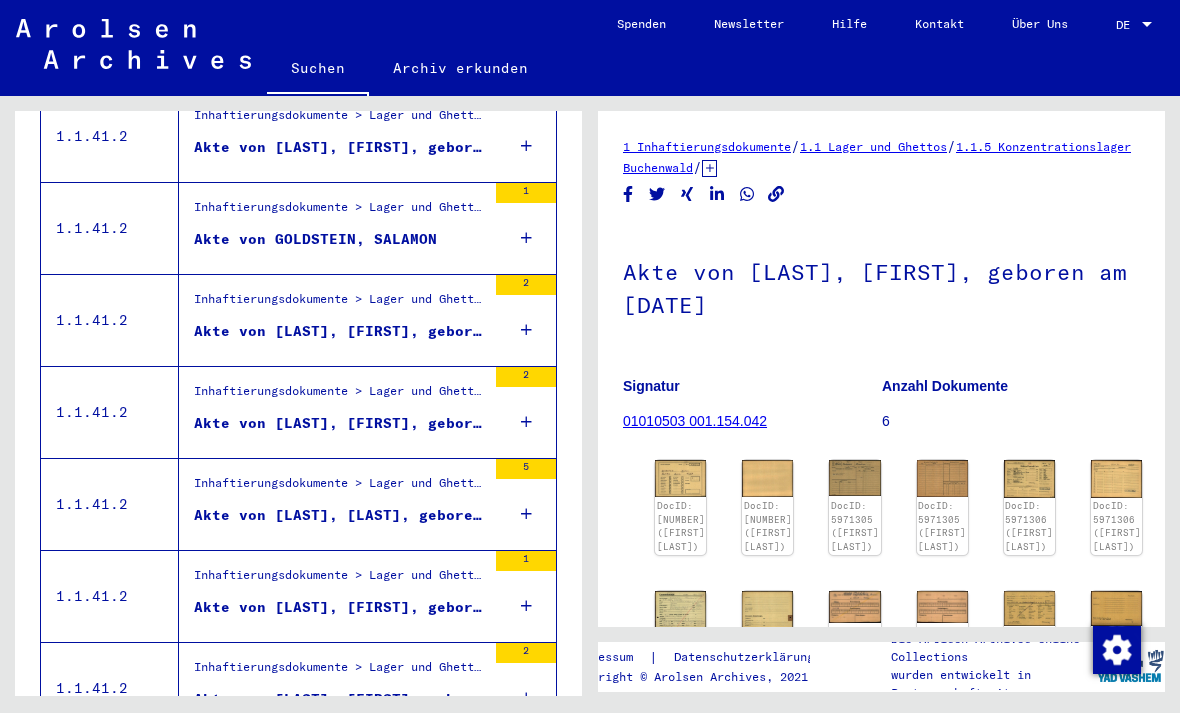 click on "Inhaftierungsdokumente > Lager und Ghettos > Konzentrationslager Stutthof > Individuelle Unterlagen Stutthof > Individuelle Häftlings Unterlagen - KL Stutthof > Akten mit Namen ab GOLDRING" at bounding box center (340, 488) 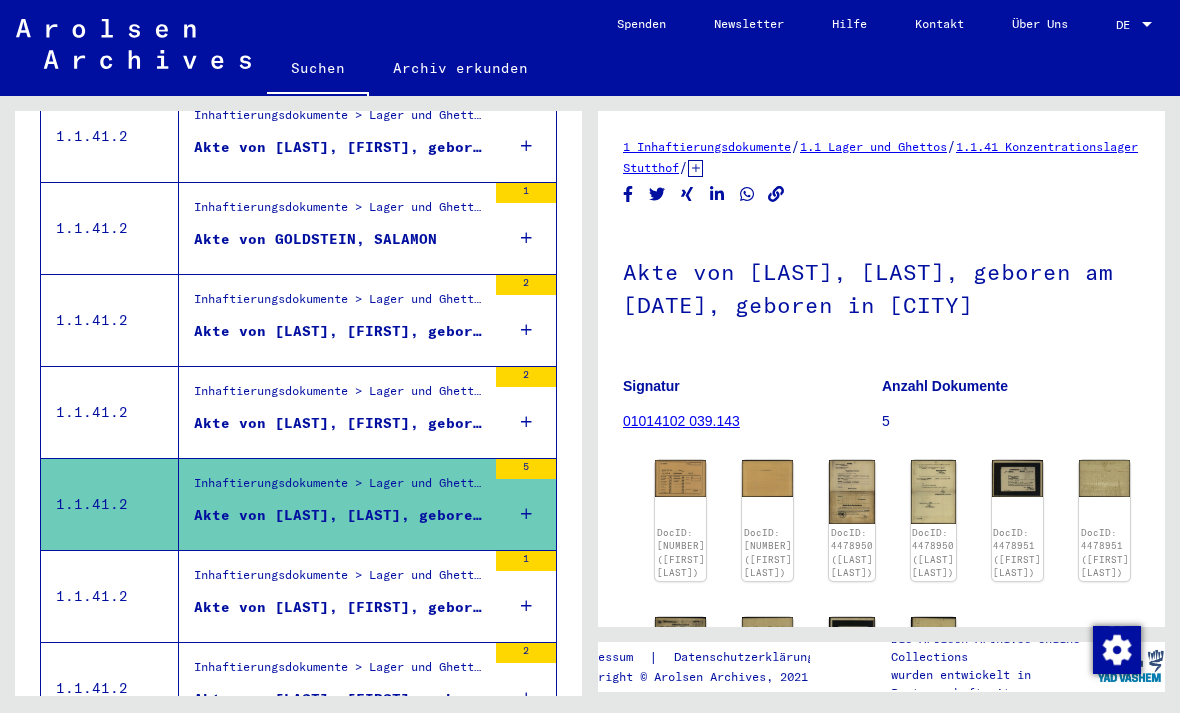 click 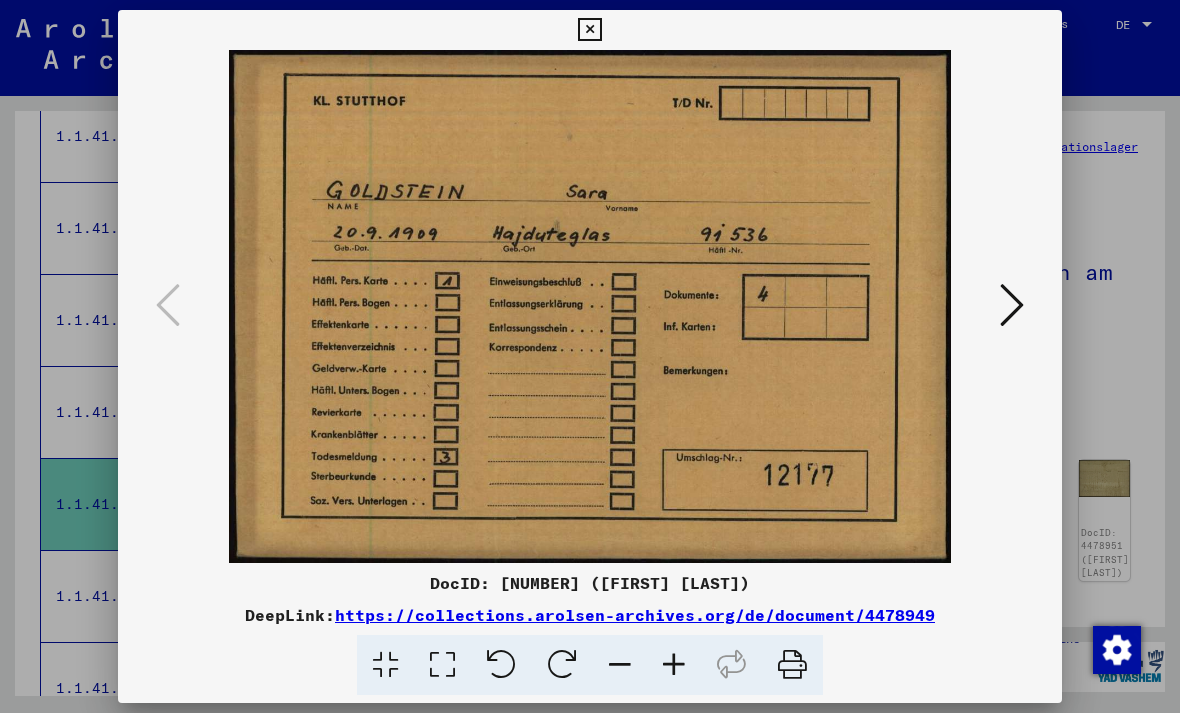 click at bounding box center [1012, 305] 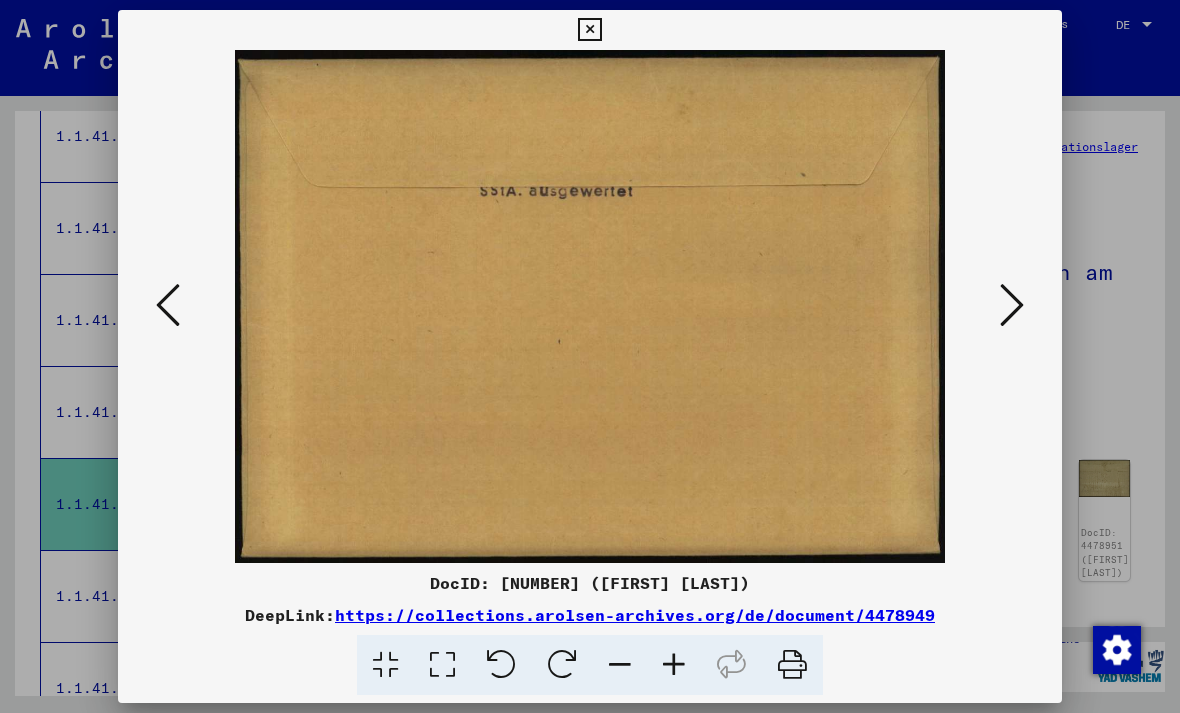 click at bounding box center (1012, 305) 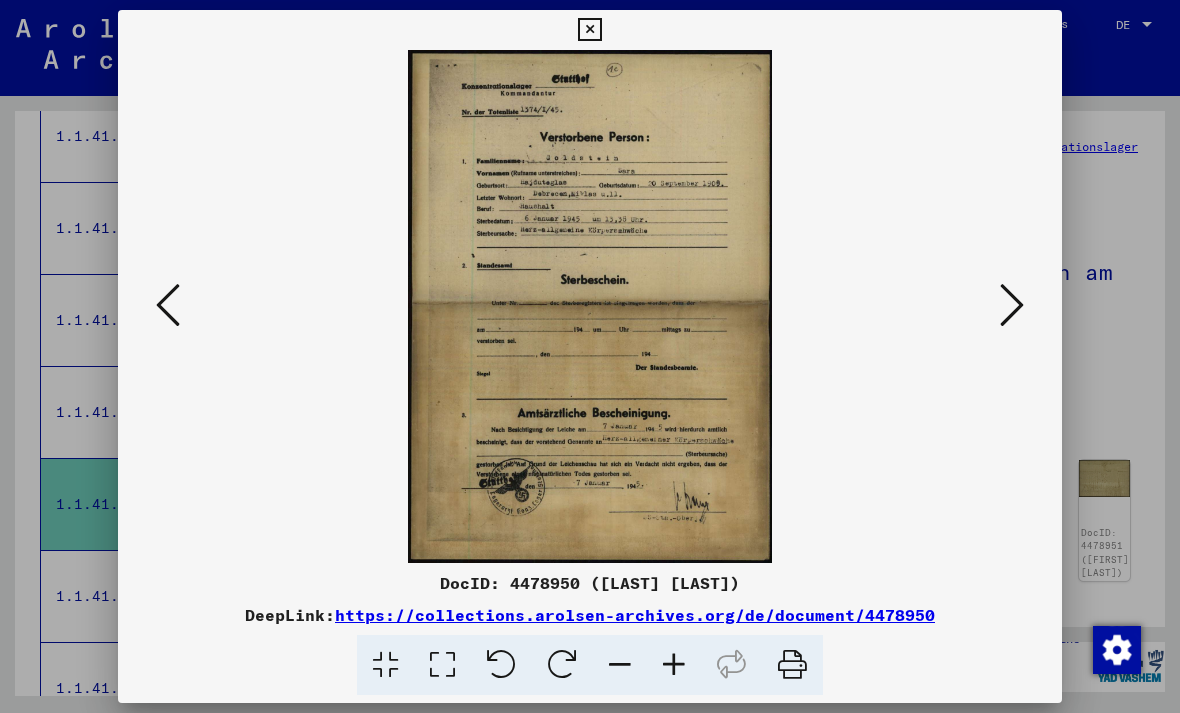 click at bounding box center [1012, 306] 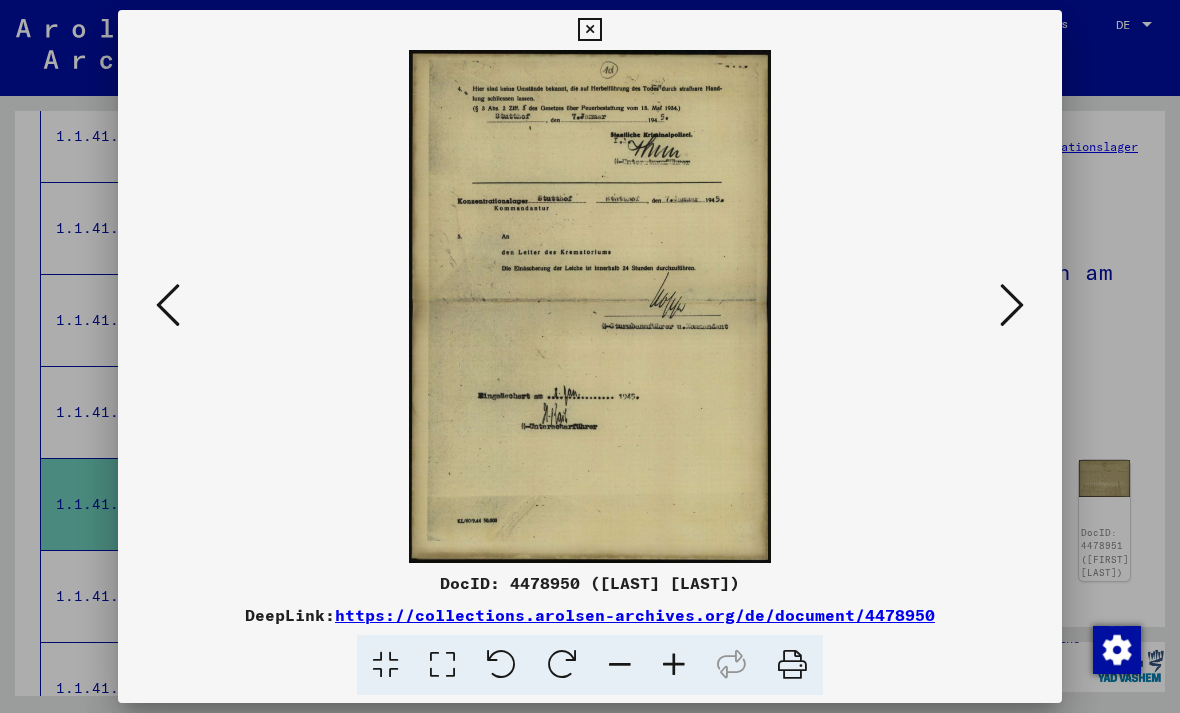 click at bounding box center [1012, 305] 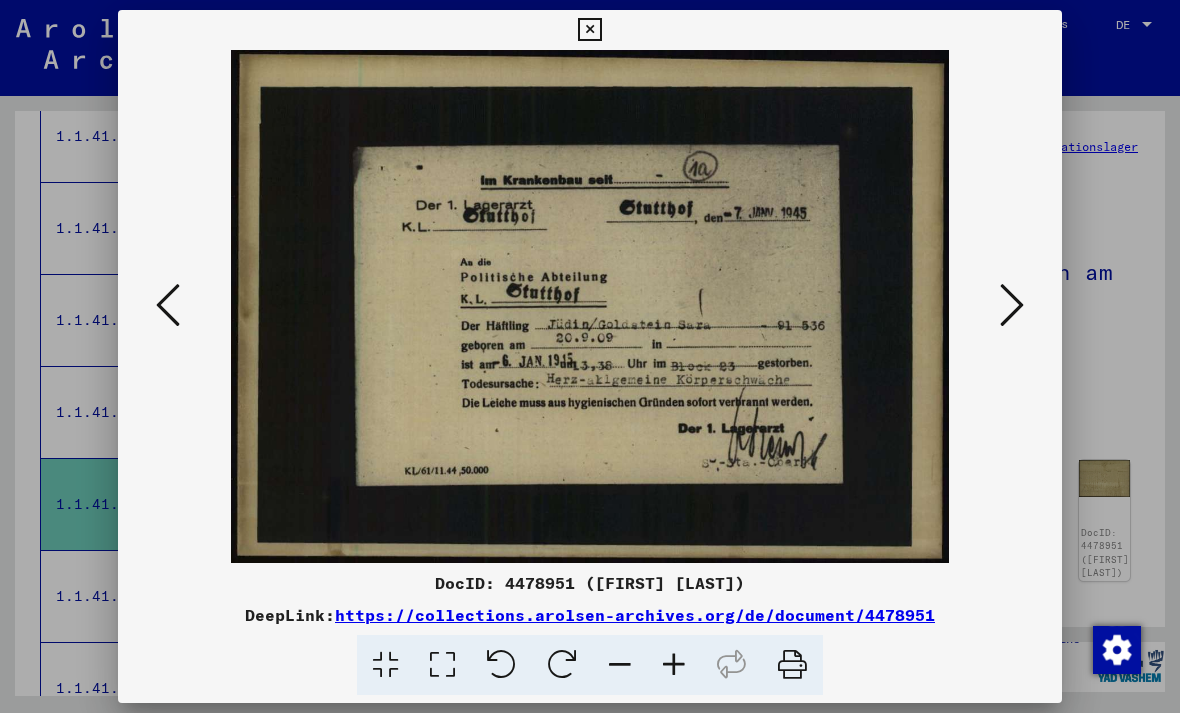 click at bounding box center [1012, 305] 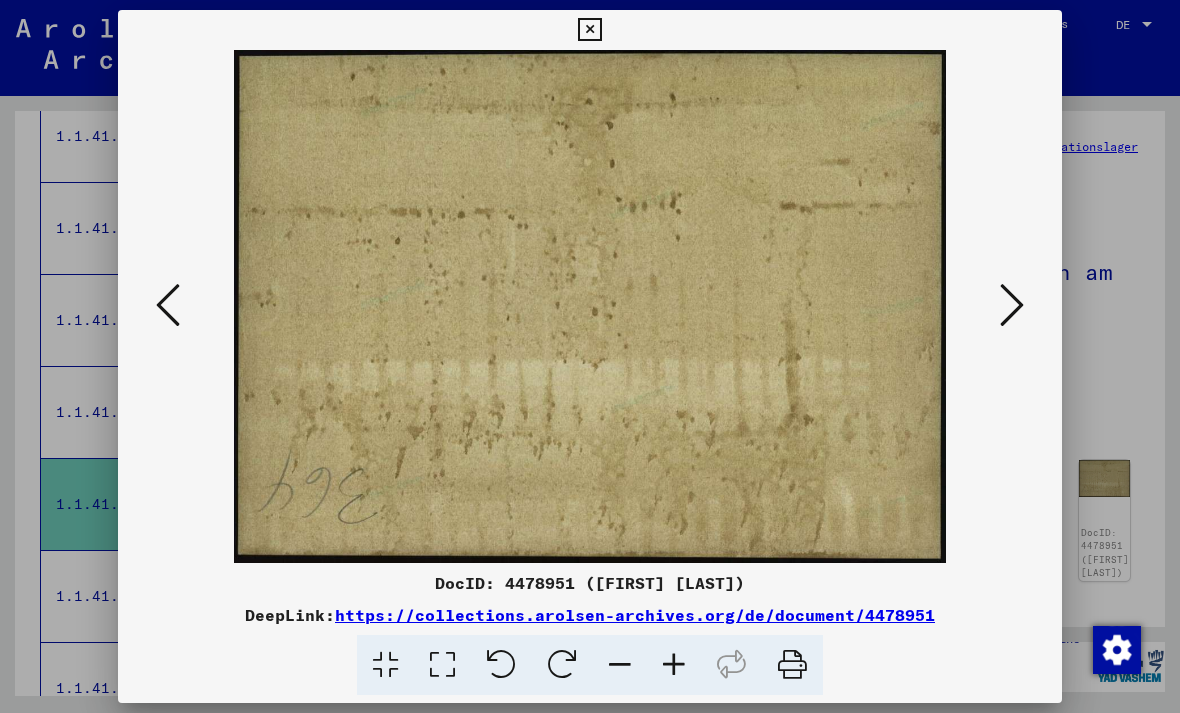 click at bounding box center (1012, 305) 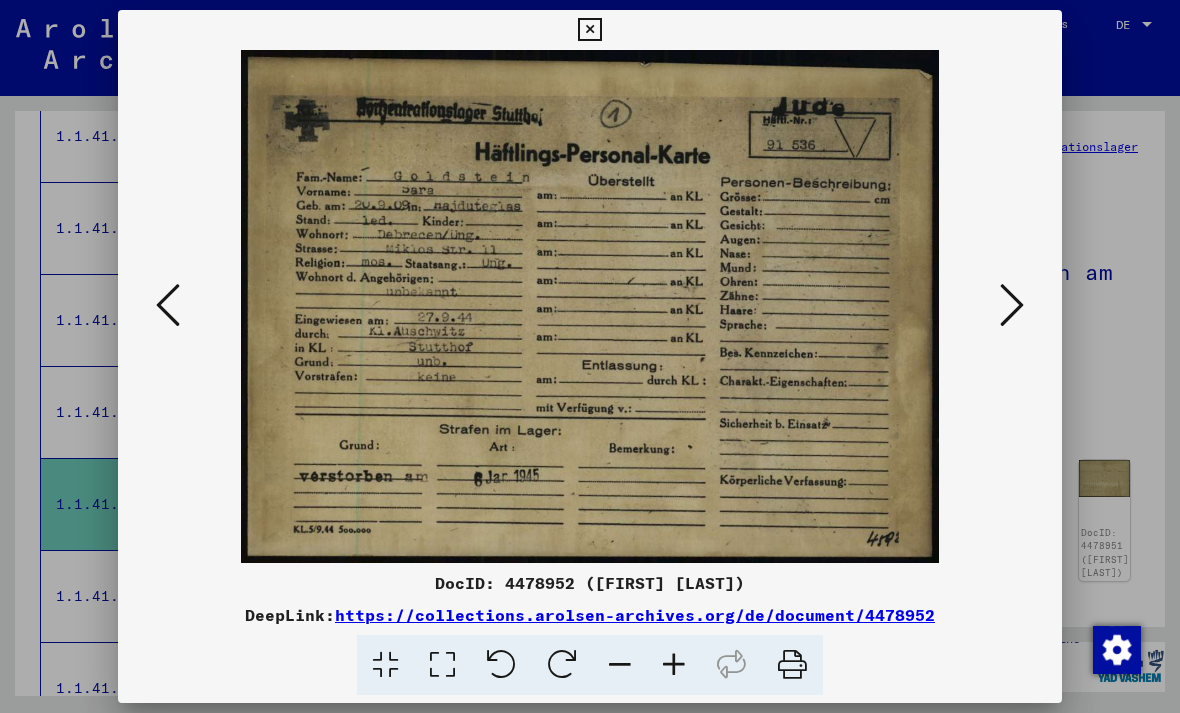 click at bounding box center [1012, 305] 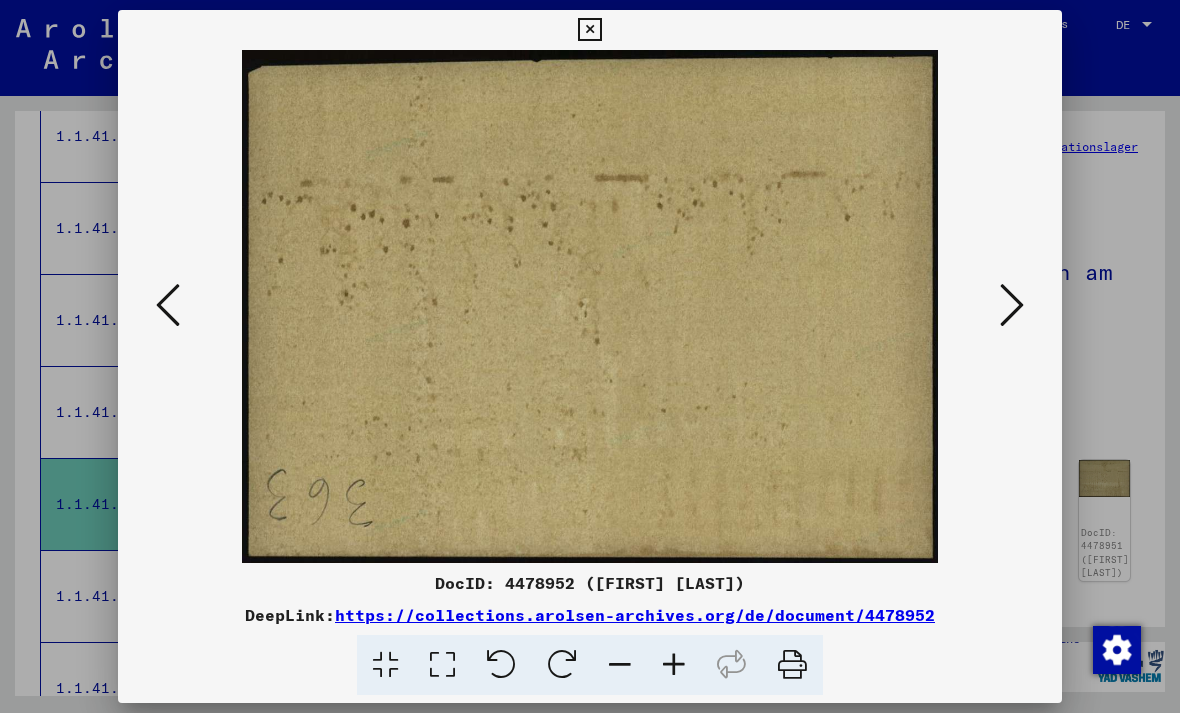 click at bounding box center [1012, 305] 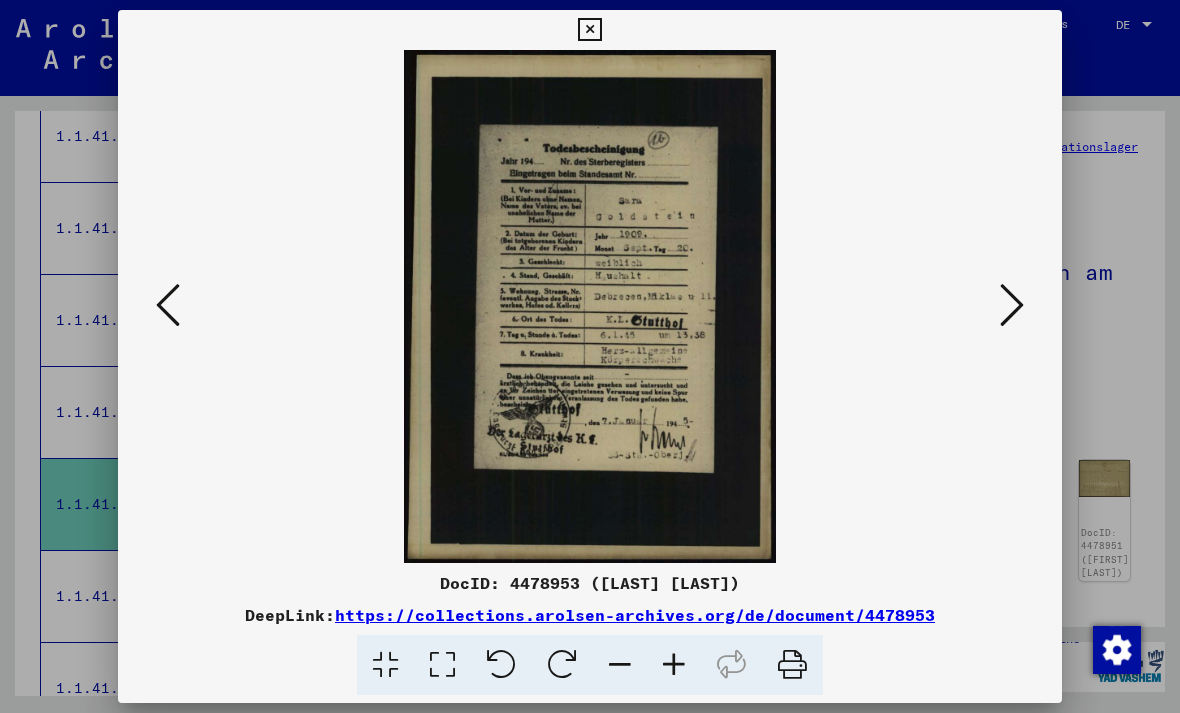 click at bounding box center [1012, 305] 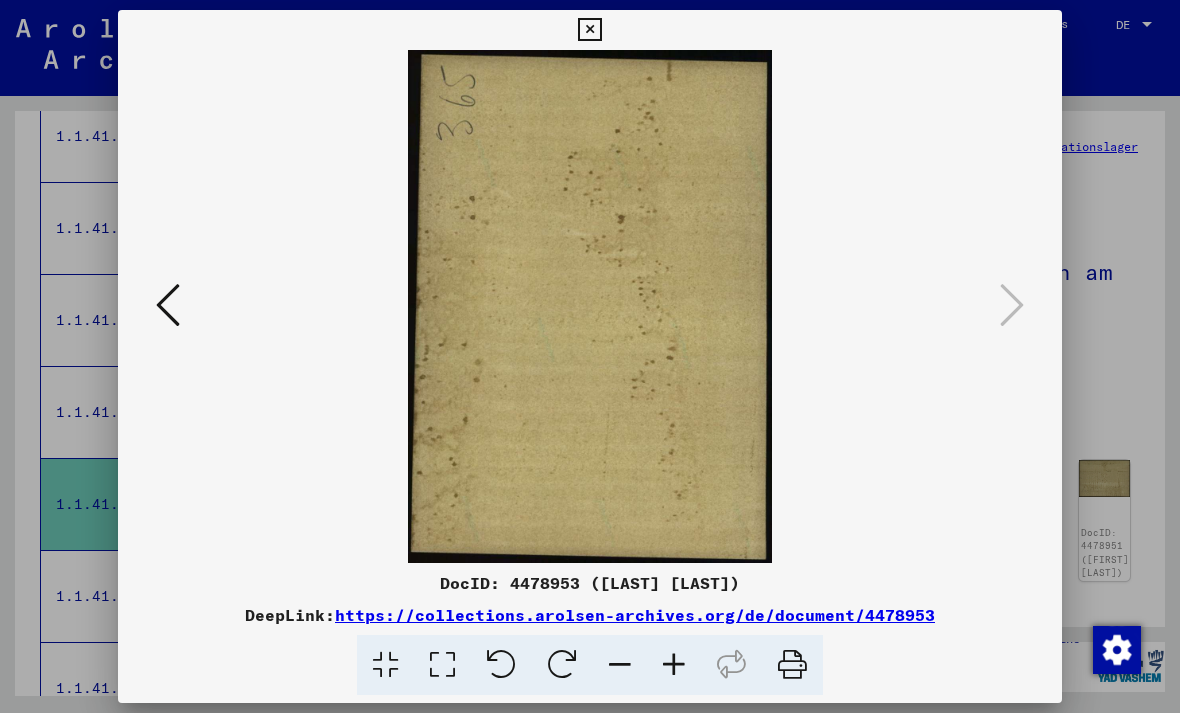 click at bounding box center (589, 30) 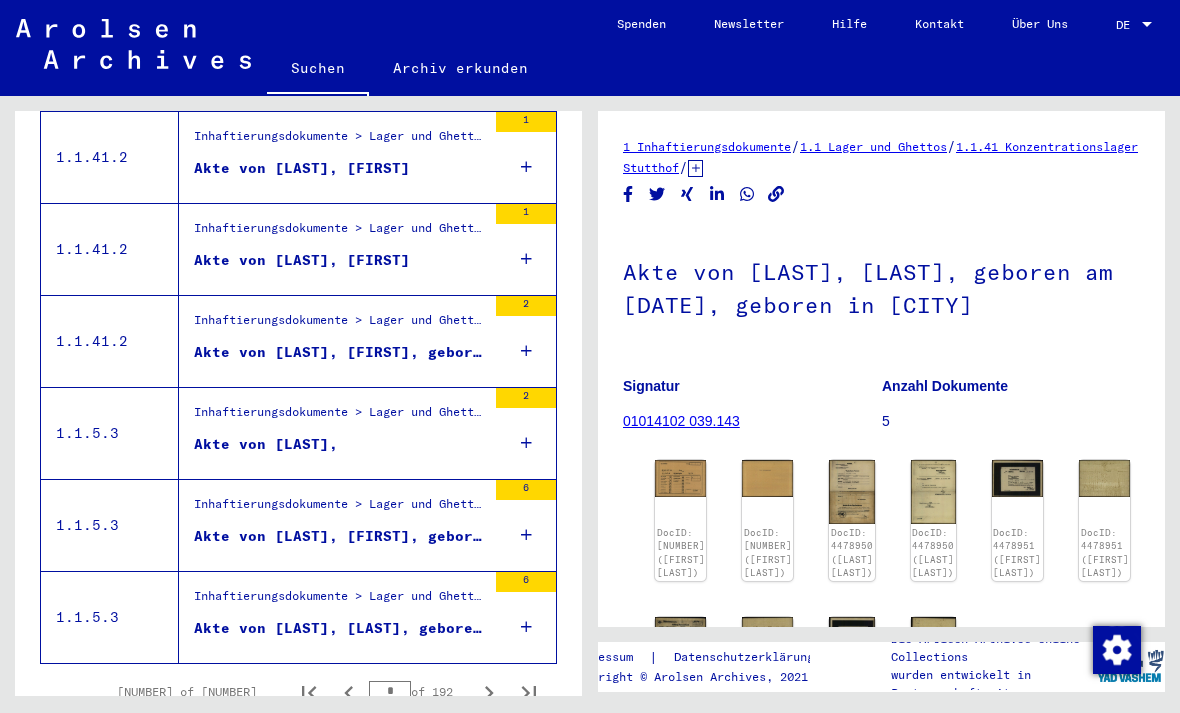 scroll, scrollTop: 2157, scrollLeft: 0, axis: vertical 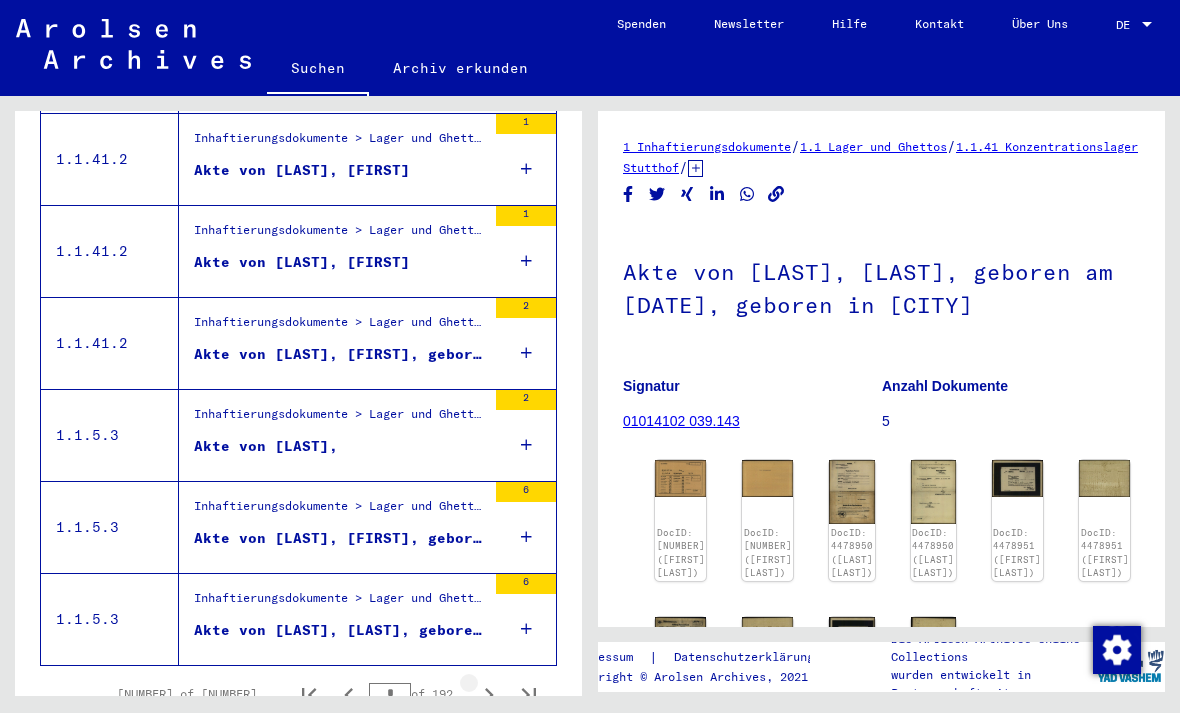 click 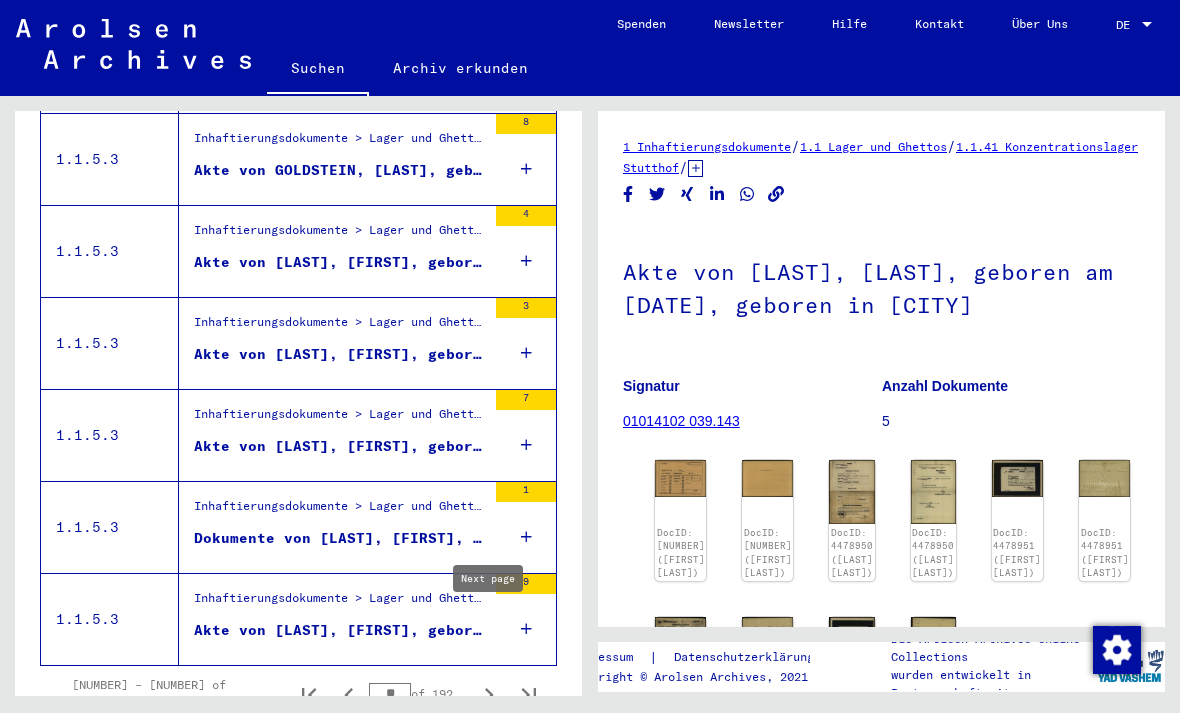 click on "Inhaftierungsdokumente > Lager und Ghettos > Konzentrationslager Buchenwald > Individuelle Unterlagen Männer Buchenwald  > Individuelle Häftlingsunterlagen - KL Buchenwald > Akten mit Namen ab A bis SYS und weiterer Untergliederung > Akten mit Namen ab GOLDSCHMIED" at bounding box center (340, 603) 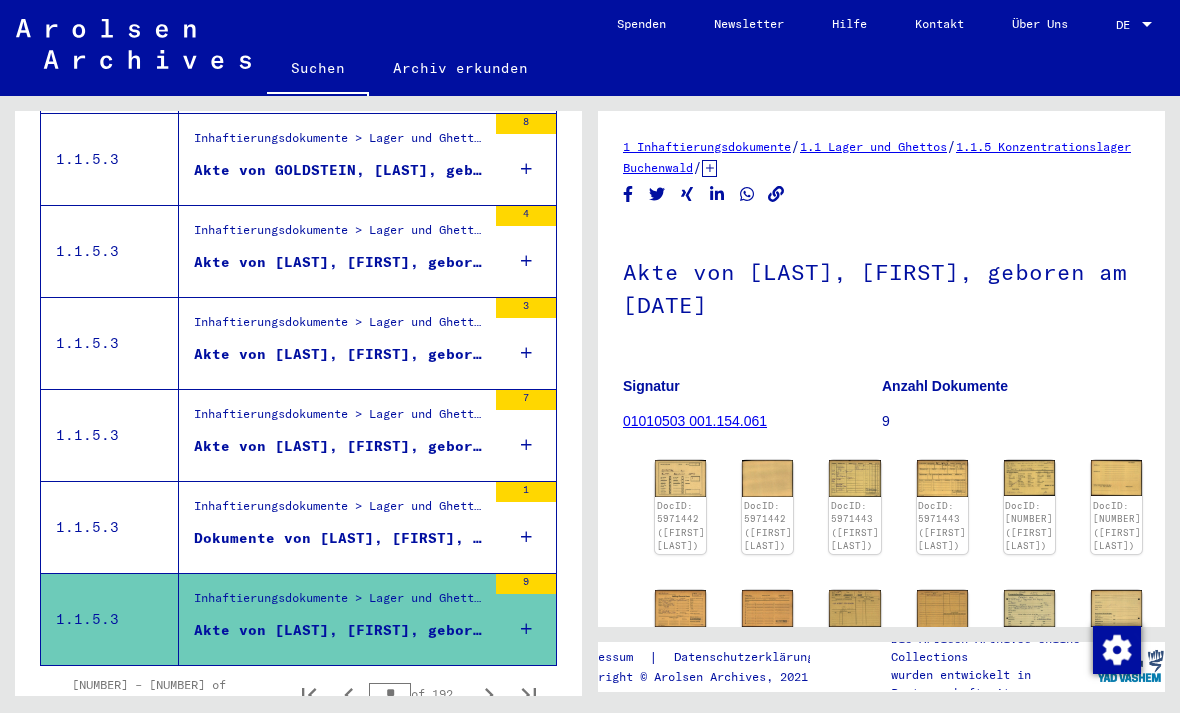 click 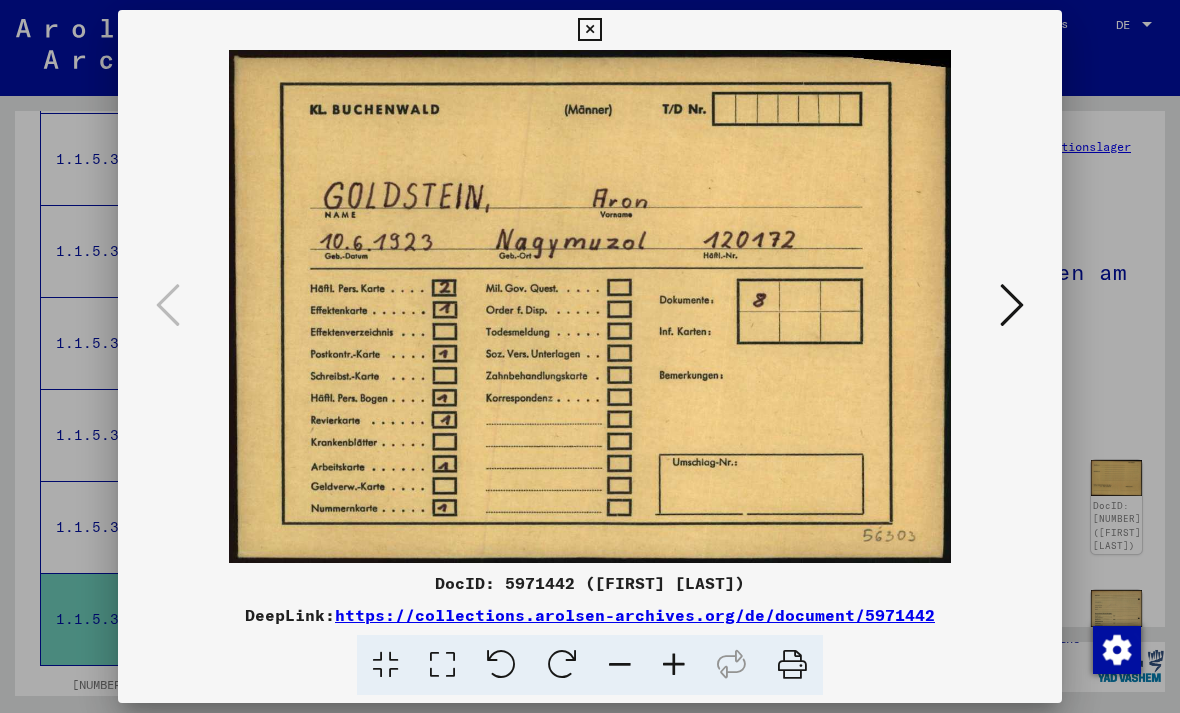 click at bounding box center (1012, 305) 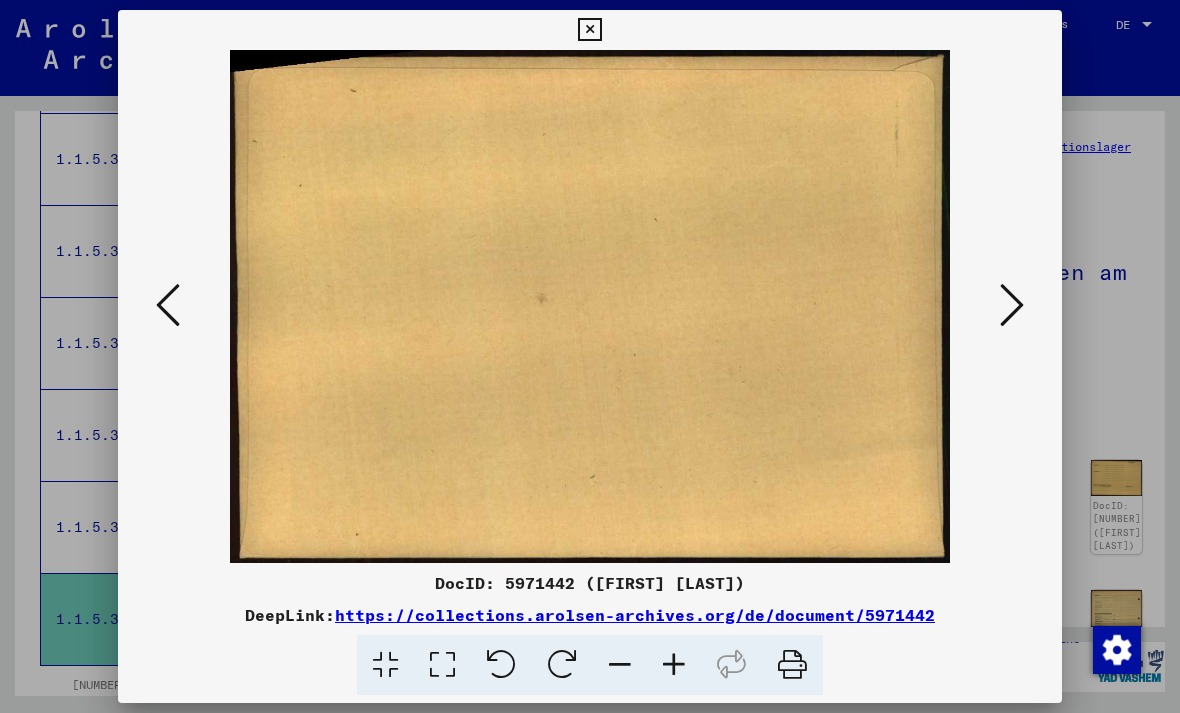 click at bounding box center (1012, 305) 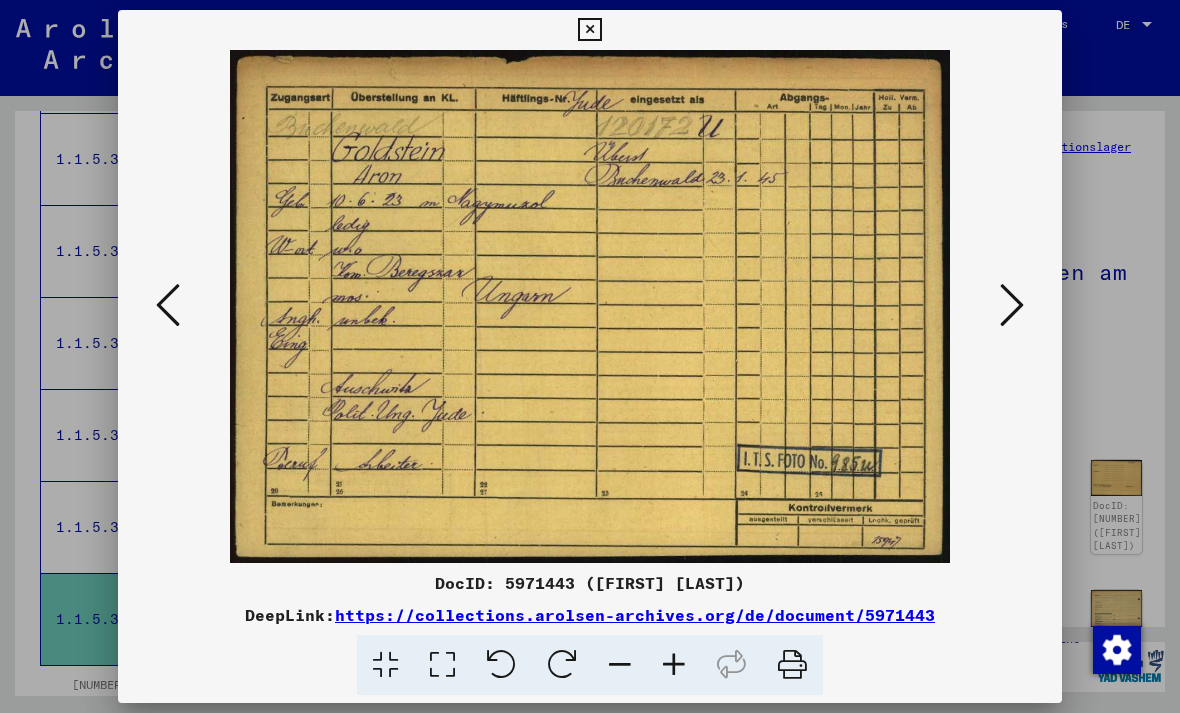 click at bounding box center [1012, 305] 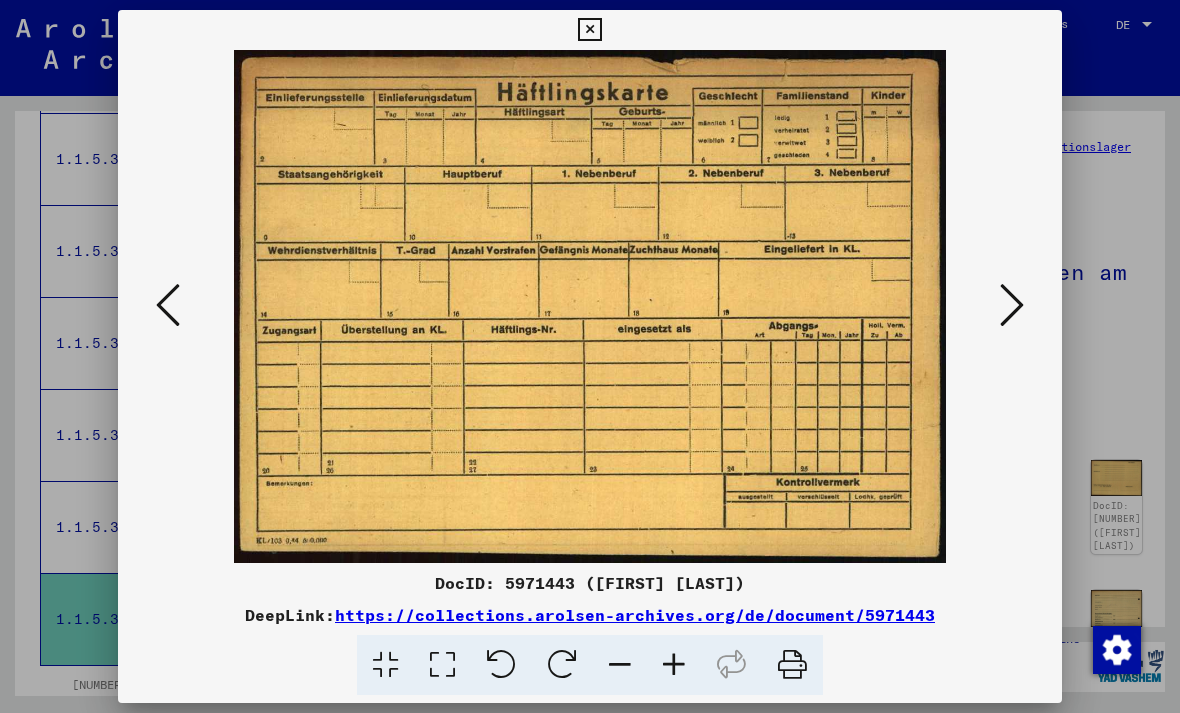 click at bounding box center [1012, 305] 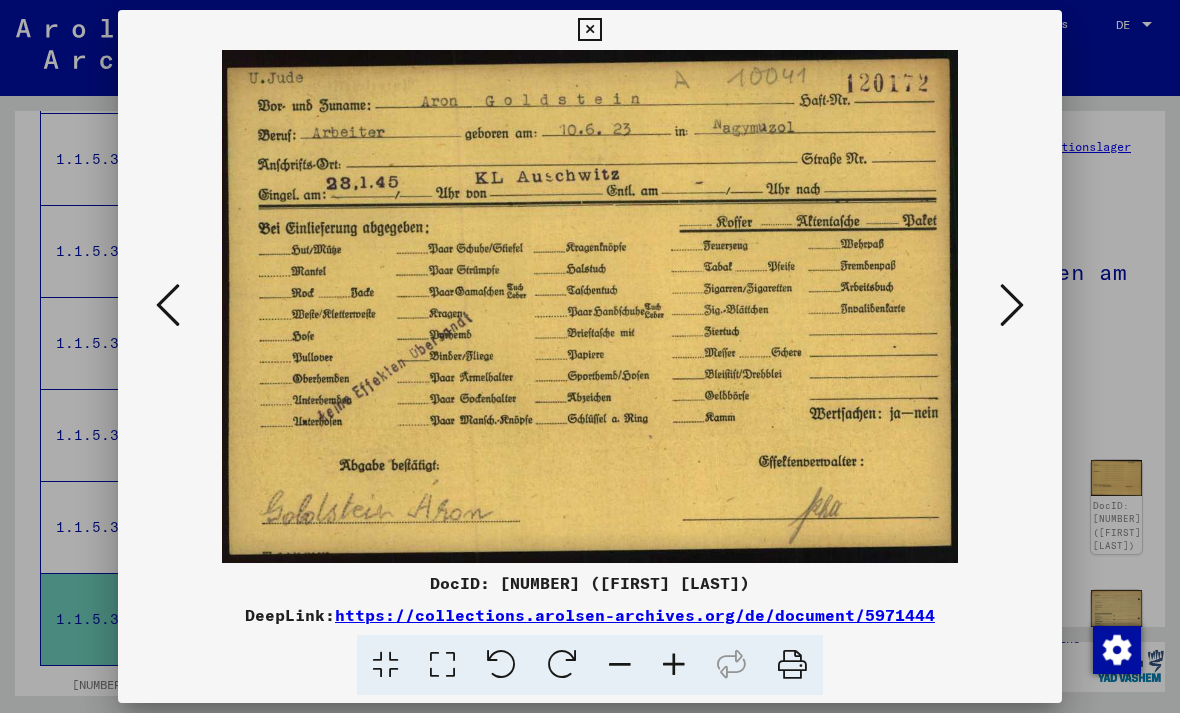click at bounding box center (590, 306) 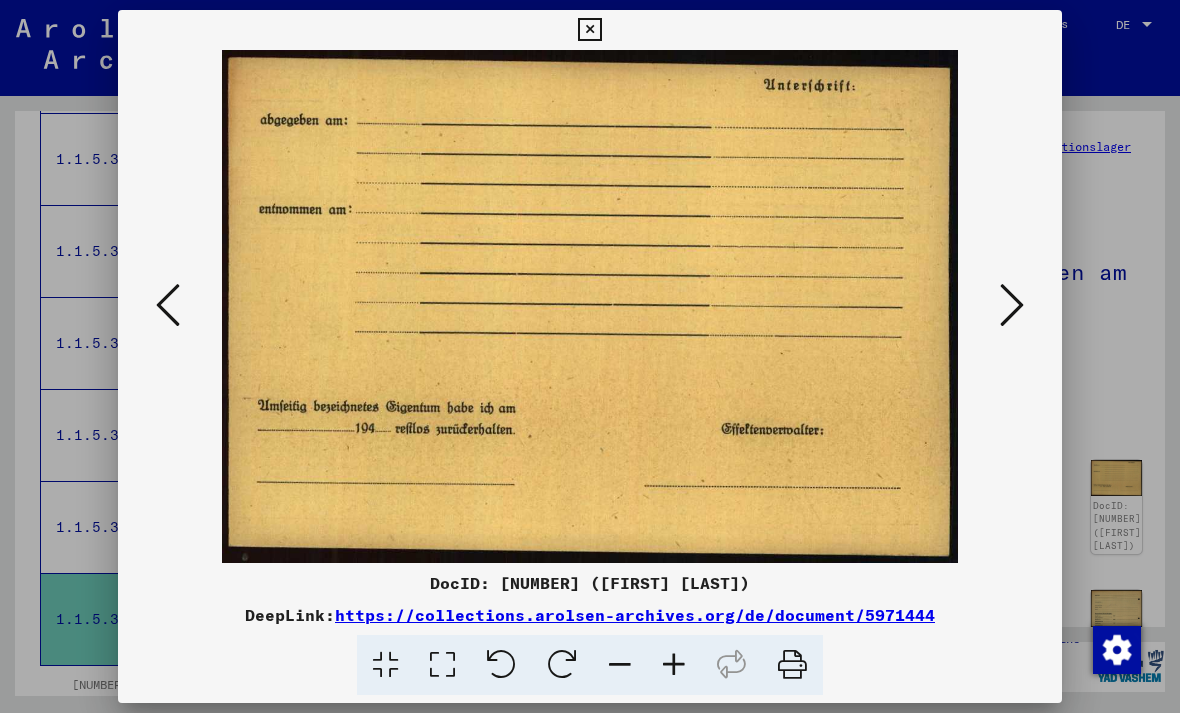 click at bounding box center [1012, 305] 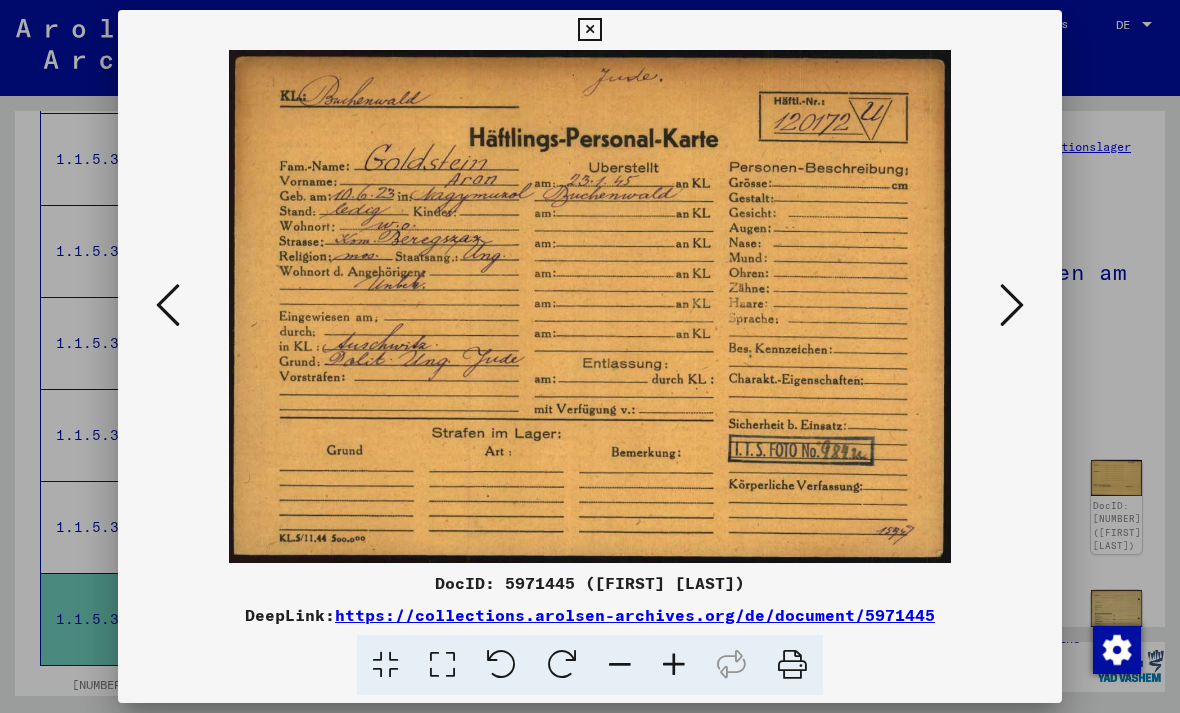 click at bounding box center [1012, 305] 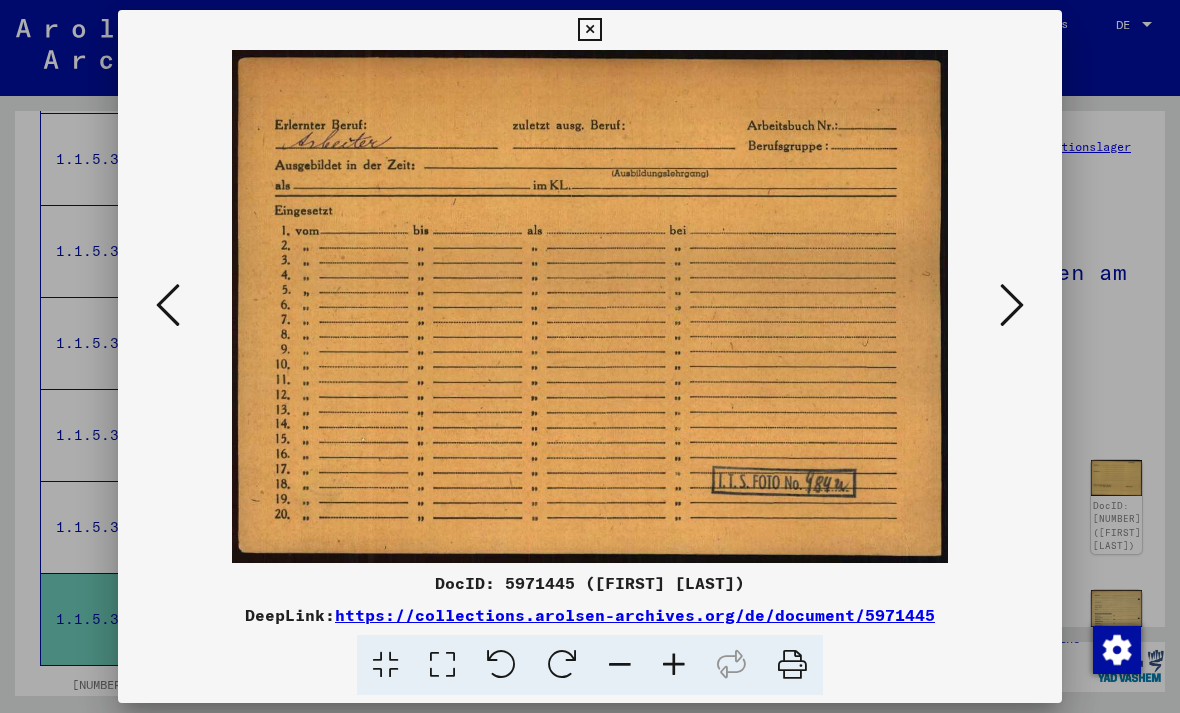 click at bounding box center (1012, 305) 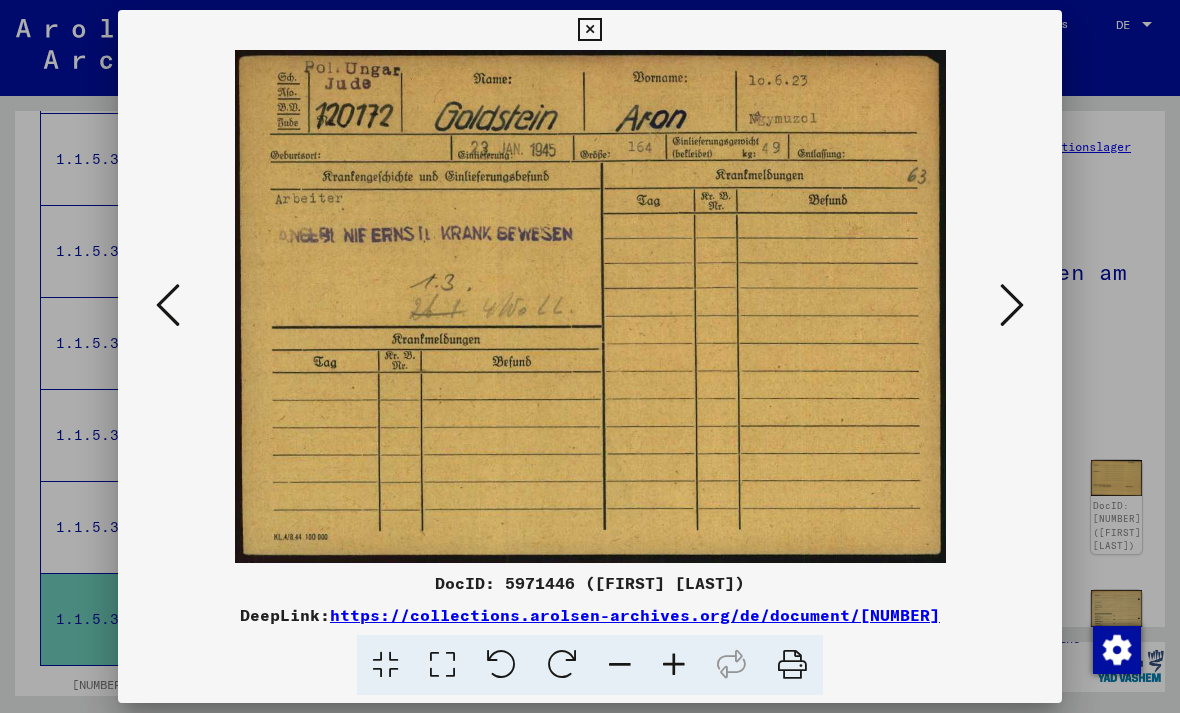 click at bounding box center [1012, 305] 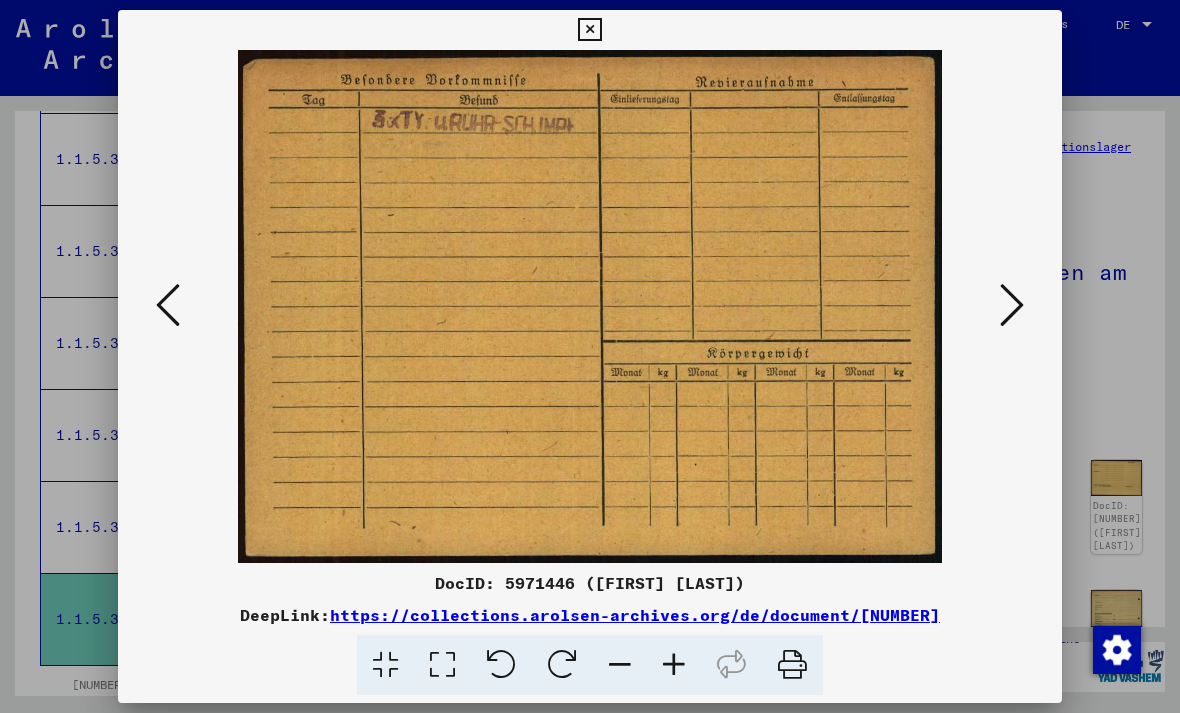 click at bounding box center (1012, 305) 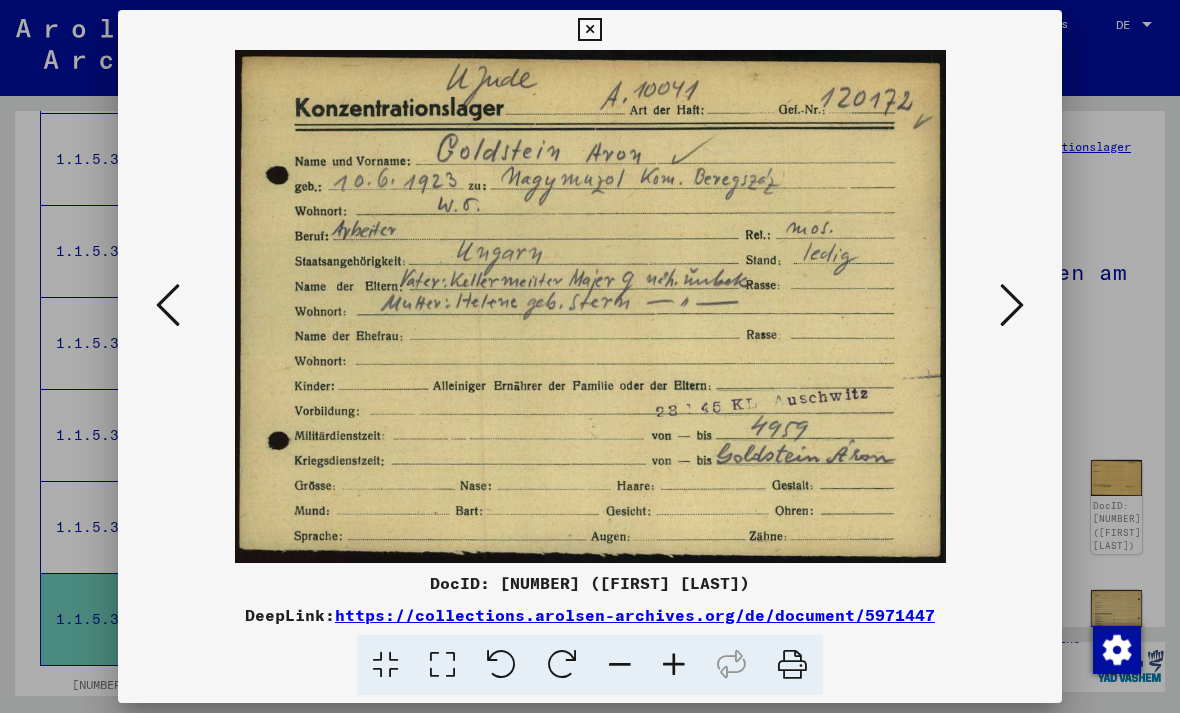click at bounding box center (1012, 305) 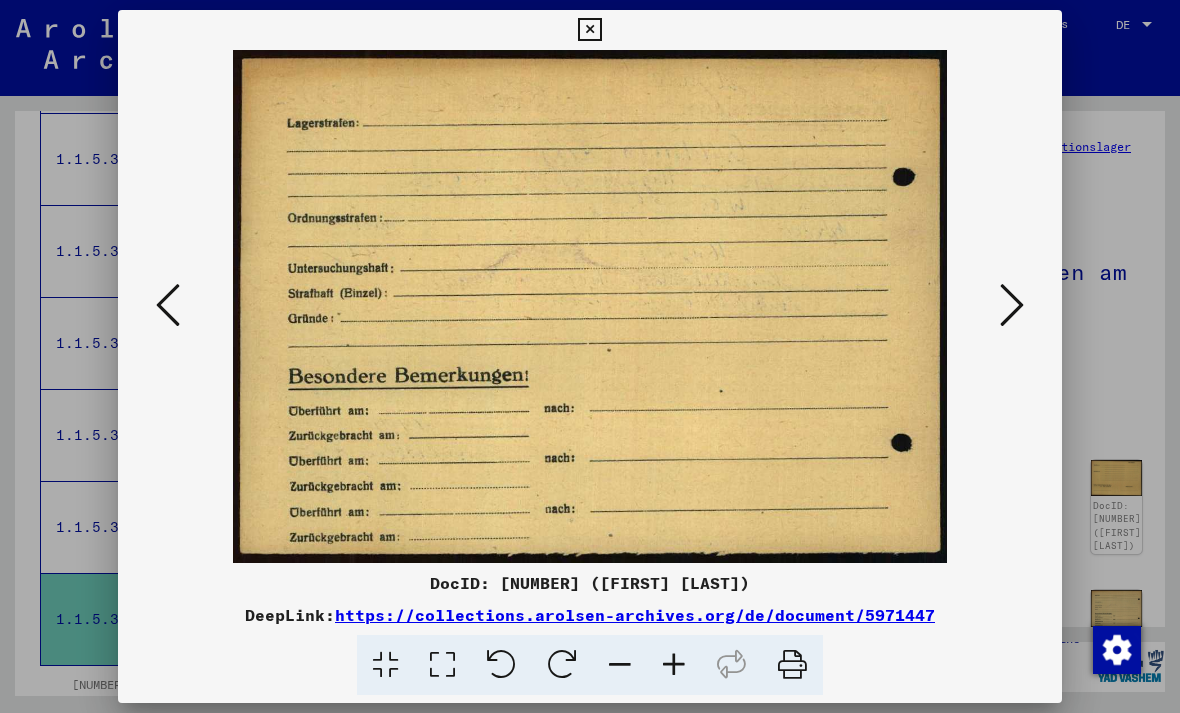click at bounding box center [1012, 305] 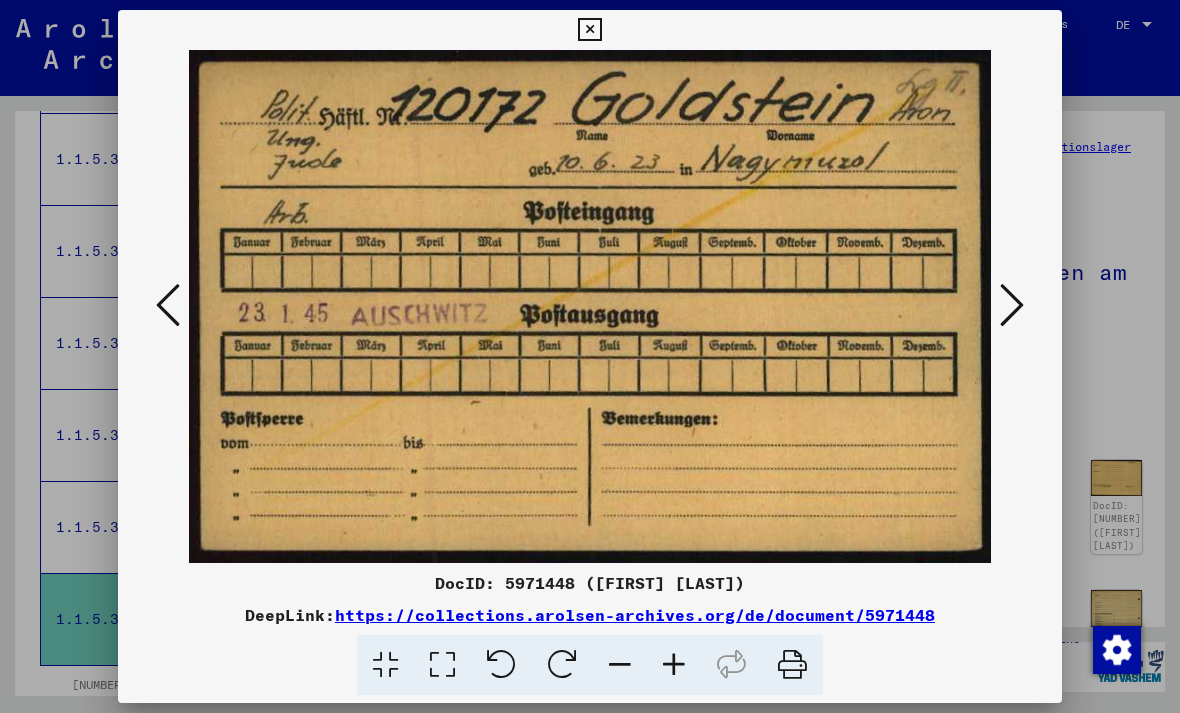 click at bounding box center [1012, 305] 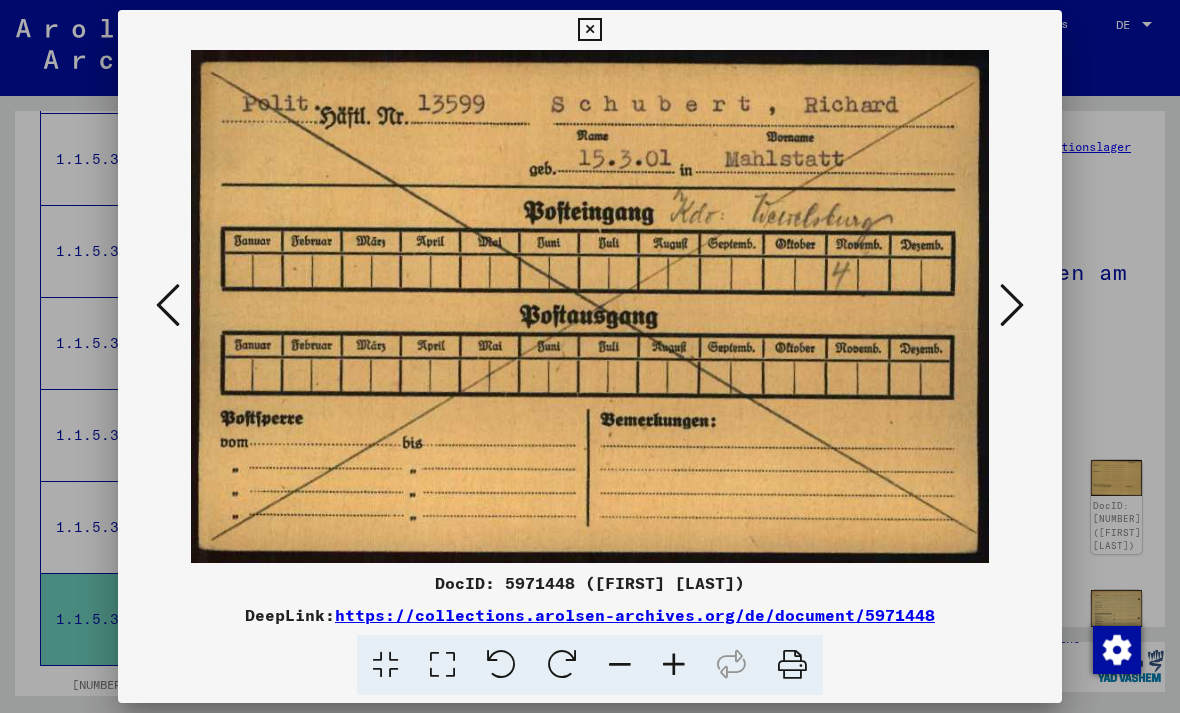 click at bounding box center (1012, 305) 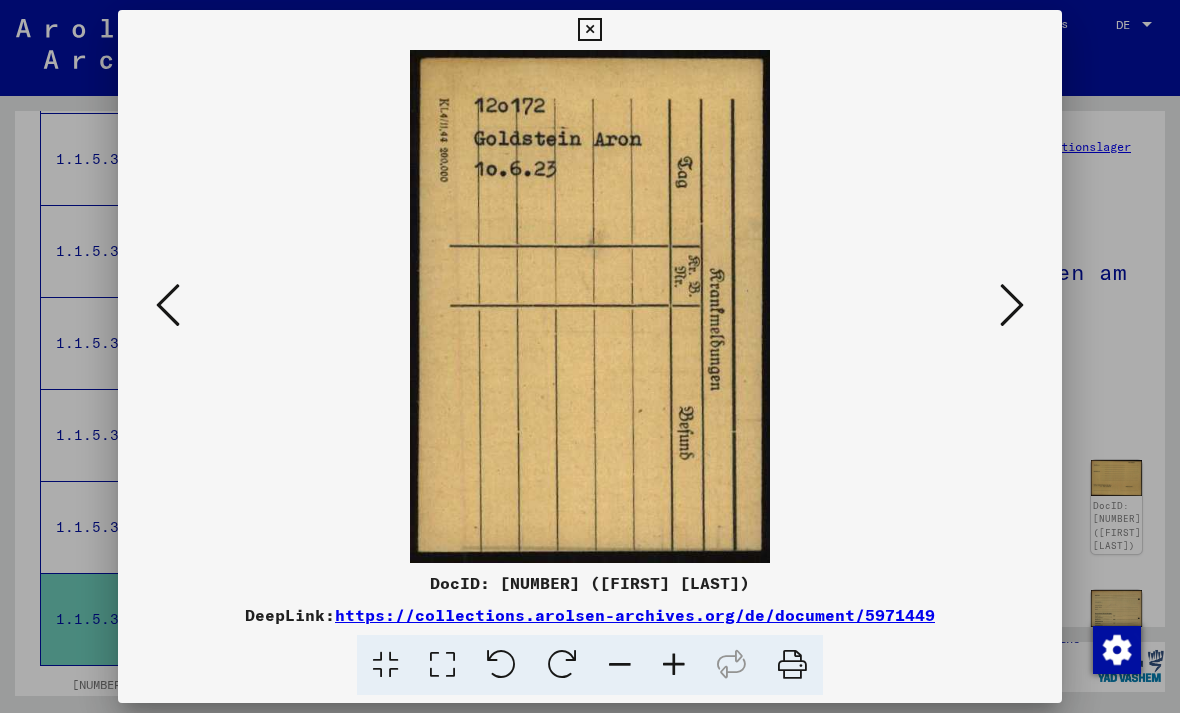 click at bounding box center (1012, 305) 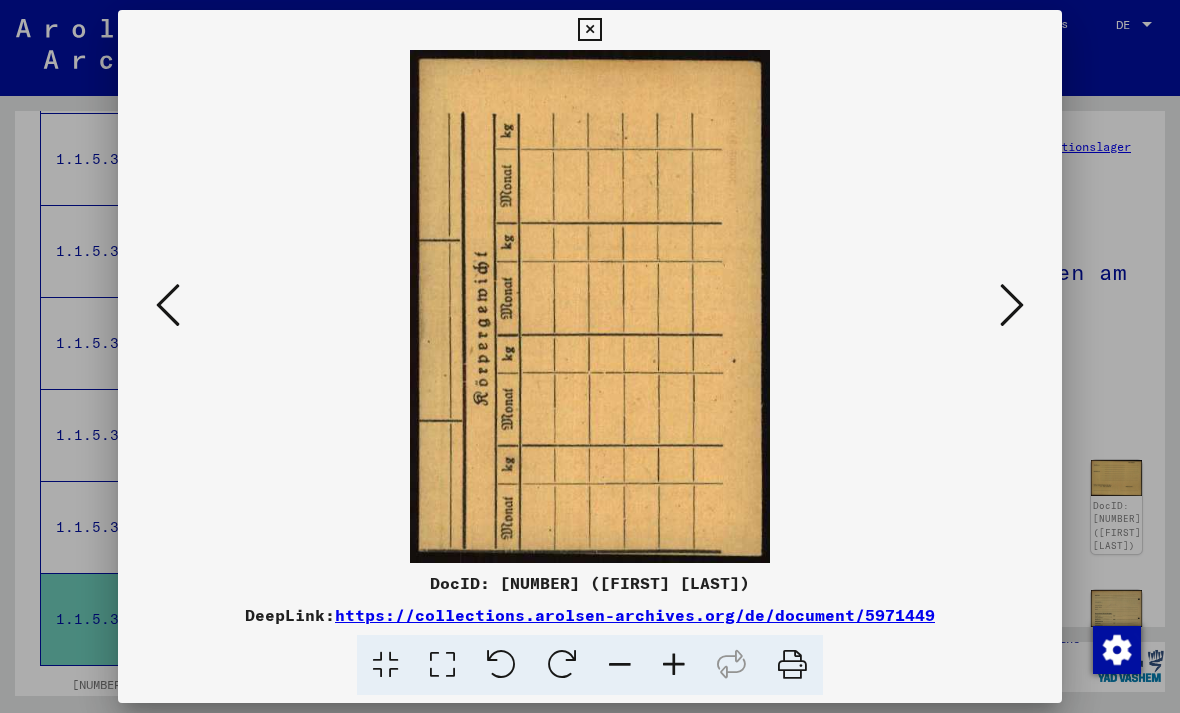 click at bounding box center (1012, 305) 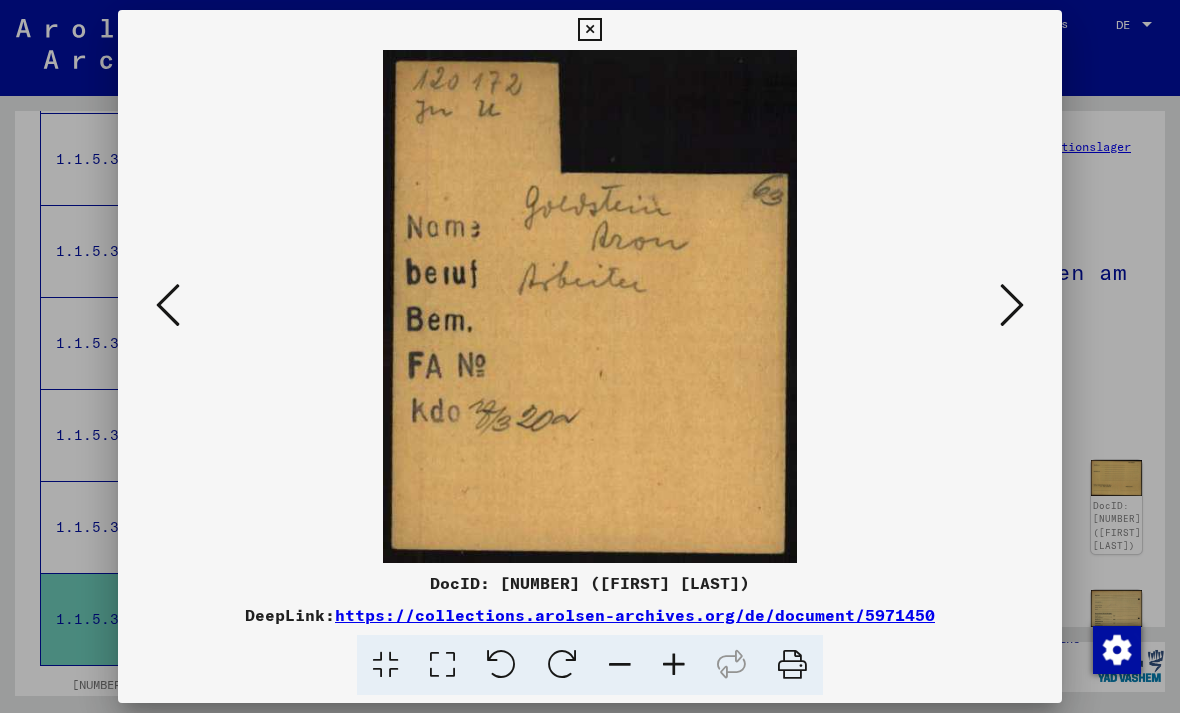 click at bounding box center [1012, 306] 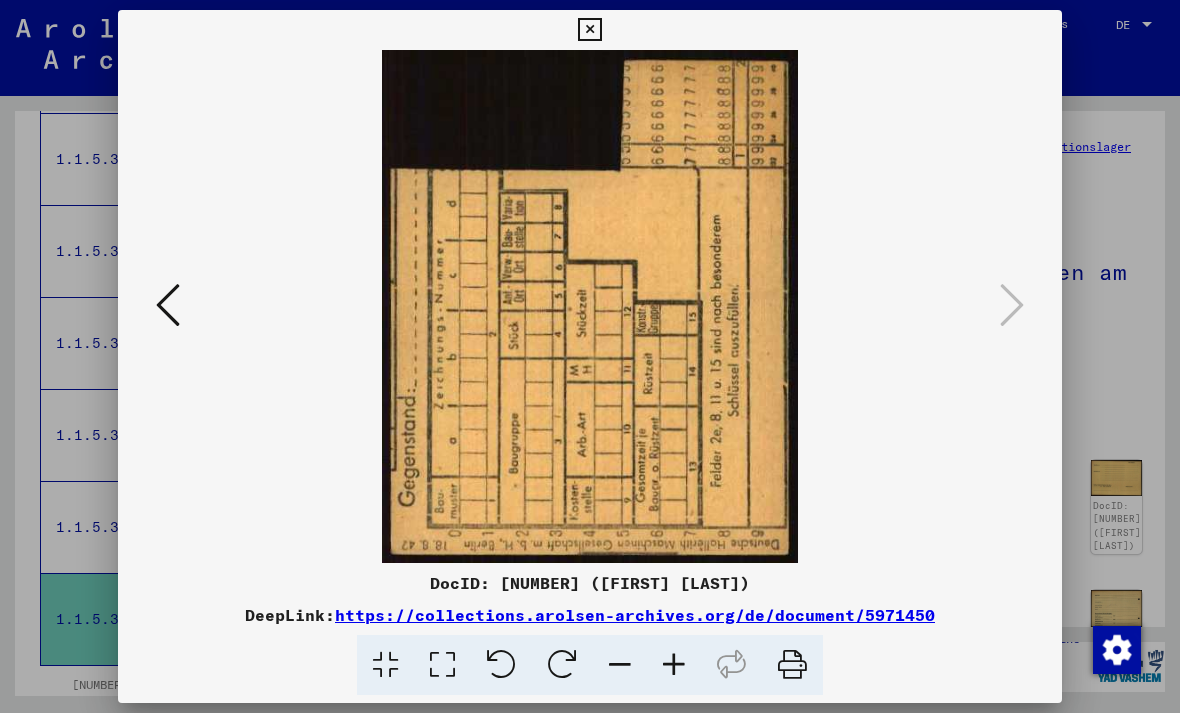 click at bounding box center (589, 30) 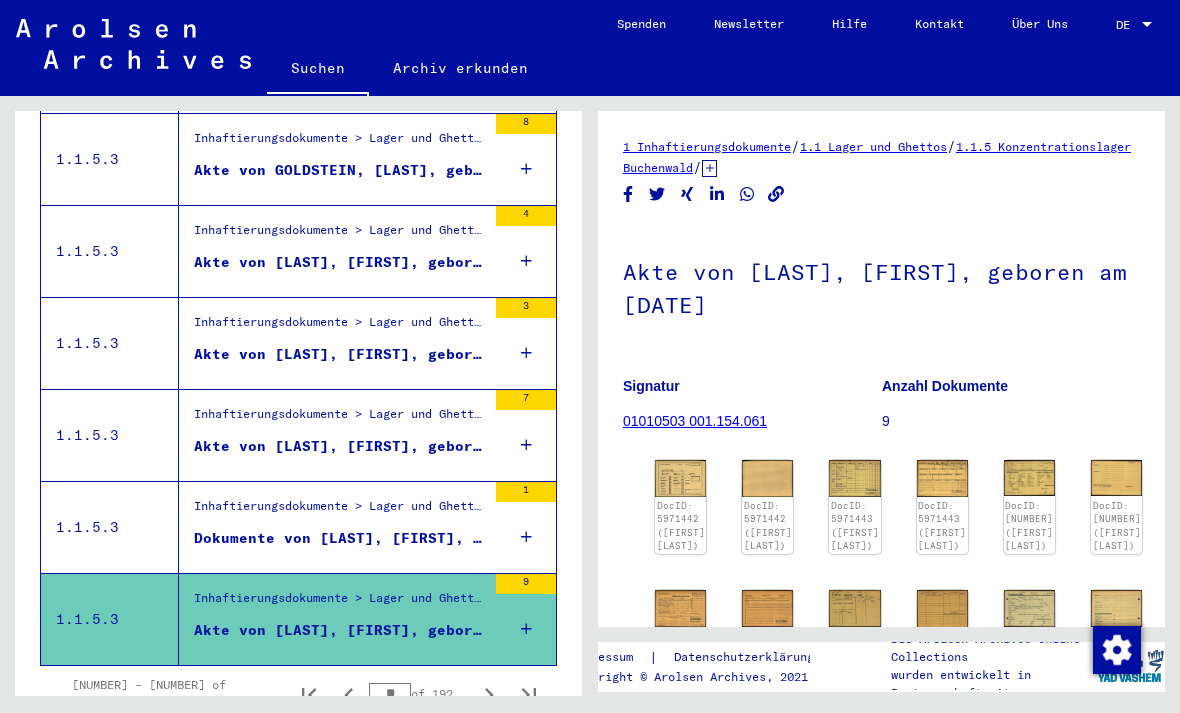 click 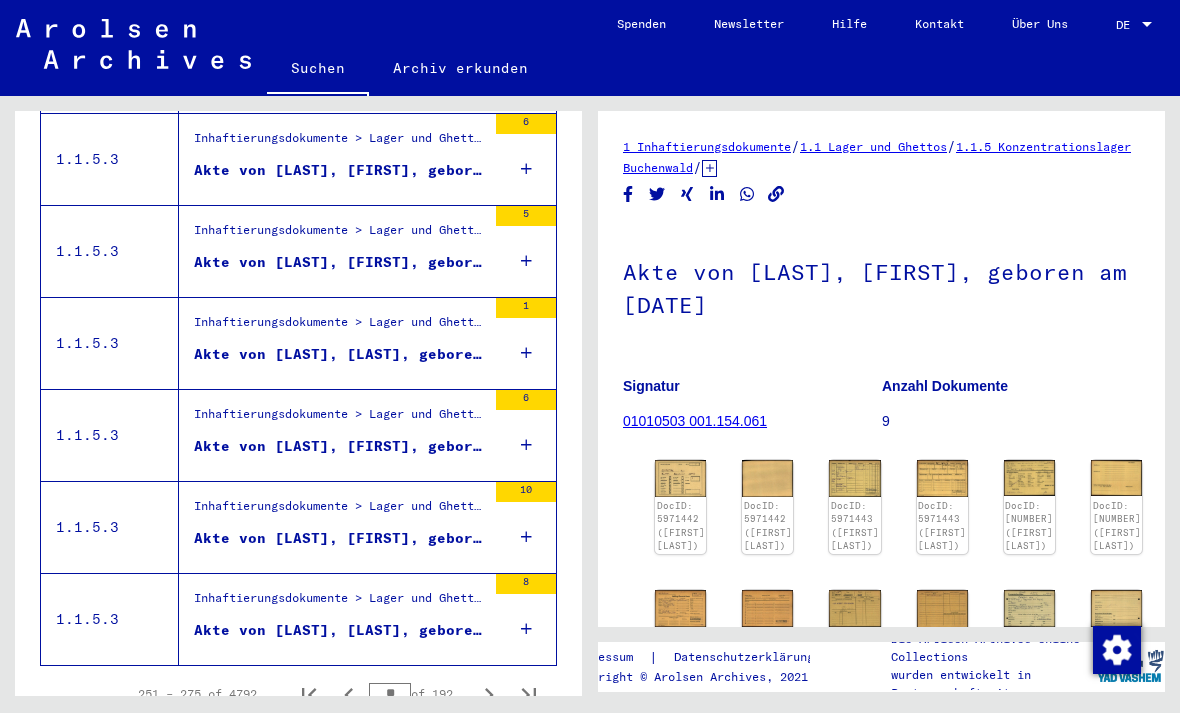 click on "Inhaftierungsdokumente > Lager und Ghettos > Konzentrationslager Buchenwald > Individuelle Unterlagen Männer Buchenwald  > Individuelle Häftlingsunterlagen - KL Buchenwald > Akten mit Namen ab A bis SYS und weiterer Untergliederung > Akten mit Namen ab GOLDSCHMIED" at bounding box center (340, 512) 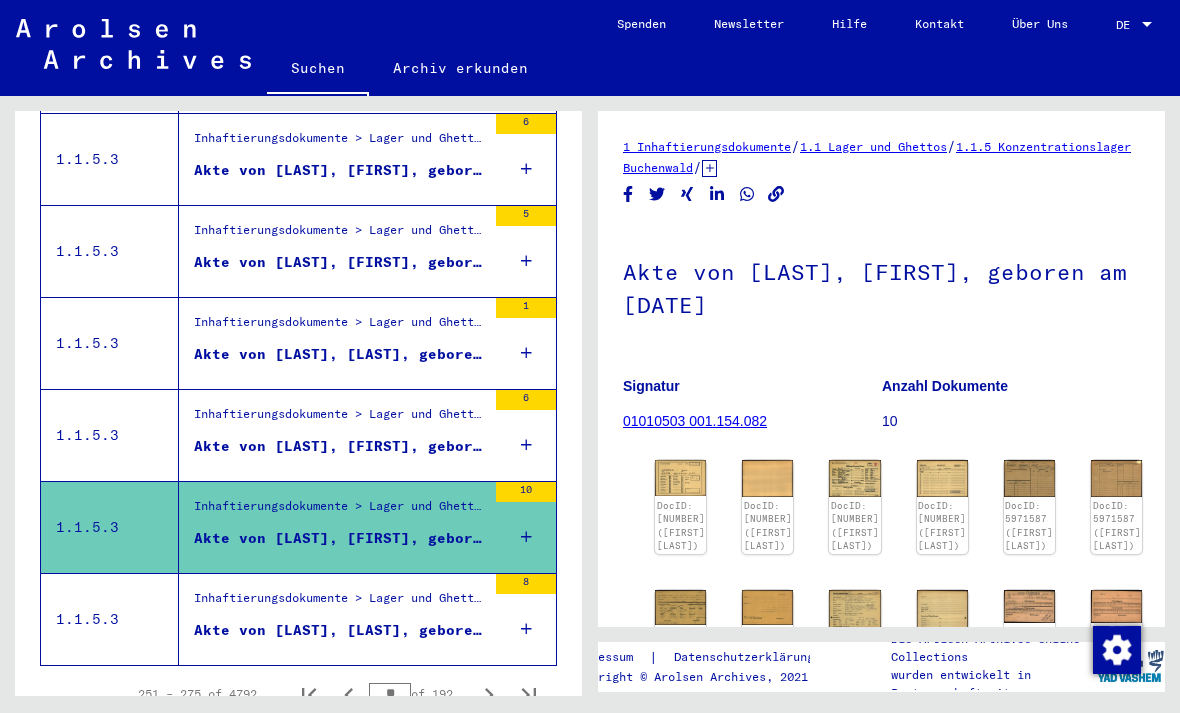 click 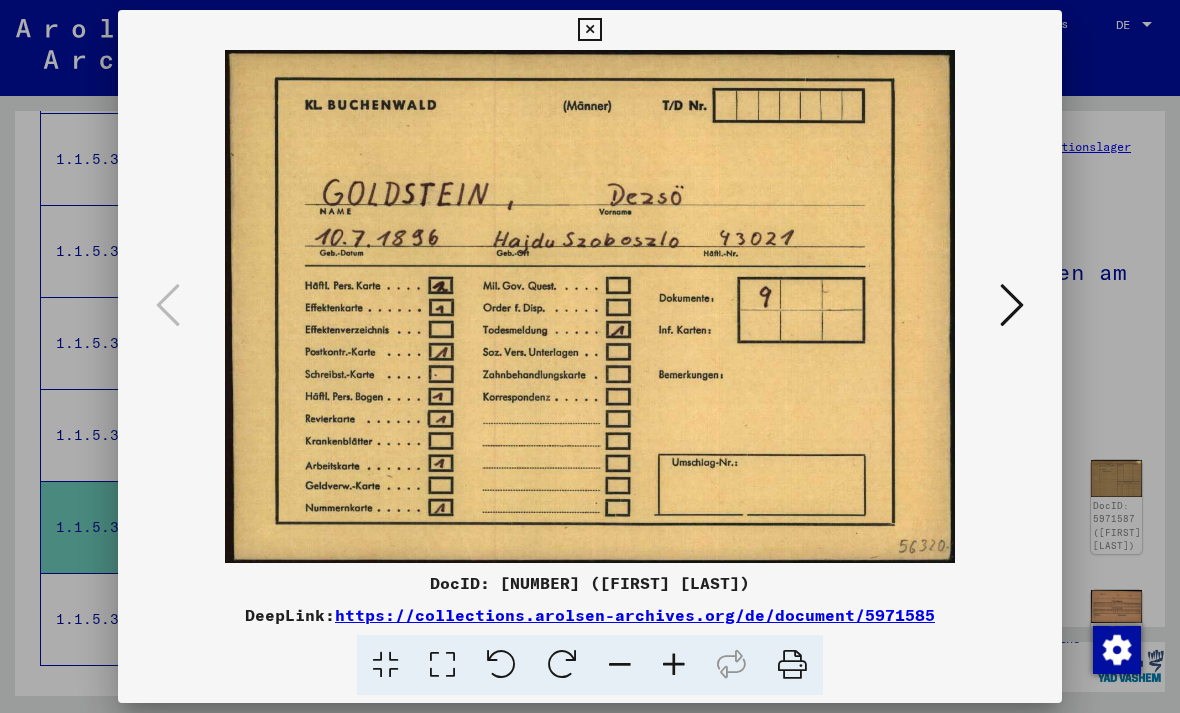 click at bounding box center [590, 306] 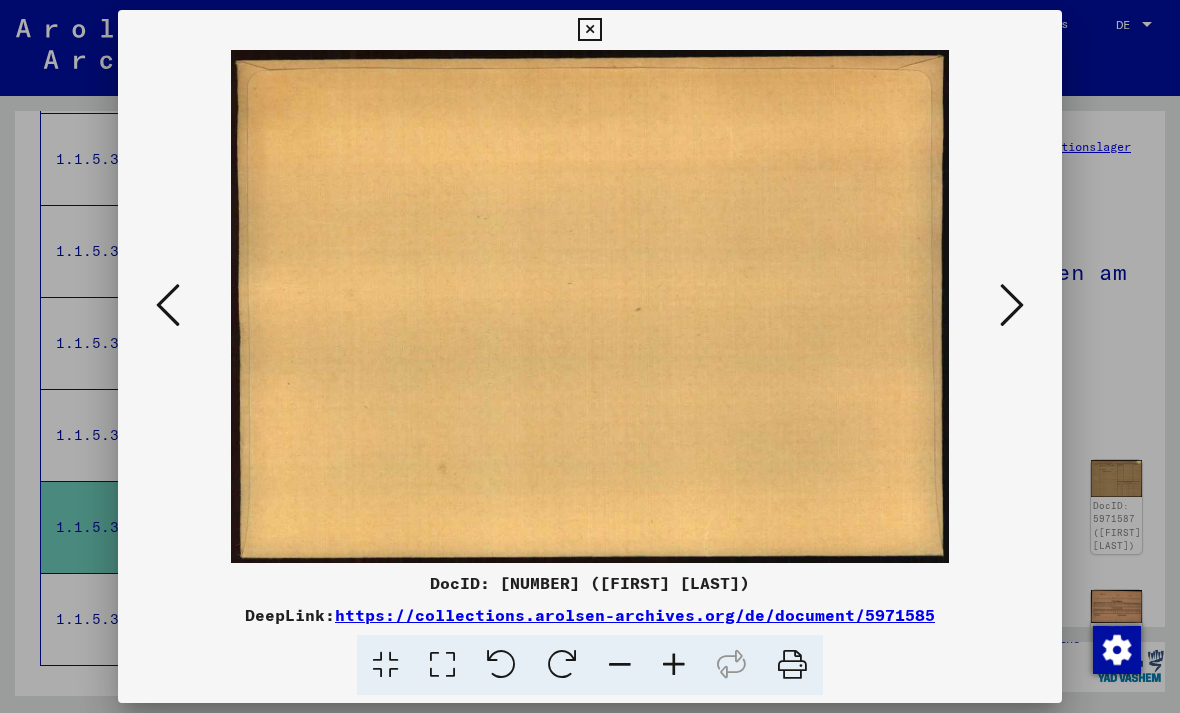 click at bounding box center [1012, 305] 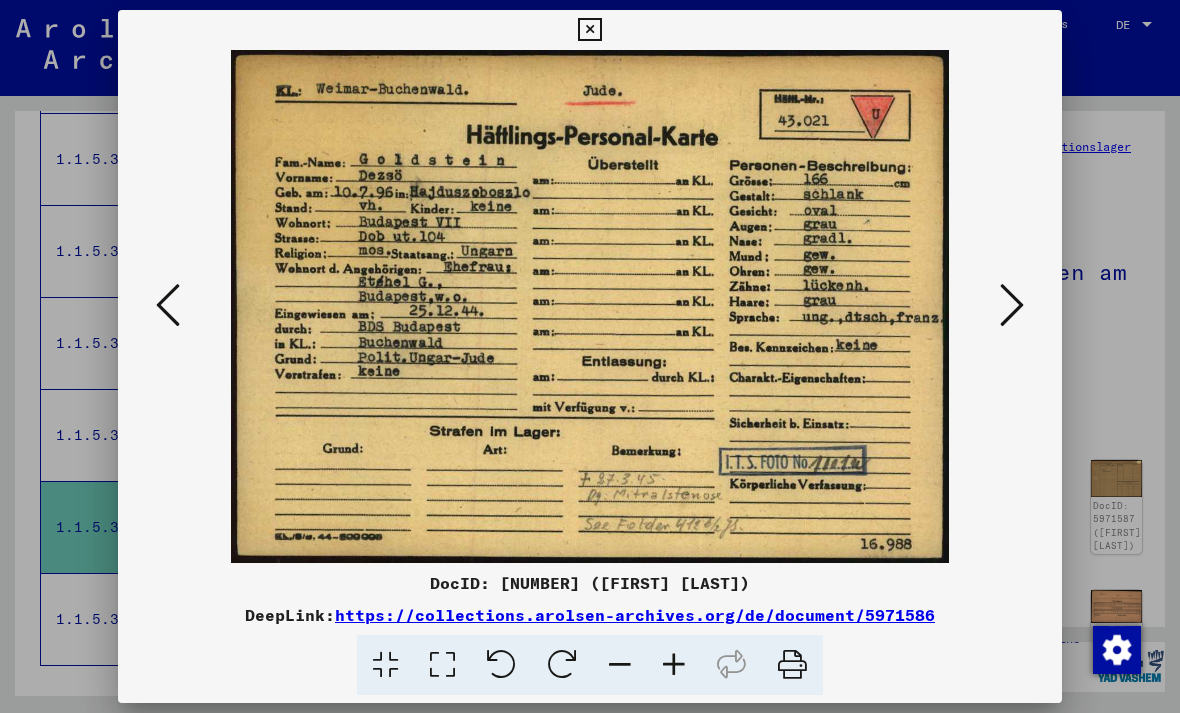 click at bounding box center (590, 306) 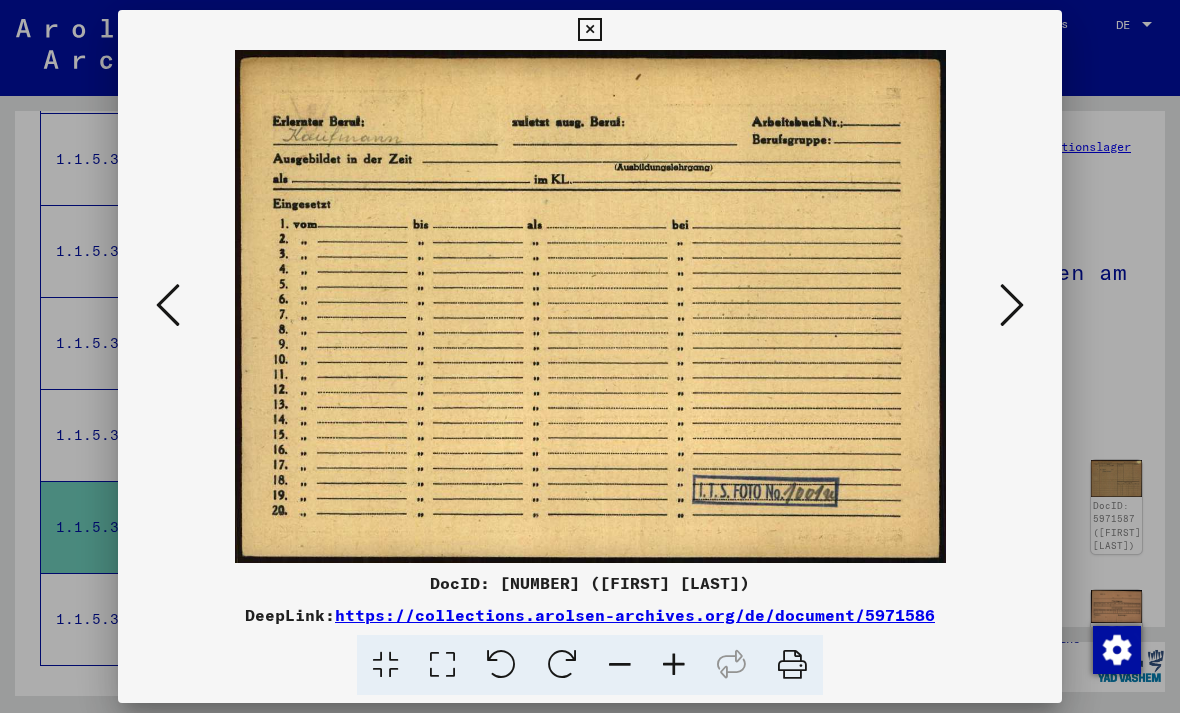 click at bounding box center [1012, 305] 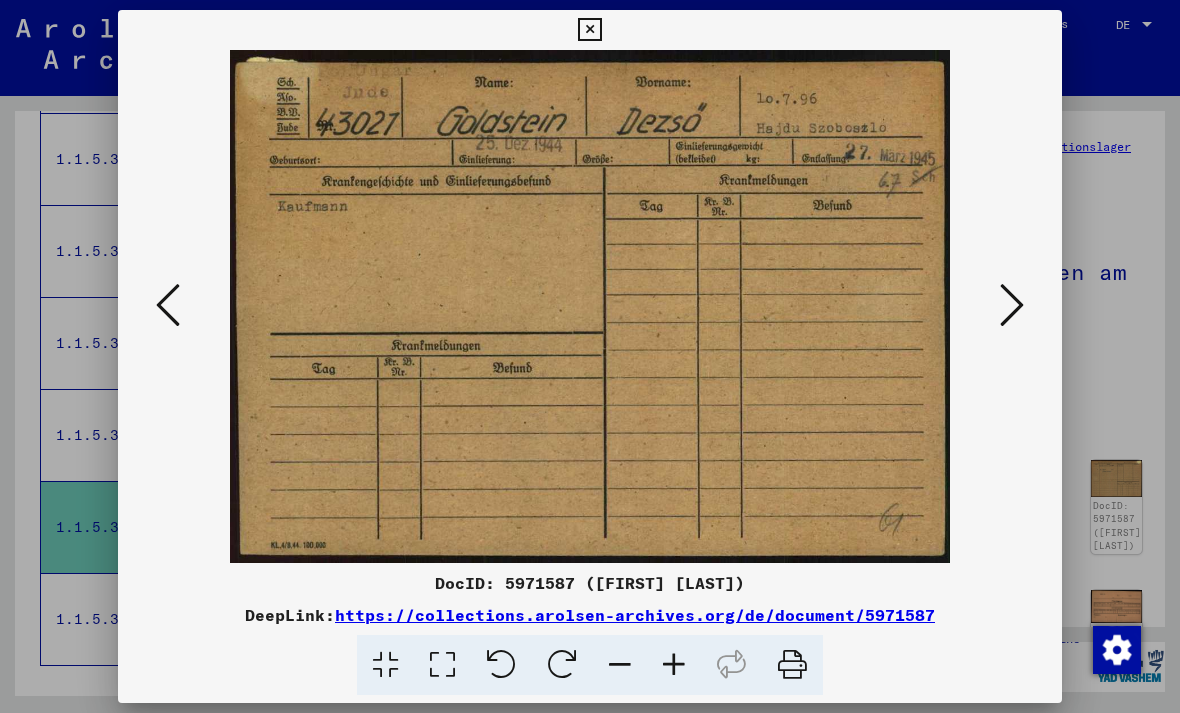 click at bounding box center [1012, 306] 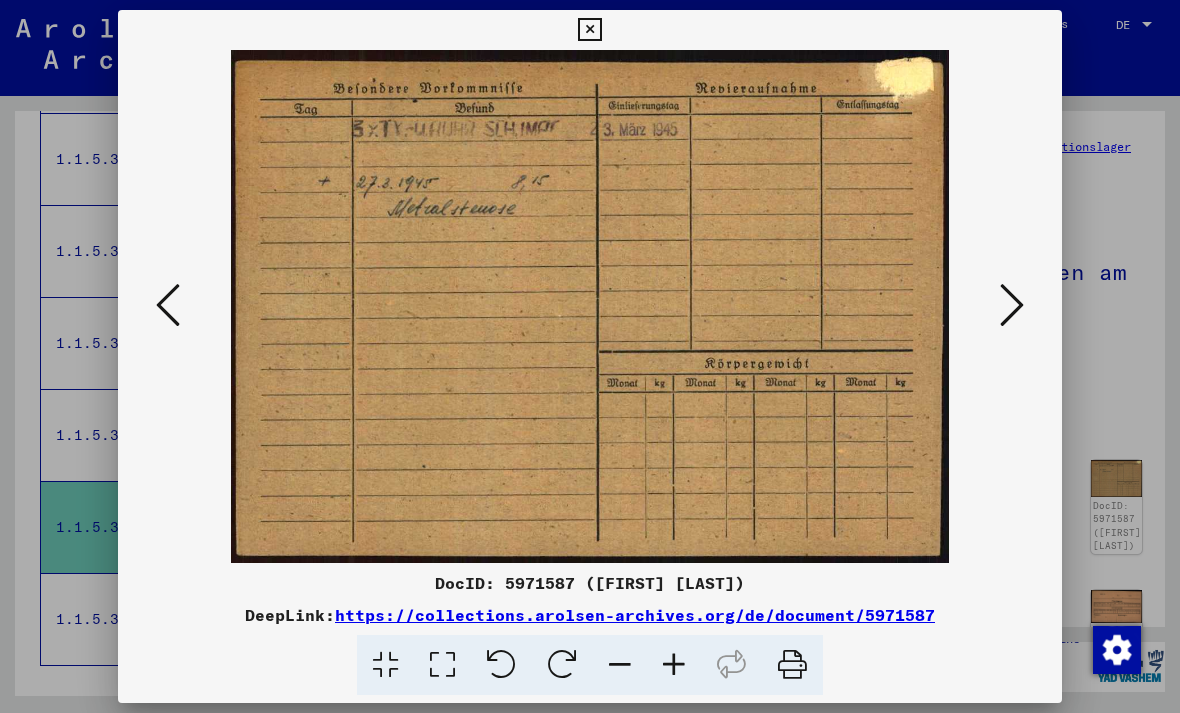 click at bounding box center (168, 306) 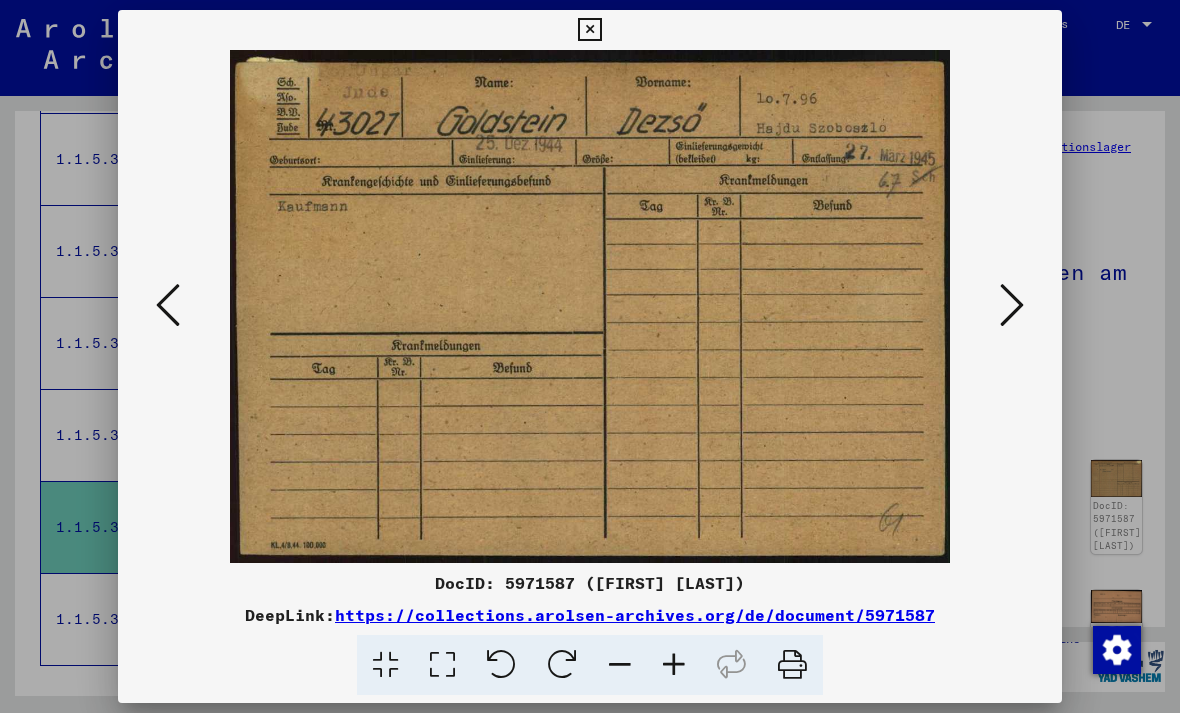 click at bounding box center [1012, 306] 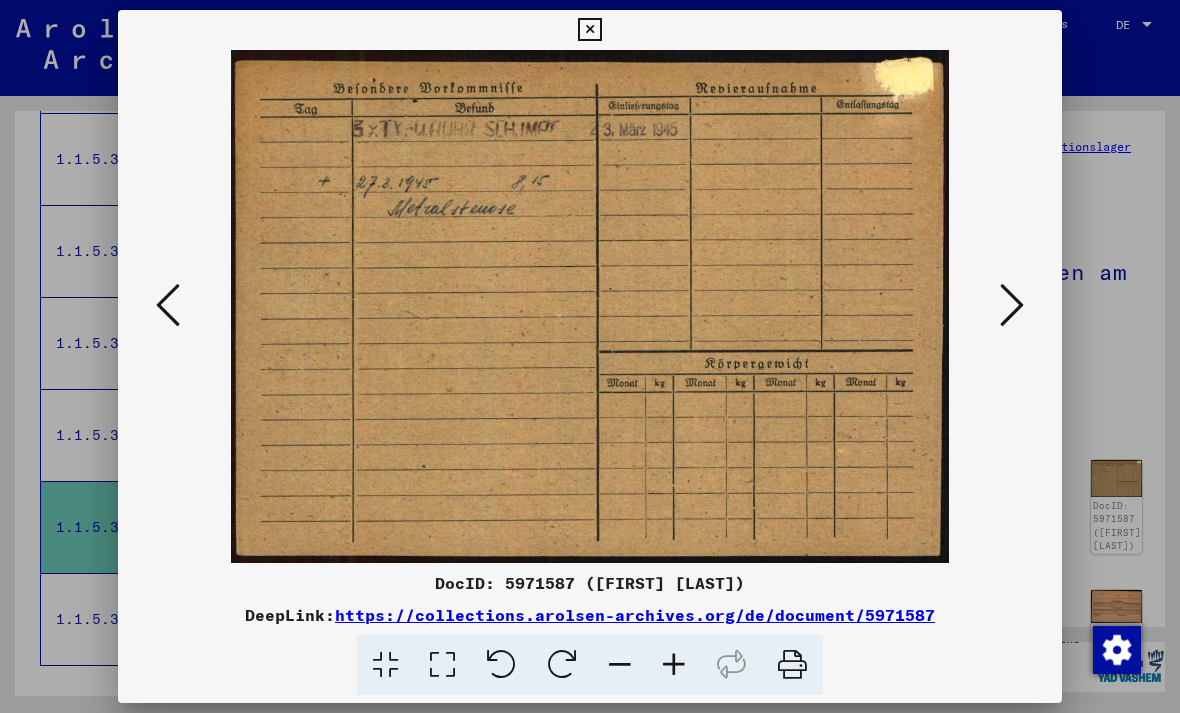 click at bounding box center (1012, 305) 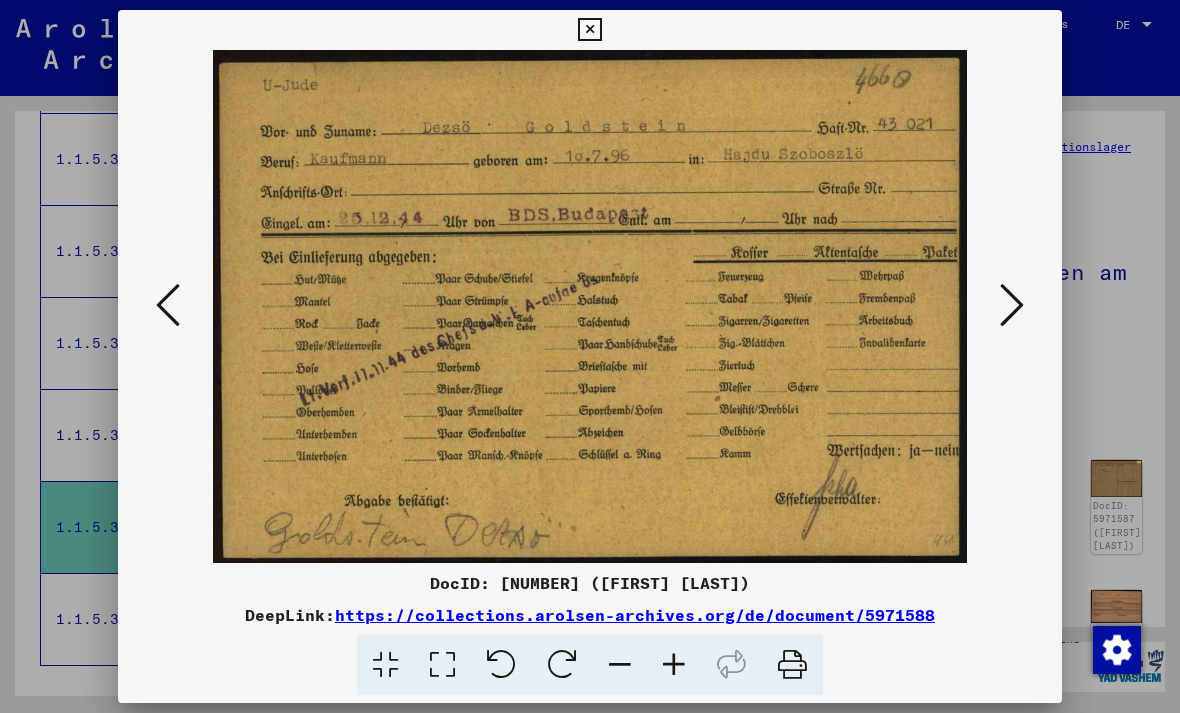 click at bounding box center [1012, 305] 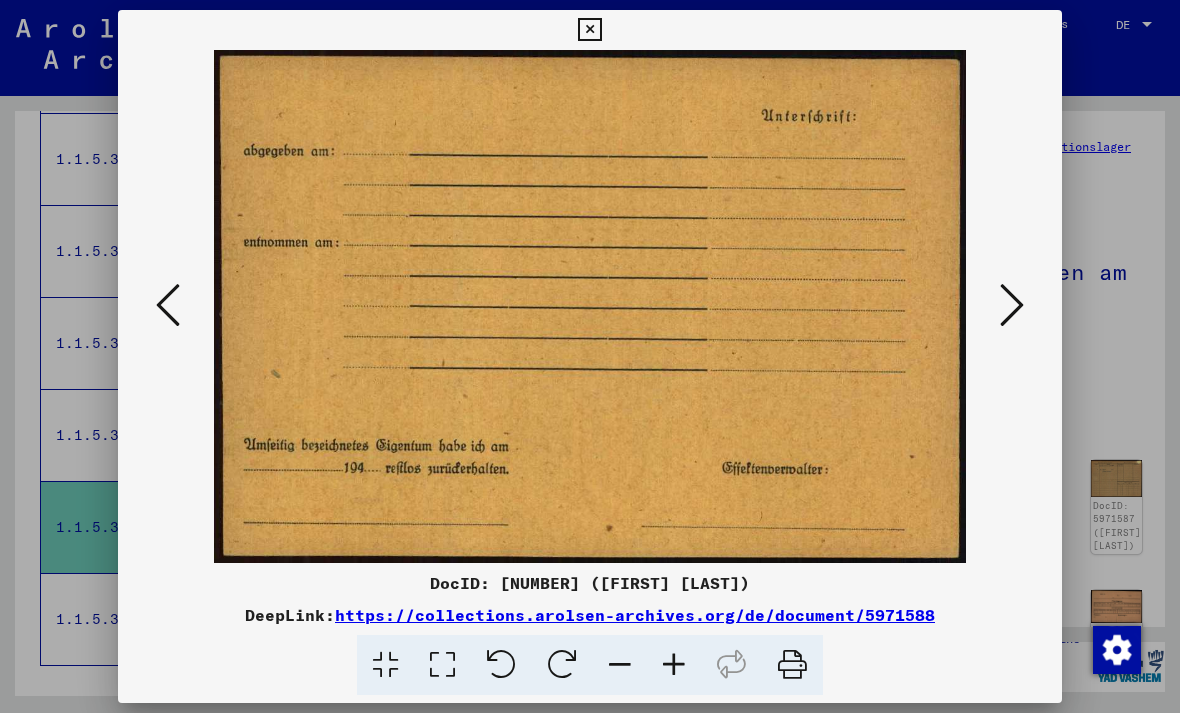 click at bounding box center [1012, 305] 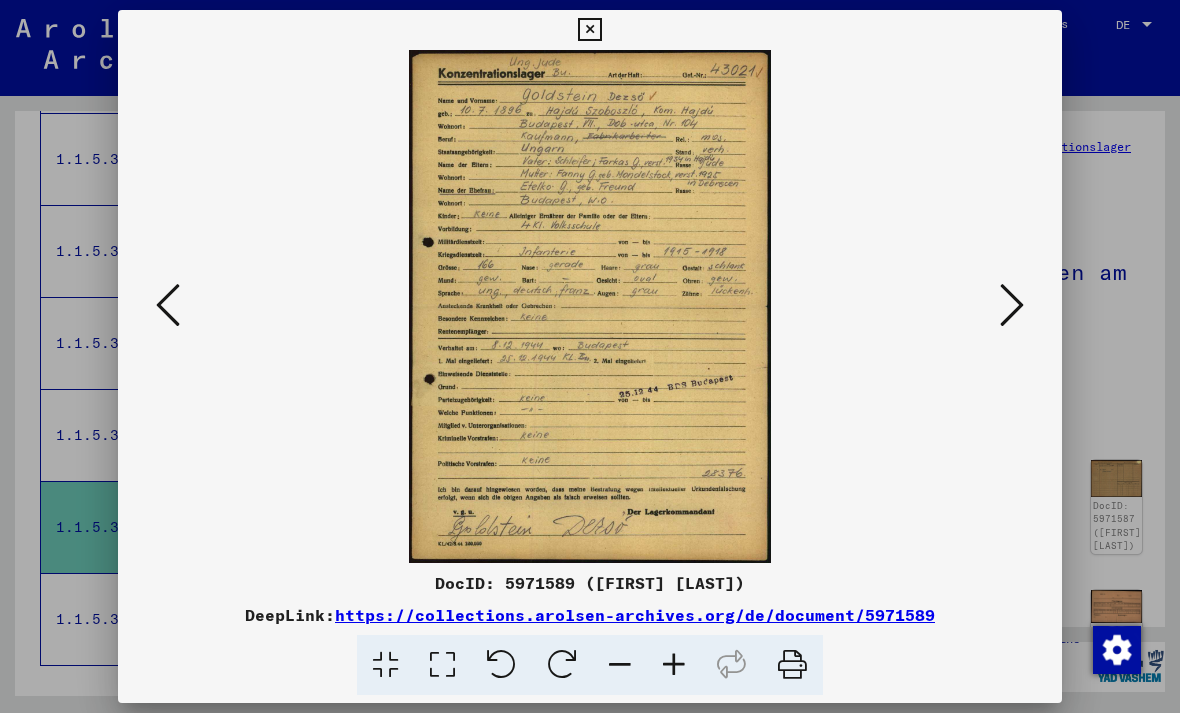 click at bounding box center [1012, 305] 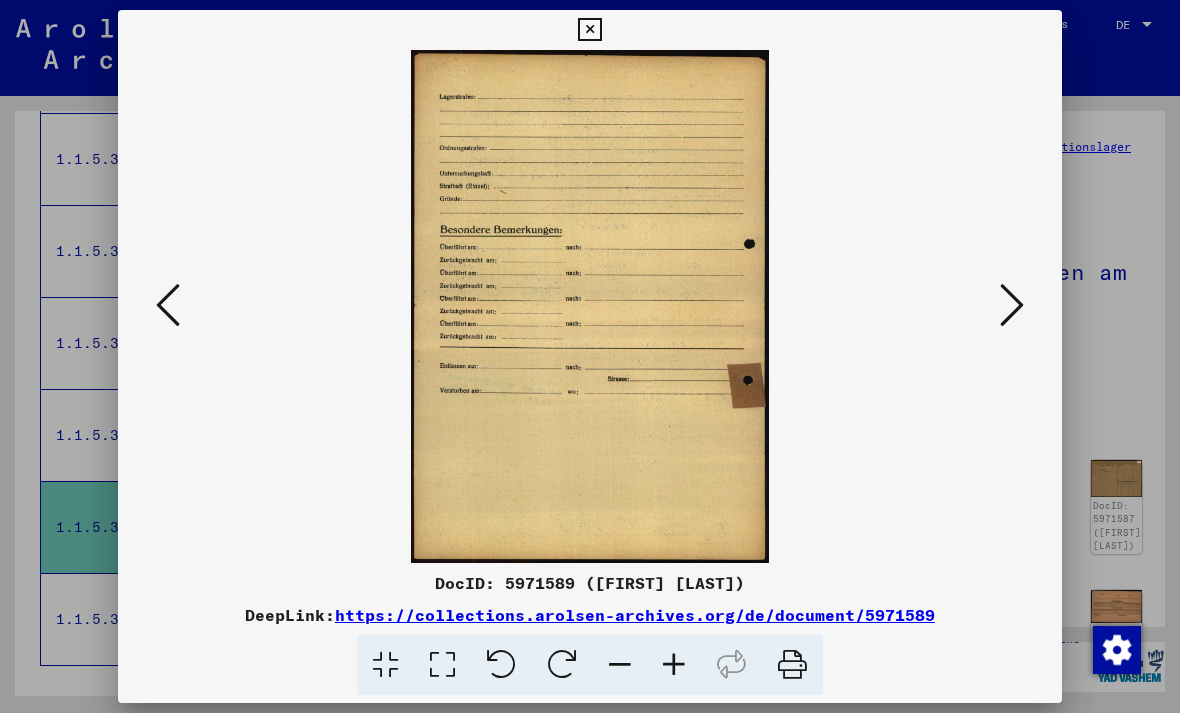 click at bounding box center (168, 305) 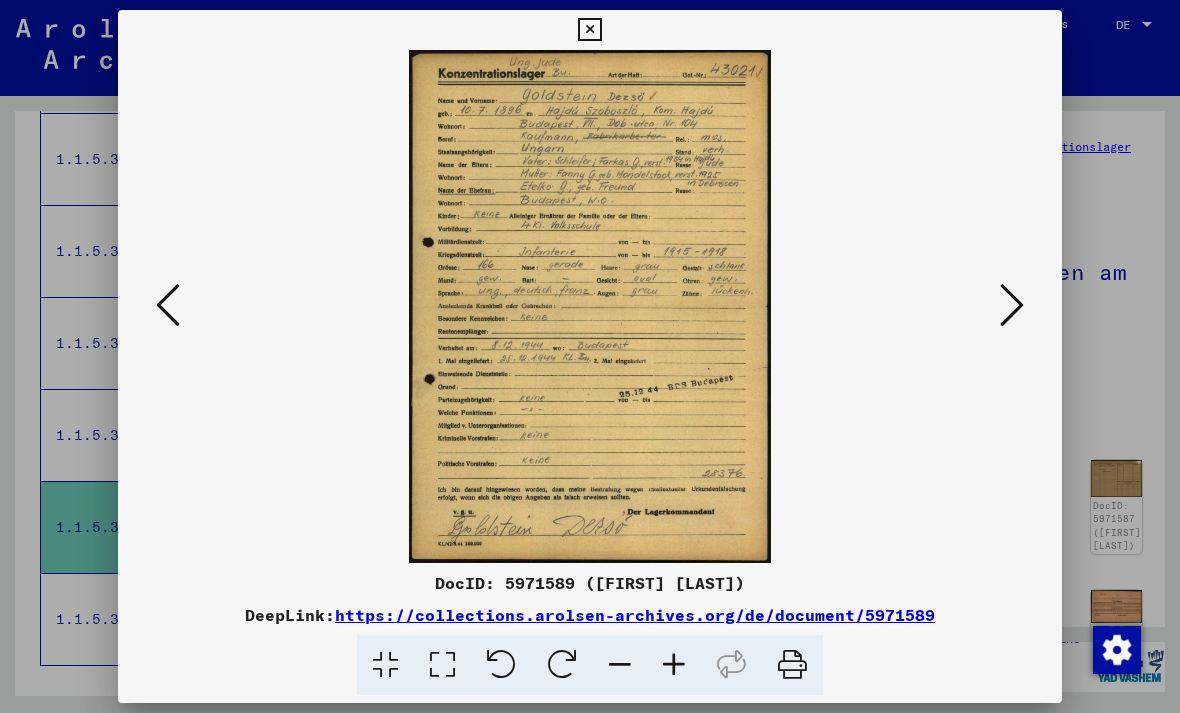 click at bounding box center [1012, 305] 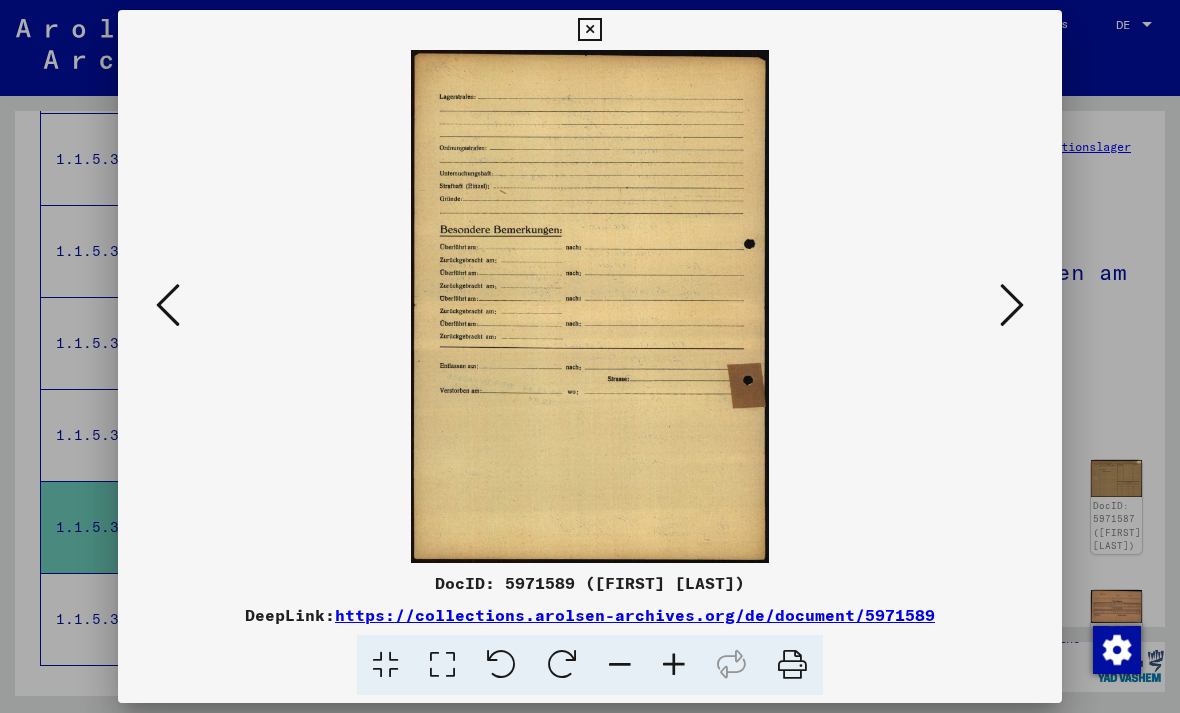 click at bounding box center (1012, 305) 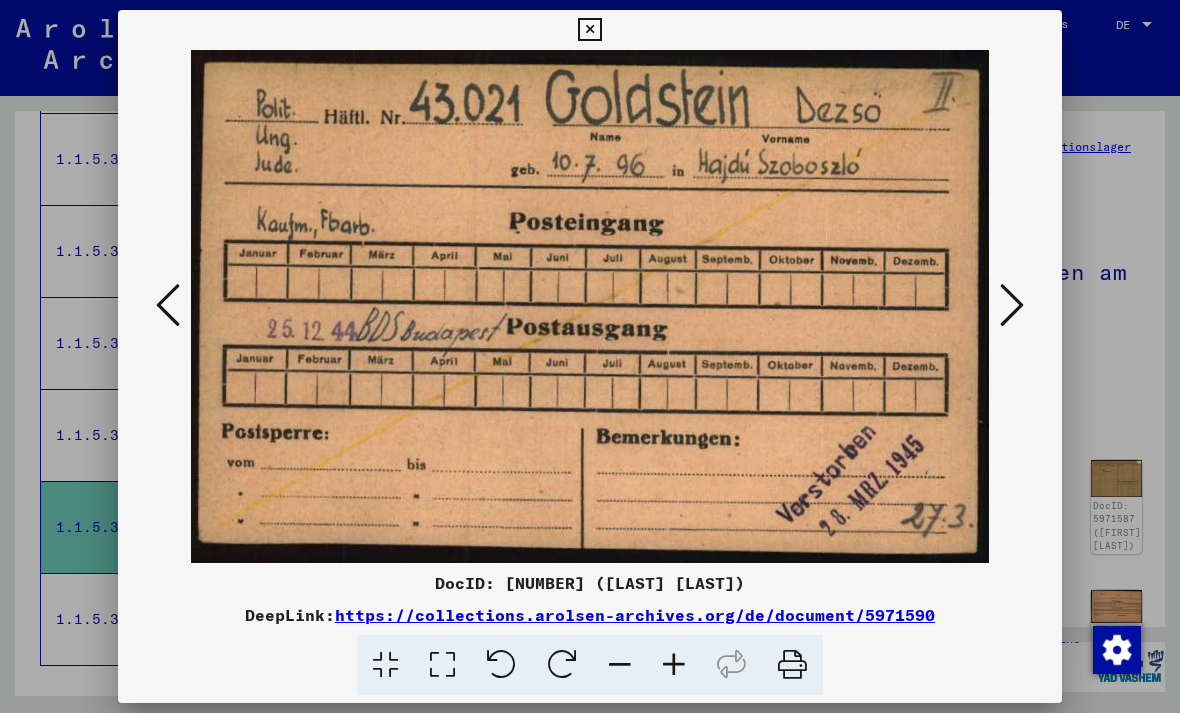 click at bounding box center (1012, 305) 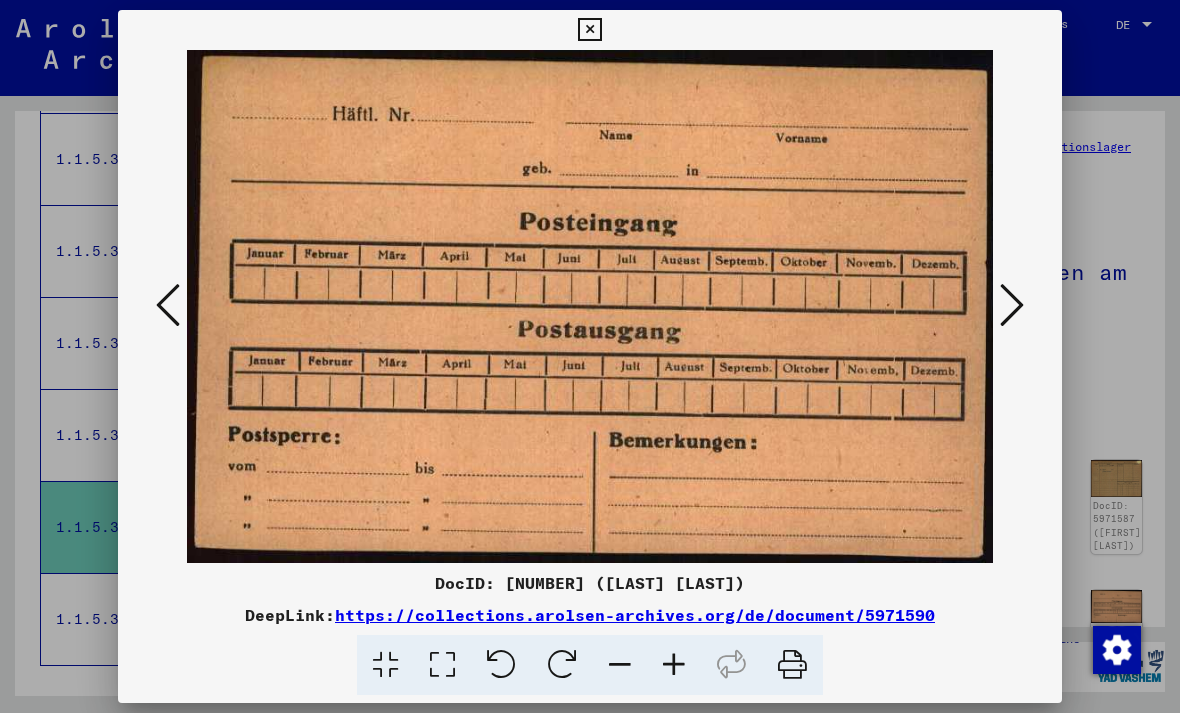 click at bounding box center (1012, 306) 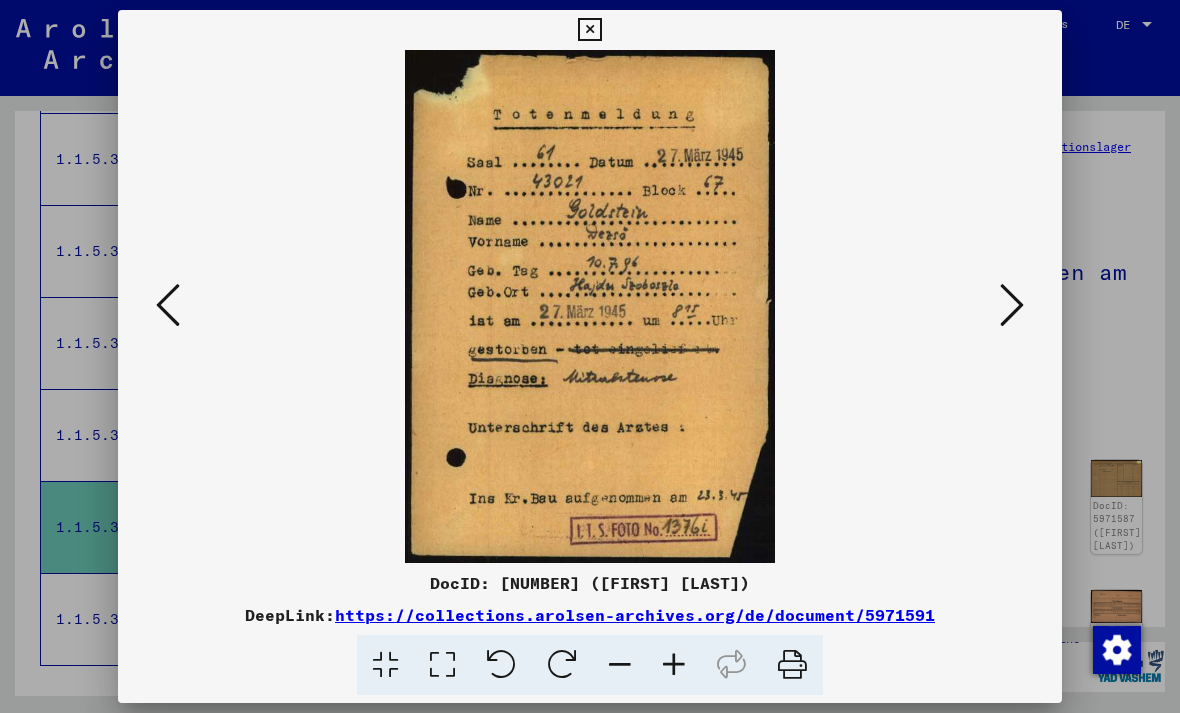 click at bounding box center [1012, 305] 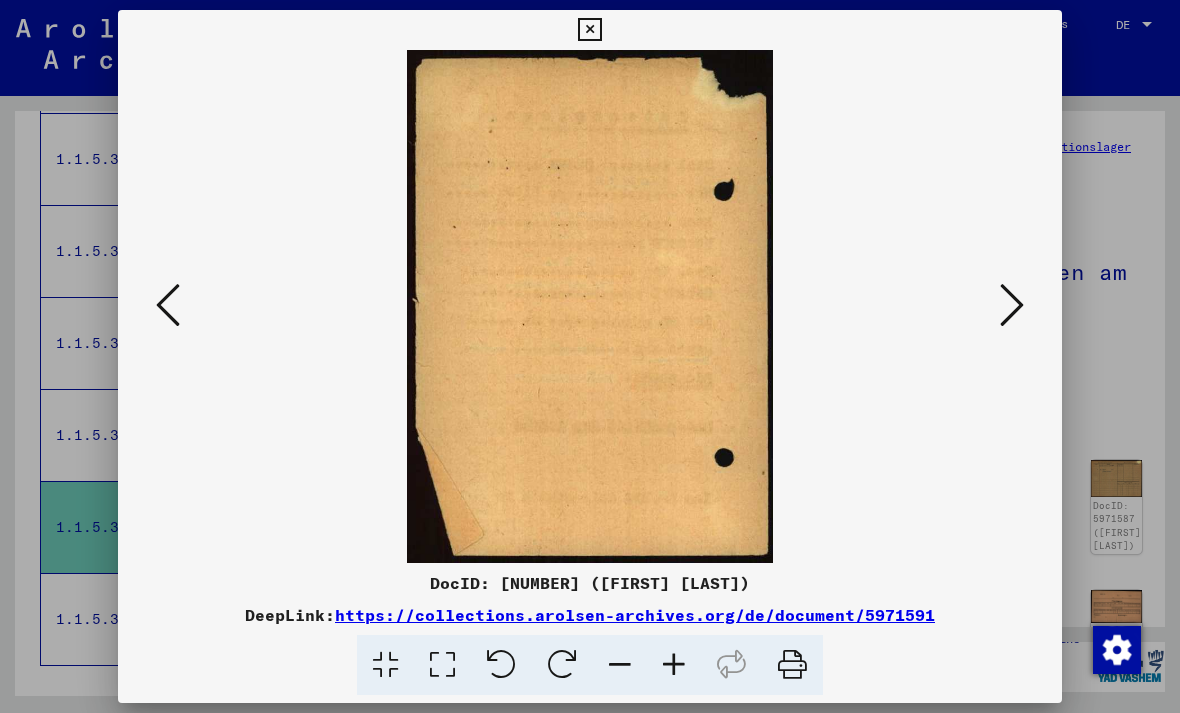 click at bounding box center (1012, 305) 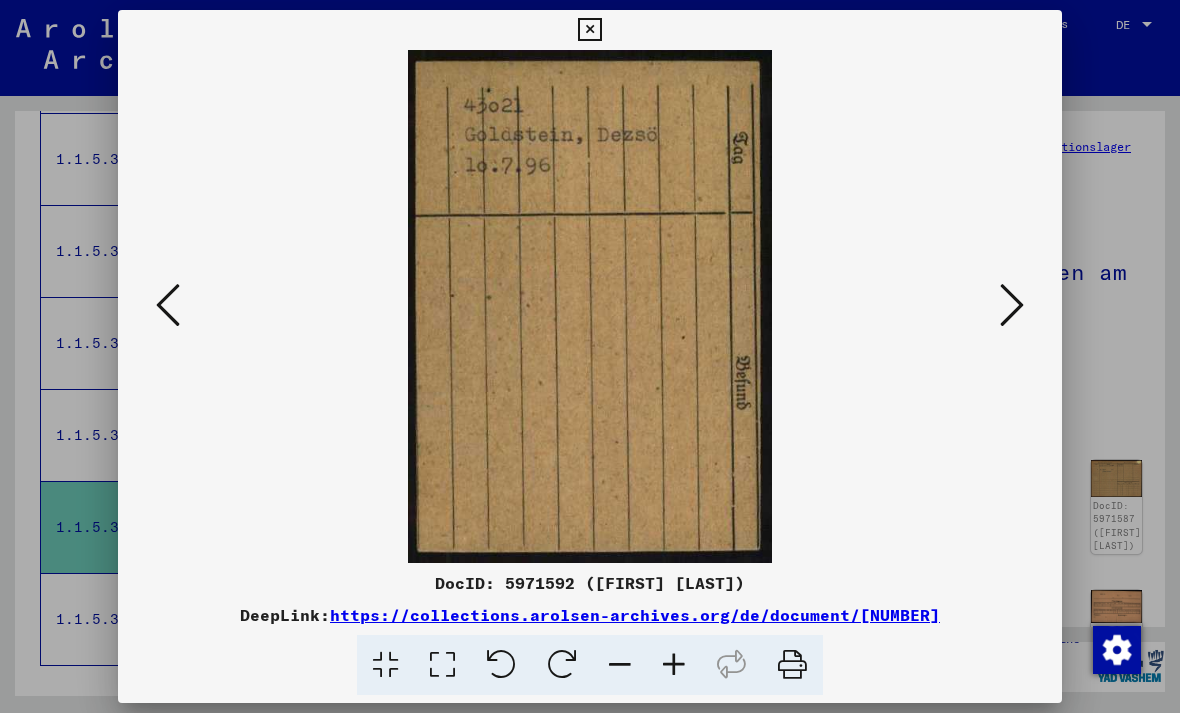 click at bounding box center [1012, 305] 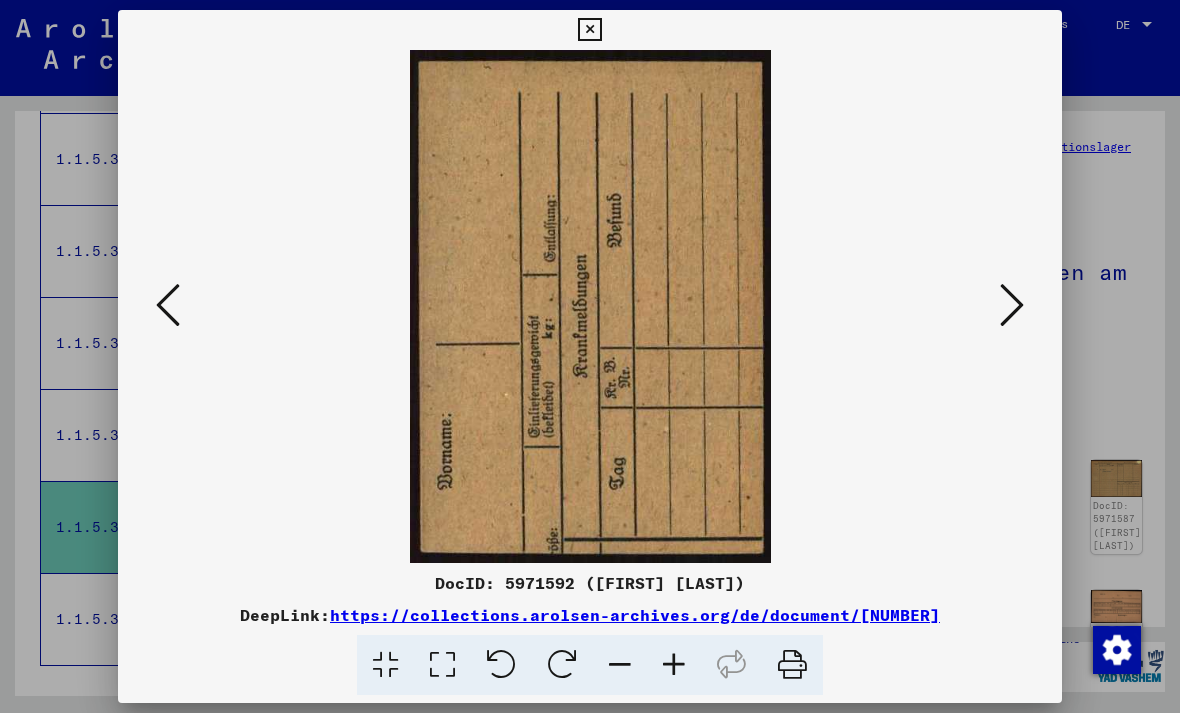 click at bounding box center [1012, 305] 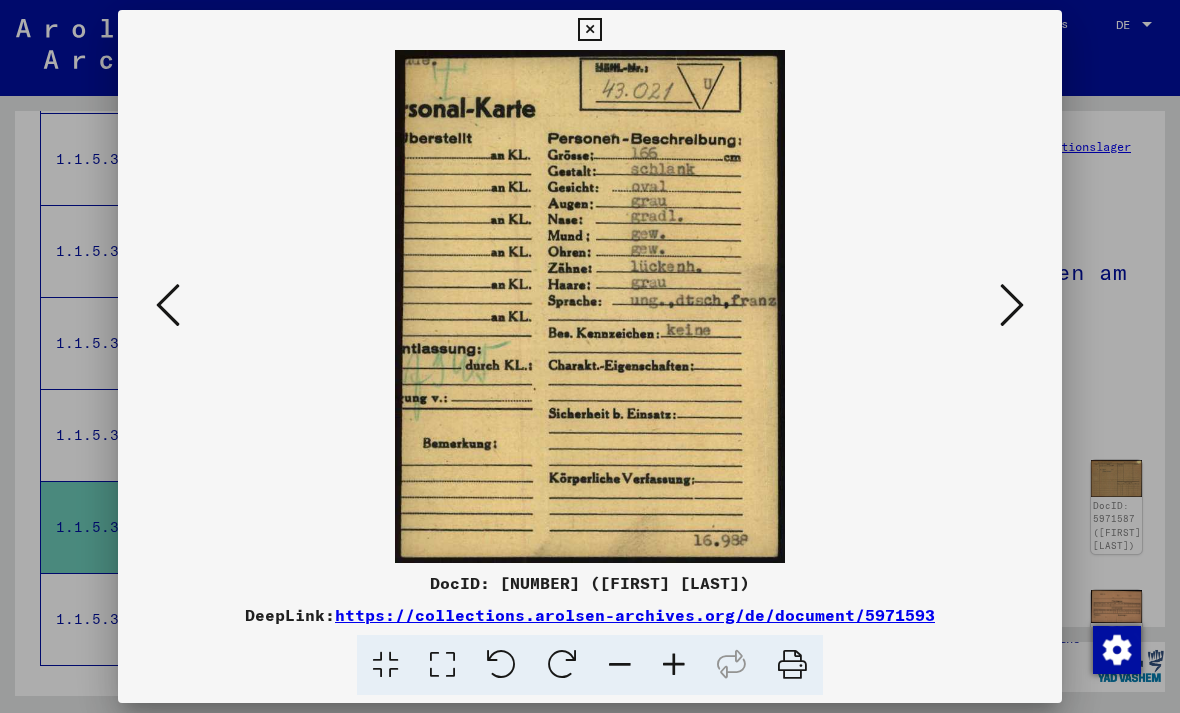 click at bounding box center (1012, 305) 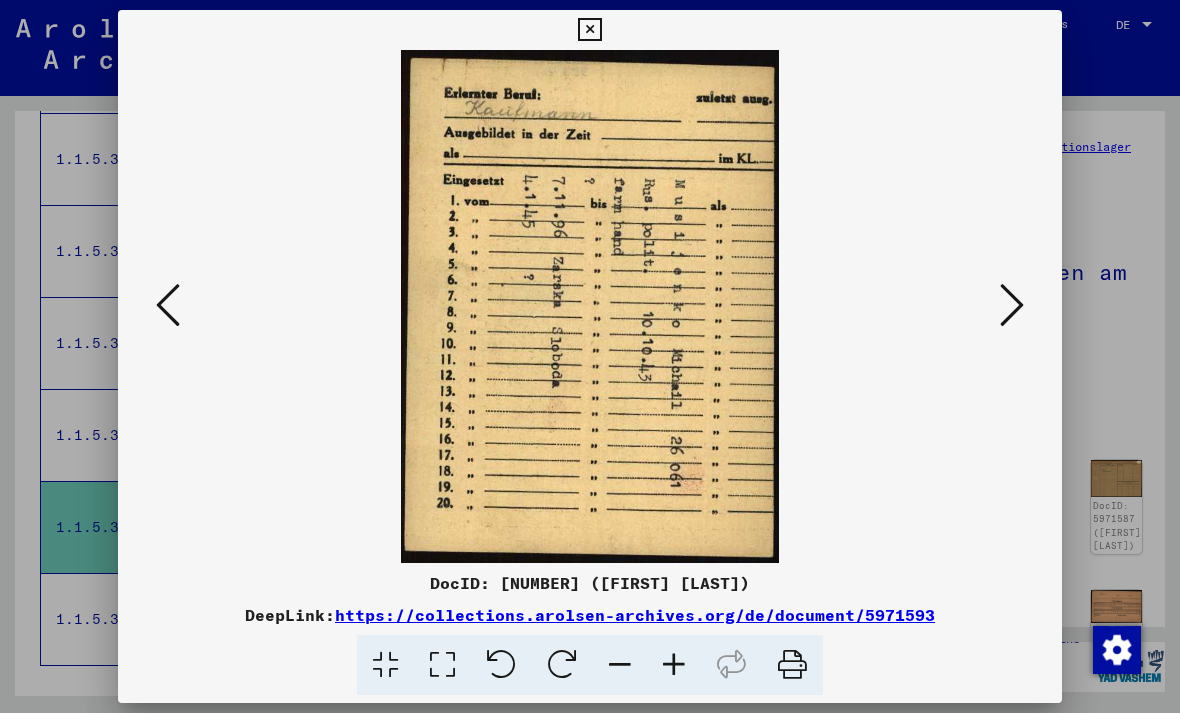 click at bounding box center [1012, 306] 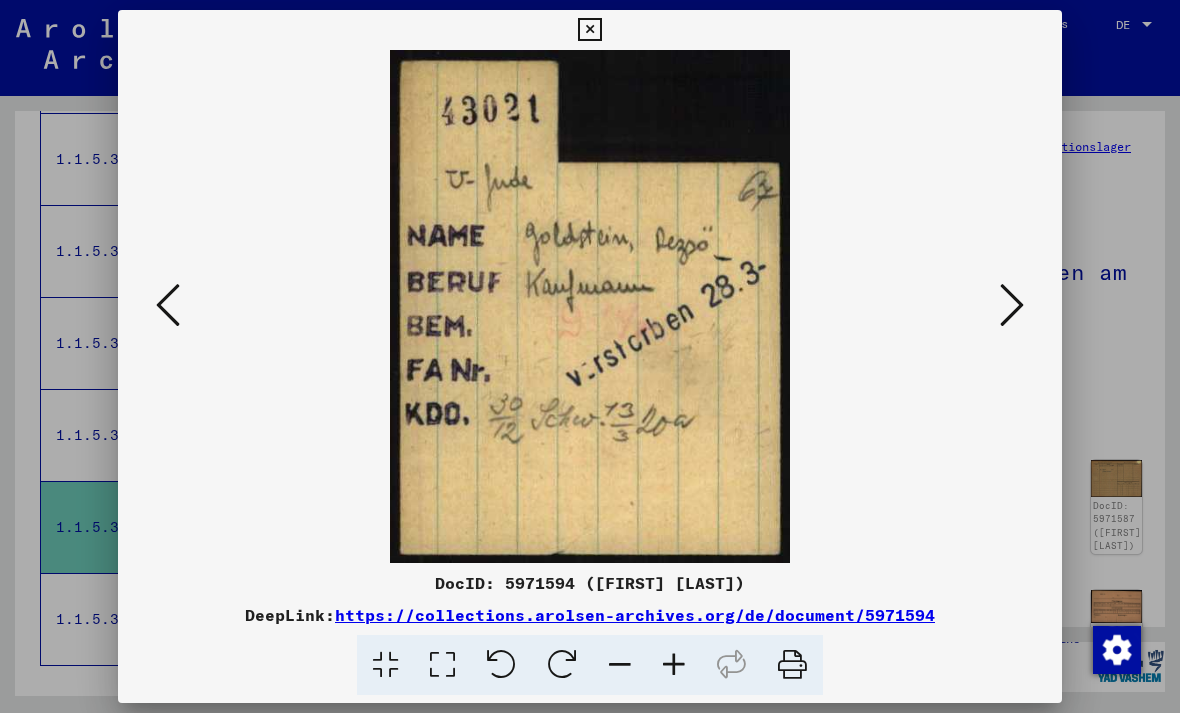 click at bounding box center [589, 30] 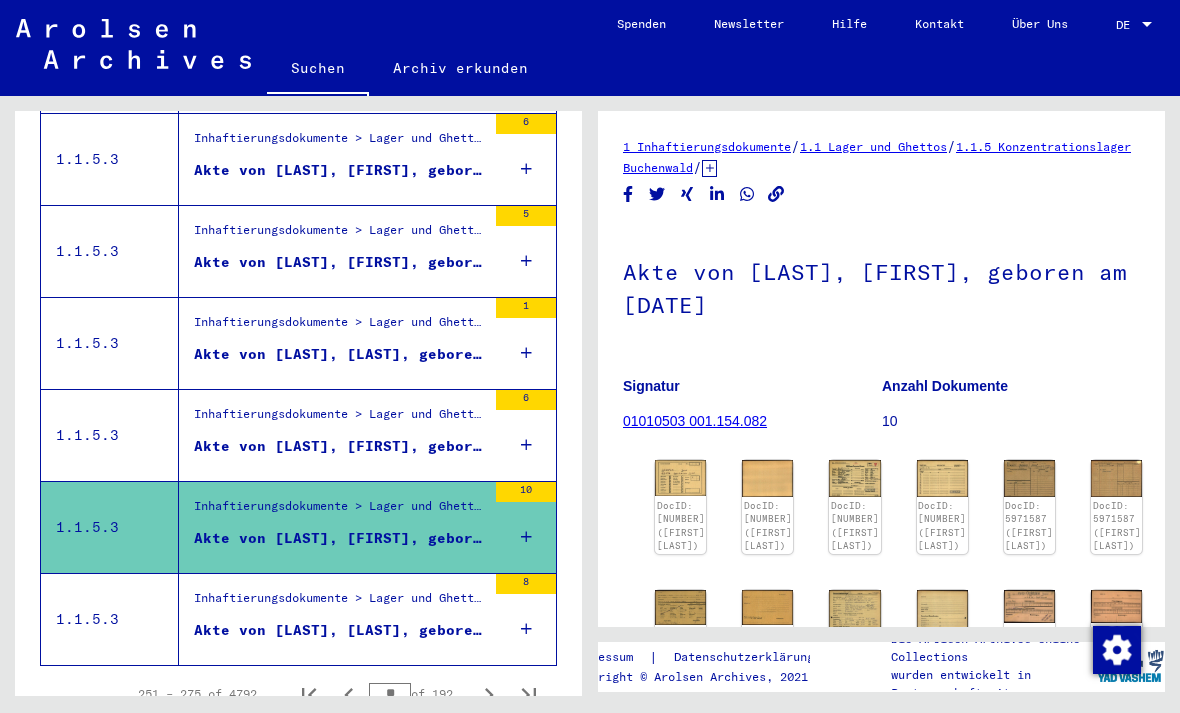 click on "Inhaftierungsdokumente > Lager und Ghettos > Konzentrationslager Buchenwald > Individuelle Unterlagen Männer Buchenwald  > Individuelle Häftlingsunterlagen - KL Buchenwald > Akten mit Namen ab A bis SYS und weiterer Untergliederung > Akten mit Namen ab GOLDSCHMIED" at bounding box center [340, 603] 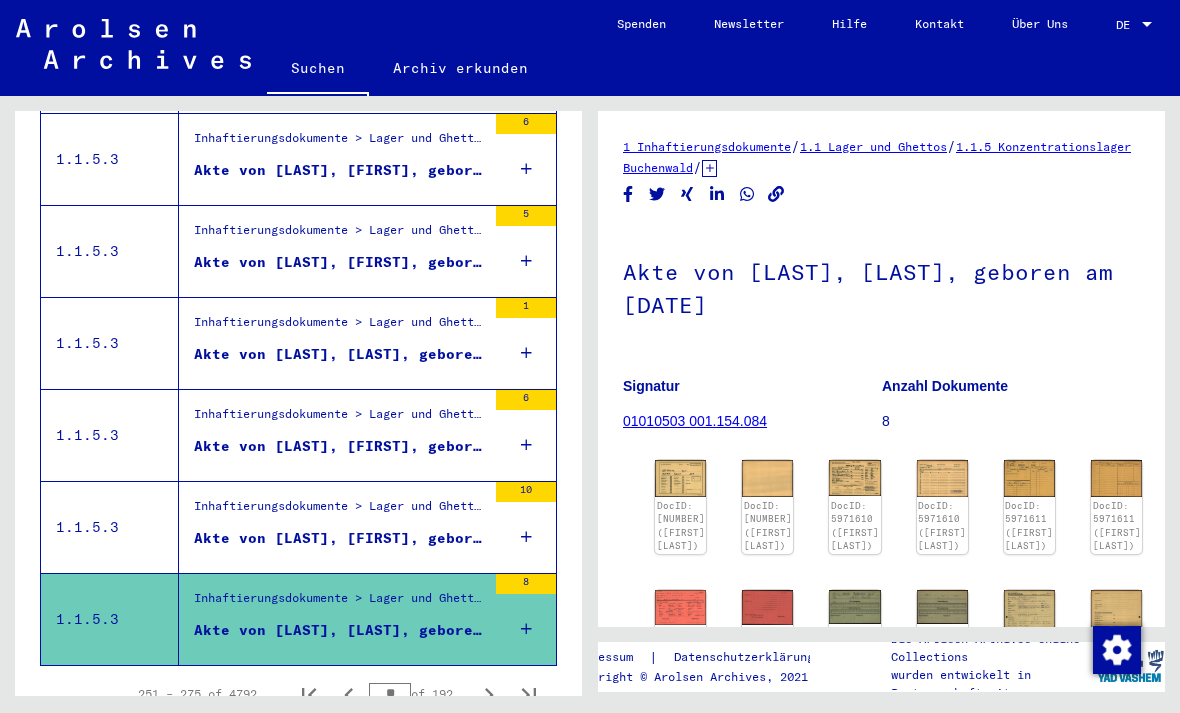 click 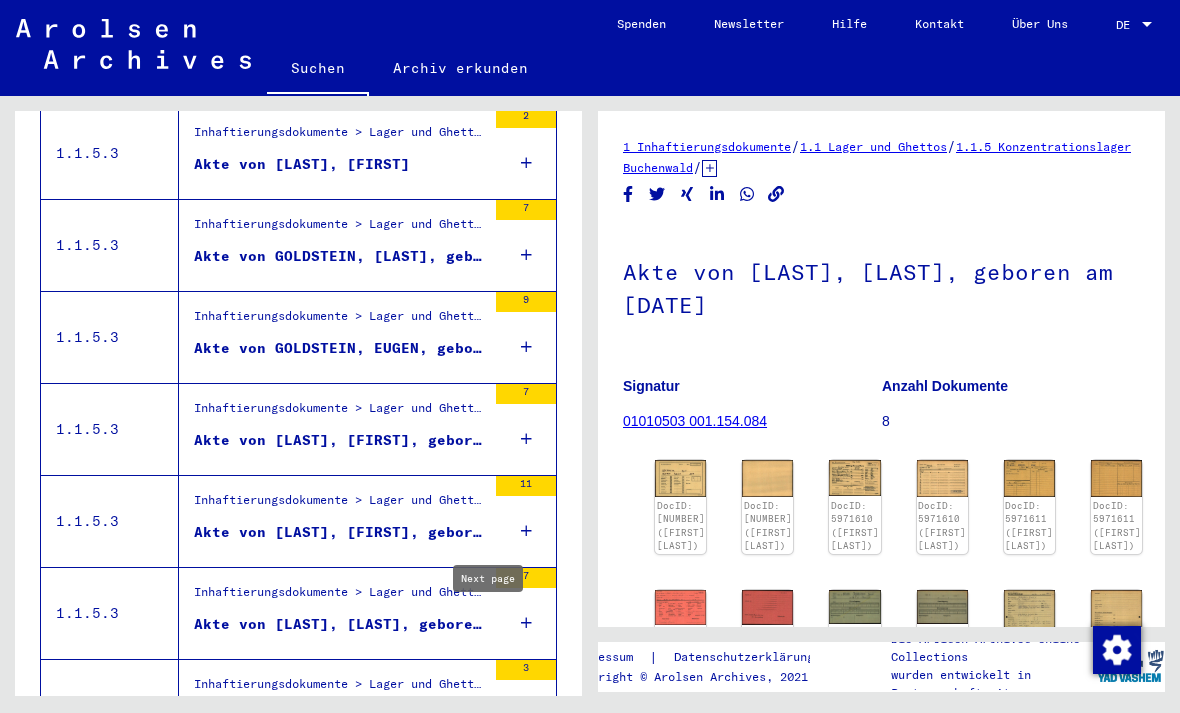 scroll, scrollTop: 1990, scrollLeft: 0, axis: vertical 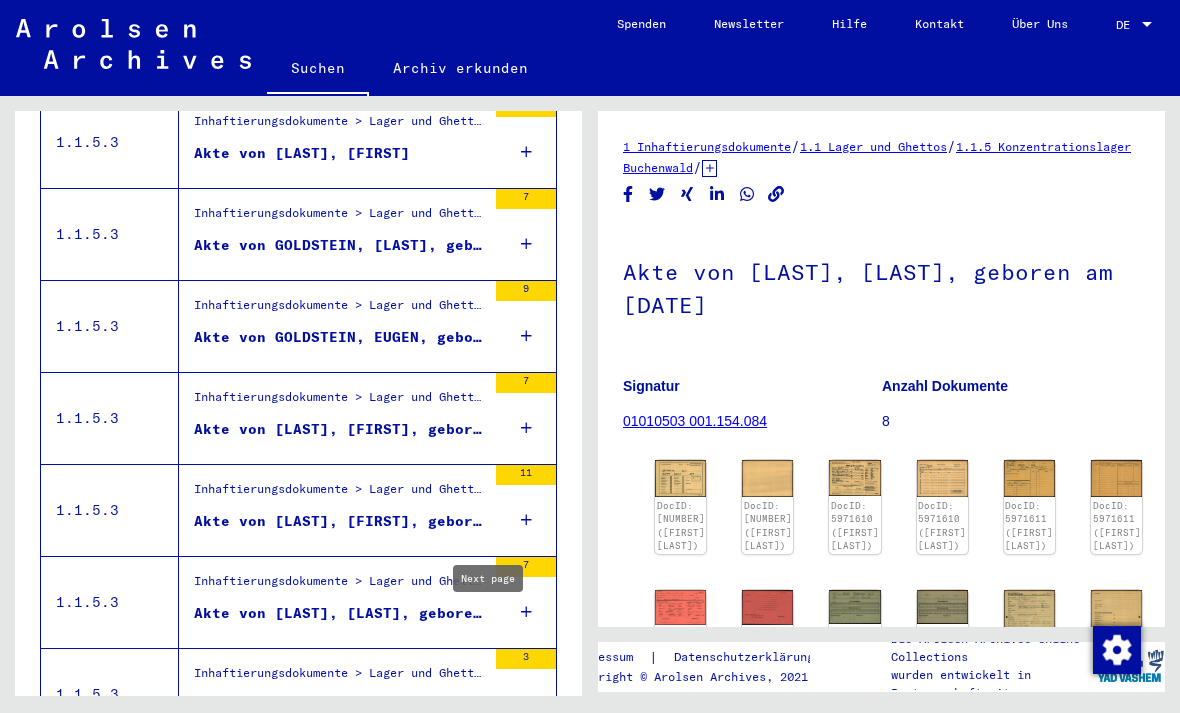 click on "Akte von [LAST], [FIRST], geboren am [DATE]" at bounding box center (340, 521) 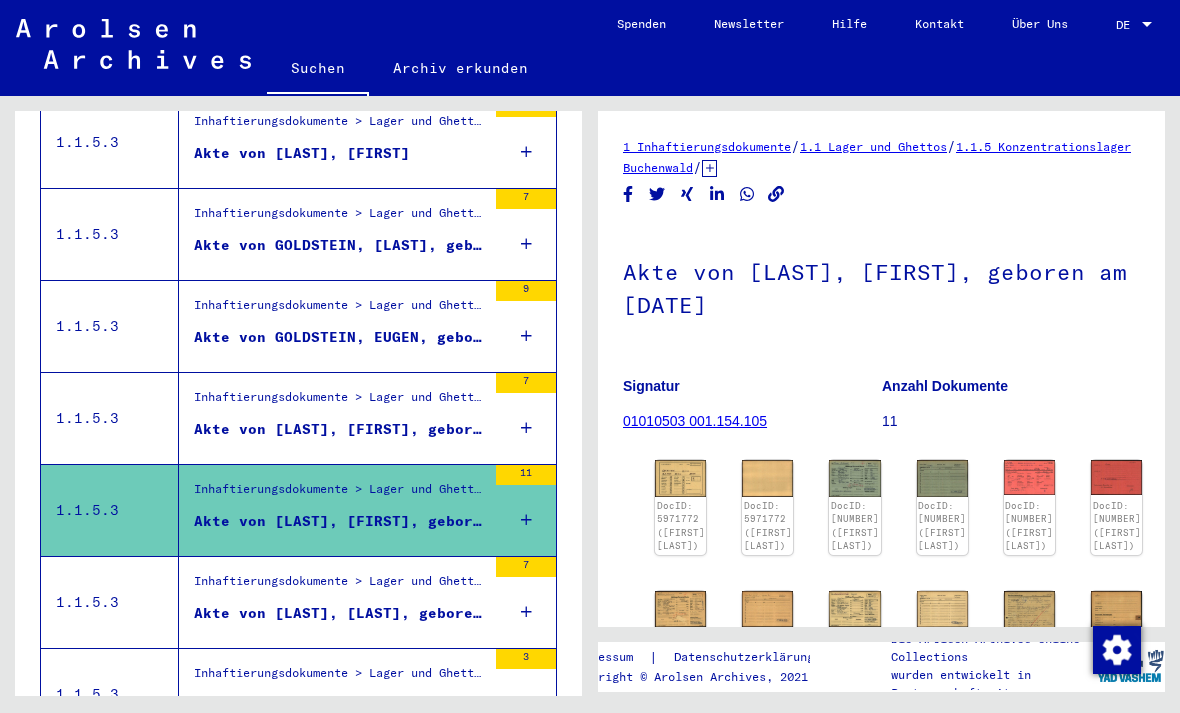 click 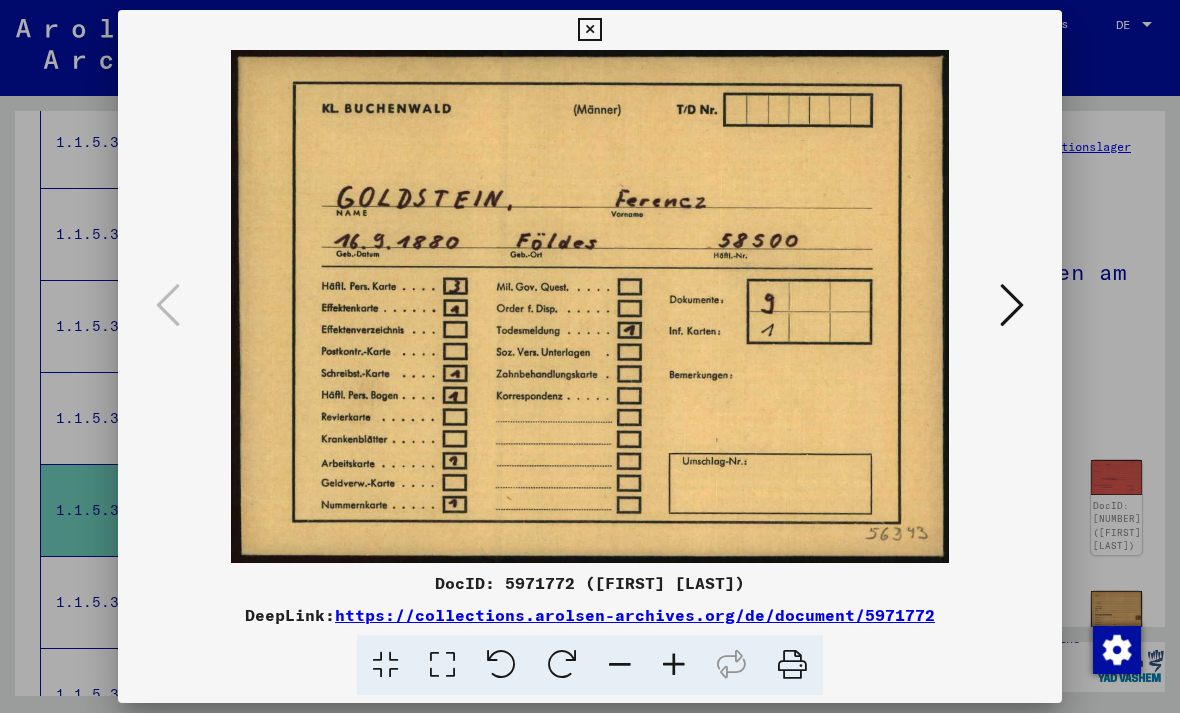 click at bounding box center [1012, 306] 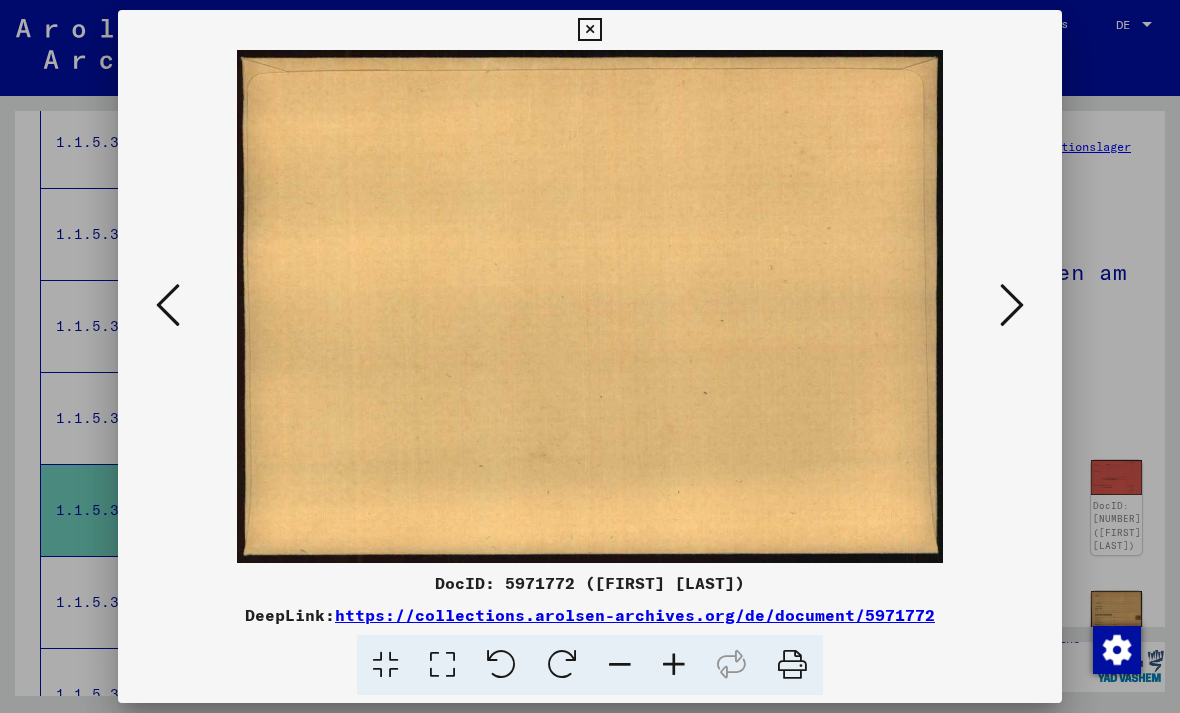 click at bounding box center [1012, 306] 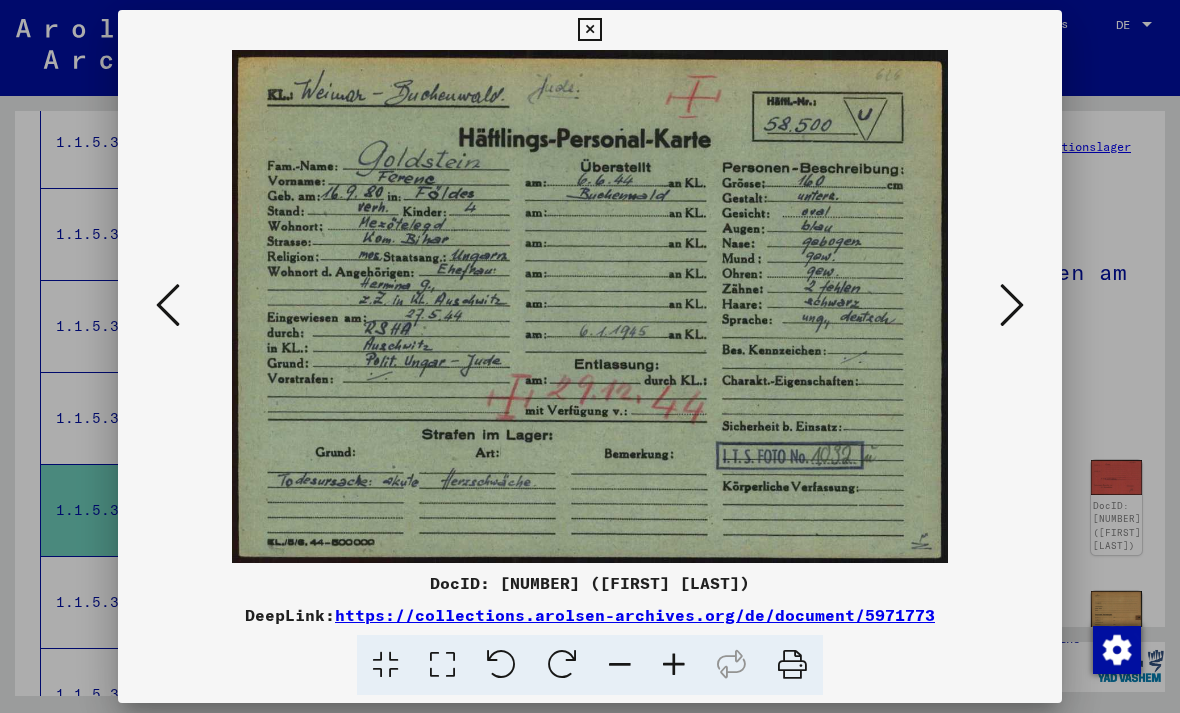 click at bounding box center (1012, 305) 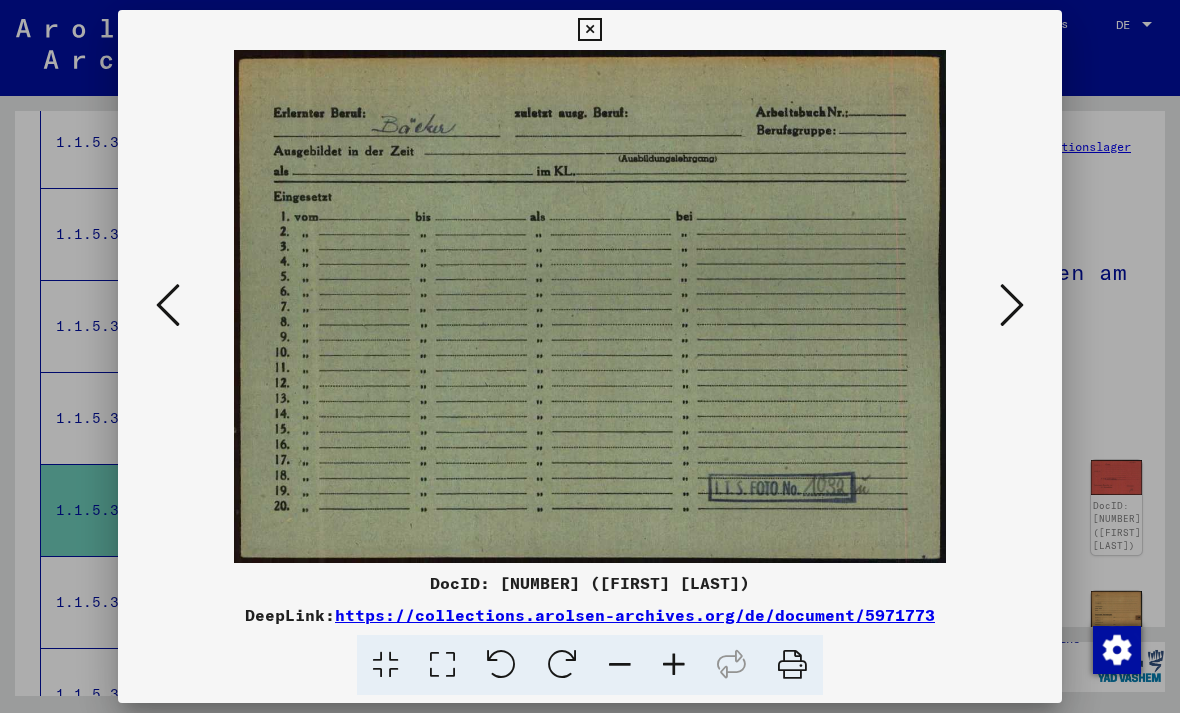 click at bounding box center (1012, 305) 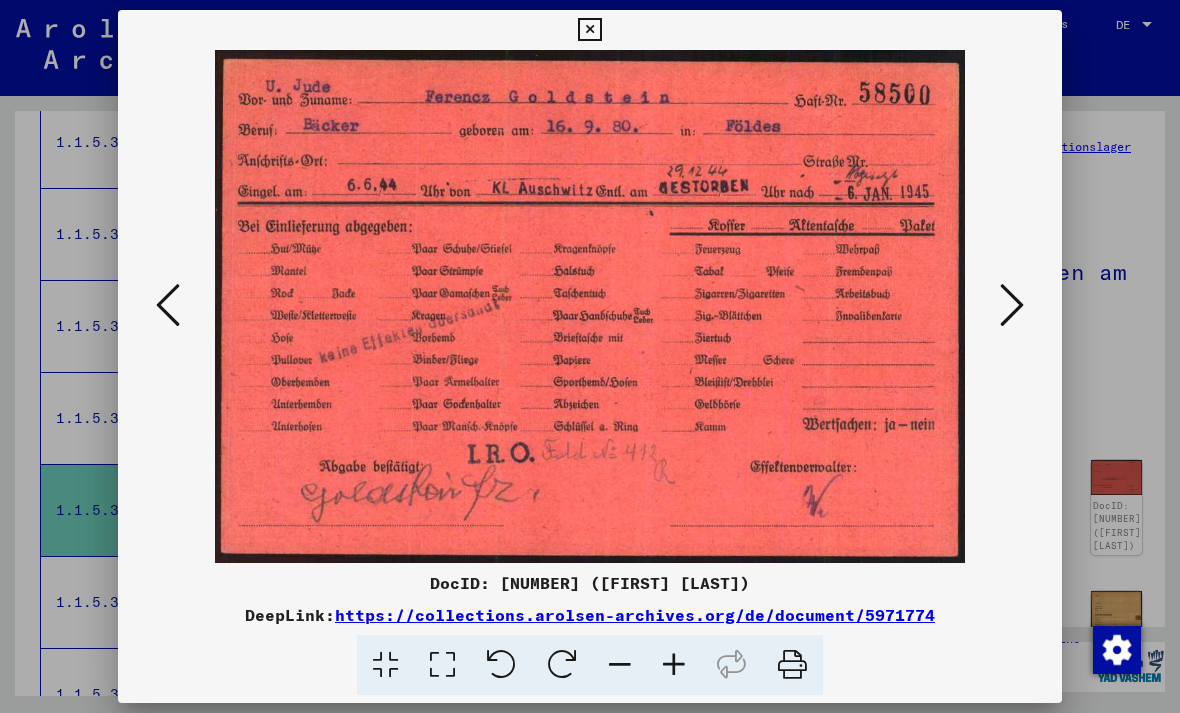 click at bounding box center (1012, 305) 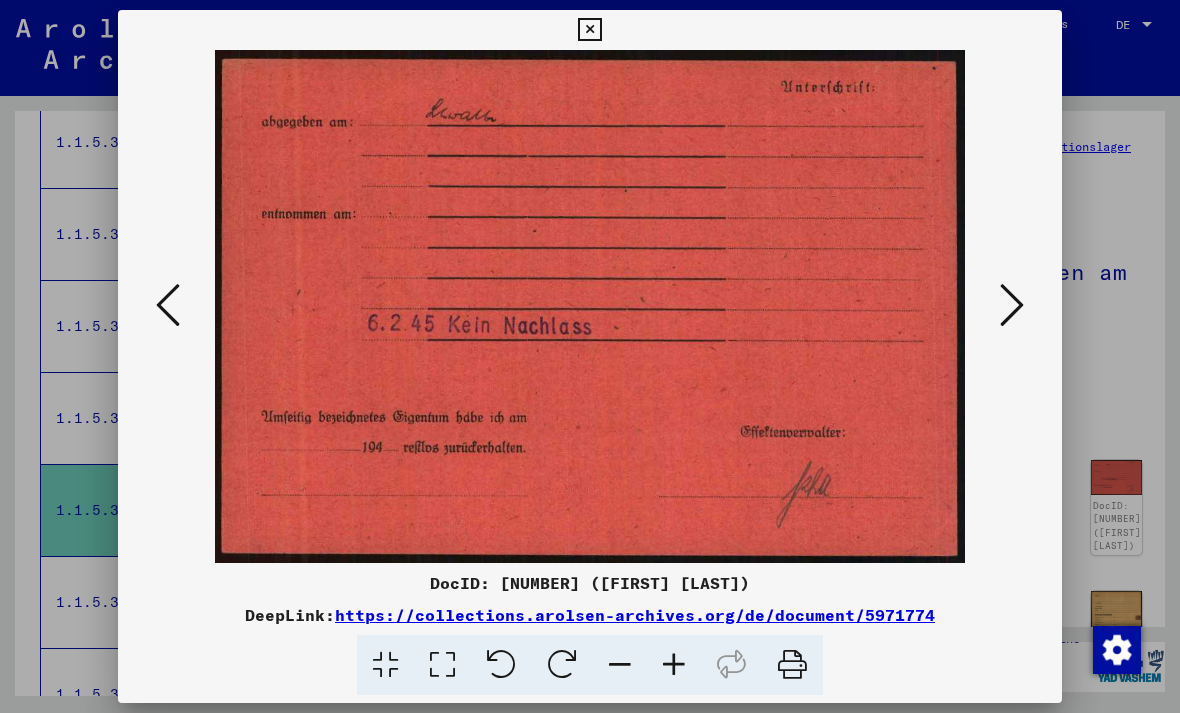 click at bounding box center [1012, 305] 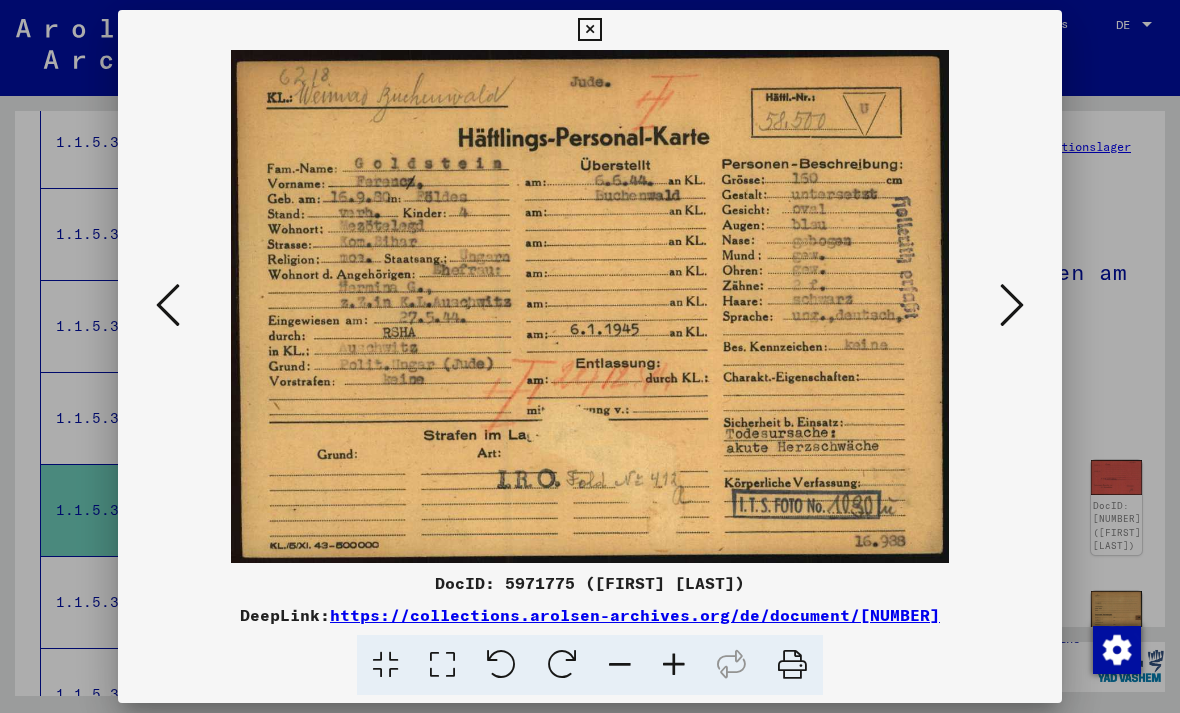 click at bounding box center (1012, 305) 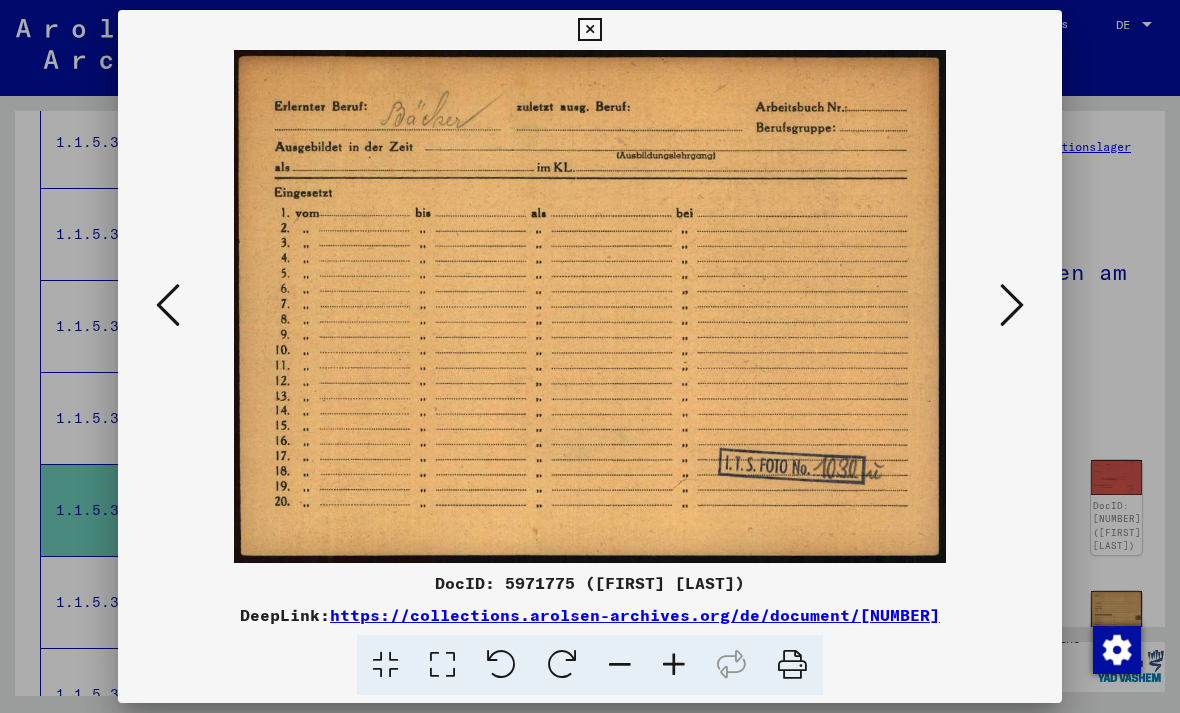 click at bounding box center (1012, 305) 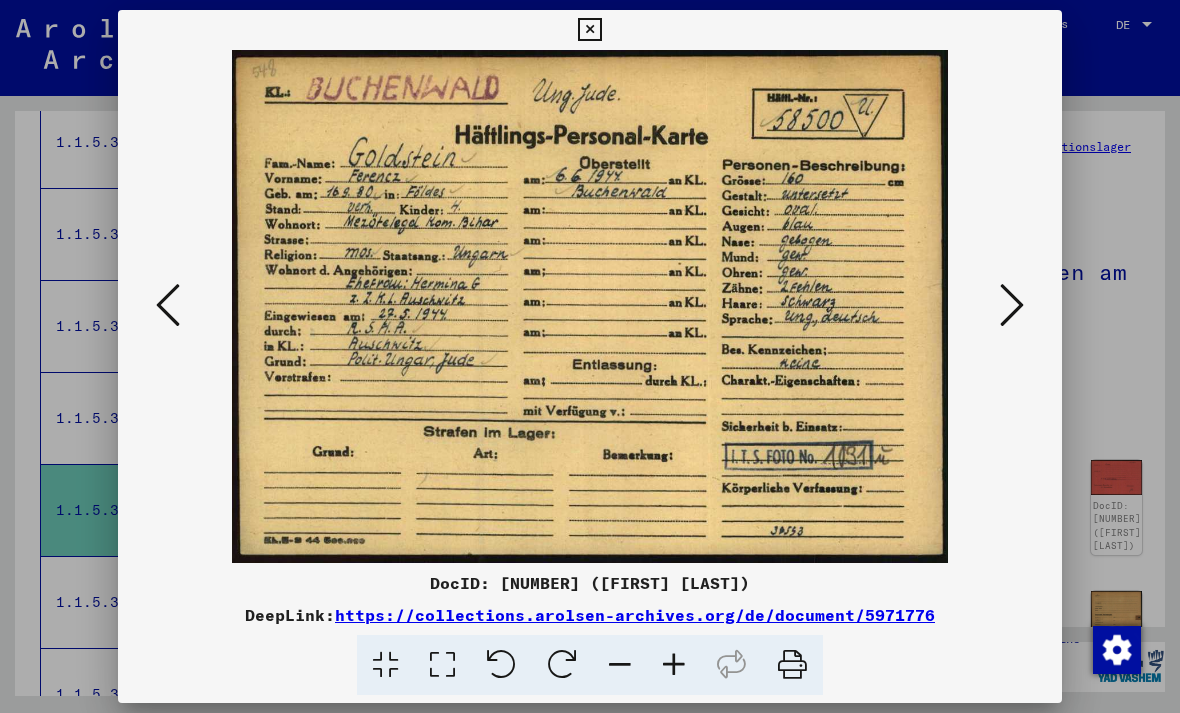 click at bounding box center (1012, 305) 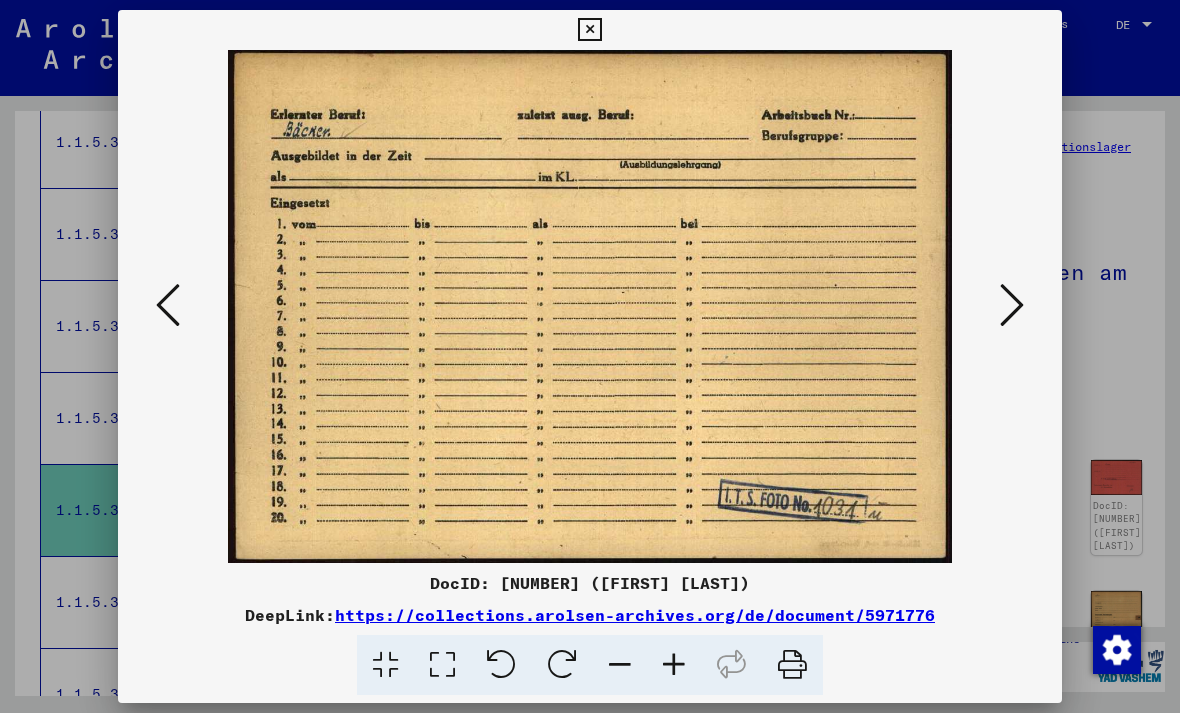 click at bounding box center (589, 30) 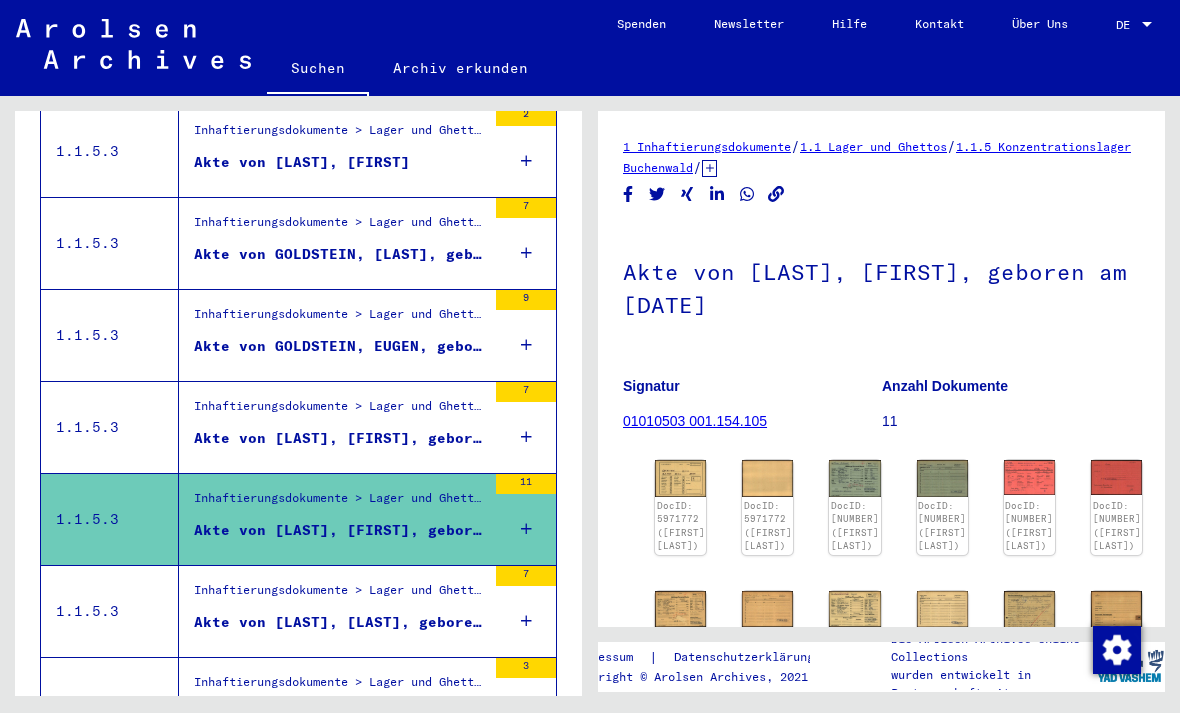 scroll, scrollTop: 1980, scrollLeft: 0, axis: vertical 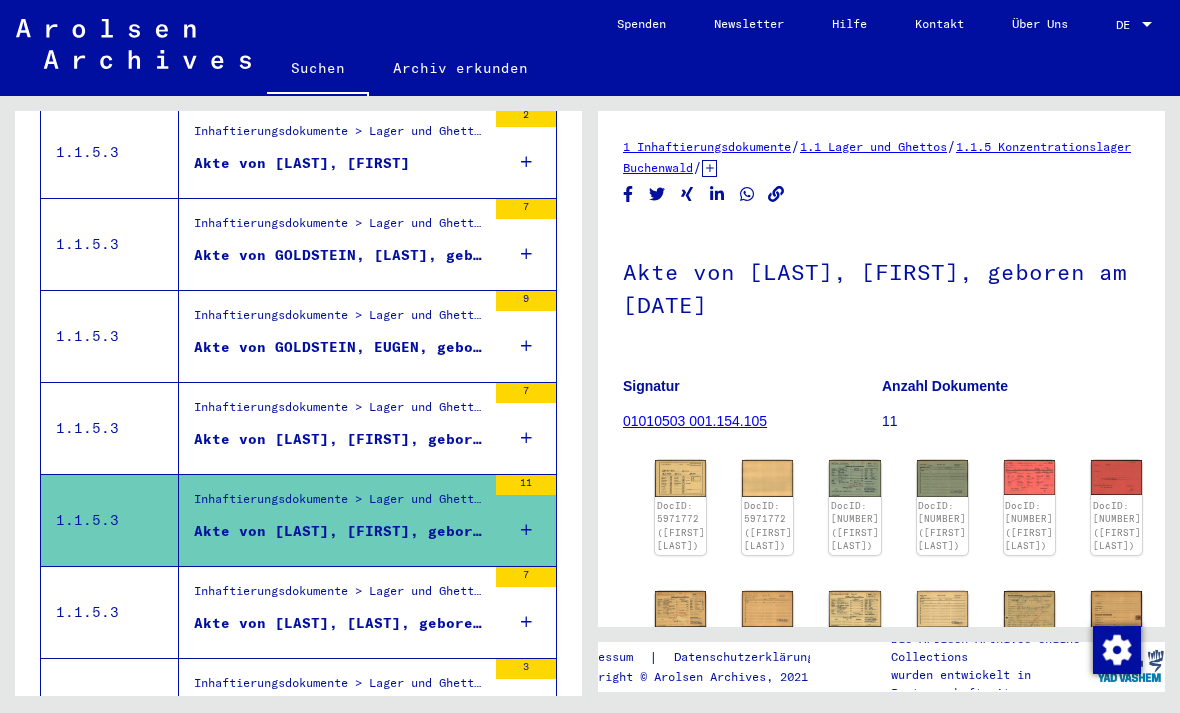 click on "Akte von [LAST], [FIRST], geboren am [DATE]" at bounding box center (340, 439) 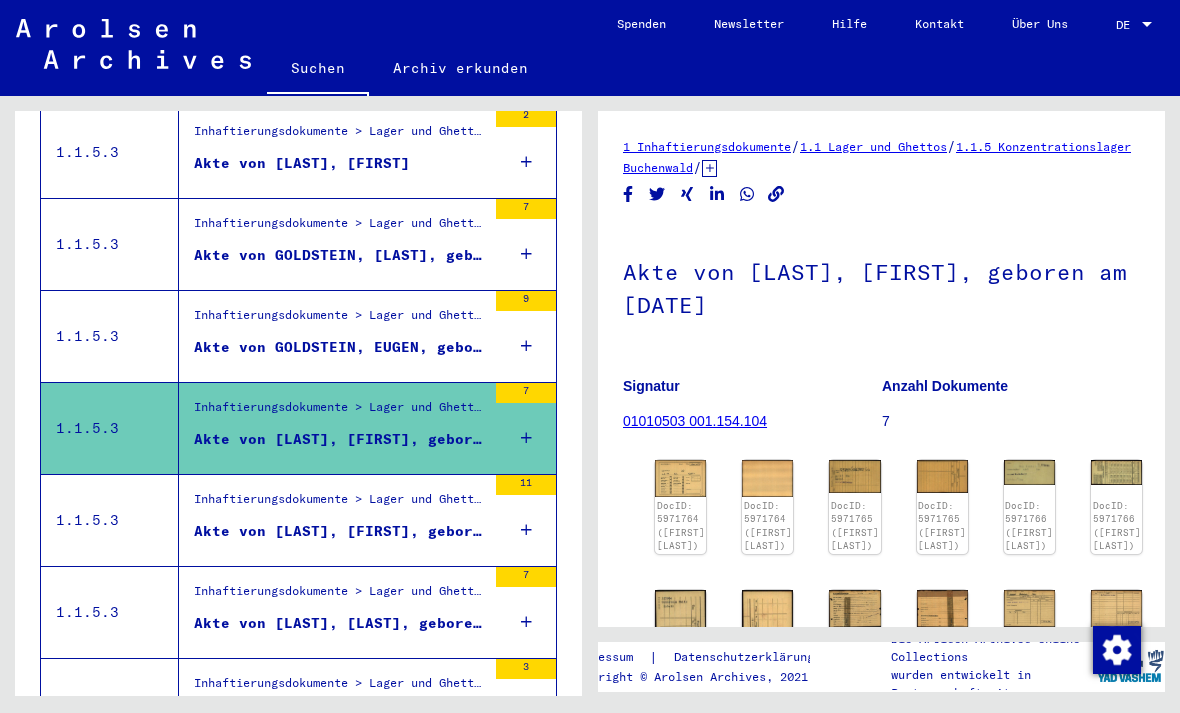 click 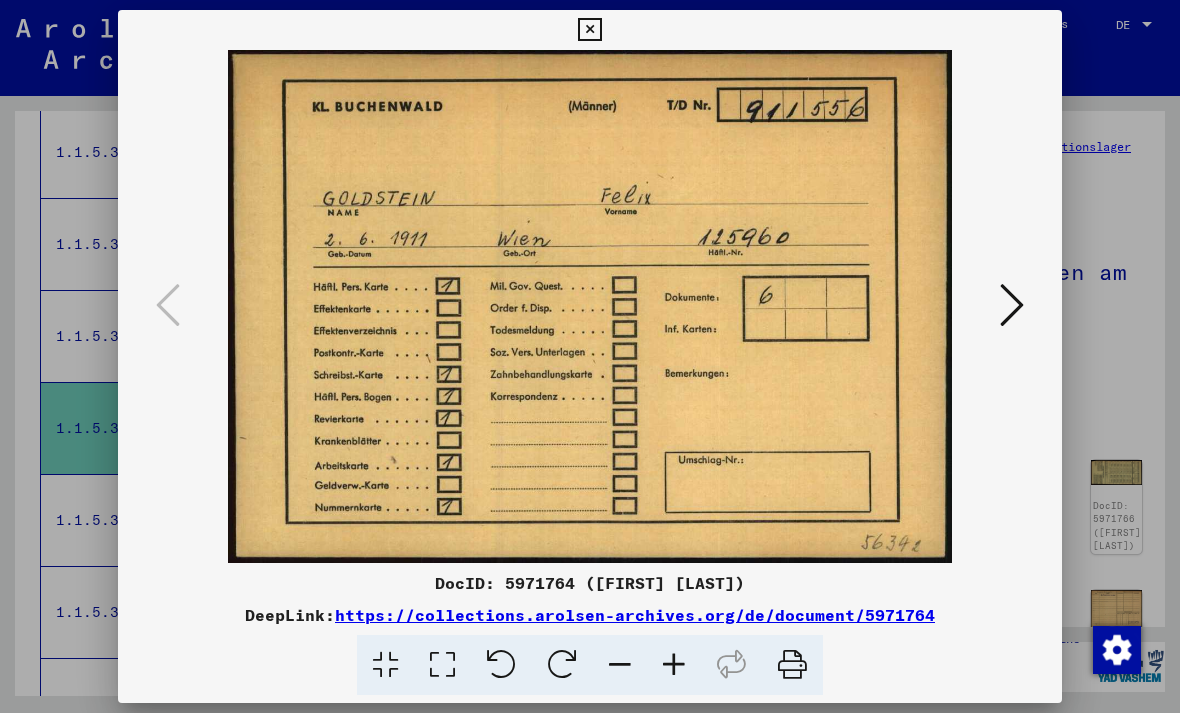 click at bounding box center [590, 306] 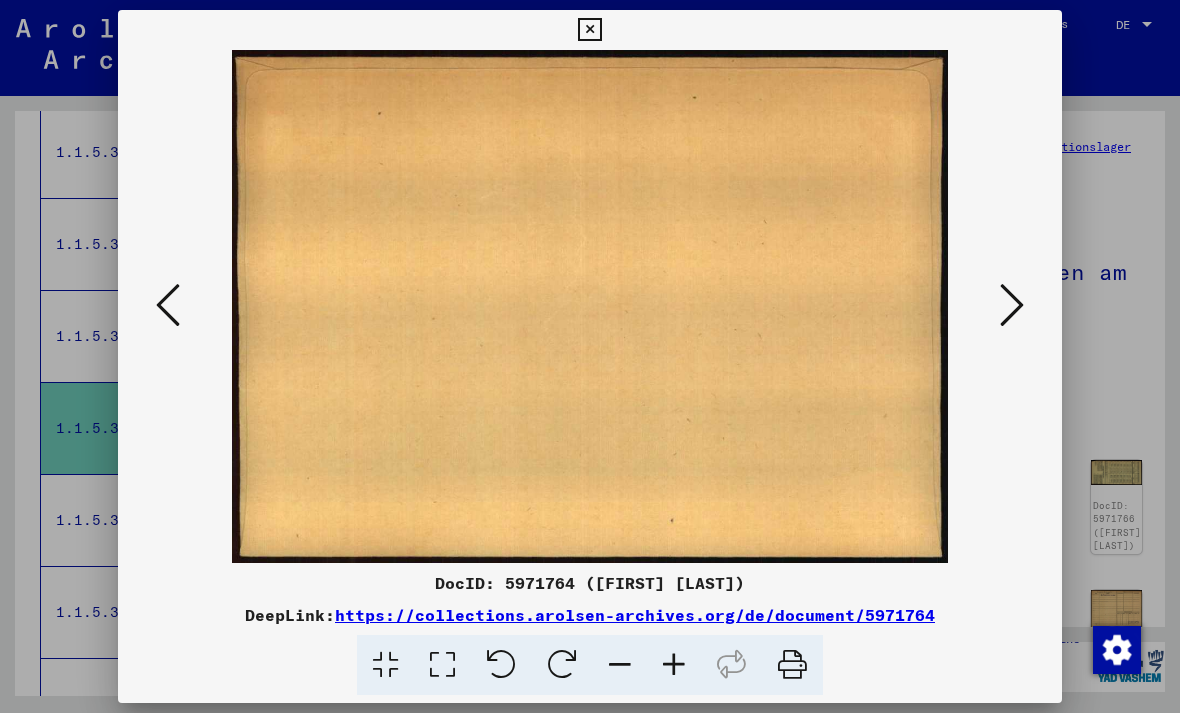 click at bounding box center (1012, 305) 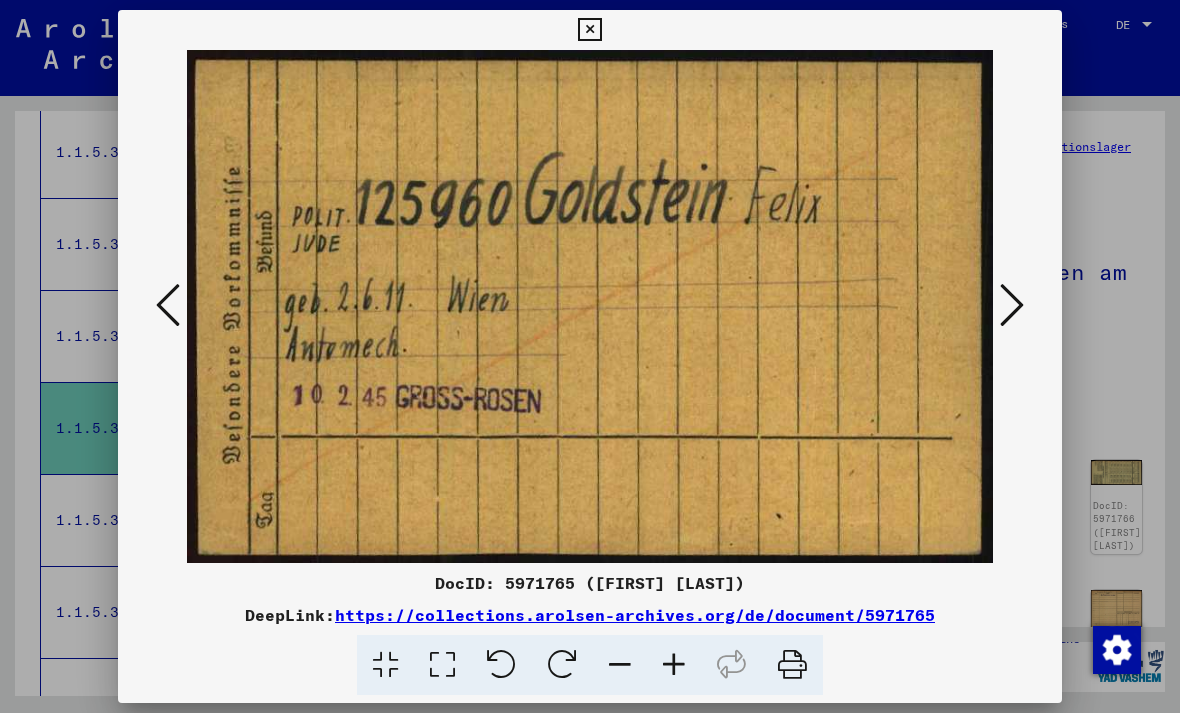 click at bounding box center (1012, 305) 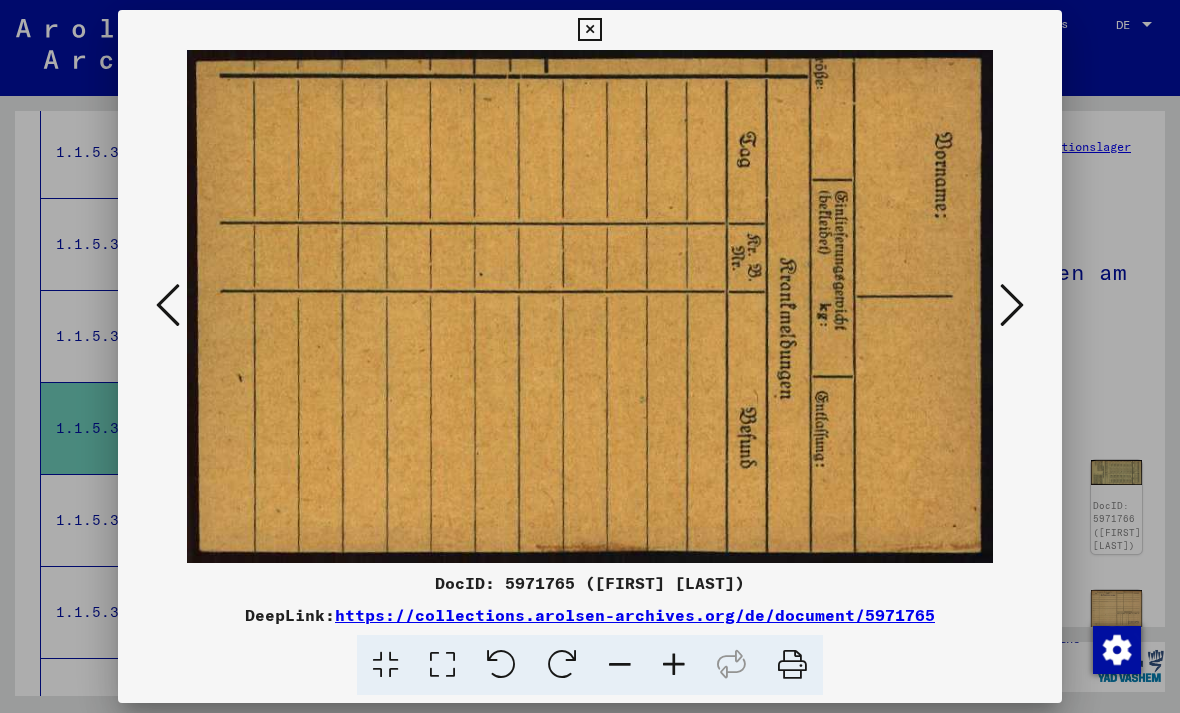 click at bounding box center [1012, 305] 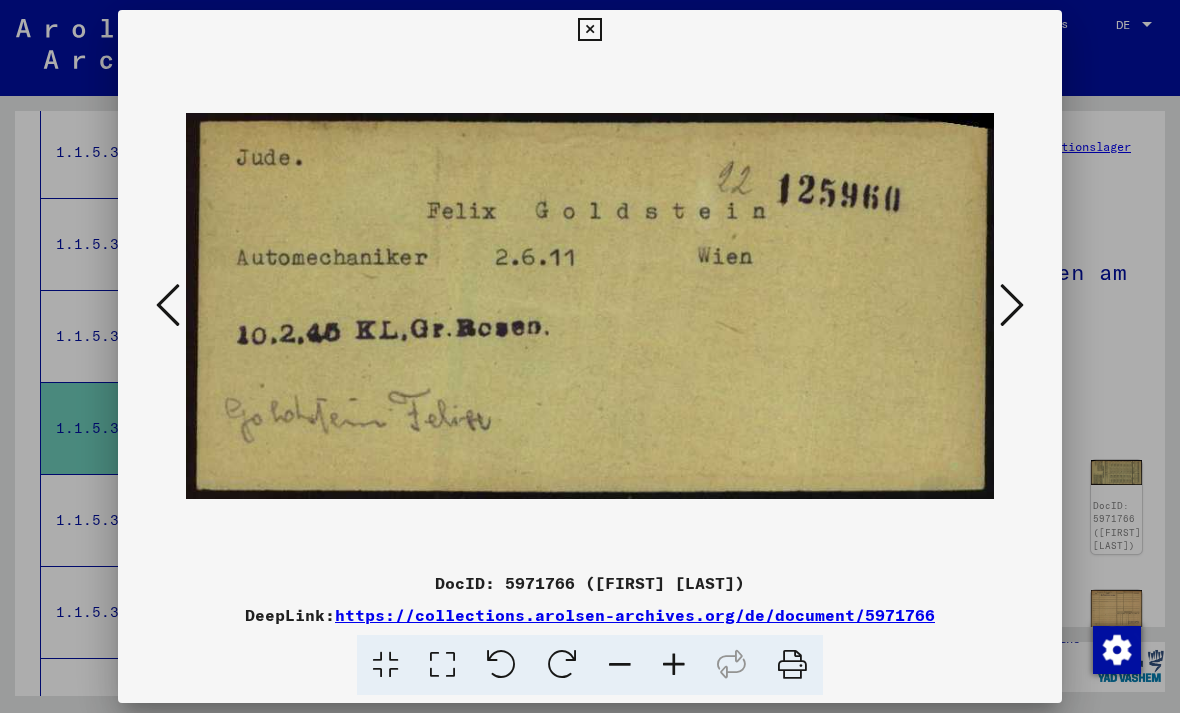 click at bounding box center (1012, 305) 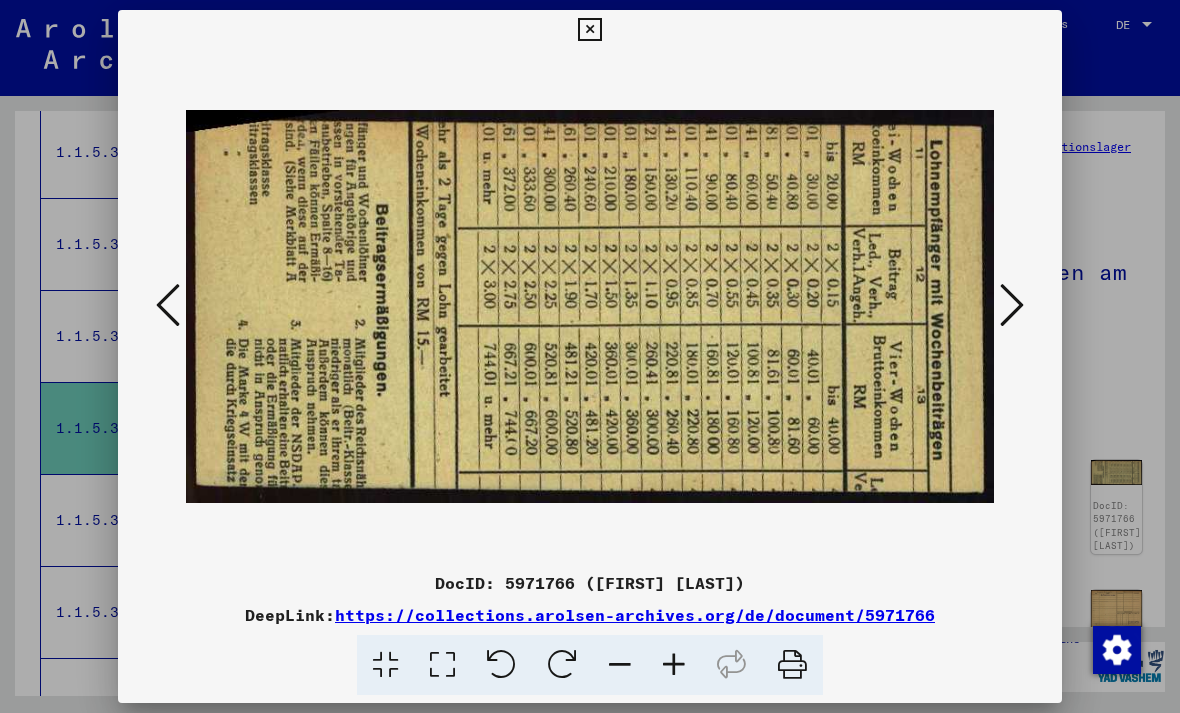click at bounding box center (590, 306) 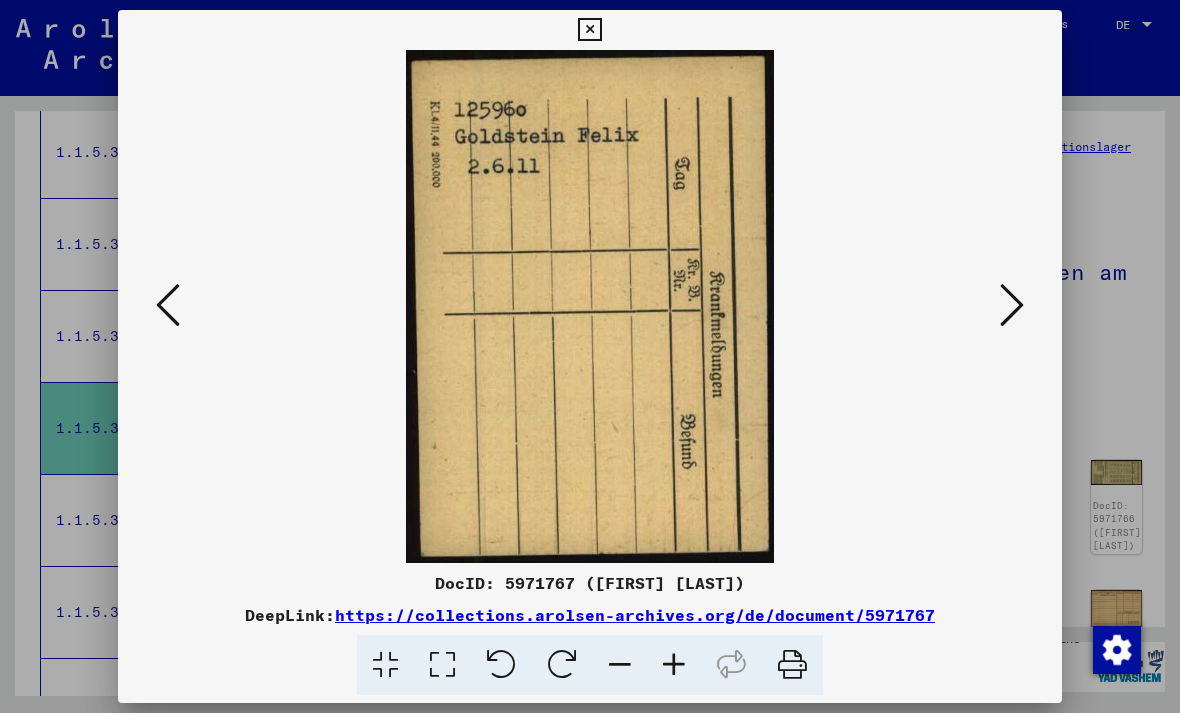 click at bounding box center [1012, 305] 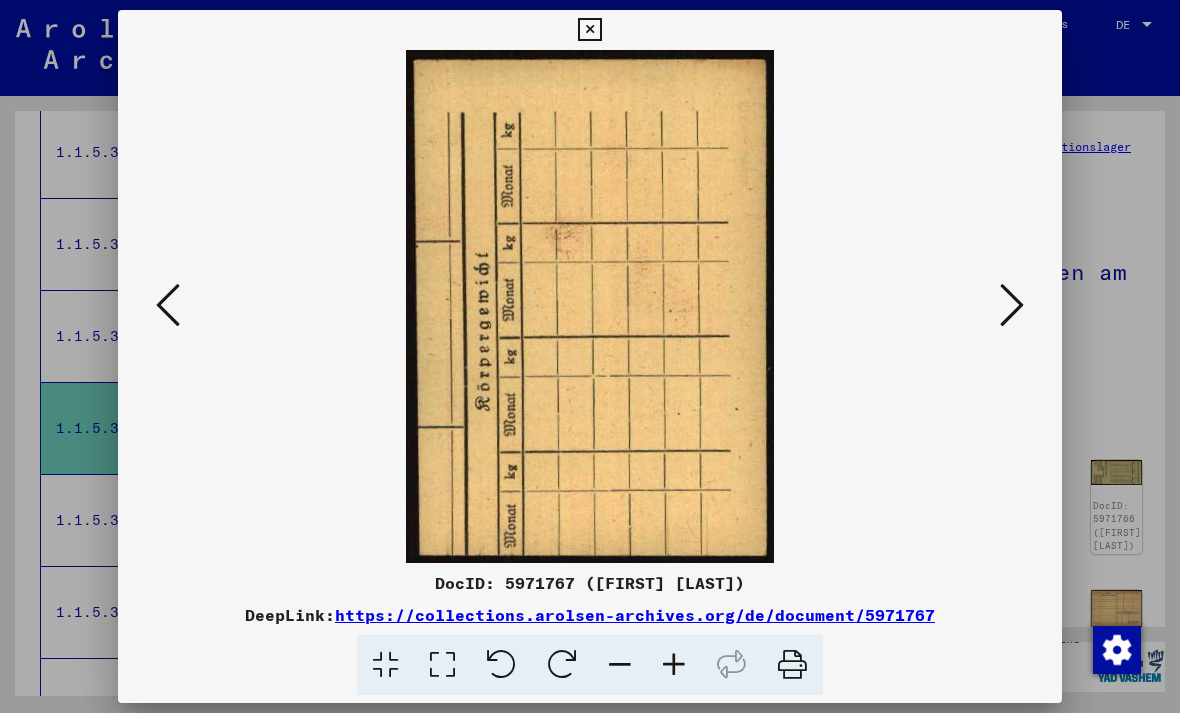 click at bounding box center (1012, 305) 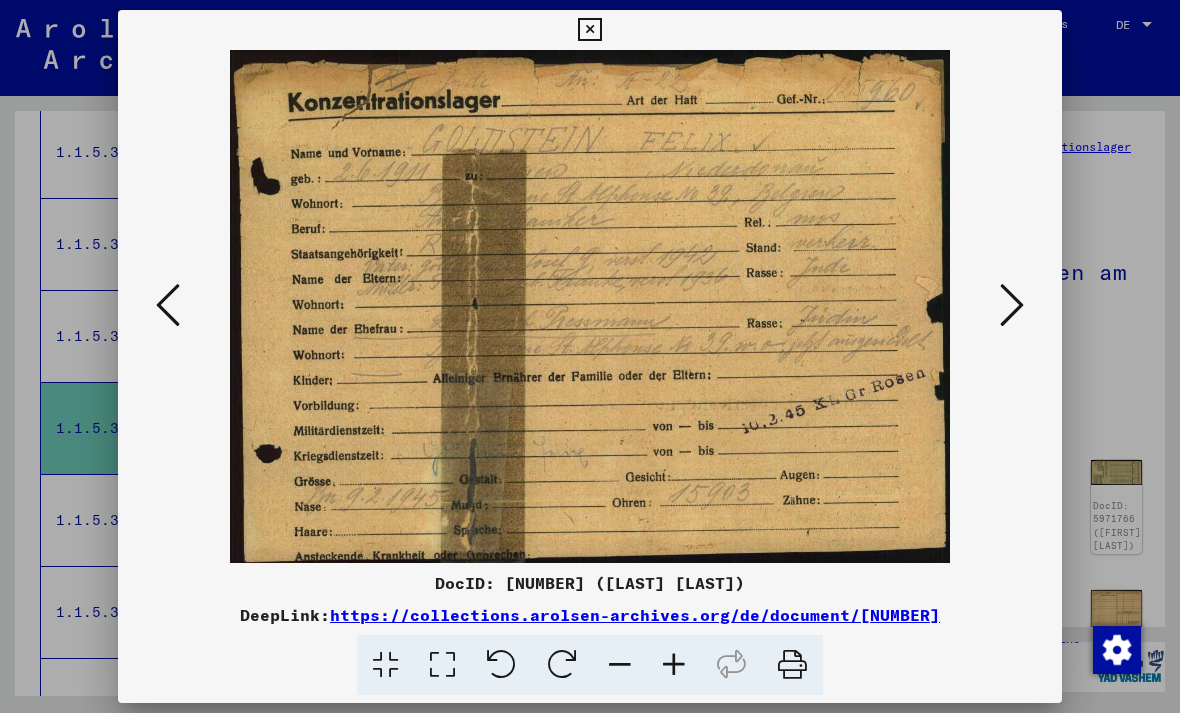 click at bounding box center (1012, 305) 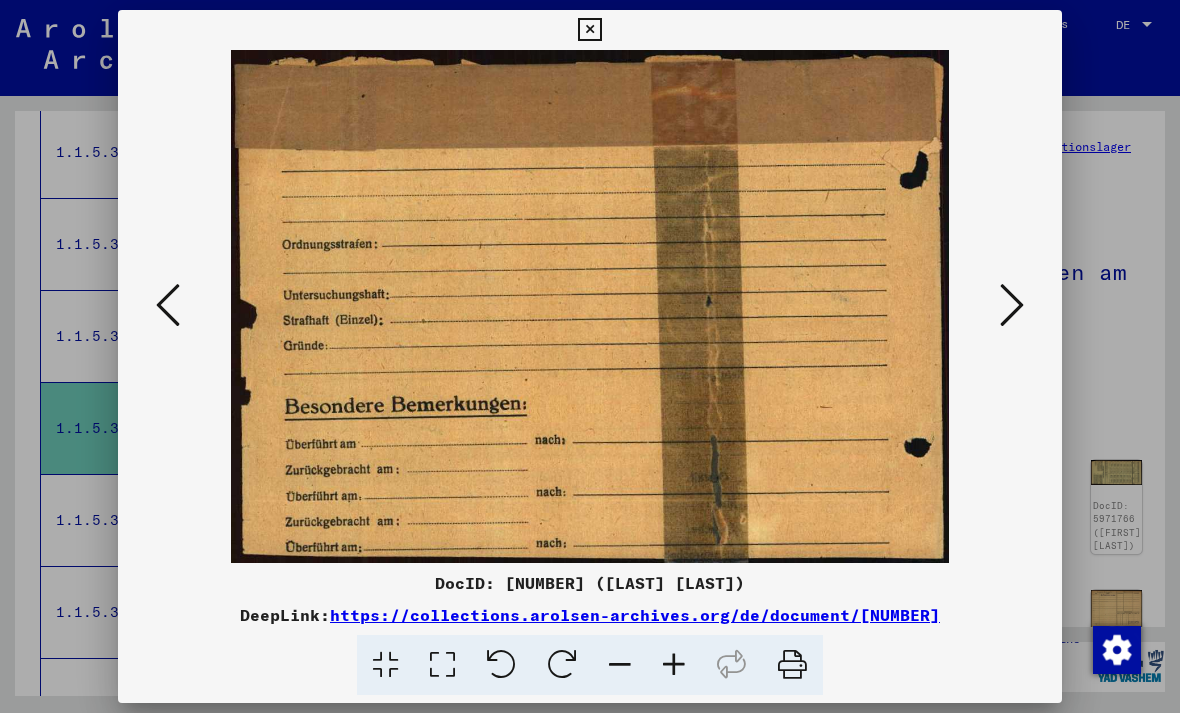 click at bounding box center [1012, 305] 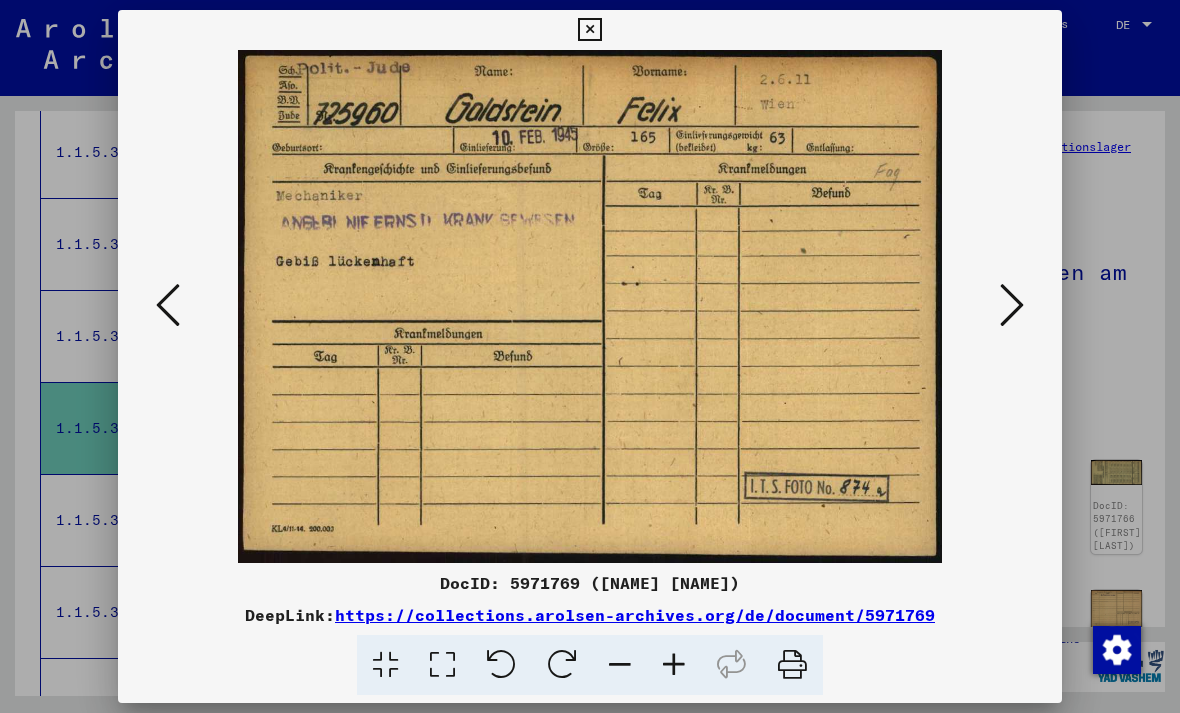 click at bounding box center (1012, 305) 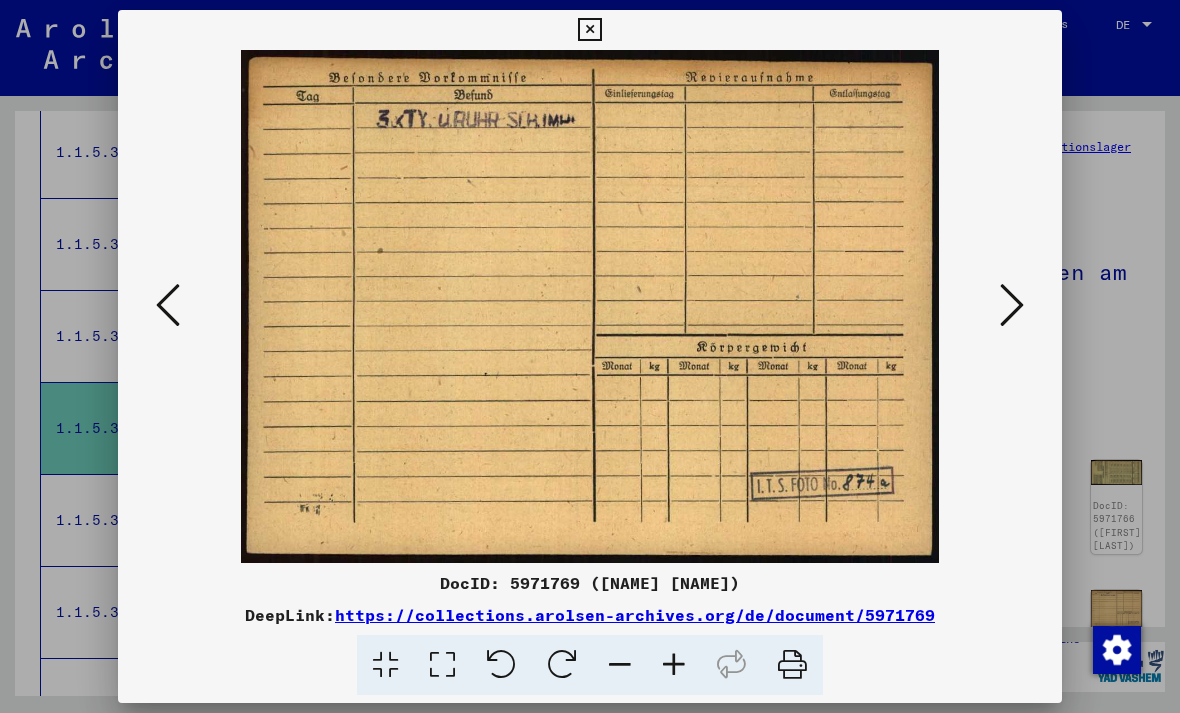 click at bounding box center [1012, 305] 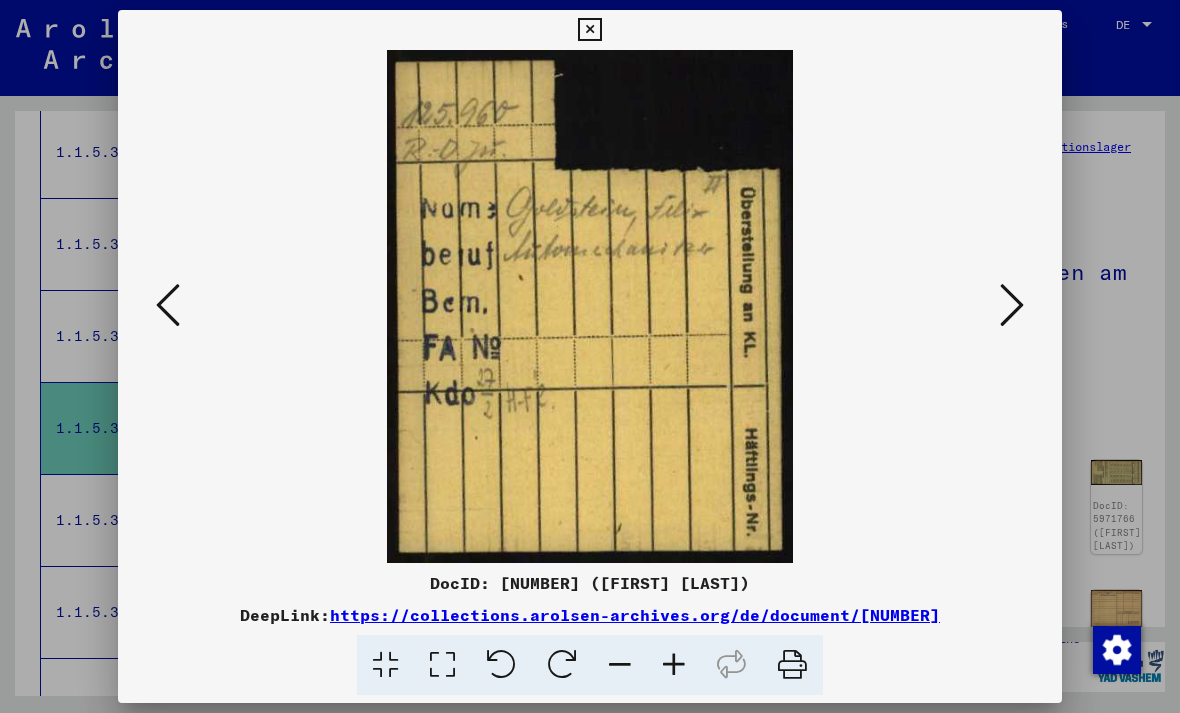 click at bounding box center (1012, 305) 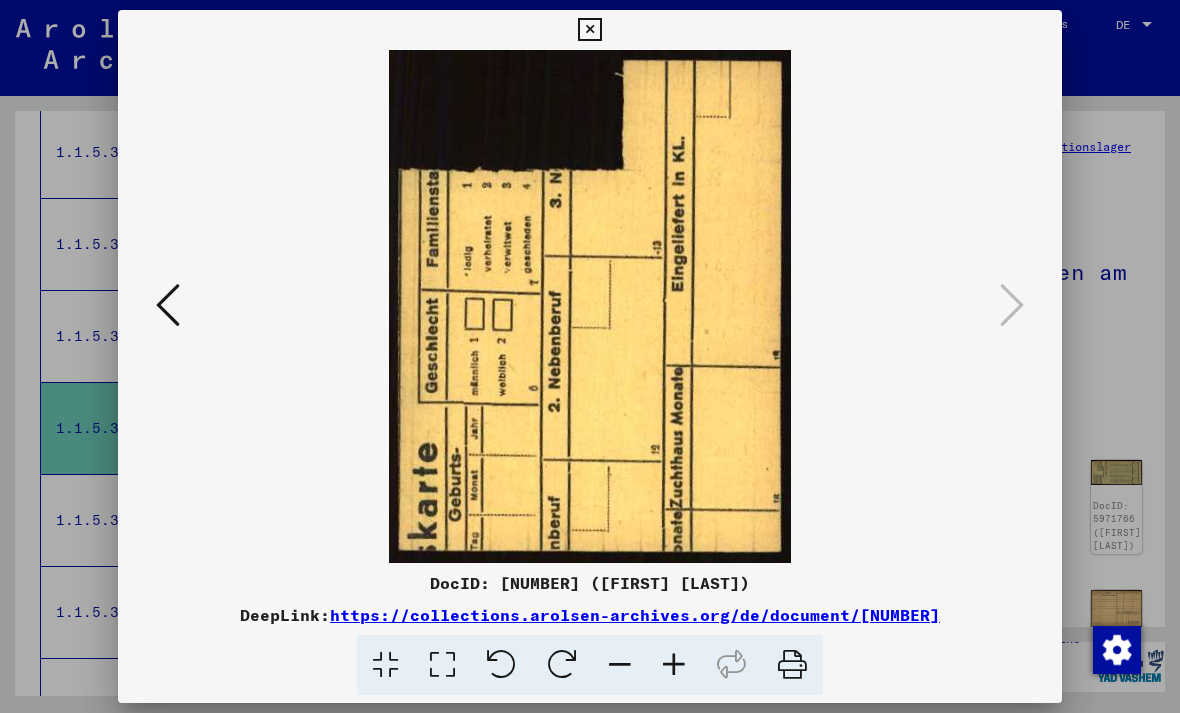 click at bounding box center (589, 30) 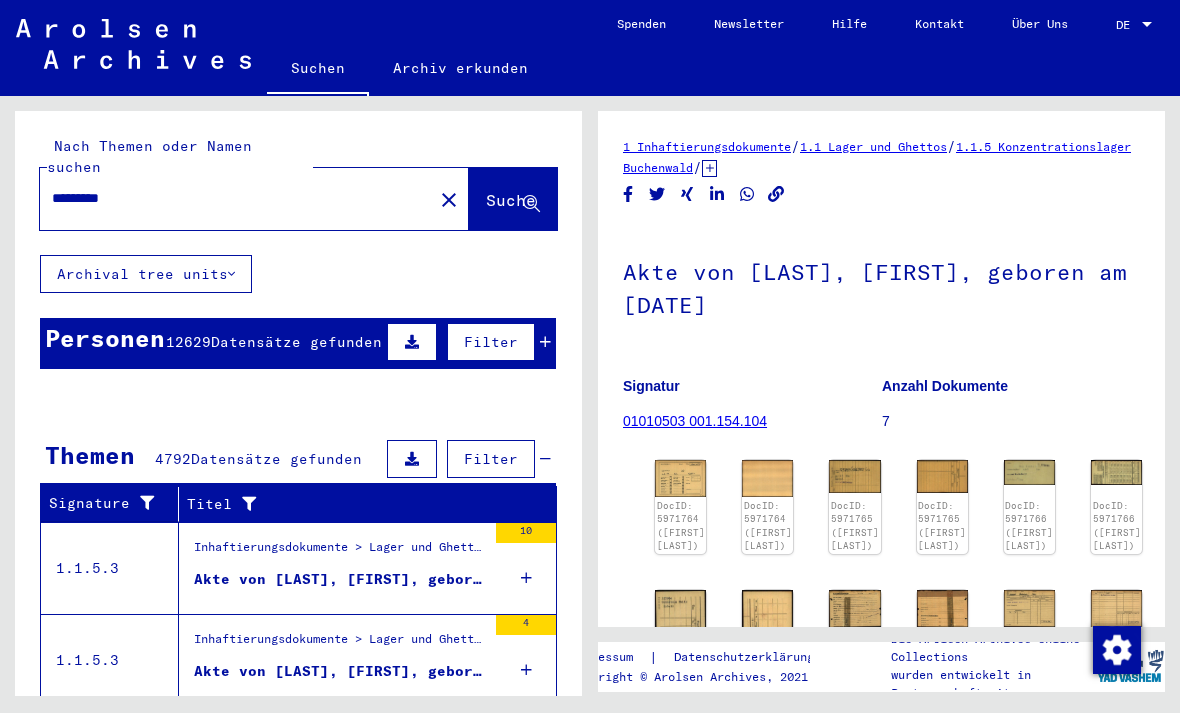 scroll, scrollTop: 0, scrollLeft: 0, axis: both 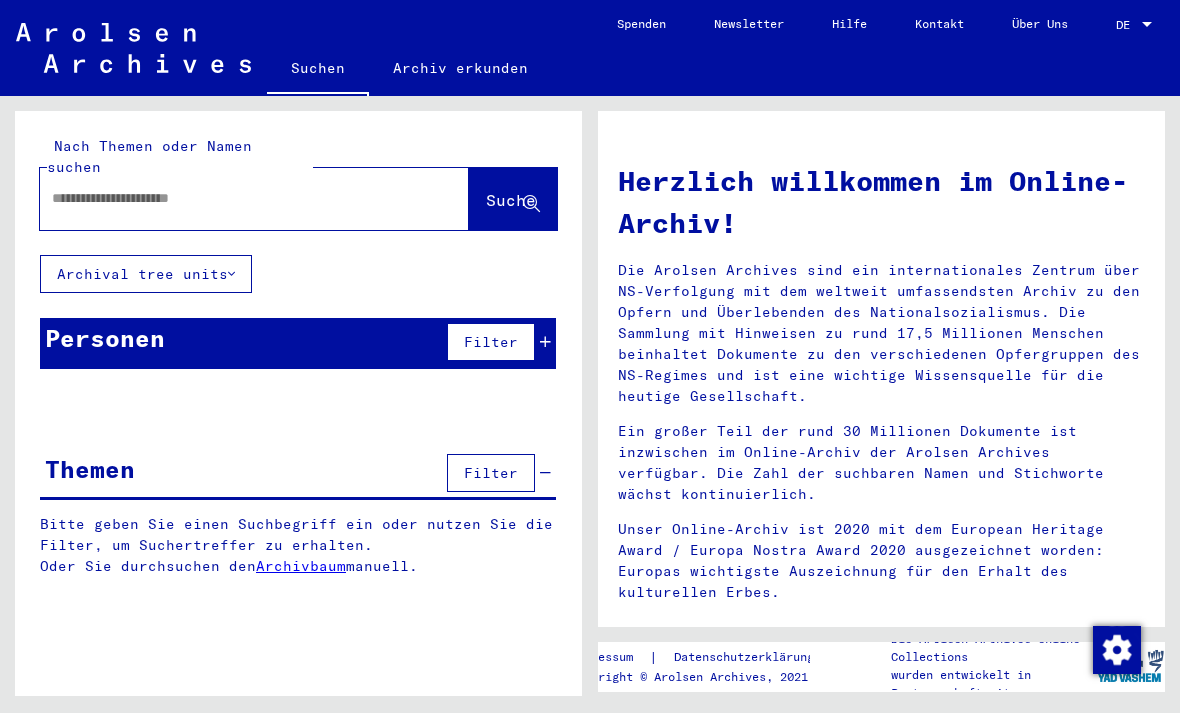 click at bounding box center (230, 198) 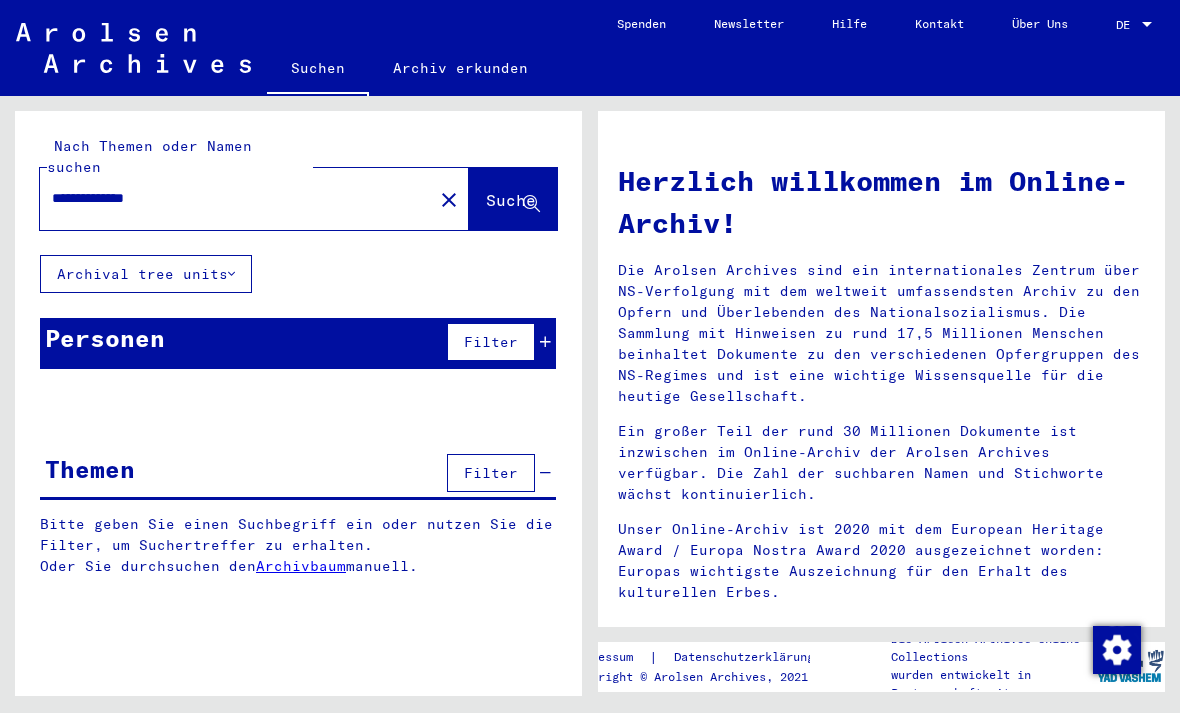 type on "**********" 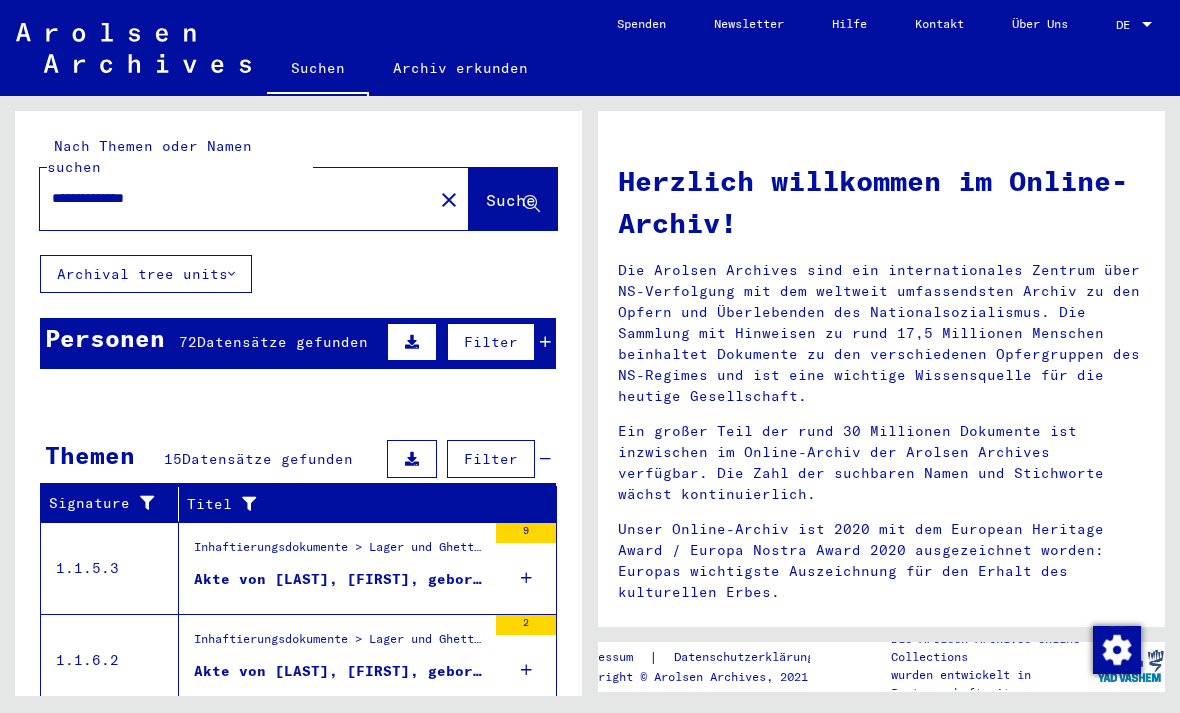 click on "Akte von [LAST], [FIRST], geboren am [DATE]" at bounding box center [340, 579] 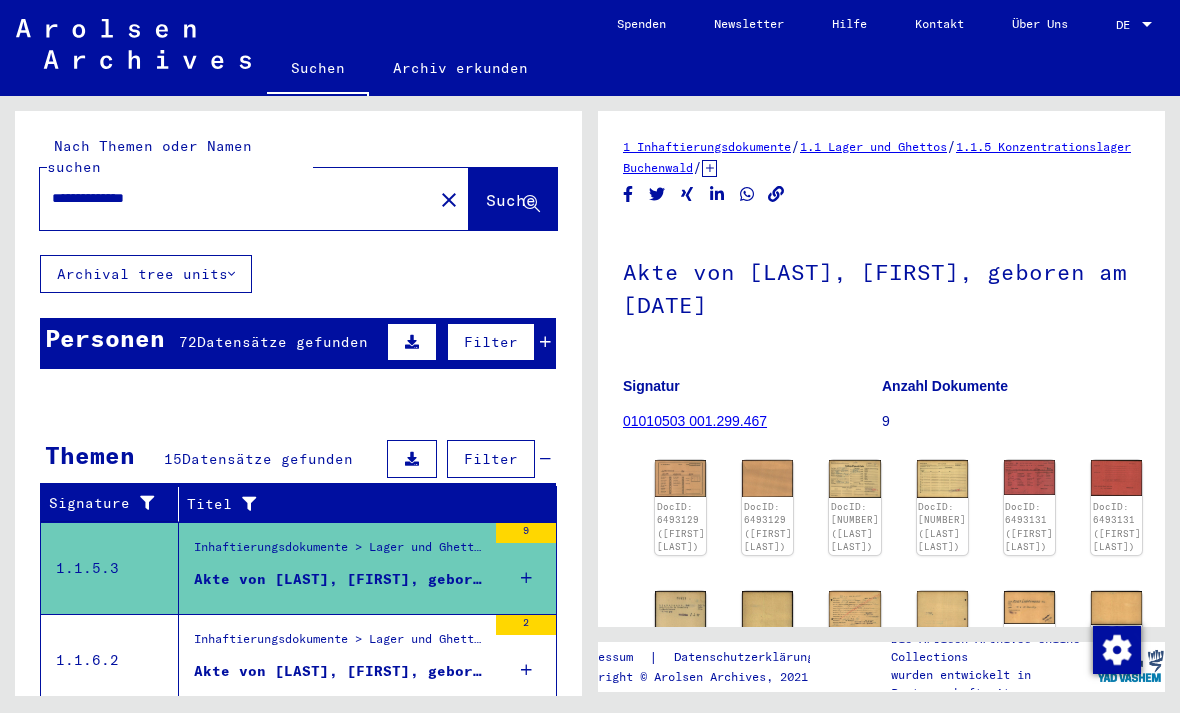 click 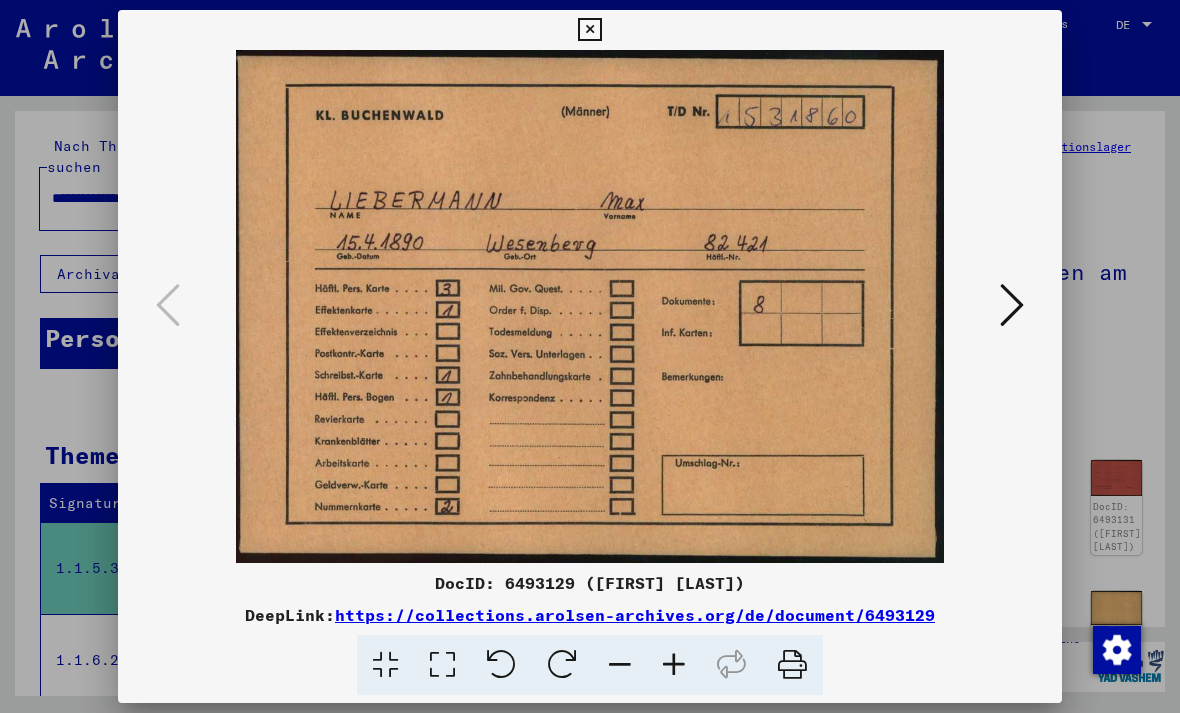 click at bounding box center [1012, 305] 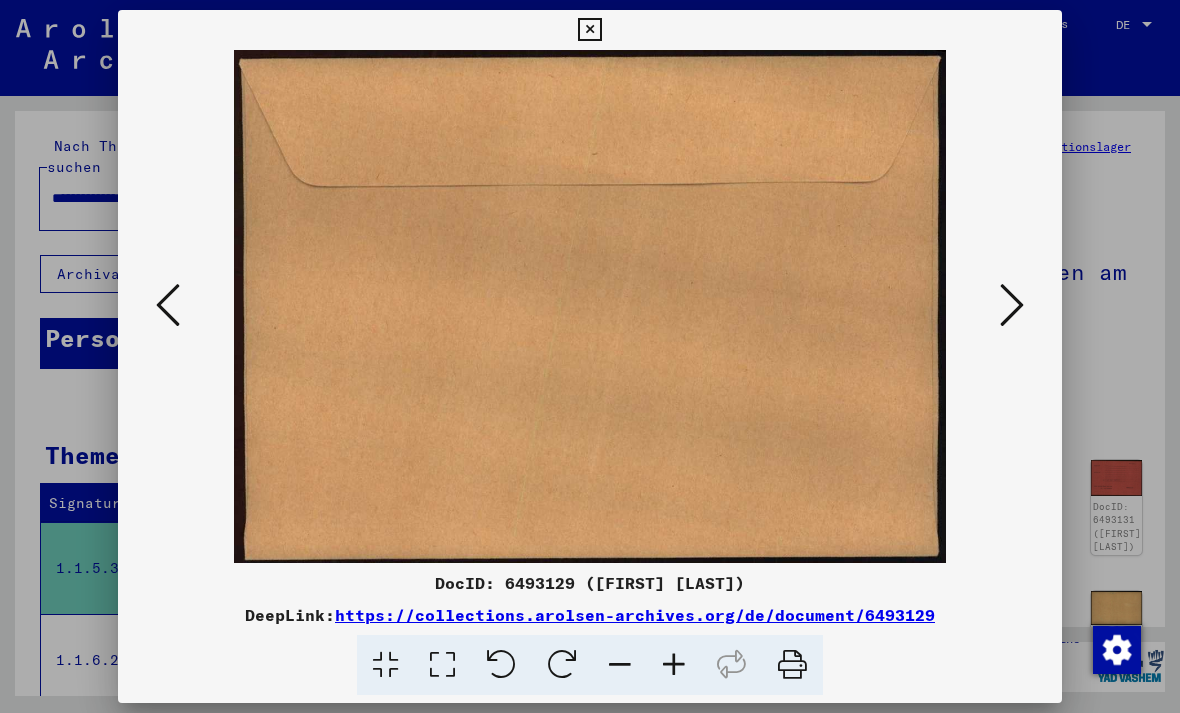 click at bounding box center (1012, 305) 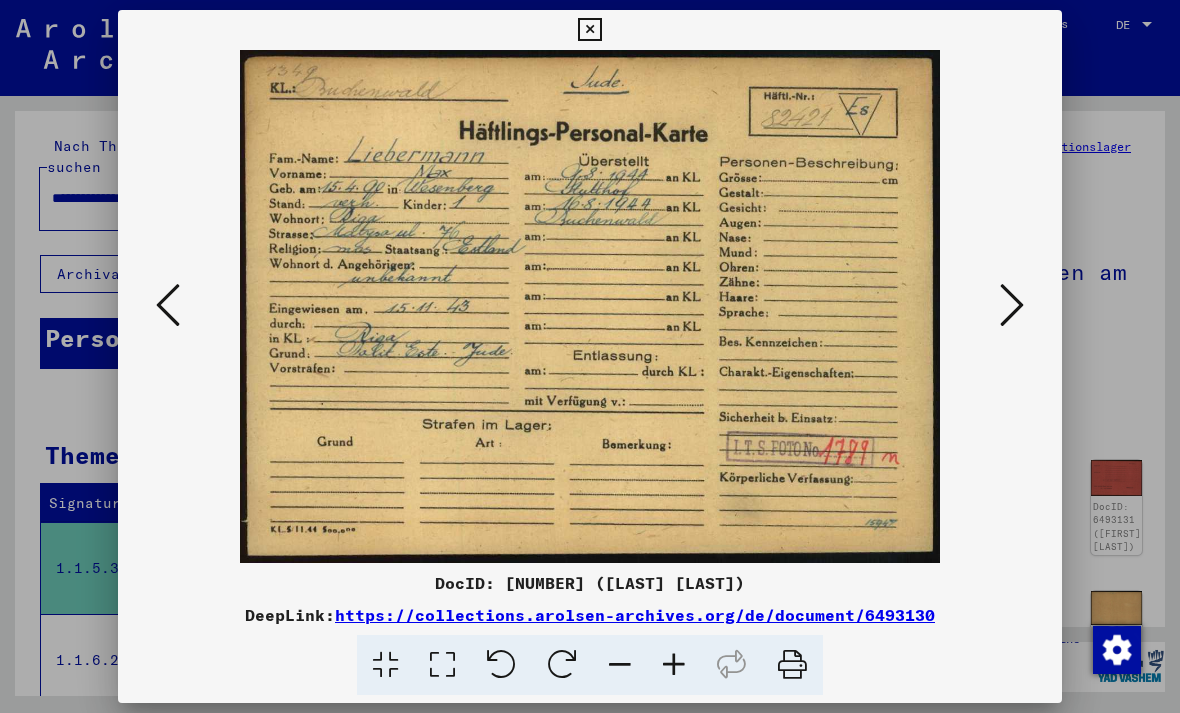 click at bounding box center [1012, 305] 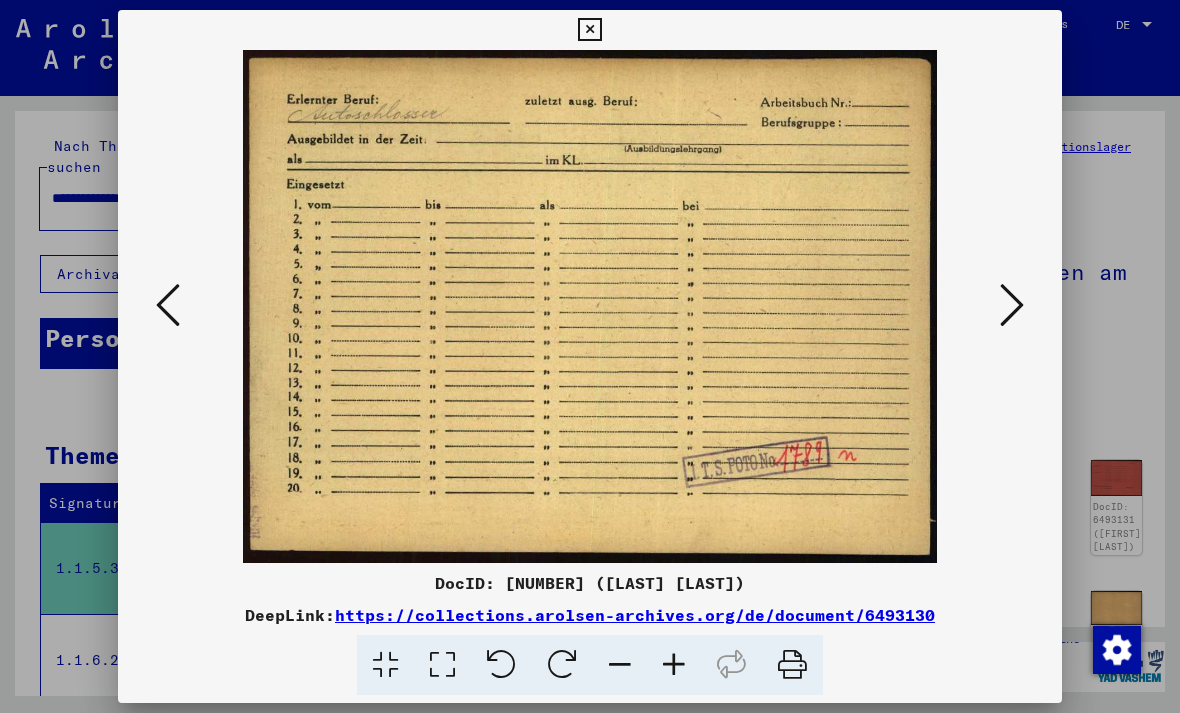 click at bounding box center (1012, 305) 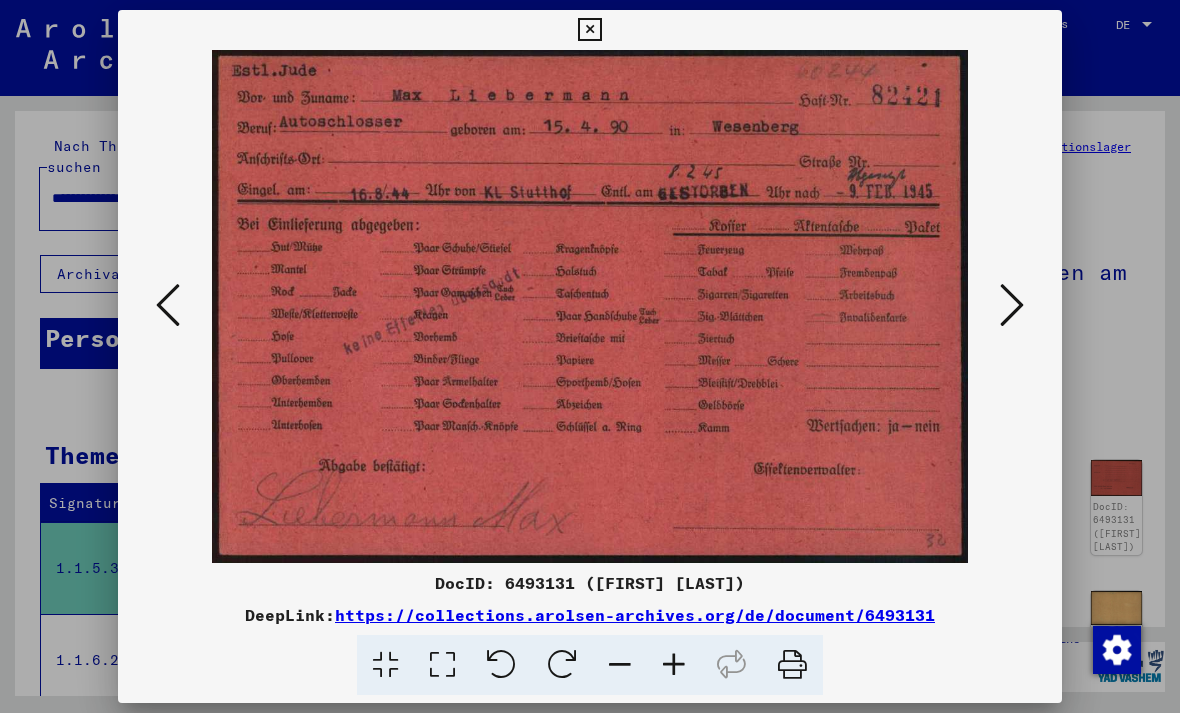 click at bounding box center (589, 30) 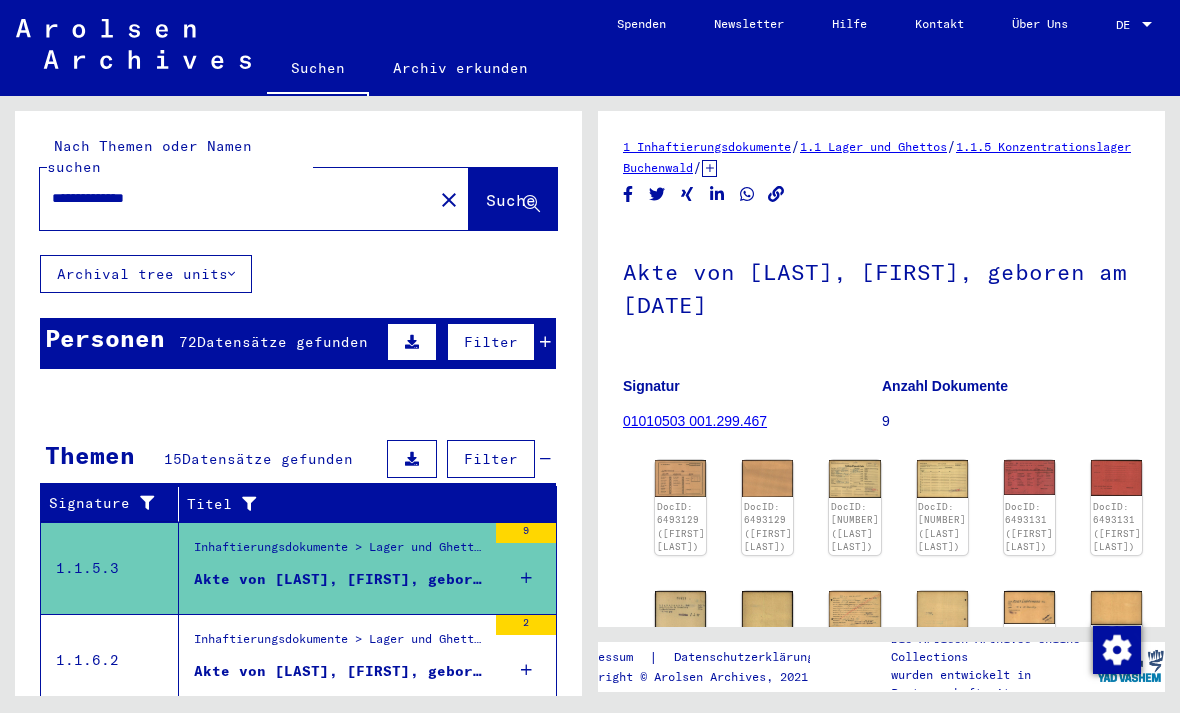 click on "Personen 72  Datensätze gefunden  Filter" at bounding box center [298, 343] 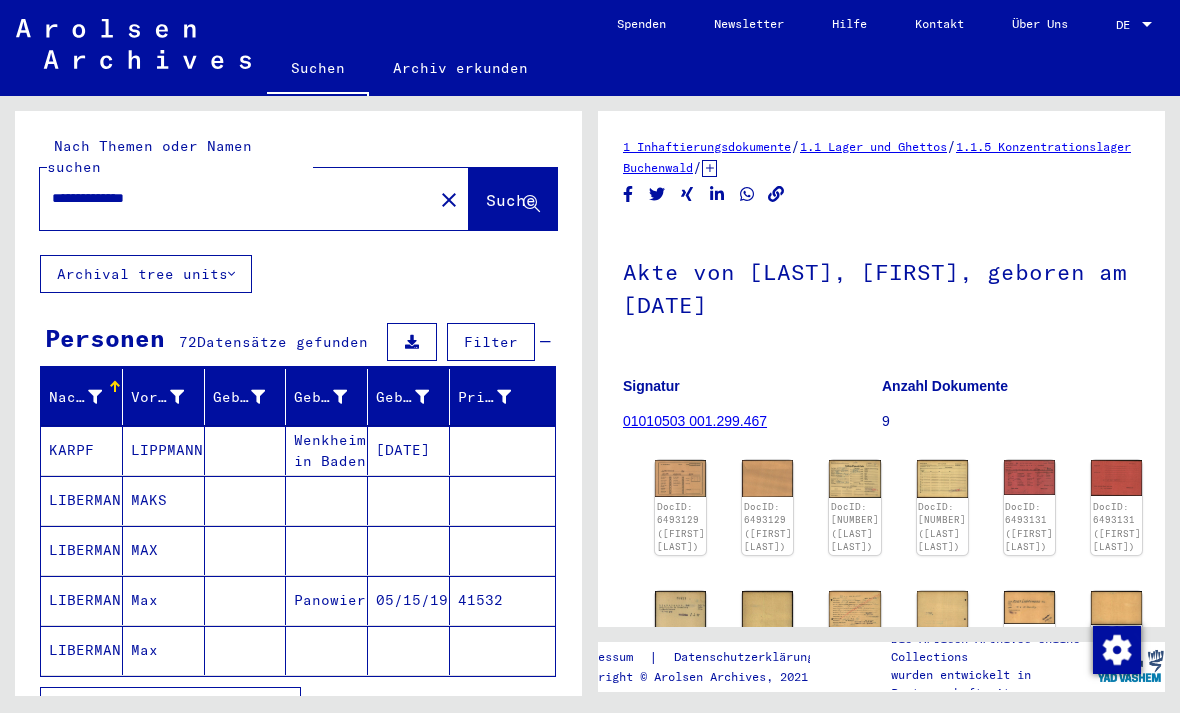 click on "Nachname" at bounding box center [75, 397] 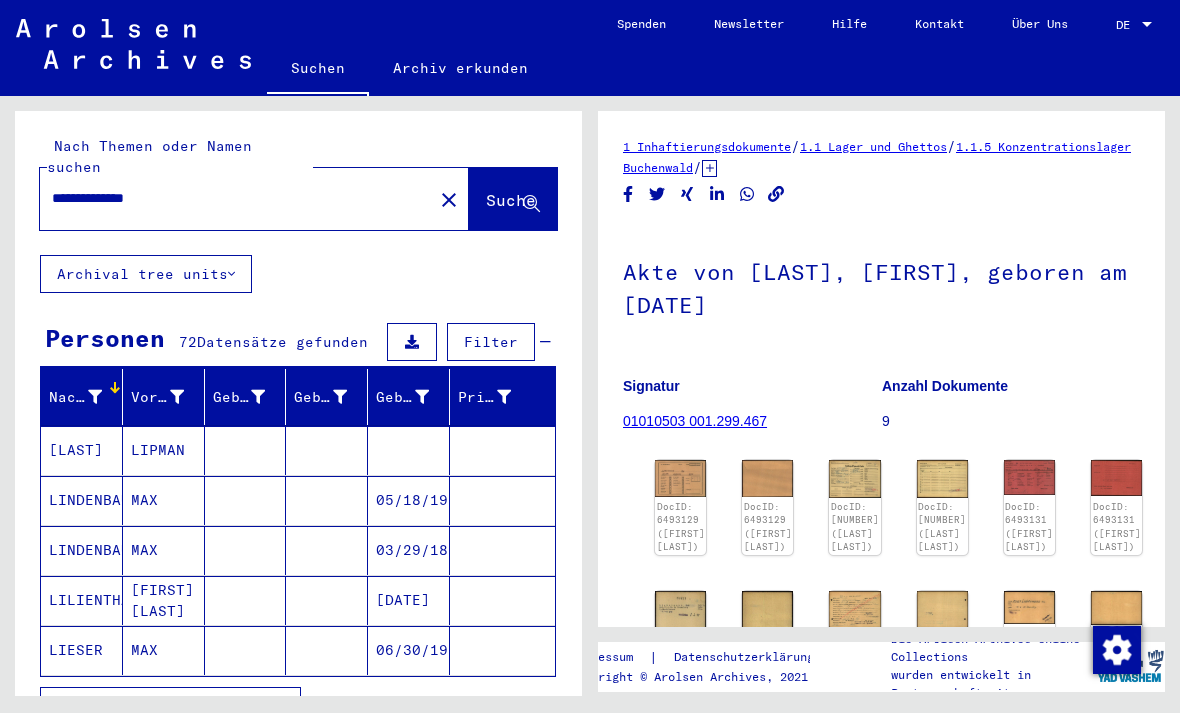 click at bounding box center (95, 397) 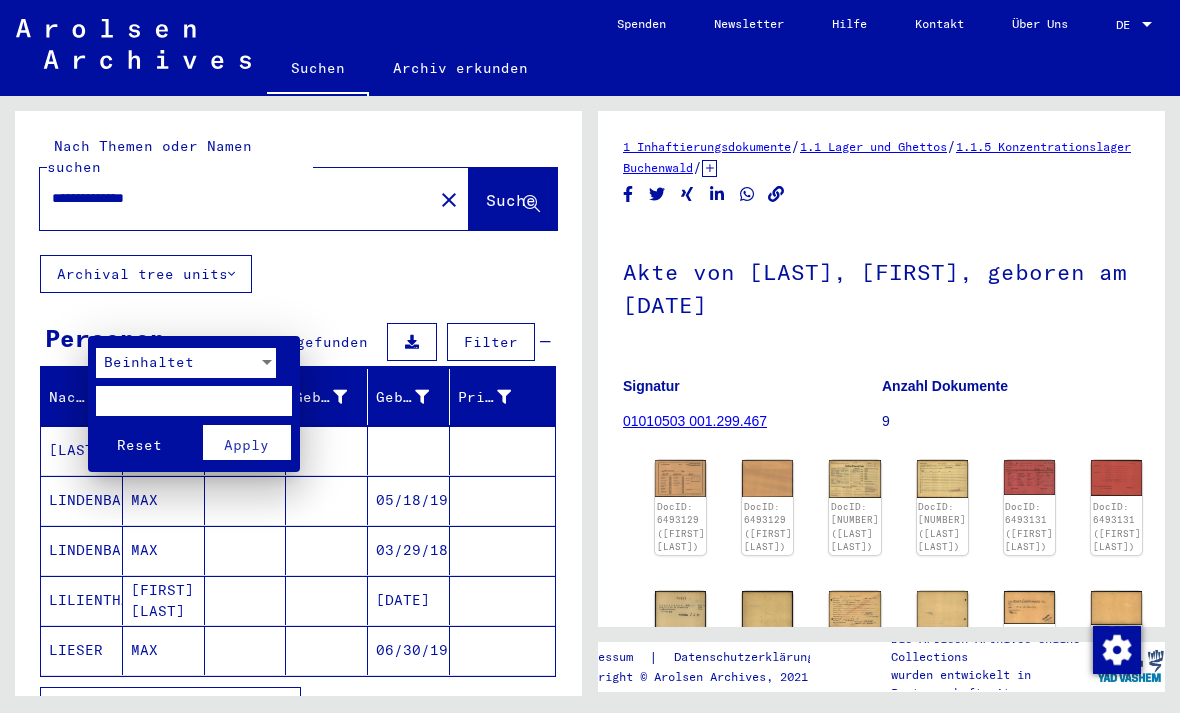 click at bounding box center (194, 401) 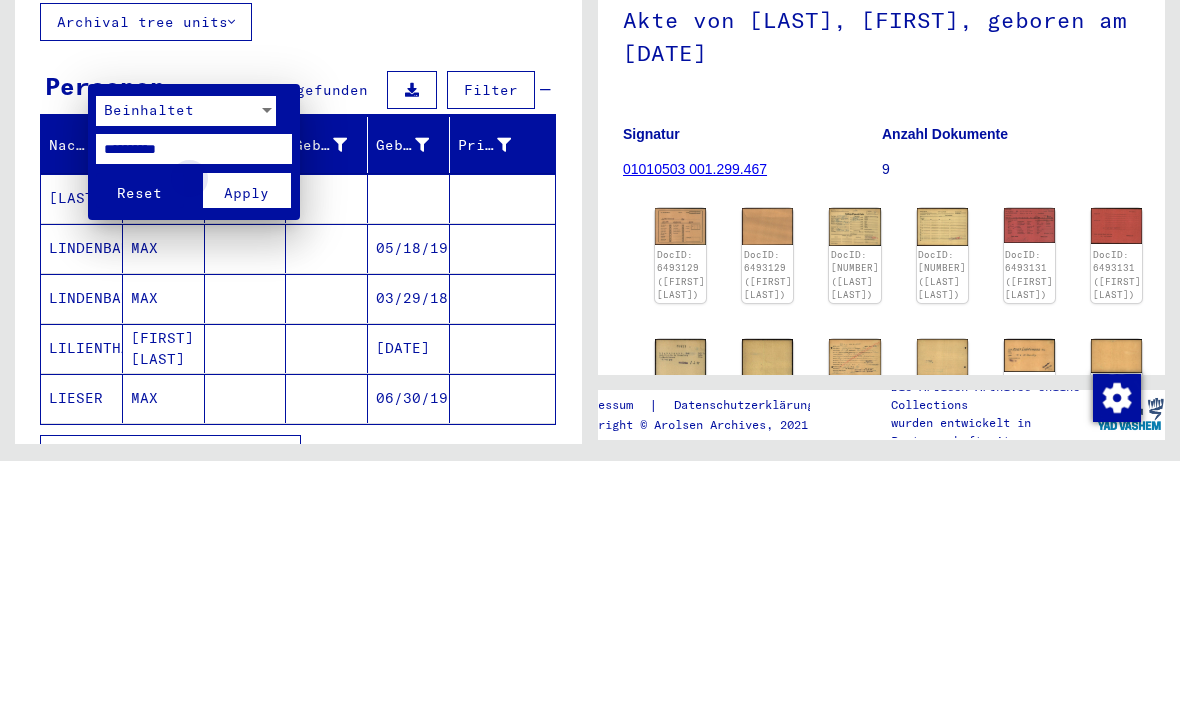 type on "**********" 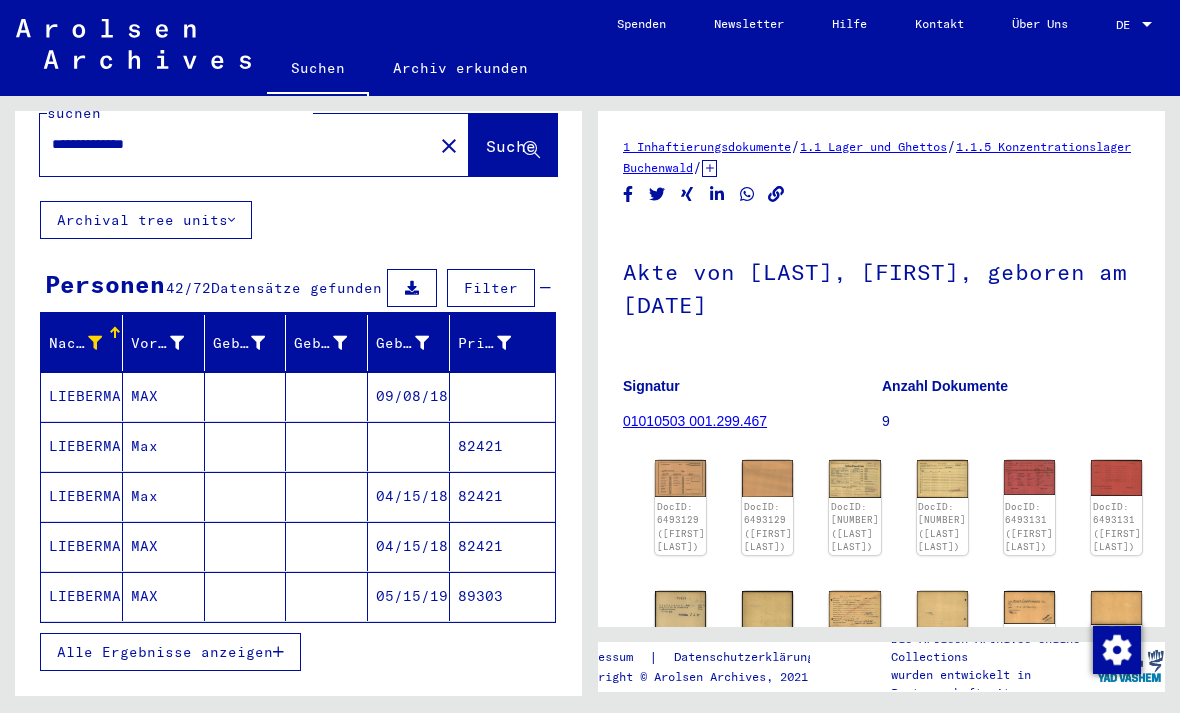 scroll, scrollTop: 61, scrollLeft: 0, axis: vertical 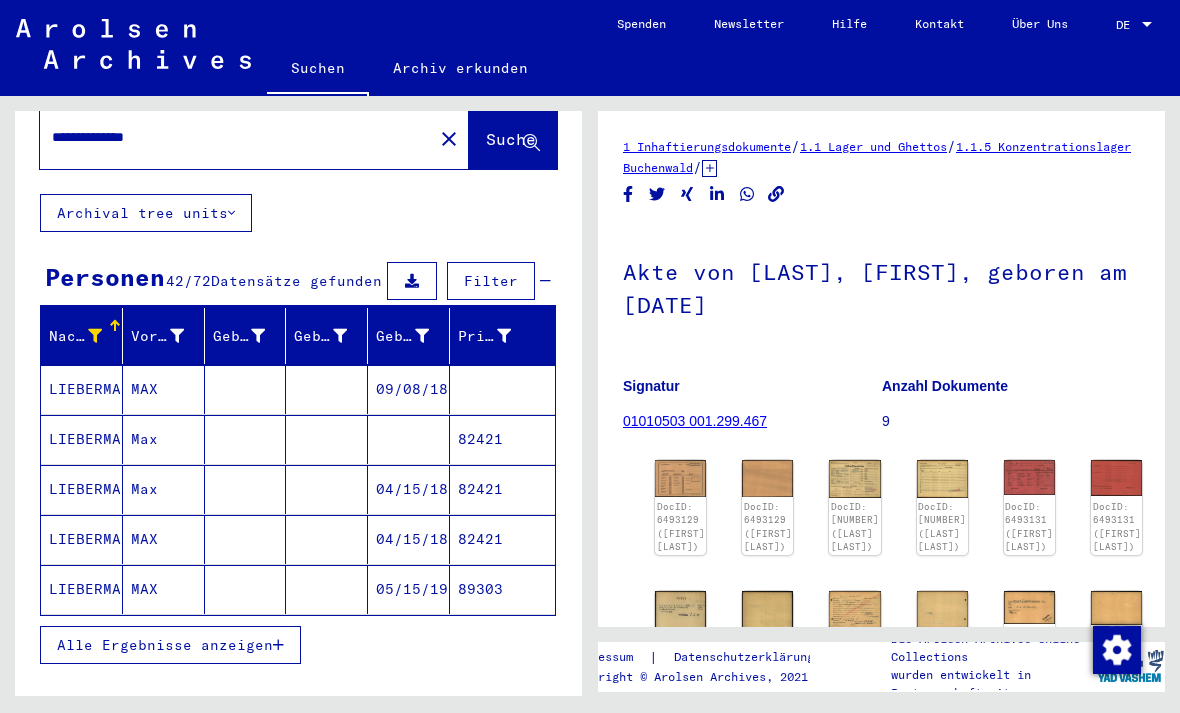 click on "LIEBERMANN" 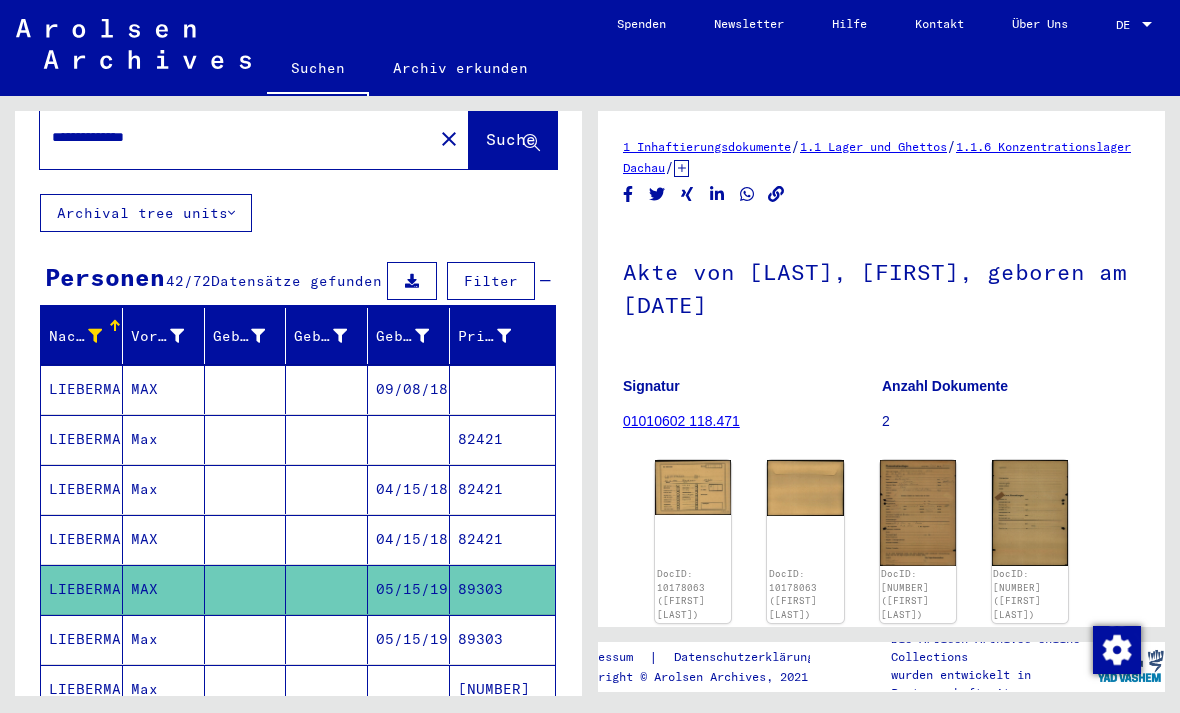 click on "LIEBERMANN" at bounding box center (82, 439) 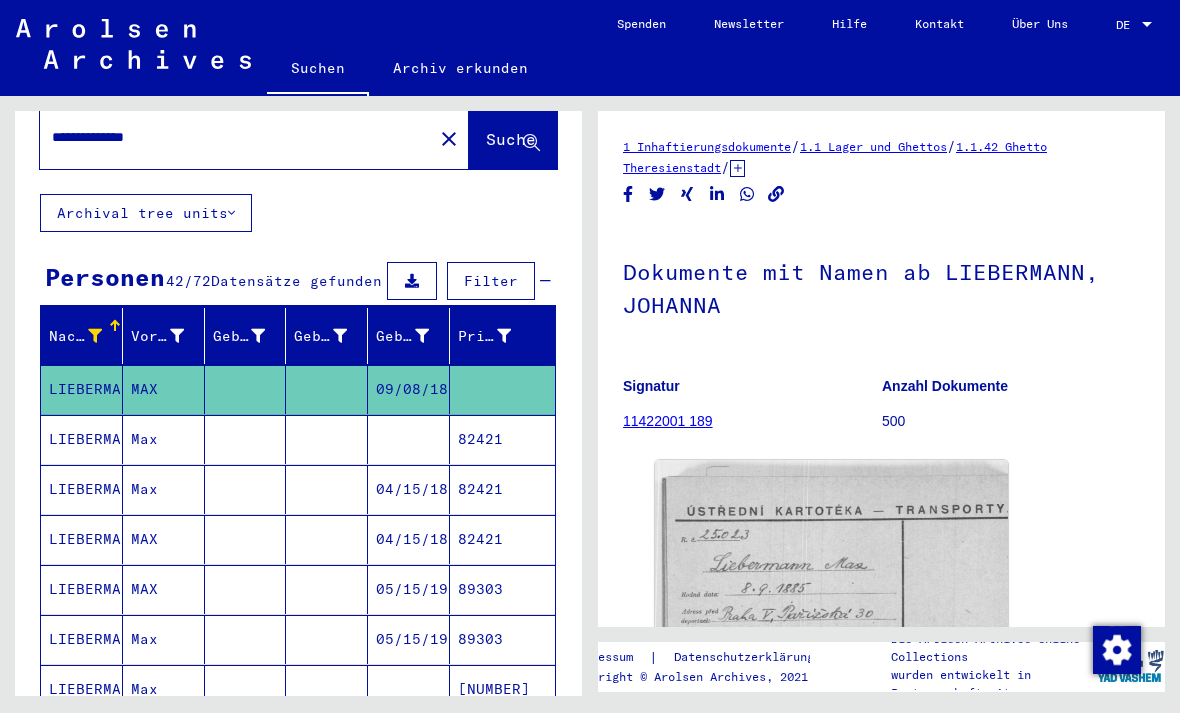 click on "Vorname" at bounding box center (170, 336) 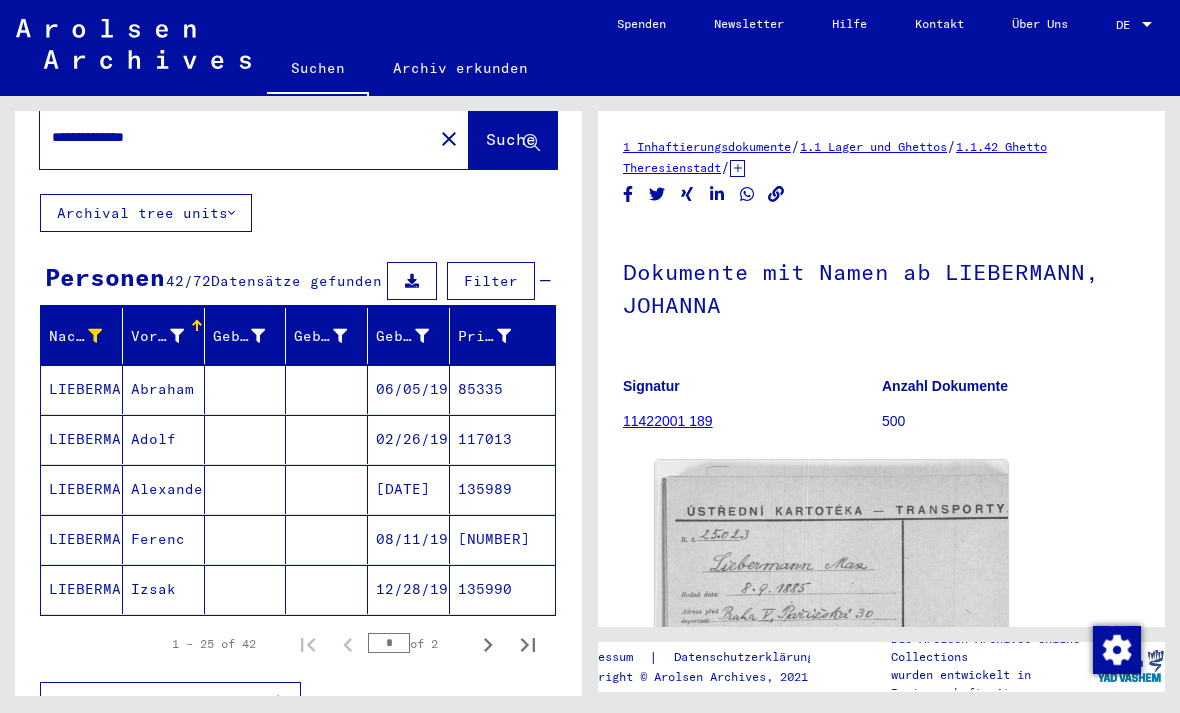 click at bounding box center (177, 336) 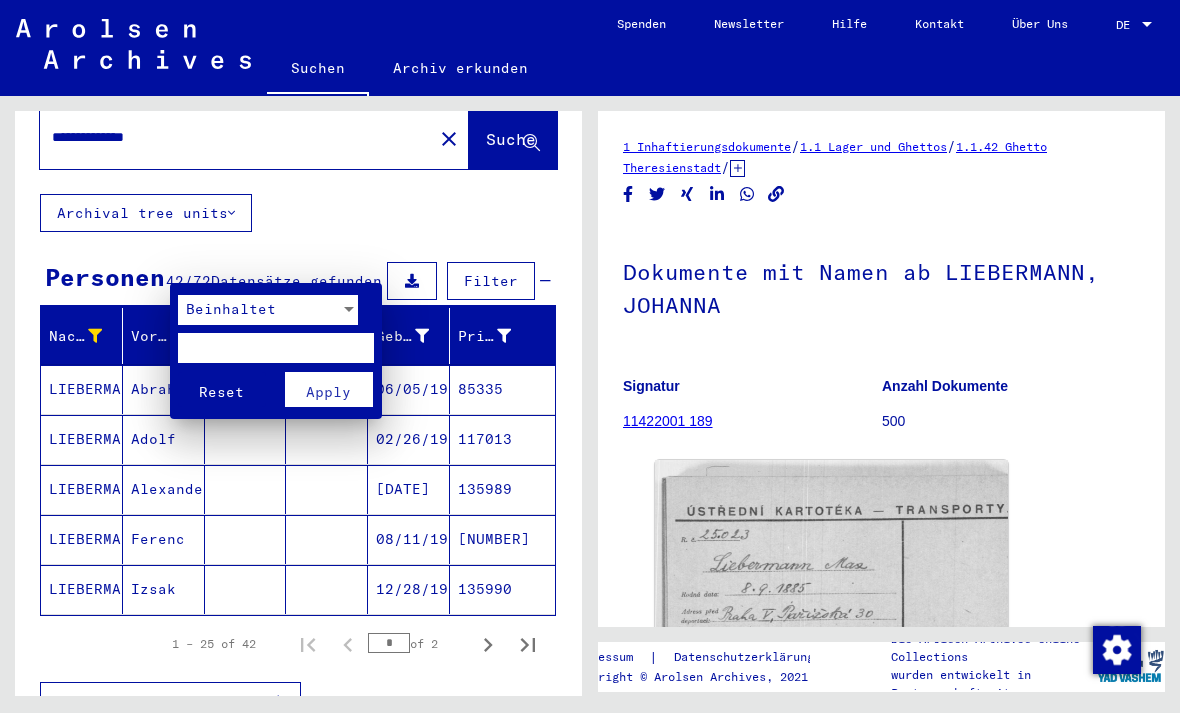 click at bounding box center (276, 348) 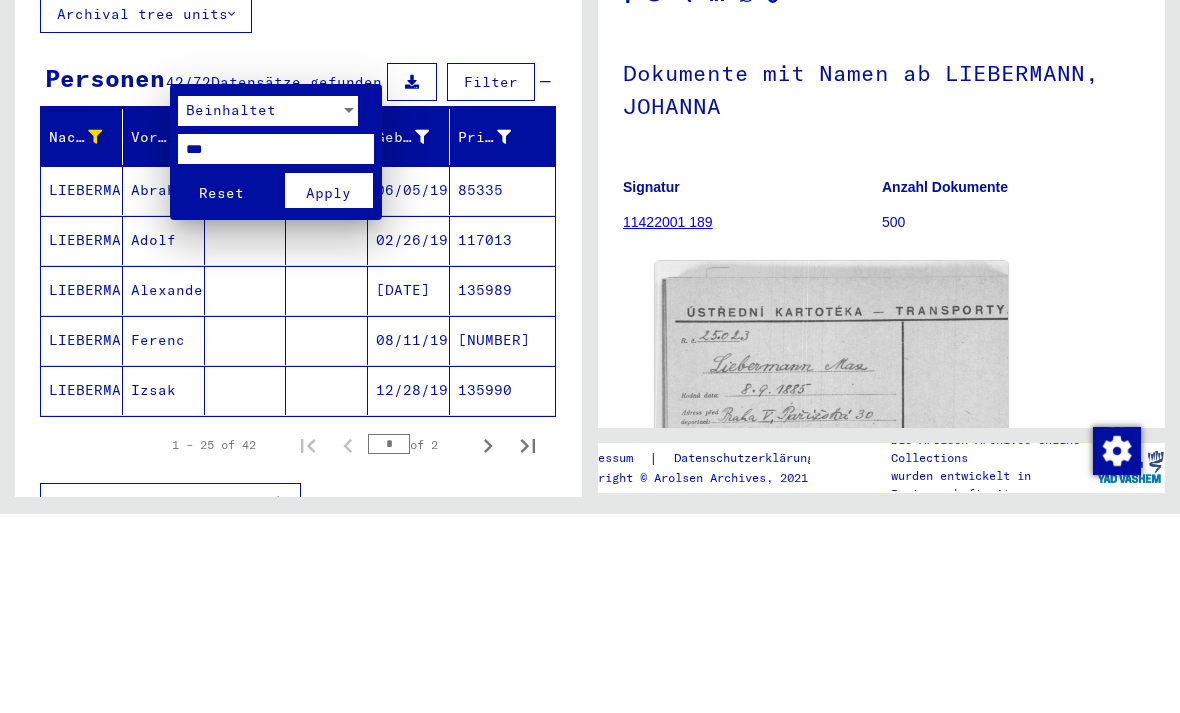 type on "***" 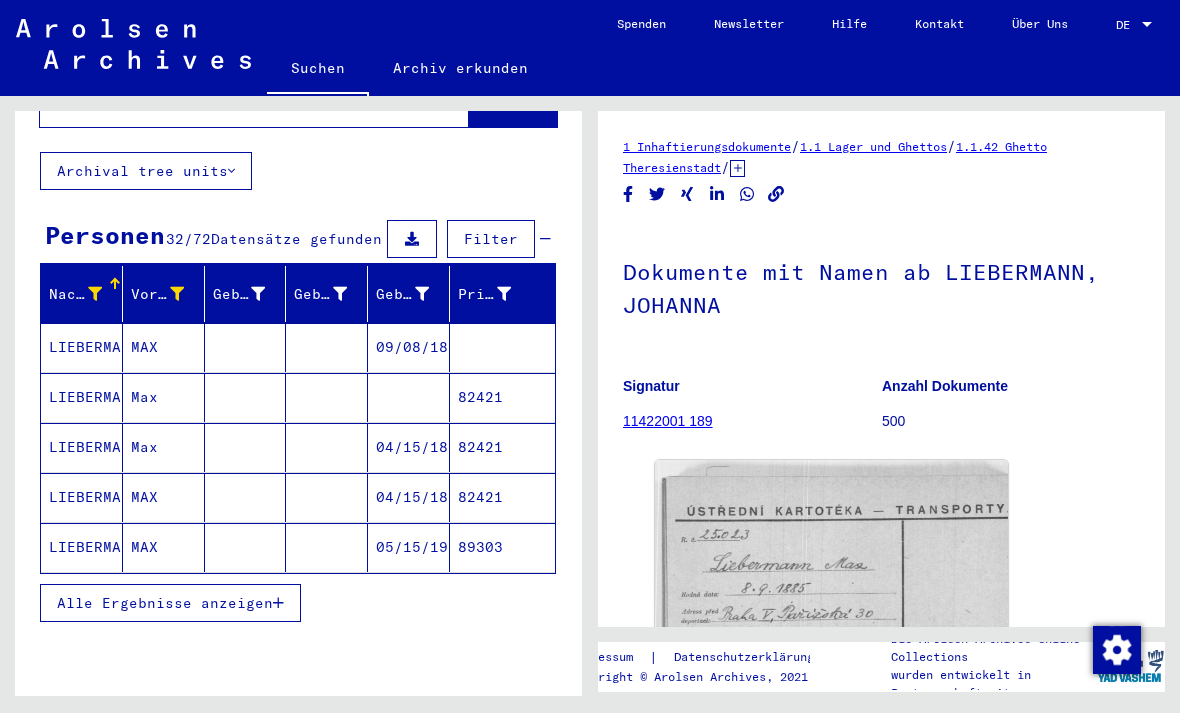 scroll, scrollTop: 114, scrollLeft: 0, axis: vertical 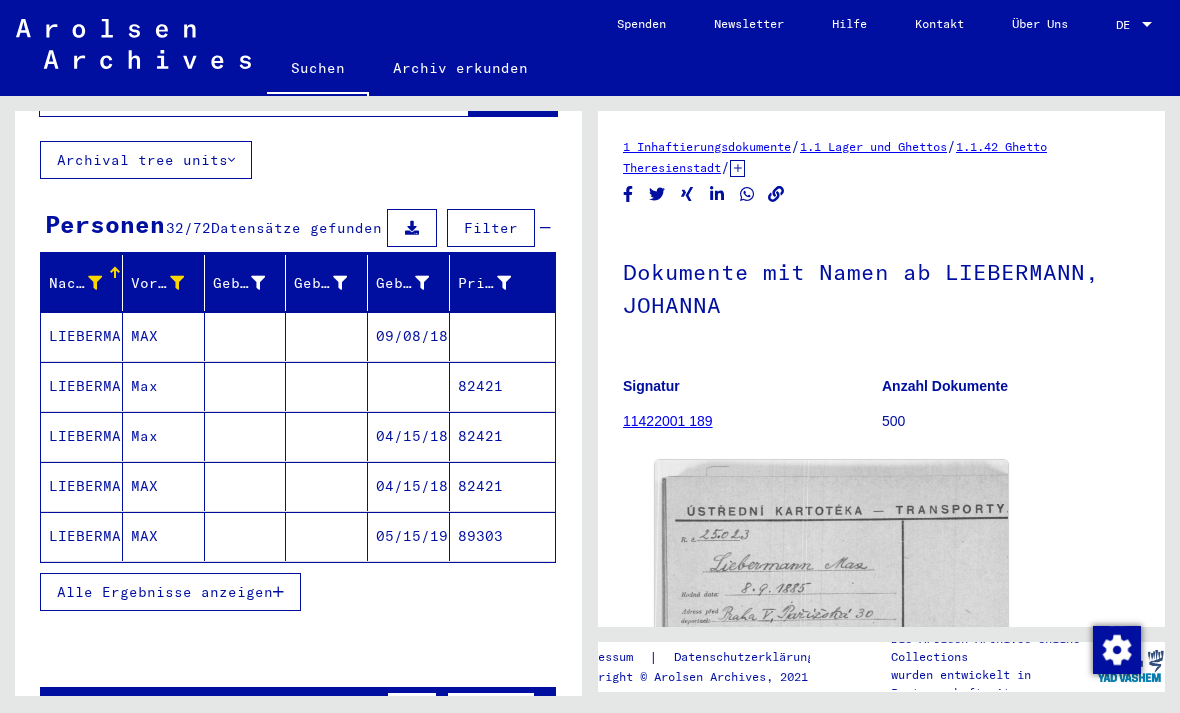 click on "LIEBERMANN" at bounding box center [82, 386] 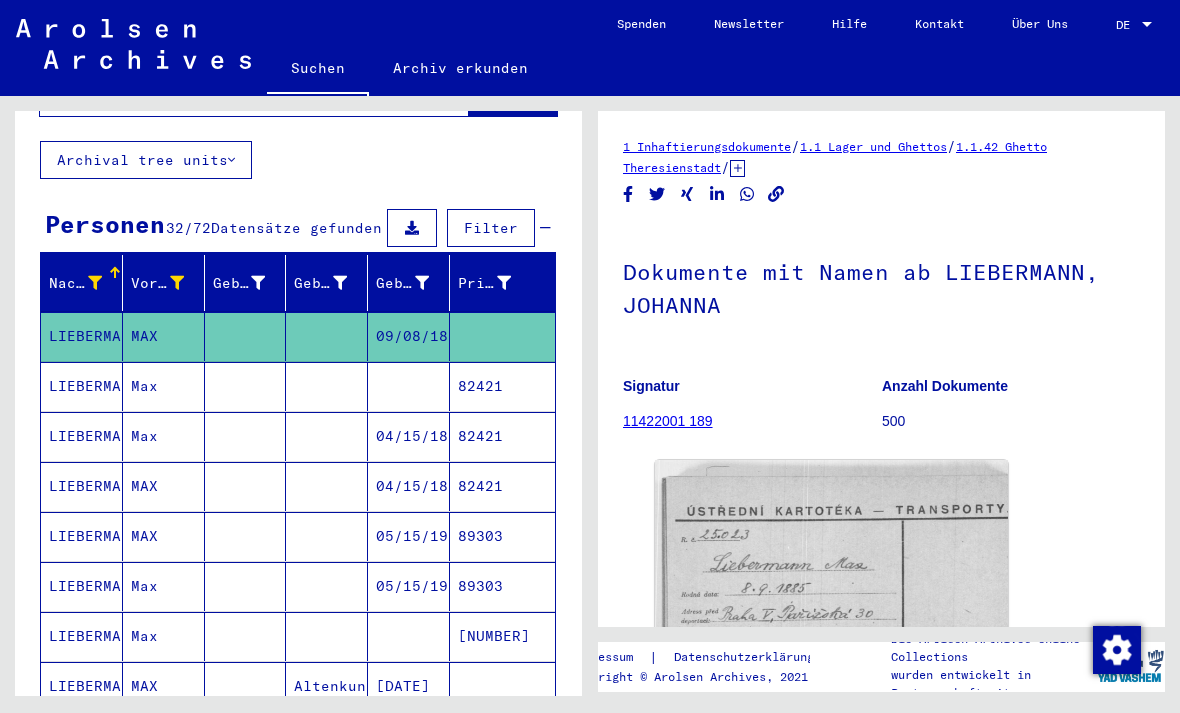 click on "LIEBERMANN" 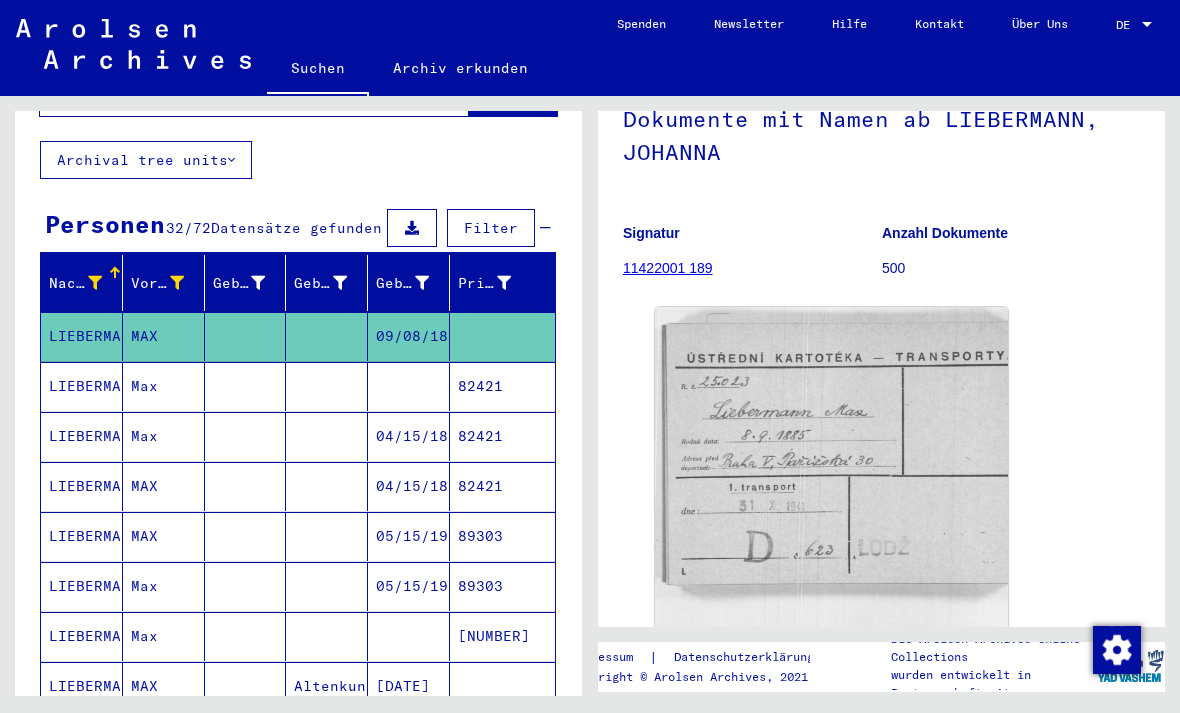 scroll, scrollTop: 154, scrollLeft: 0, axis: vertical 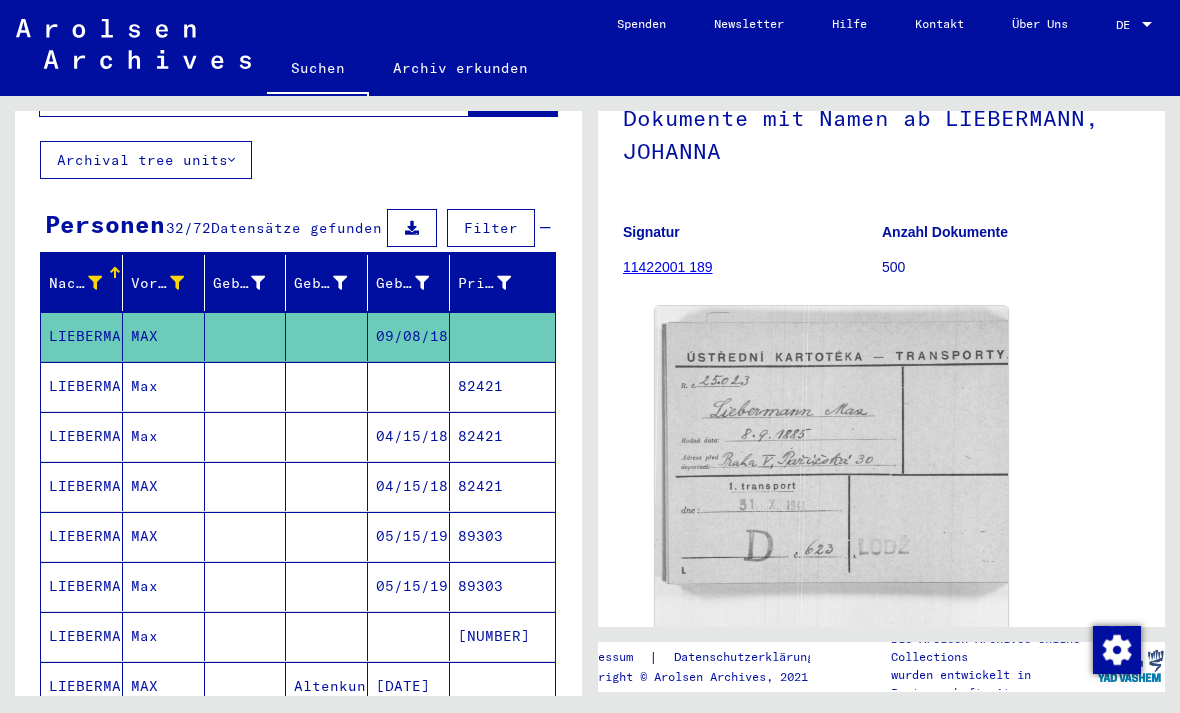 click on "LIEBERMANN" at bounding box center [82, 436] 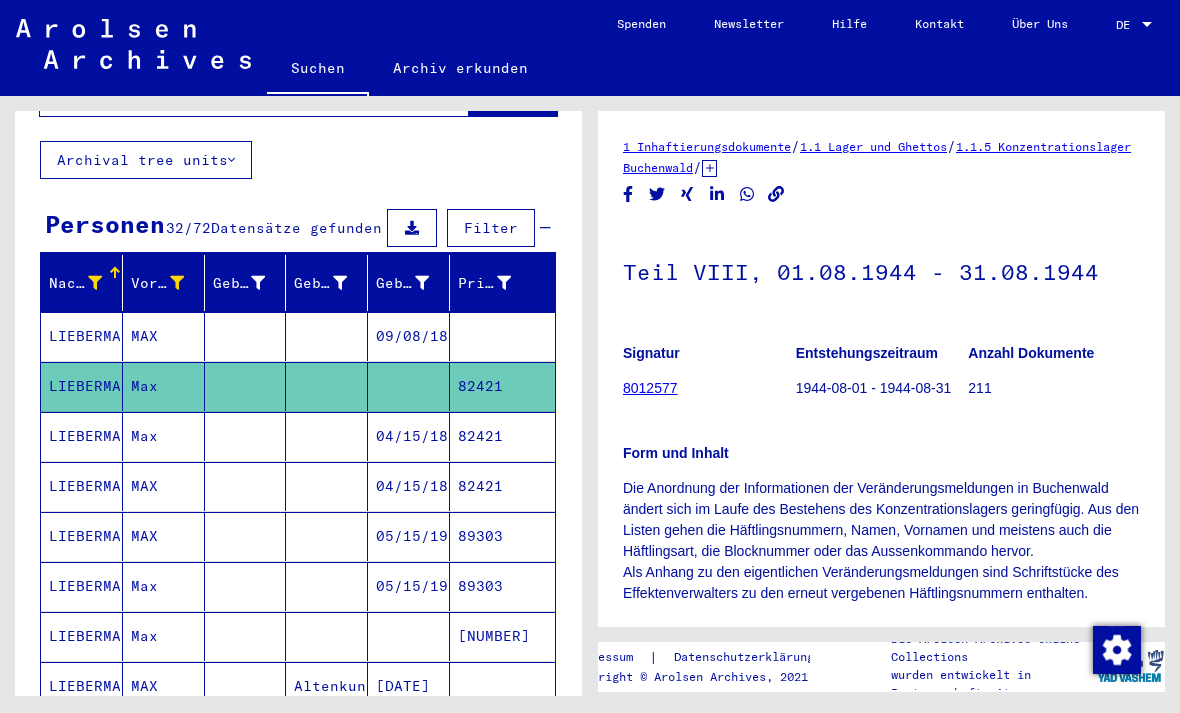 click on "LIEBERMANN" at bounding box center (82, 486) 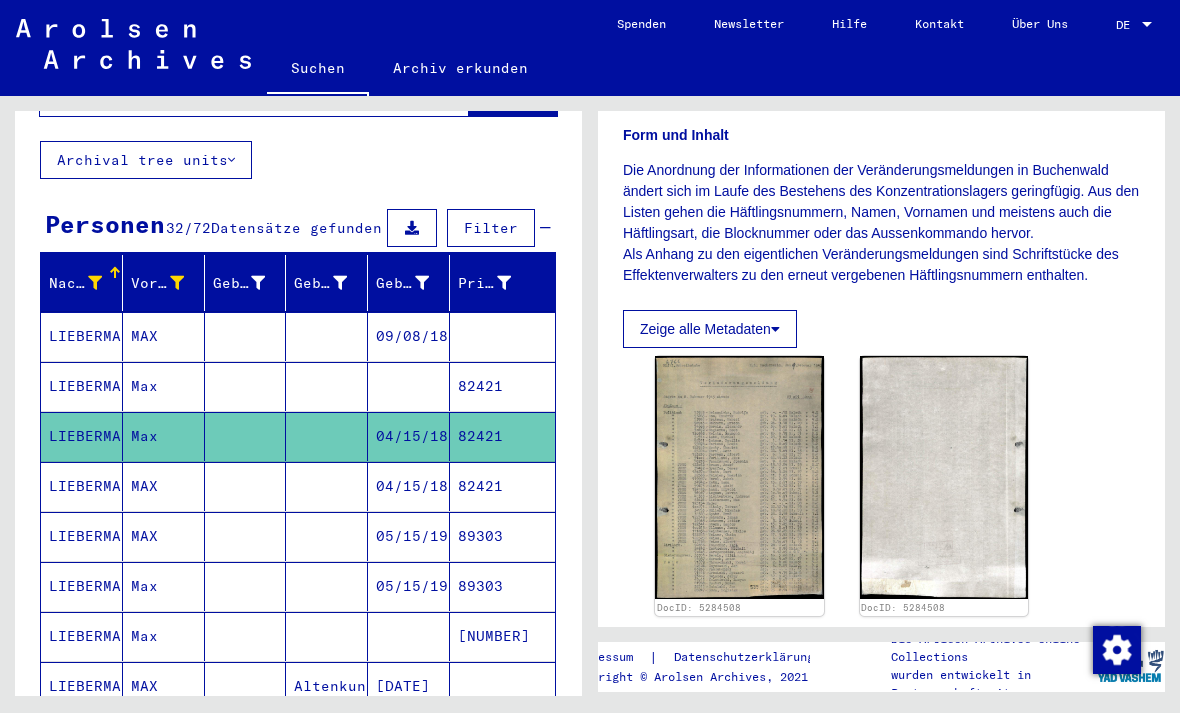 scroll, scrollTop: 328, scrollLeft: 0, axis: vertical 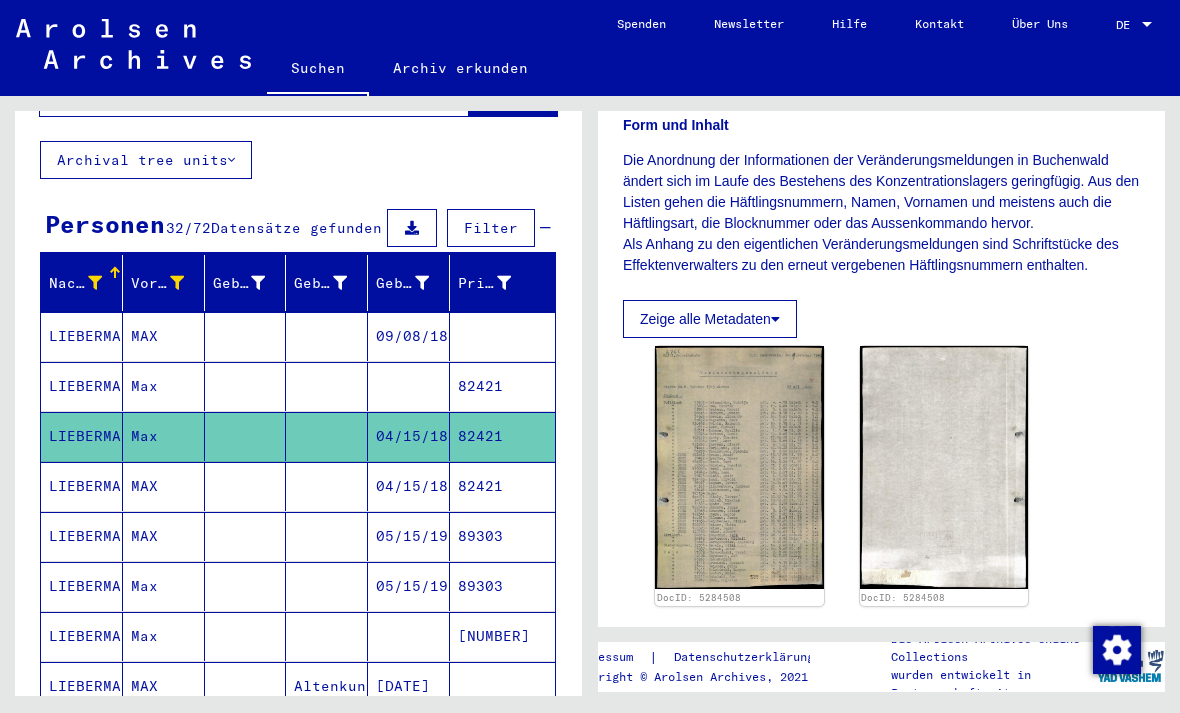click on "LIEBERMANN" at bounding box center (82, 536) 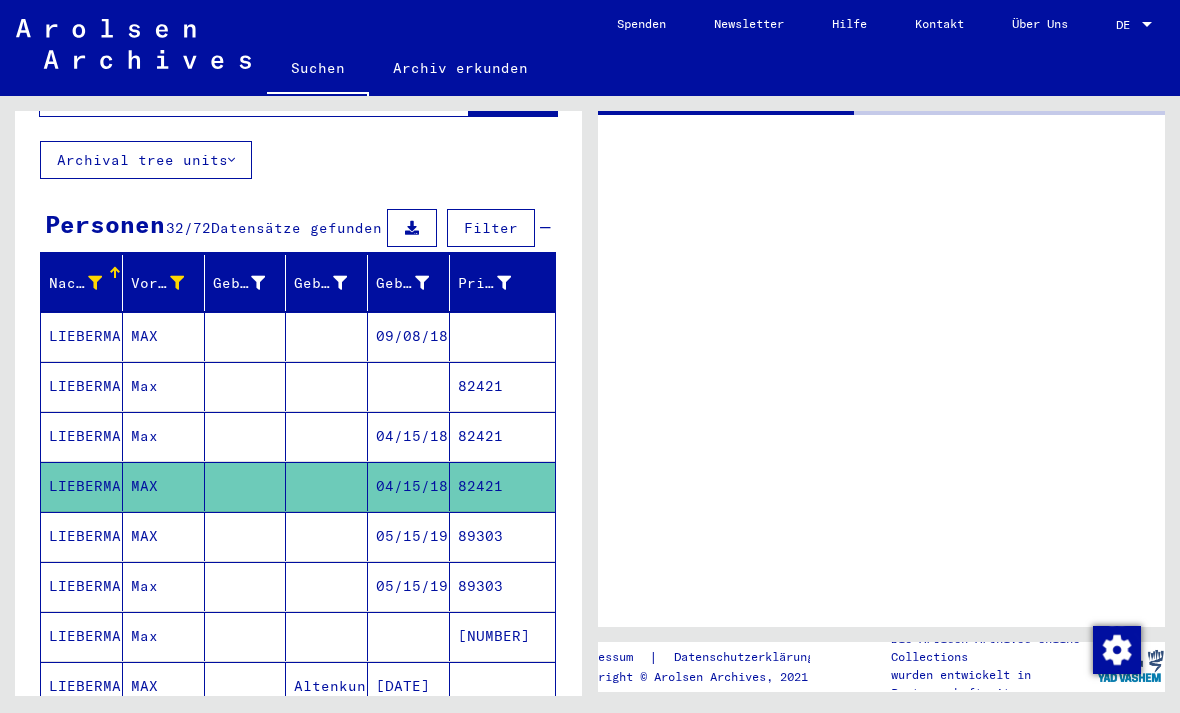 scroll, scrollTop: 0, scrollLeft: 0, axis: both 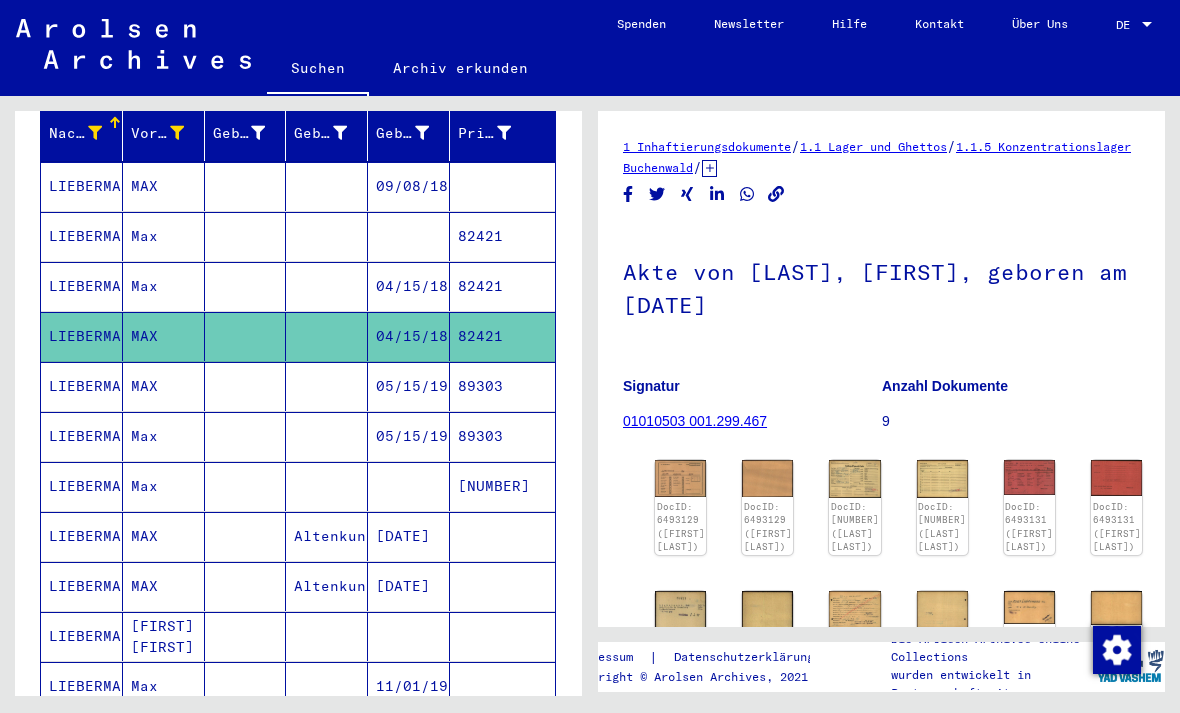 click on "LIEBERMANN" at bounding box center (82, 586) 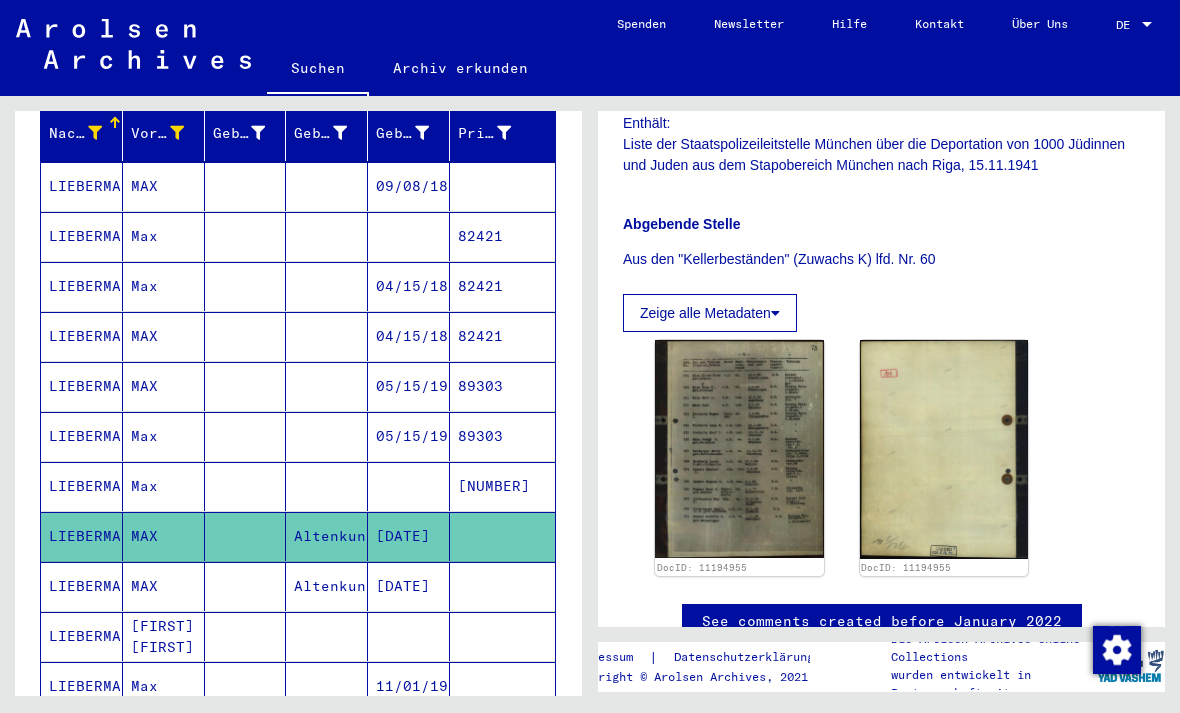 scroll, scrollTop: 347, scrollLeft: 0, axis: vertical 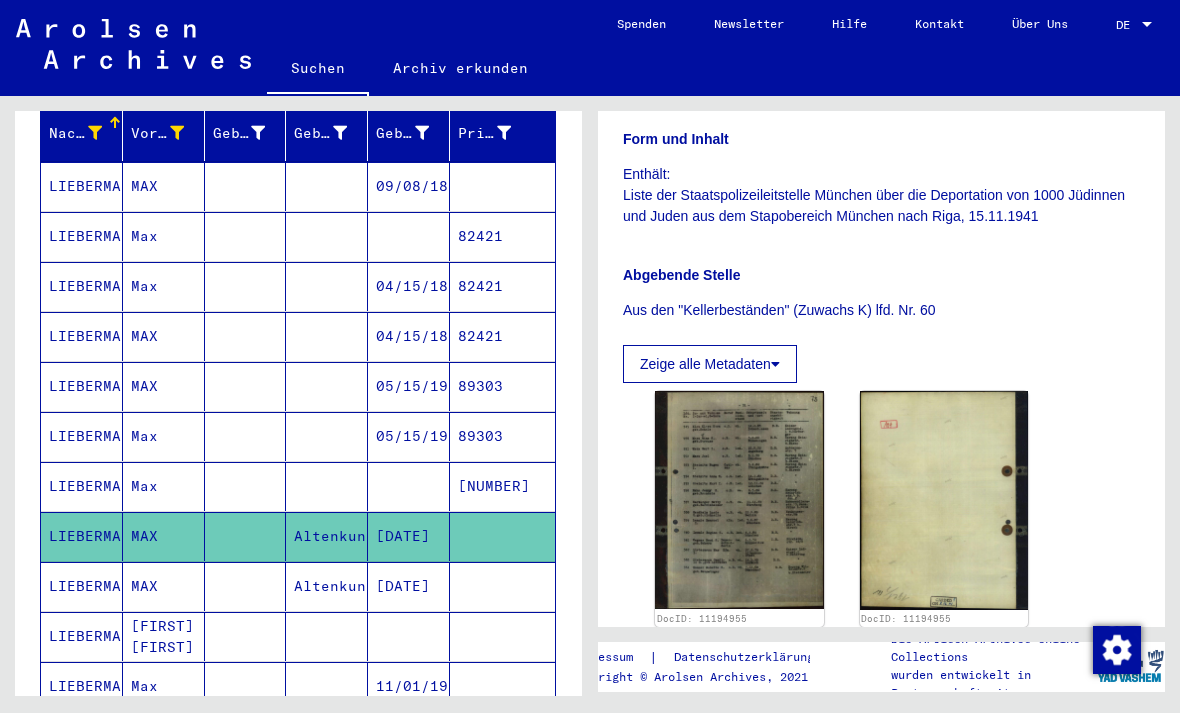 click on "LIEBERMANN" at bounding box center (82, 636) 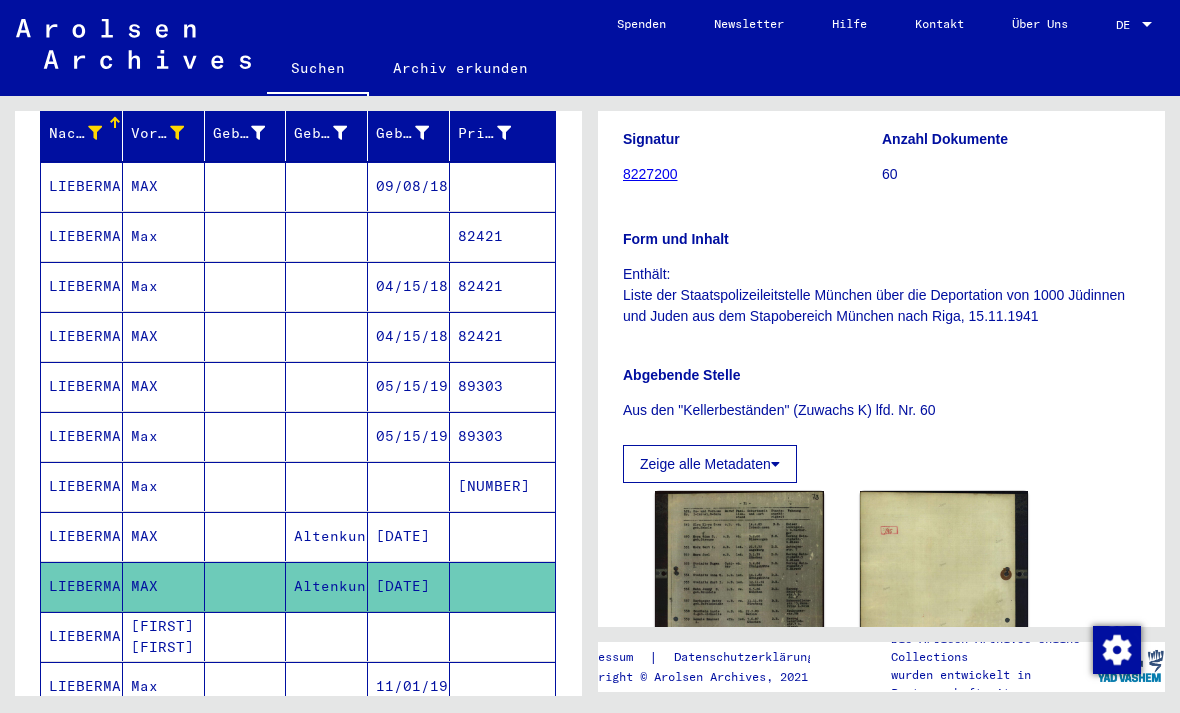 scroll, scrollTop: 253, scrollLeft: 0, axis: vertical 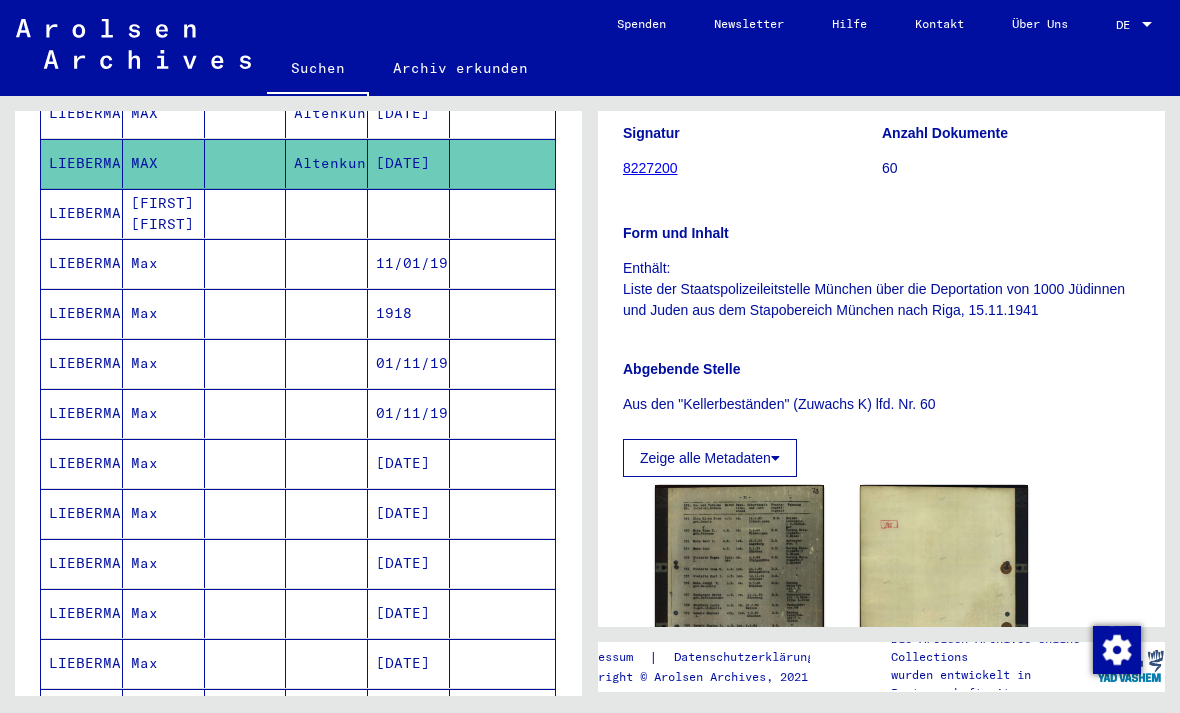 click on "LIEBERMANN" at bounding box center [82, 563] 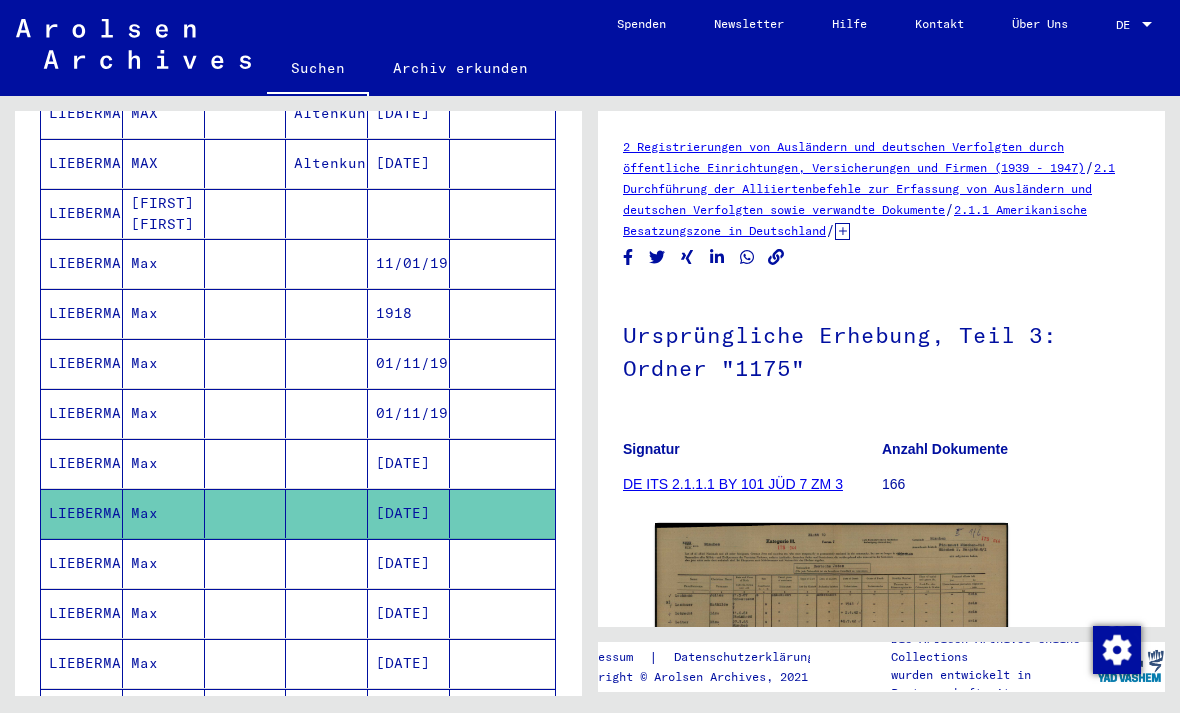 scroll, scrollTop: 0, scrollLeft: 0, axis: both 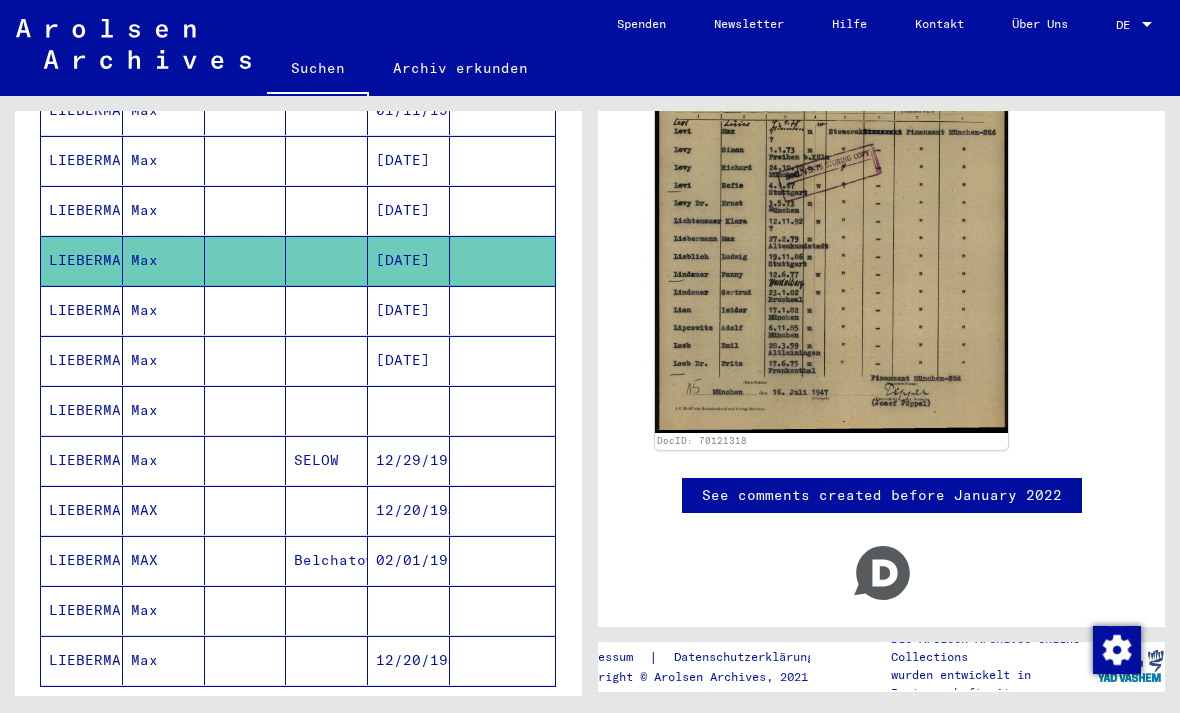 click on "LIEBERMANN" at bounding box center [82, 360] 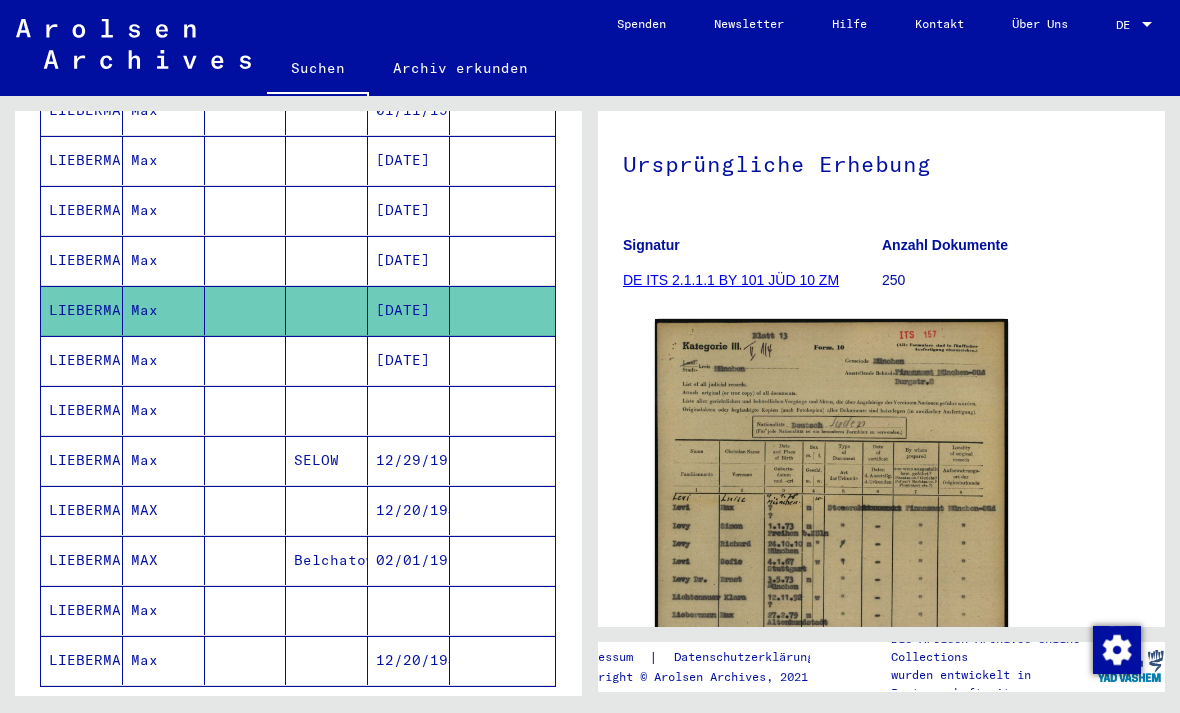 scroll, scrollTop: 172, scrollLeft: 0, axis: vertical 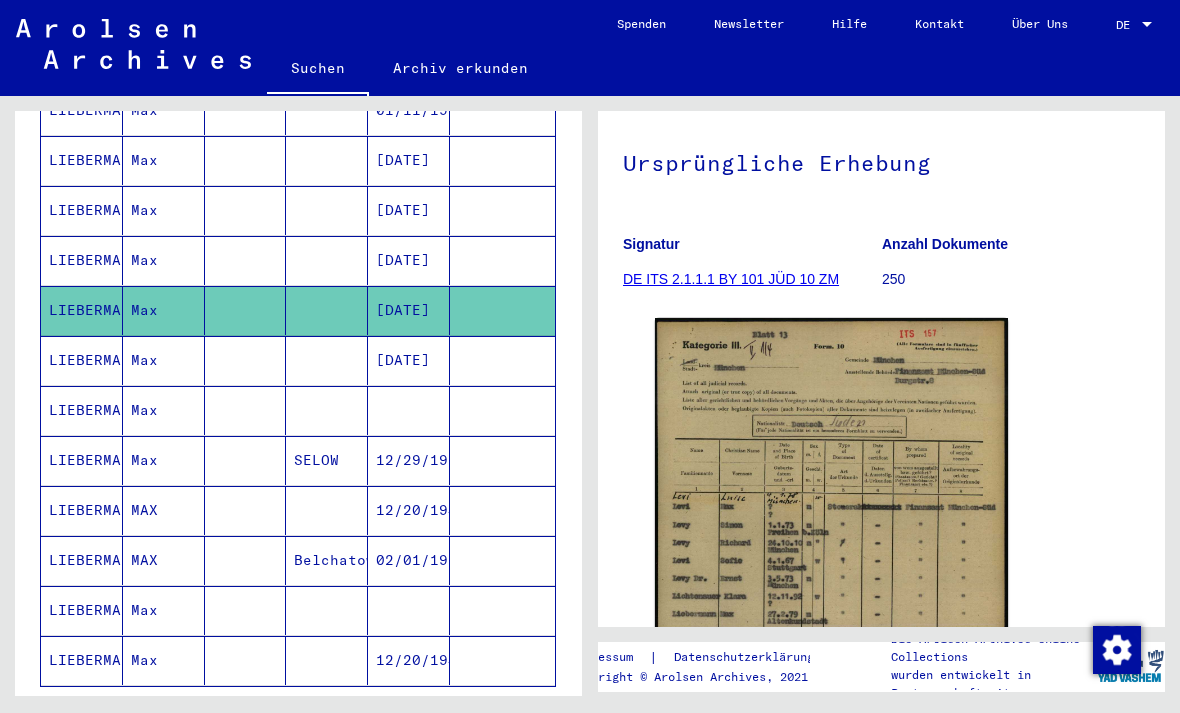 click on "LIEBERMANN" at bounding box center (82, 410) 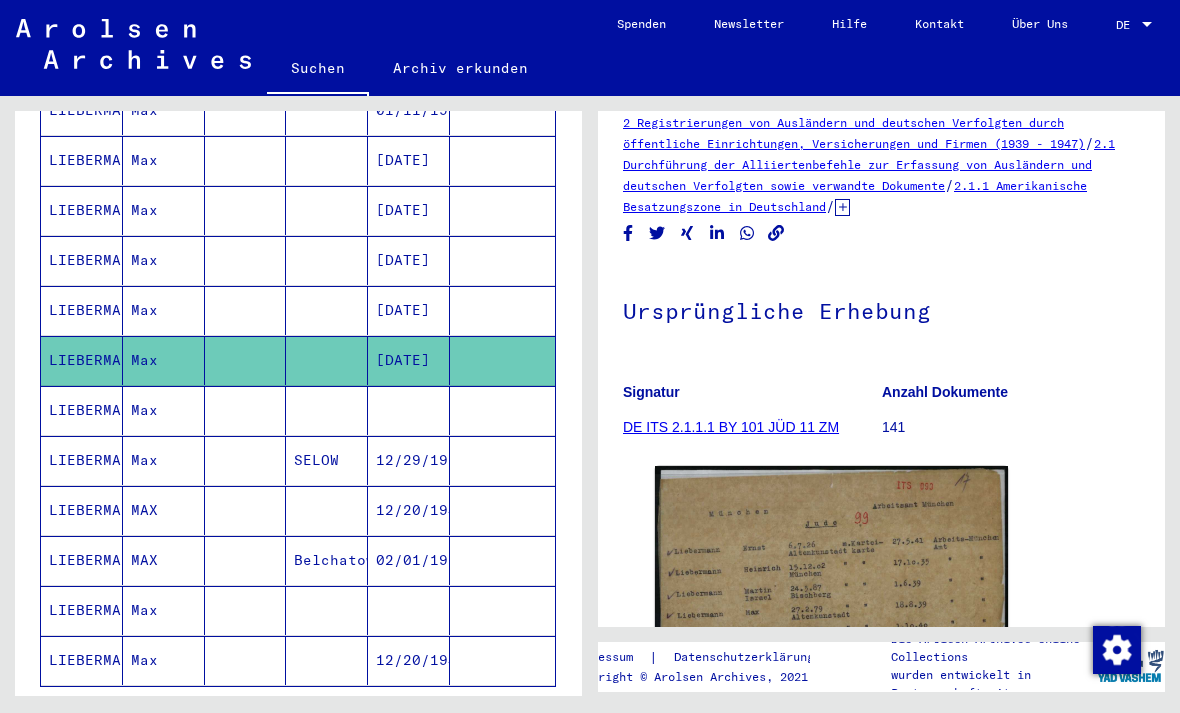 scroll, scrollTop: 37, scrollLeft: 0, axis: vertical 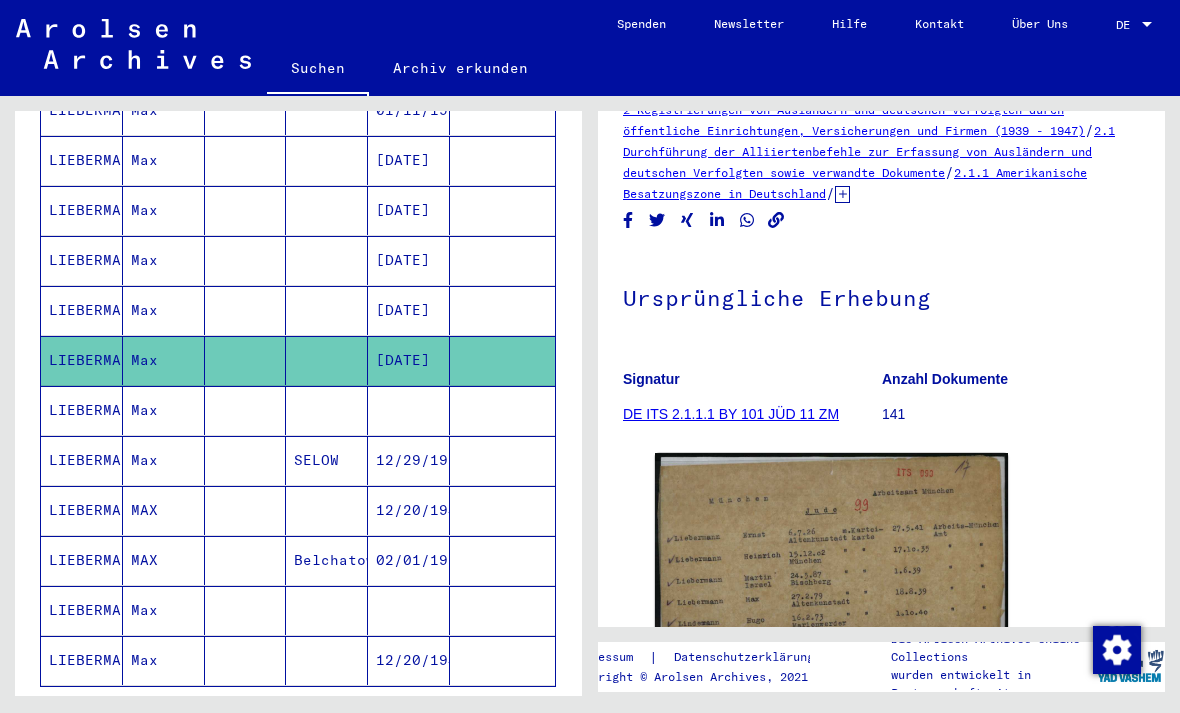 click on "LIEBERMANN" at bounding box center [82, 460] 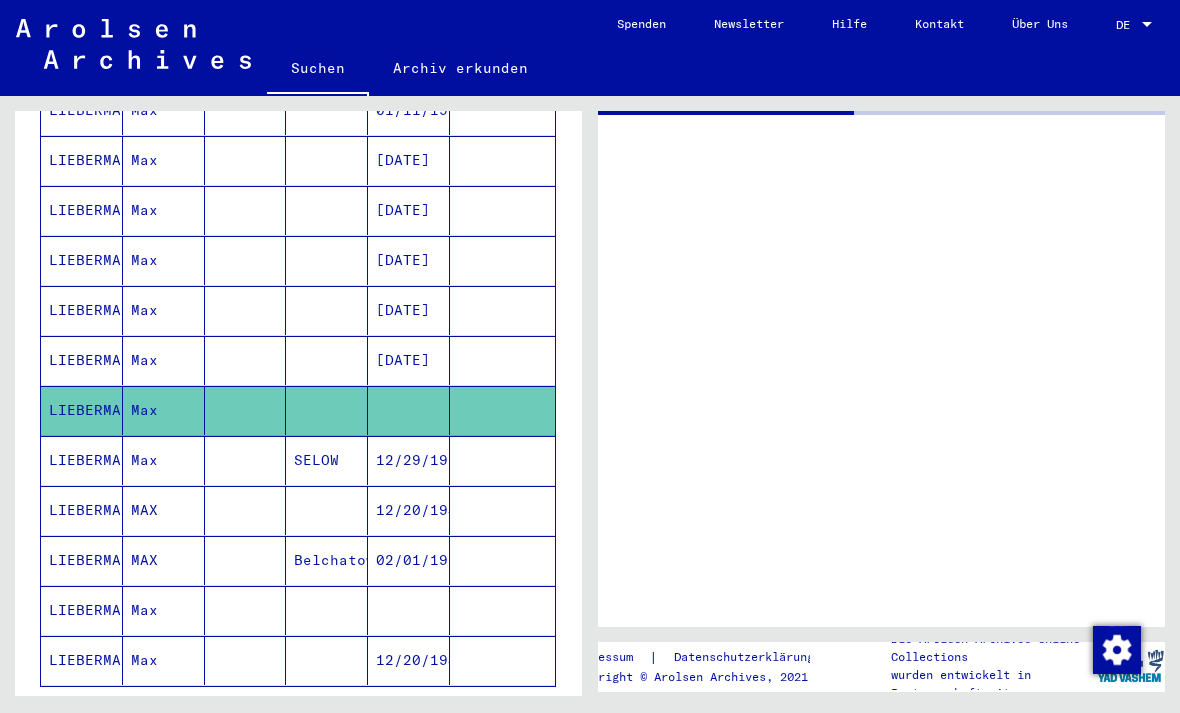 scroll, scrollTop: 0, scrollLeft: 0, axis: both 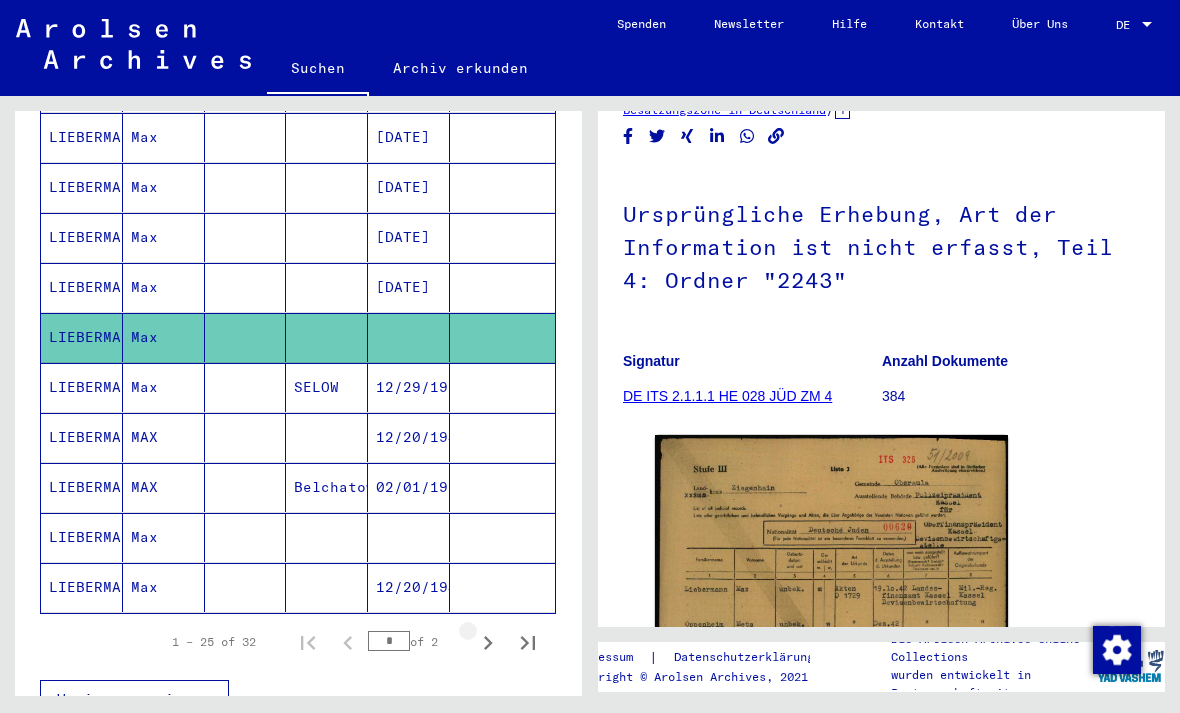 click 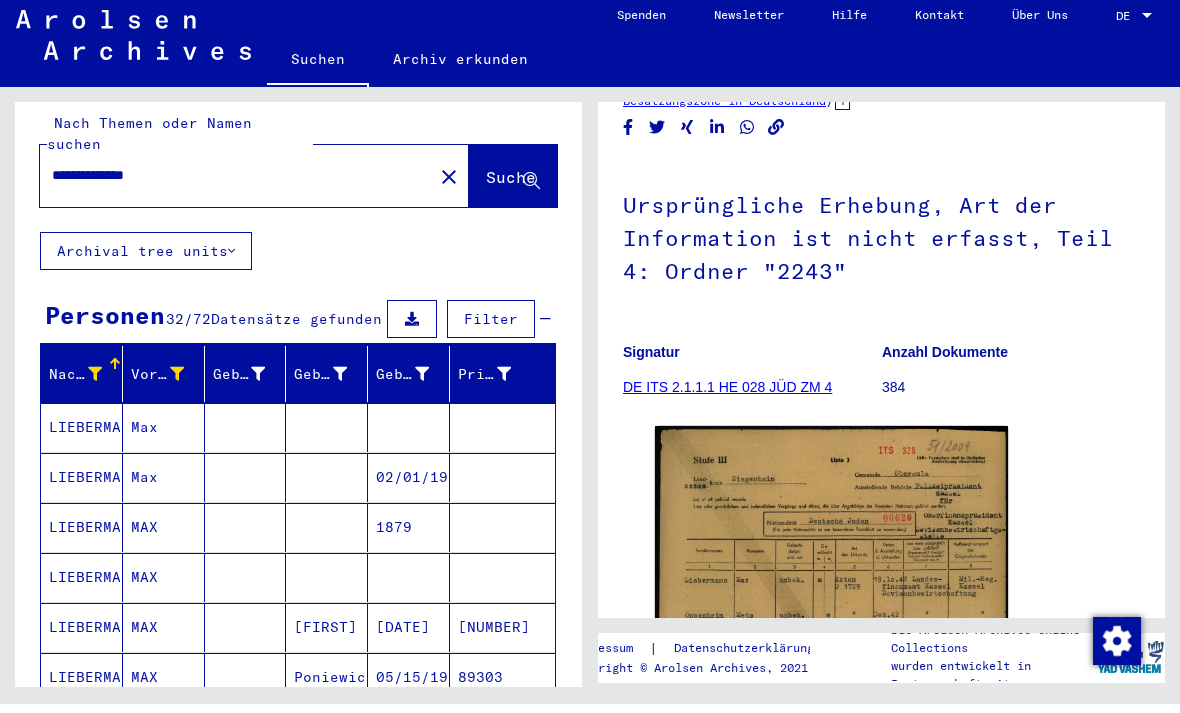 scroll, scrollTop: 12, scrollLeft: 0, axis: vertical 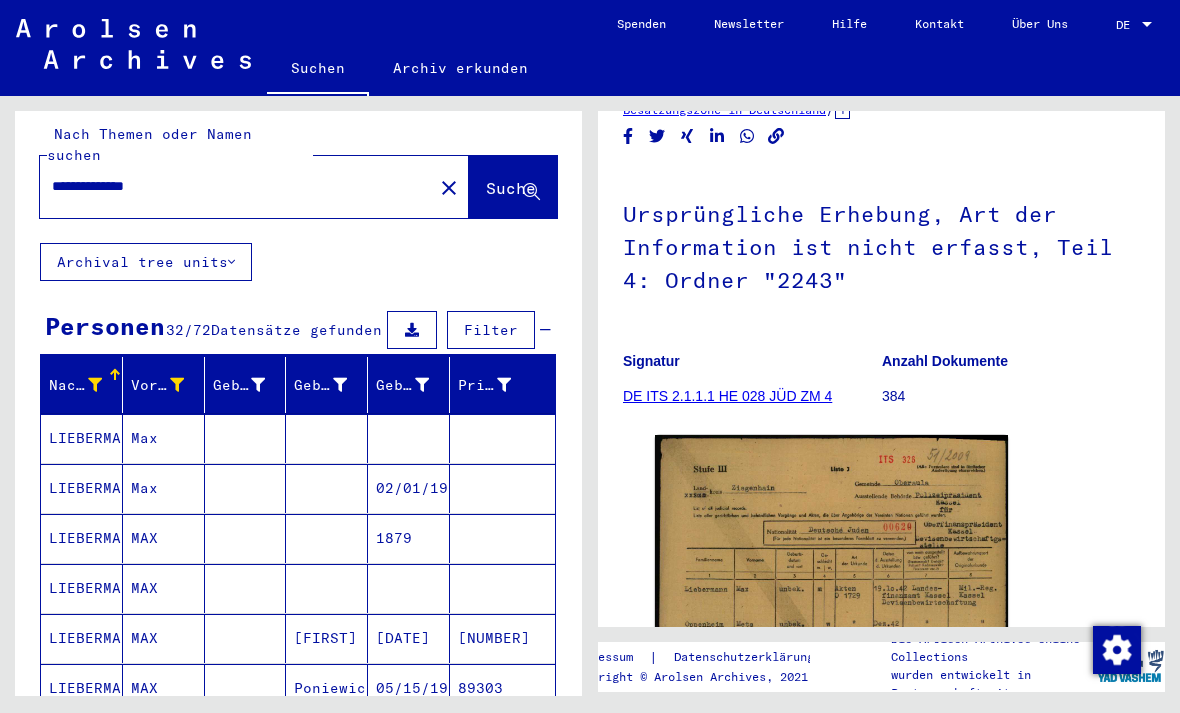 click on "LIEBERMANN" at bounding box center (82, 588) 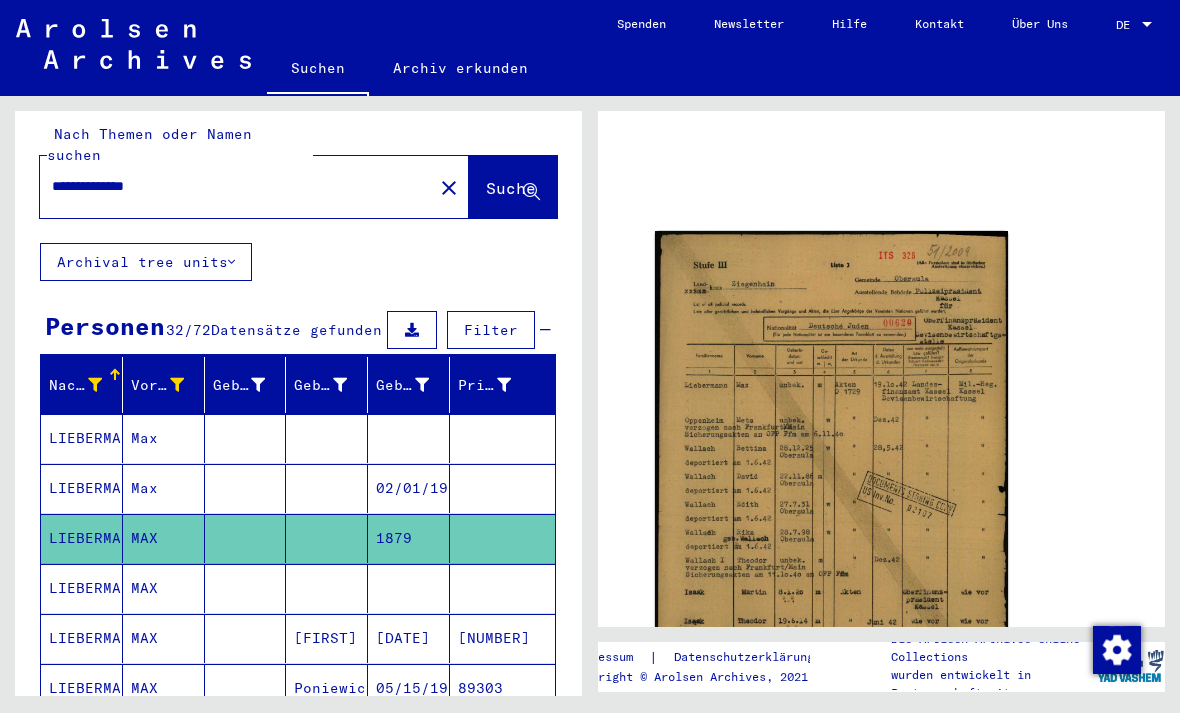 scroll, scrollTop: 0, scrollLeft: 0, axis: both 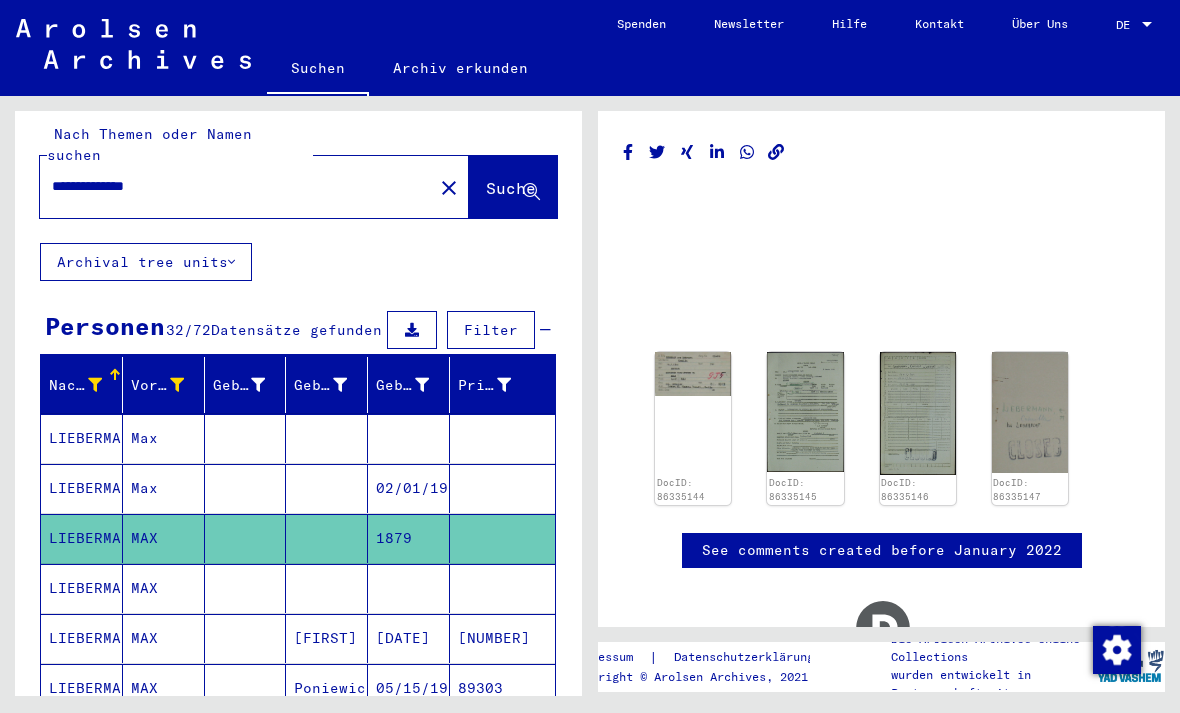 click 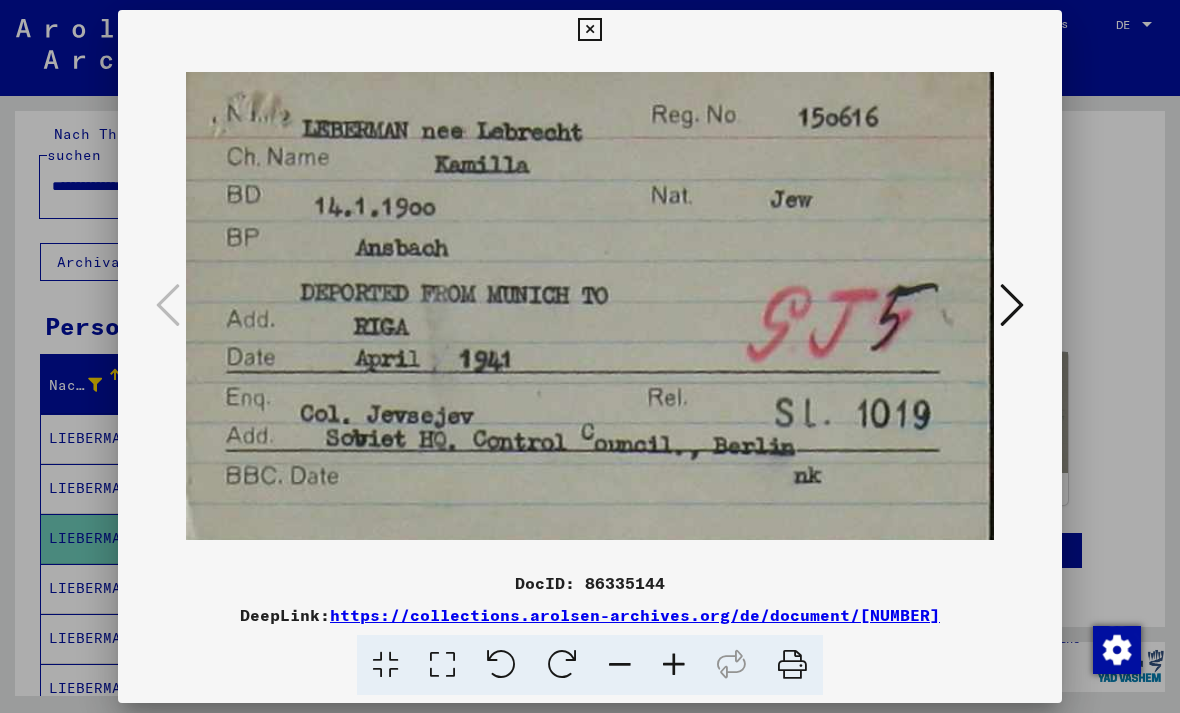 click at bounding box center (1012, 305) 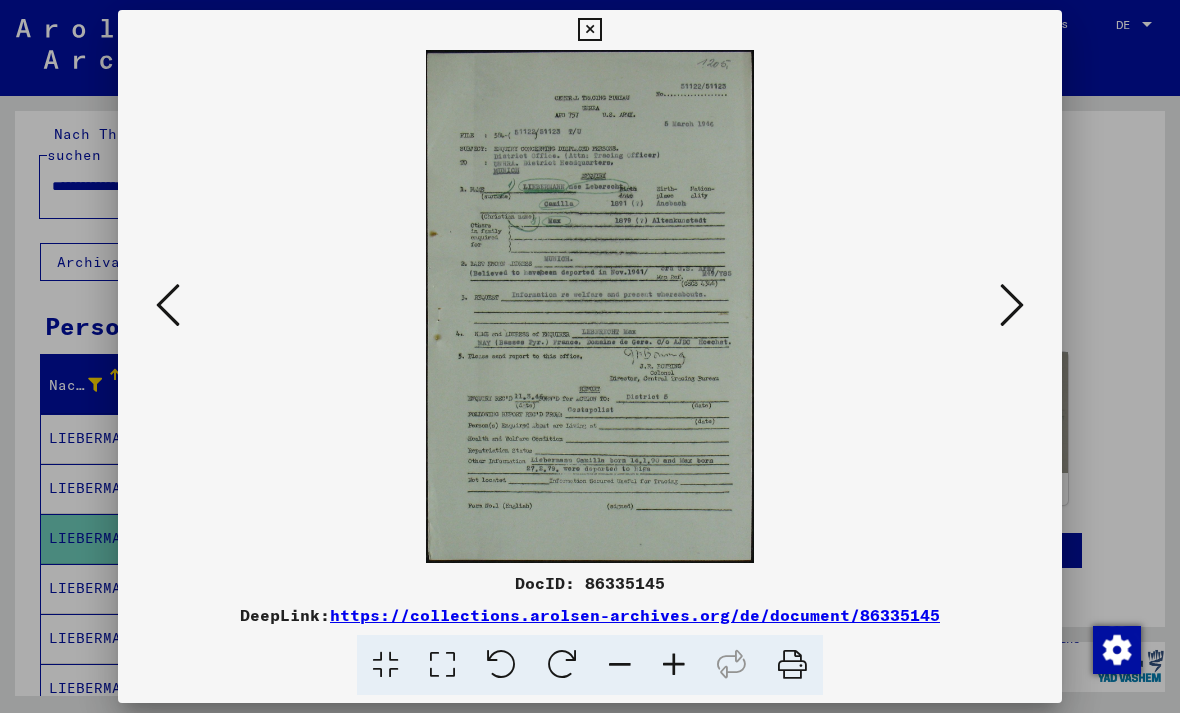 click at bounding box center (1012, 305) 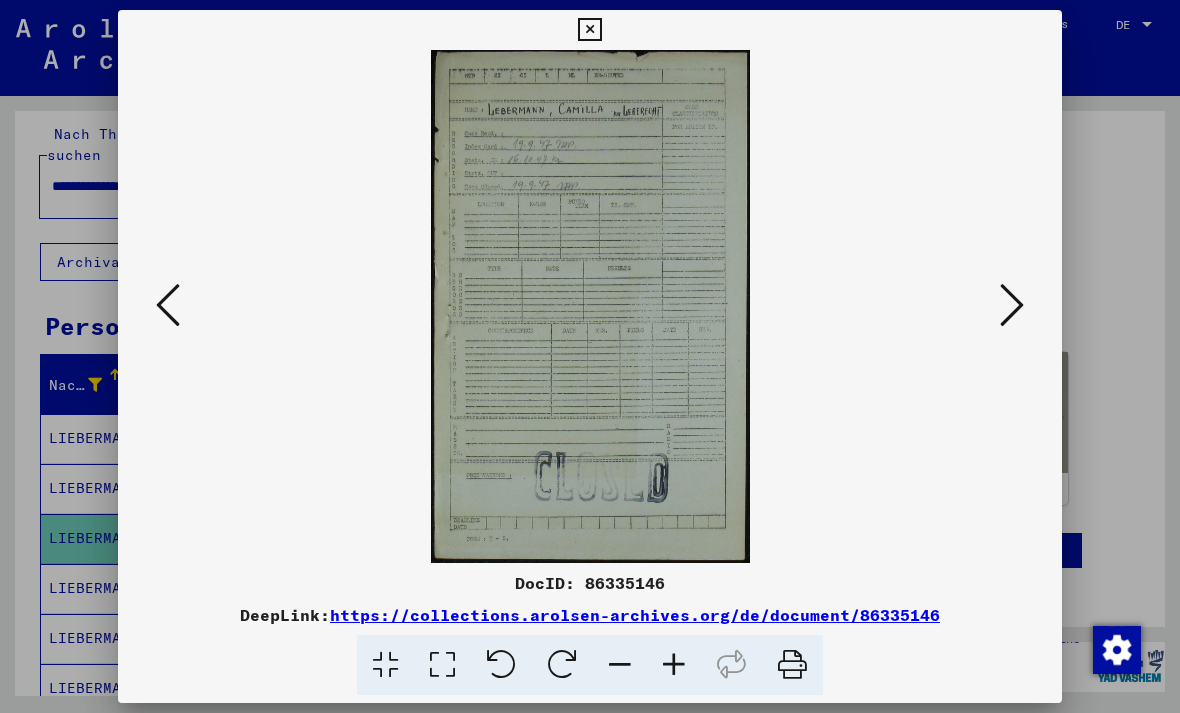click at bounding box center (1012, 306) 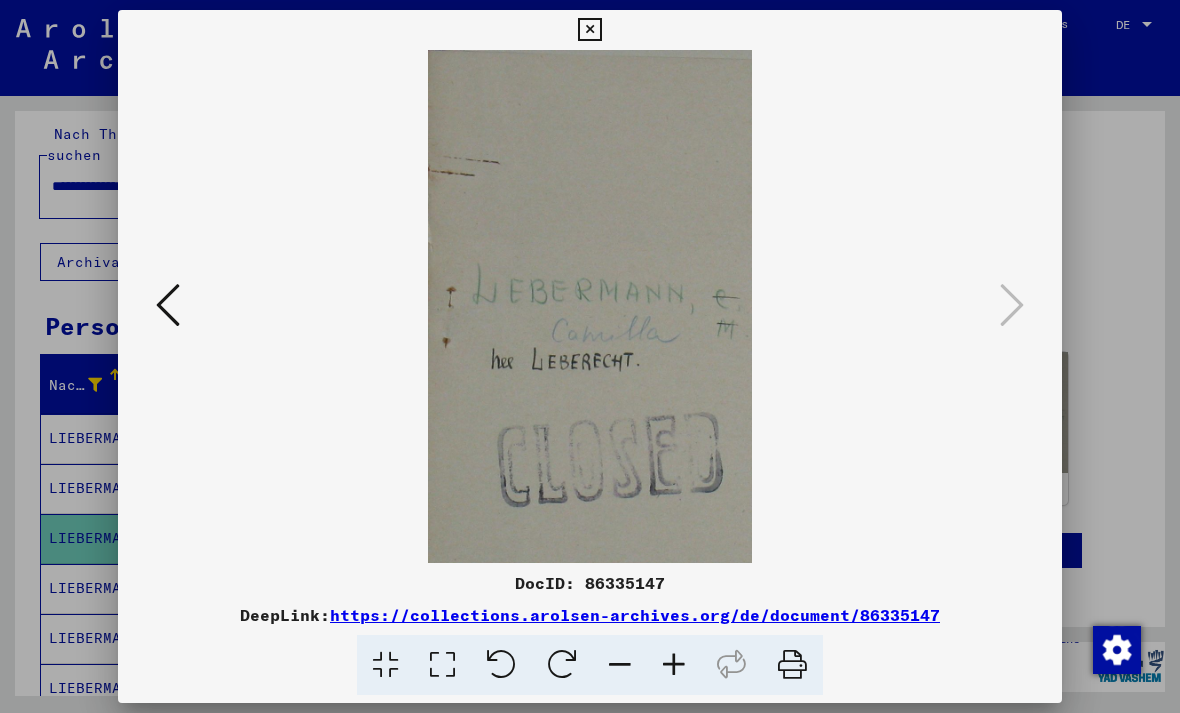 click at bounding box center [590, 306] 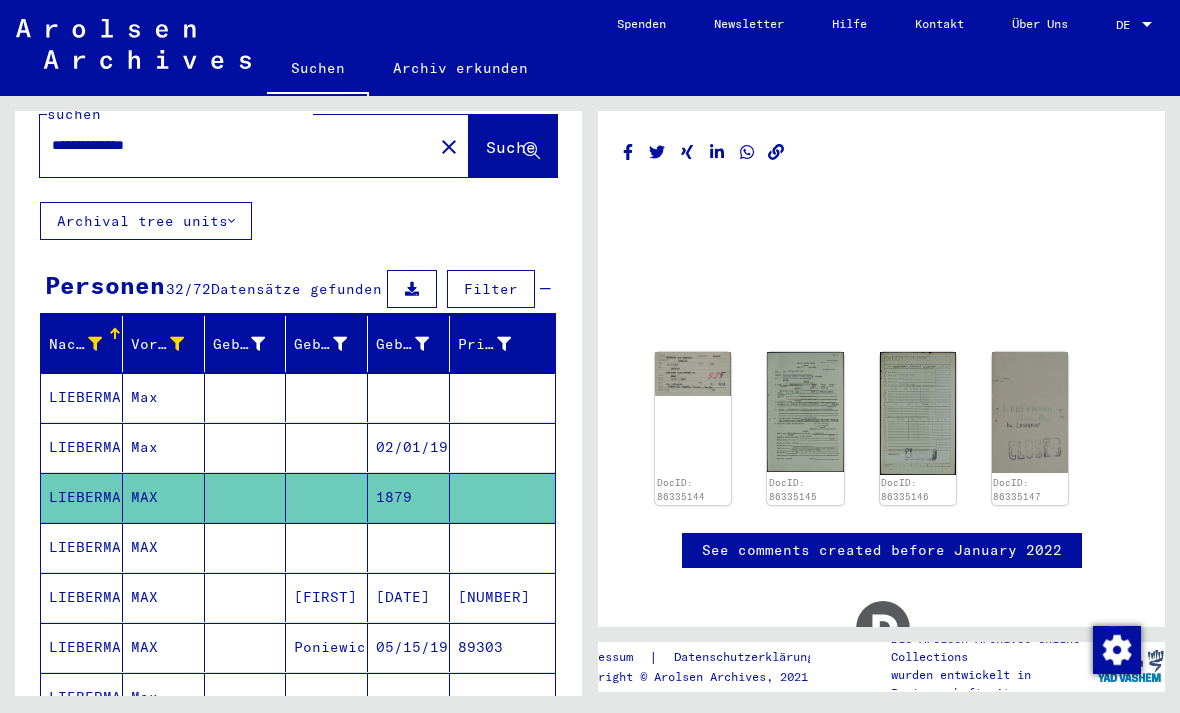 scroll, scrollTop: 58, scrollLeft: 0, axis: vertical 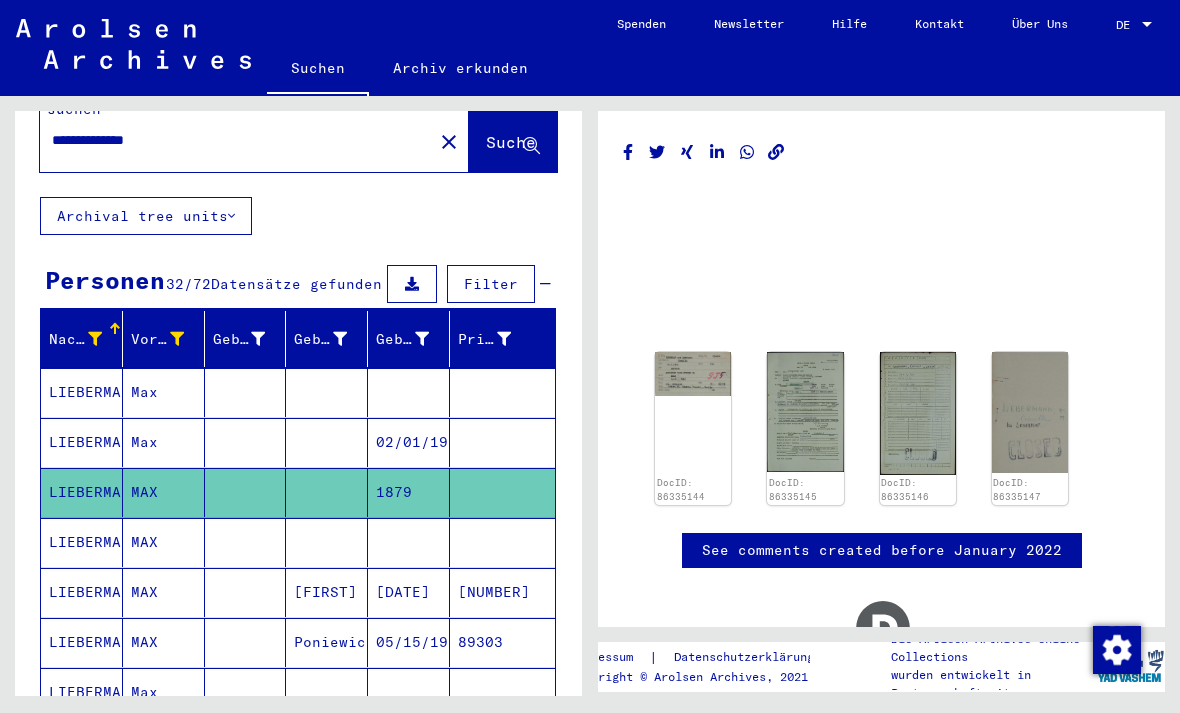 click on "LIEBERMANN" at bounding box center [82, 642] 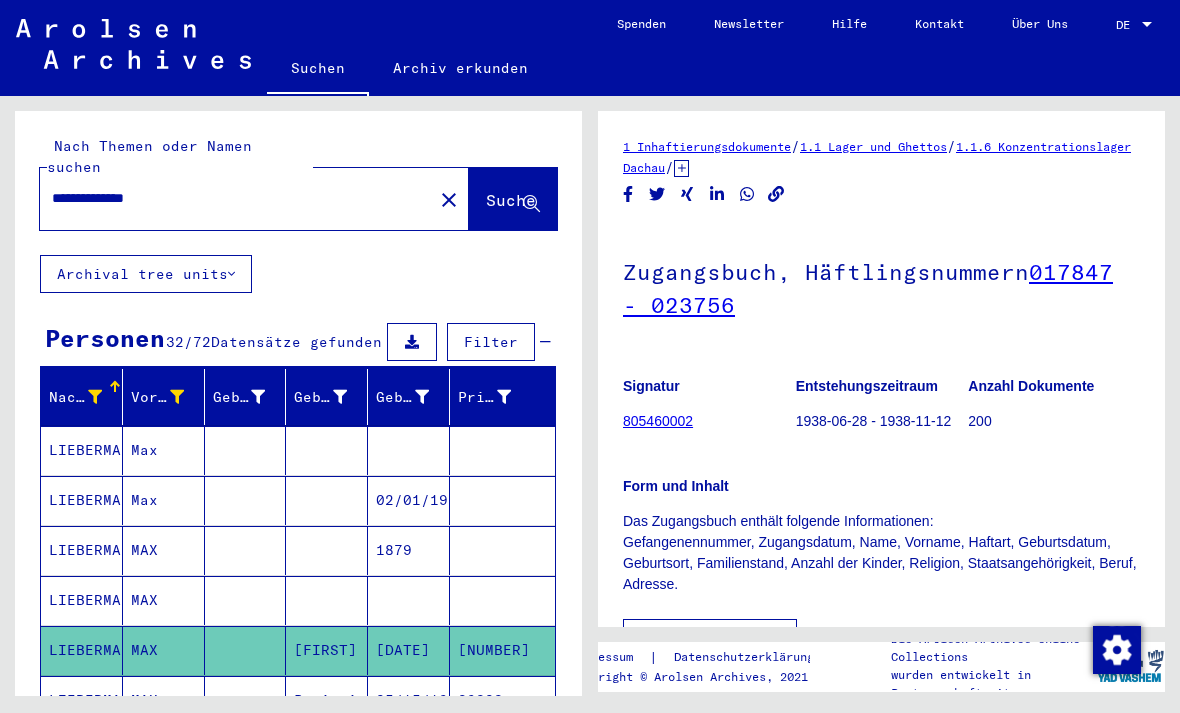scroll, scrollTop: 0, scrollLeft: 0, axis: both 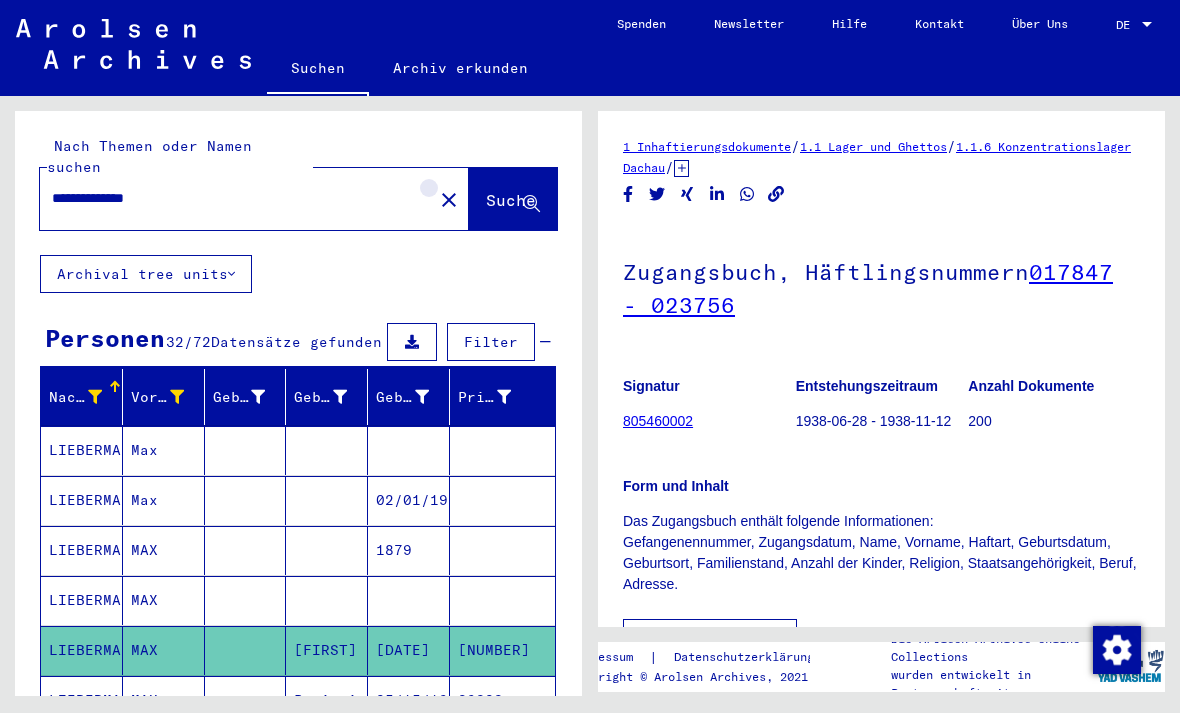 click on "close" 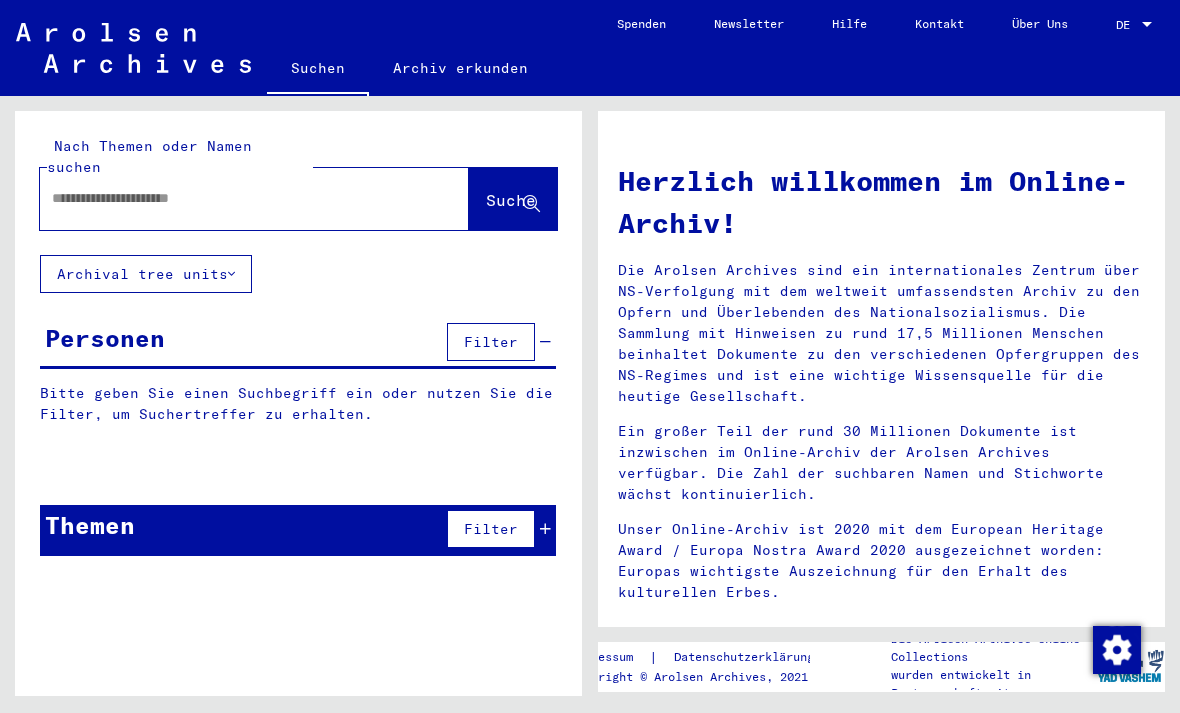 click at bounding box center [230, 198] 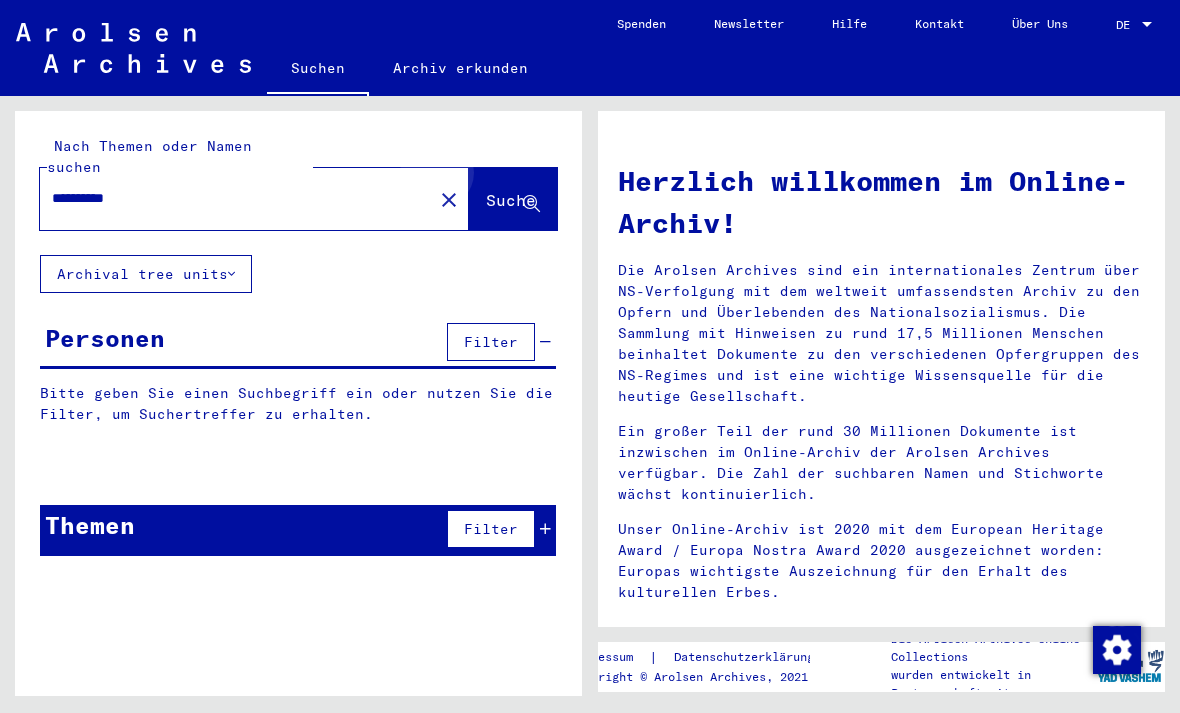 type on "**********" 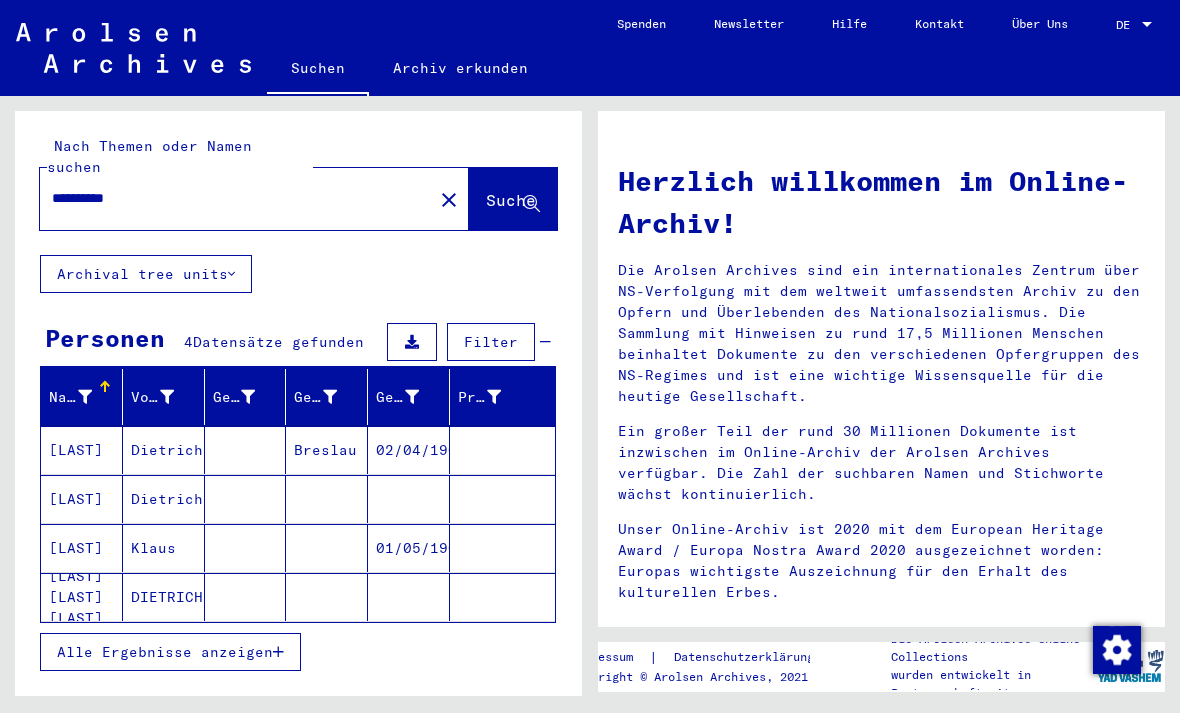 click on "[LAST]" at bounding box center (82, 499) 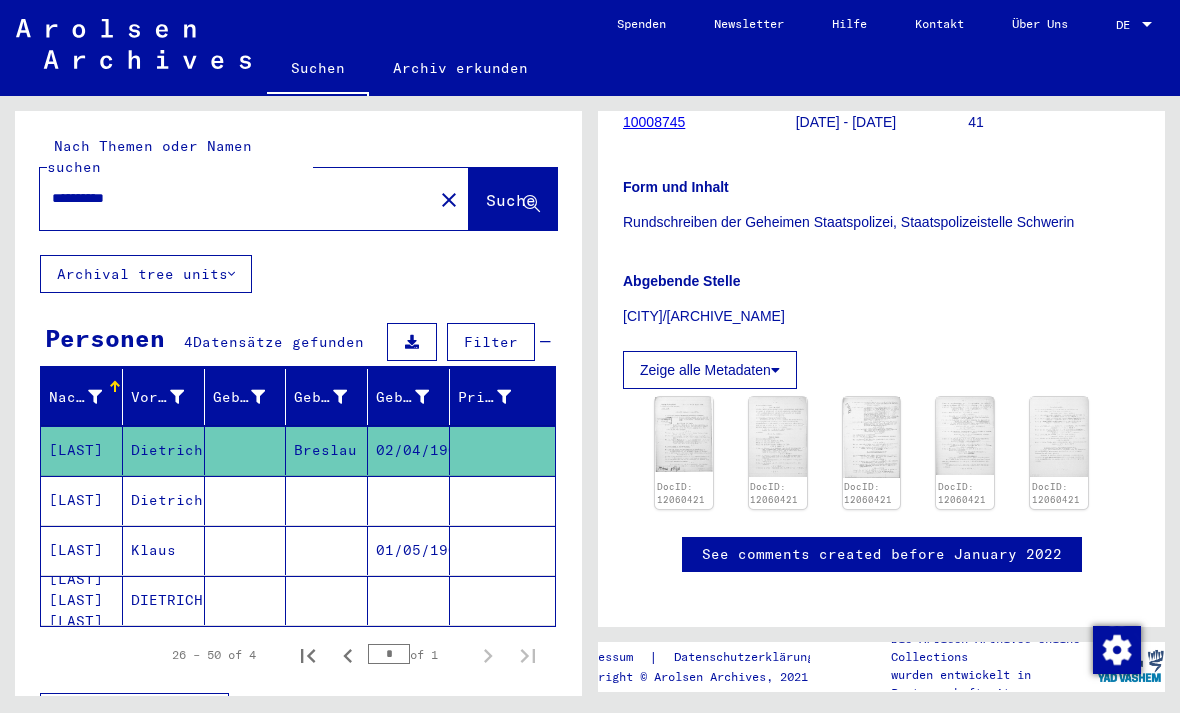 scroll, scrollTop: 311, scrollLeft: 0, axis: vertical 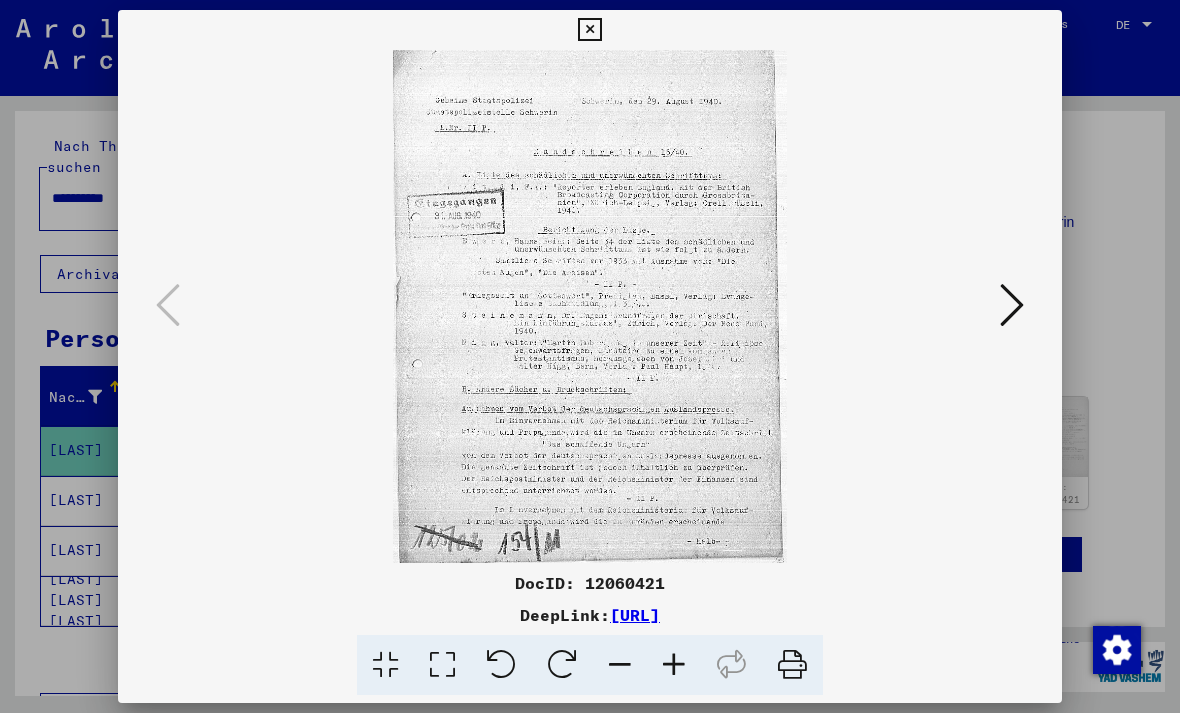 click at bounding box center [1012, 305] 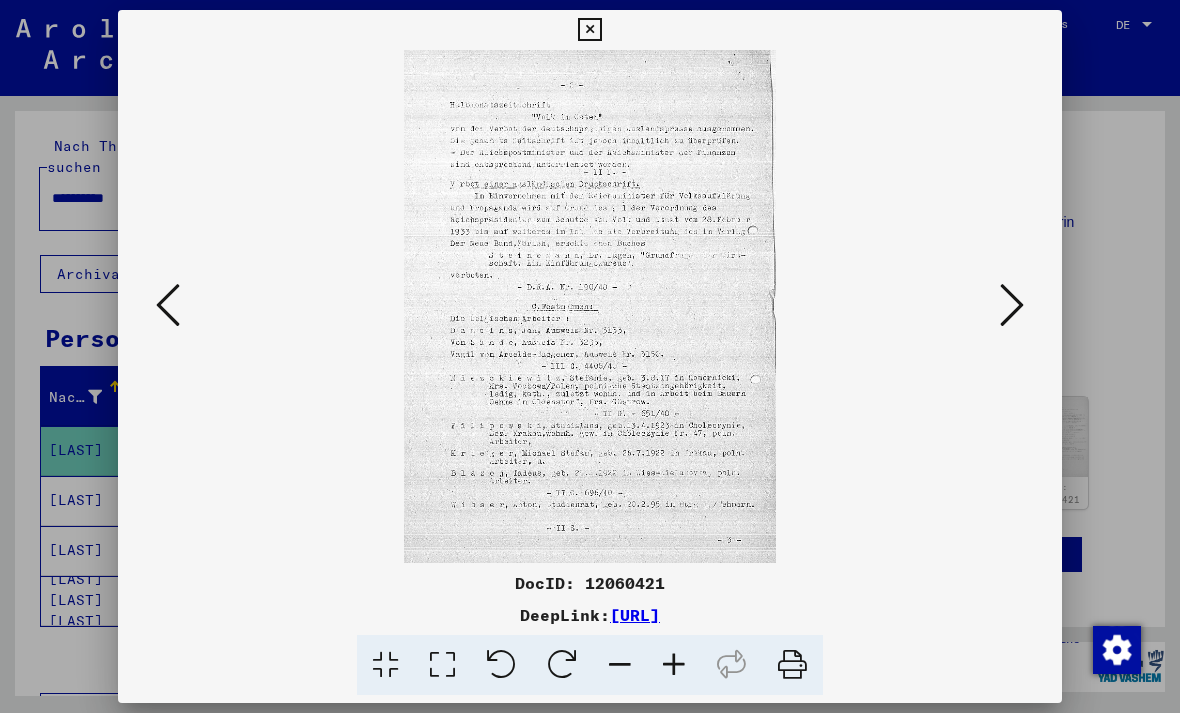click at bounding box center [1012, 305] 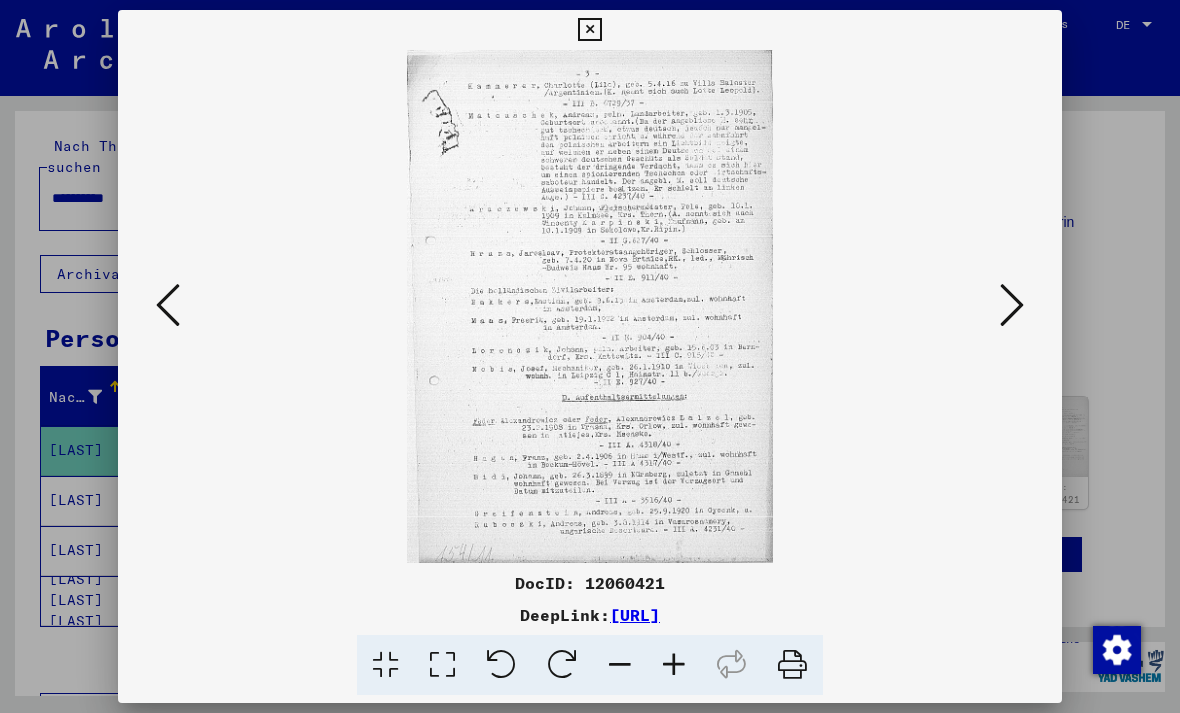 click at bounding box center [1012, 305] 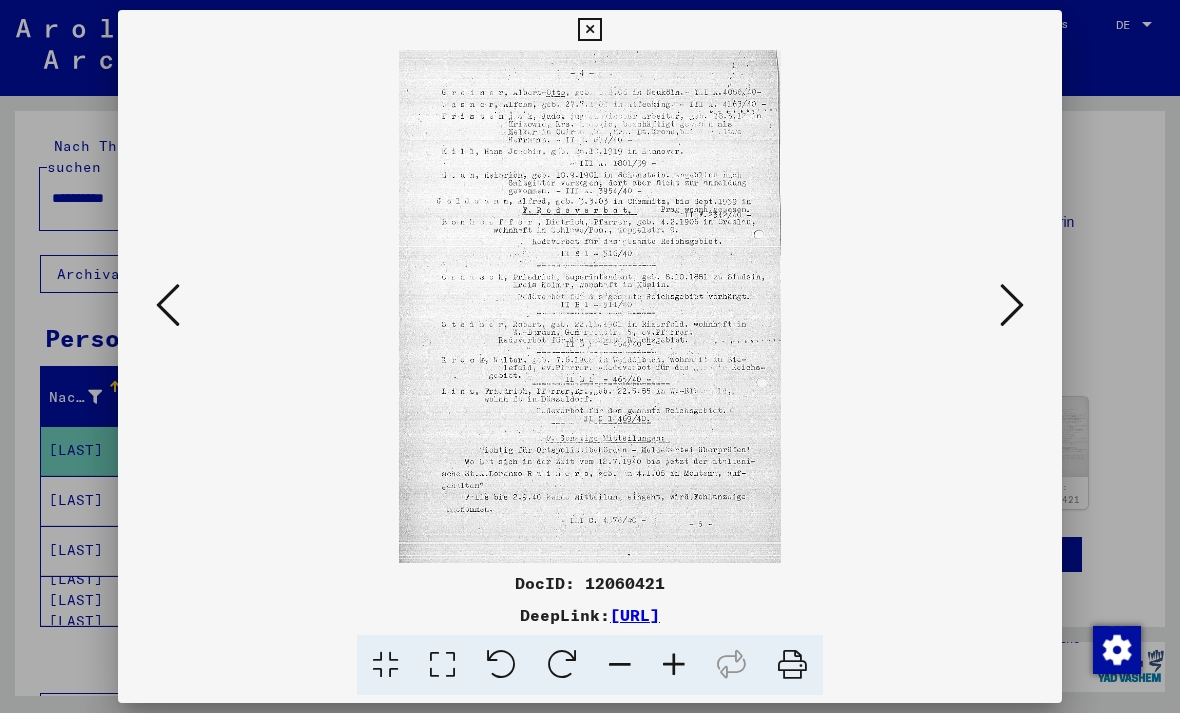 click at bounding box center [168, 305] 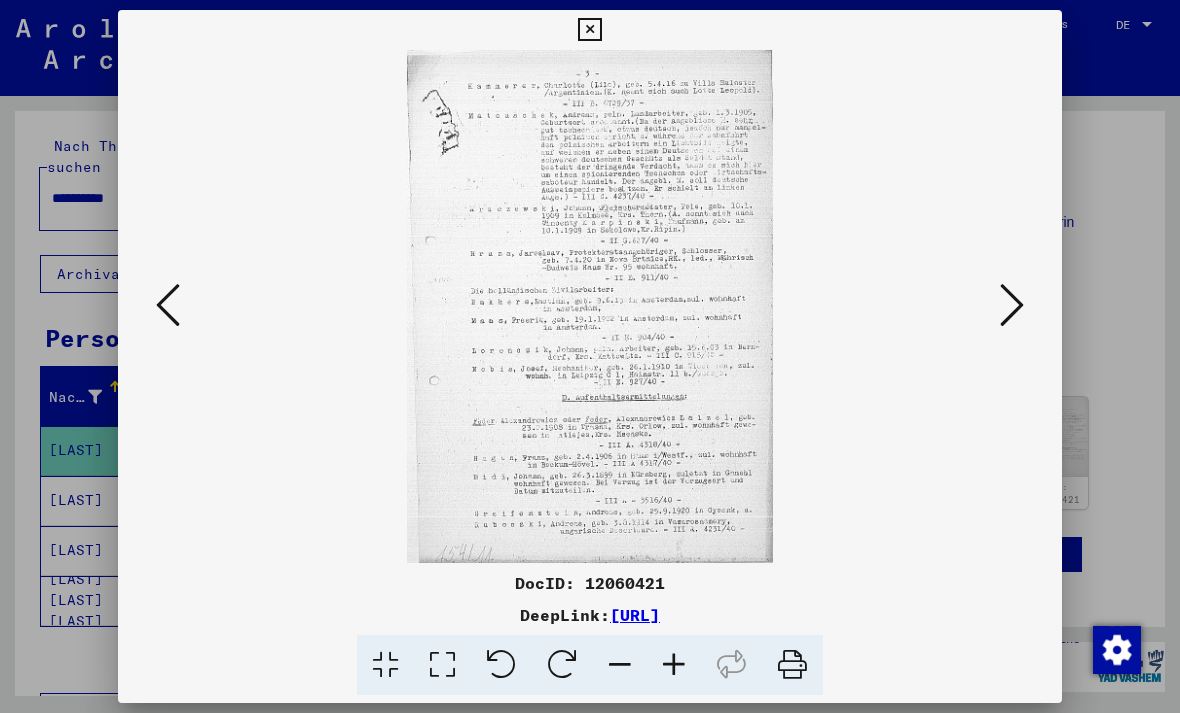 click at bounding box center [1012, 306] 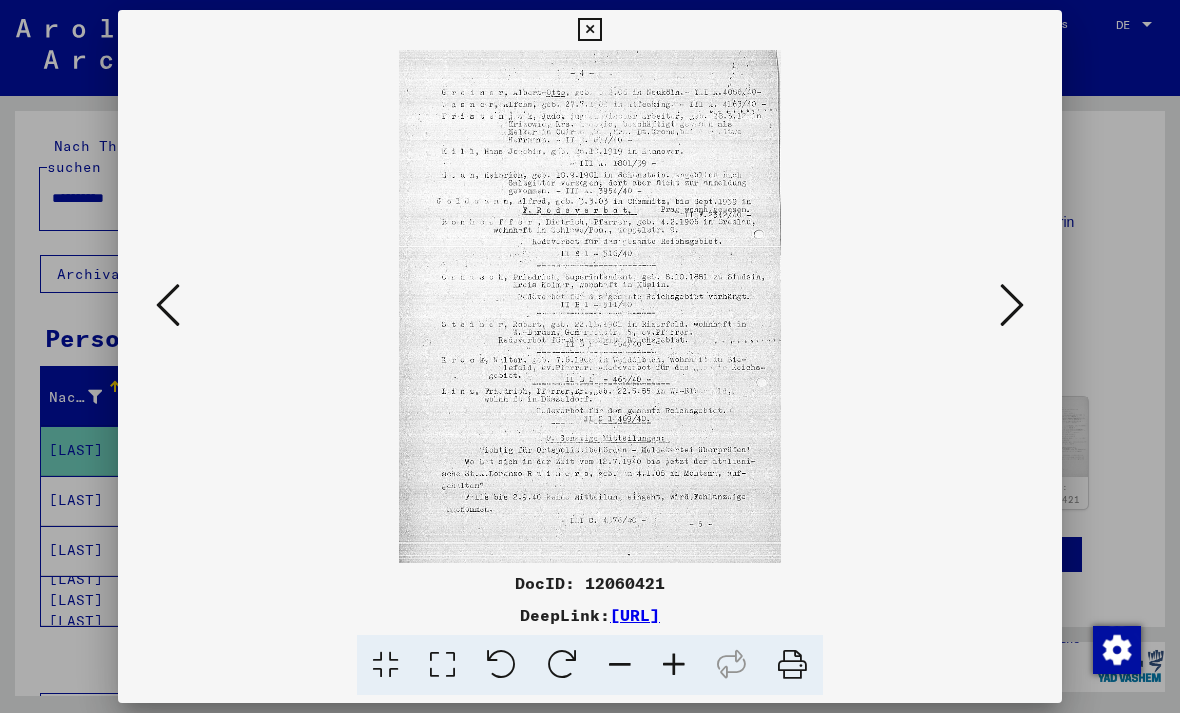click at bounding box center (1012, 305) 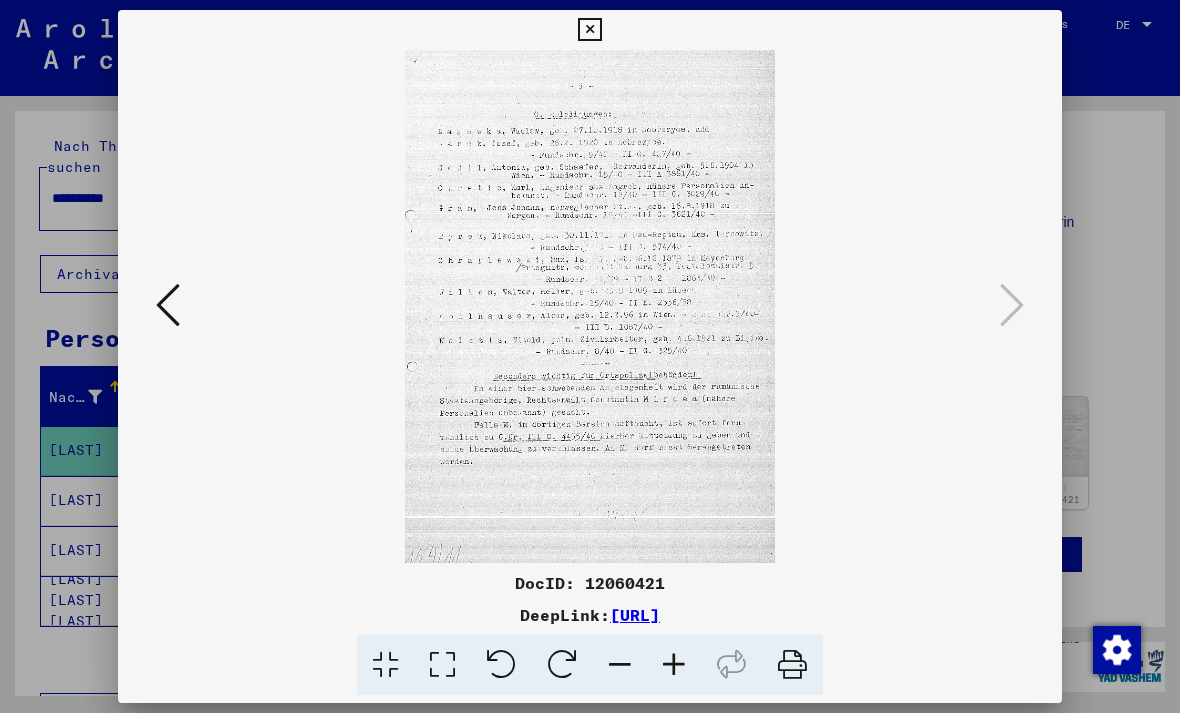 click at bounding box center [589, 30] 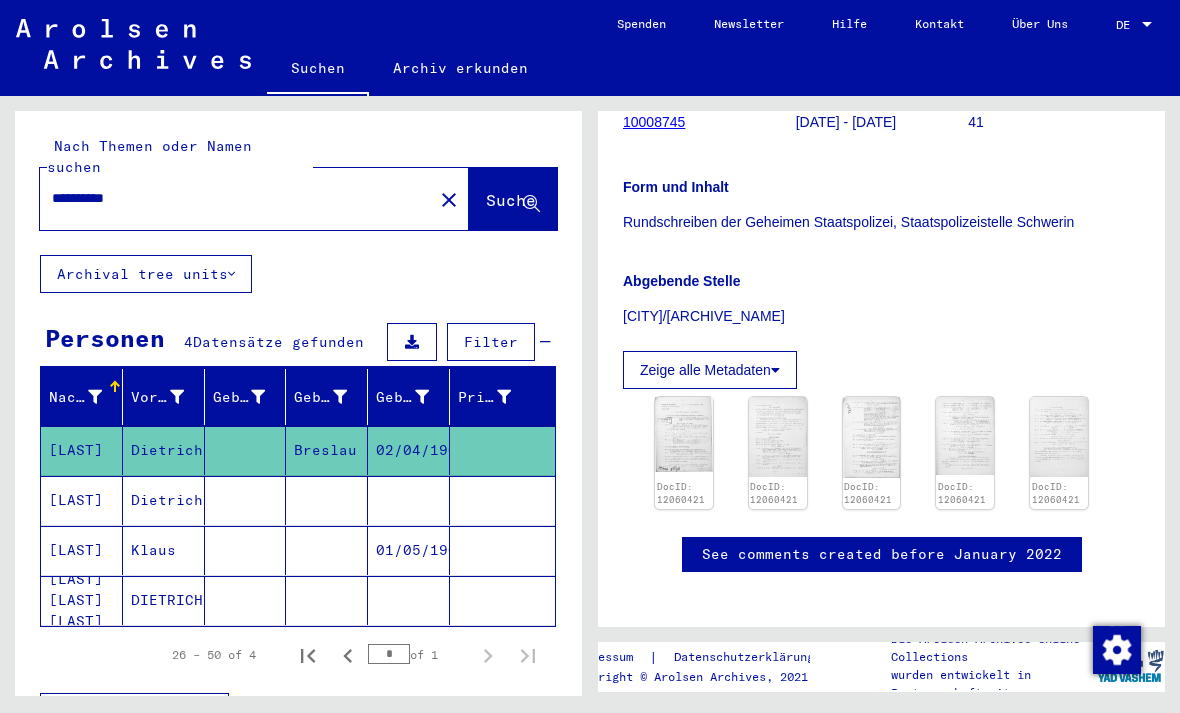 click on "[LAST]" at bounding box center [82, 550] 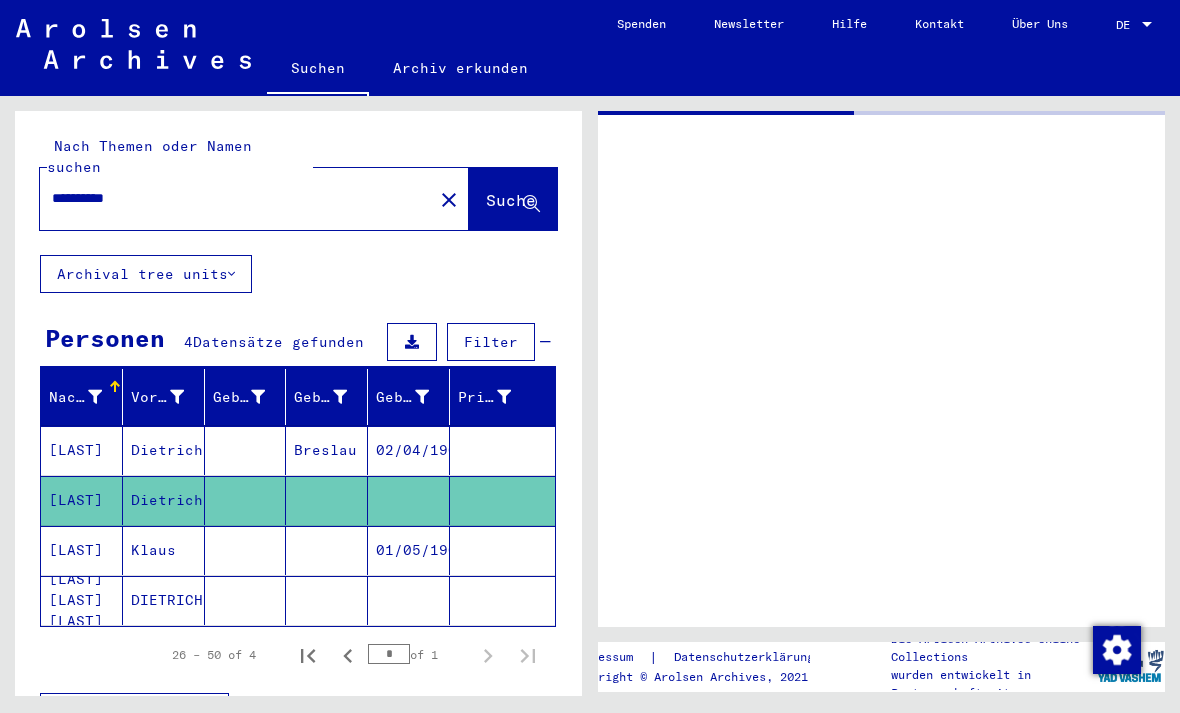 scroll, scrollTop: 0, scrollLeft: 0, axis: both 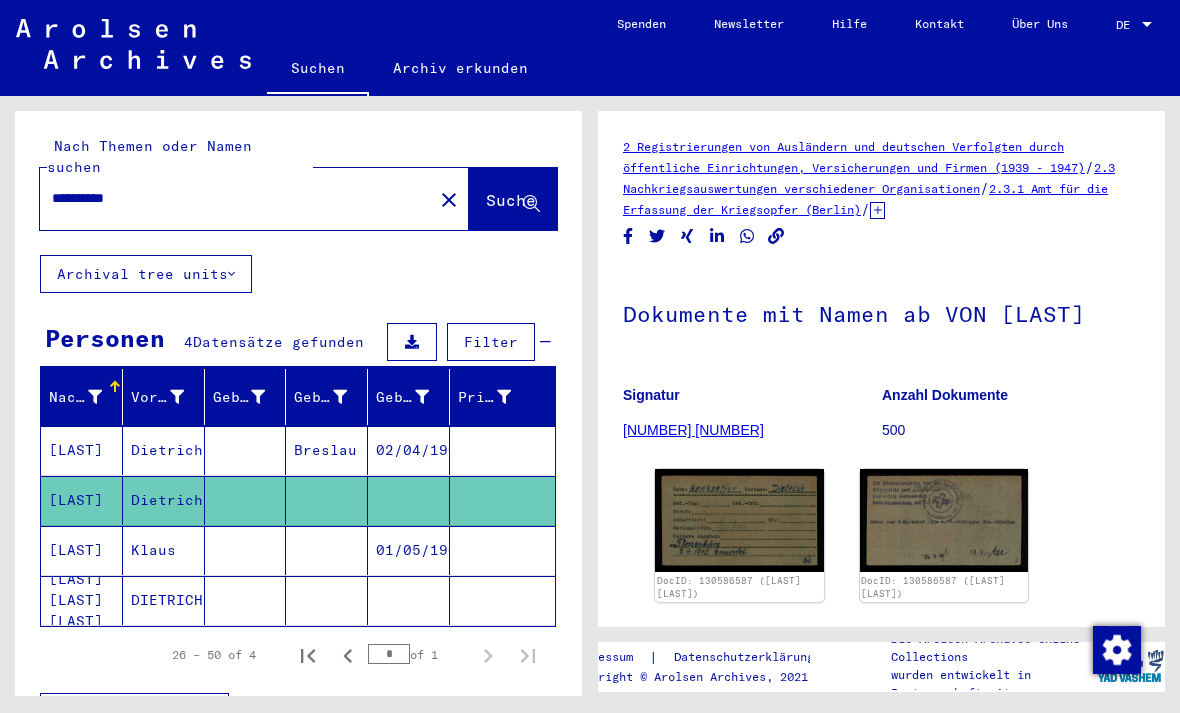 click 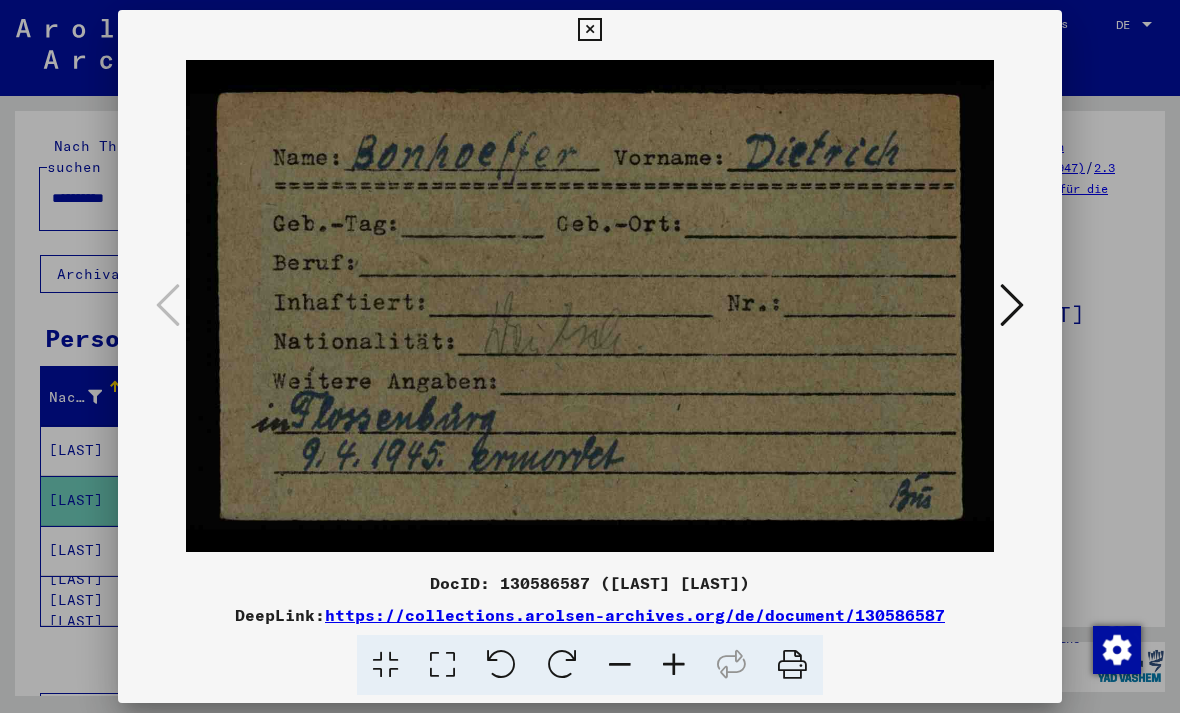 click at bounding box center (1012, 305) 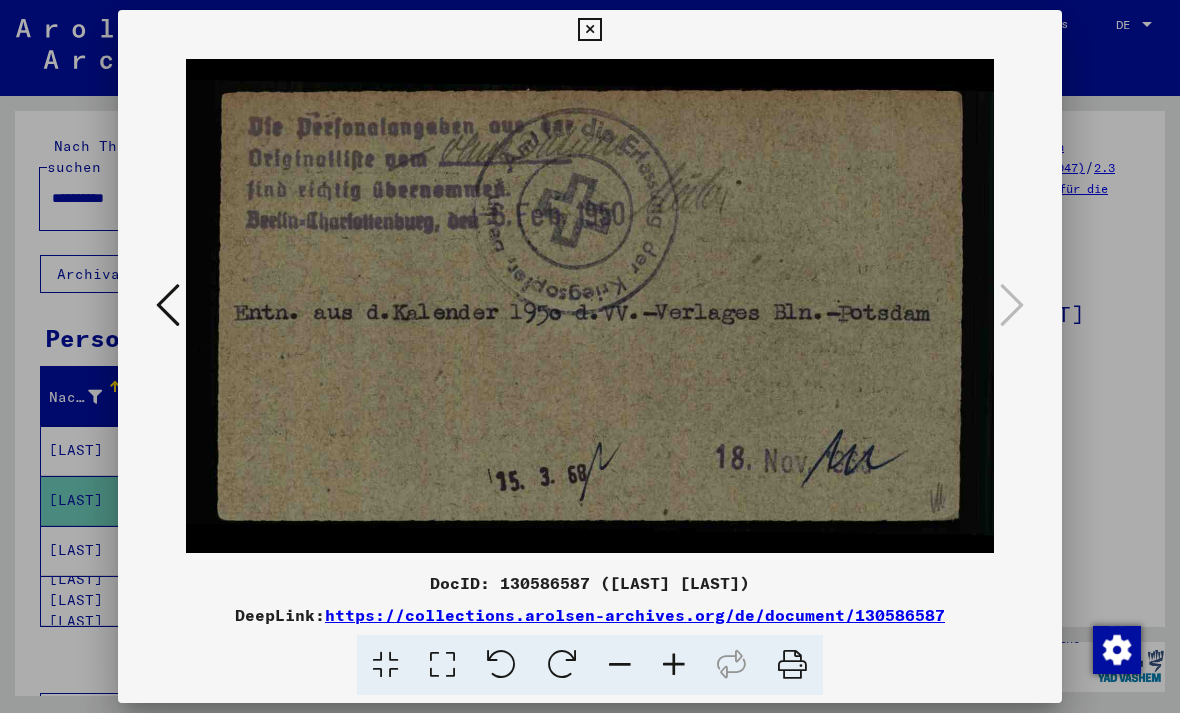 click at bounding box center (589, 30) 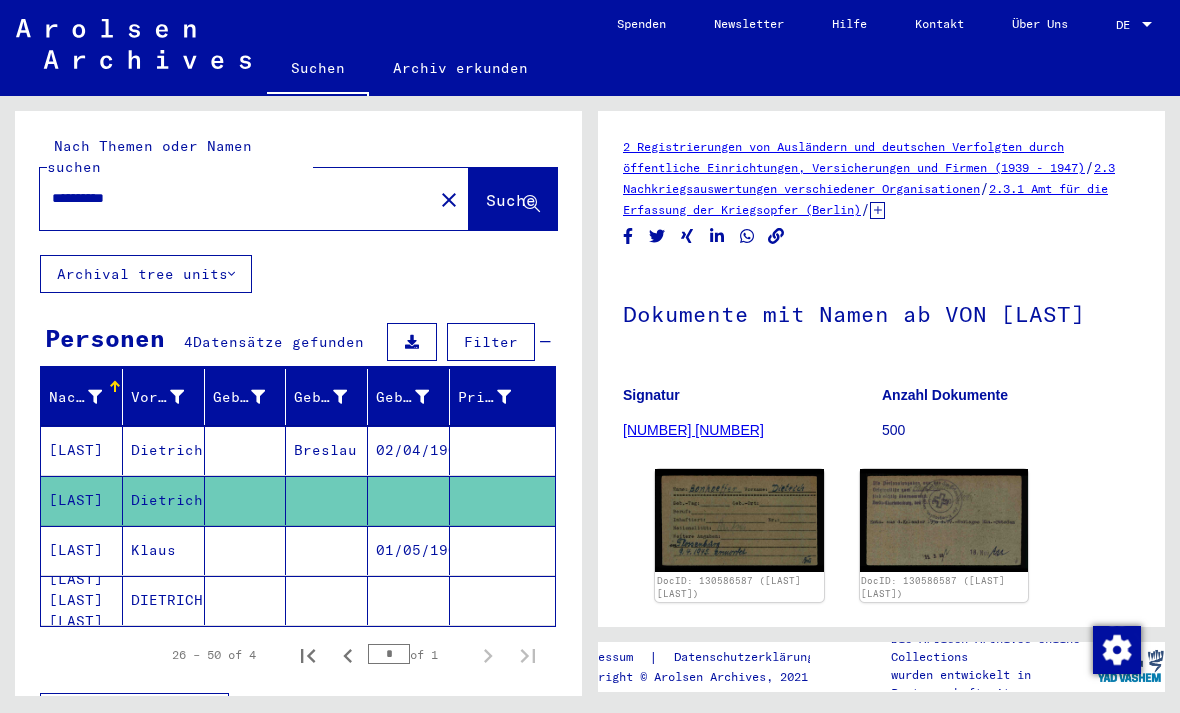 click on "[LAST]" at bounding box center [82, 600] 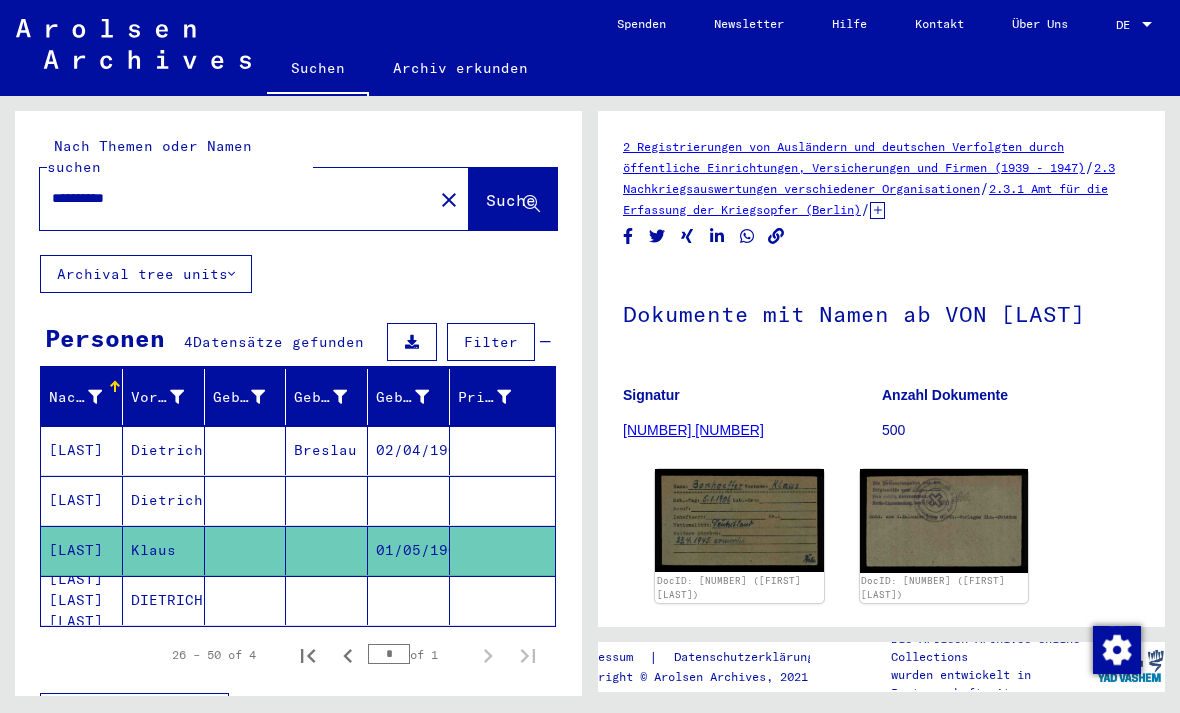click 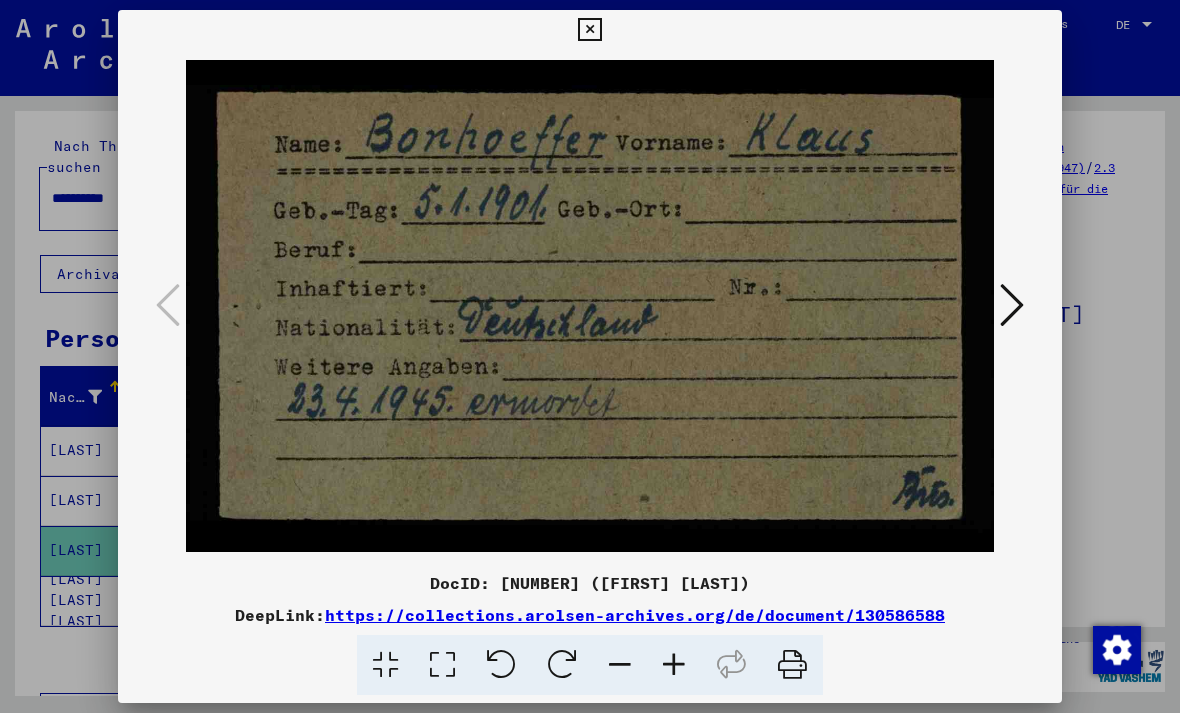 click at bounding box center (1012, 305) 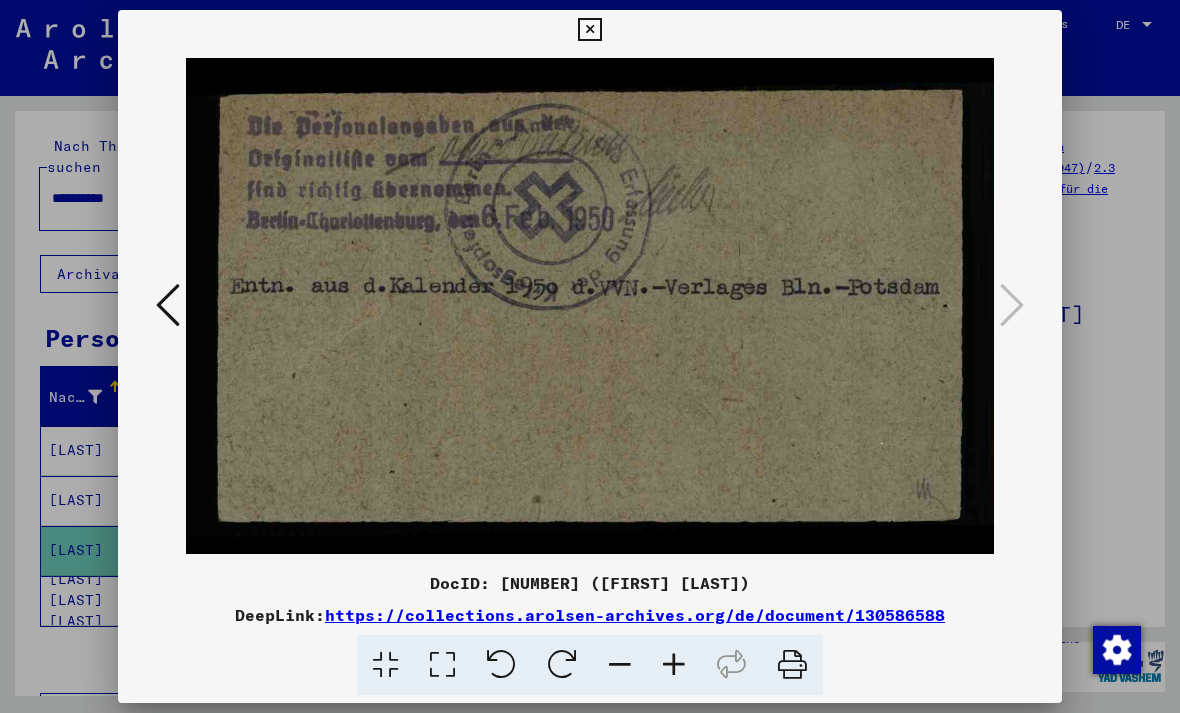 click at bounding box center (589, 30) 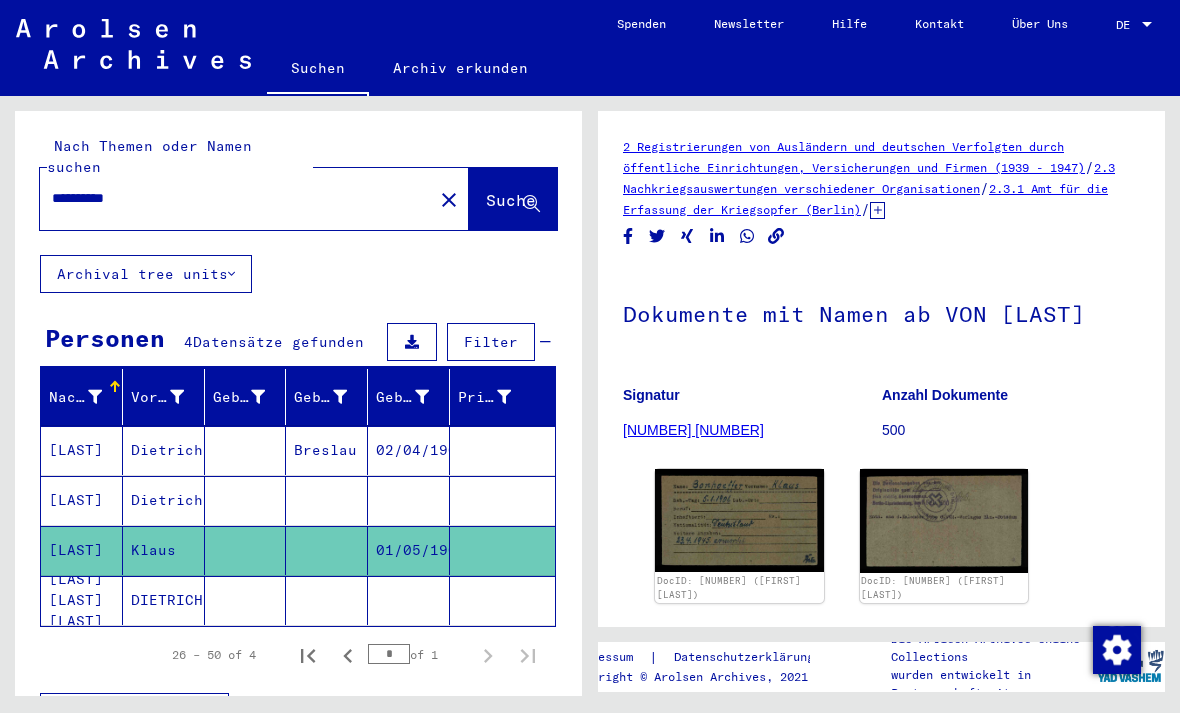 click on "[LAST] [LAST] [LAST]" 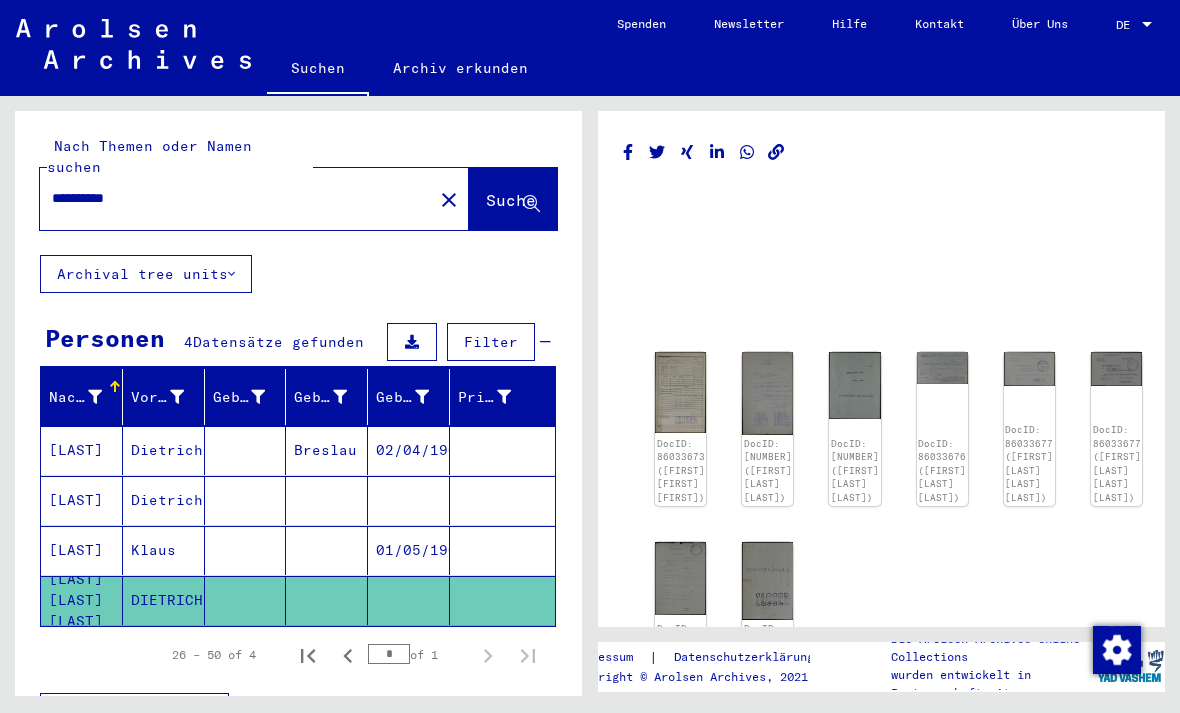 click 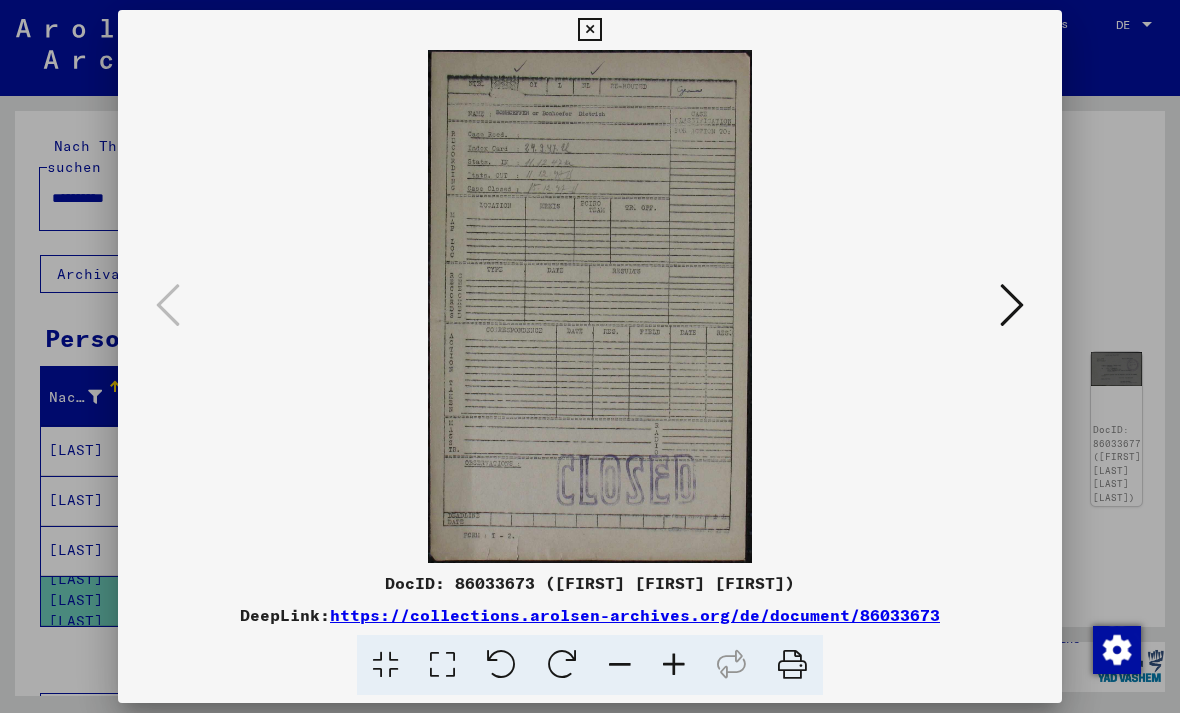 click at bounding box center (1012, 306) 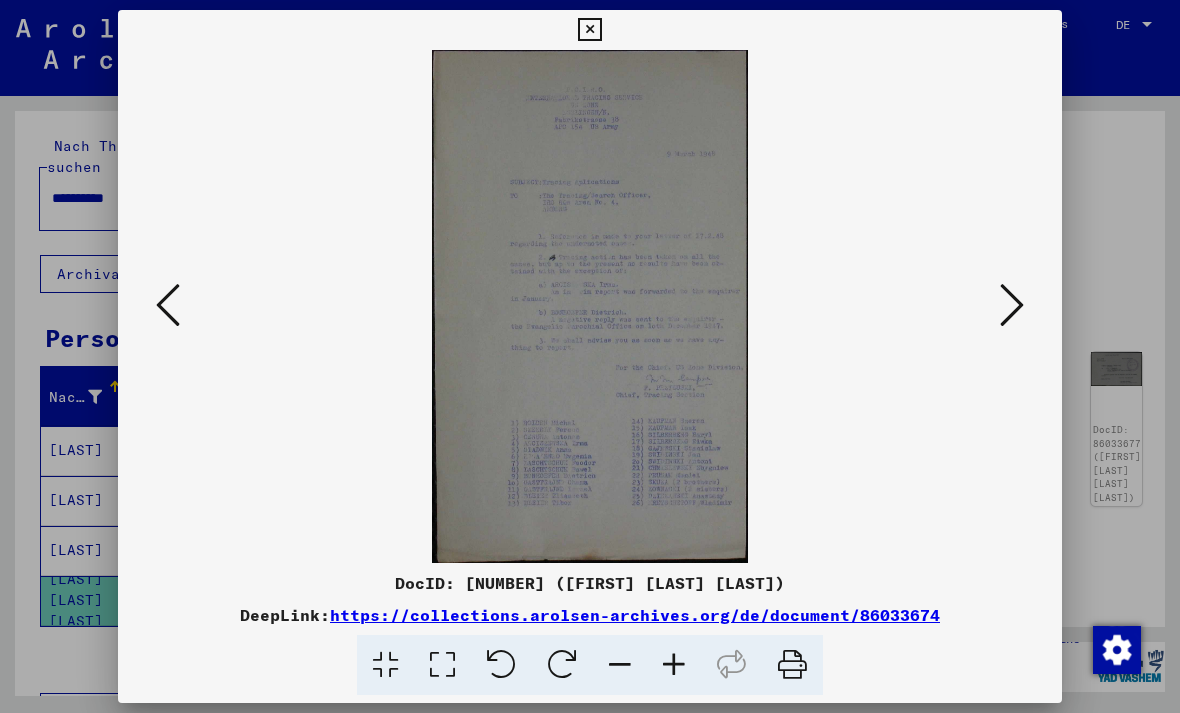 click at bounding box center (1012, 305) 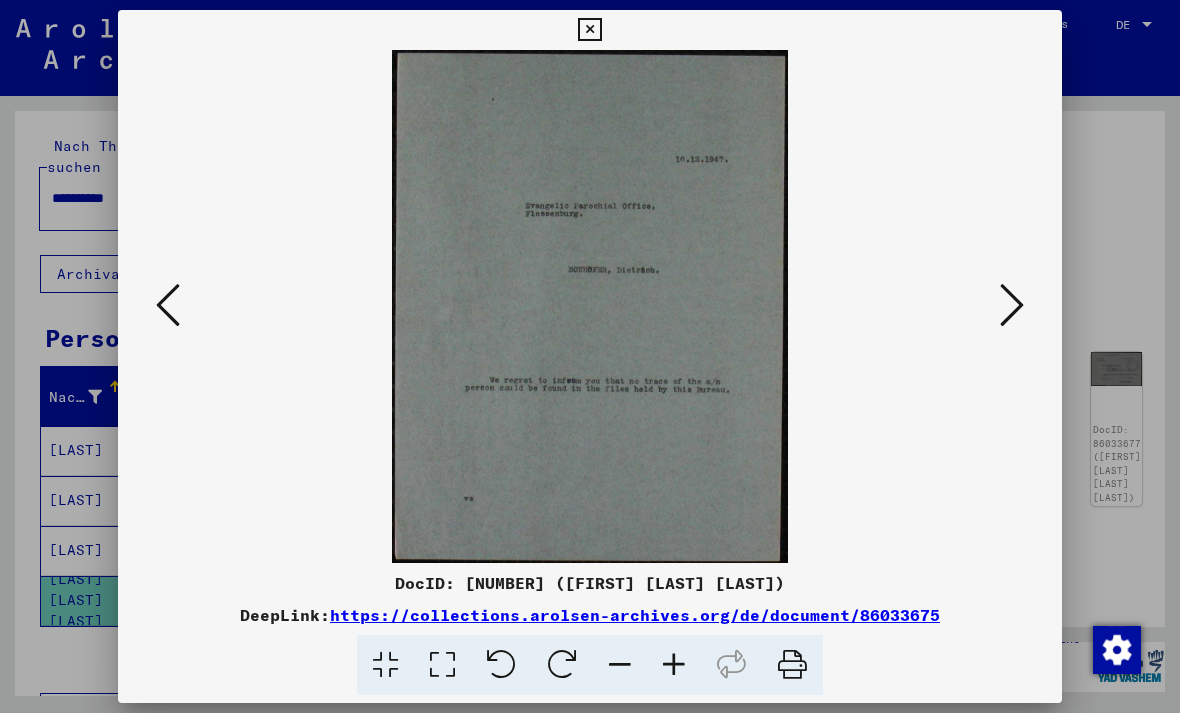 click at bounding box center (168, 305) 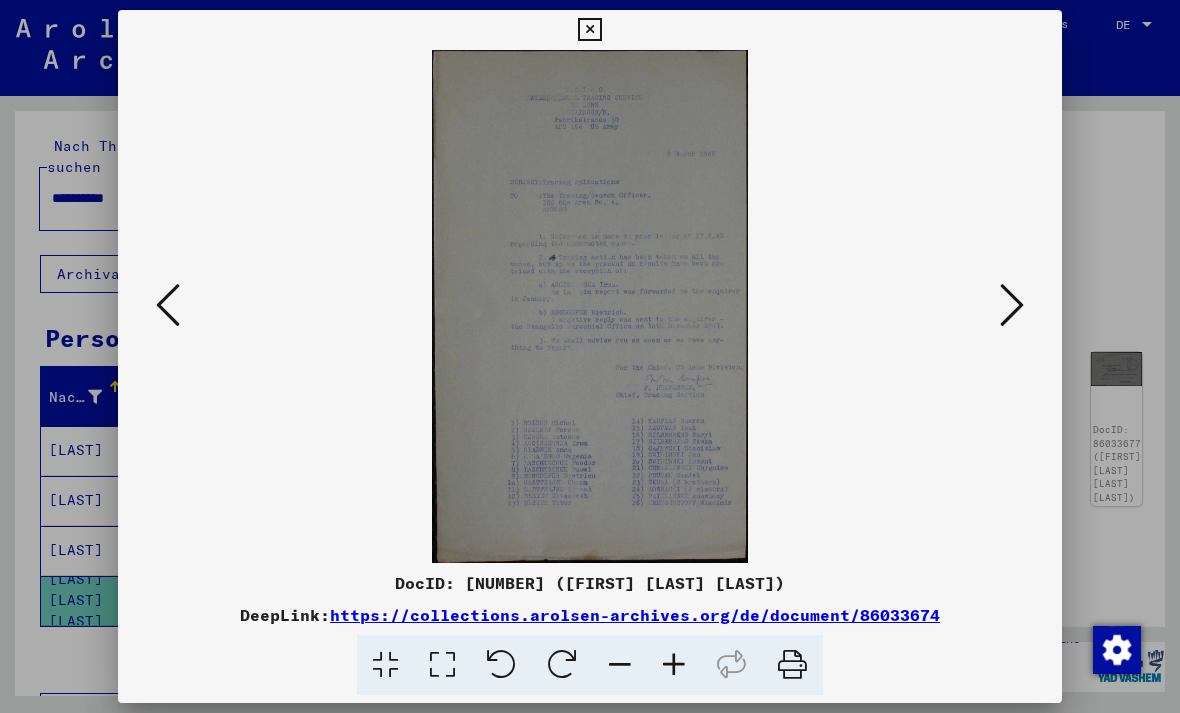 click at bounding box center (1012, 306) 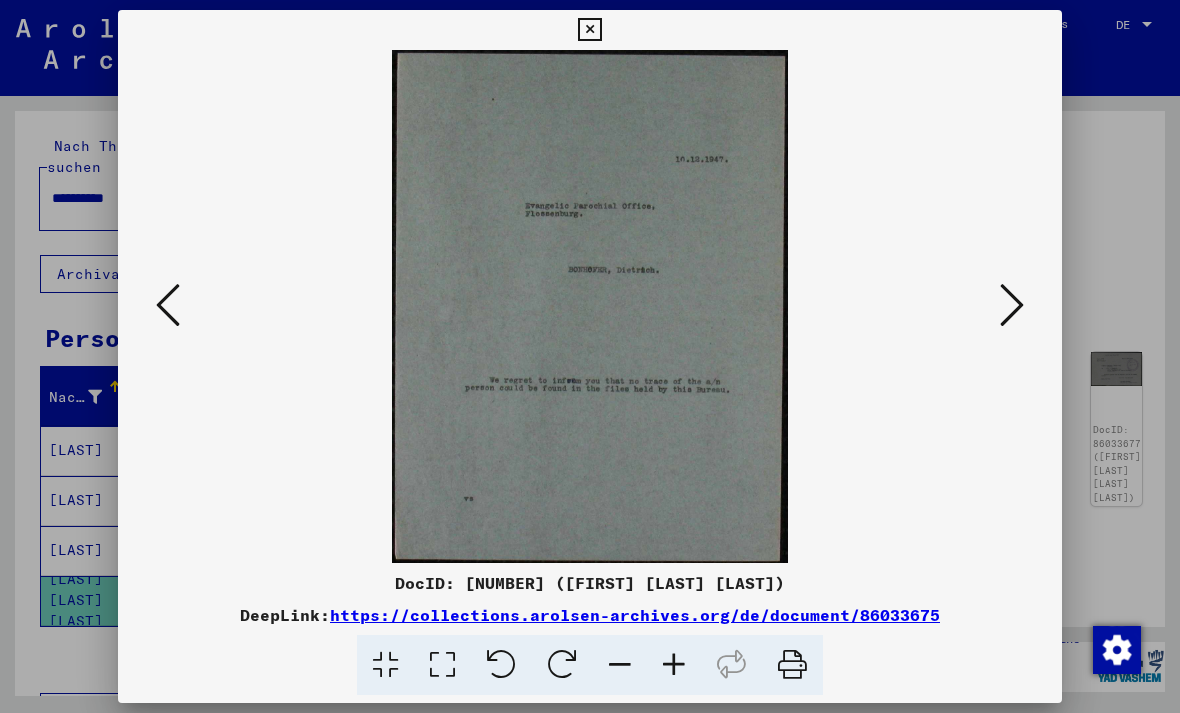 click at bounding box center [1012, 306] 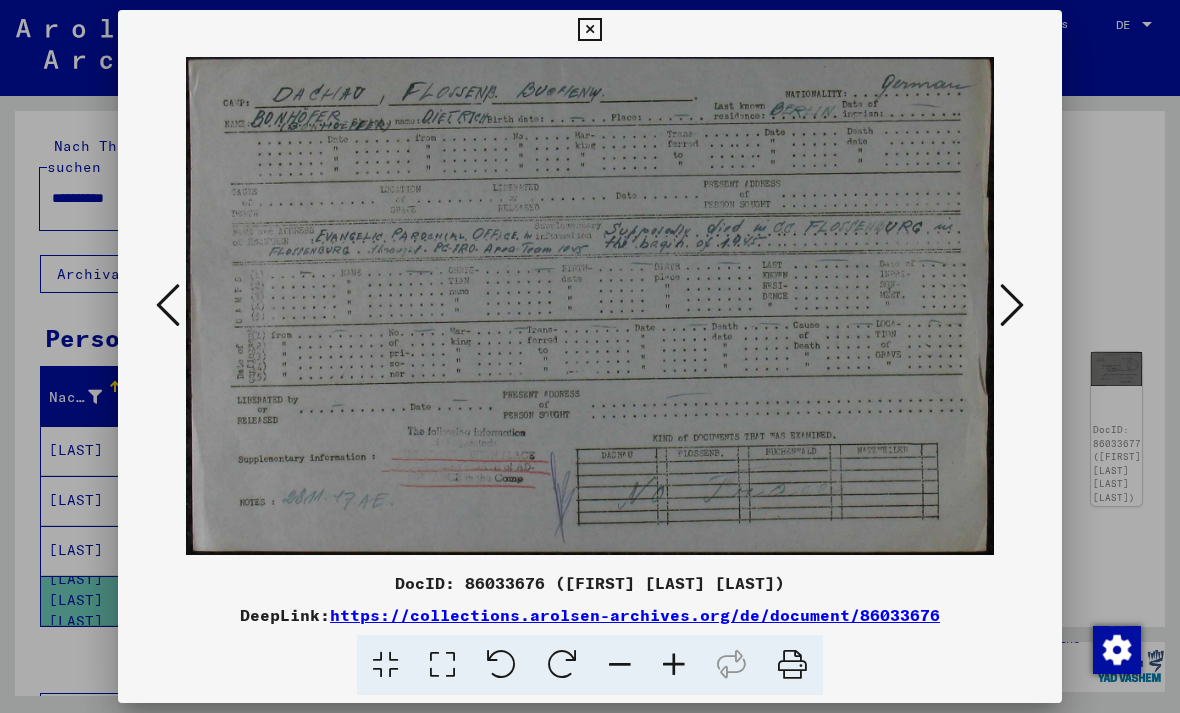 click at bounding box center [1012, 305] 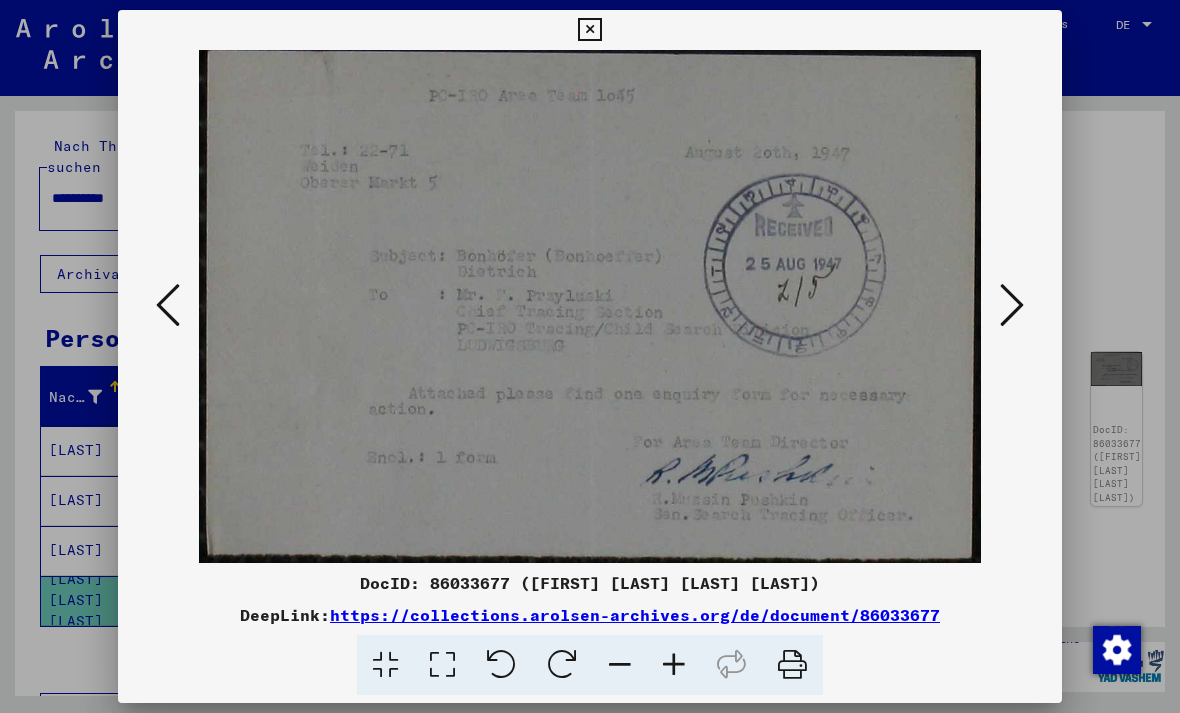 click at bounding box center (1012, 305) 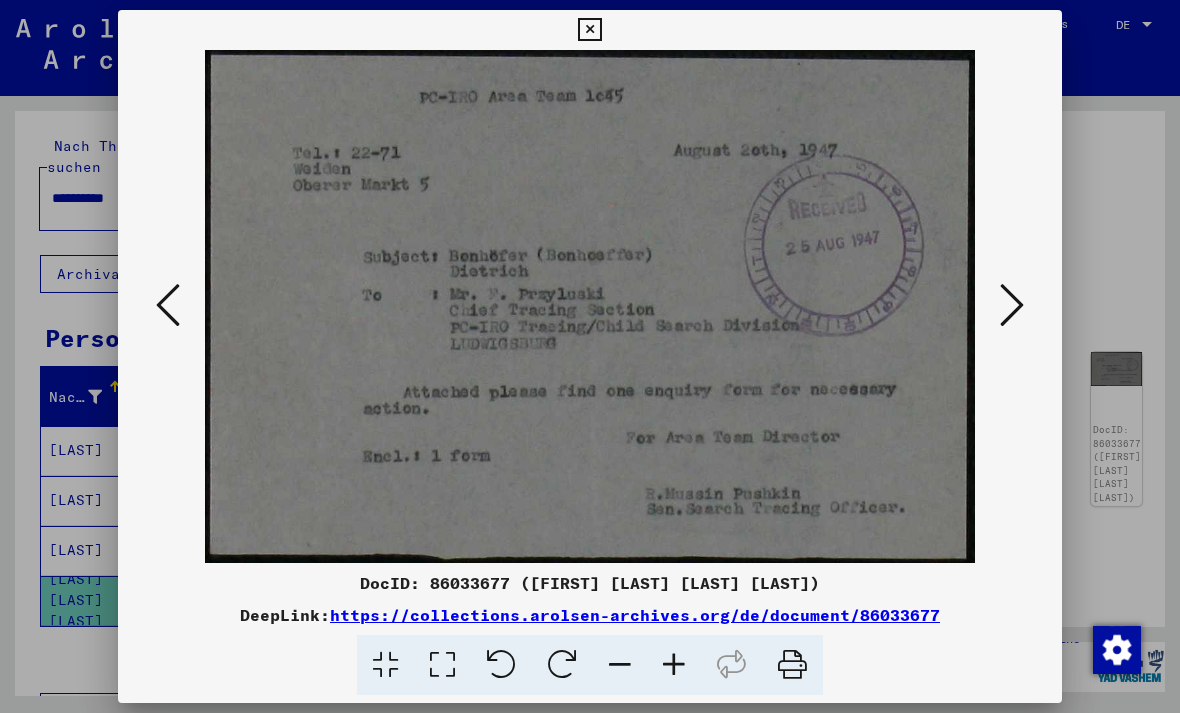 click at bounding box center (1012, 305) 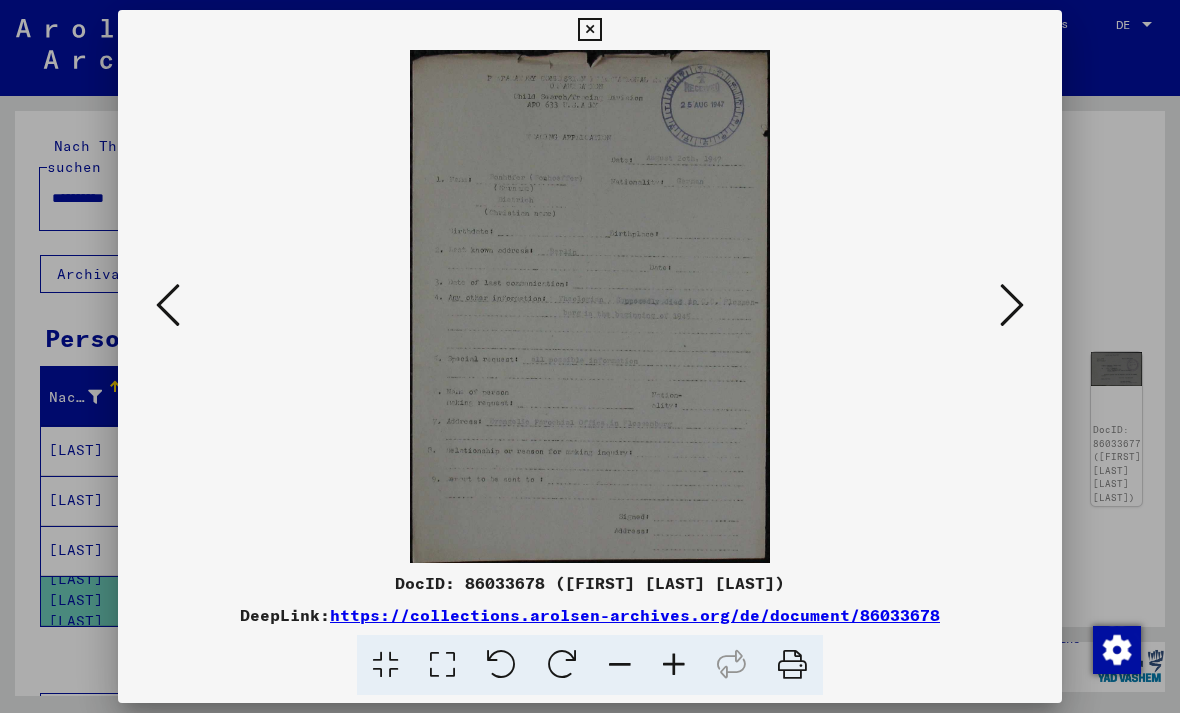 click at bounding box center [1012, 305] 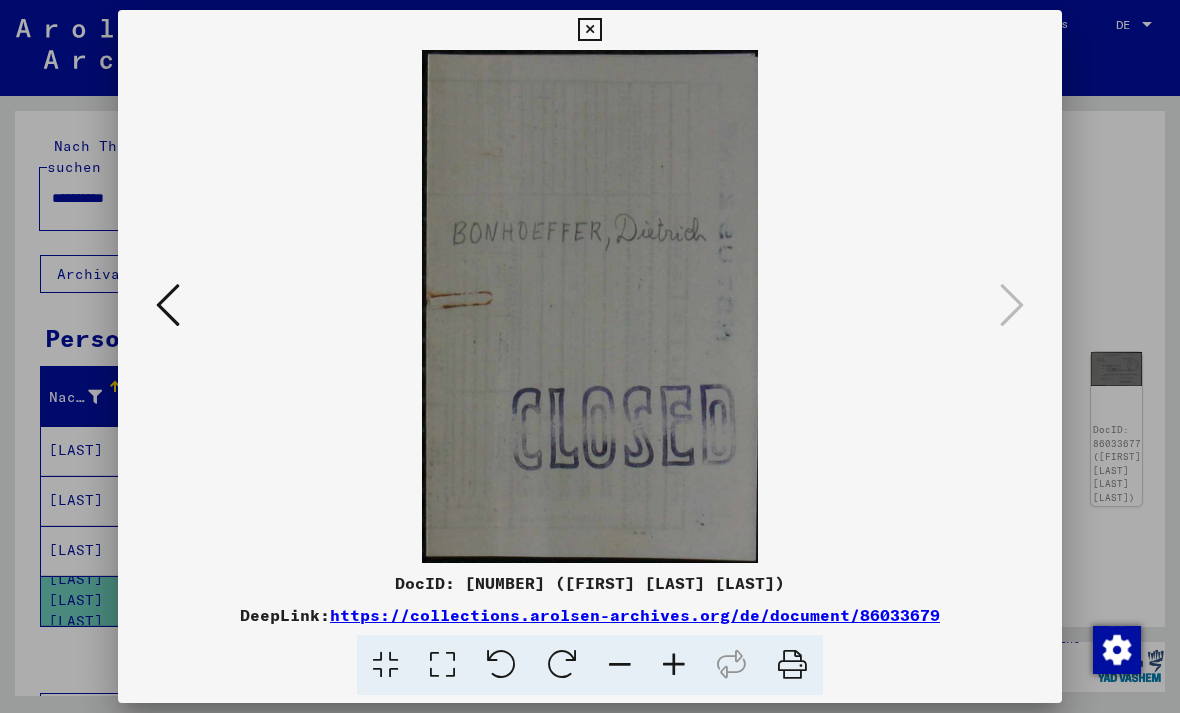 click at bounding box center [589, 30] 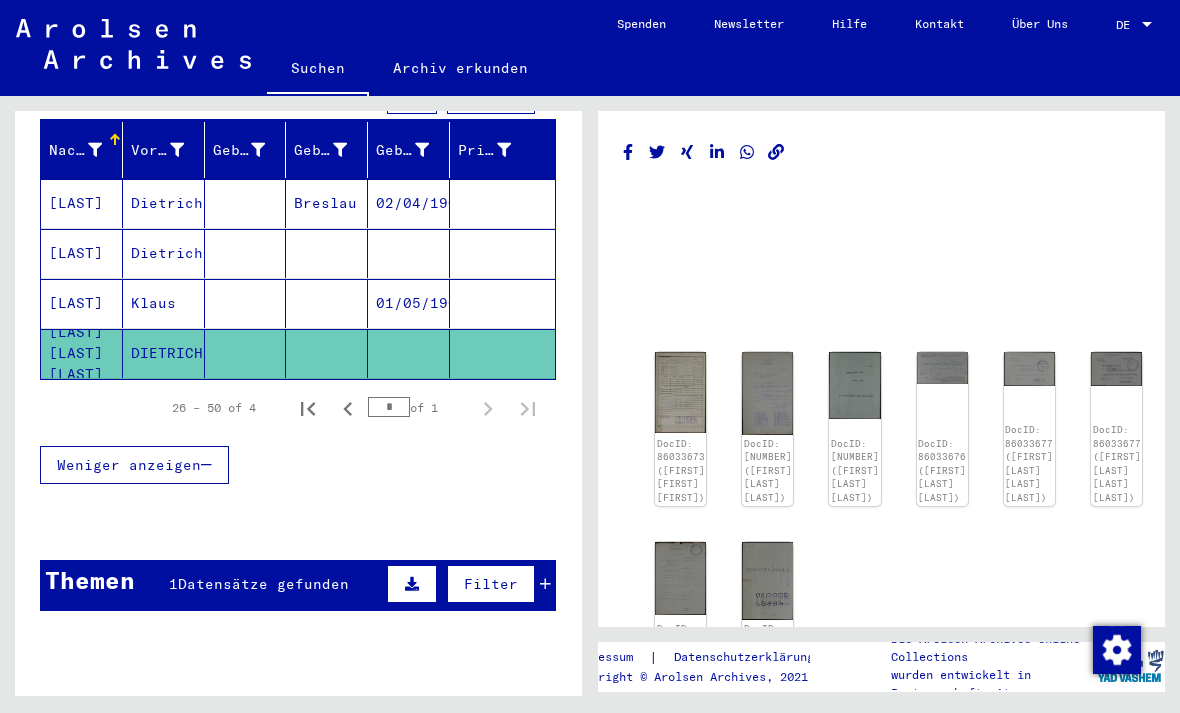 scroll, scrollTop: 249, scrollLeft: 0, axis: vertical 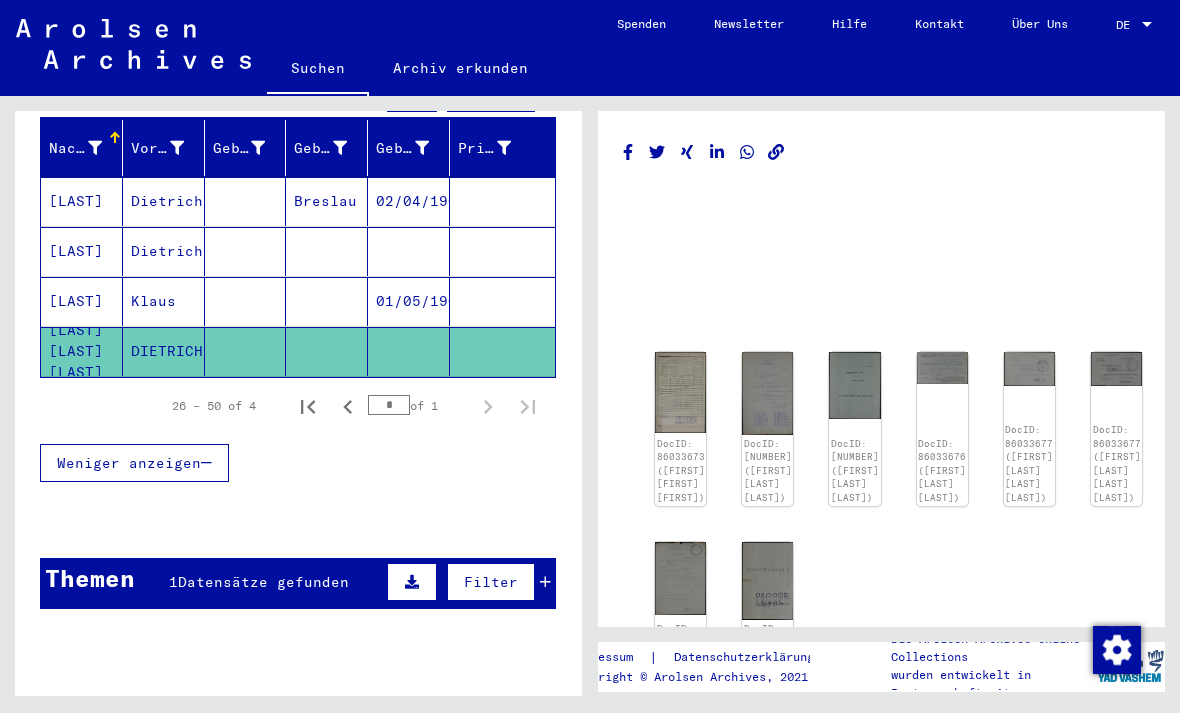 click on "Datensätze gefunden" at bounding box center (263, 582) 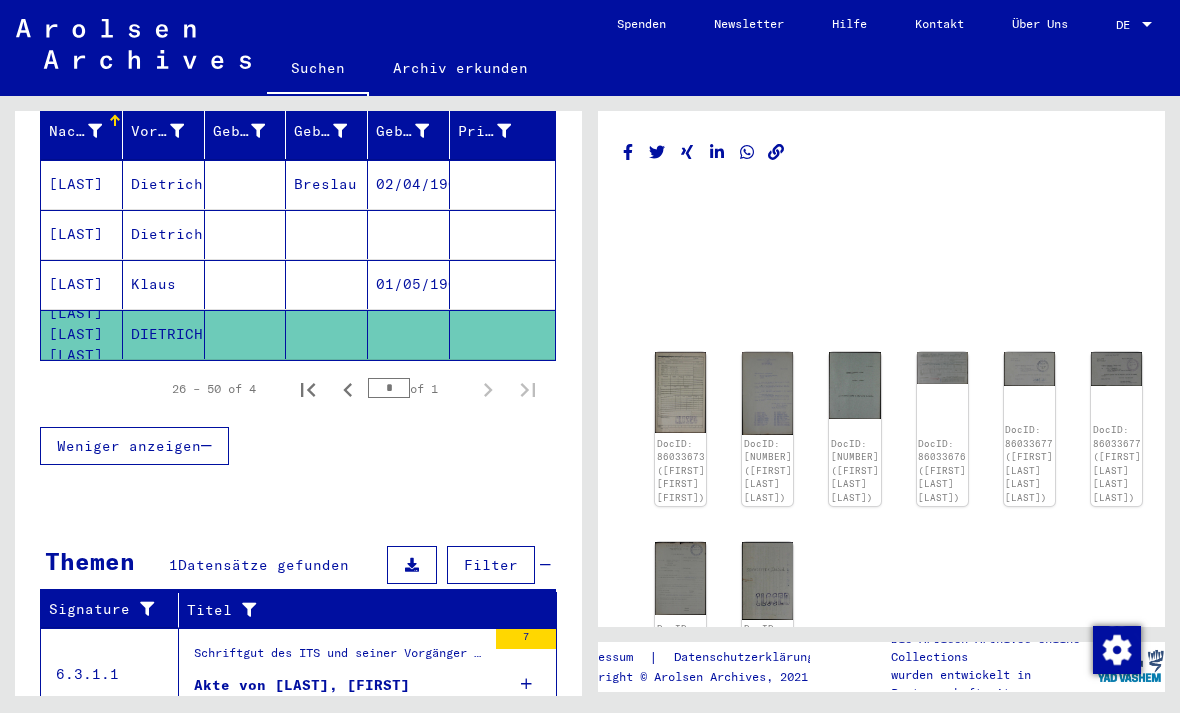 scroll, scrollTop: 265, scrollLeft: 0, axis: vertical 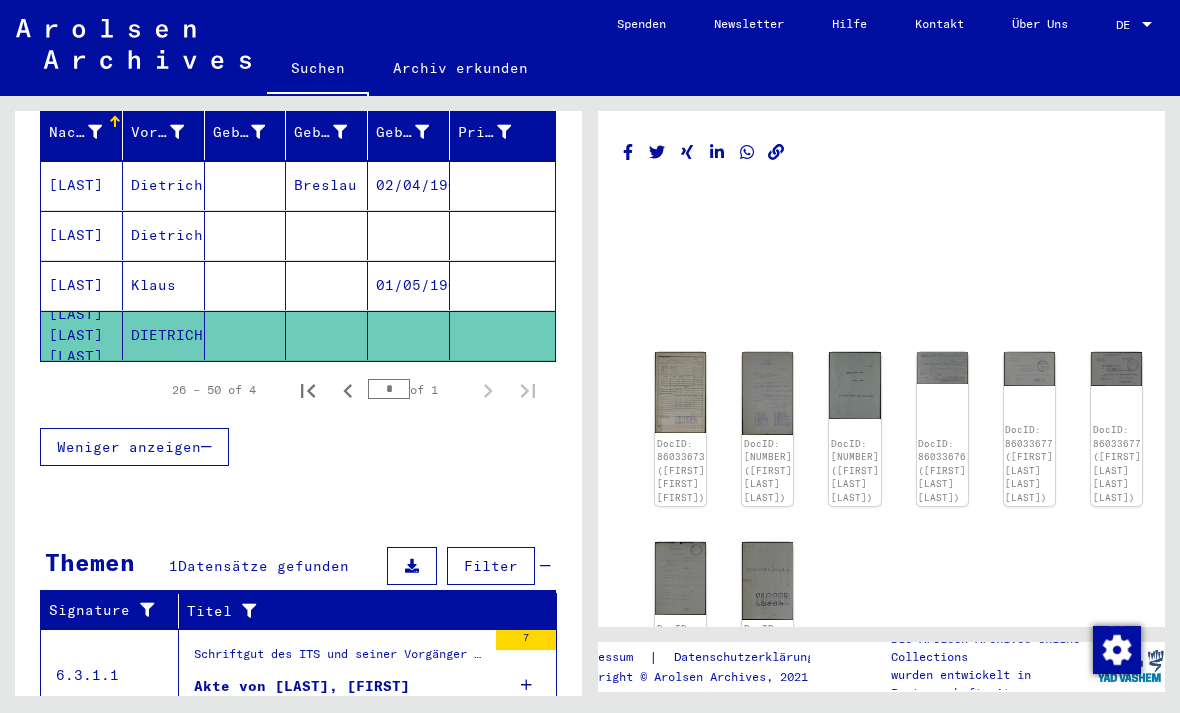 click on "Schriftgut des ITS und seiner Vorgänger > Bearbeitung von Anfragen > Suchvorgänge > Suchanfragen 1945 - 1946 > Akten mit Namen ab BOLIS" at bounding box center (340, 659) 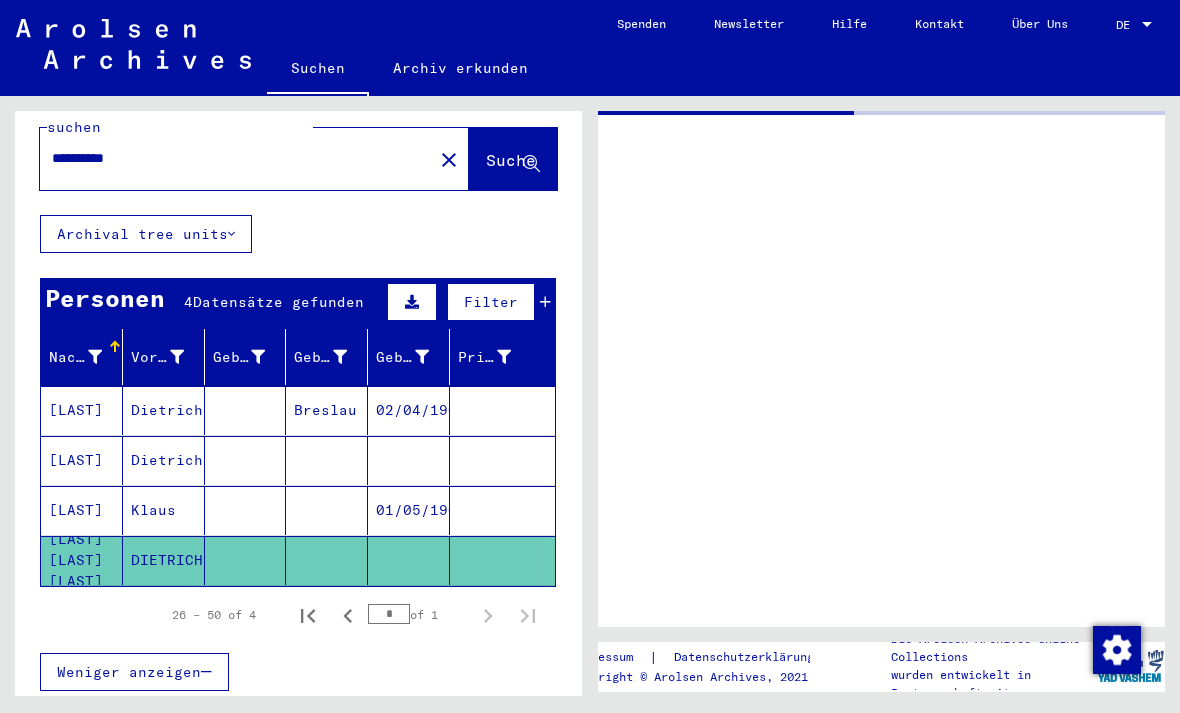 scroll, scrollTop: 0, scrollLeft: 0, axis: both 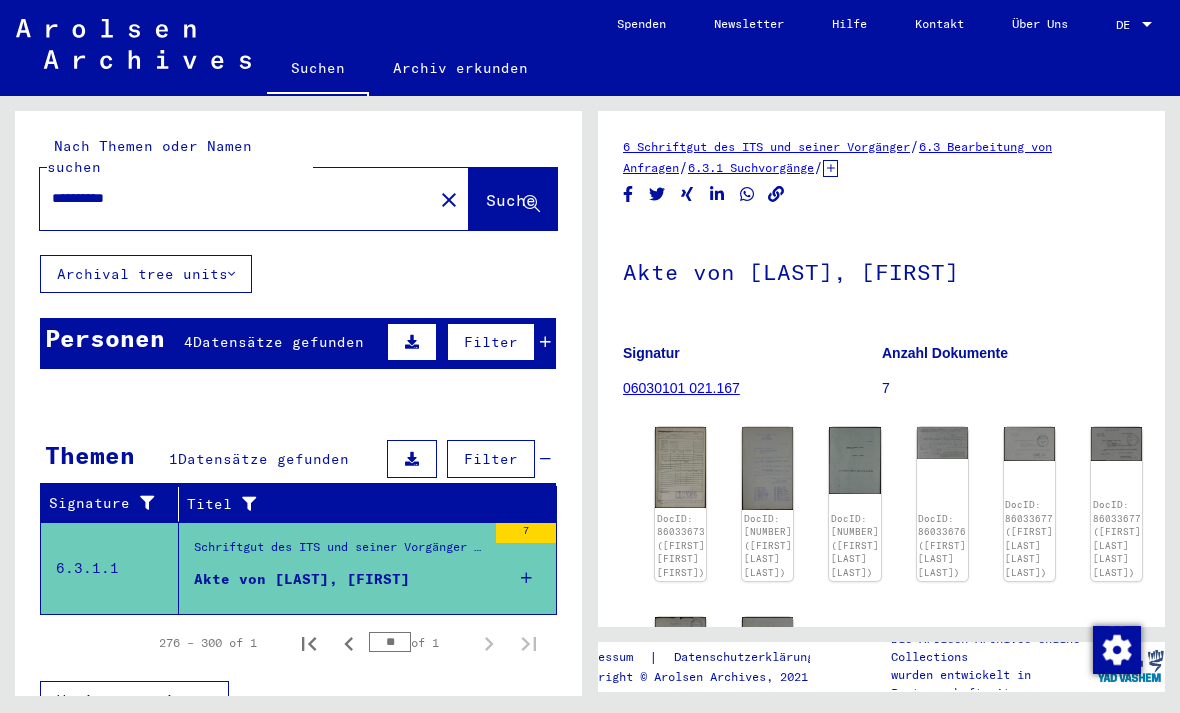 click 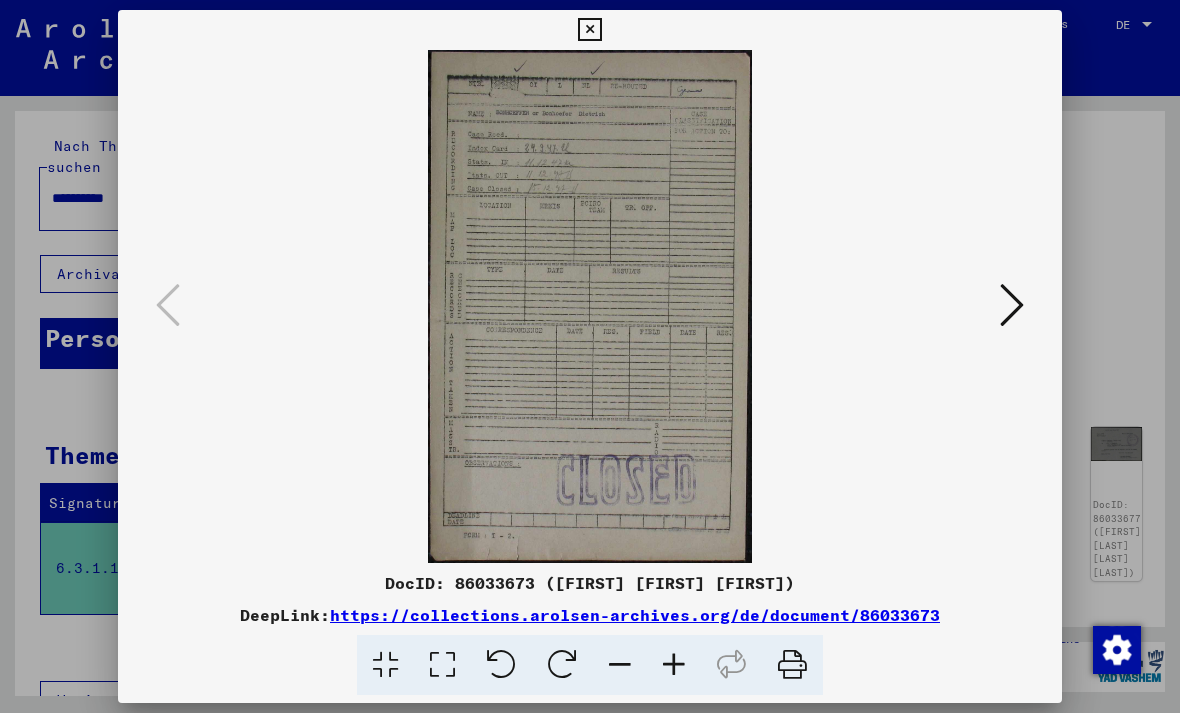 click at bounding box center [1012, 305] 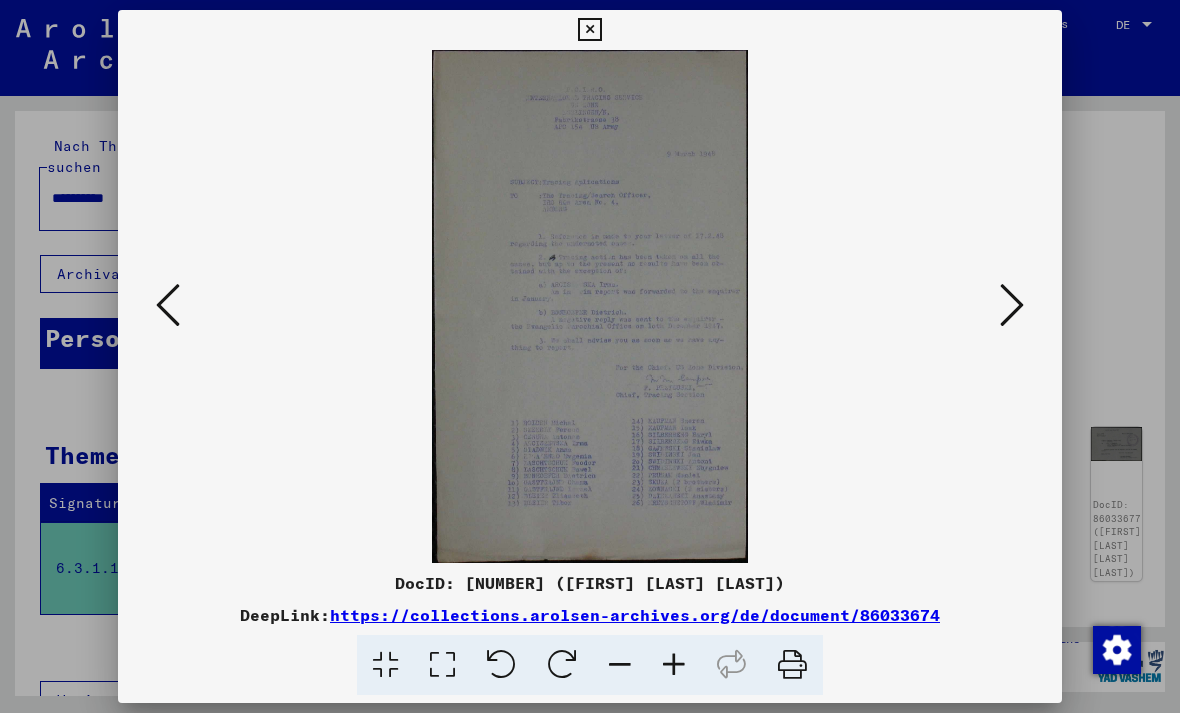 click at bounding box center [1012, 306] 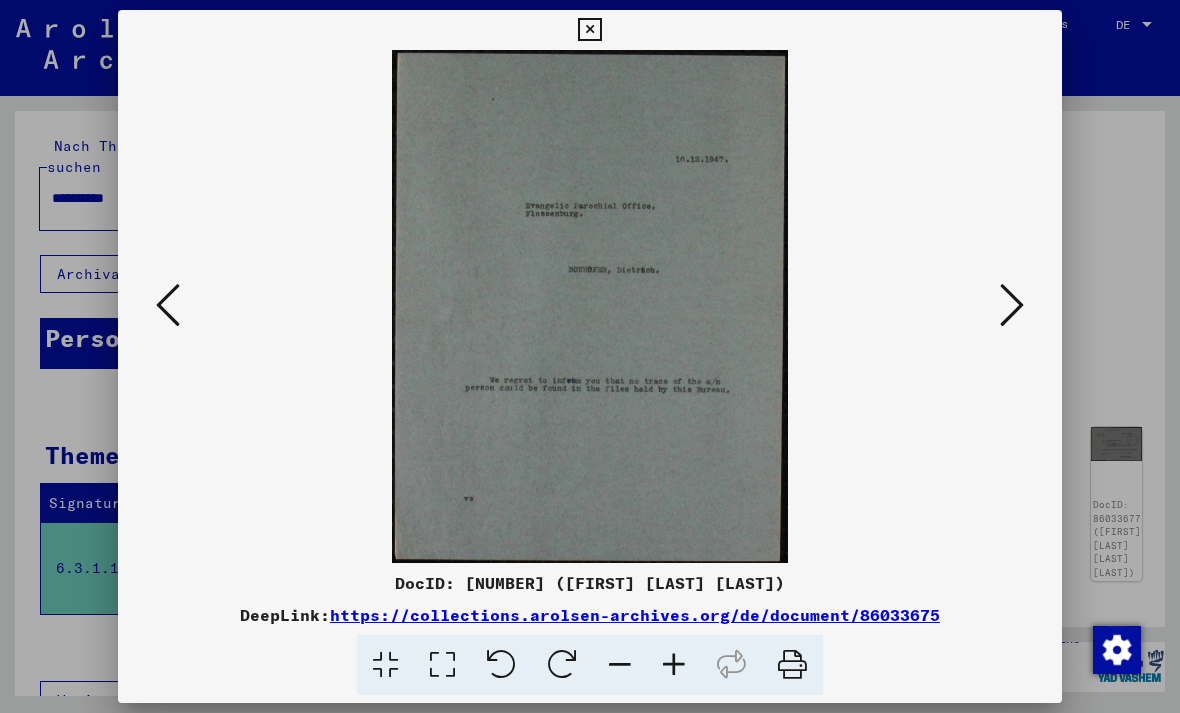 click at bounding box center [1012, 305] 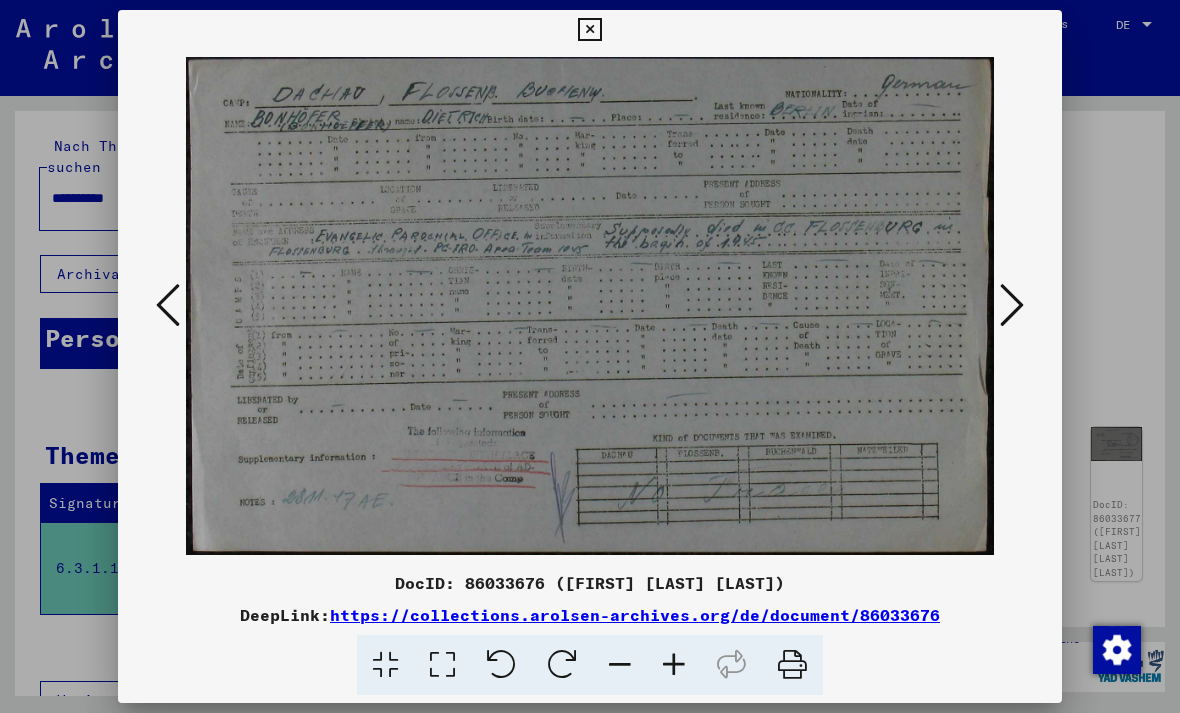 click at bounding box center [1012, 306] 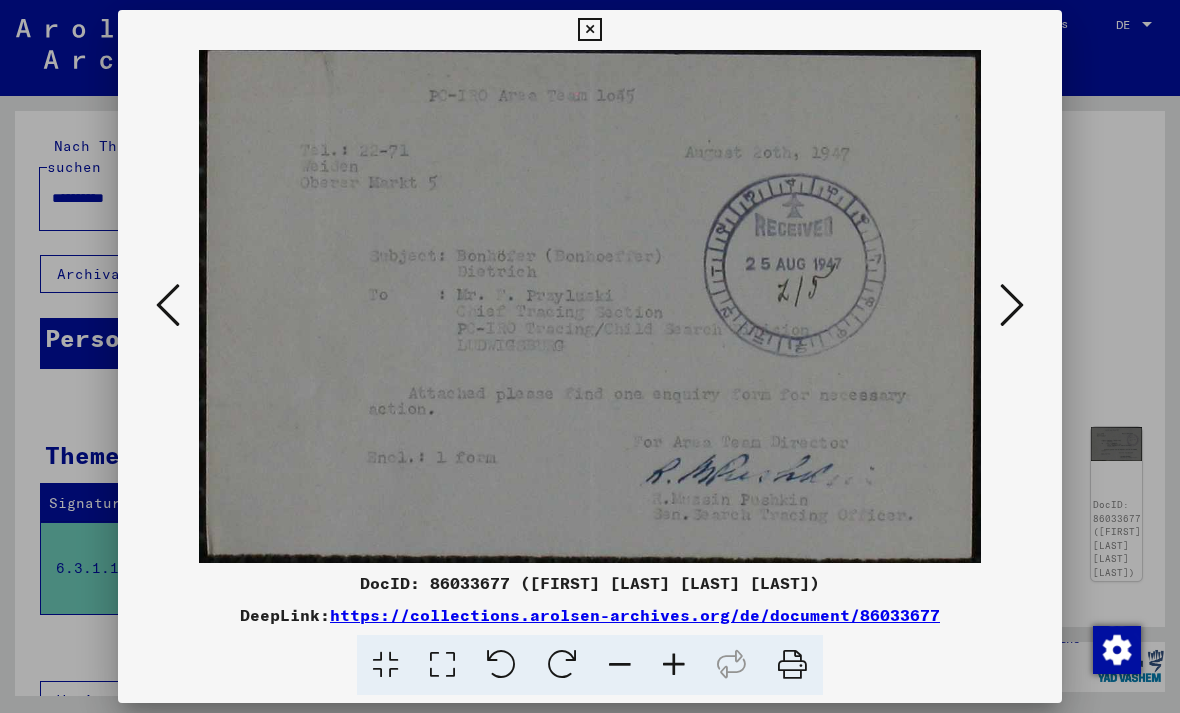 click at bounding box center (589, 30) 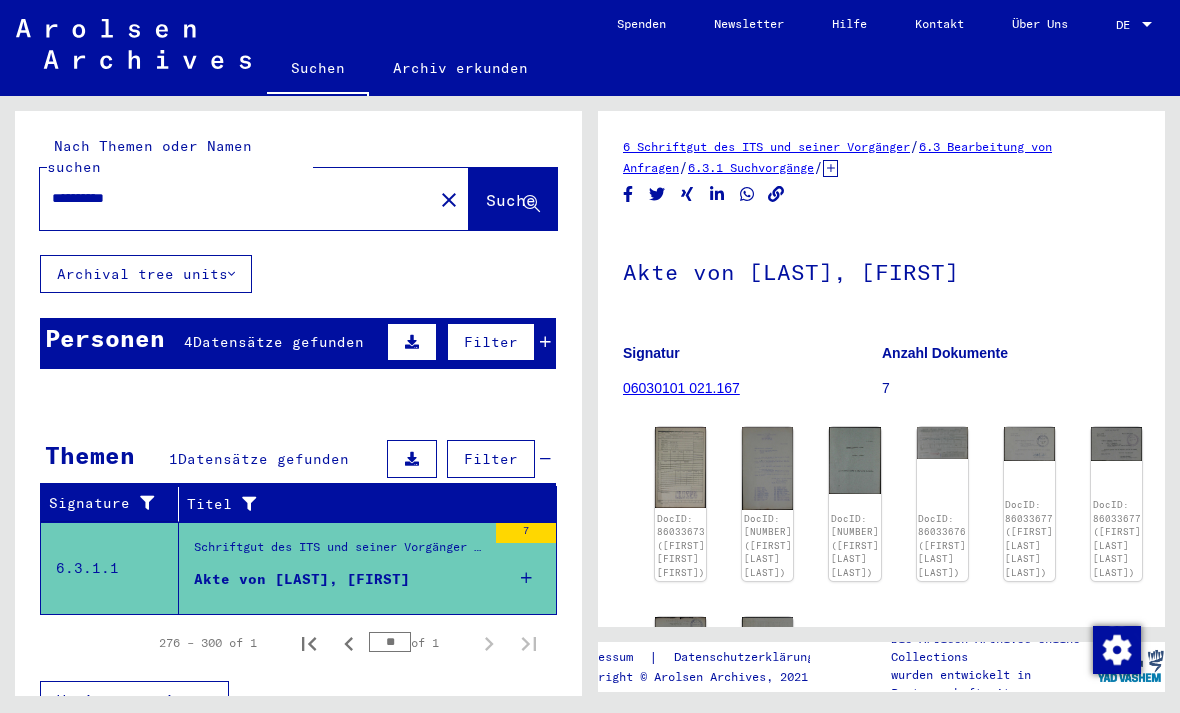 scroll, scrollTop: 0, scrollLeft: 32, axis: horizontal 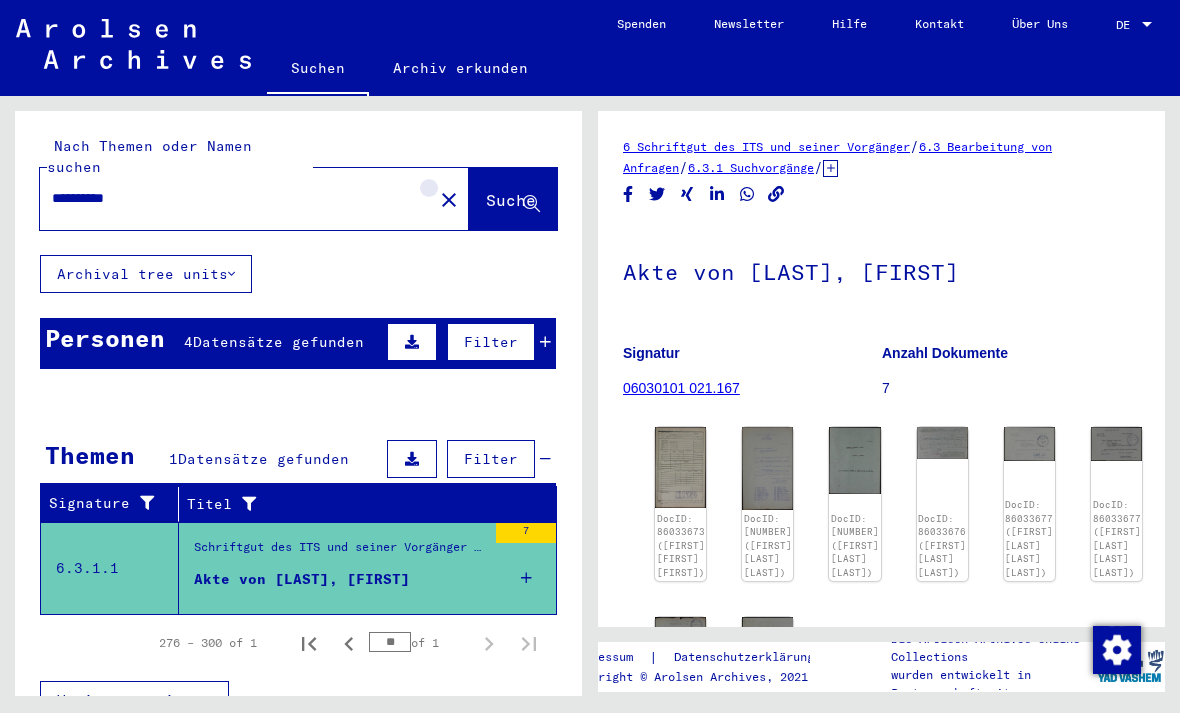 click on "close" 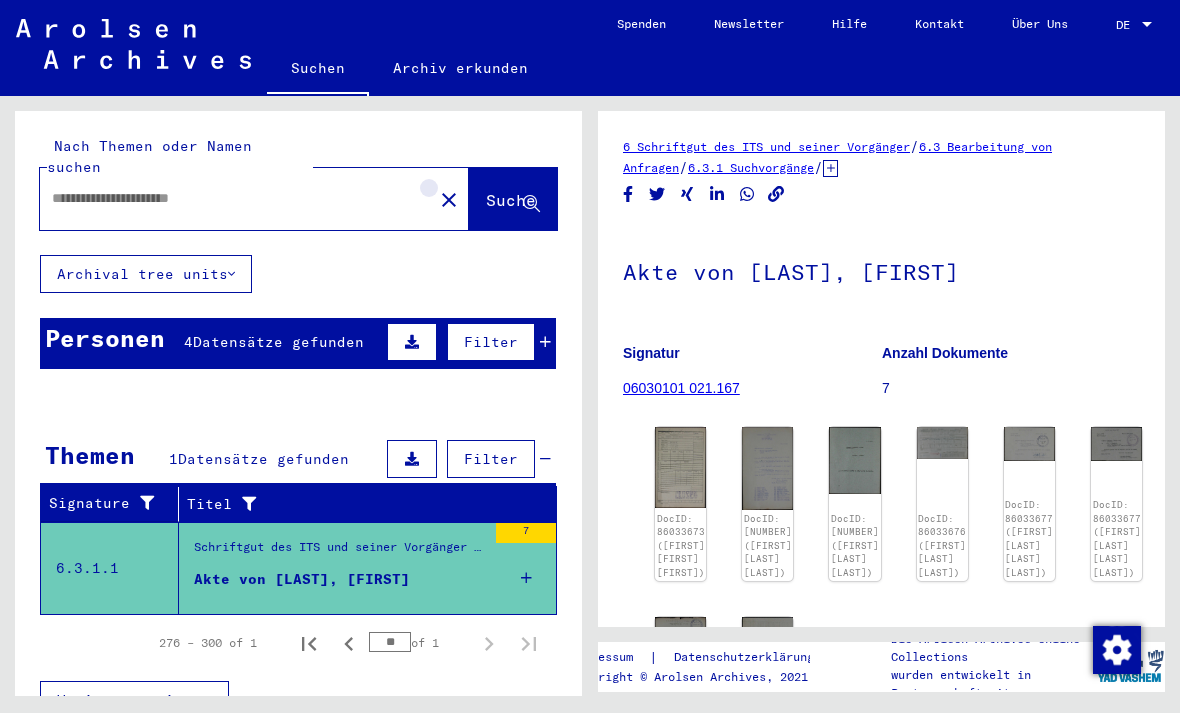 scroll, scrollTop: 0, scrollLeft: 0, axis: both 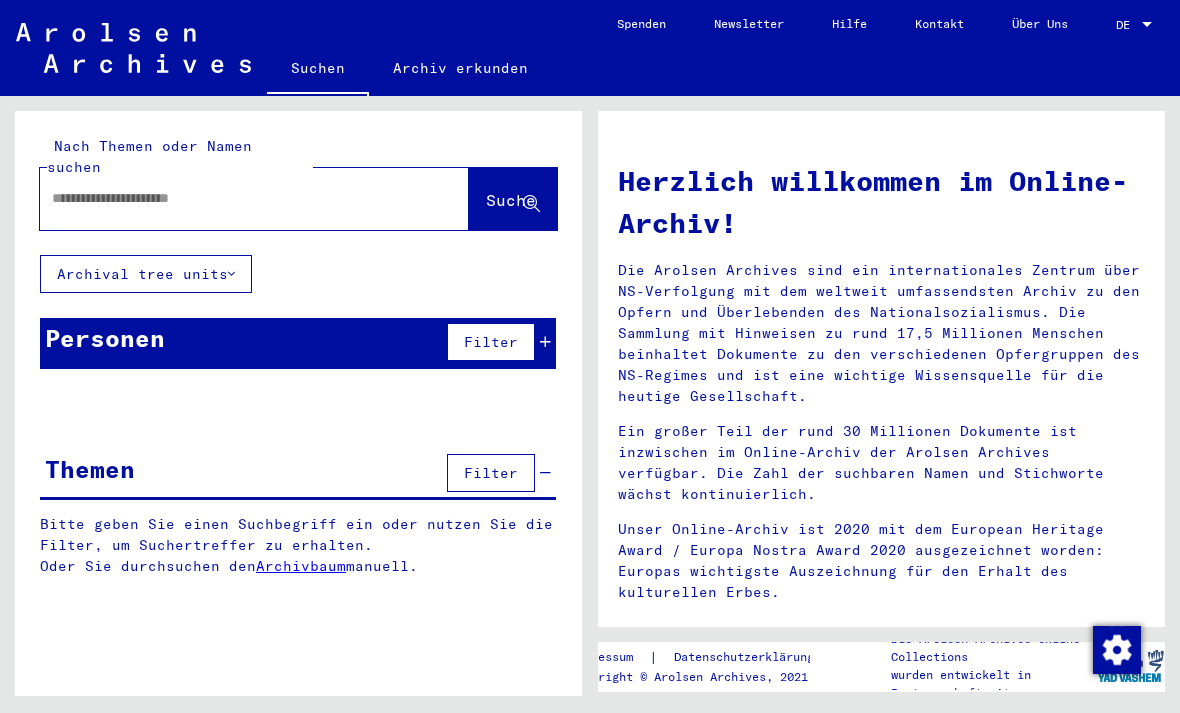 click on "Archiv erkunden" 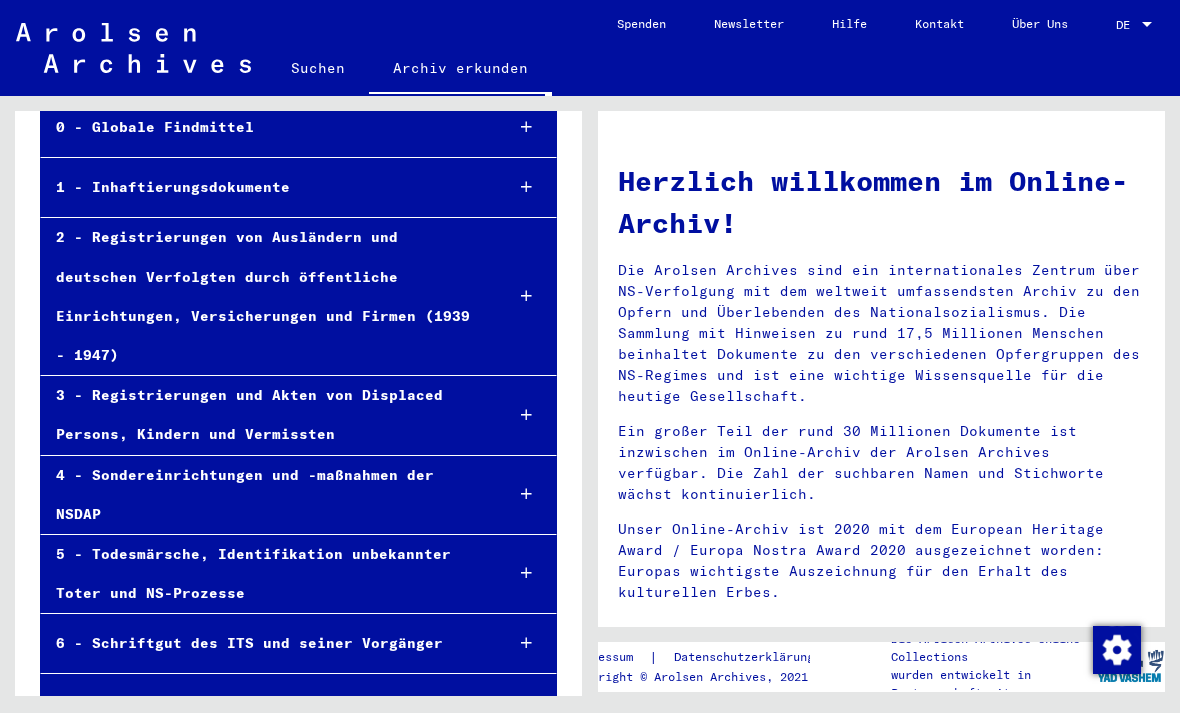 scroll, scrollTop: 162, scrollLeft: 0, axis: vertical 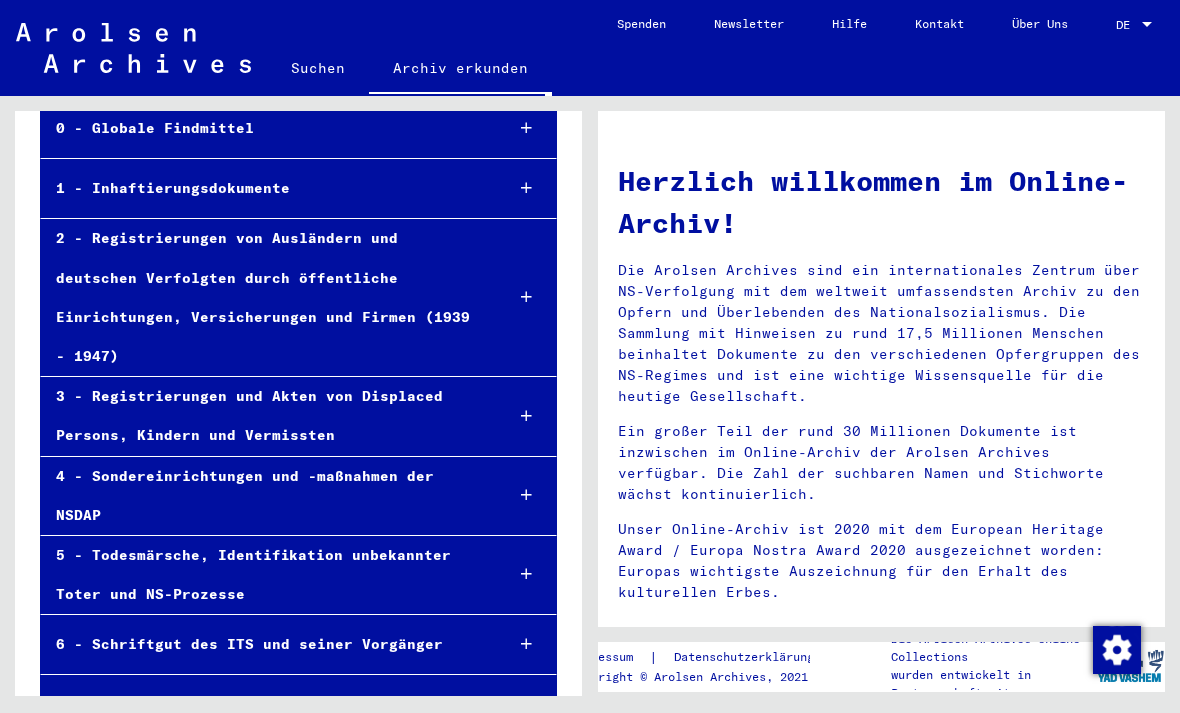 click on "3 - Registrierungen und Akten von Displaced Persons, Kindern und Vermissten" at bounding box center (264, 416) 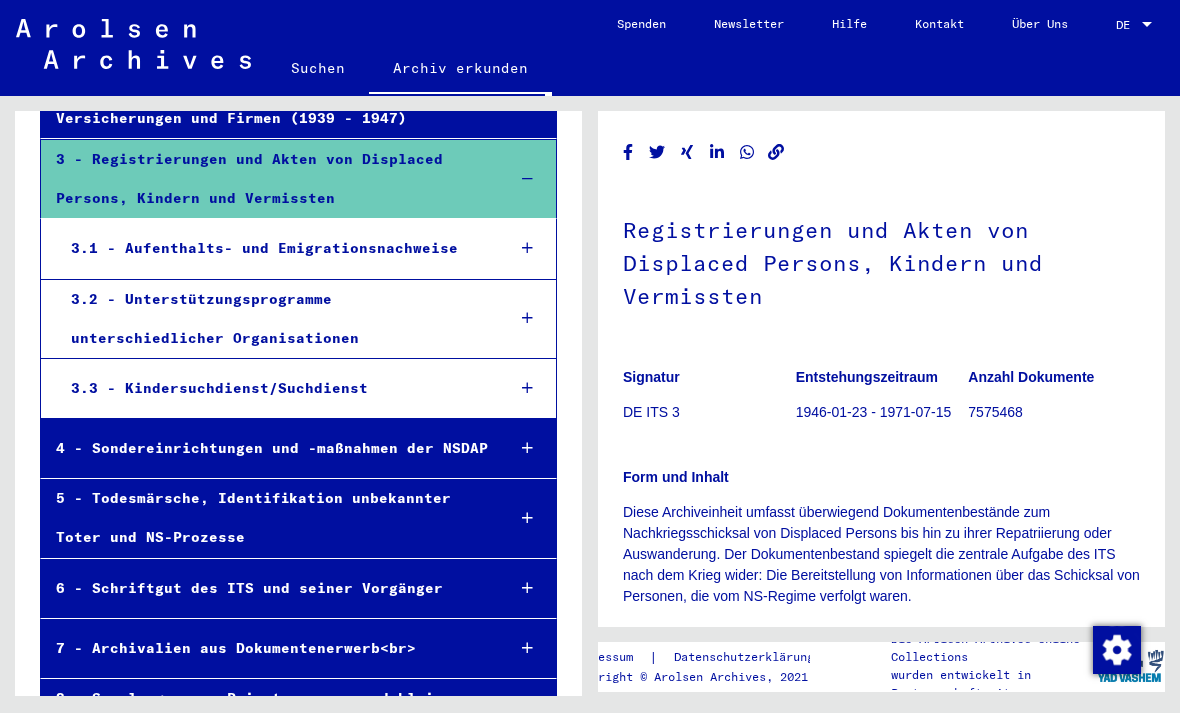 scroll, scrollTop: 360, scrollLeft: 0, axis: vertical 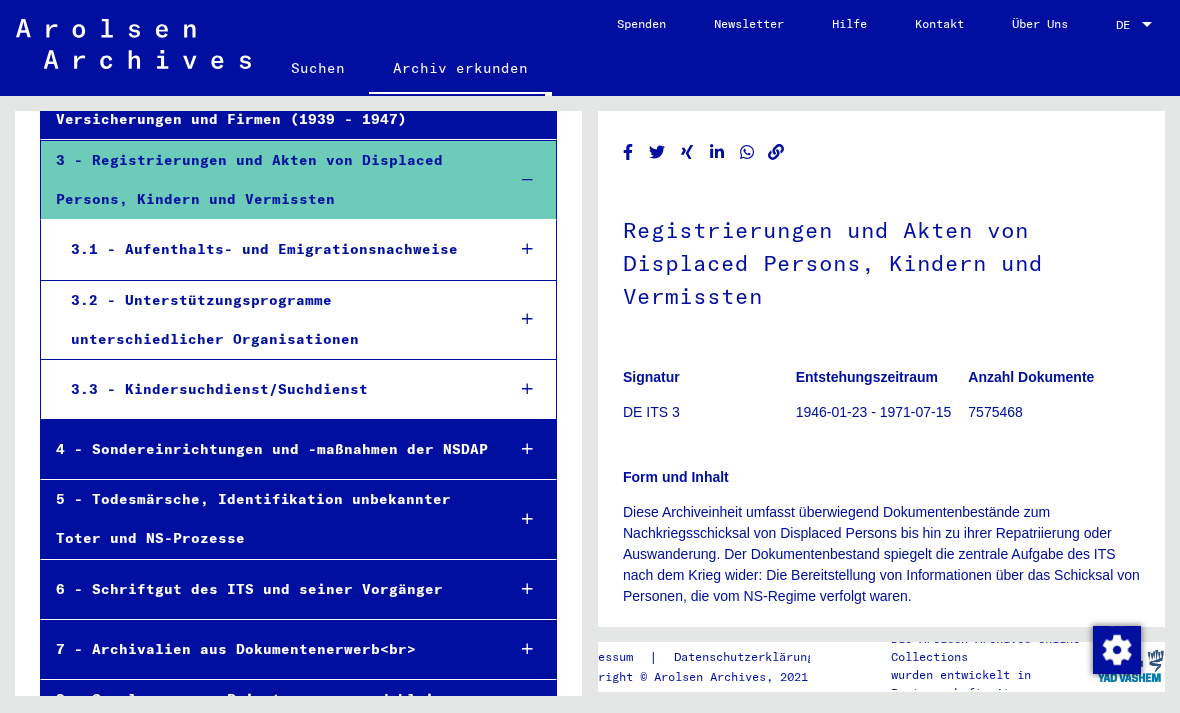 click on "5 - Todesmärsche, Identifikation unbekannter Toter und NS-Prozesse" at bounding box center [265, 519] 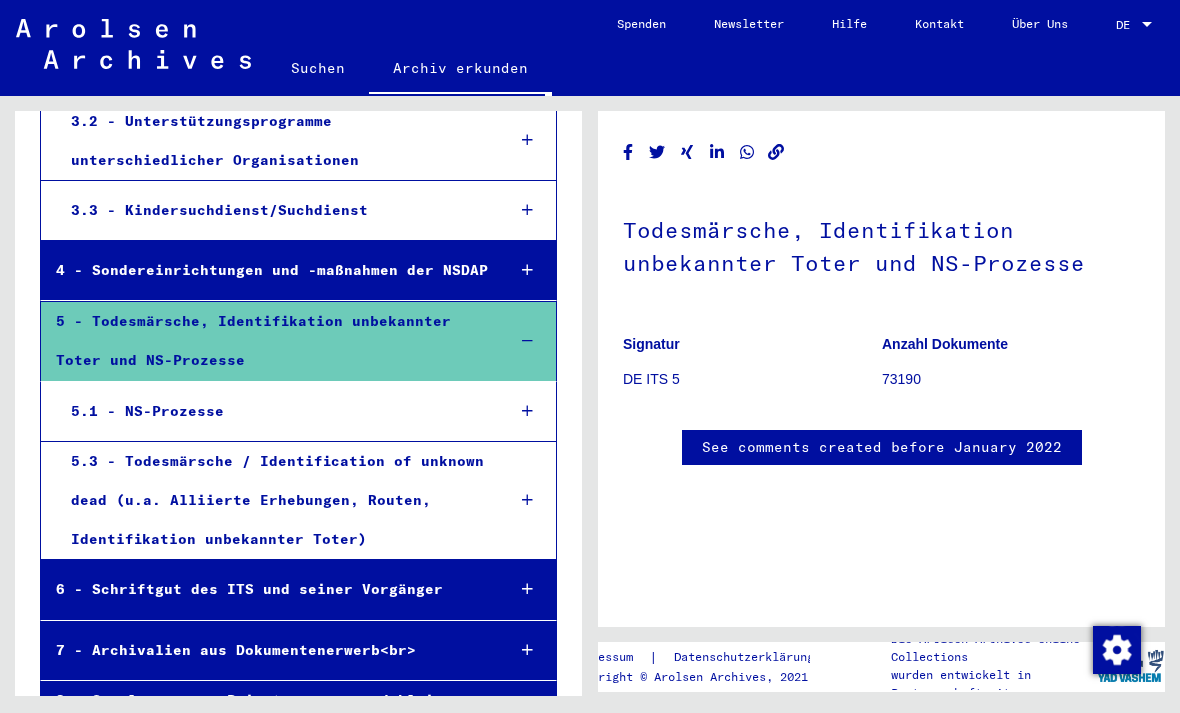 scroll, scrollTop: 537, scrollLeft: 0, axis: vertical 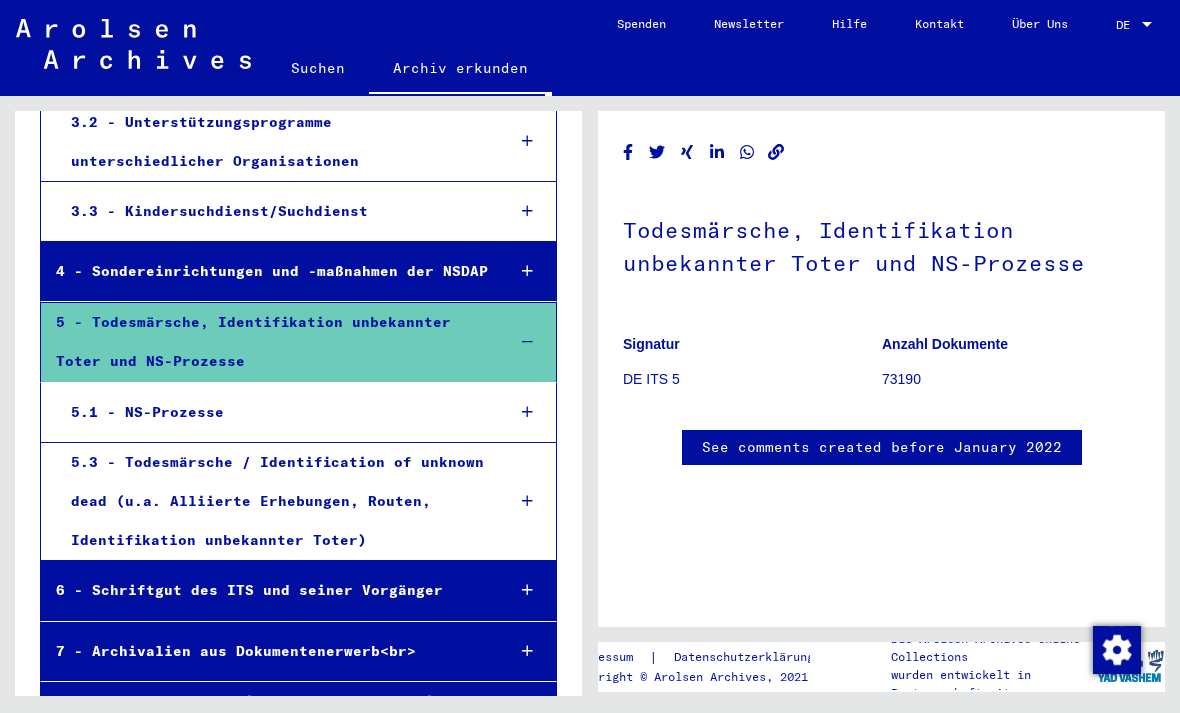 click at bounding box center (527, 501) 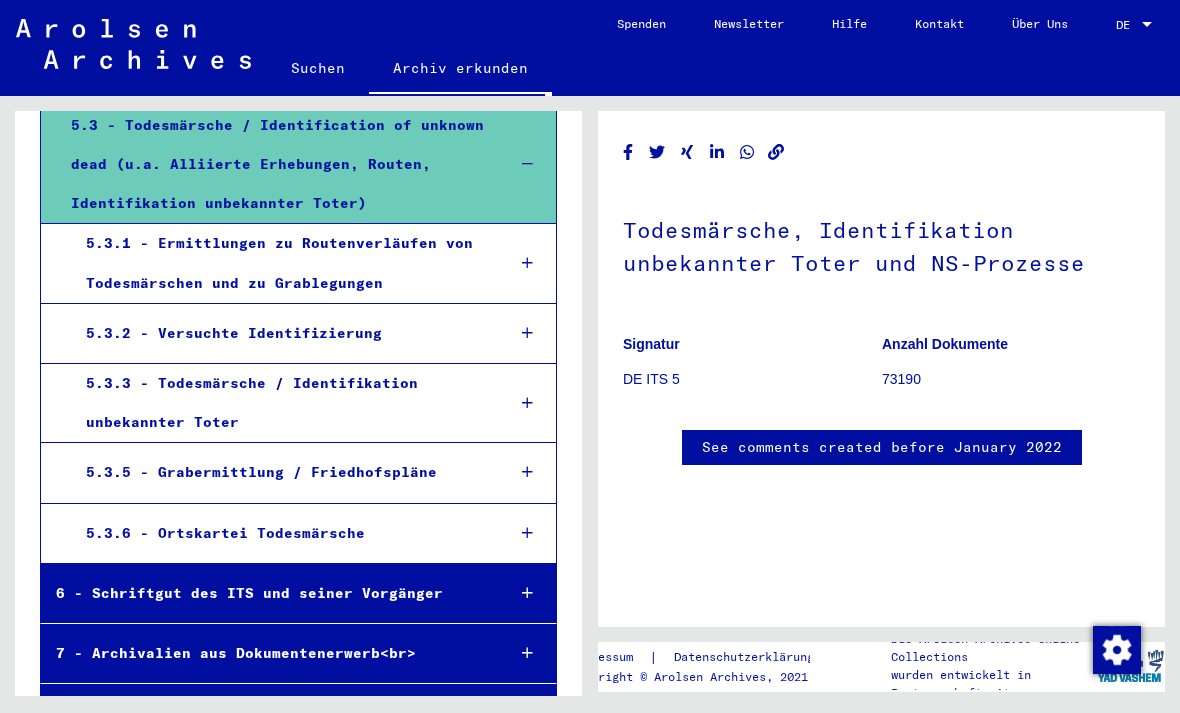 scroll, scrollTop: 872, scrollLeft: 0, axis: vertical 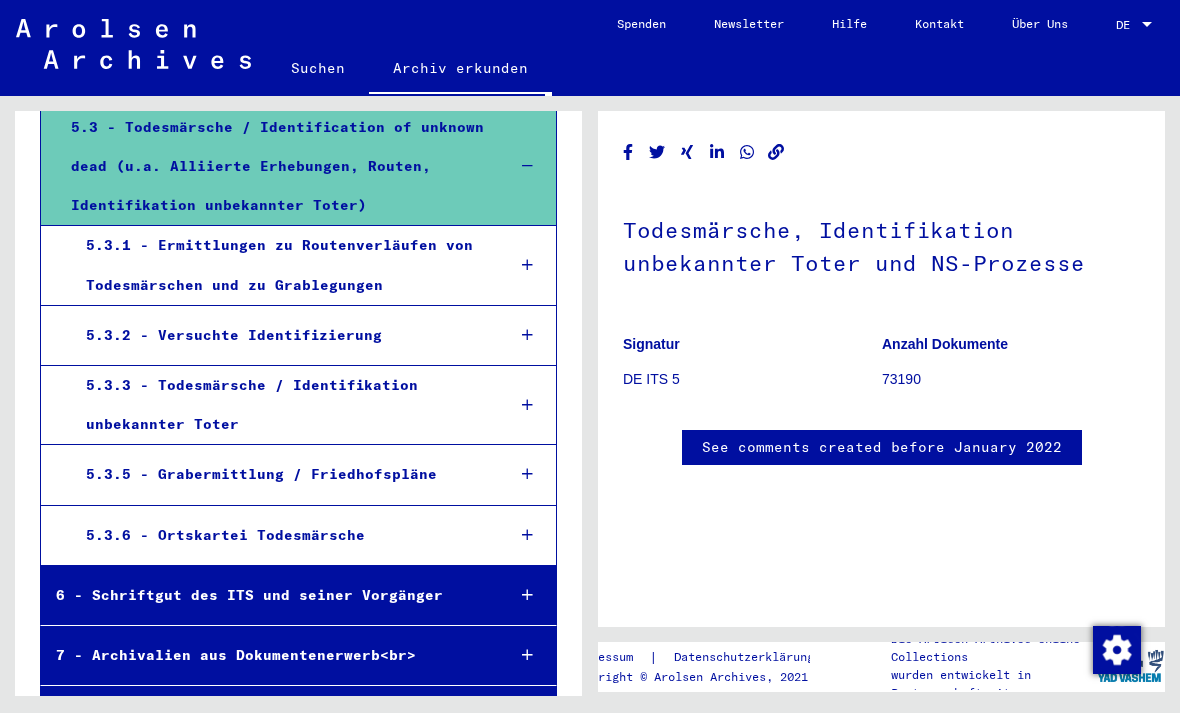 click on "5.3.6 - Ortskartei Todesmärsche" at bounding box center [280, 535] 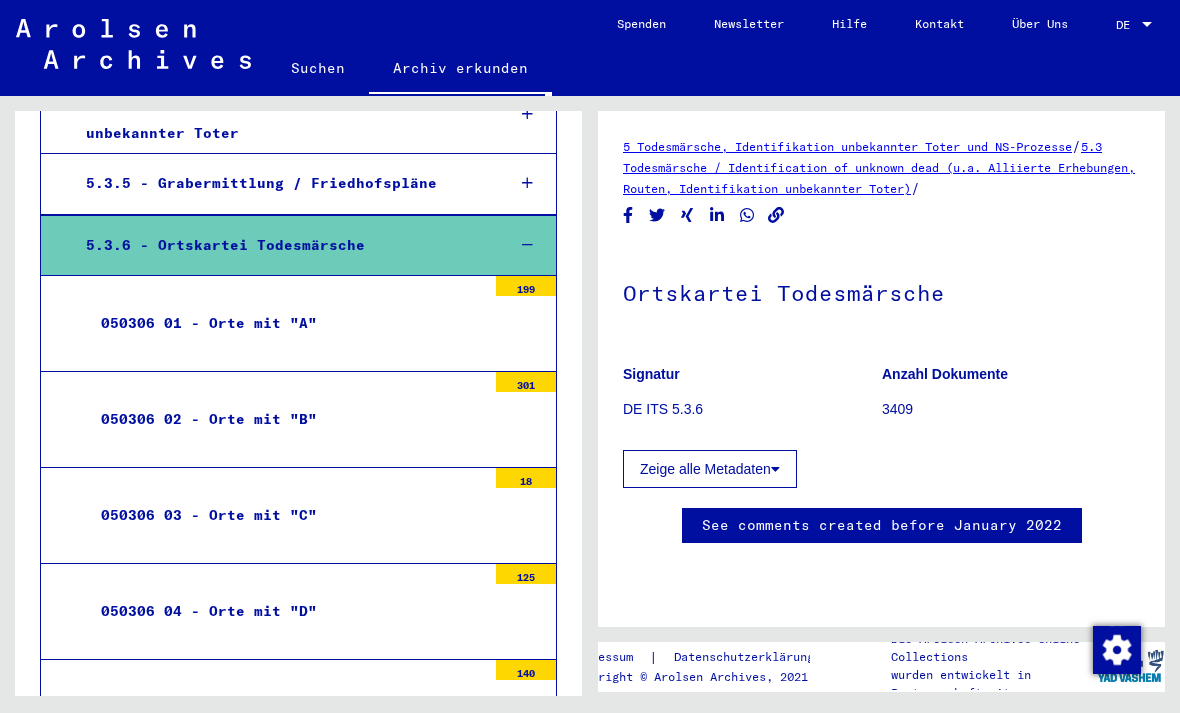 scroll, scrollTop: 1183, scrollLeft: 0, axis: vertical 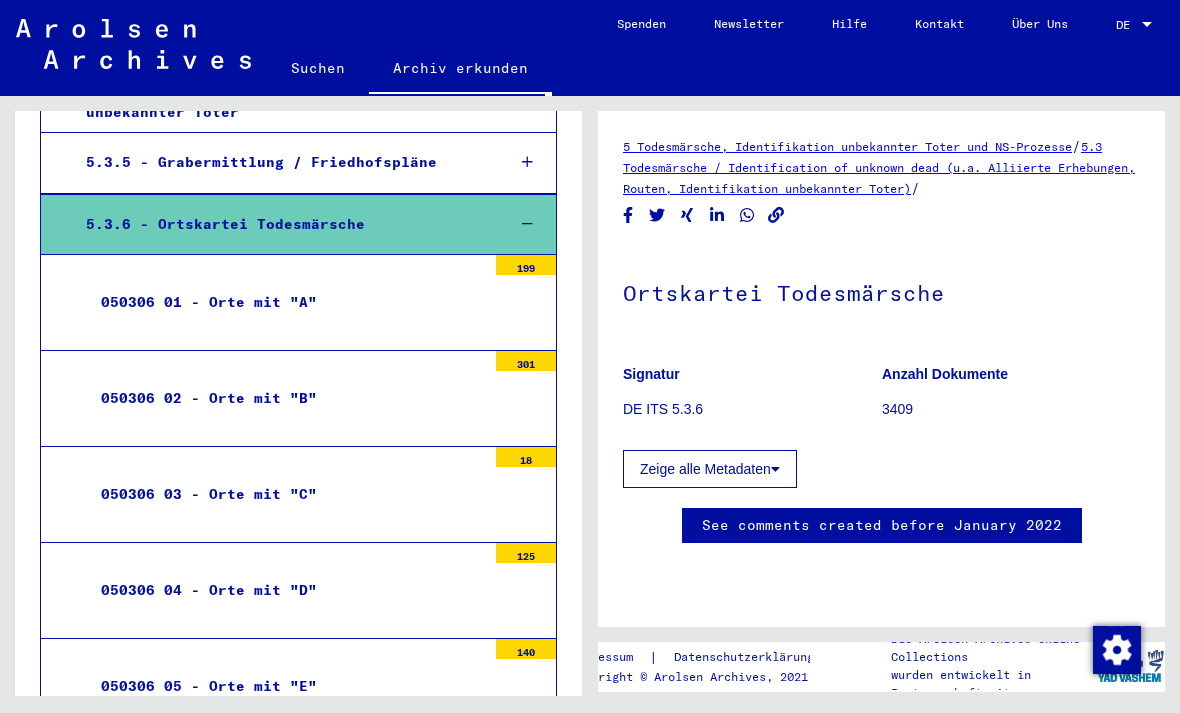 click on "050306 03 - Orte mit "C"" at bounding box center (286, 494) 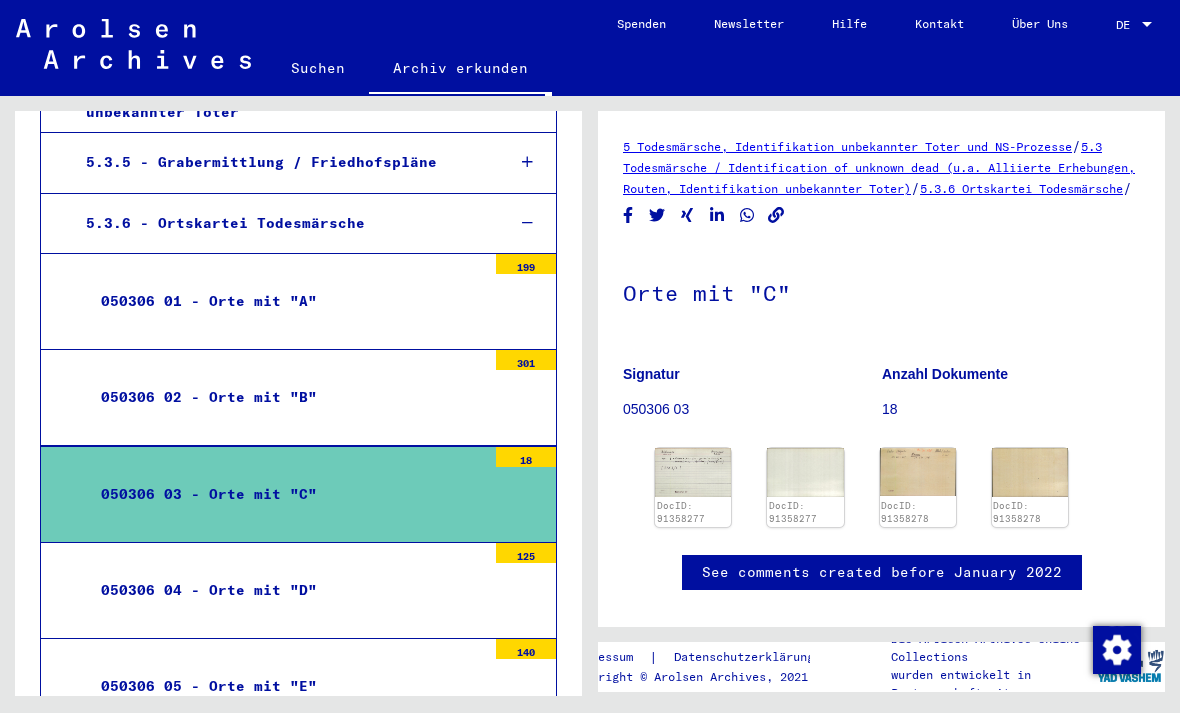 click 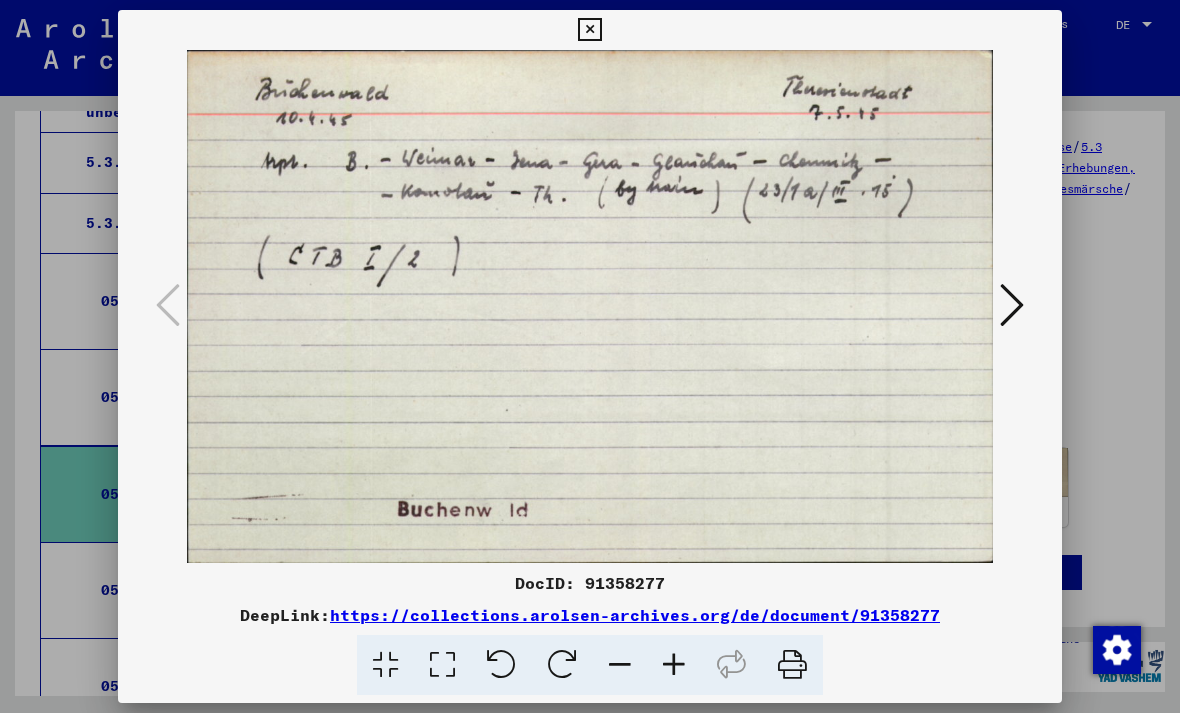 click at bounding box center [1012, 305] 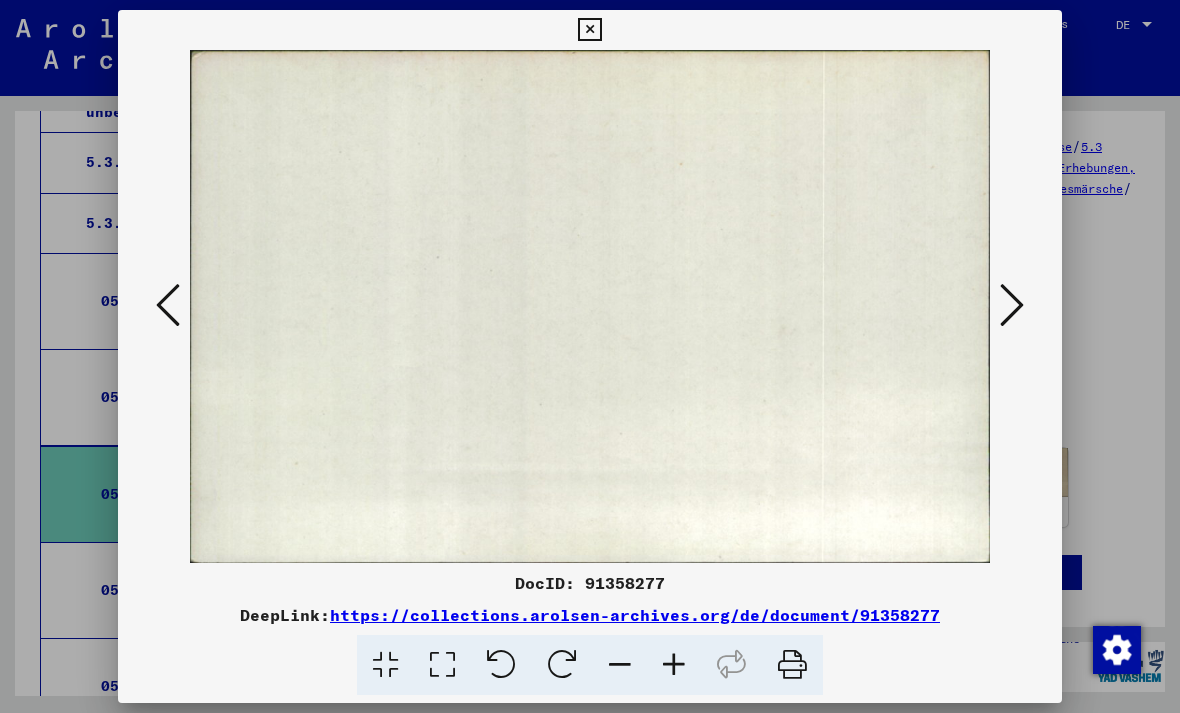 click at bounding box center (589, 30) 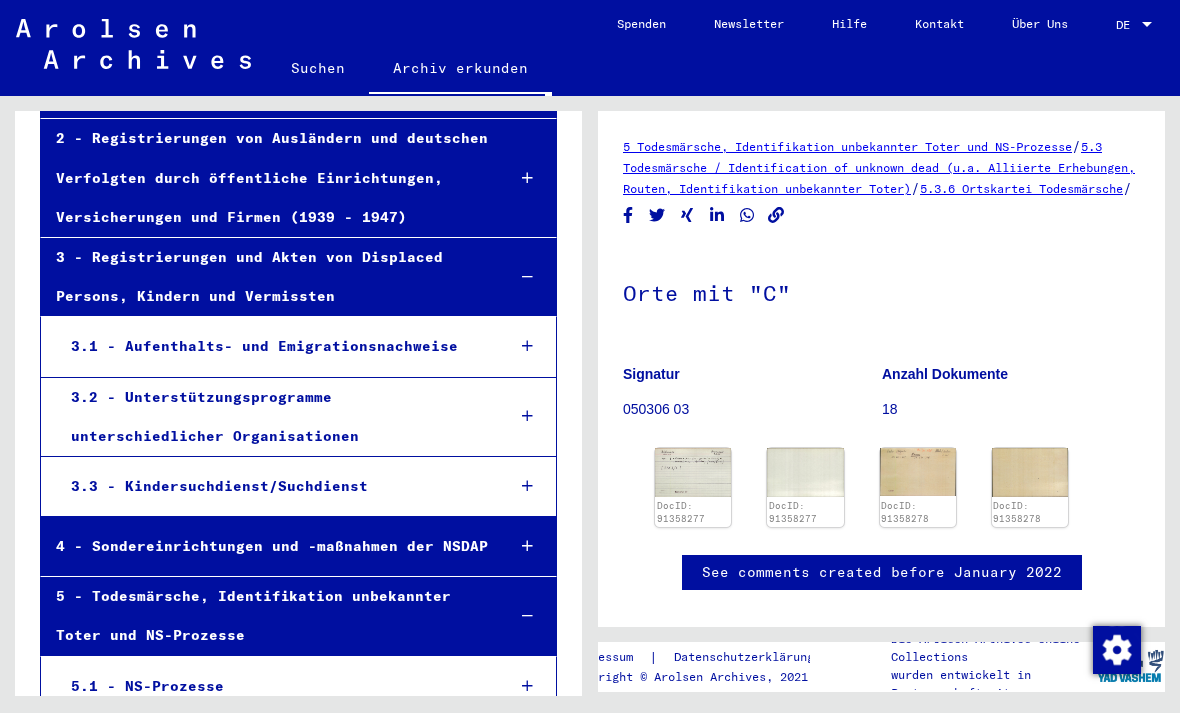 click on "Archivbaum der Arolsen Archives  0 - Globale Findmittel 1 - Inhaftierungsdokumente 2 - Registrierungen von Ausländern und deutschen Verfolgten durch öffentliche Einrichtungen, Versicherungen und Firmen (1939 - 1947) 3 - Registrierungen und Akten von Displaced Persons, Kindern und Vermissten 3.1 - Aufenthalts- und Emigrationsnachweise 3.2 - Unterstützungsprogramme unterschiedlicher Organisationen 3.3 - Kindersuchdienst/Suchdienst 4 - Sondereinrichtungen und -maßnahmen der NSDAP 5 - Todesmärsche, Identifikation unbekannter Toter und NS-Prozesse 5.1 - NS-Prozesse  5.3 - Todesmärsche / Identification of unknown dead (u.a. Alliierte Erhebungen, Routen, Identifikation unbekannter Toter) 5.3.1 - Ermittlungen zu Routenverläufen von Todesmärschen und zu Grablegungen 5.3.2 - Versuchte Identifizierung 5.3.3 - Todesmärsche / Identifikation unbekannter Toter 5.3.5 - Grabermittlung / Friedhofspläne 5.3.6 - Ortskartei Todesmärsche 050306 01 - Orte mit "A" 199 050306 02 - Orte mit "B" 301 050306 03 - Orte mit "C"" 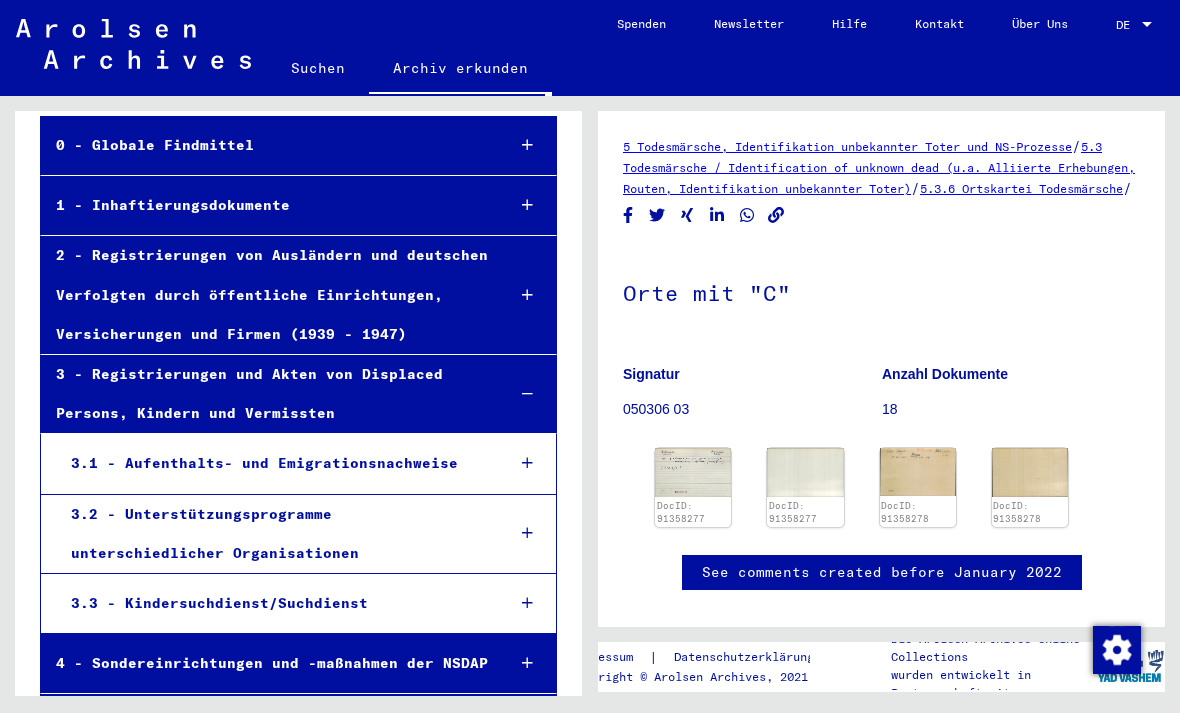 scroll, scrollTop: 149, scrollLeft: 0, axis: vertical 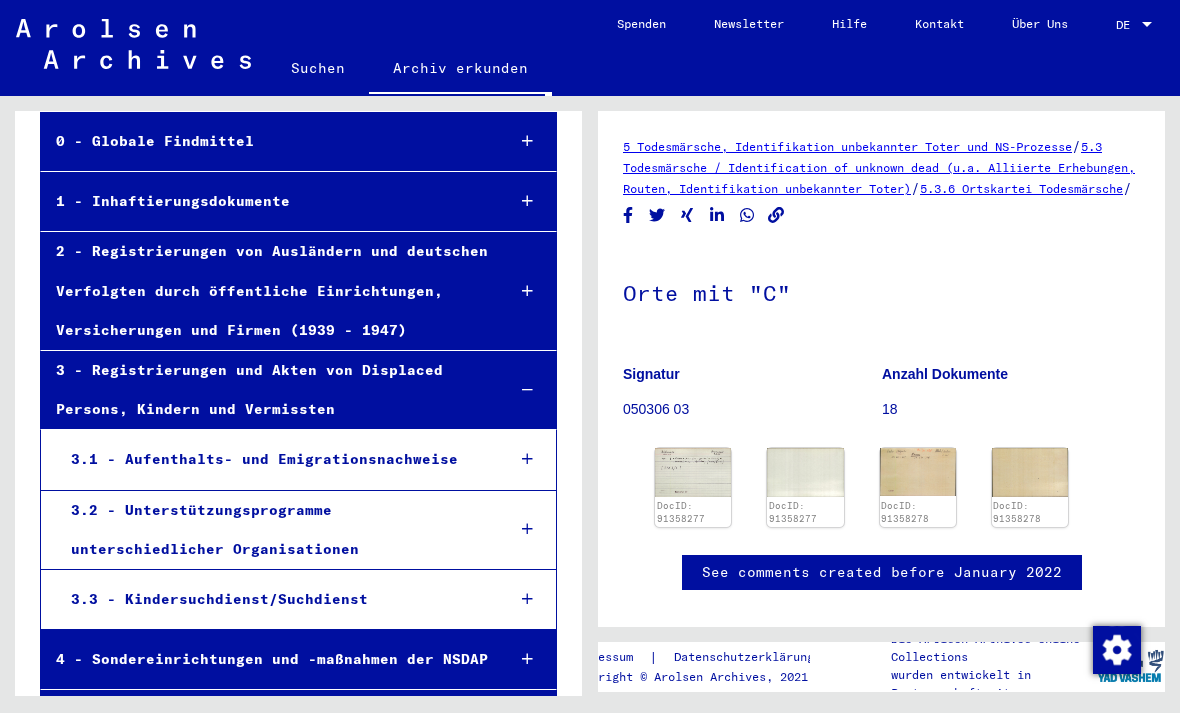 click at bounding box center (527, 390) 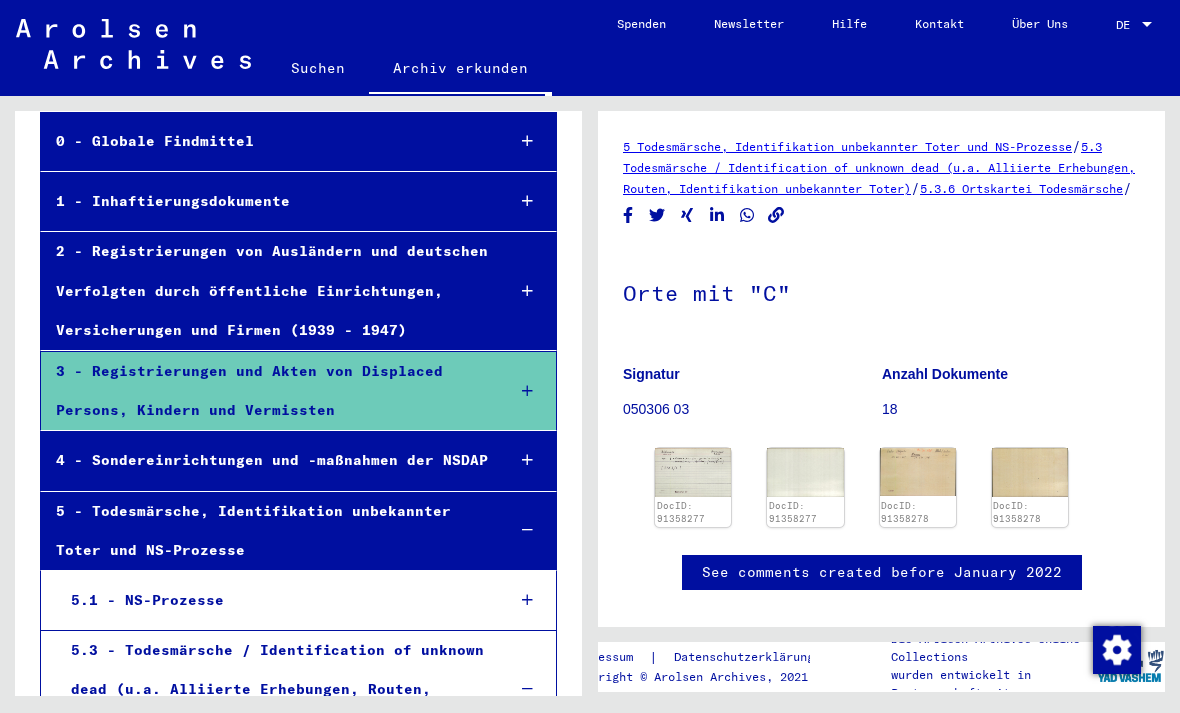 click on "2 - Registrierungen von Ausländern und deutschen Verfolgten durch öffentliche Einrichtungen, Versicherungen und Firmen (1939 - 1947)" at bounding box center [265, 291] 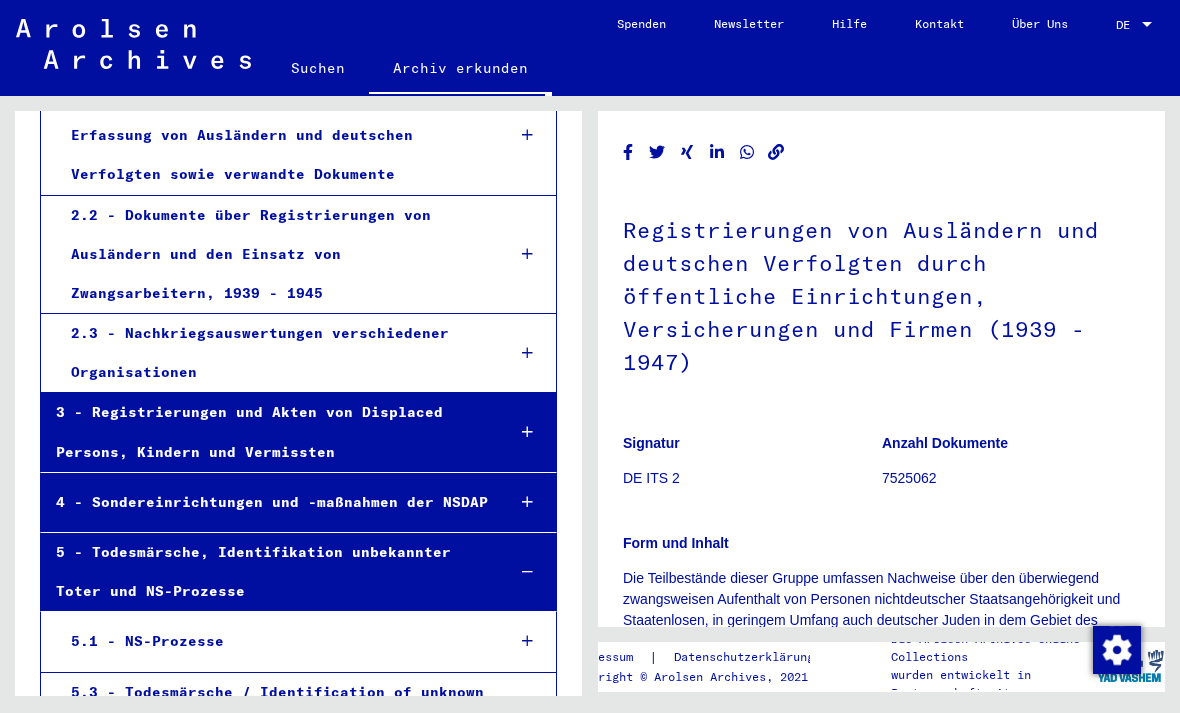 scroll, scrollTop: 434, scrollLeft: 0, axis: vertical 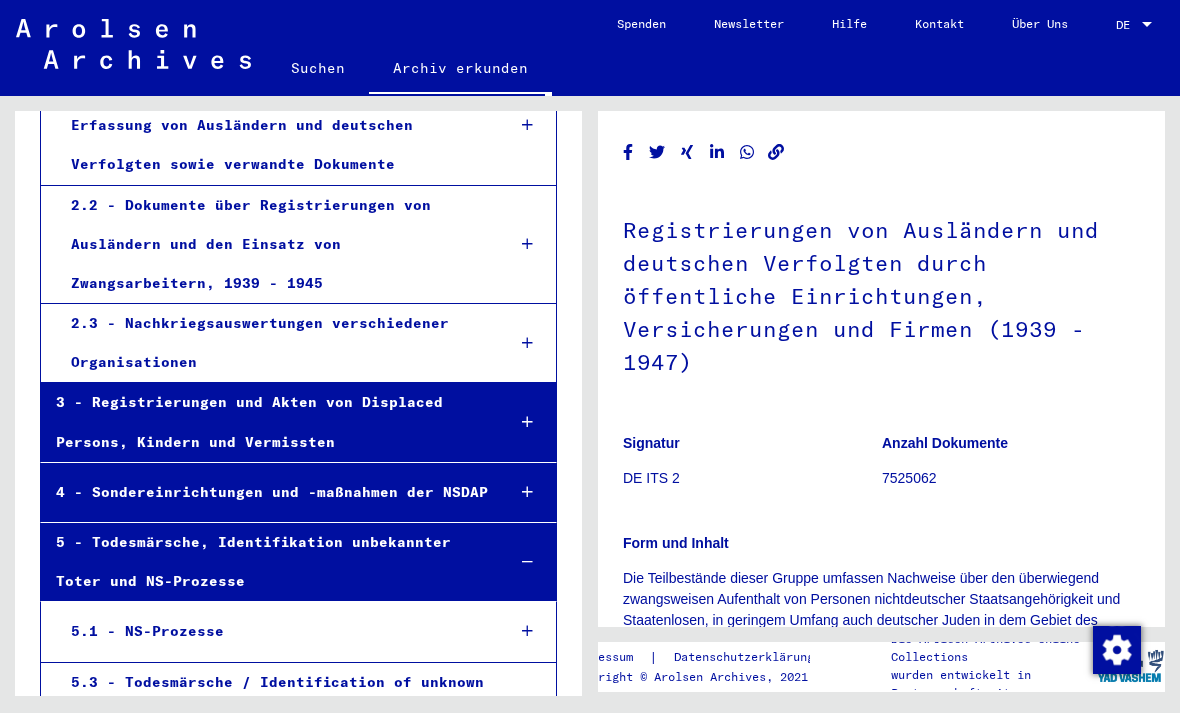 click on "3 - Registrierungen und Akten von Displaced Persons, Kindern und Vermissten" at bounding box center [265, 422] 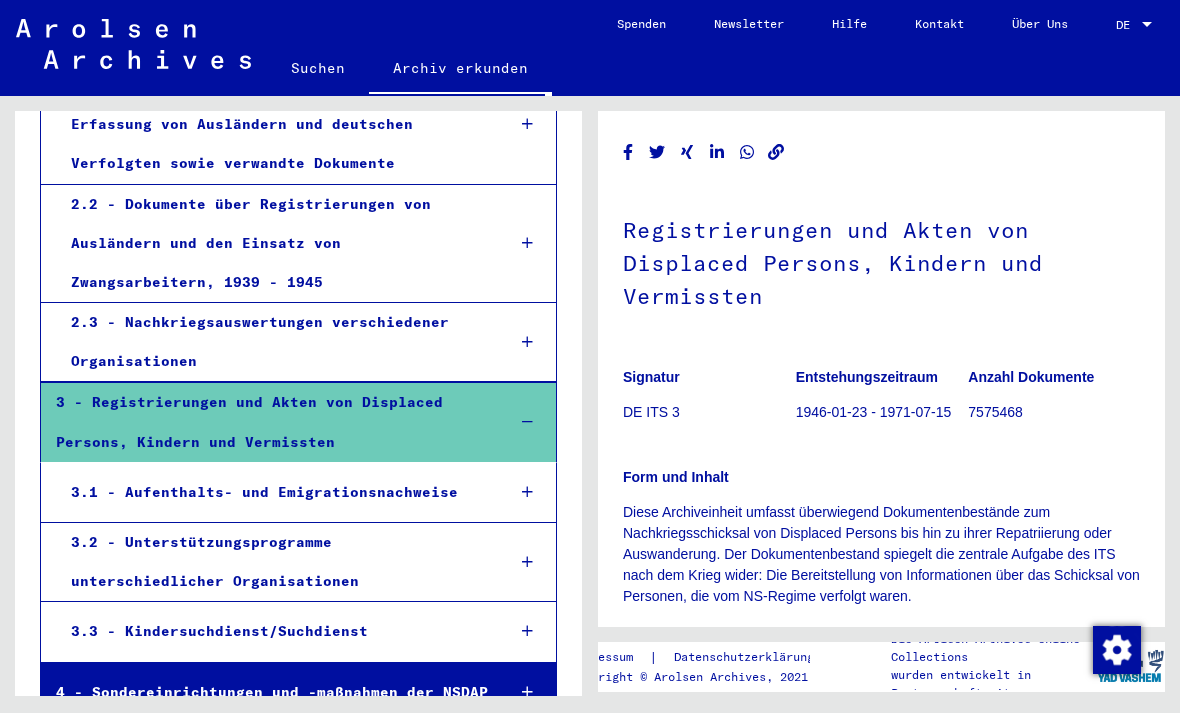 scroll, scrollTop: 47, scrollLeft: 0, axis: vertical 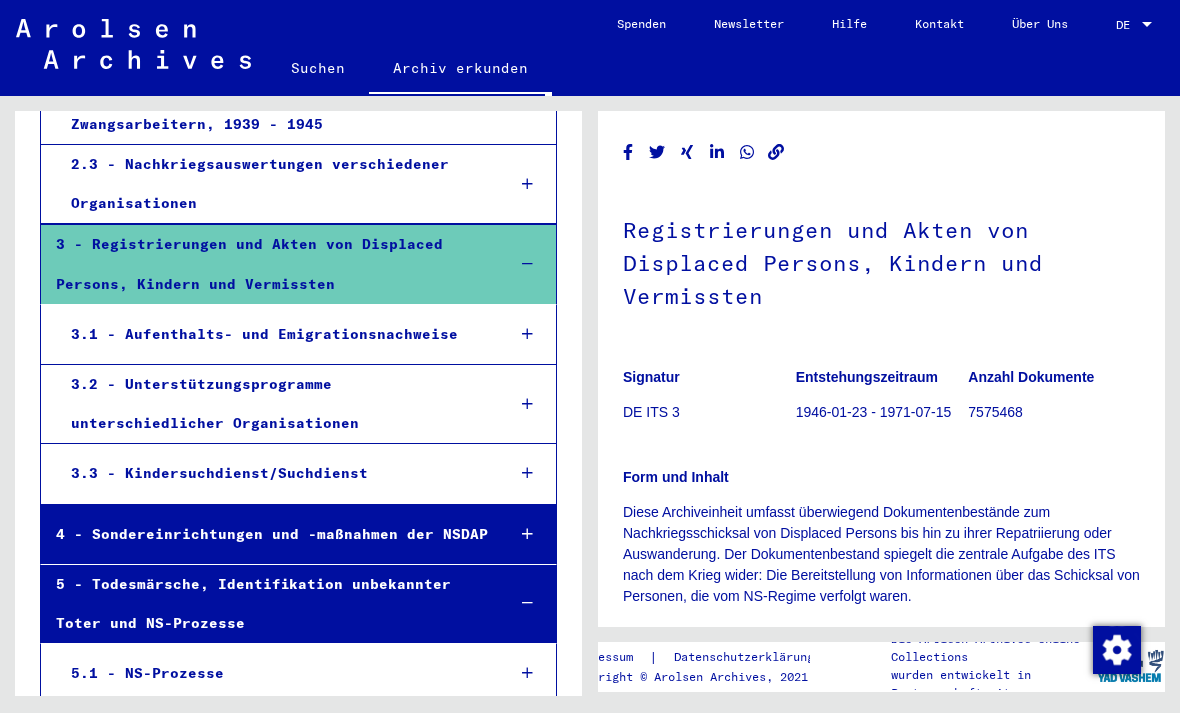 click on "3.3 - Kindersuchdienst/Suchdienst" at bounding box center [272, 473] 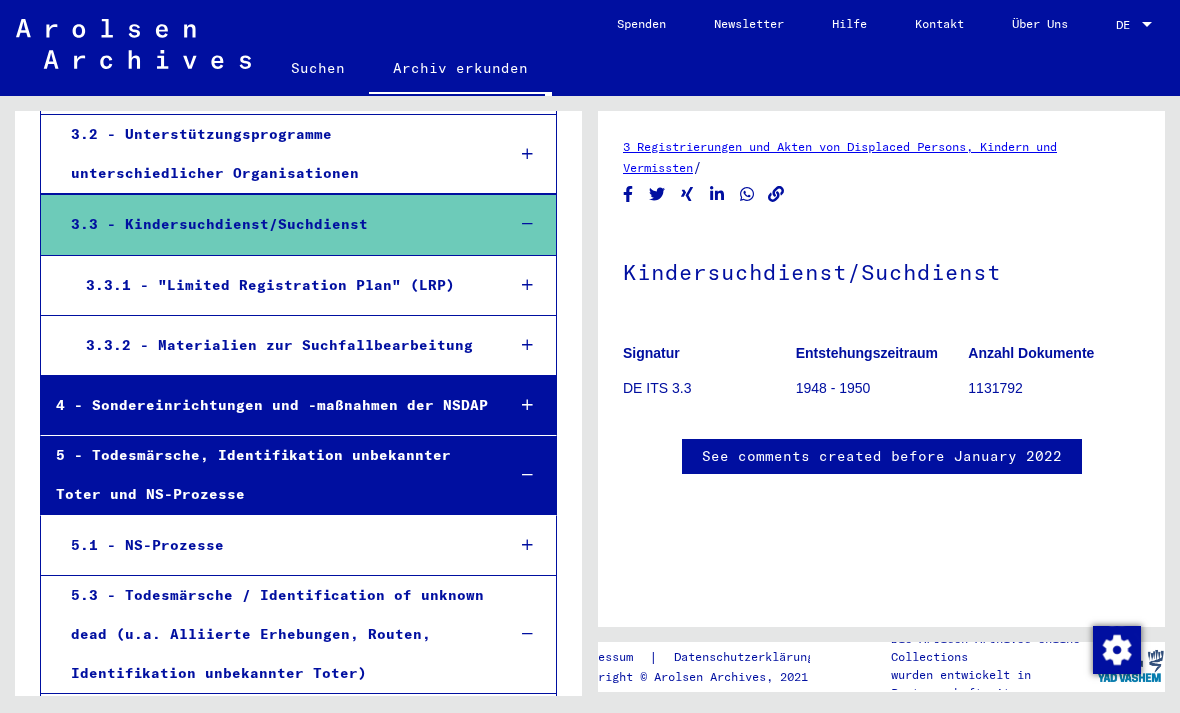 scroll, scrollTop: 843, scrollLeft: 0, axis: vertical 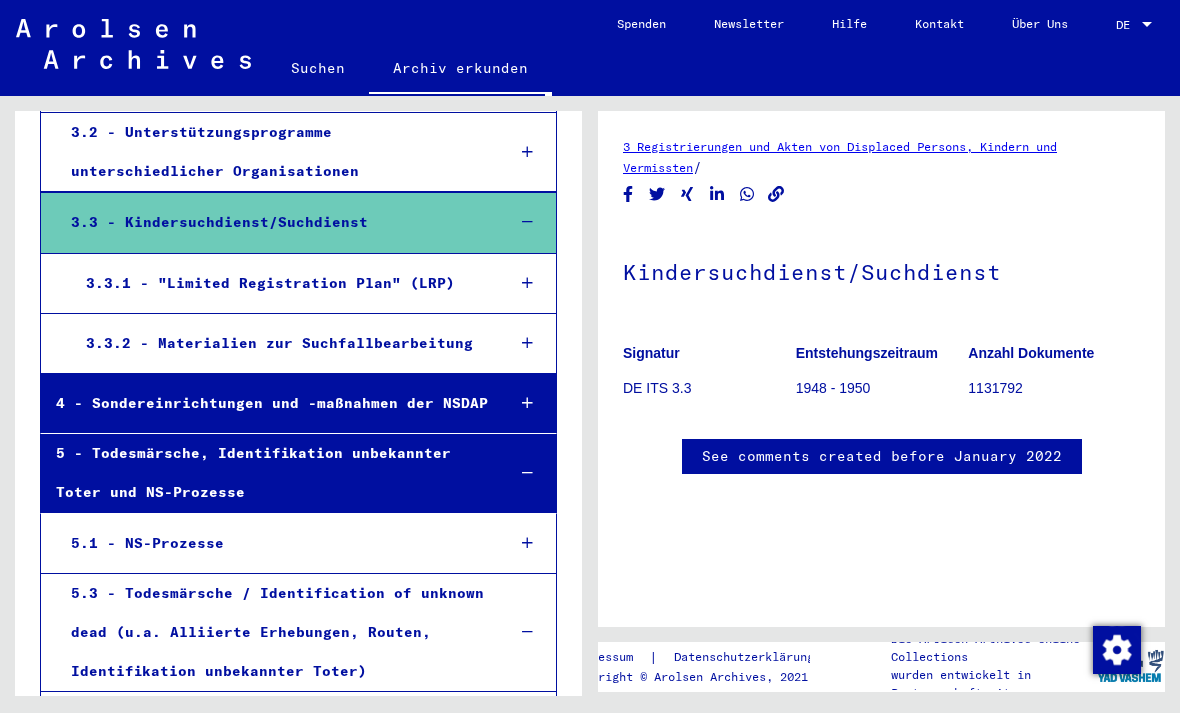 click at bounding box center [527, 473] 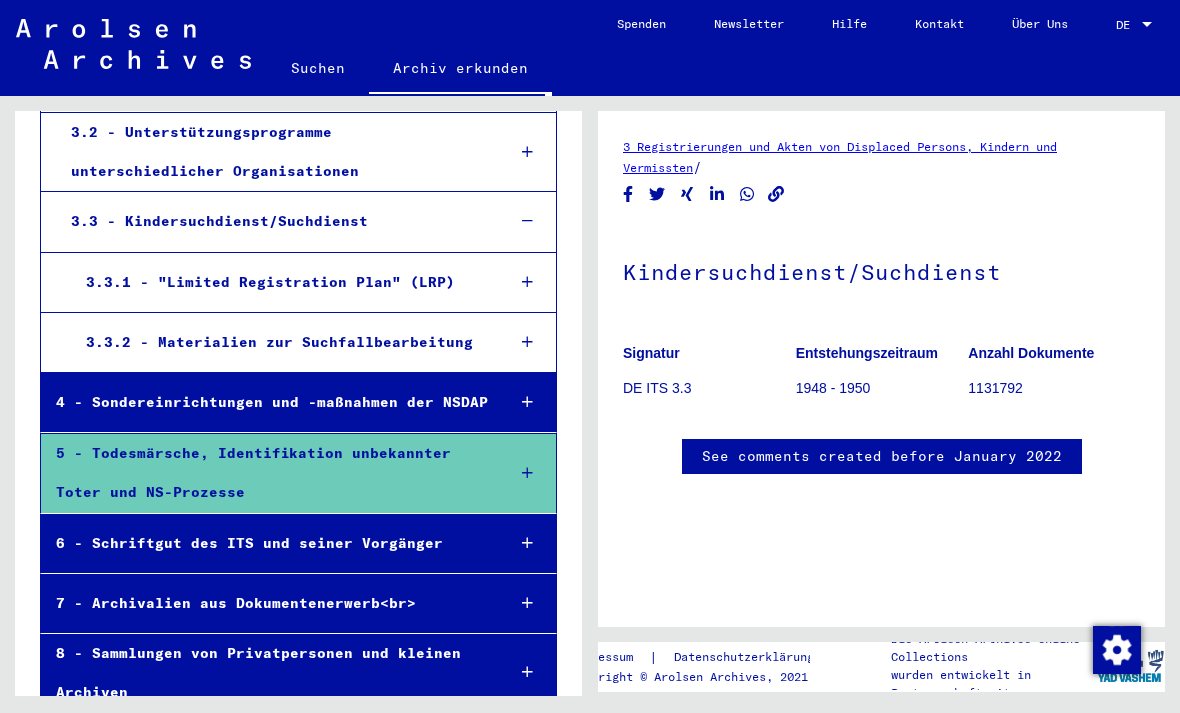 scroll, scrollTop: 792, scrollLeft: 0, axis: vertical 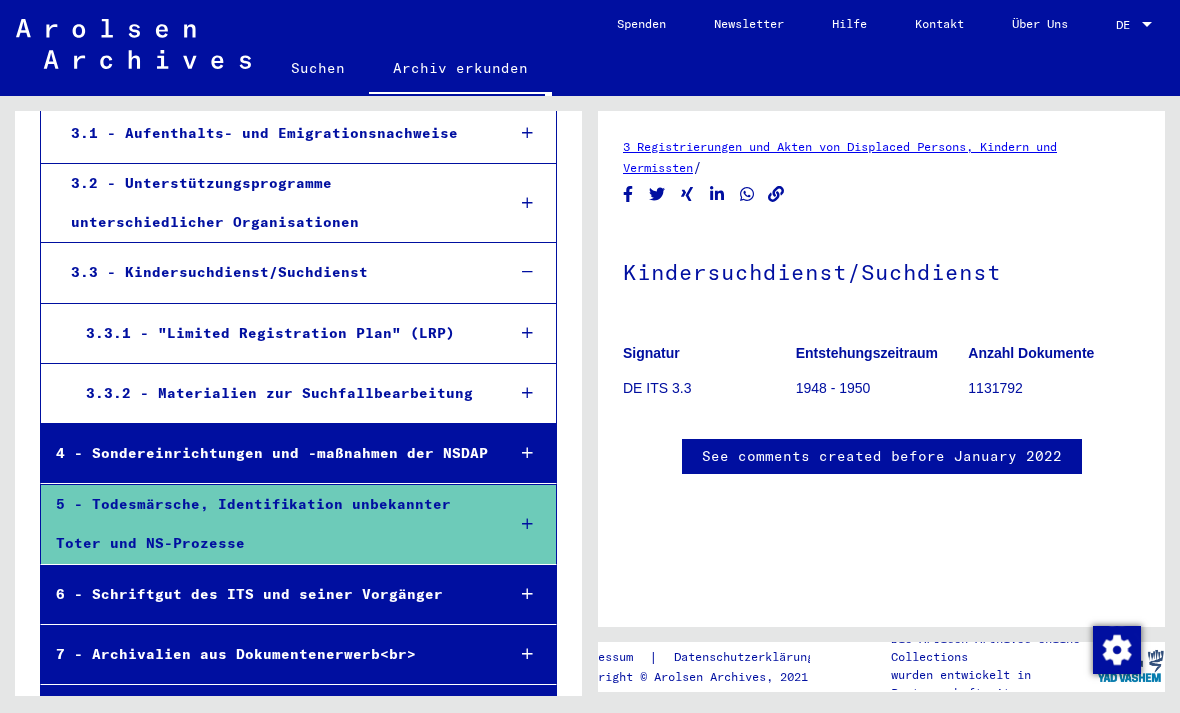 click at bounding box center [527, 723] 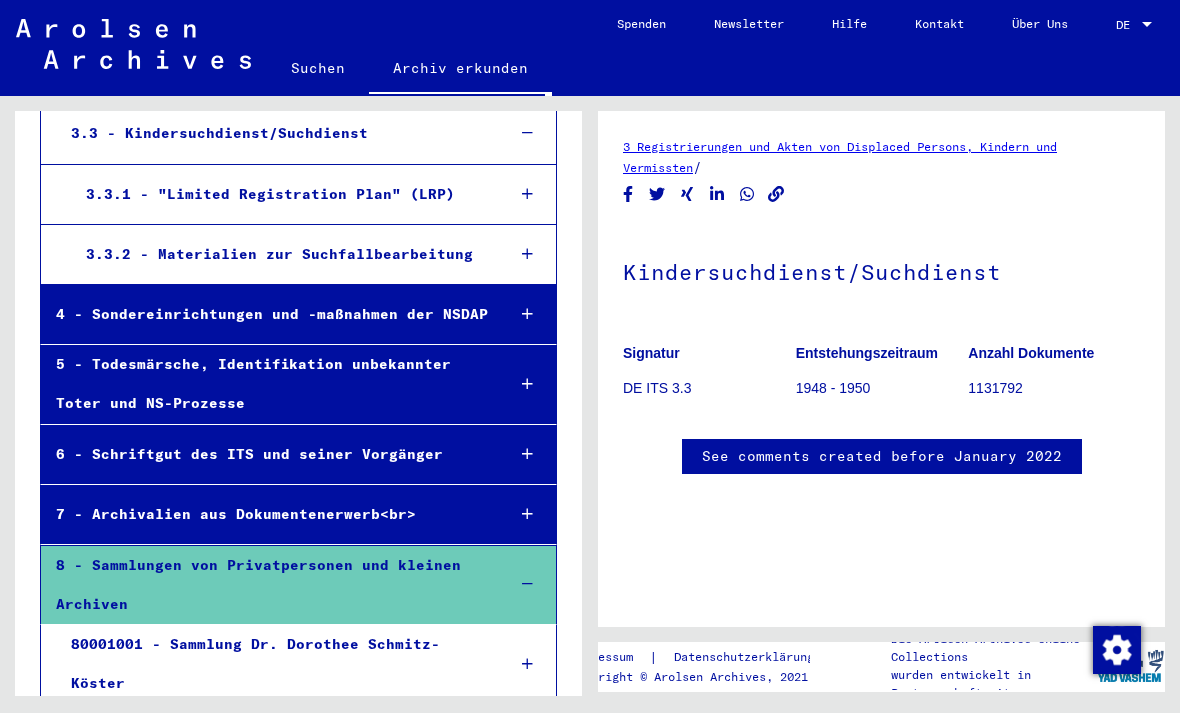 scroll, scrollTop: 930, scrollLeft: 0, axis: vertical 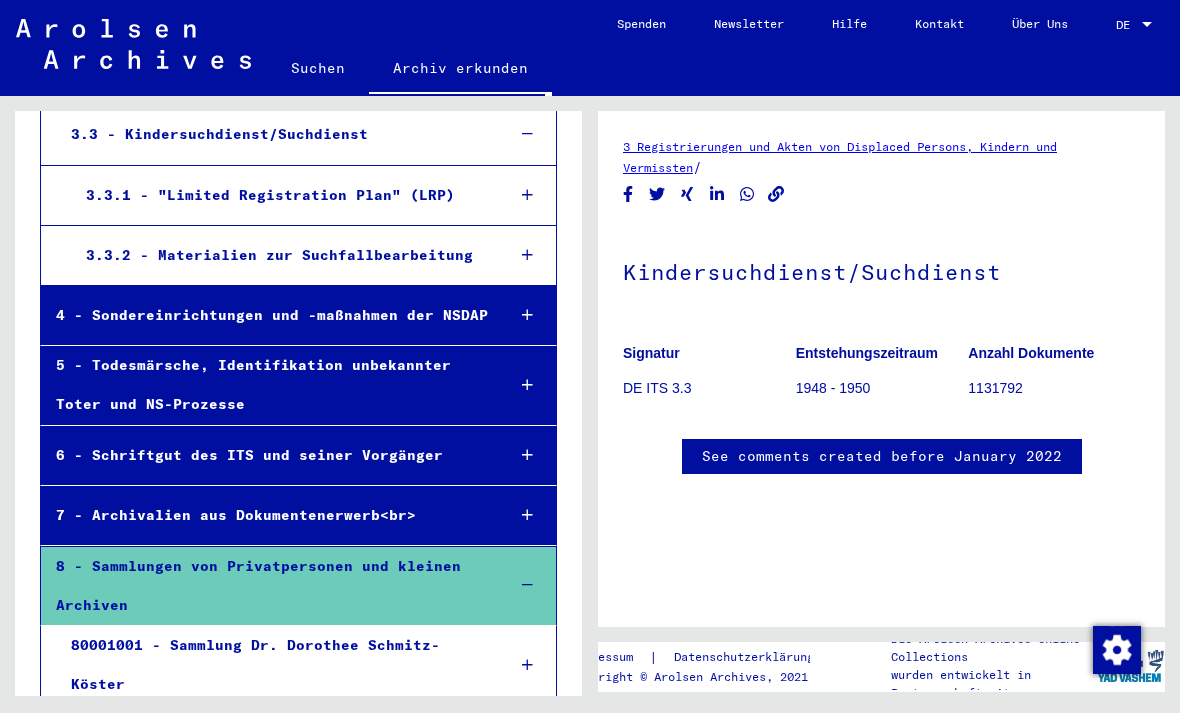 click on "80001001 - Sammlung Dr. Dorothee Schmitz-Köster" at bounding box center (272, 665) 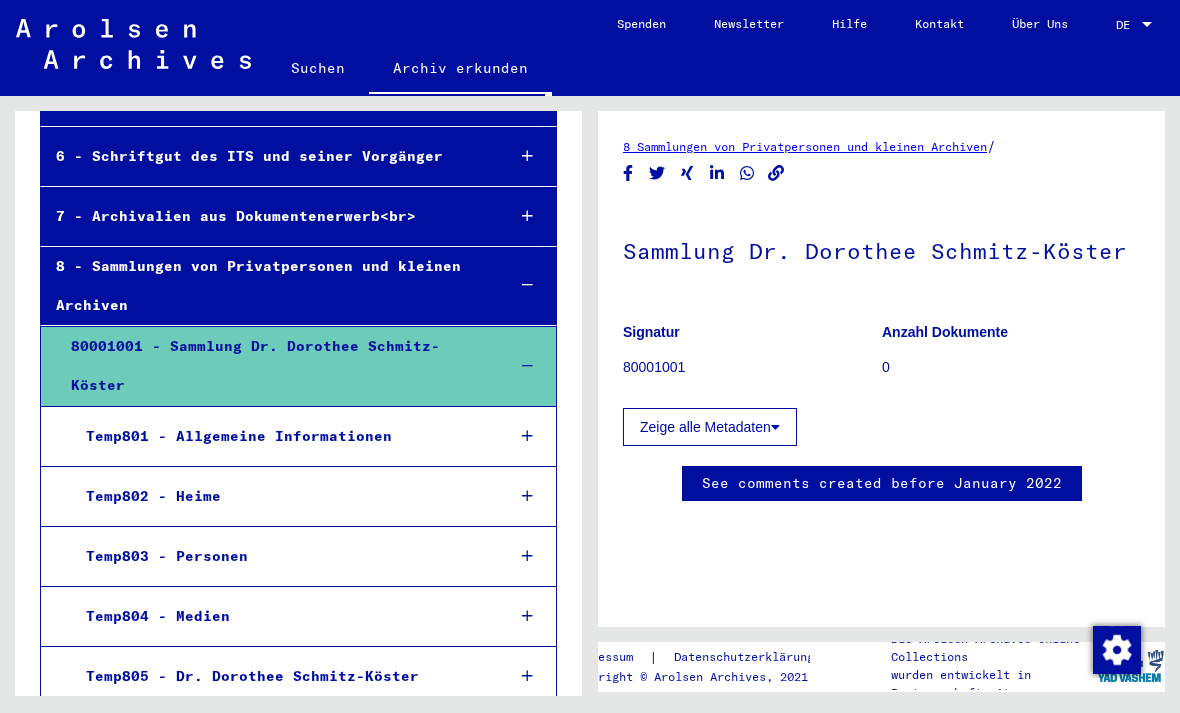 scroll, scrollTop: 1228, scrollLeft: 0, axis: vertical 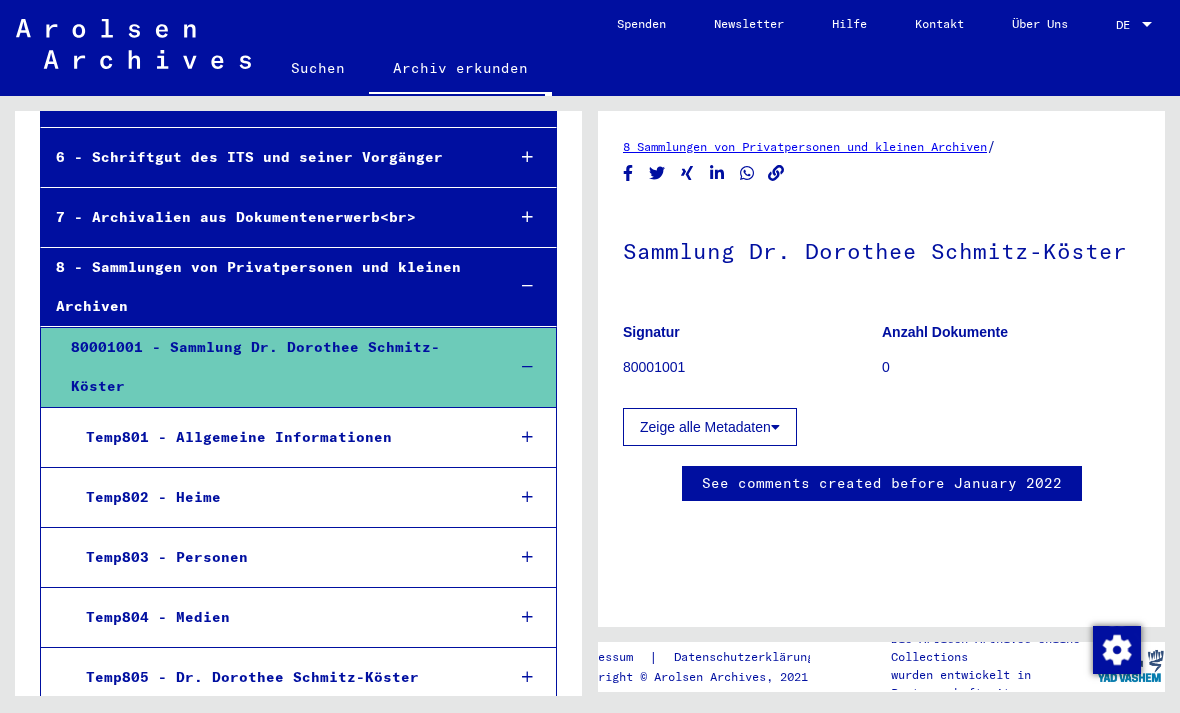 click at bounding box center [527, 557] 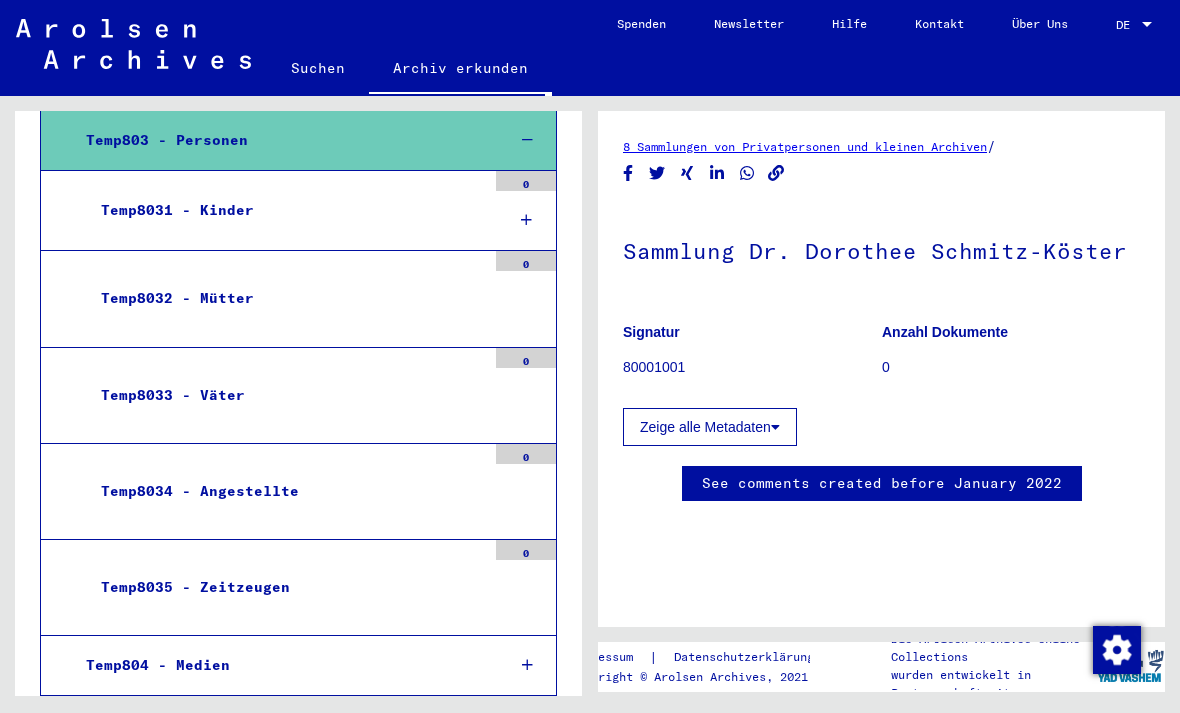 scroll, scrollTop: 1645, scrollLeft: 0, axis: vertical 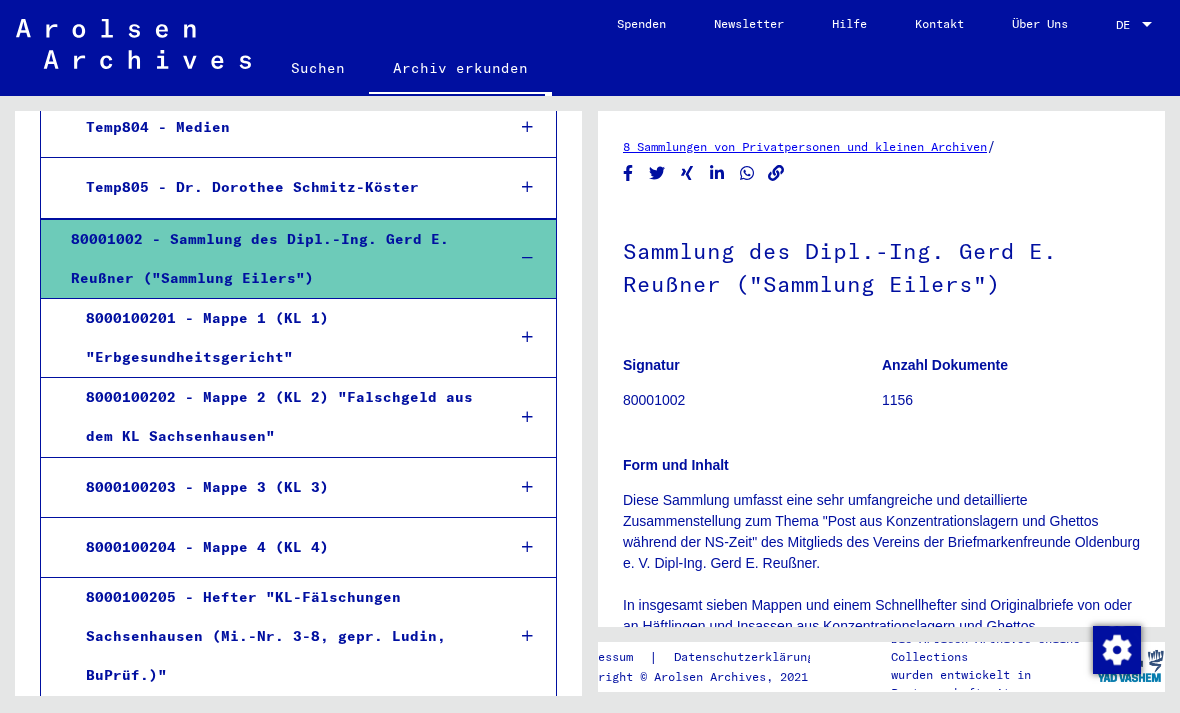 click on "8000100202 - Mappe 2 (KL 2) "Falschgeld aus dem KL Sachsenhausen"" at bounding box center (280, 417) 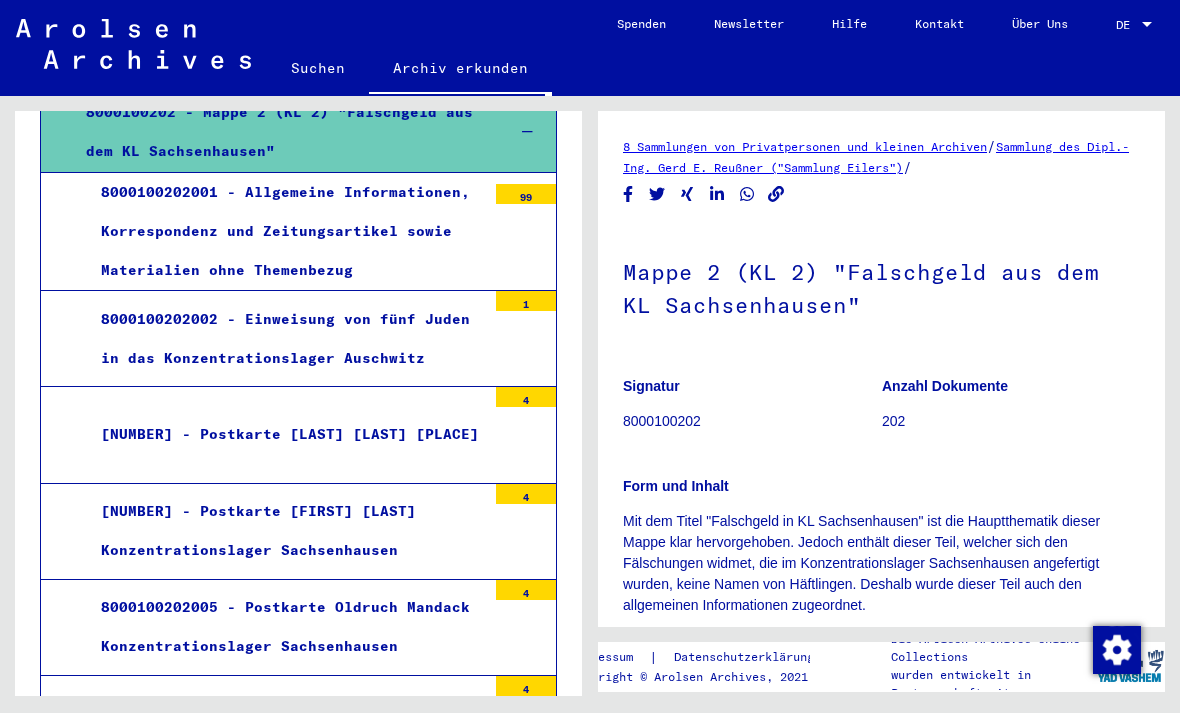 scroll, scrollTop: 2472, scrollLeft: 0, axis: vertical 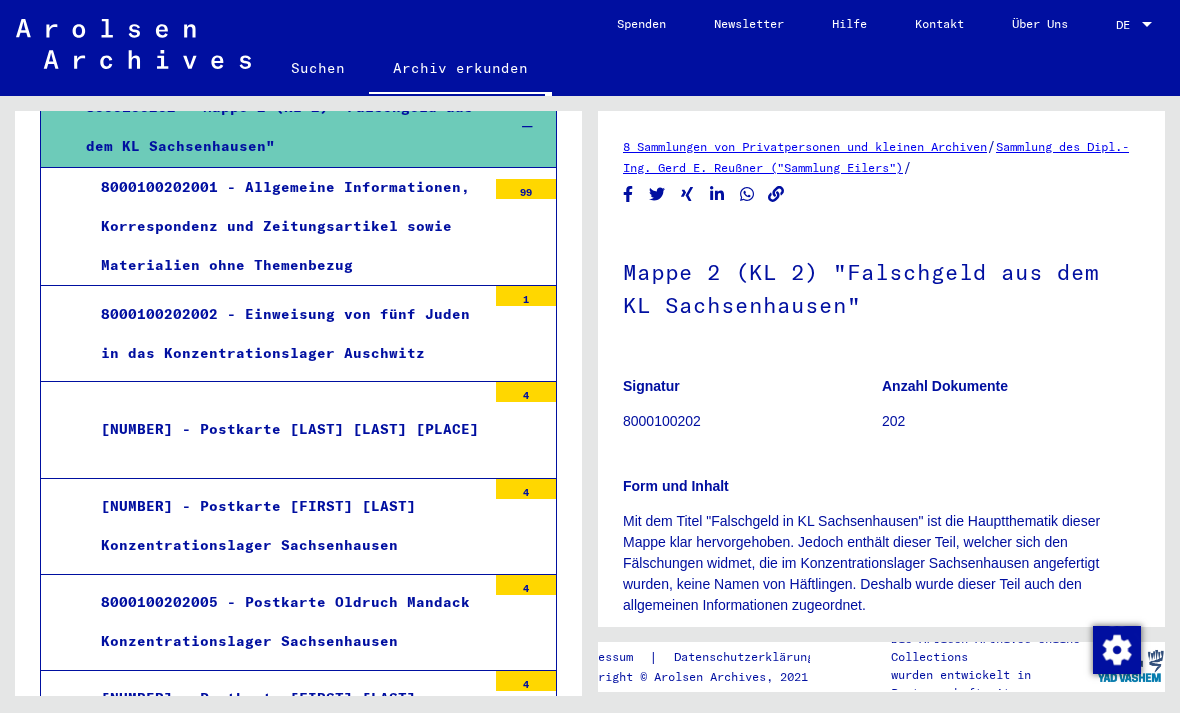 click on "[NUMBER] - Postkarte [LAST] [LAST] [PLACE]" at bounding box center [286, 429] 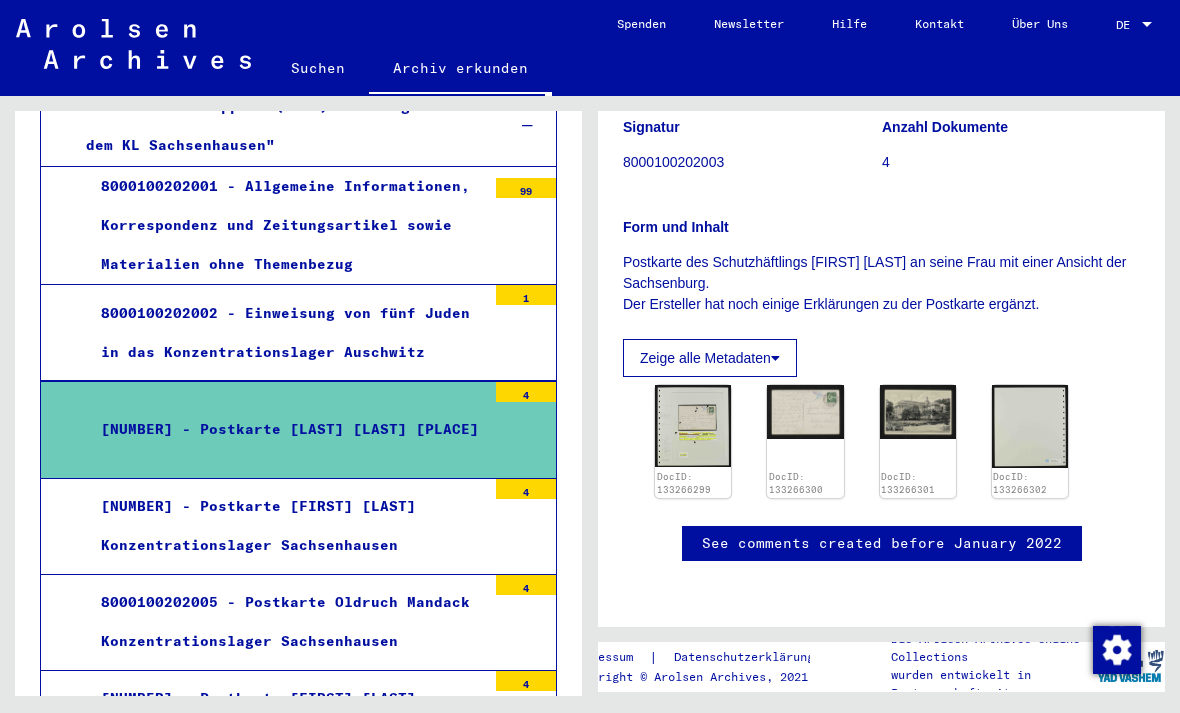 click on "8 Sammlungen von Privatpersonen und kleinen Archiven   /   Sammlung des Dipl.-Ing. Gerd E. Reußner ("Sammlung Eilers")   /   Mappe 2 (KL 2) "Falschgeld aus dem KL Sachsenhausen"   /  Postkarte Rudolf Wagler Konzentrationslager Sachsenburg  Signatur 8000100202003 Anzahl Dokumente 4 Form und Inhalt        Postkarte des Schutzhäftlings Rudolf Wagler an seine Frau mit einer        Ansicht der Sachsenburg.  Der Ersteller hat noch einige Erklärungen        zu der Postkarte ergänzt.      Zeige alle Metadaten  DocID: 133266299 DocID: 133266300 DocID: 133266301 DocID: 133266302 See comments created before January 2022 Impressum  |  Datenschutzerklärung Copyright © Arolsen Archives, 2021 Die Arolsen Archives Online-Collections wurden entwickelt in Partnerschaft mit" 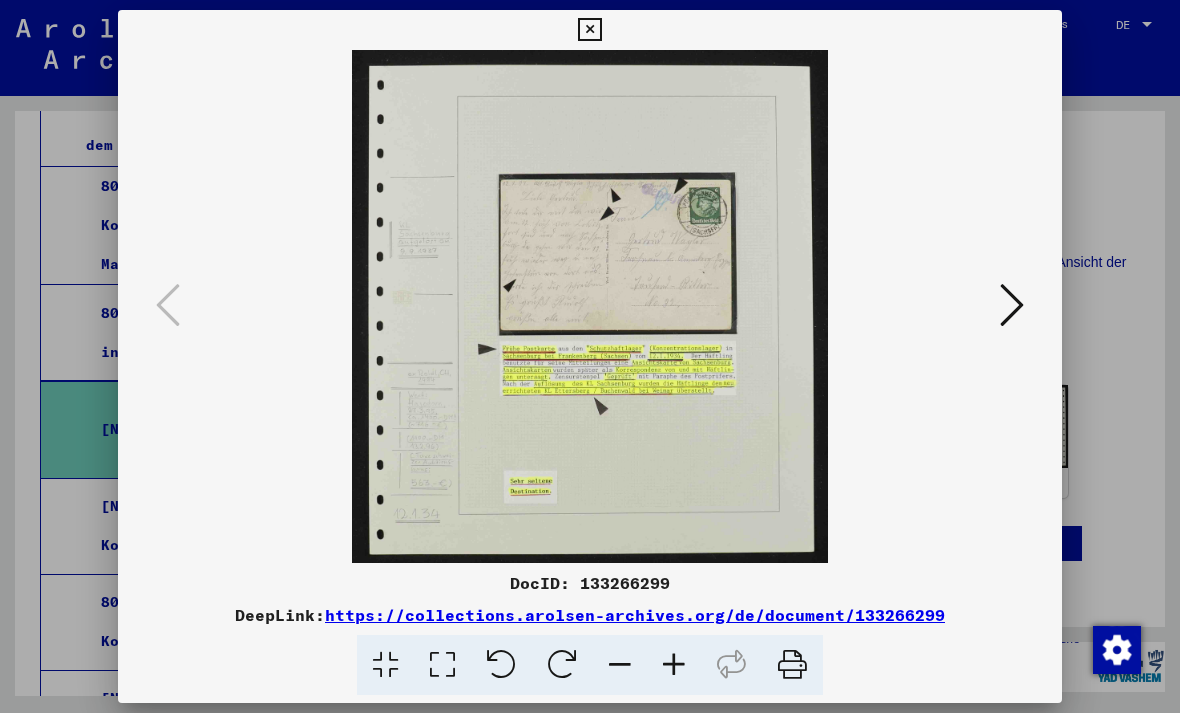 click at bounding box center [1012, 305] 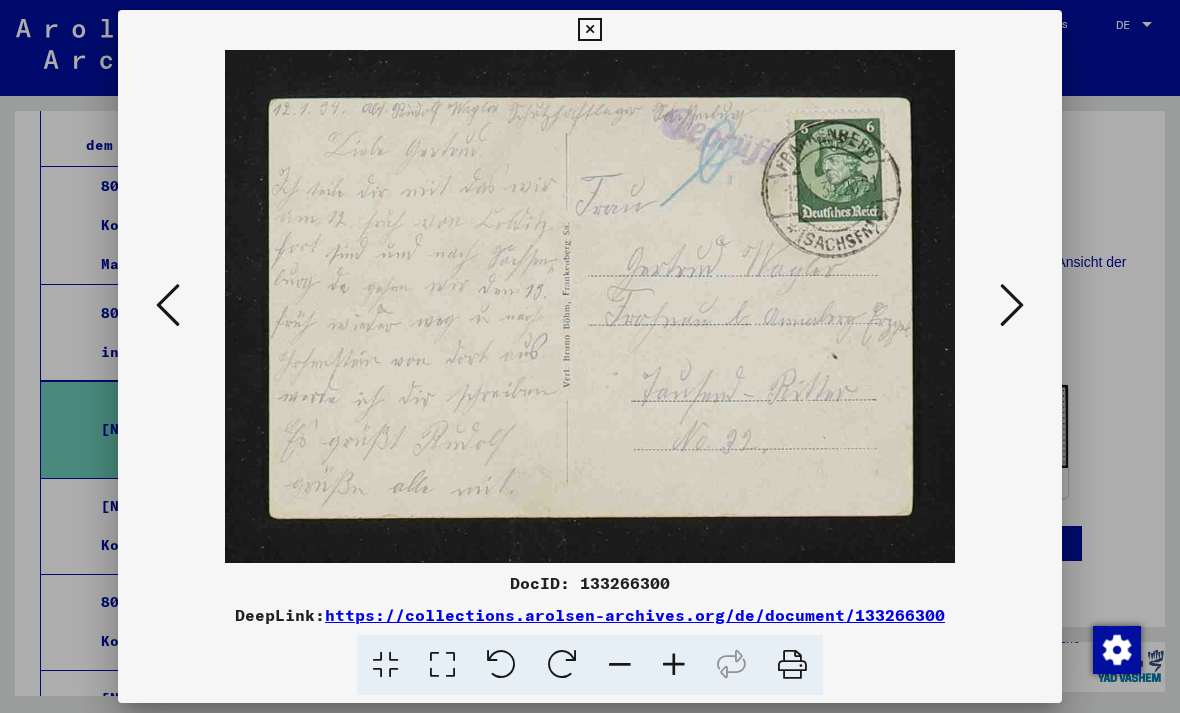 click at bounding box center [1012, 305] 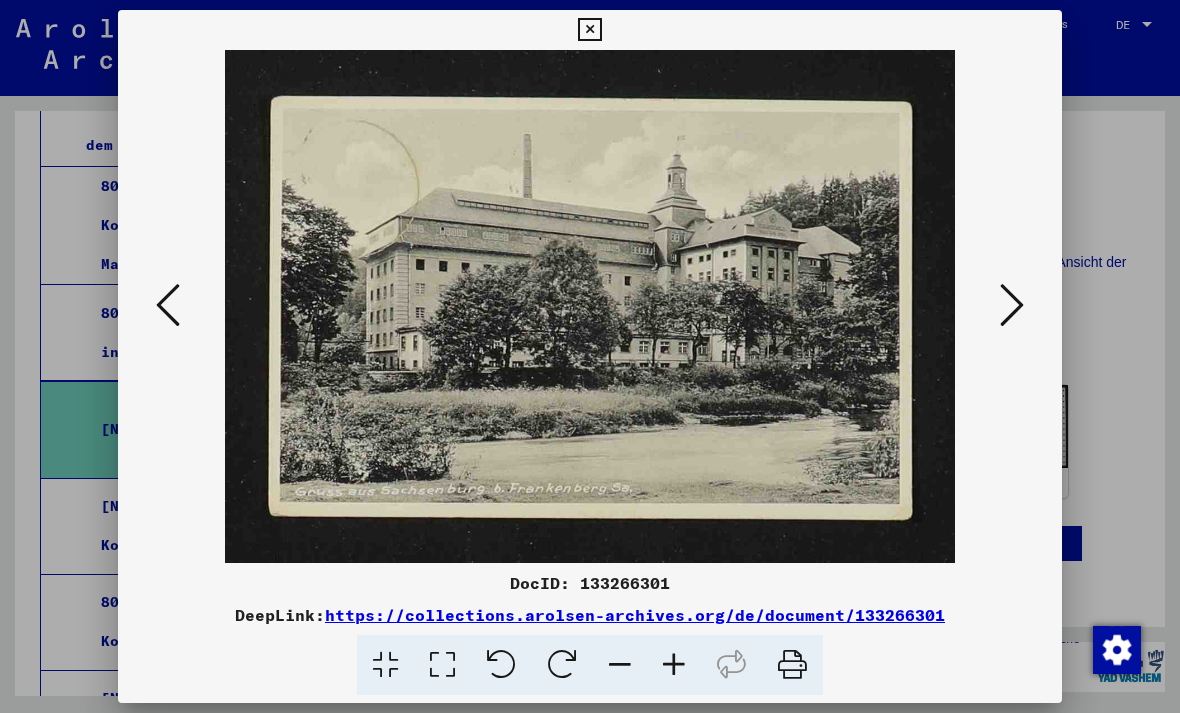 click at bounding box center [1012, 305] 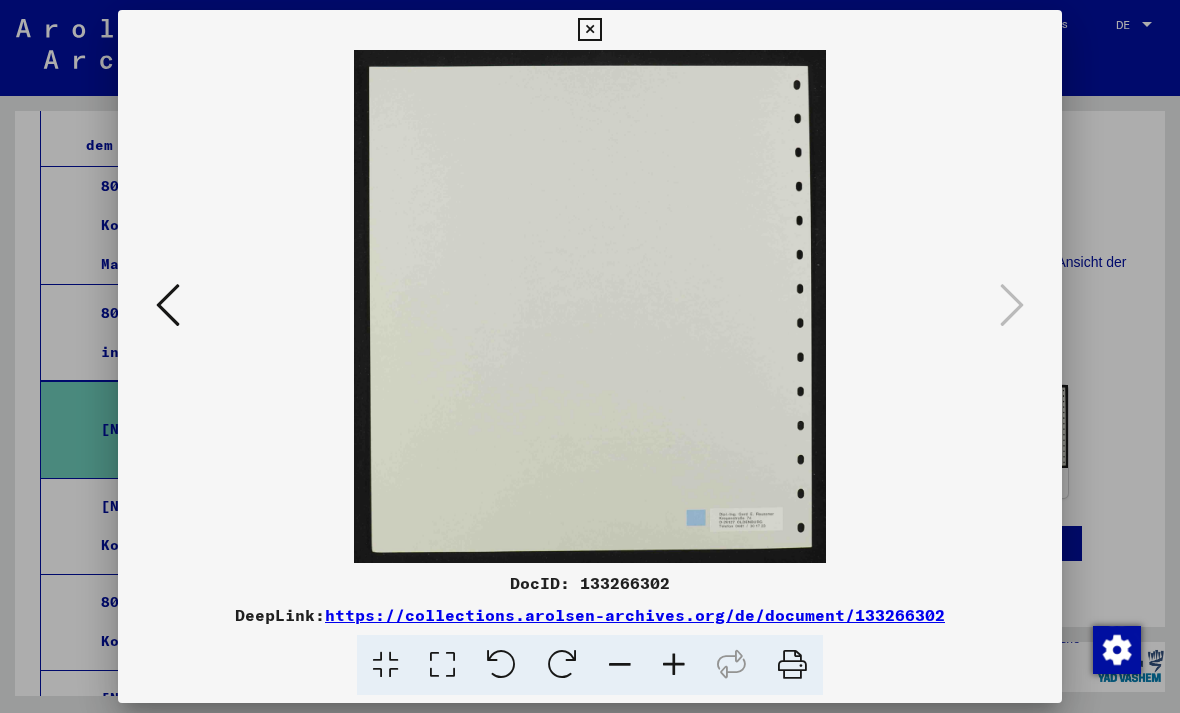 click at bounding box center (589, 30) 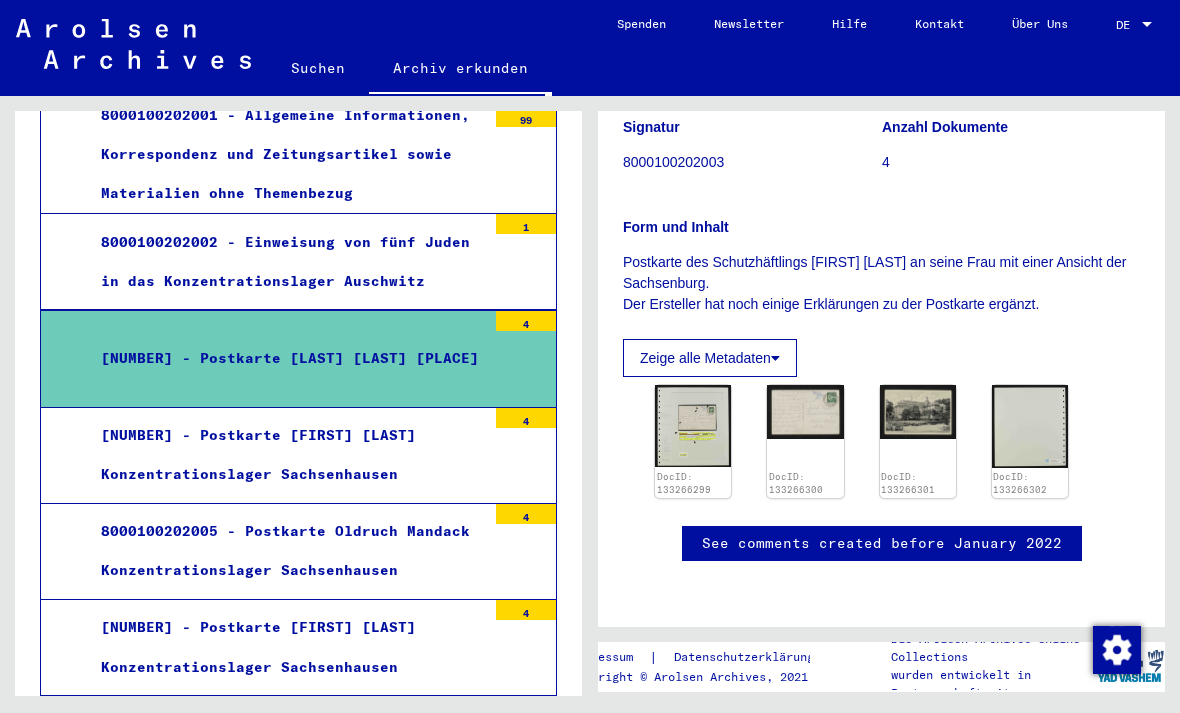 scroll, scrollTop: 2555, scrollLeft: 0, axis: vertical 